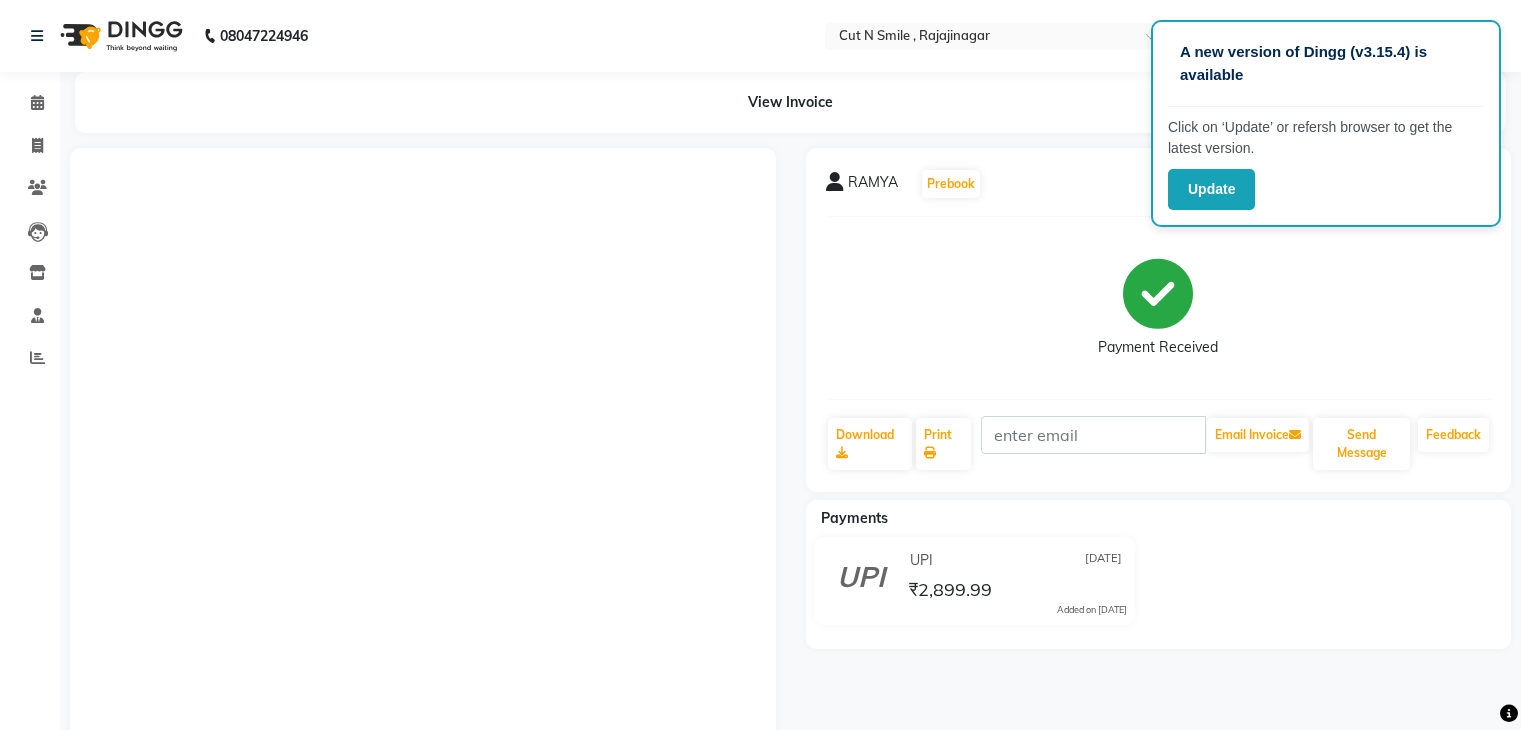 scroll, scrollTop: 0, scrollLeft: 0, axis: both 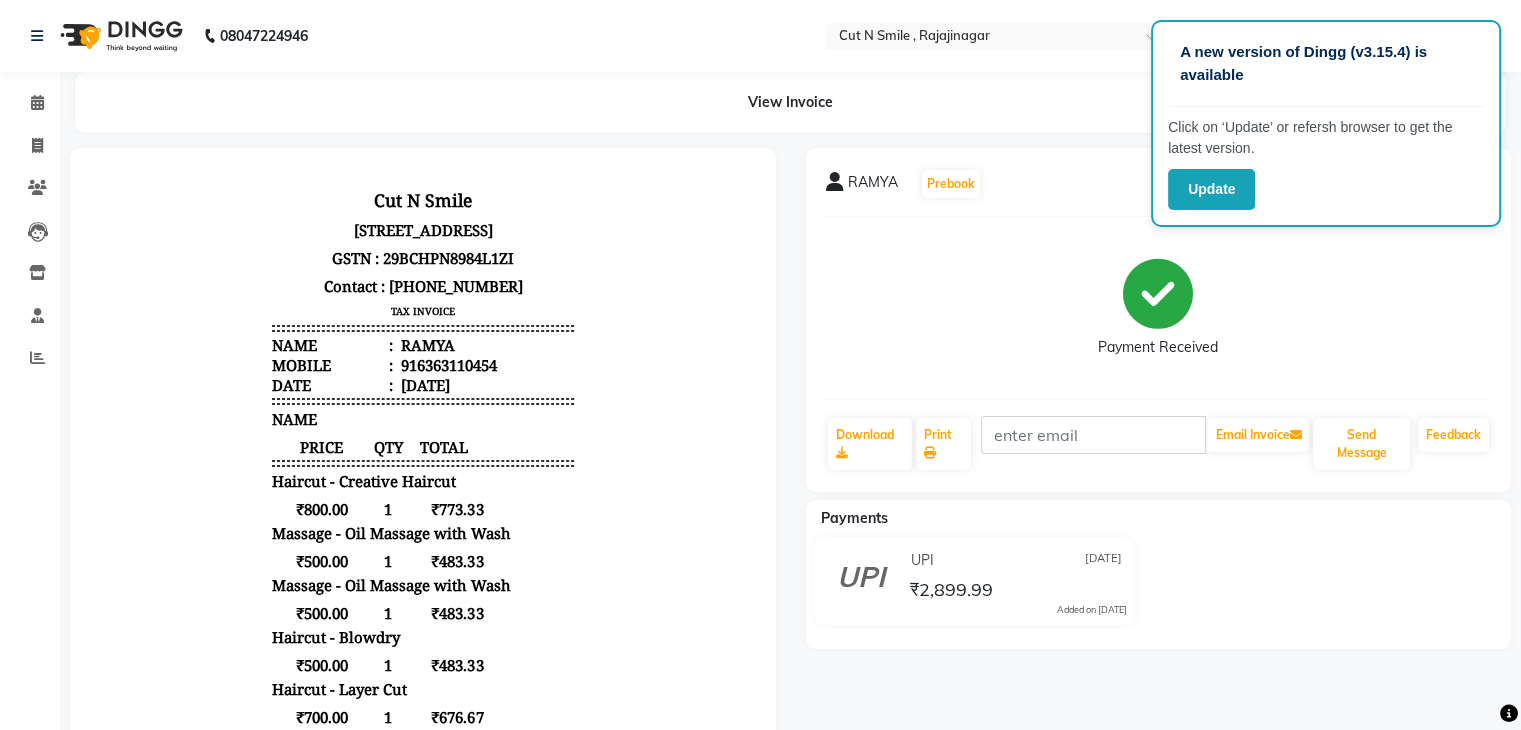 click on "Payment Received" 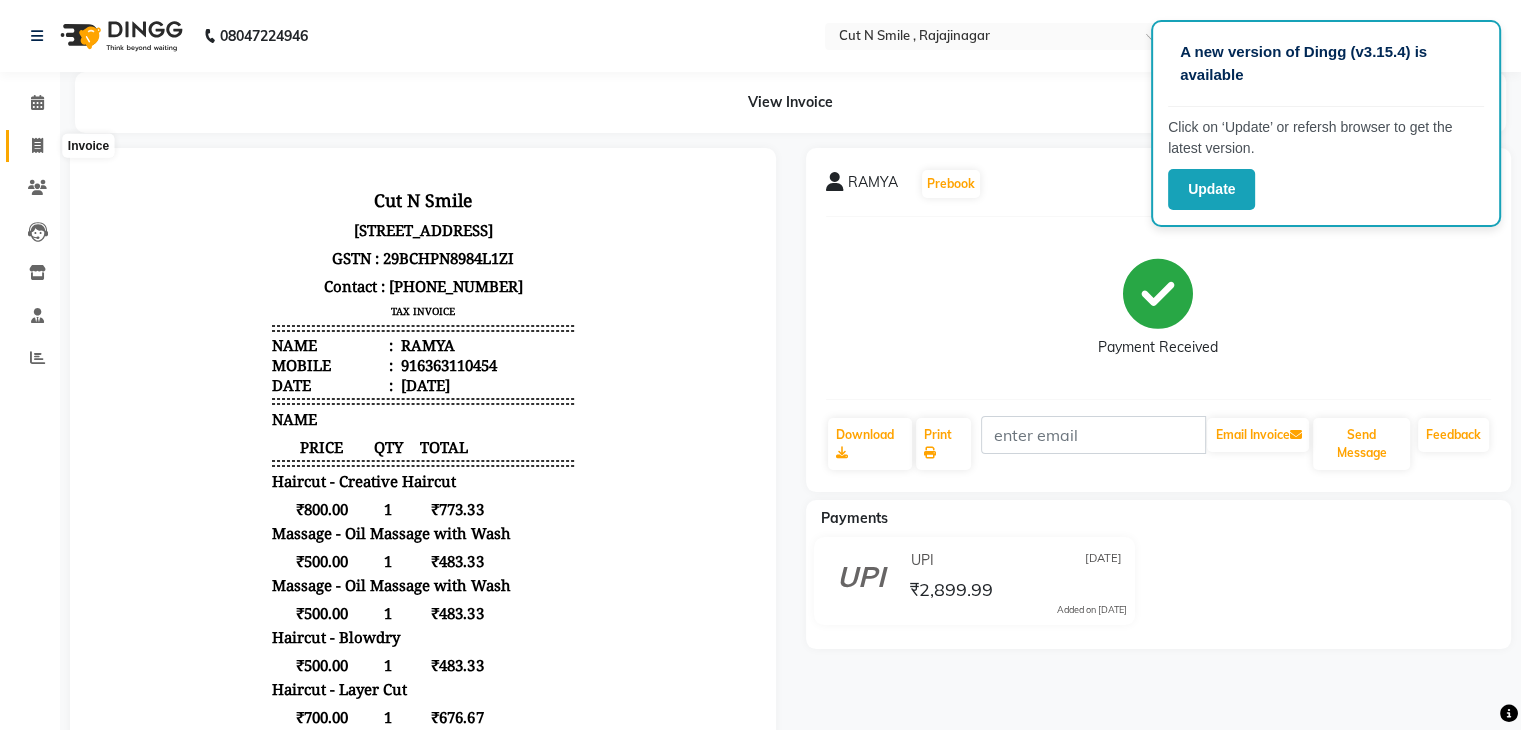 click 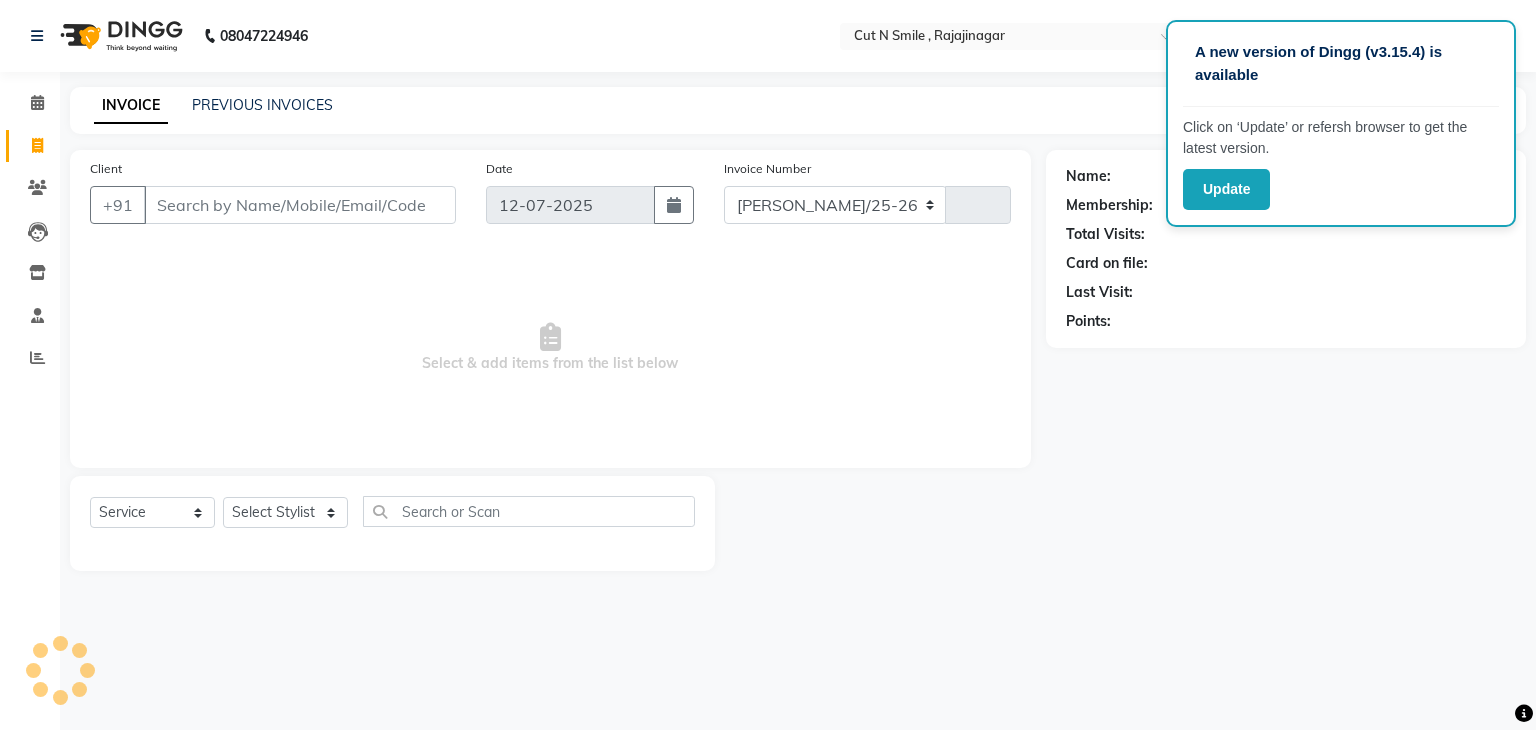 select on "7187" 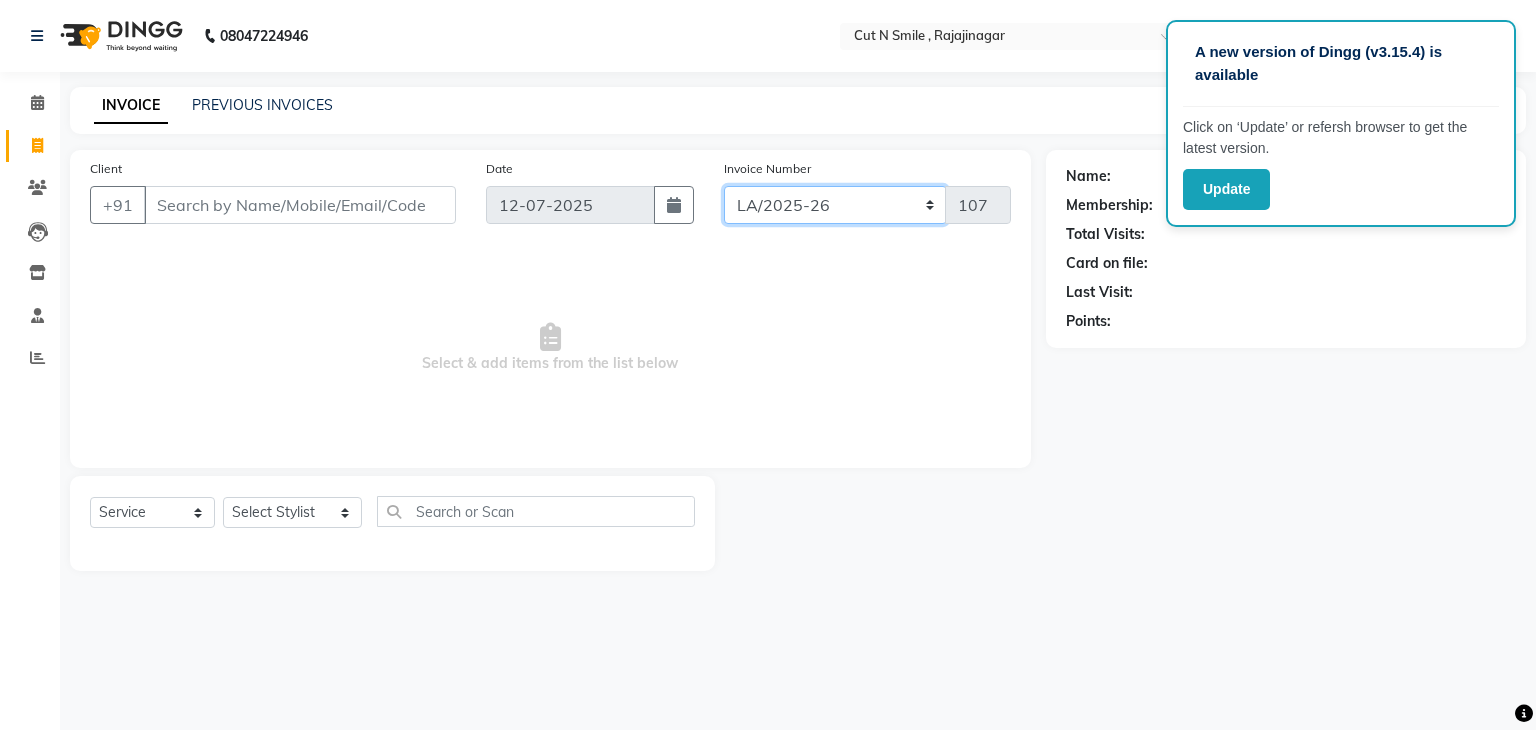 click on "[PERSON_NAME]/25-26 LA/2025-26 SH/25 CH/25 SA/25" 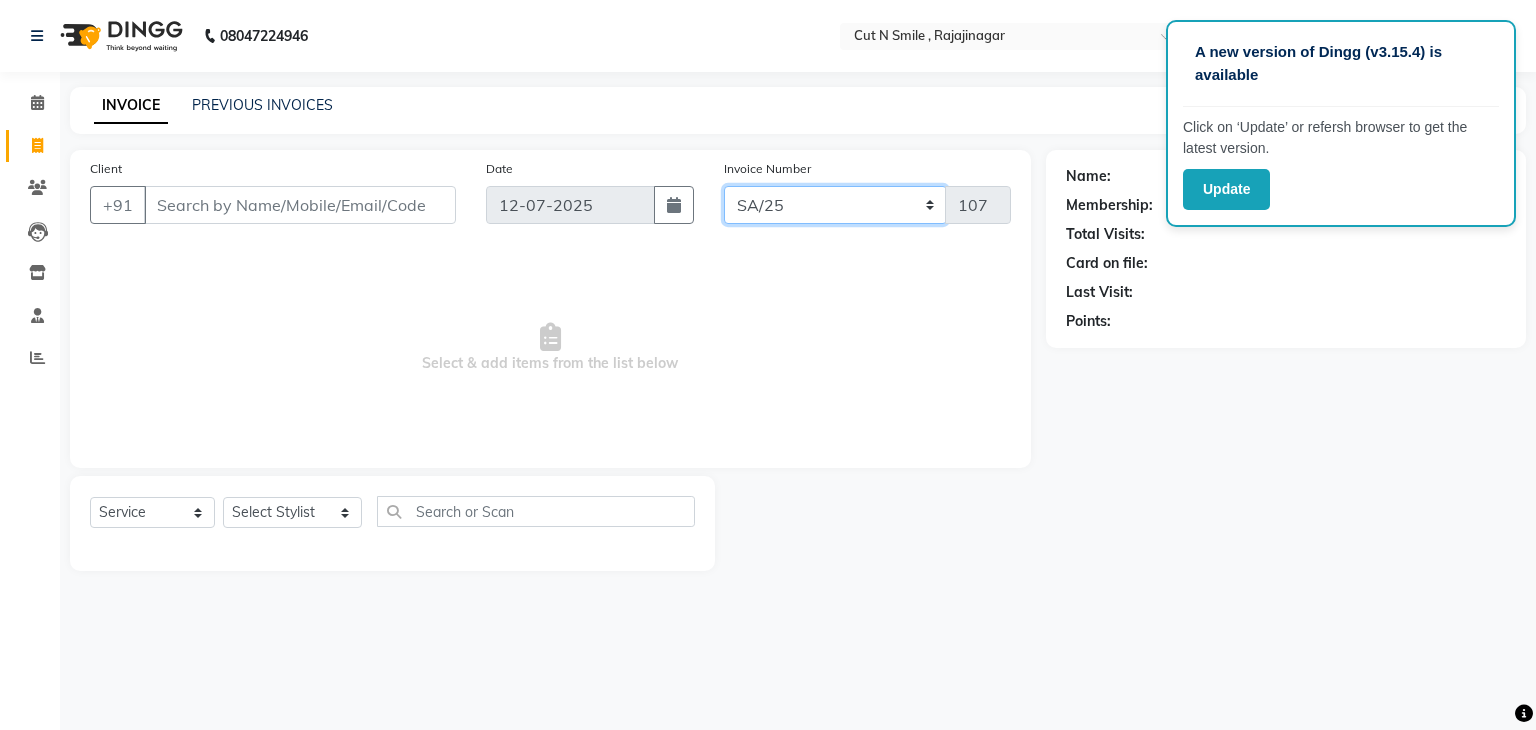 click on "[PERSON_NAME]/25-26 LA/2025-26 SH/25 CH/25 SA/25" 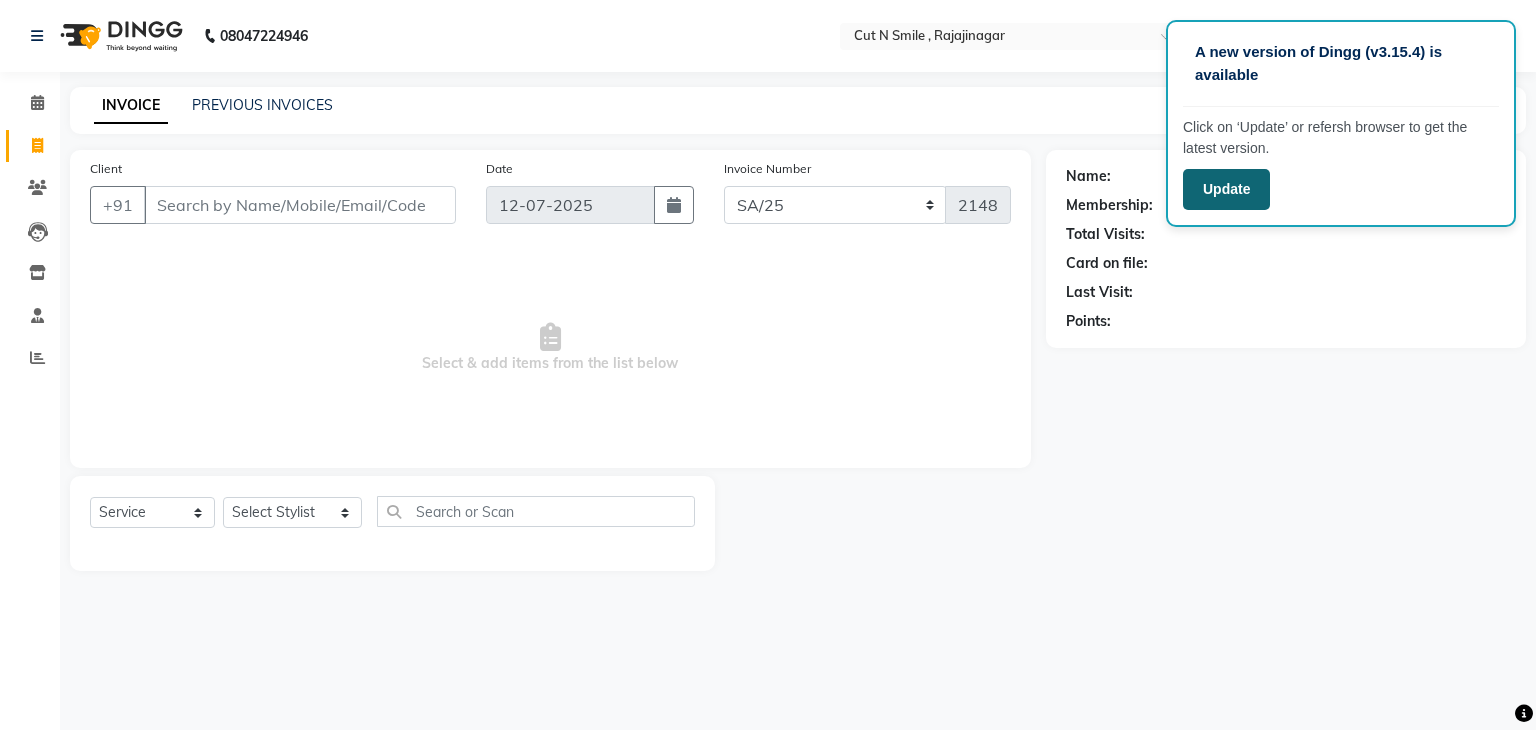 click on "Update" 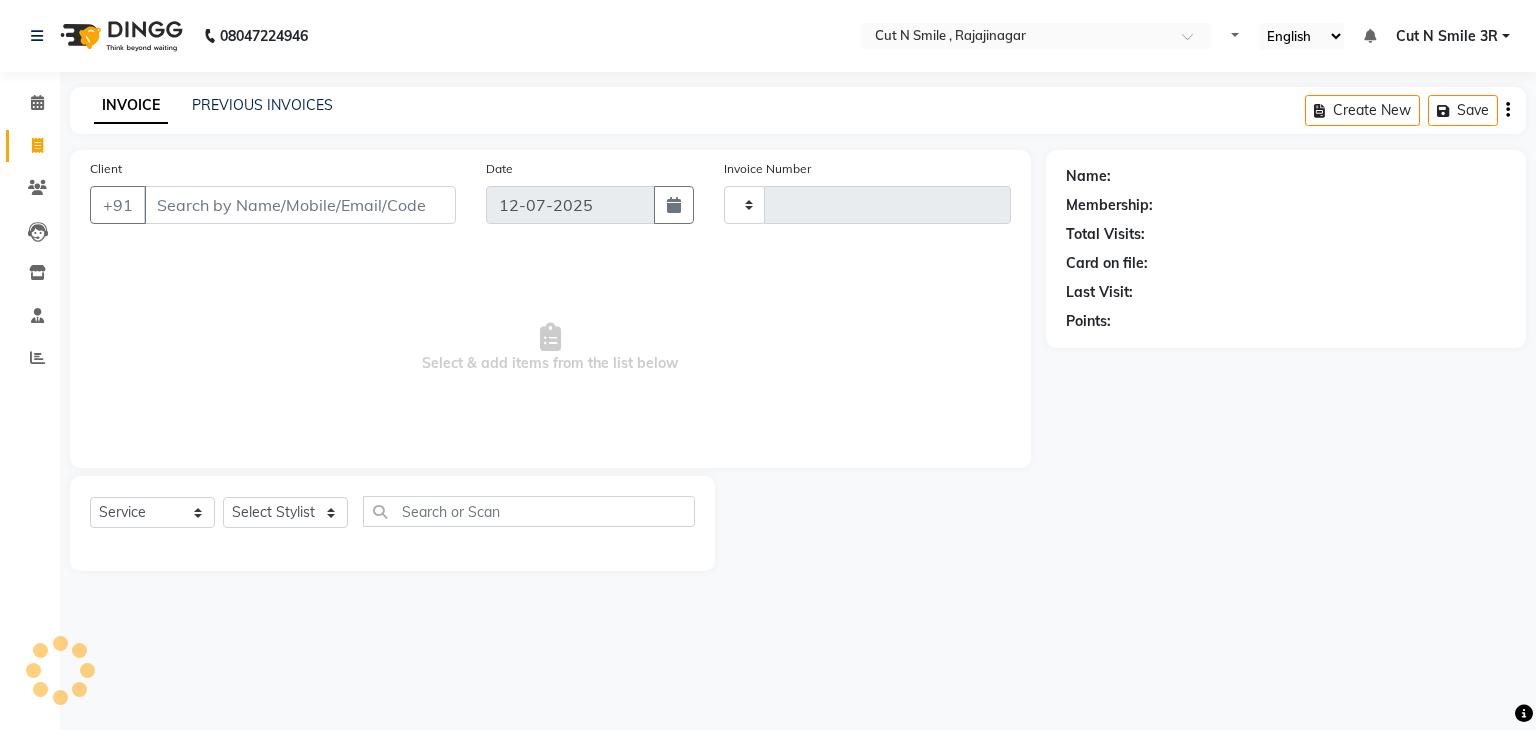 select on "service" 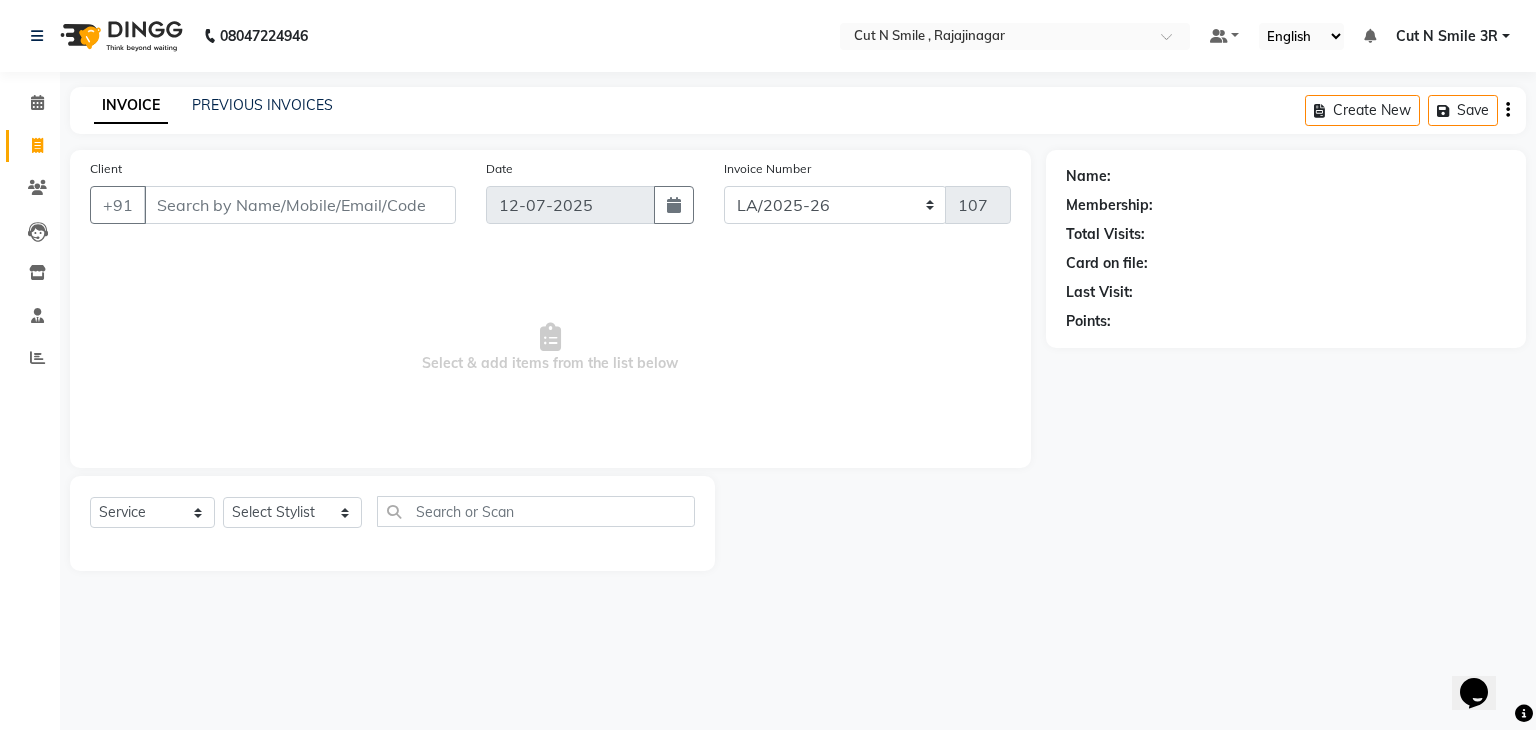 scroll, scrollTop: 0, scrollLeft: 0, axis: both 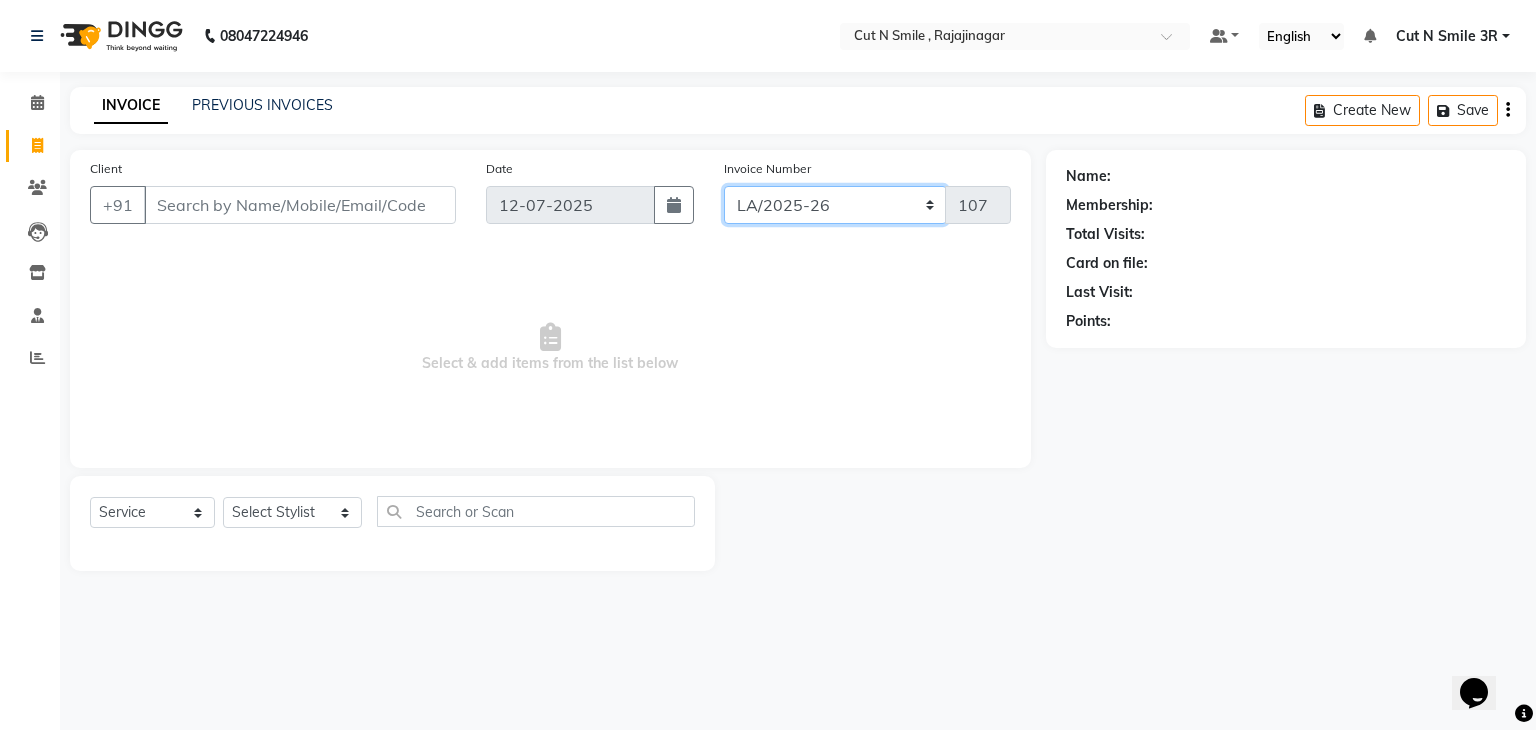 click on "[PERSON_NAME]/25-26 LA/2025-26 SH/25 CH/25 SA/25" 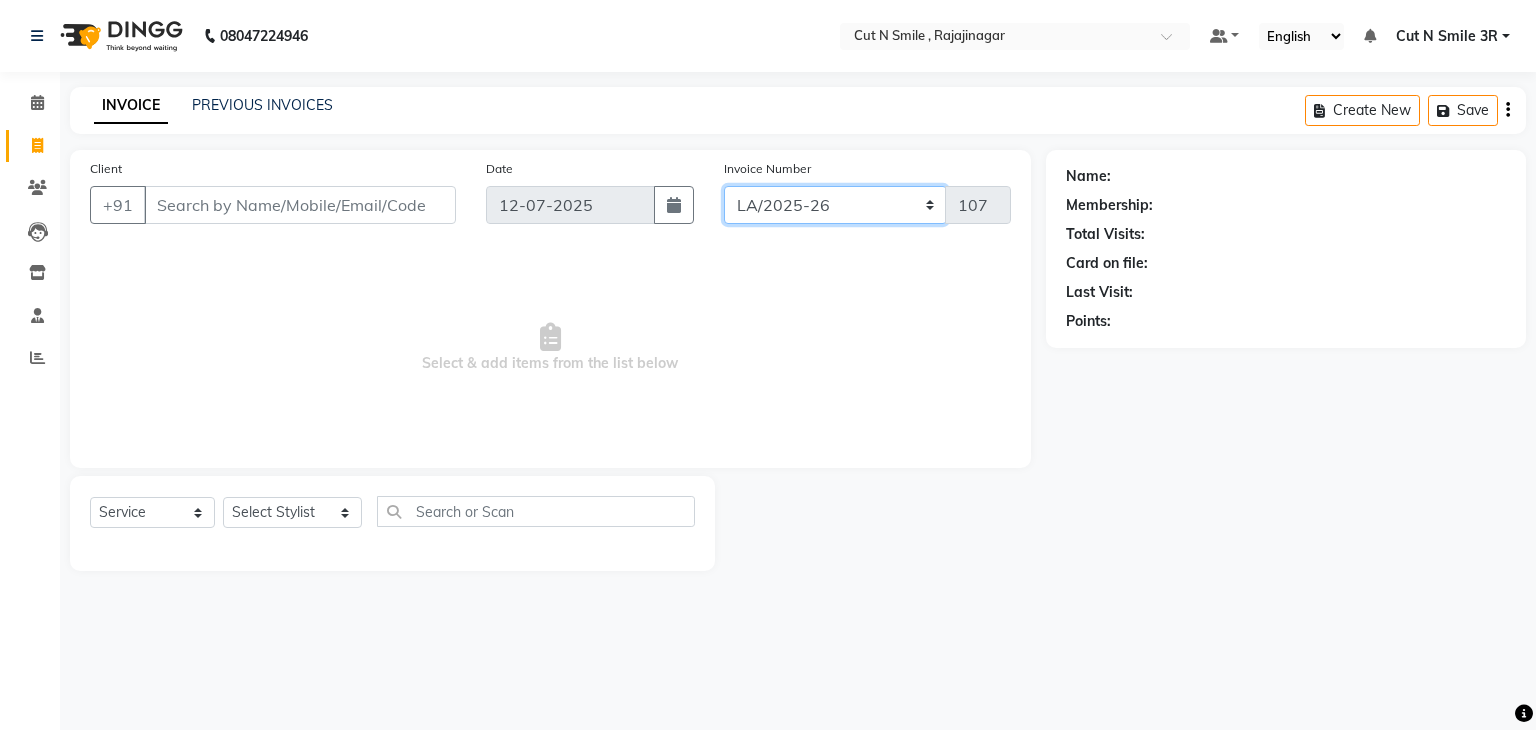 select on "7181" 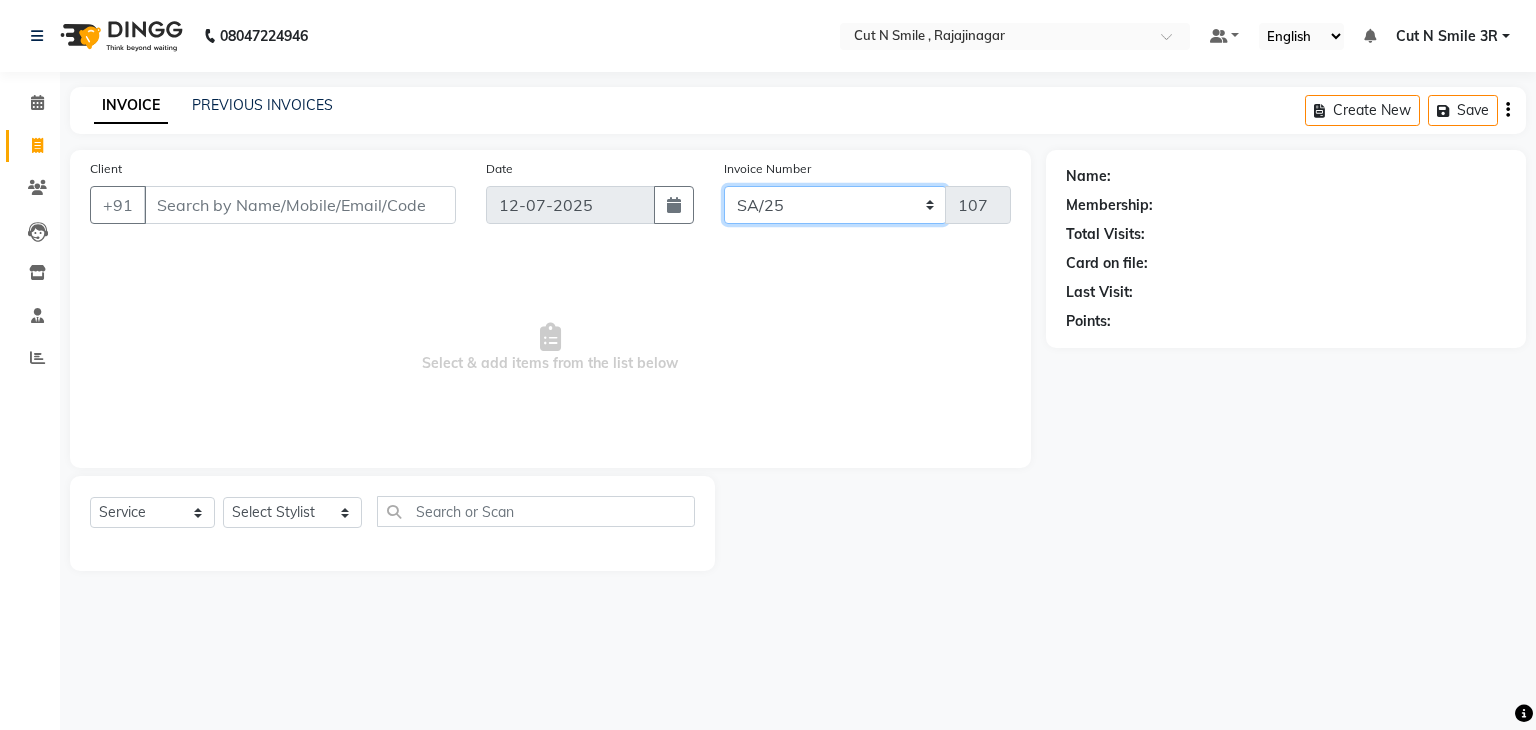 click on "[PERSON_NAME]/25-26 LA/2025-26 SH/25 CH/25 SA/25" 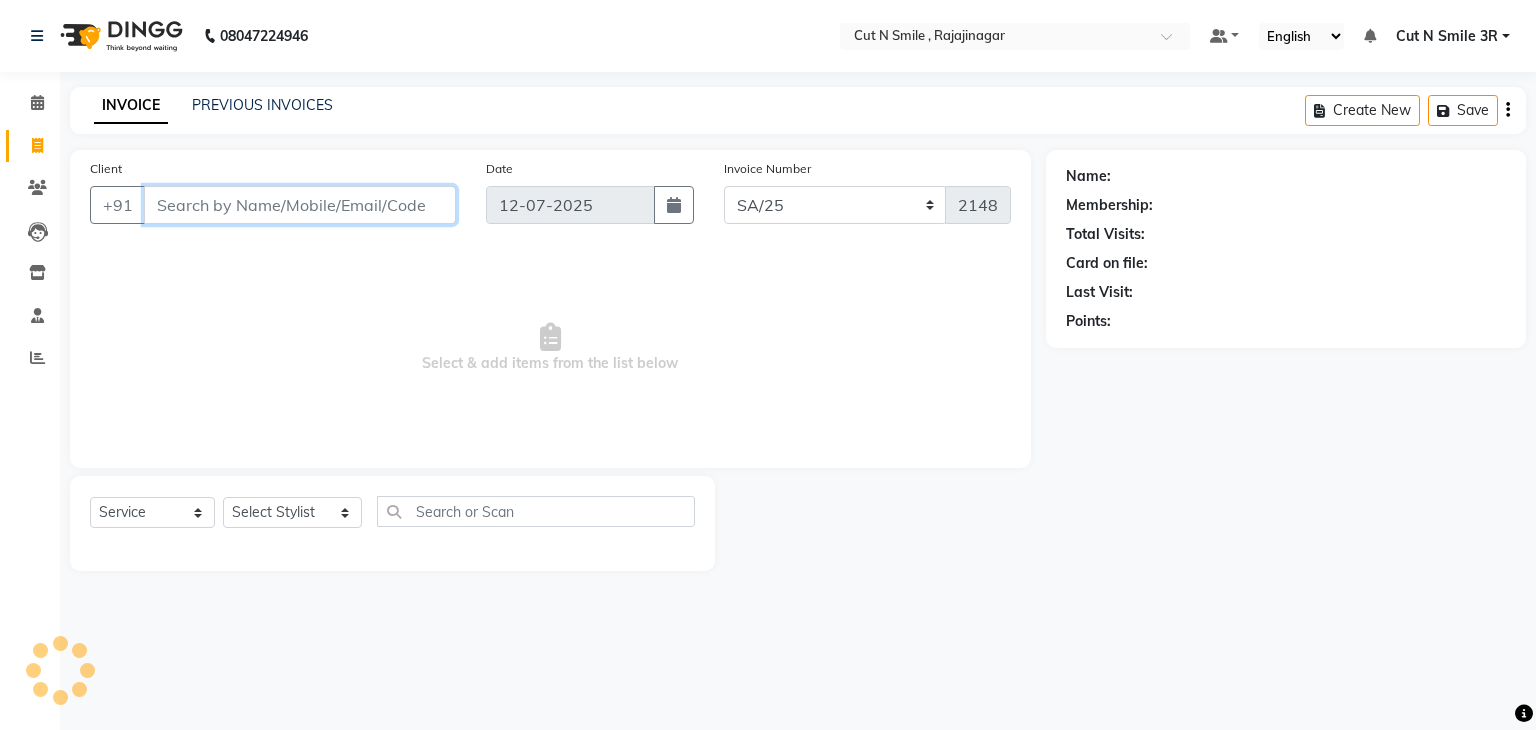 click on "Client" at bounding box center [300, 205] 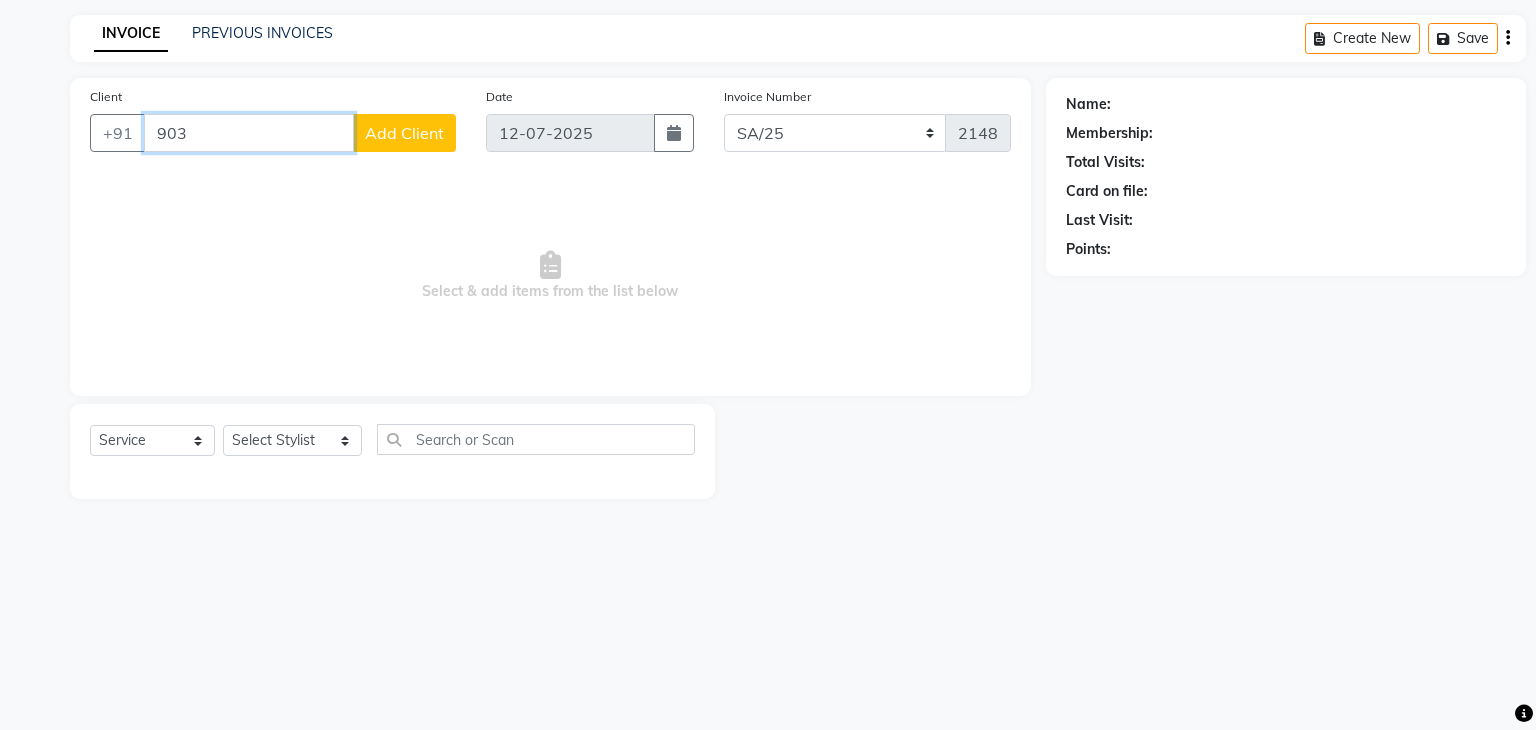 click on "903" at bounding box center (249, 133) 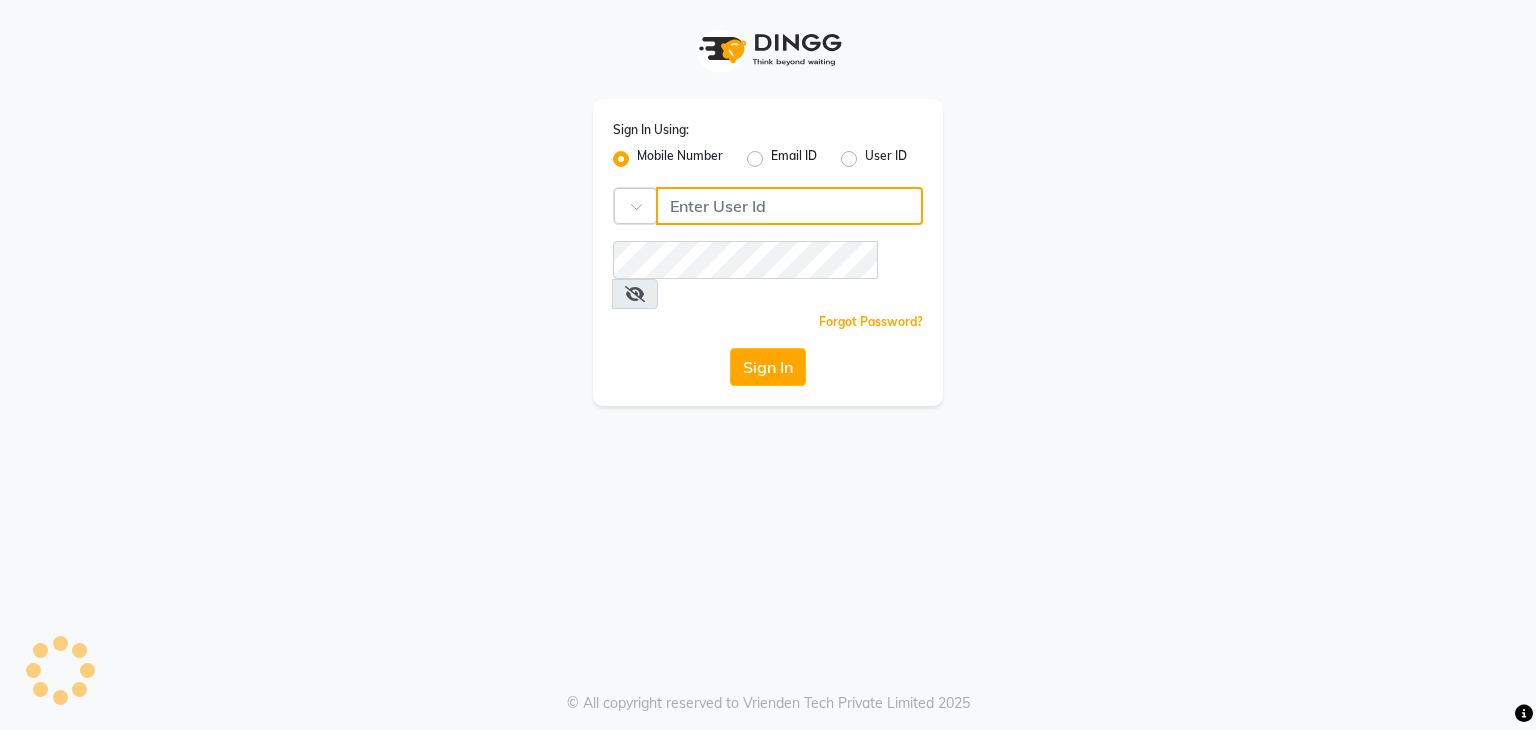 type on "7760024377" 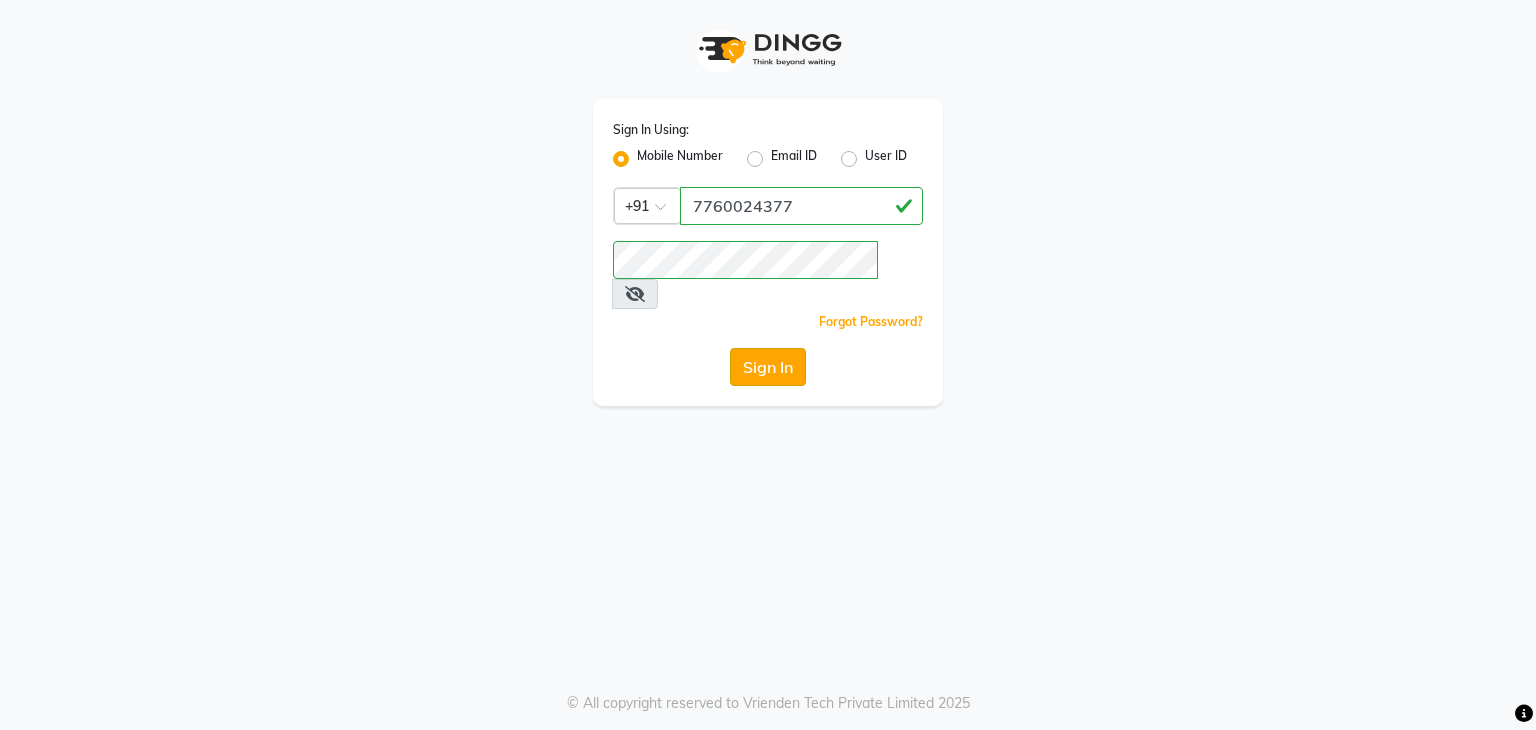 click on "Sign In" 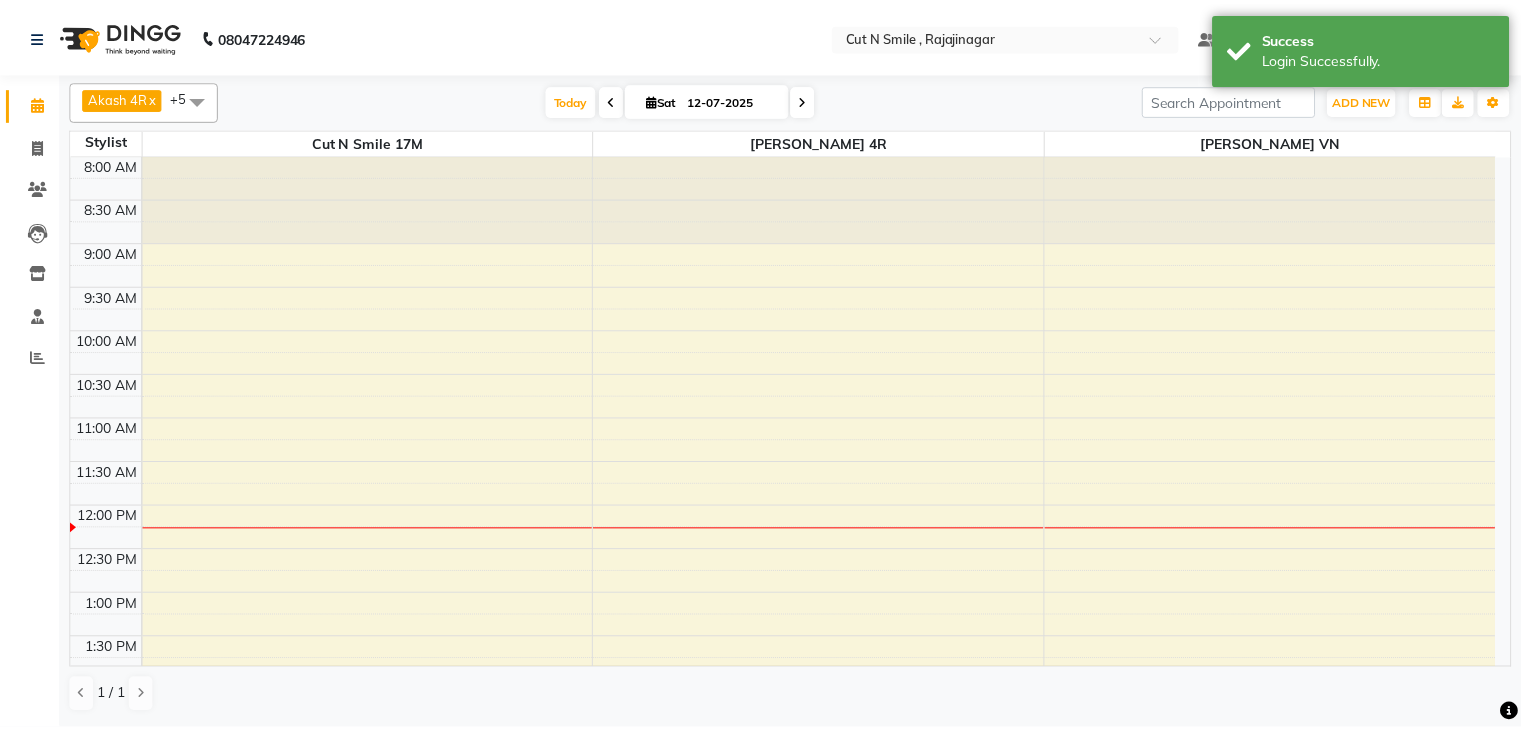 scroll, scrollTop: 0, scrollLeft: 0, axis: both 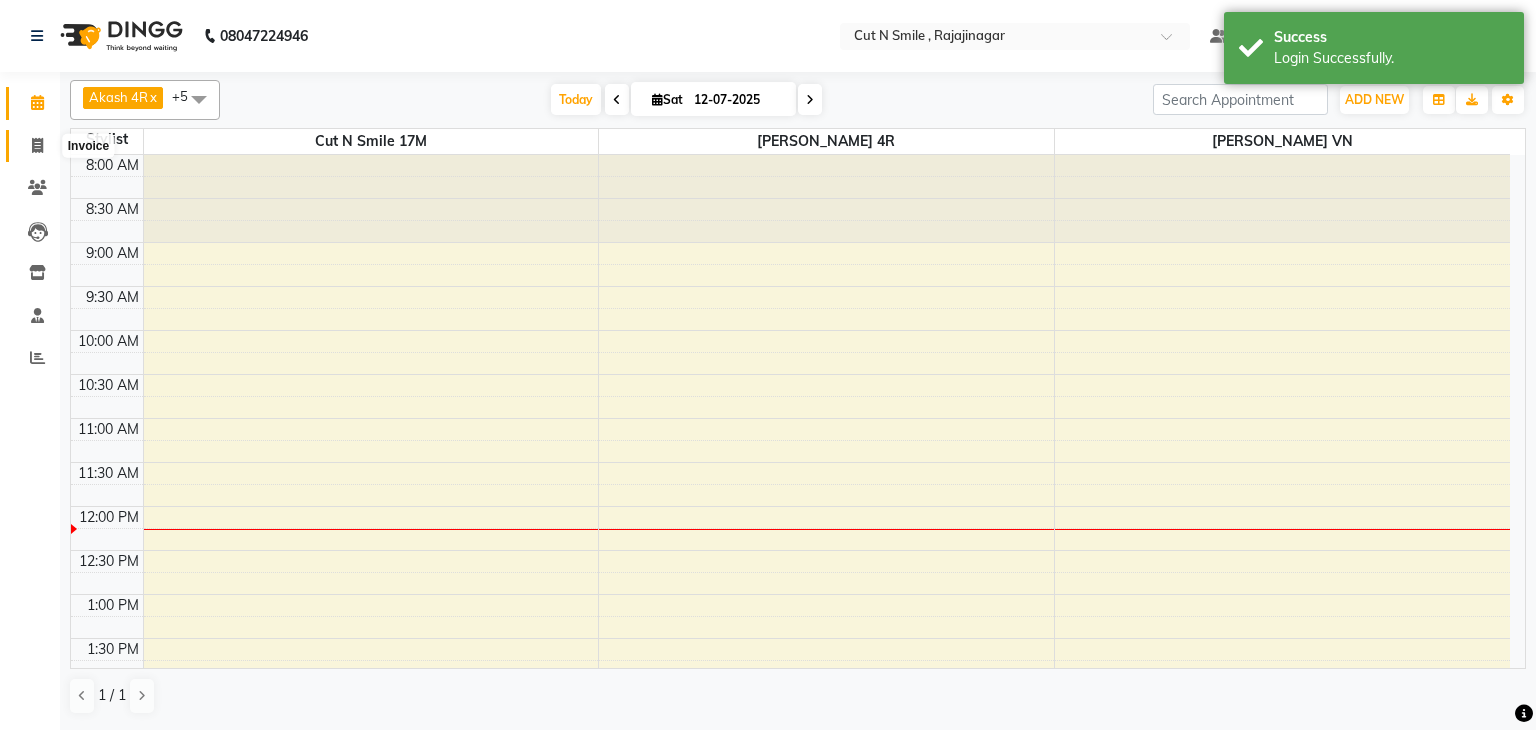 click 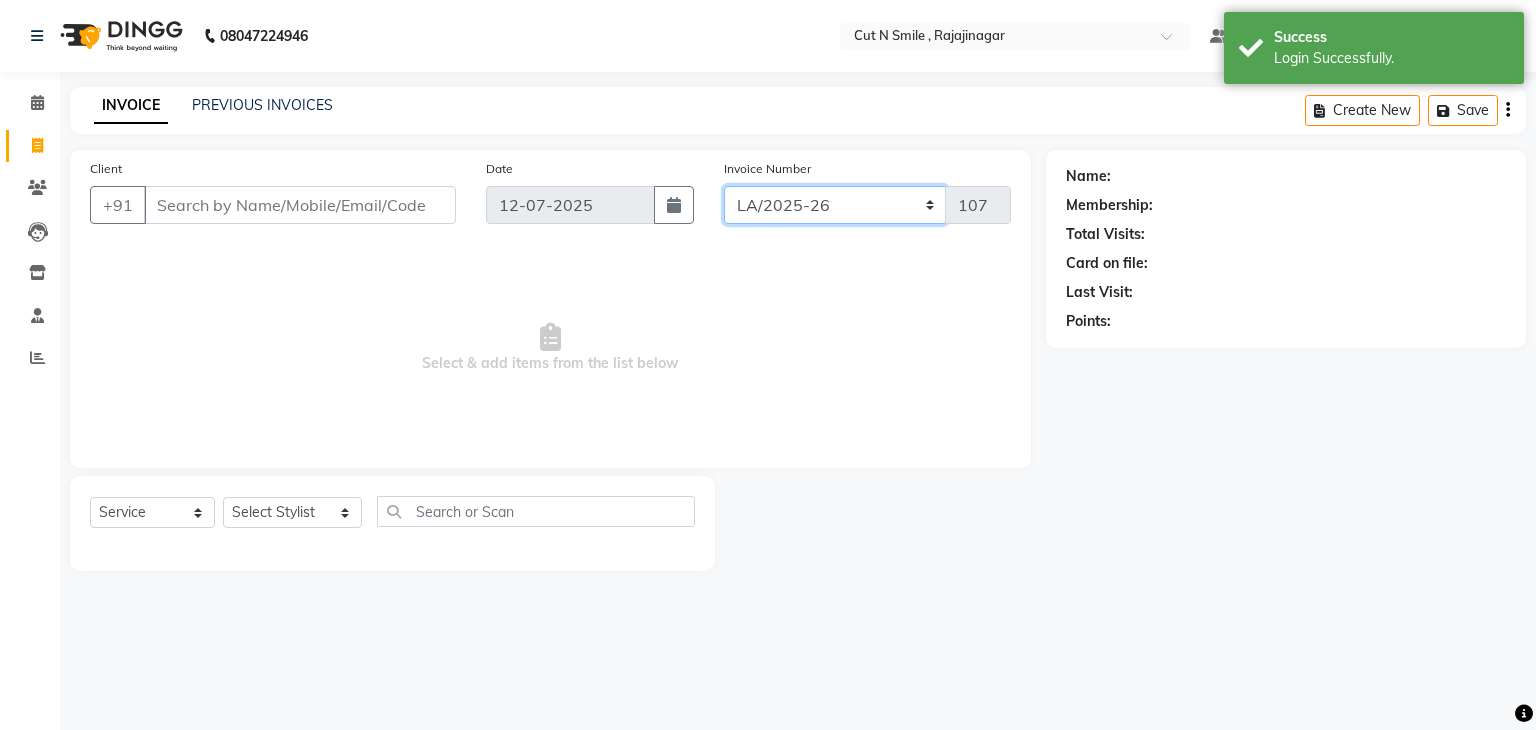 click on "[PERSON_NAME]/25-26 LA/2025-26 SH/25 CH/25 SA/25" 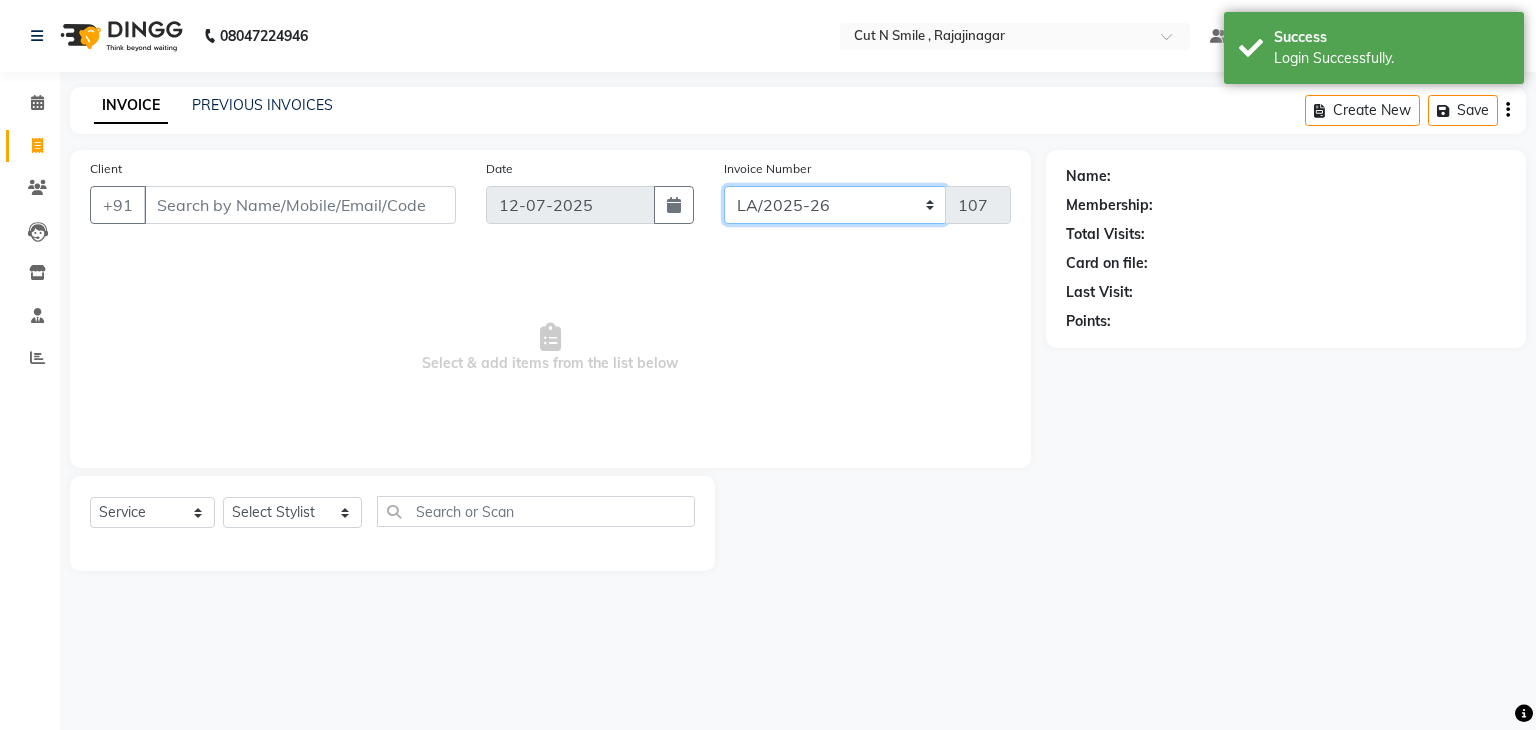 select on "7181" 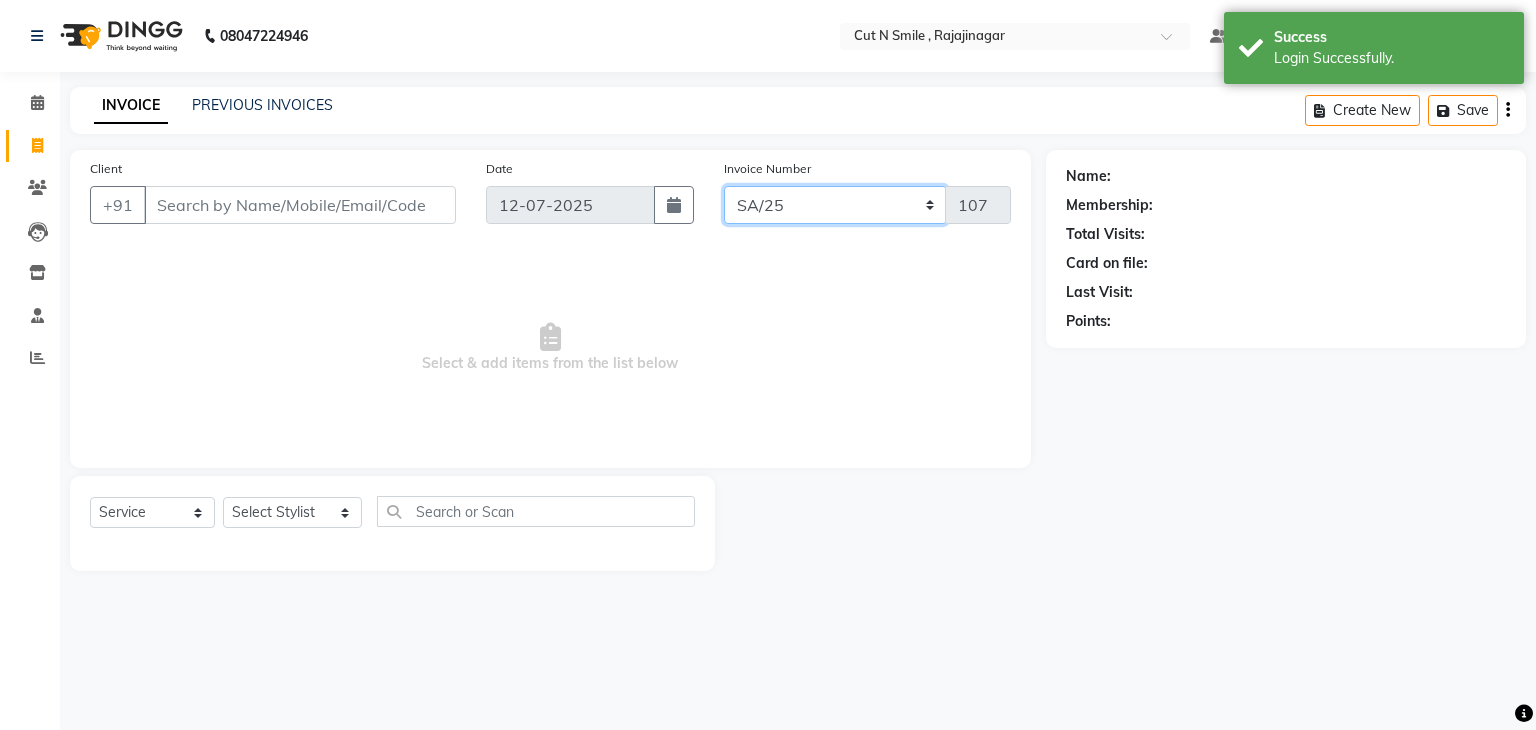 click on "[PERSON_NAME]/25-26 LA/2025-26 SH/25 CH/25 SA/25" 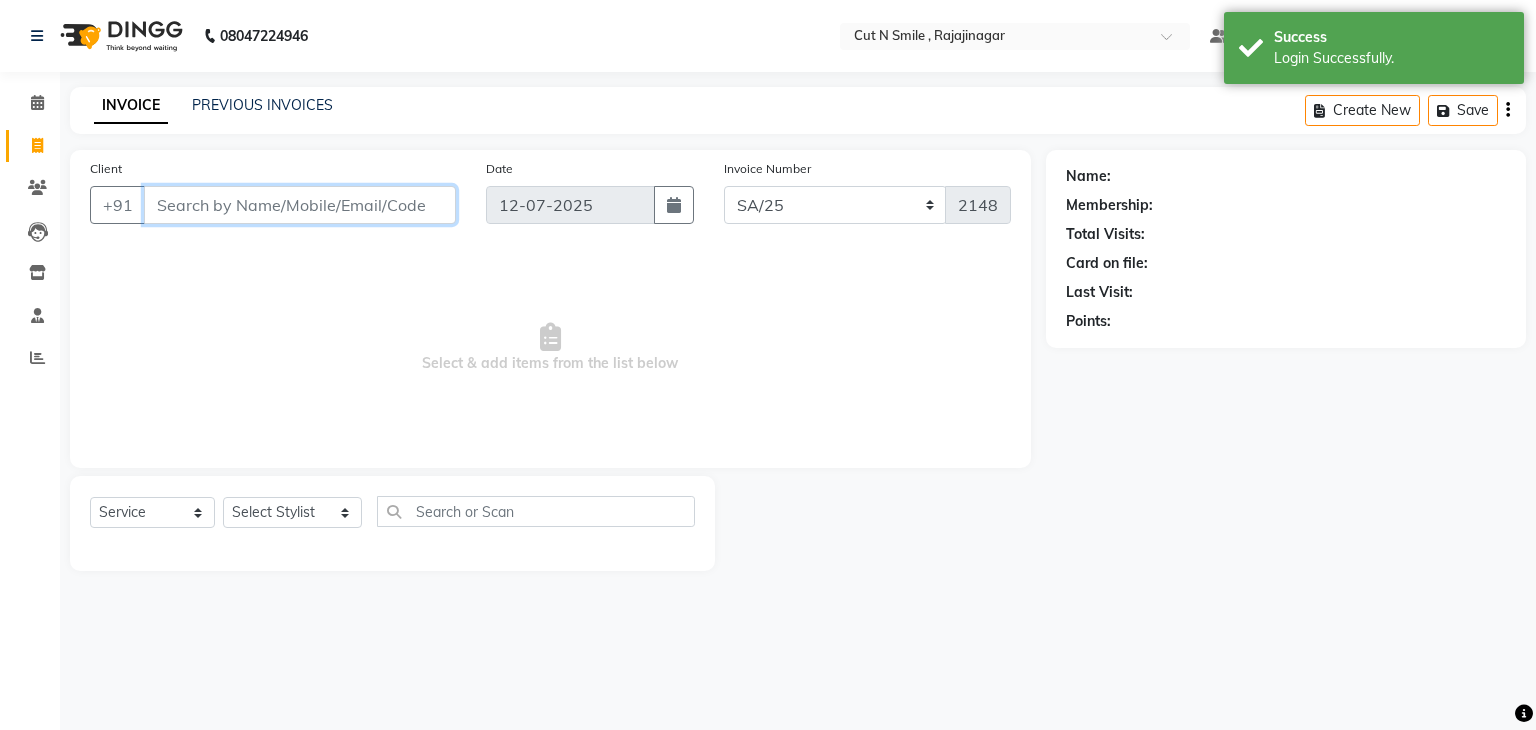 click on "Client" at bounding box center [300, 205] 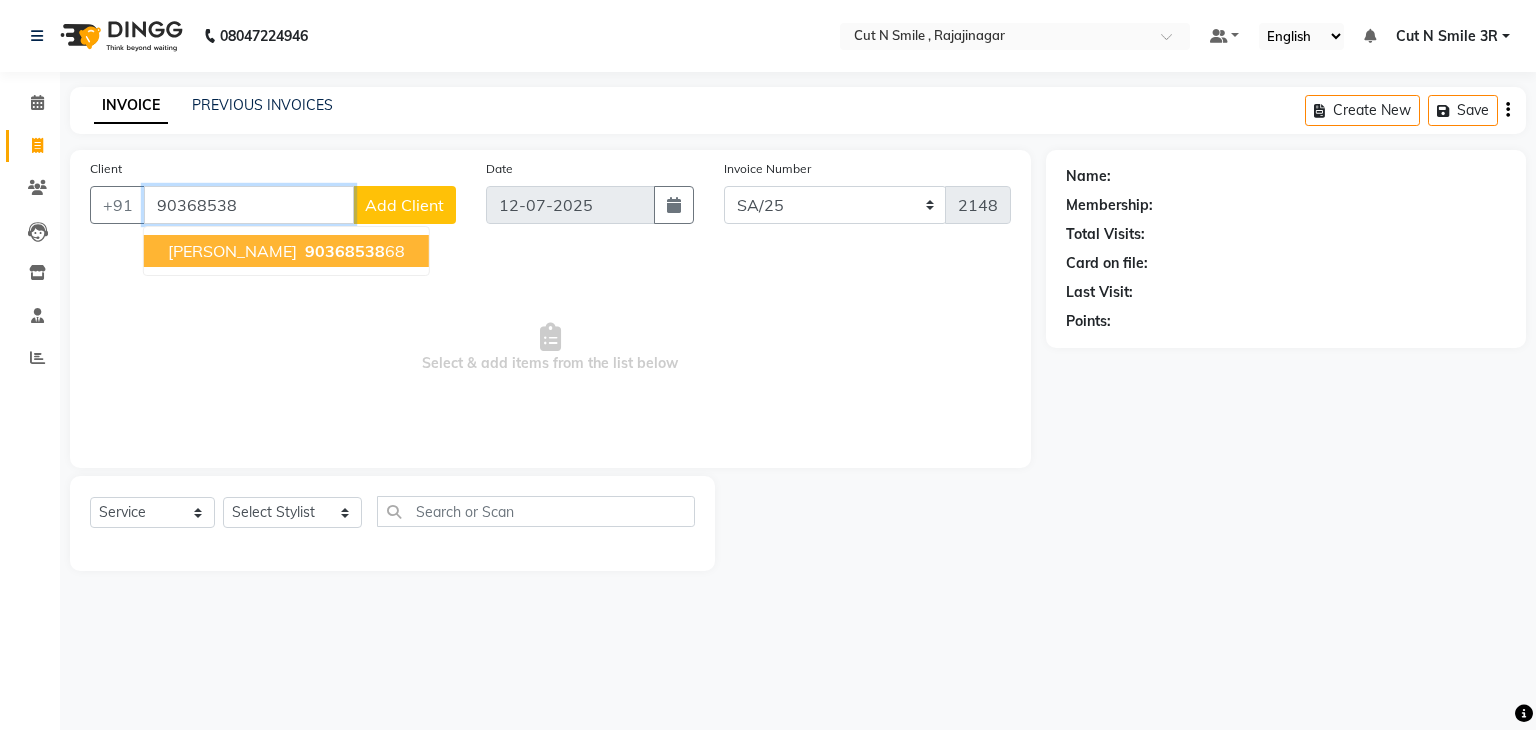 click on "90368538" at bounding box center [345, 251] 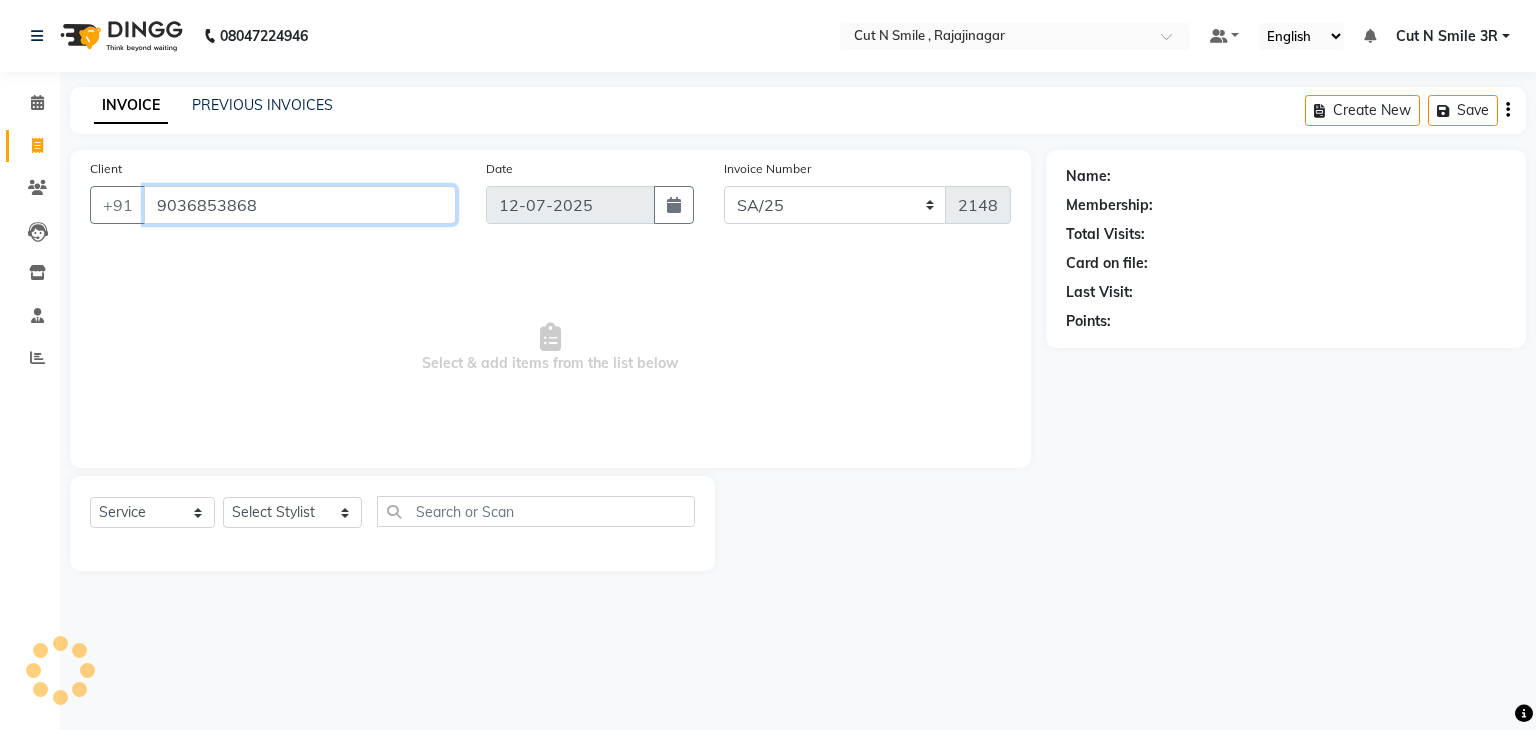 type on "9036853868" 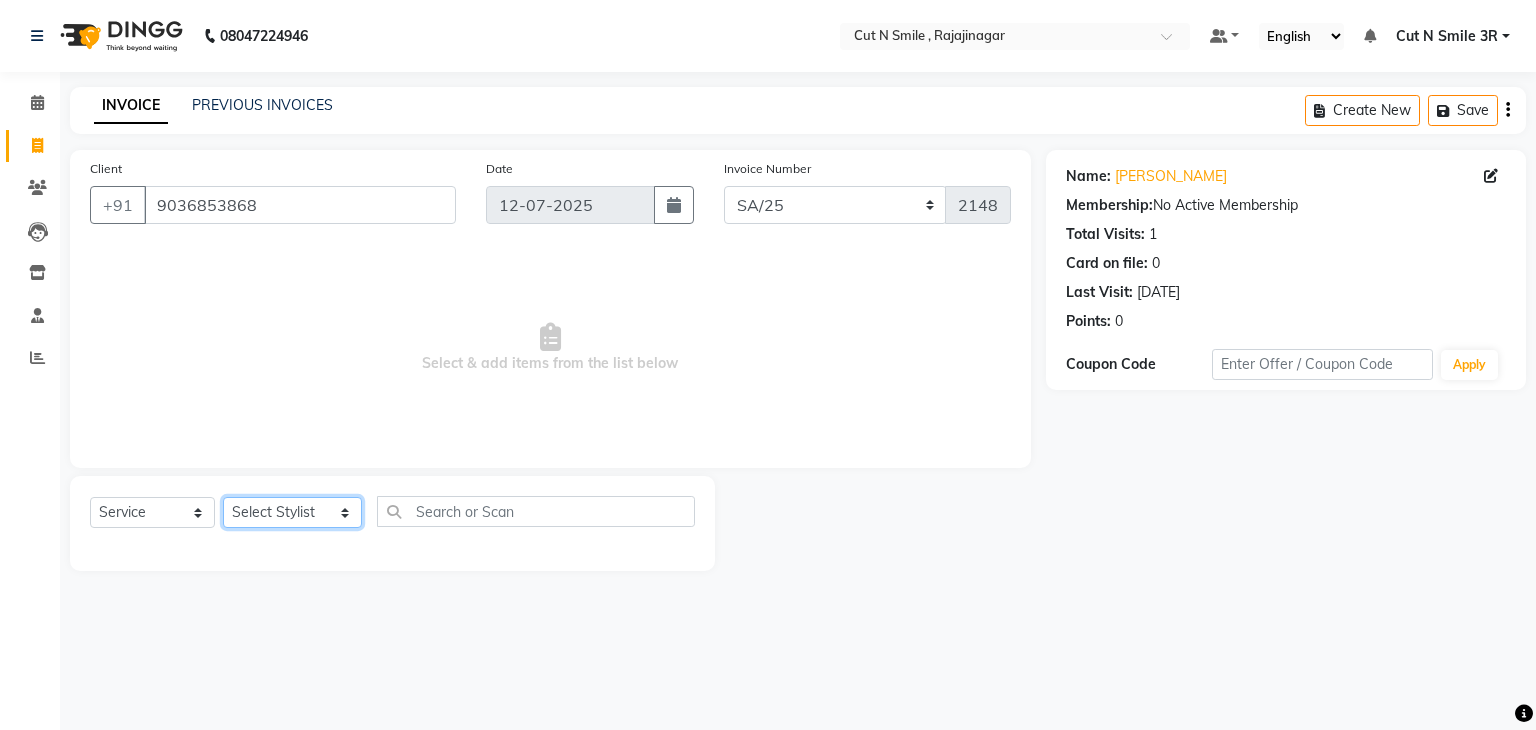click on "Select Stylist [PERSON_NAME] Ammu 3R [PERSON_NAME] VN [PERSON_NAME] 3R [PERSON_NAME] 3R [PERSON_NAME] 3R [PERSON_NAME] 4R CNS [PERSON_NAME]  Cut N Smile 17M  Cut N Smile 3R Cut n Smile 4R Cut N Smile 9M Cut N Smile ML Cut N Smile V [PERSON_NAME] 4R Govind VN Hema 4R [PERSON_NAME] VN Karan VN Love 4R [PERSON_NAME] 3R Manu 4R  Muskaan VN [PERSON_NAME] 4R N D M 4R NDM Alam 4R Noushad VN [PERSON_NAME] 4R Priya [PERSON_NAME] 3R Rahul 3R Ravi 3R [PERSON_NAME] 4R [PERSON_NAME] 3R [PERSON_NAME] 4R [PERSON_NAME] [PERSON_NAME] 3R [PERSON_NAME] 4R Sameer 3R [PERSON_NAME] [PERSON_NAME]  [PERSON_NAME] [PERSON_NAME] [PERSON_NAME] VN [PERSON_NAME] 4R [PERSON_NAME] 4R [PERSON_NAME] VN Shanavaaz [PERSON_NAME] 3R [PERSON_NAME] 4R [PERSON_NAME] [PERSON_NAME] 4R Sunny VN [PERSON_NAME] 4R Vakeel 3R Varas 4R [PERSON_NAME] [PERSON_NAME] VN" 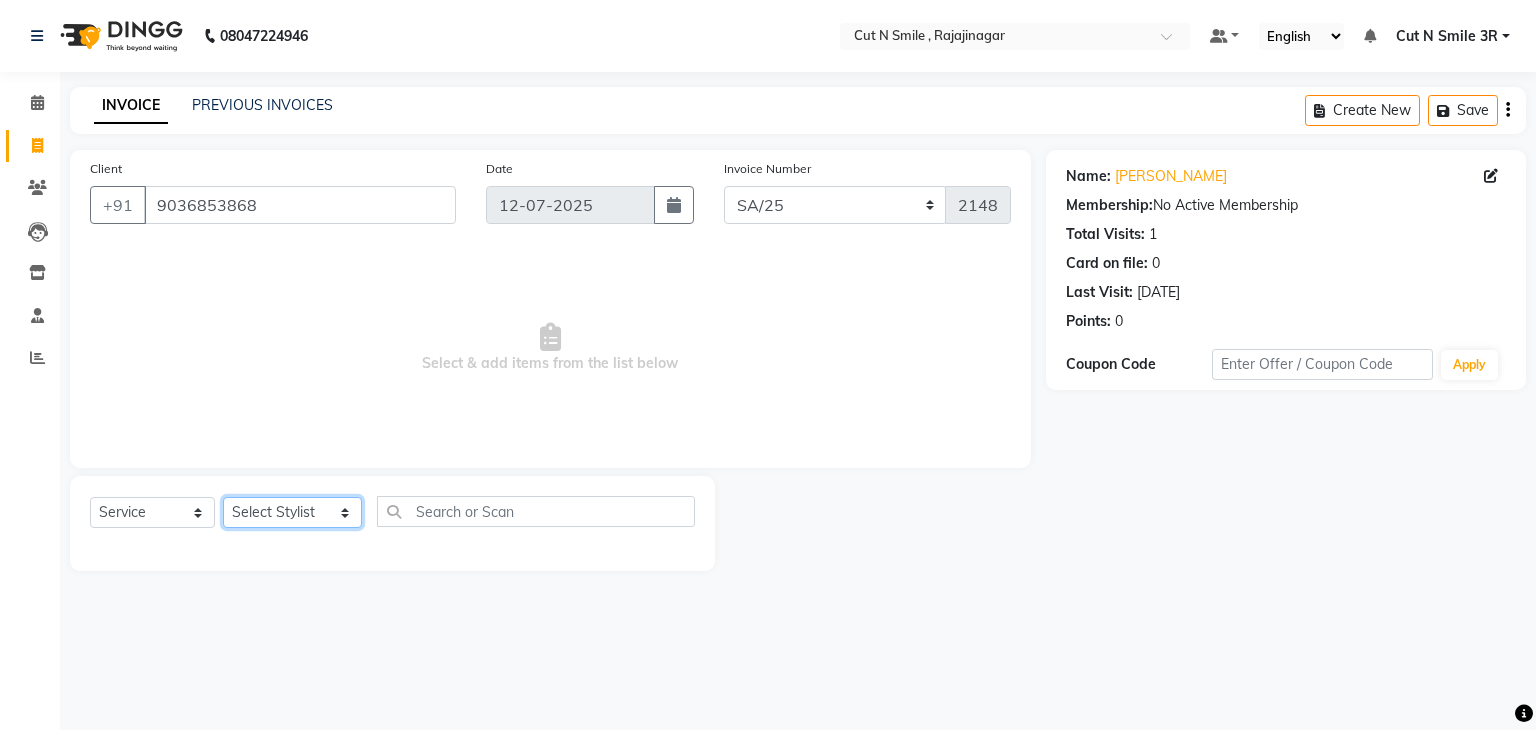select on "79168" 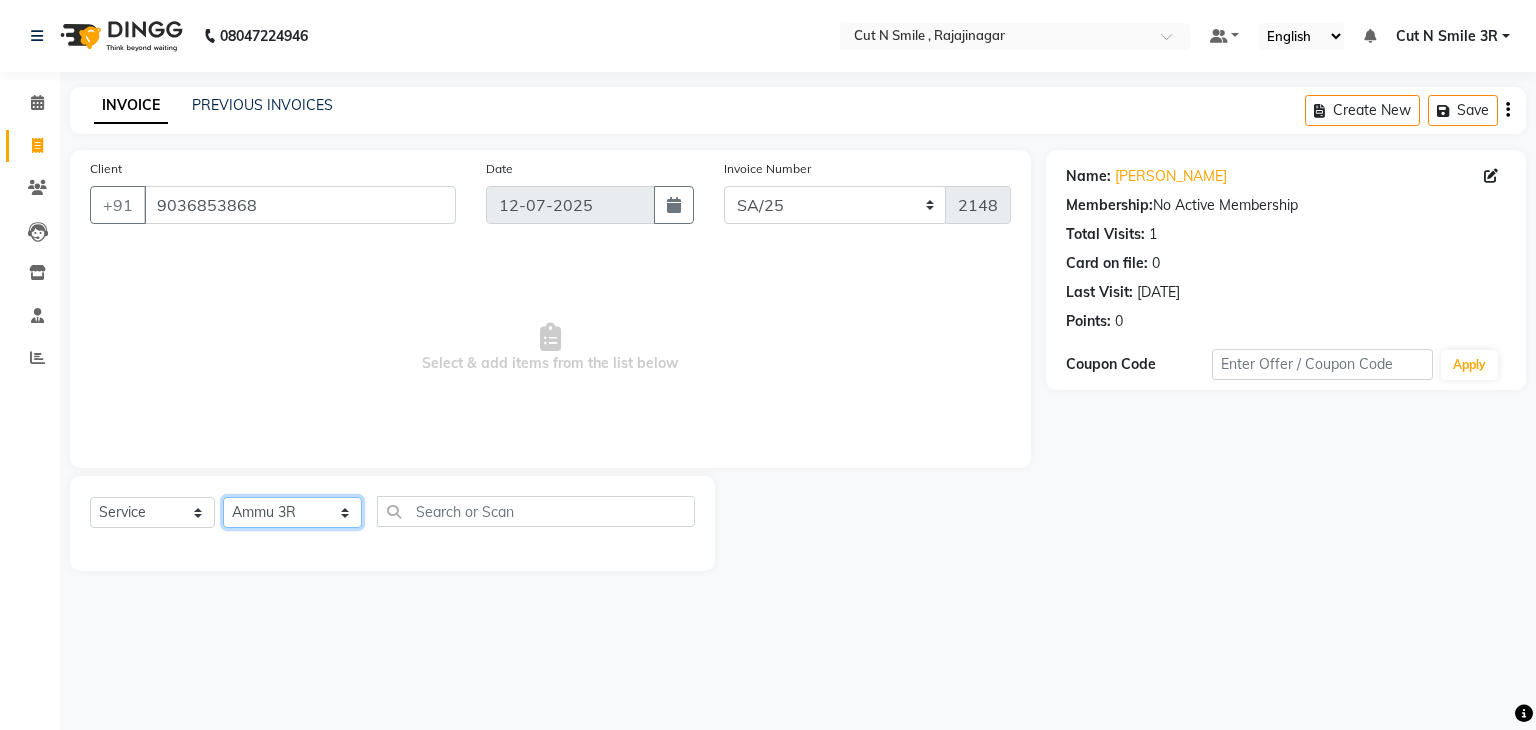 click on "Select Stylist [PERSON_NAME] Ammu 3R [PERSON_NAME] VN [PERSON_NAME] 3R [PERSON_NAME] 3R [PERSON_NAME] 3R [PERSON_NAME] 4R CNS [PERSON_NAME]  Cut N Smile 17M  Cut N Smile 3R Cut n Smile 4R Cut N Smile 9M Cut N Smile ML Cut N Smile V [PERSON_NAME] 4R Govind VN Hema 4R [PERSON_NAME] VN Karan VN Love 4R [PERSON_NAME] 3R Manu 4R  Muskaan VN [PERSON_NAME] 4R N D M 4R NDM Alam 4R Noushad VN [PERSON_NAME] 4R Priya [PERSON_NAME] 3R Rahul 3R Ravi 3R [PERSON_NAME] 4R [PERSON_NAME] 3R [PERSON_NAME] 4R [PERSON_NAME] [PERSON_NAME] 3R [PERSON_NAME] 4R Sameer 3R [PERSON_NAME] [PERSON_NAME]  [PERSON_NAME] [PERSON_NAME] [PERSON_NAME] VN [PERSON_NAME] 4R [PERSON_NAME] 4R [PERSON_NAME] VN Shanavaaz [PERSON_NAME] 3R [PERSON_NAME] 4R [PERSON_NAME] [PERSON_NAME] 4R Sunny VN [PERSON_NAME] 4R Vakeel 3R Varas 4R [PERSON_NAME] [PERSON_NAME] VN" 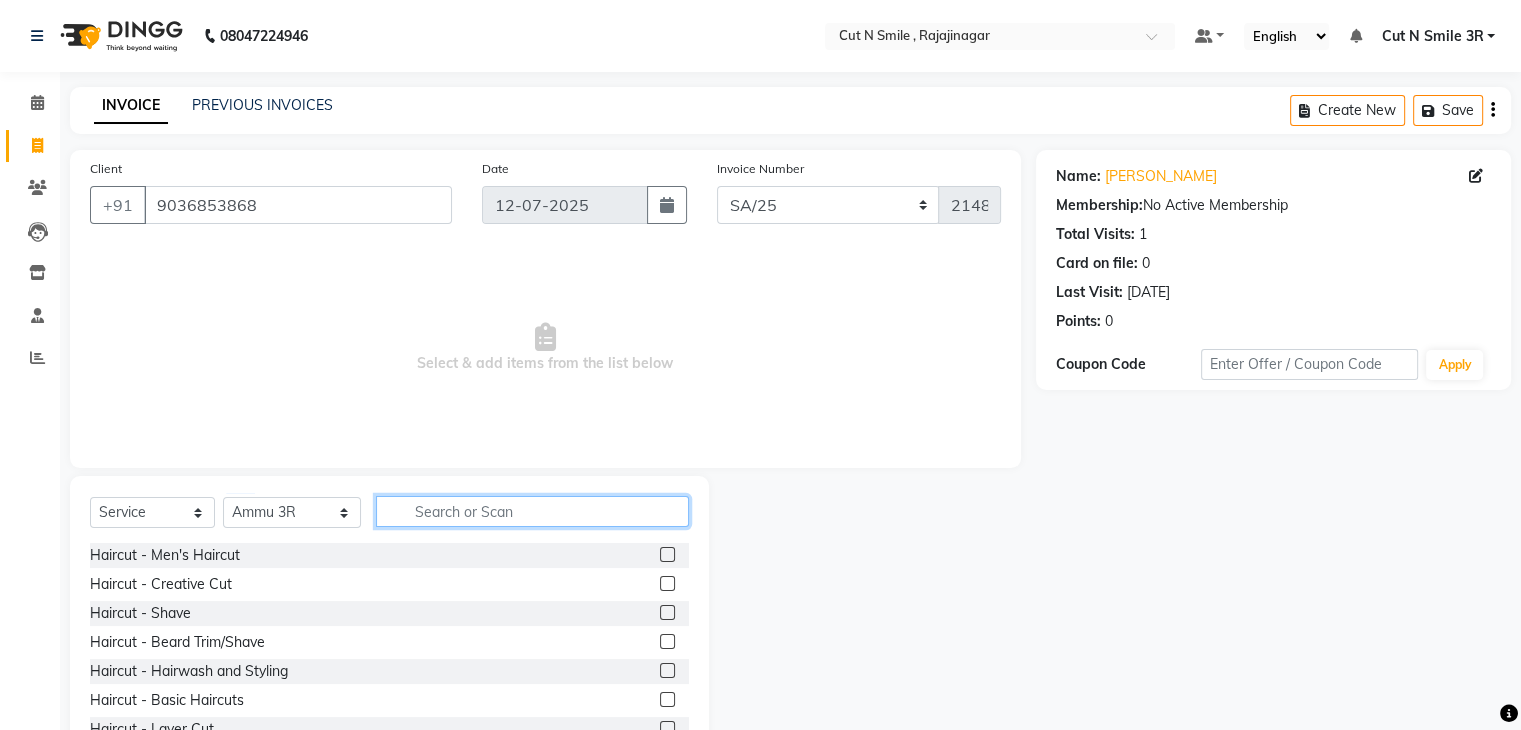 click 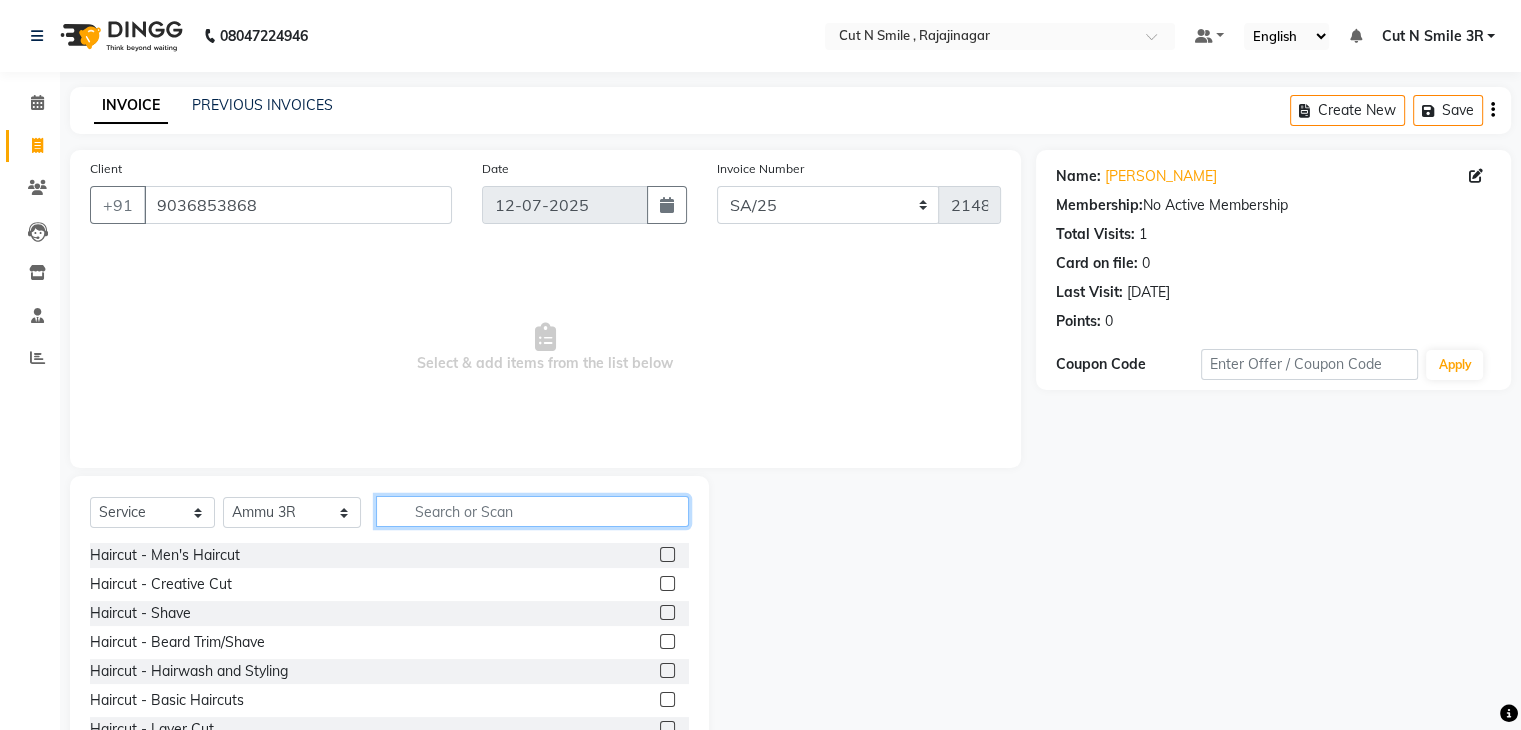 click 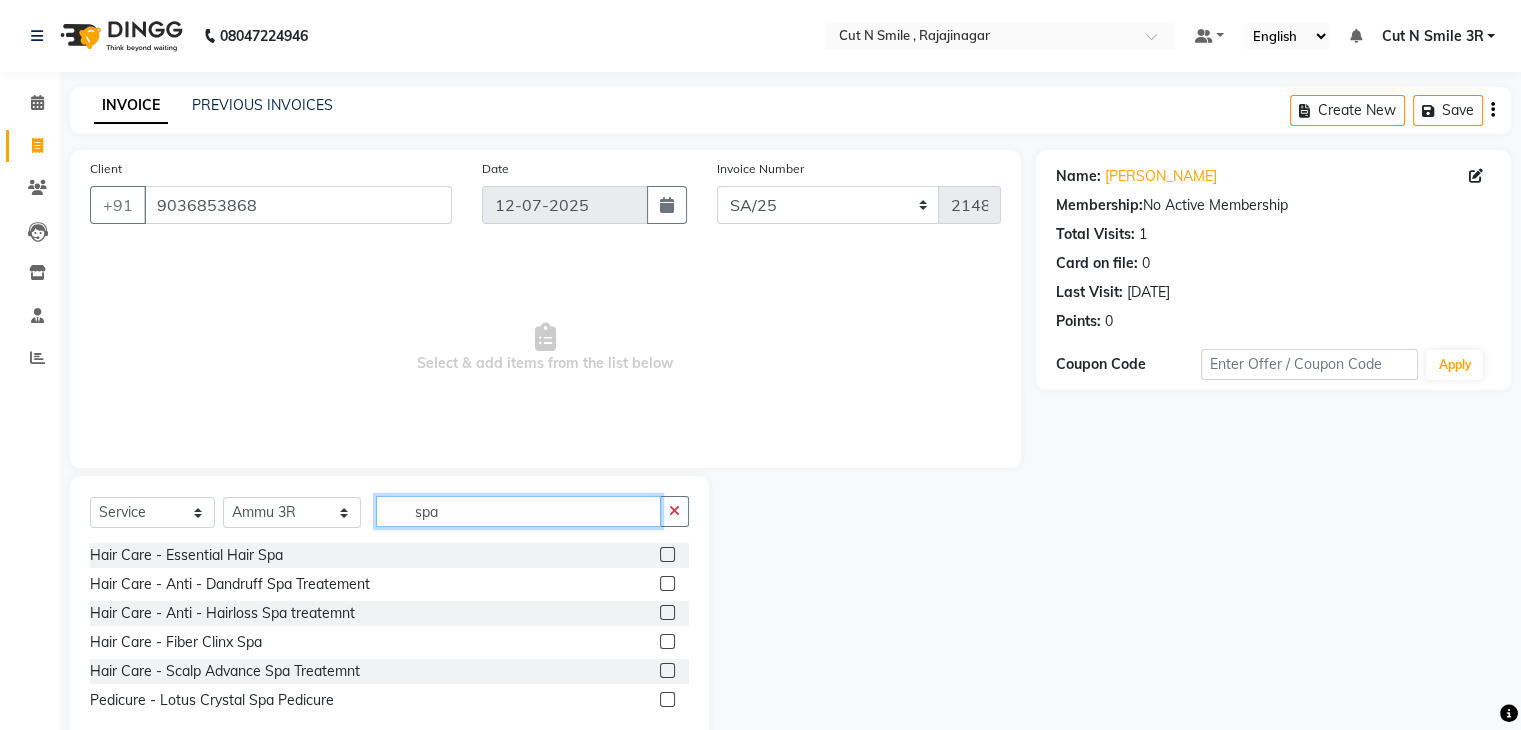 type on "spa" 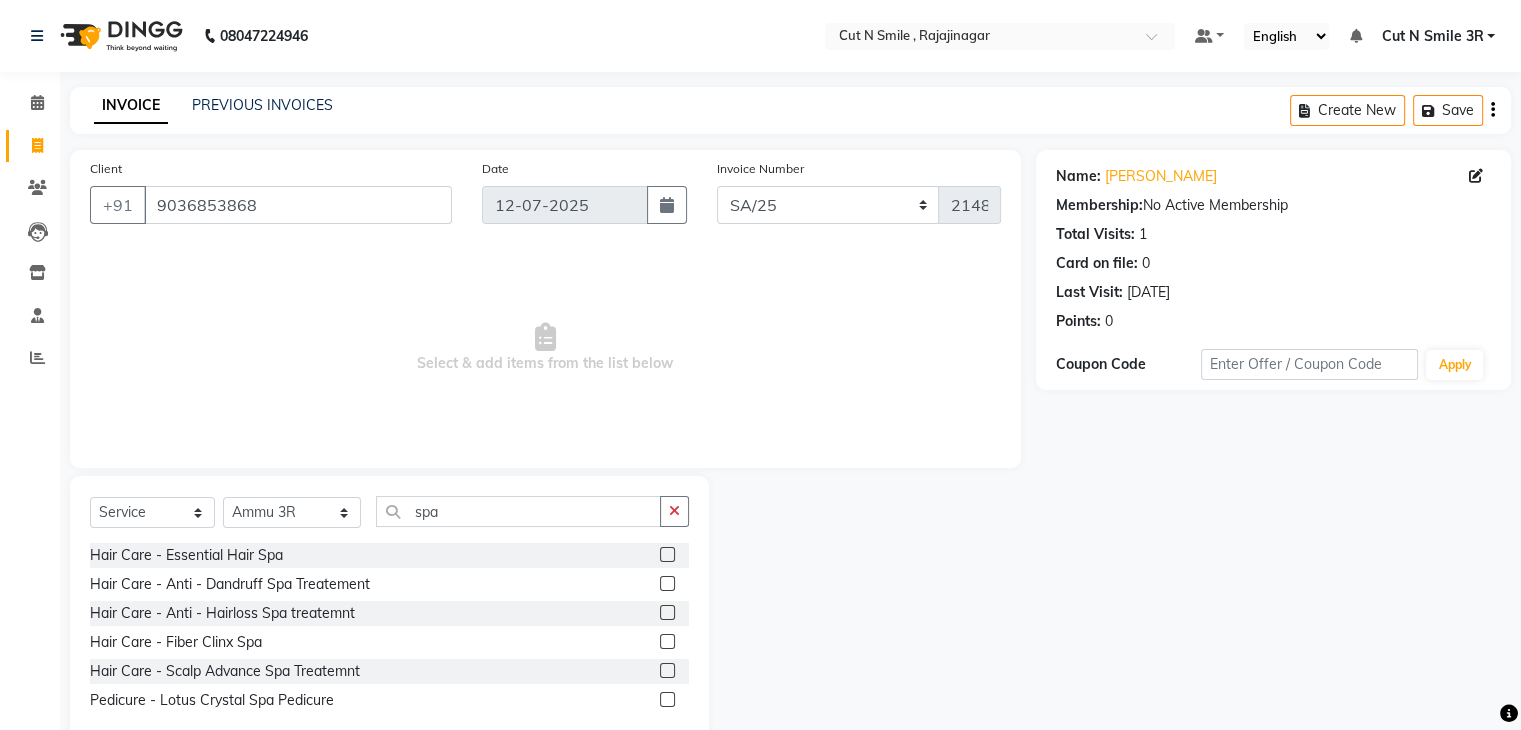 click 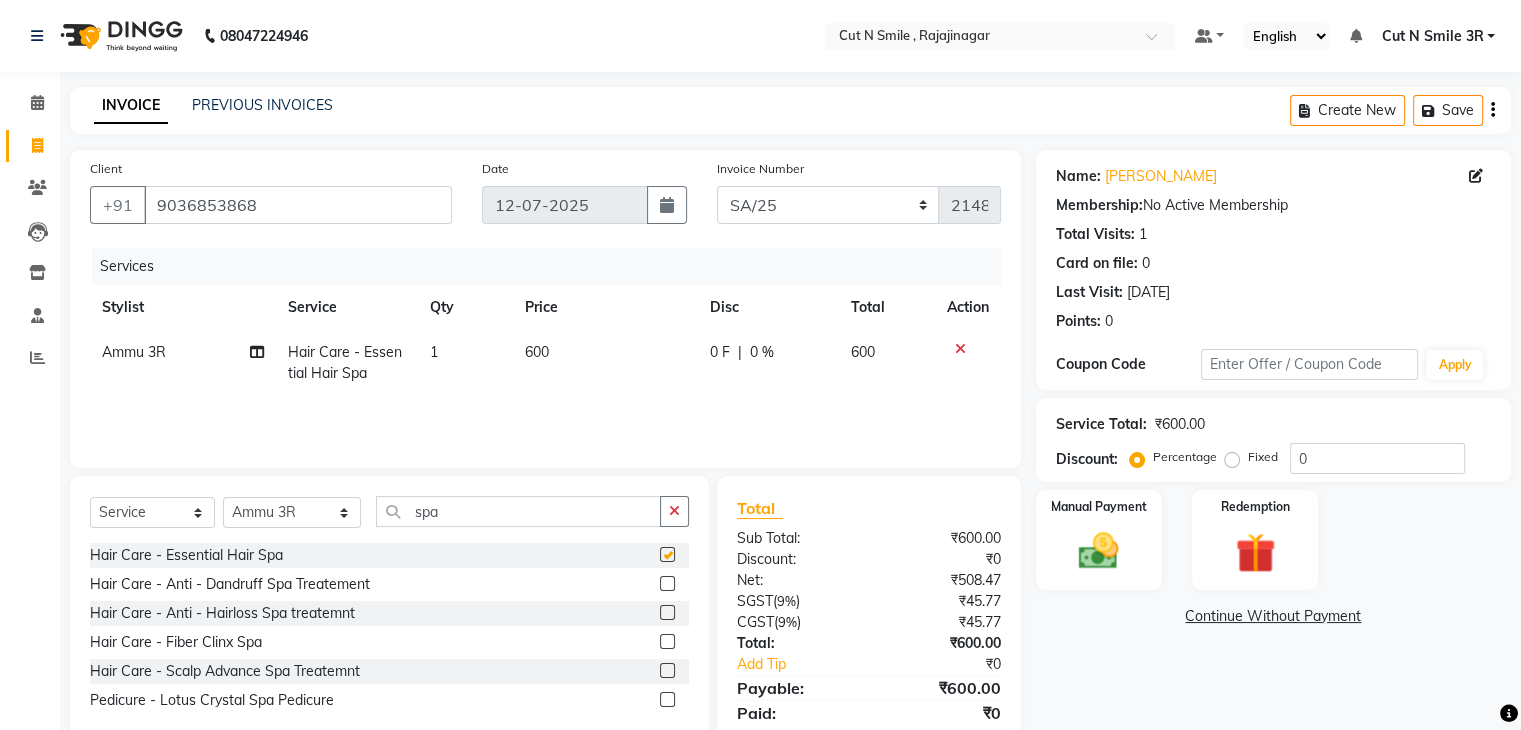 checkbox on "false" 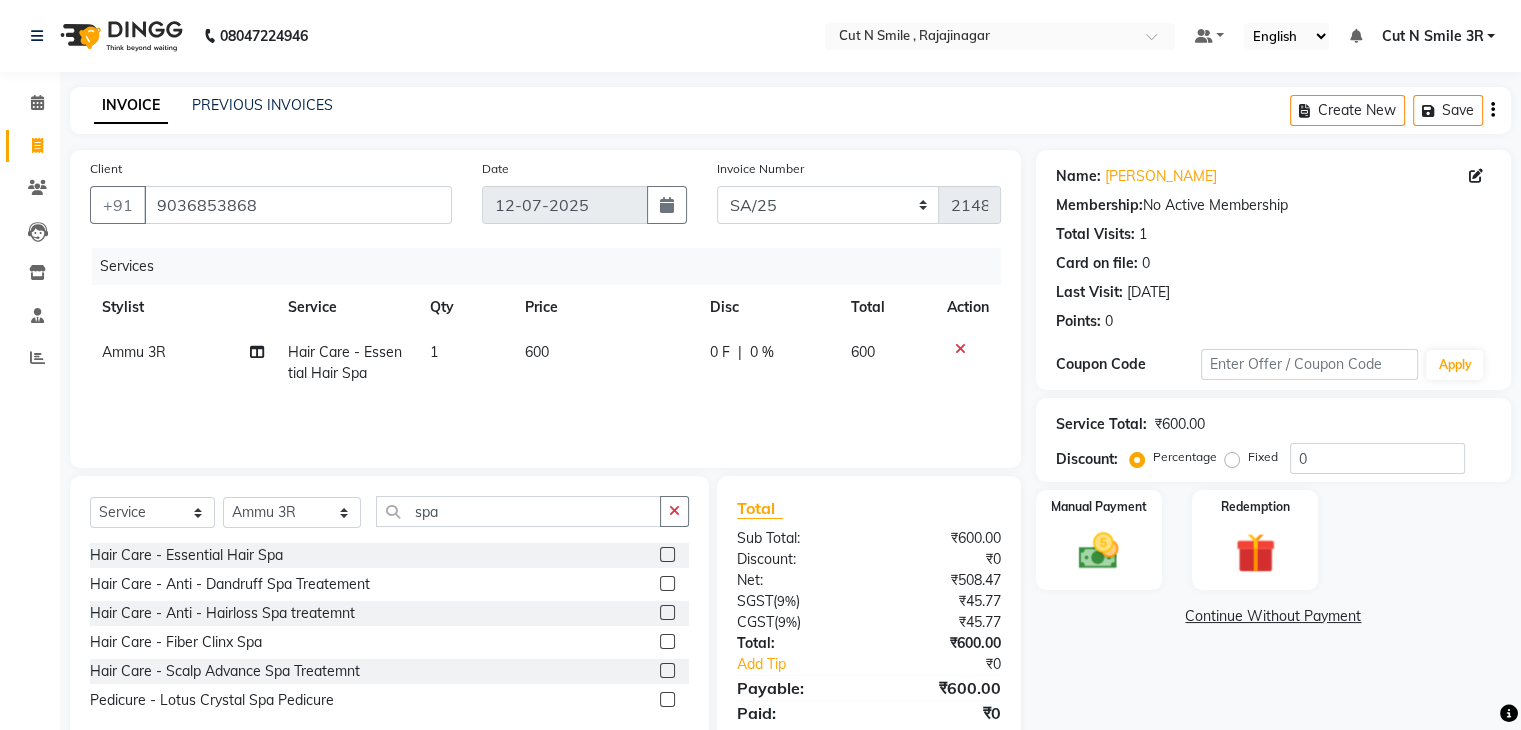 click on "600" 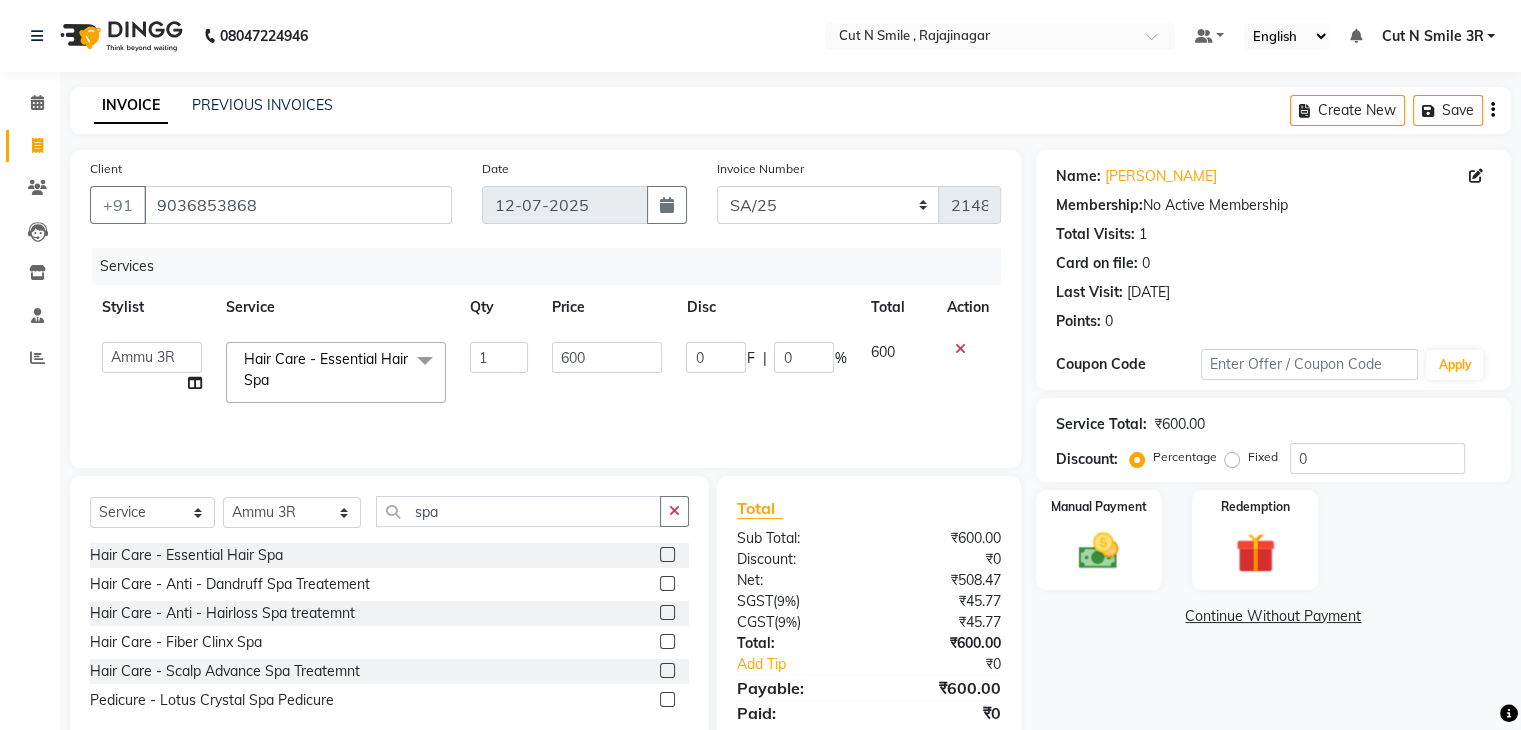 click on "600" 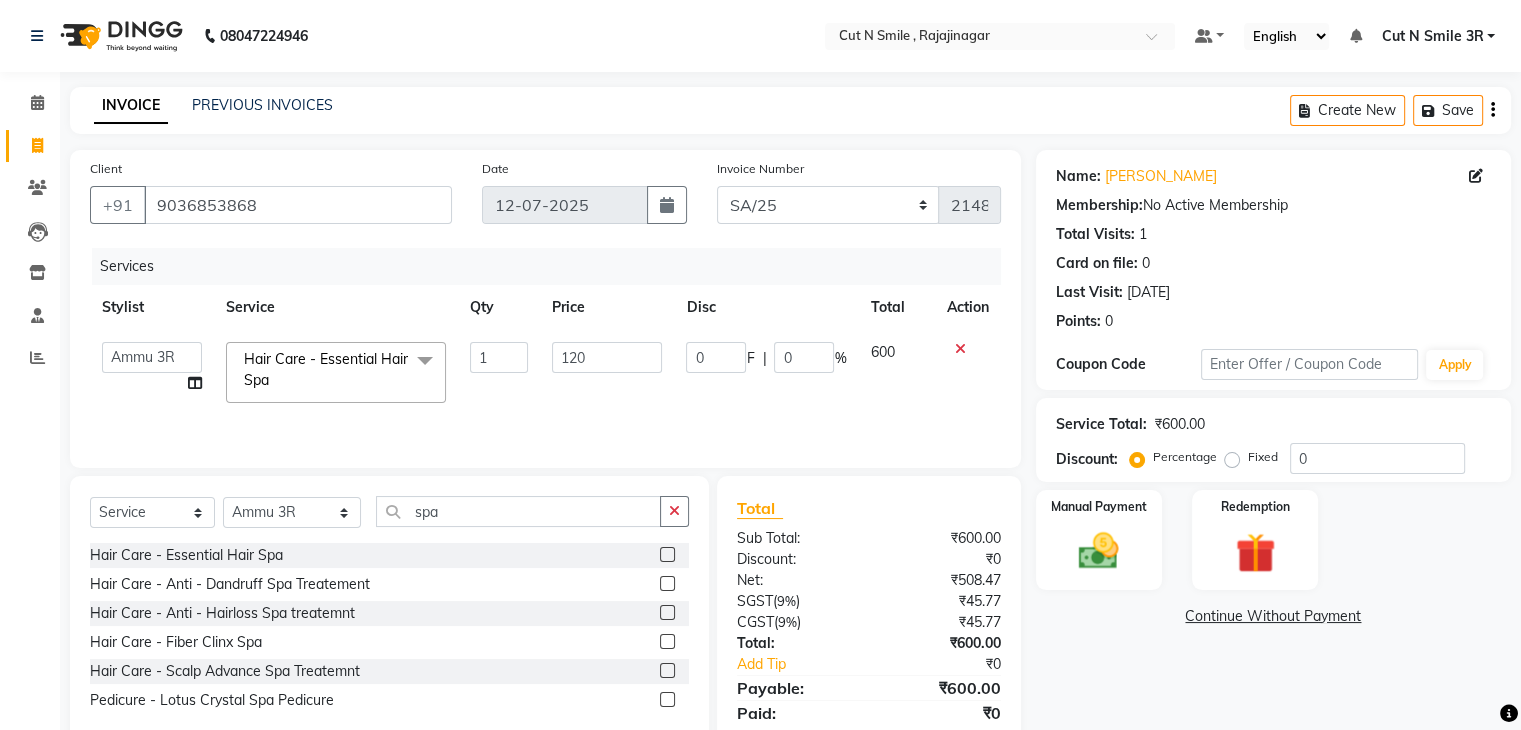 type on "1200" 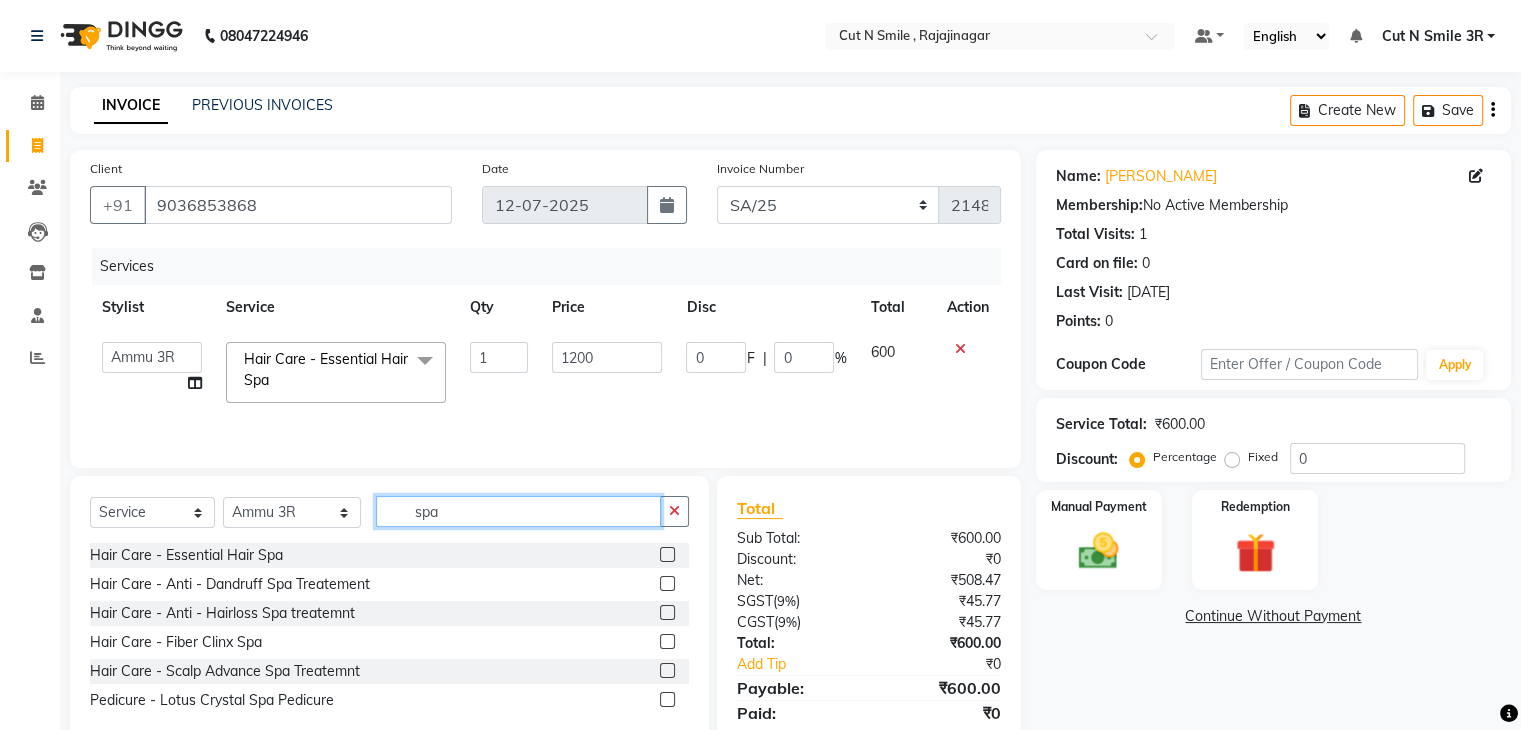 click on "spa" 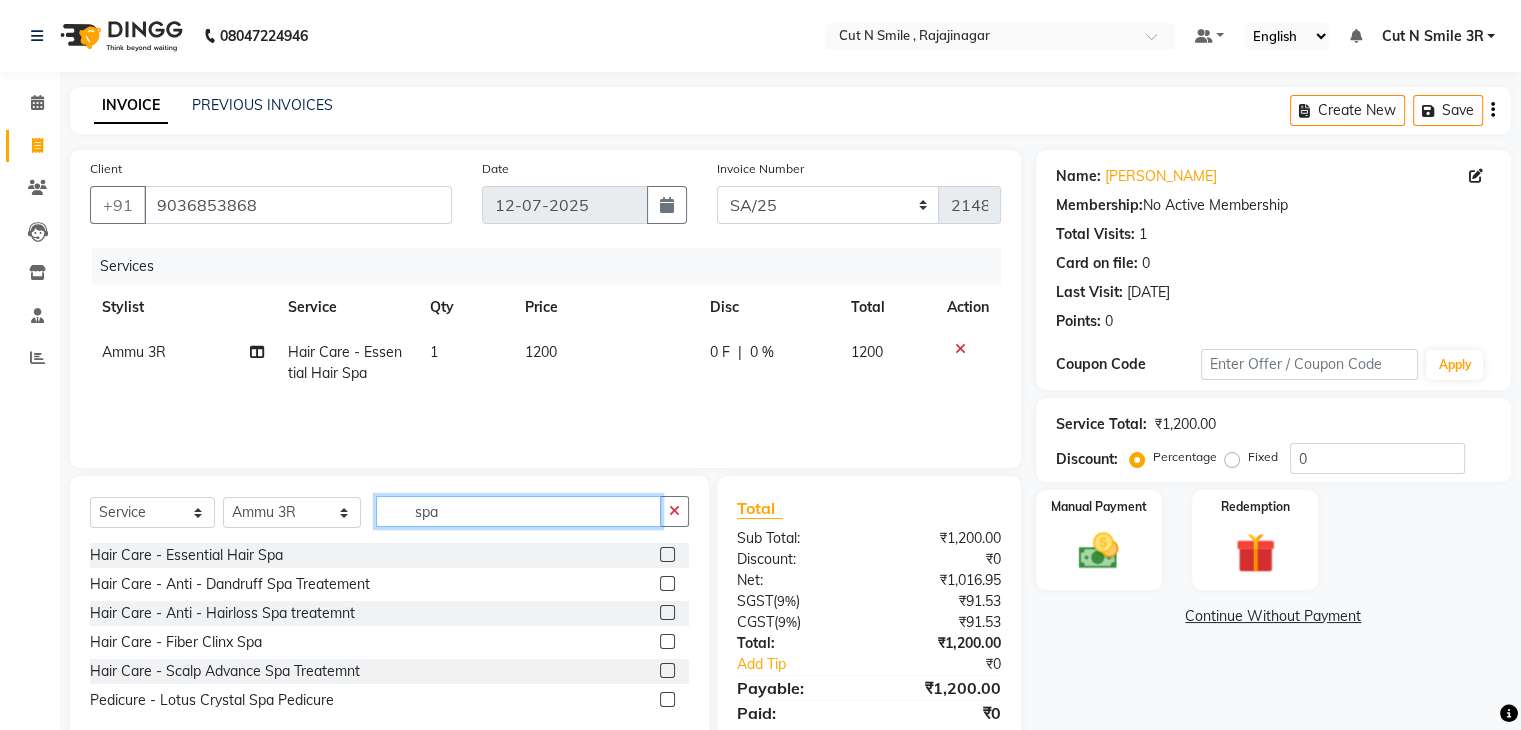 click on "spa" 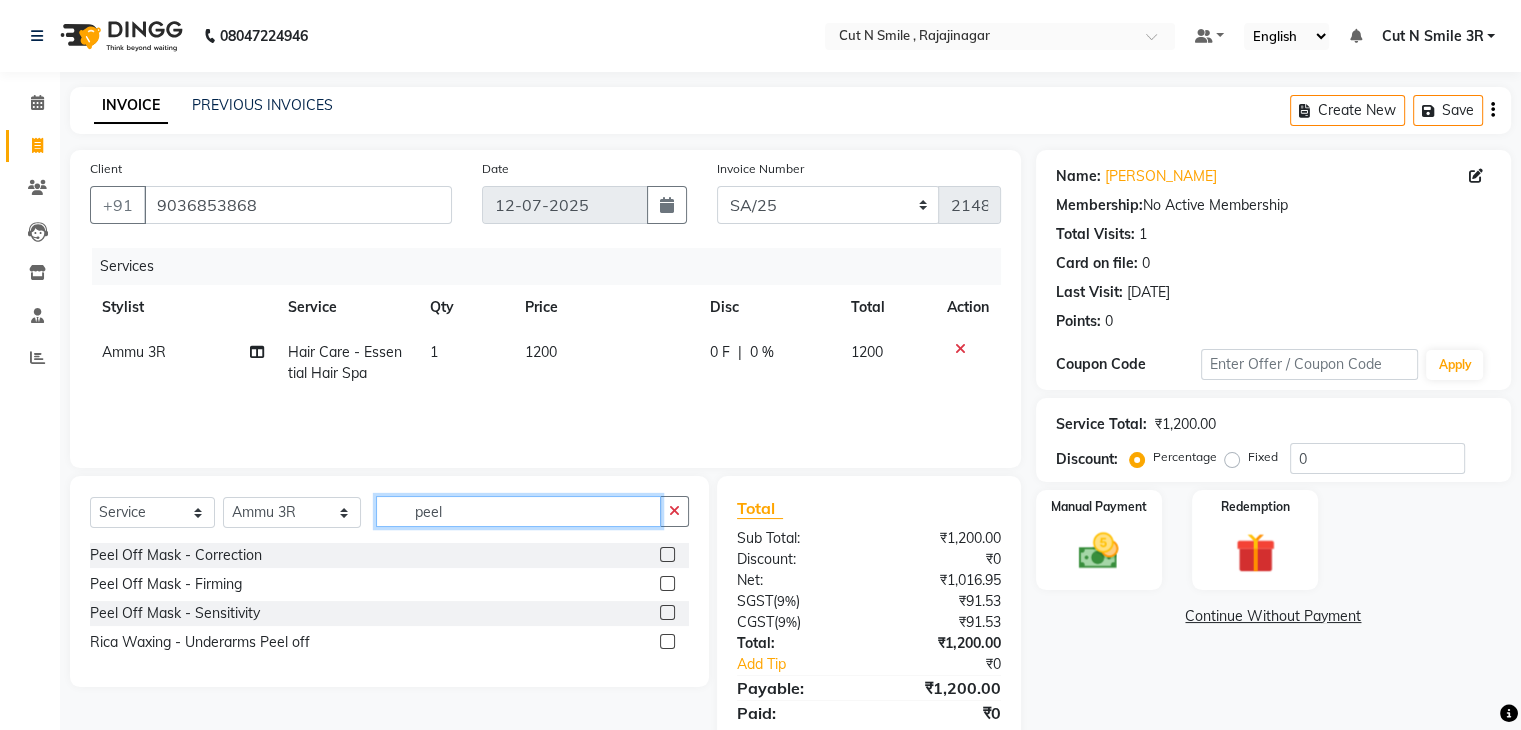 type on "peel" 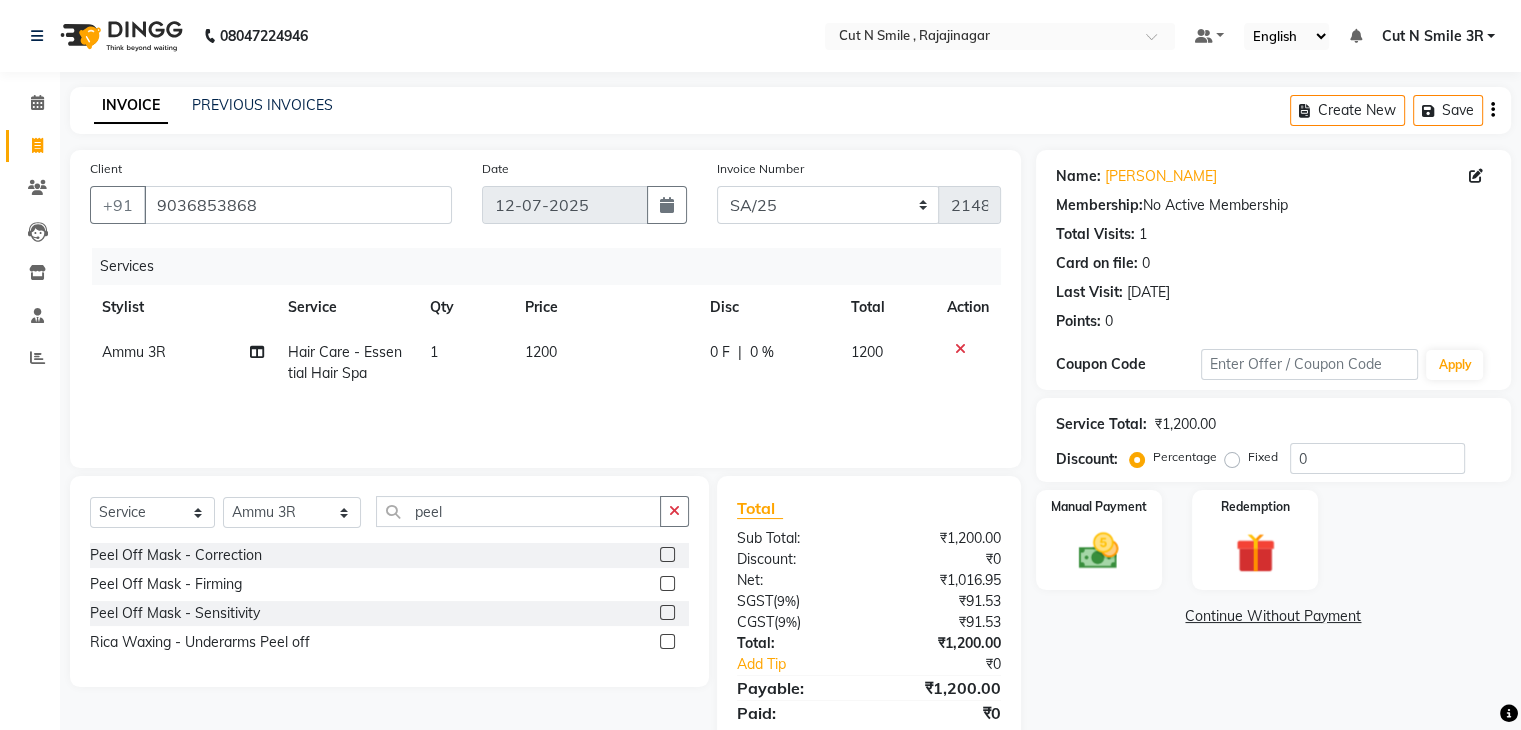 click 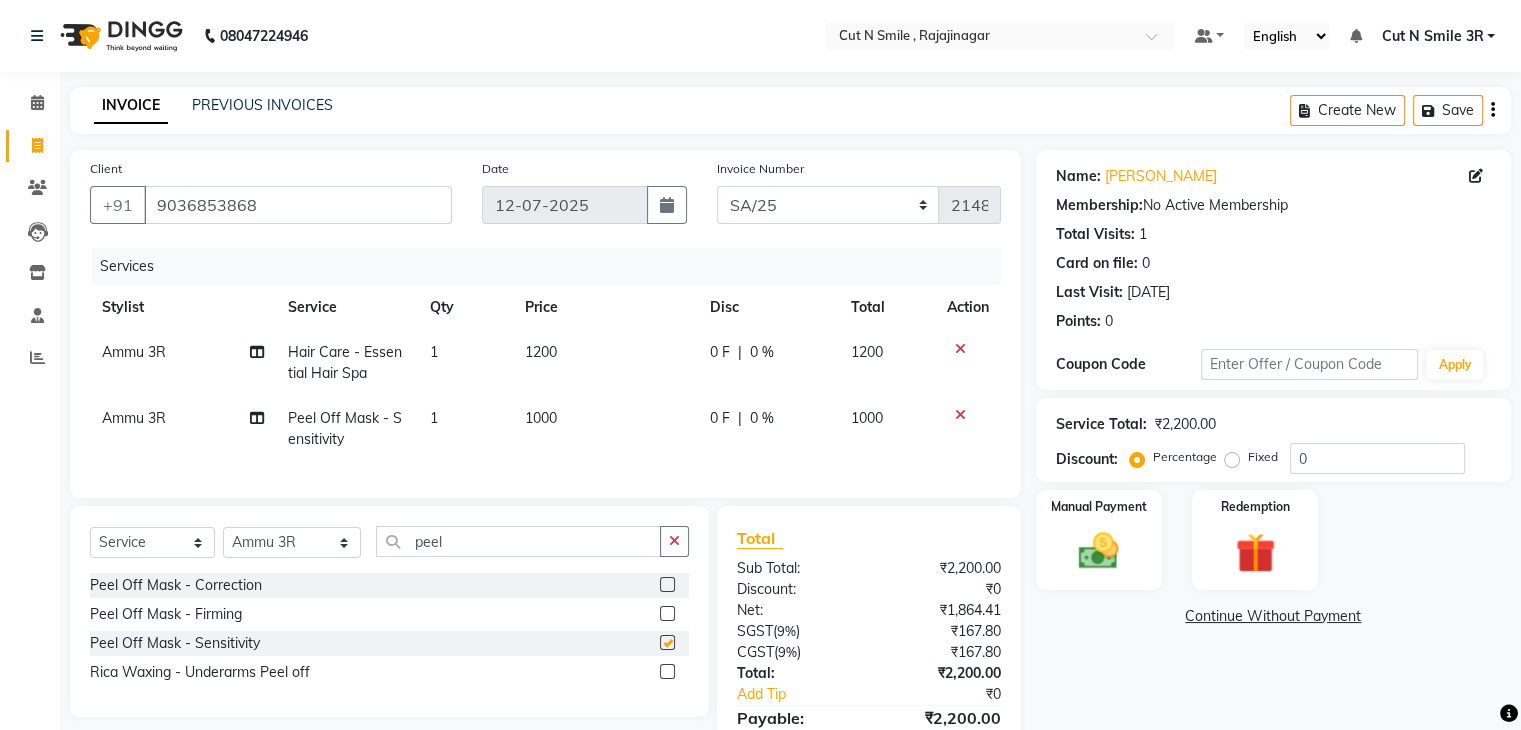 checkbox on "false" 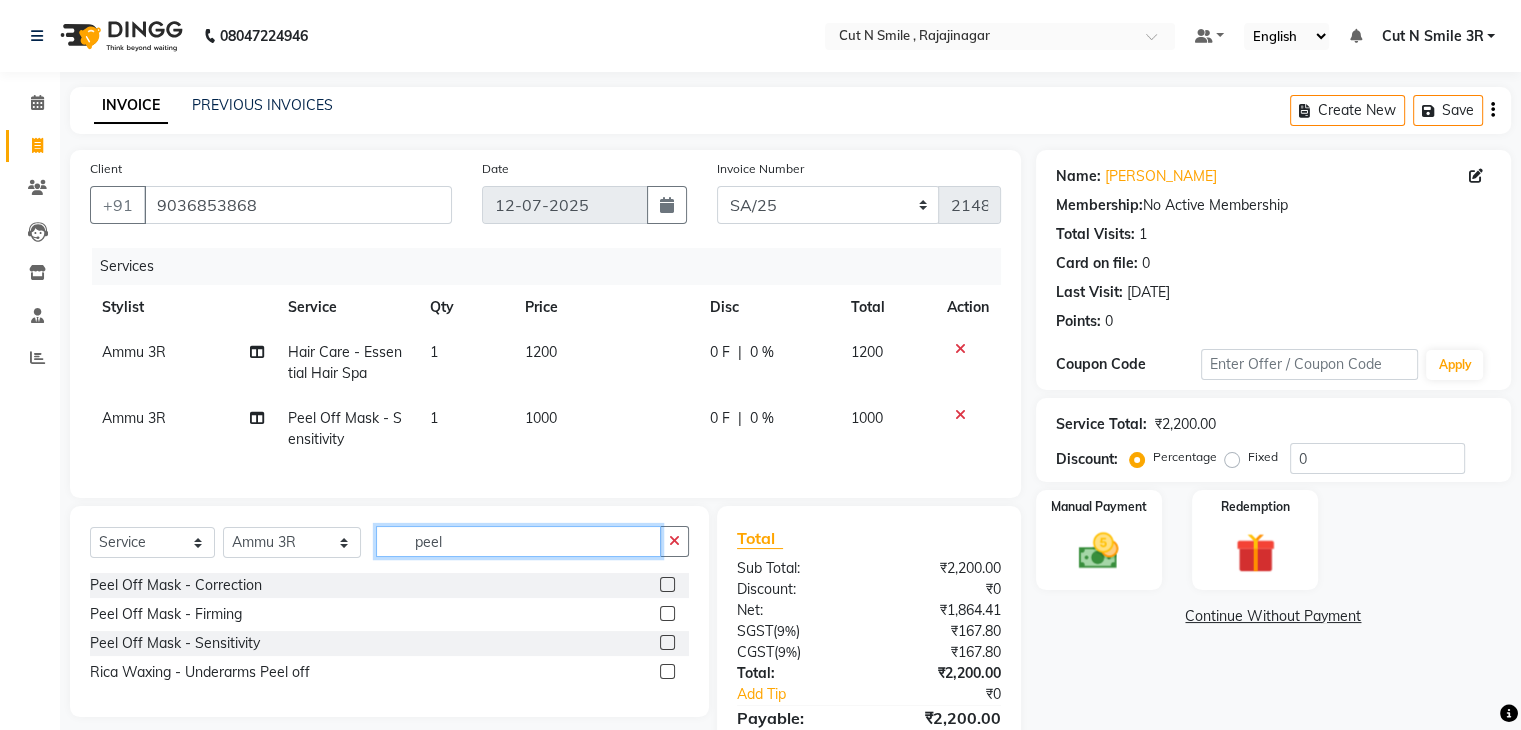 click on "peel" 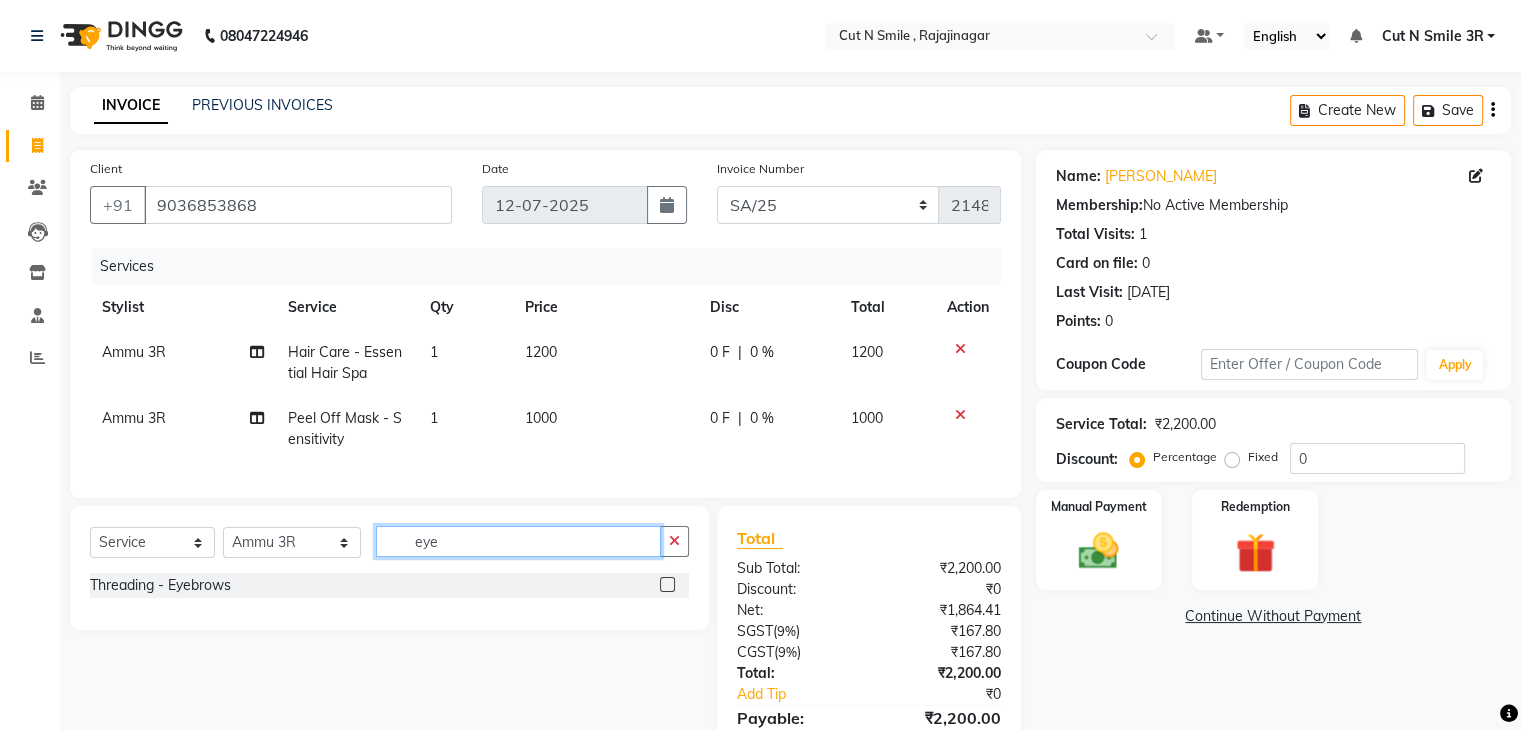 type on "eye" 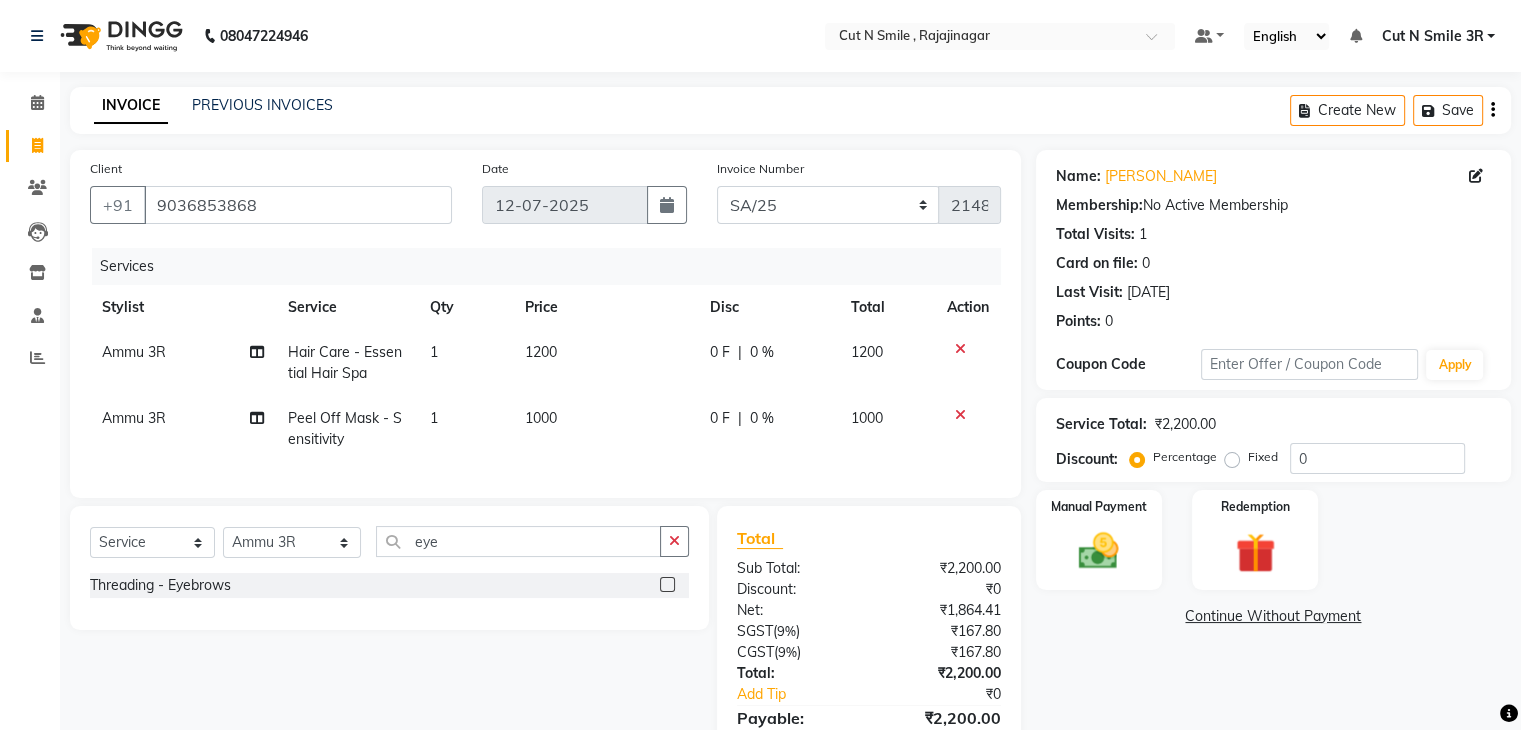 click 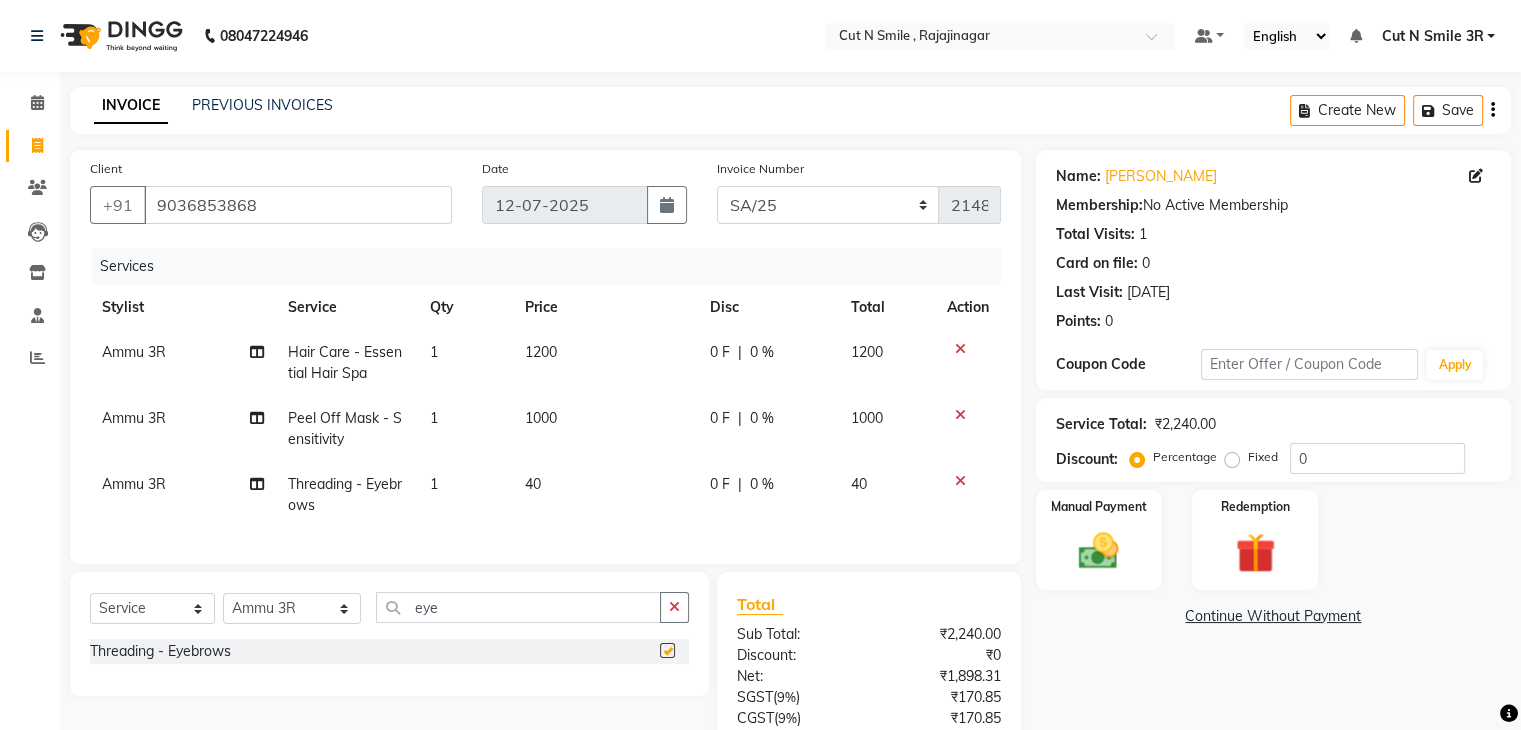 checkbox on "false" 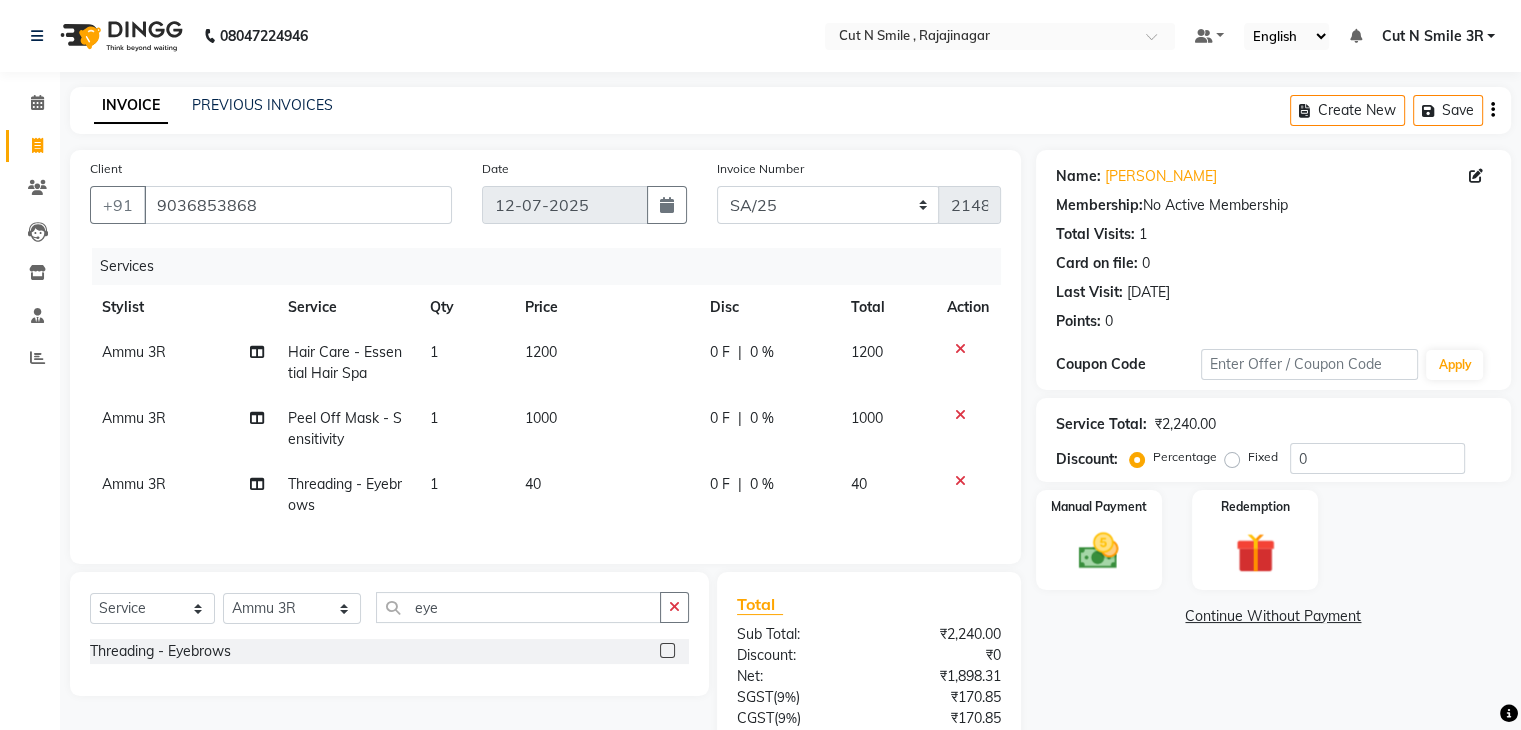 click on "40" 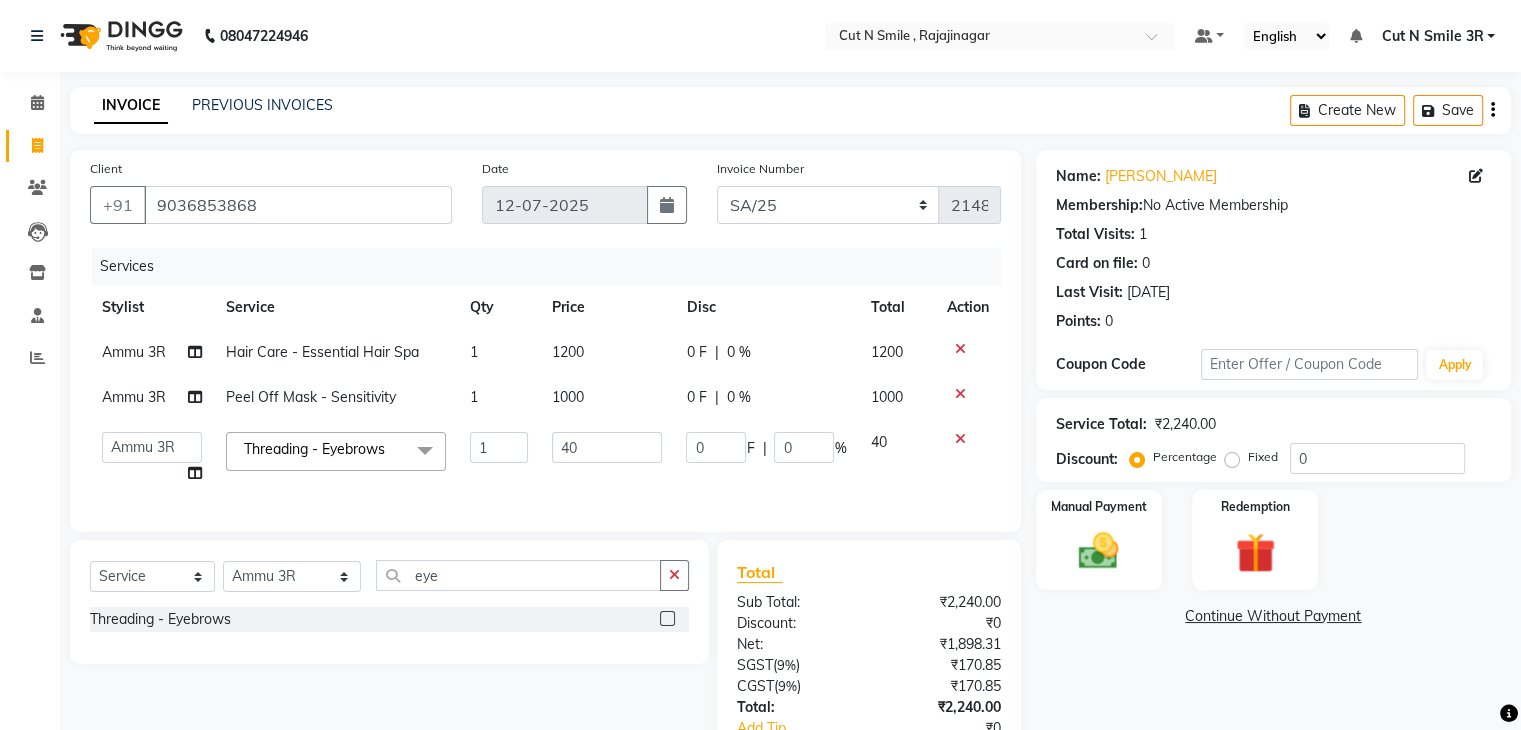 click on "1" 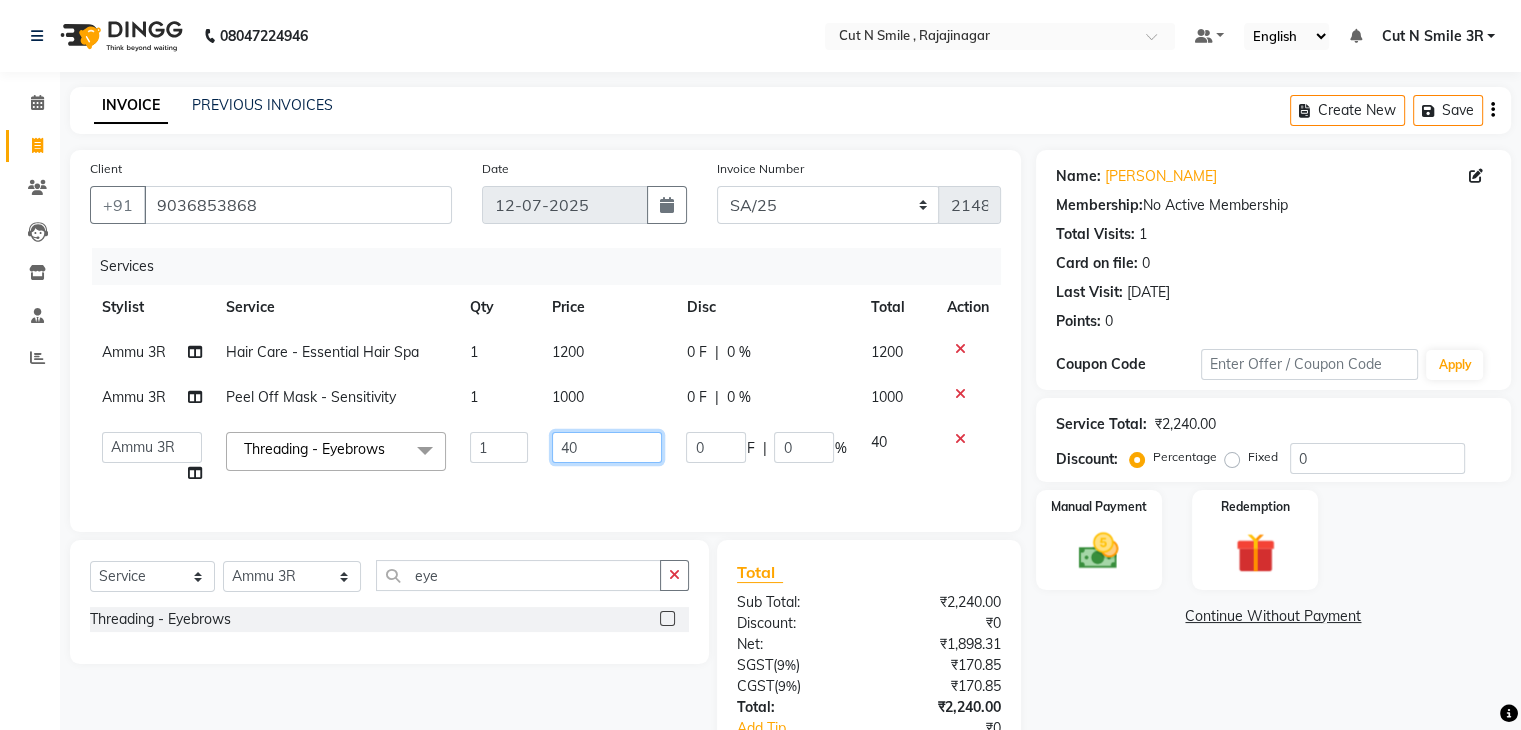 click on "40" 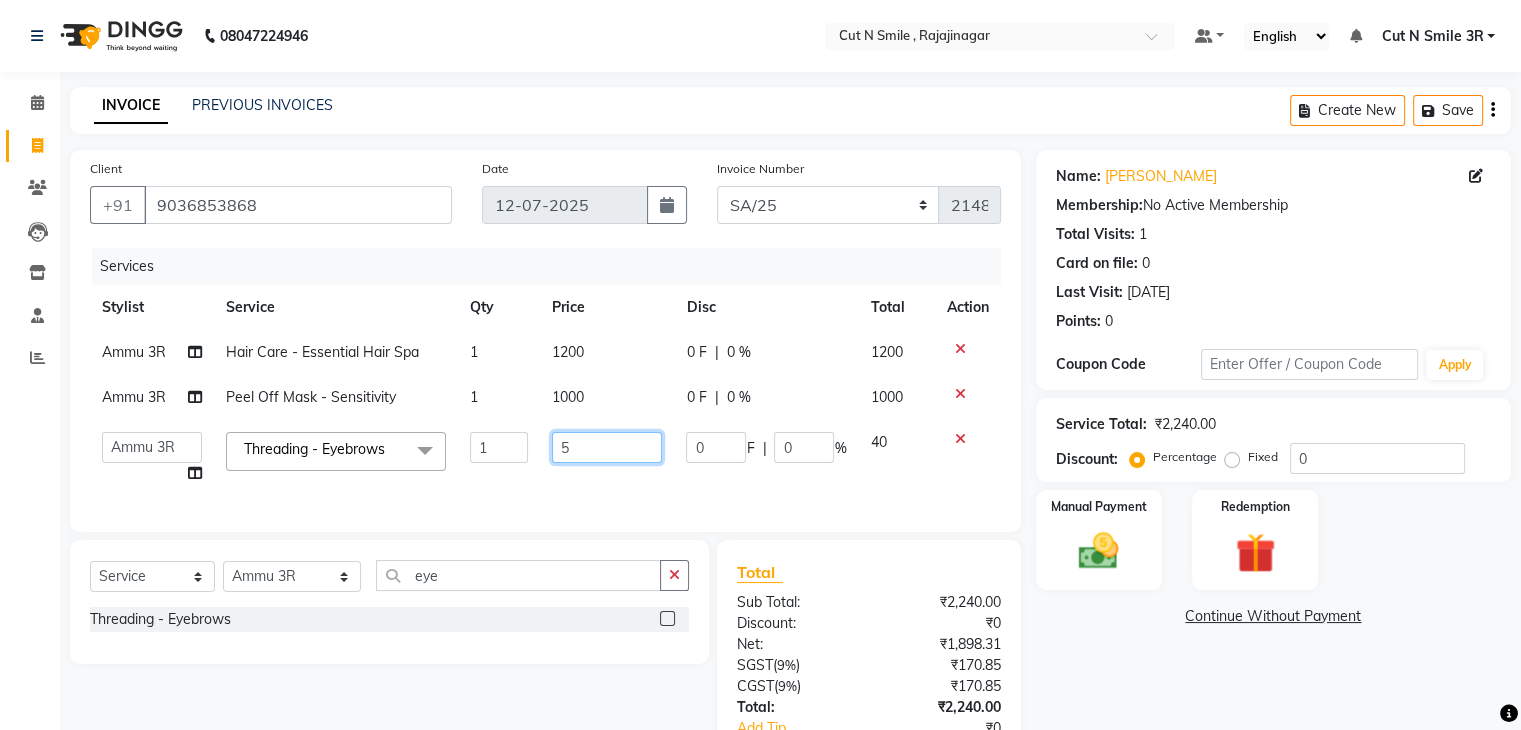 type on "50" 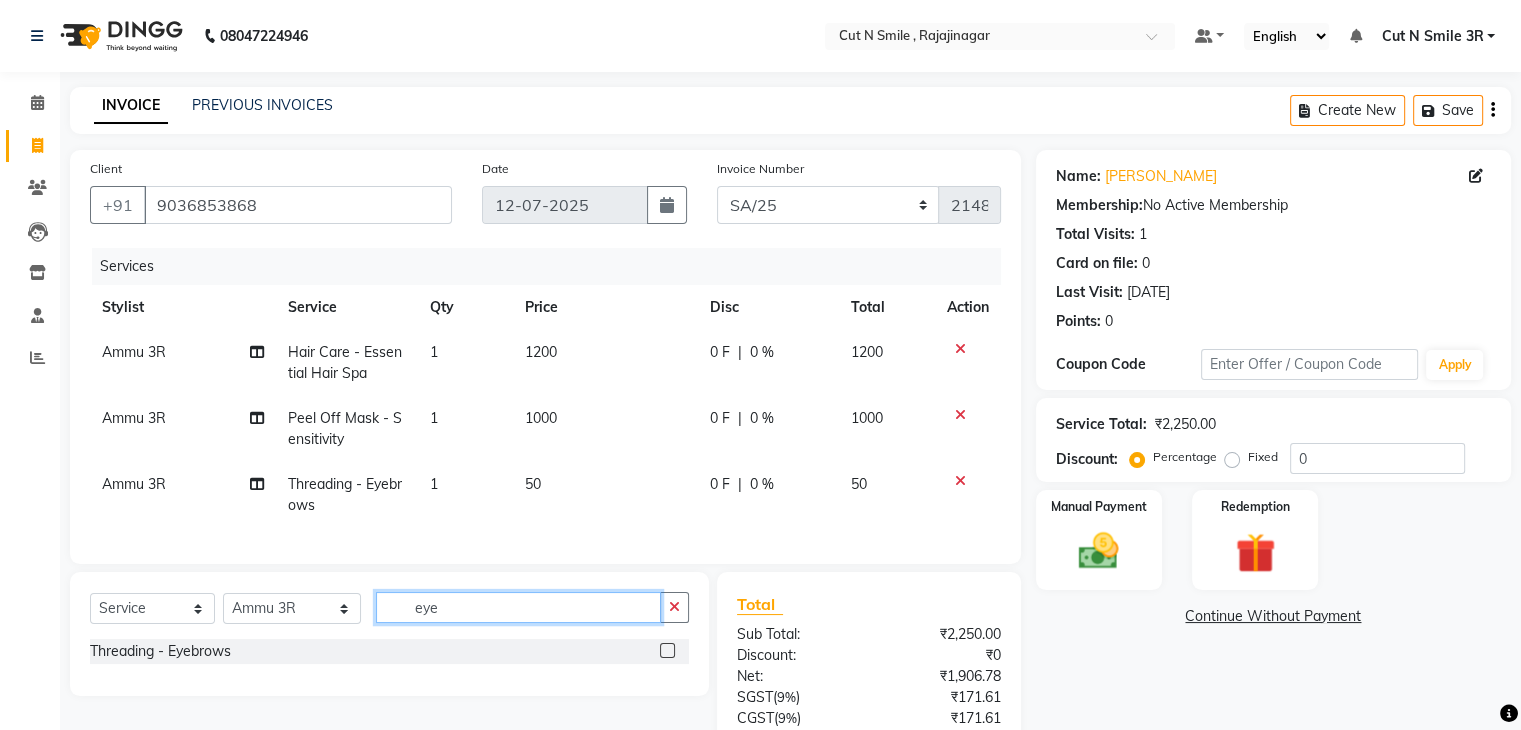 click on "Select  Service  Product  Membership  Package Voucher Prepaid Gift Card  Select Stylist [PERSON_NAME] Ammu 3R [PERSON_NAME] VN [PERSON_NAME] 3R [PERSON_NAME] 3R [PERSON_NAME] 3R [PERSON_NAME] 4R CNS [PERSON_NAME]  Cut N Smile 17M  Cut N Smile 3R Cut n Smile 4R Cut N Smile 9M Cut N Smile ML Cut N Smile V [PERSON_NAME] 4R Govind VN Hema 4R [PERSON_NAME] VN Karan VN Love 4R [PERSON_NAME] 3R Manu 4R  Muskaan VN Nadeem 4R N D M 4R NDM Alam 4R Noushad VN [PERSON_NAME] 4R [PERSON_NAME] 3R Rahul 3R Ravi 3R [PERSON_NAME] 4R [PERSON_NAME] 3R [PERSON_NAME] 4R [PERSON_NAME] [PERSON_NAME] 3R [PERSON_NAME] 4R Sameer 3R [PERSON_NAME] [PERSON_NAME]  [PERSON_NAME] [PERSON_NAME] [PERSON_NAME] VN [PERSON_NAME] 4R [PERSON_NAME] 4R [PERSON_NAME] VN Shanavaaz [PERSON_NAME] 3R [PERSON_NAME] 4R [PERSON_NAME] [PERSON_NAME] 4R Sunny VN [PERSON_NAME] 4R Vakeel 3R Varas 4R [PERSON_NAME] [PERSON_NAME] VN eye Threading  - Eyebrows" 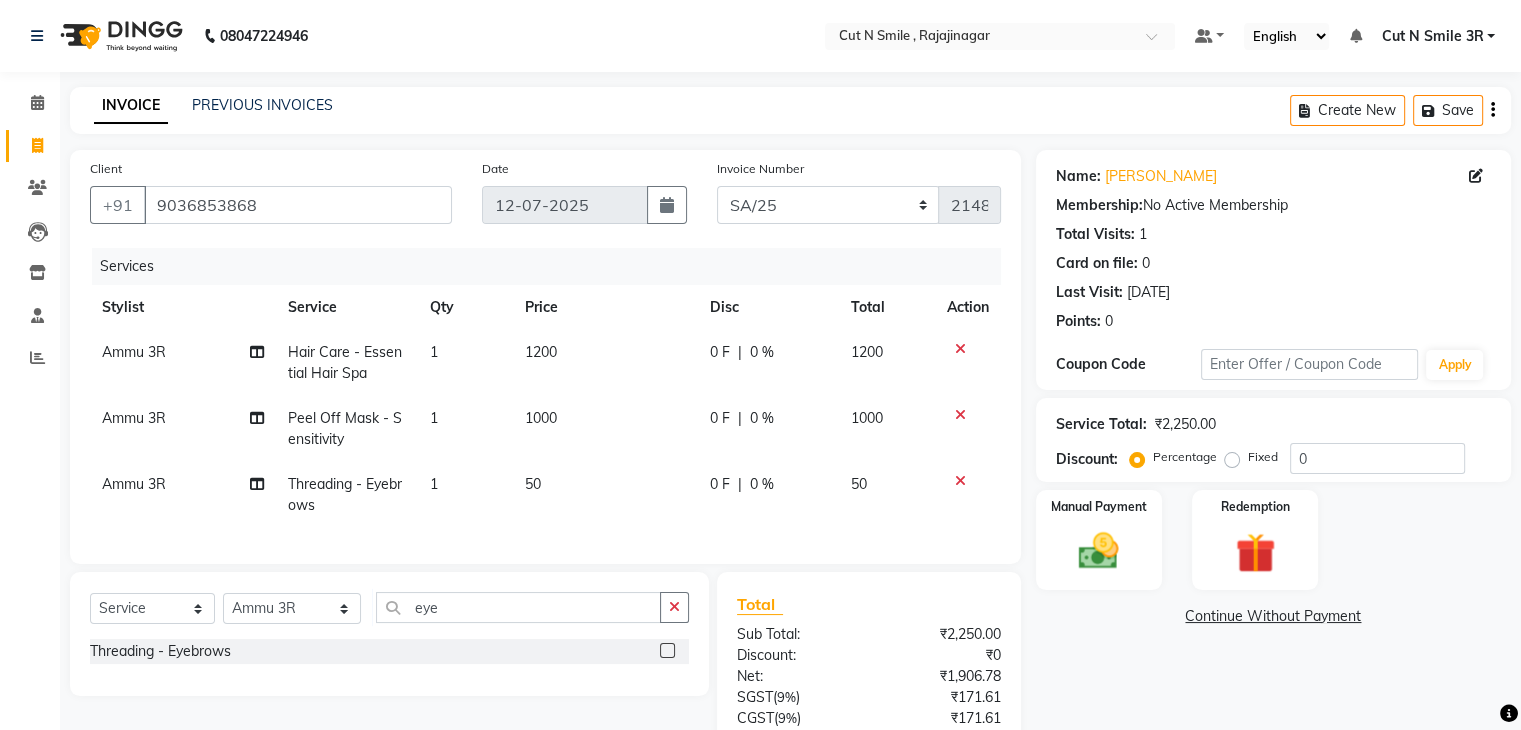 click on "Select  Service  Product  Membership  Package Voucher Prepaid Gift Card  Select Stylist [PERSON_NAME] Ammu 3R [PERSON_NAME] VN [PERSON_NAME] 3R [PERSON_NAME] 3R [PERSON_NAME] 3R [PERSON_NAME] 4R CNS [PERSON_NAME]  Cut N Smile 17M  Cut N Smile 3R Cut n Smile 4R Cut N Smile 9M Cut N Smile ML Cut N Smile V [PERSON_NAME] 4R Govind VN Hema 4R [PERSON_NAME] VN Karan VN Love 4R [PERSON_NAME] 3R Manu 4R  Muskaan VN Nadeem 4R N D M 4R NDM Alam 4R Noushad VN [PERSON_NAME] 4R [PERSON_NAME] 3R Rahul 3R Ravi 3R [PERSON_NAME] 4R [PERSON_NAME] 3R [PERSON_NAME] 4R [PERSON_NAME] [PERSON_NAME] 3R [PERSON_NAME] 4R Sameer 3R [PERSON_NAME] [PERSON_NAME]  [PERSON_NAME] [PERSON_NAME] [PERSON_NAME] VN [PERSON_NAME] 4R [PERSON_NAME] 4R [PERSON_NAME] VN Shanavaaz [PERSON_NAME] 3R [PERSON_NAME] 4R [PERSON_NAME] [PERSON_NAME] 4R Sunny VN [PERSON_NAME] 4R Vakeel 3R Varas 4R [PERSON_NAME] [PERSON_NAME] VN eye Threading  - Eyebrows" 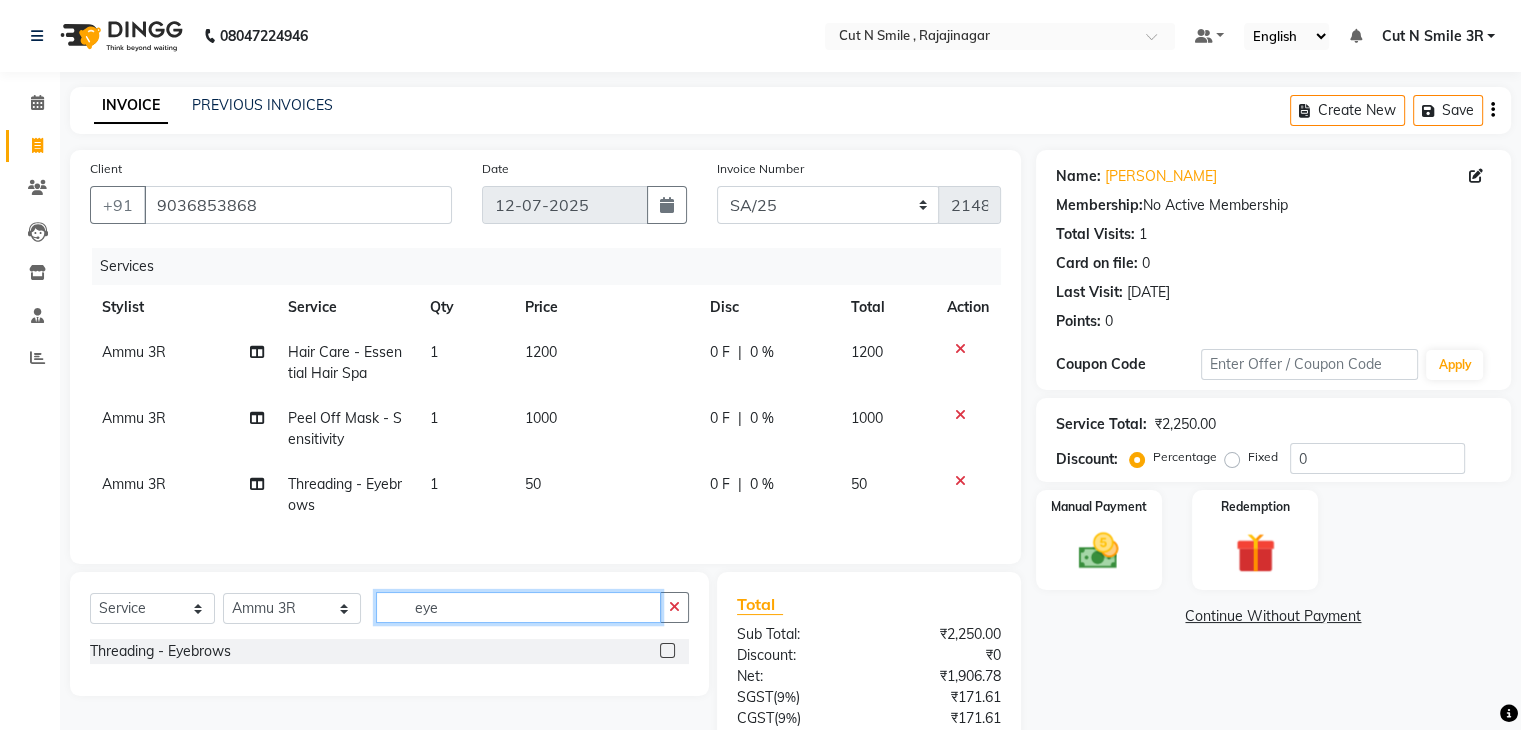 click on "eye" 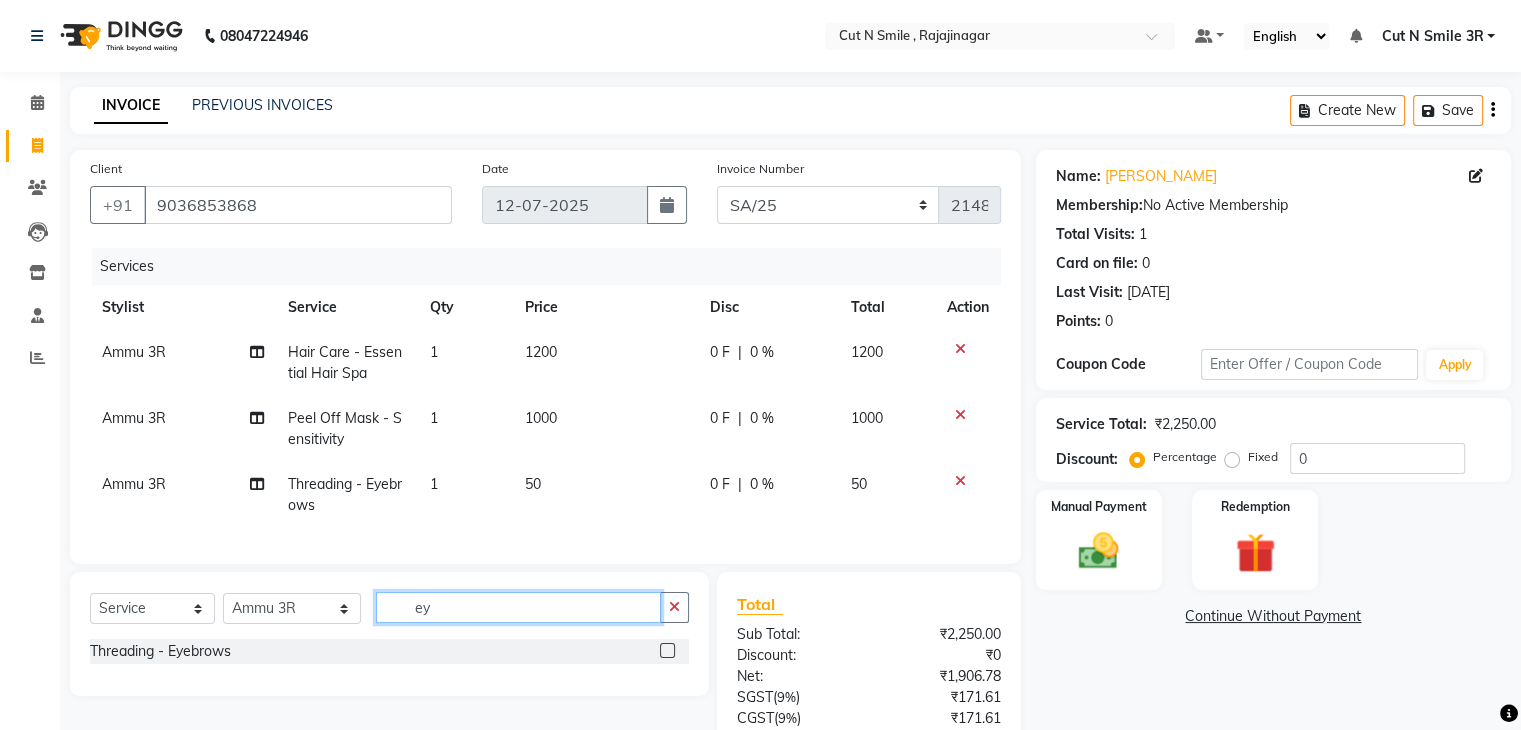 type on "e" 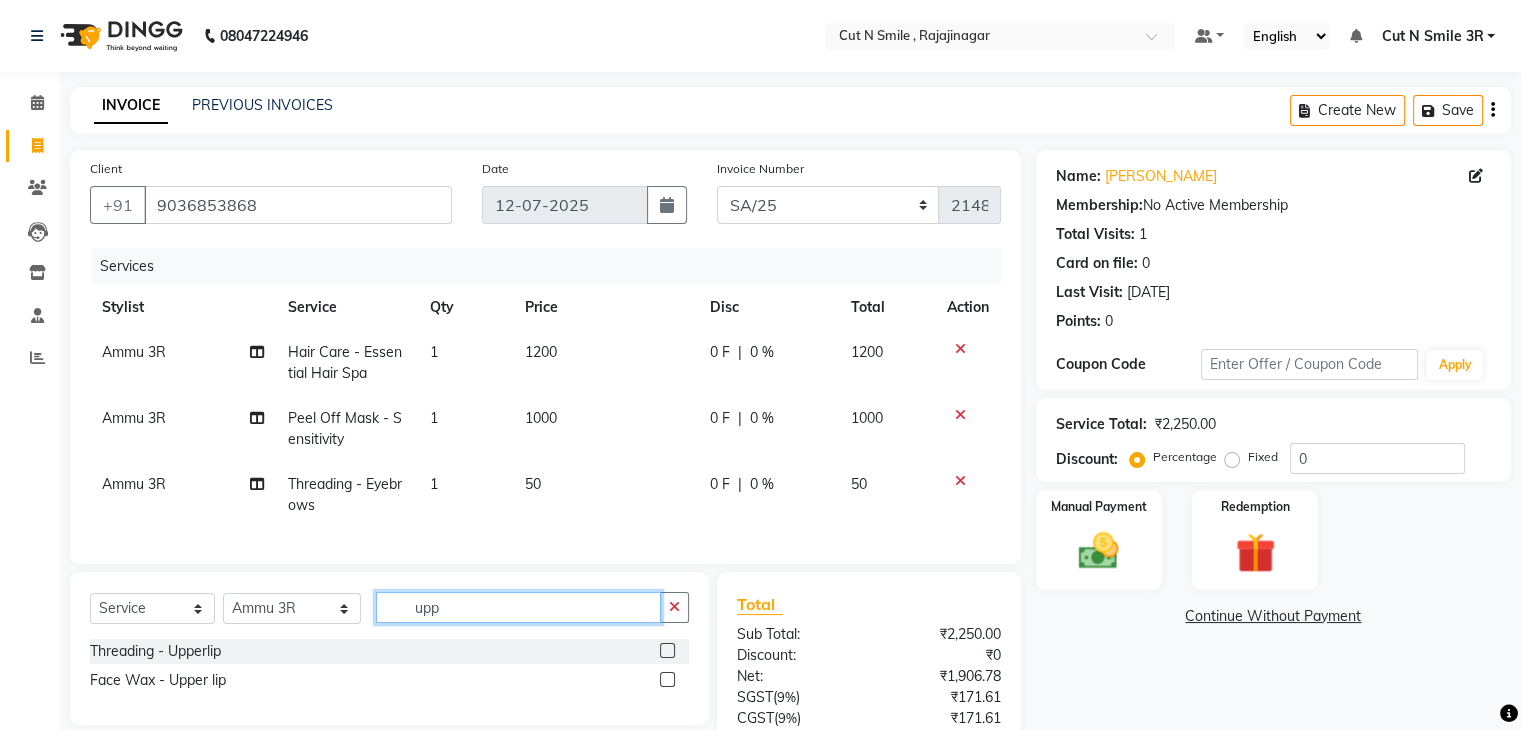 type on "upp" 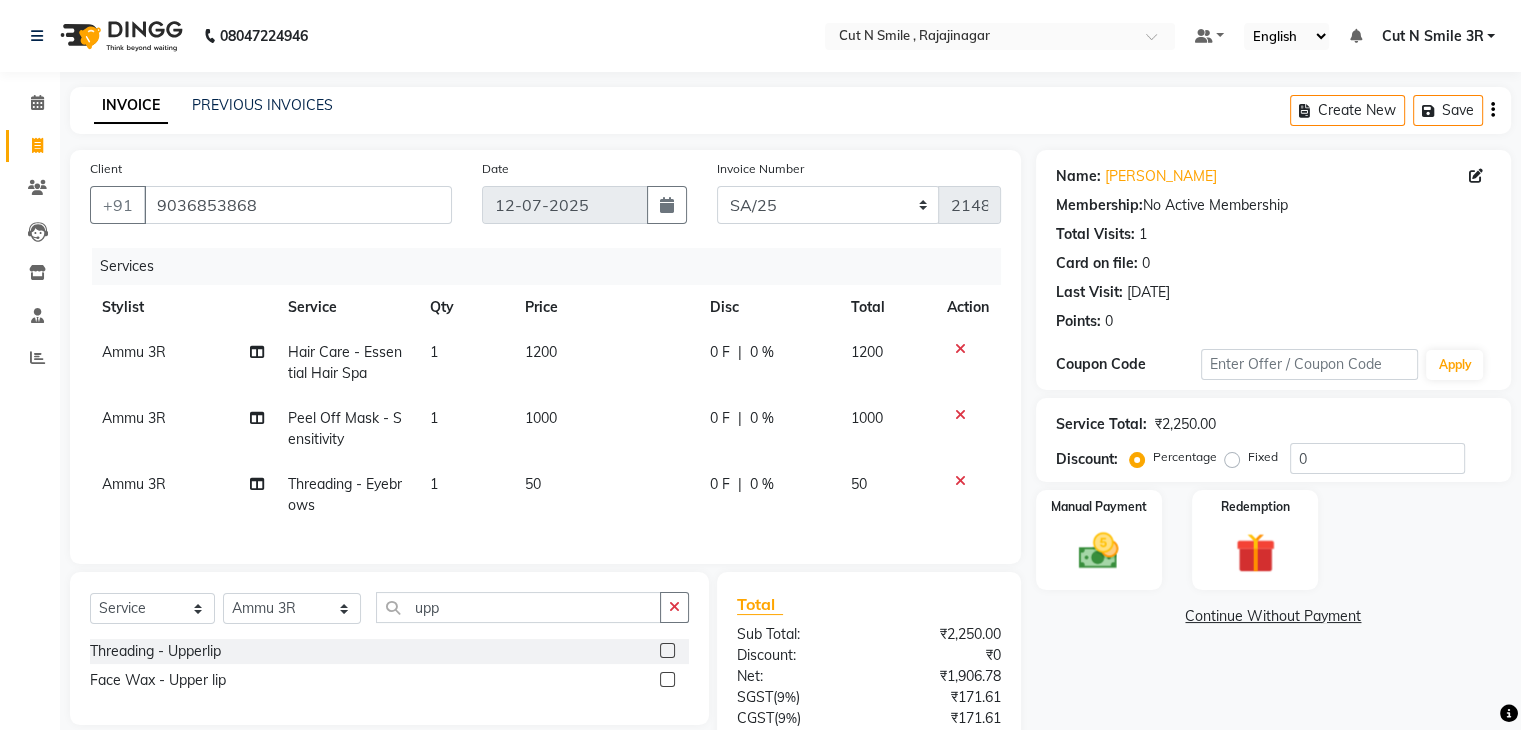 click 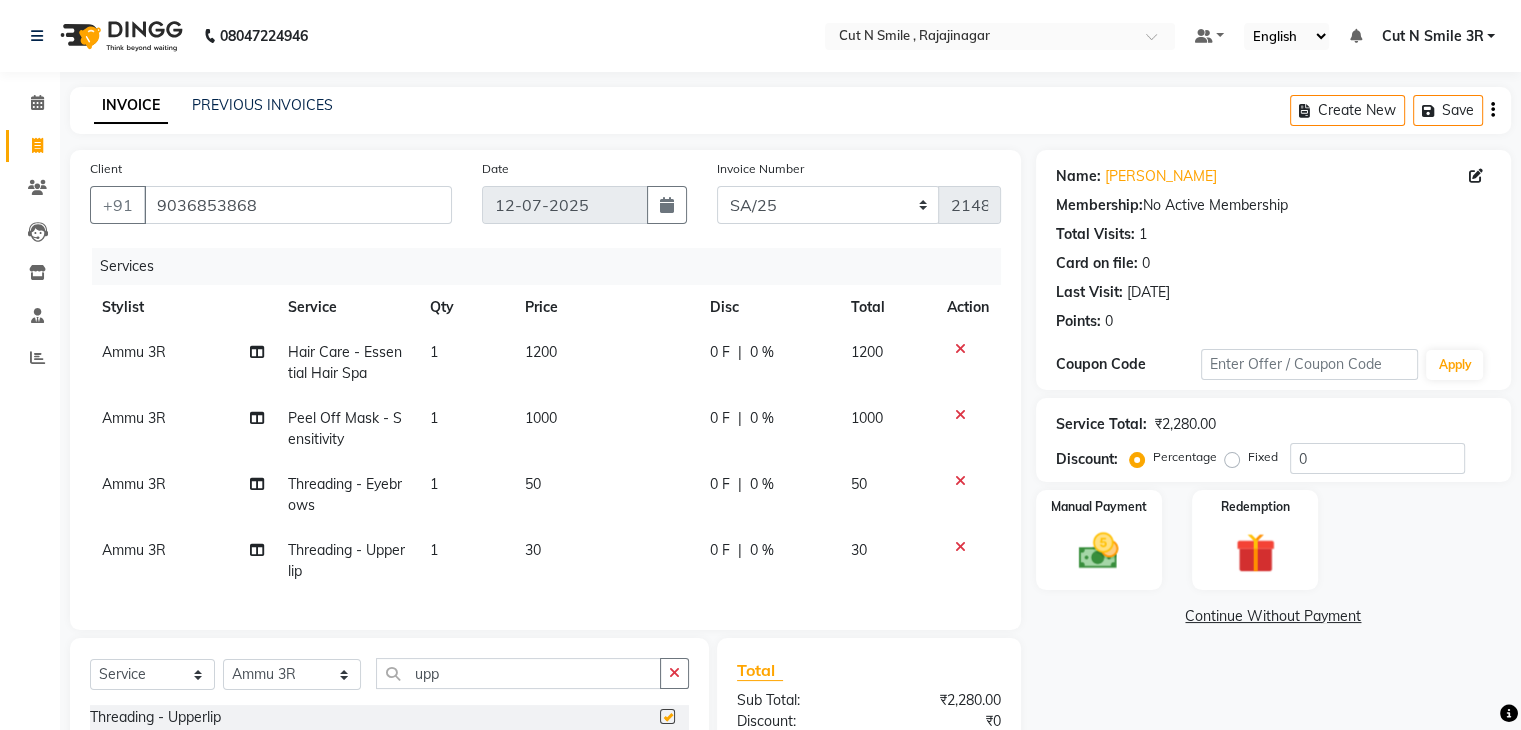 checkbox on "false" 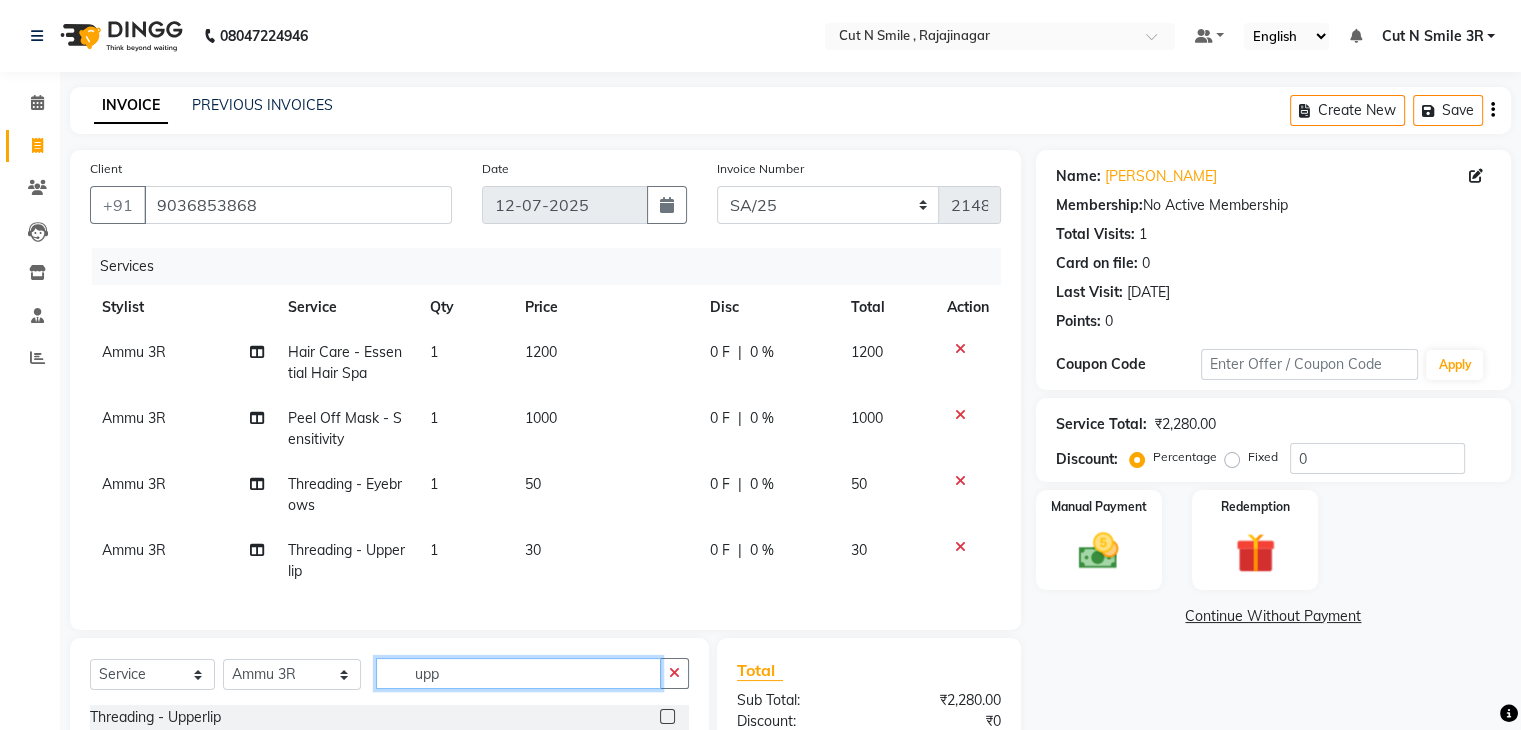 click on "upp" 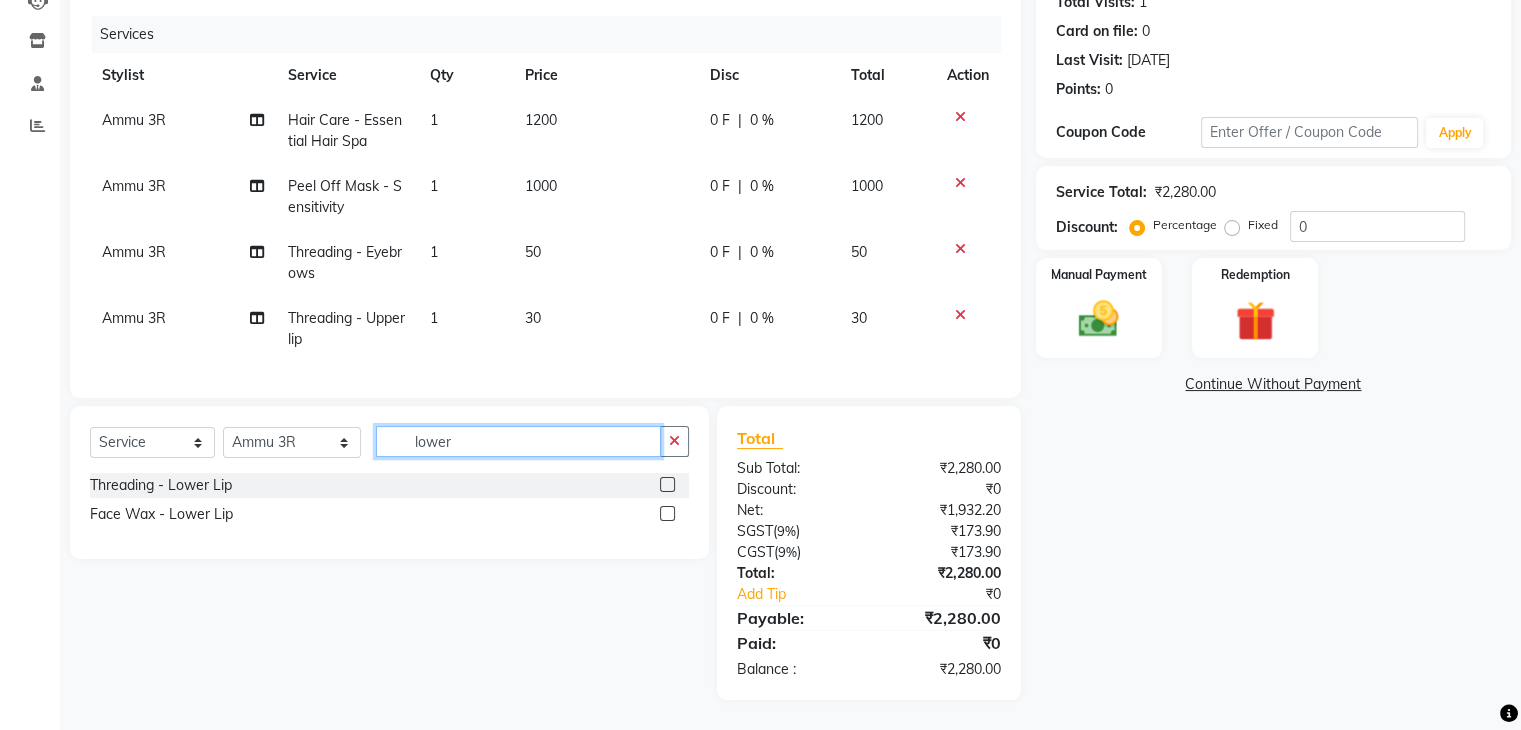 scroll, scrollTop: 248, scrollLeft: 0, axis: vertical 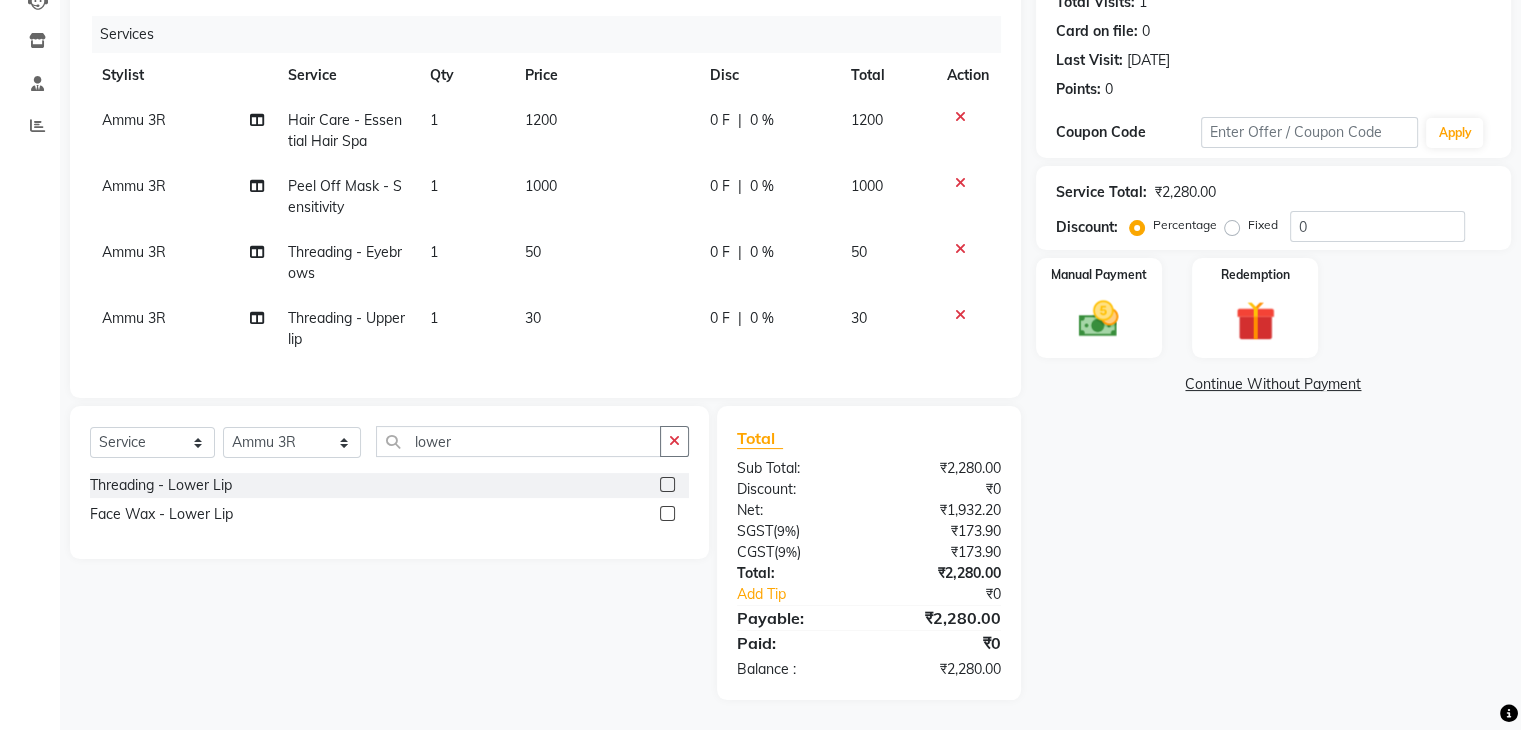 click 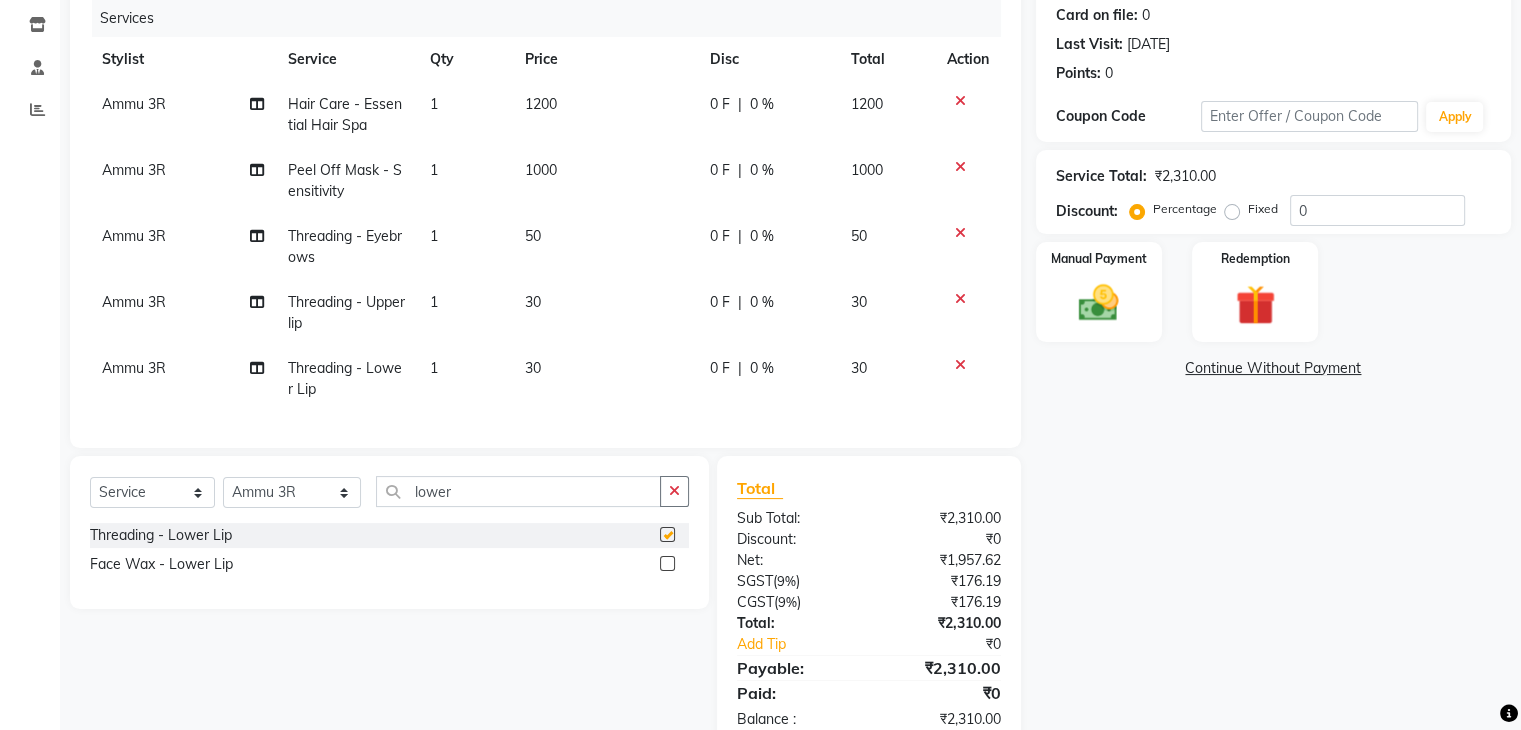 checkbox on "false" 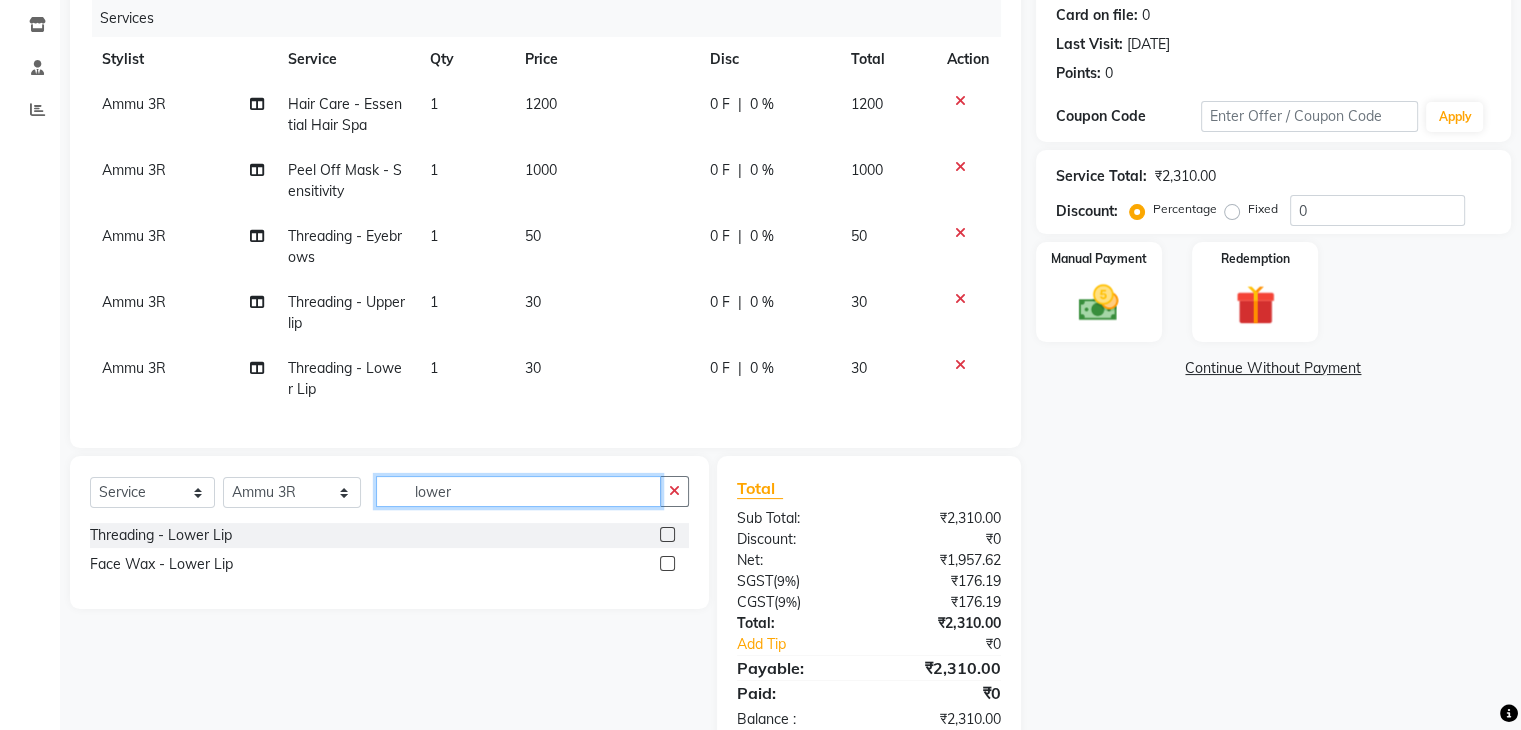 click on "lower" 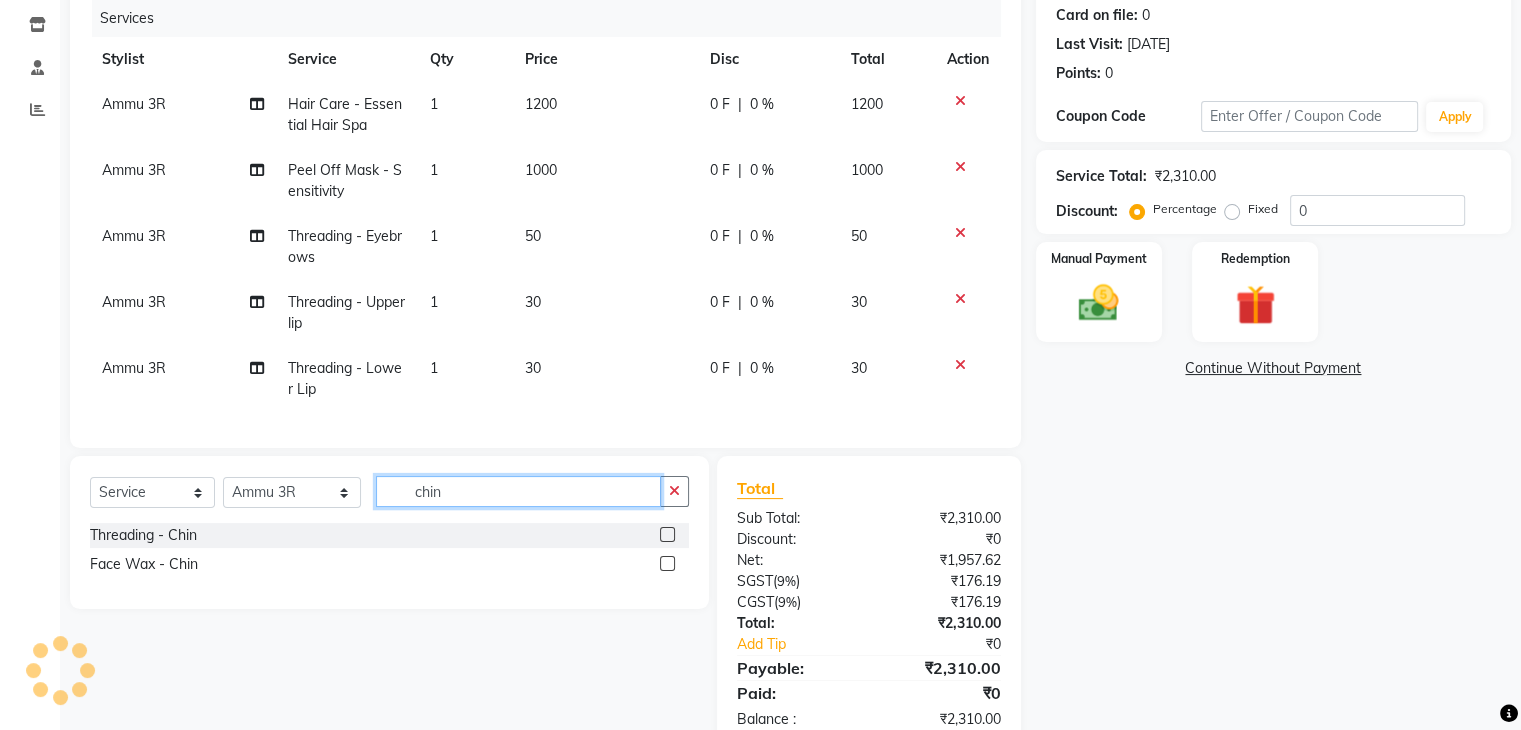 type on "chin" 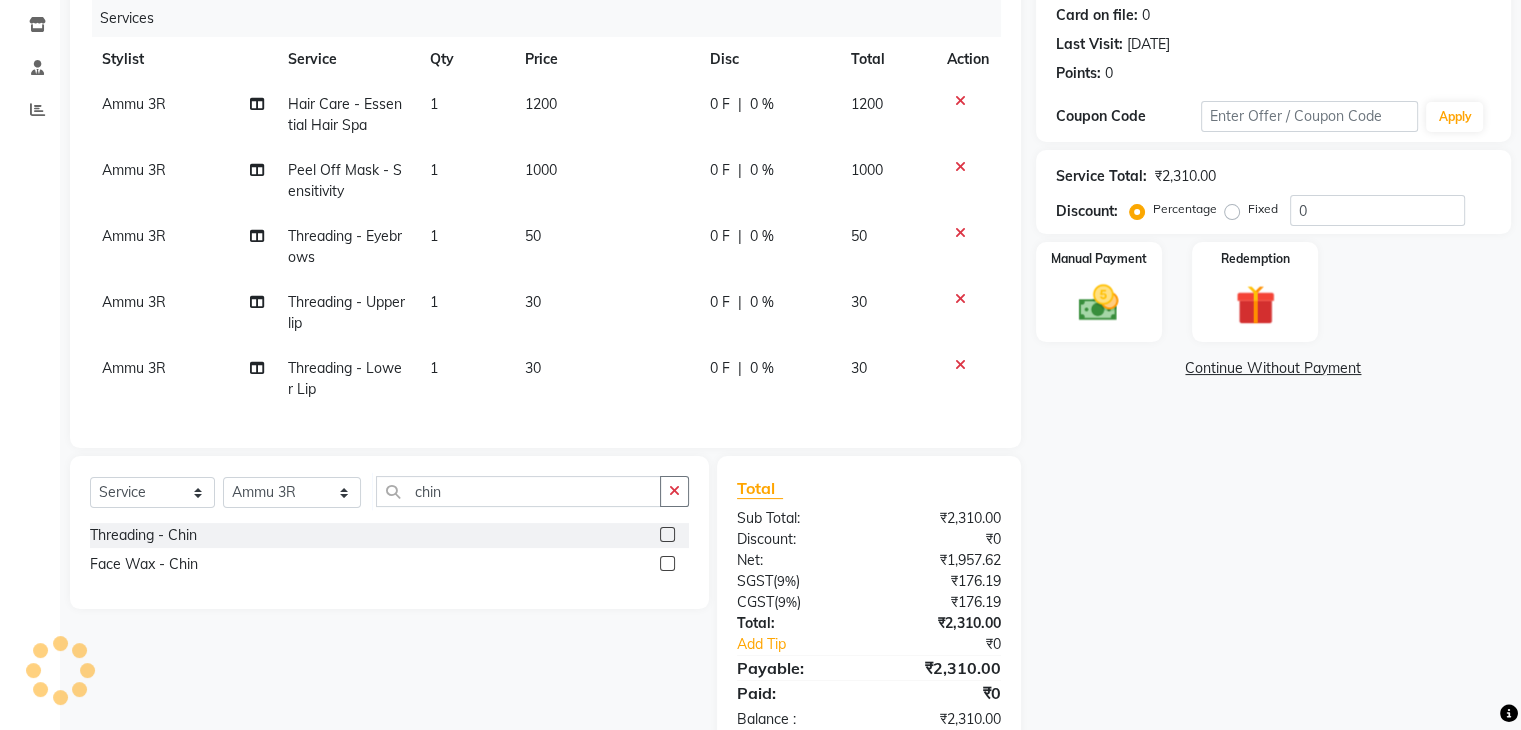 click 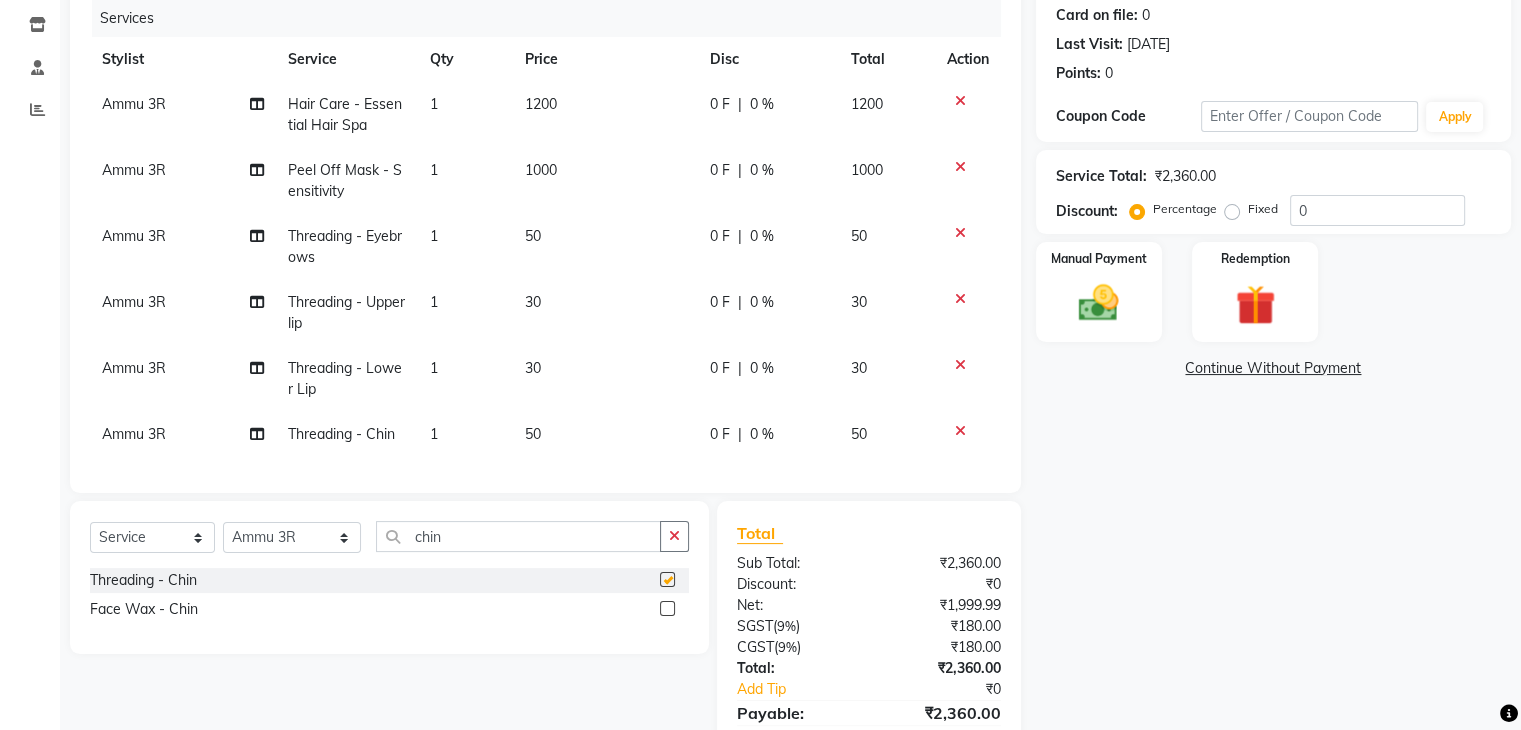 checkbox on "false" 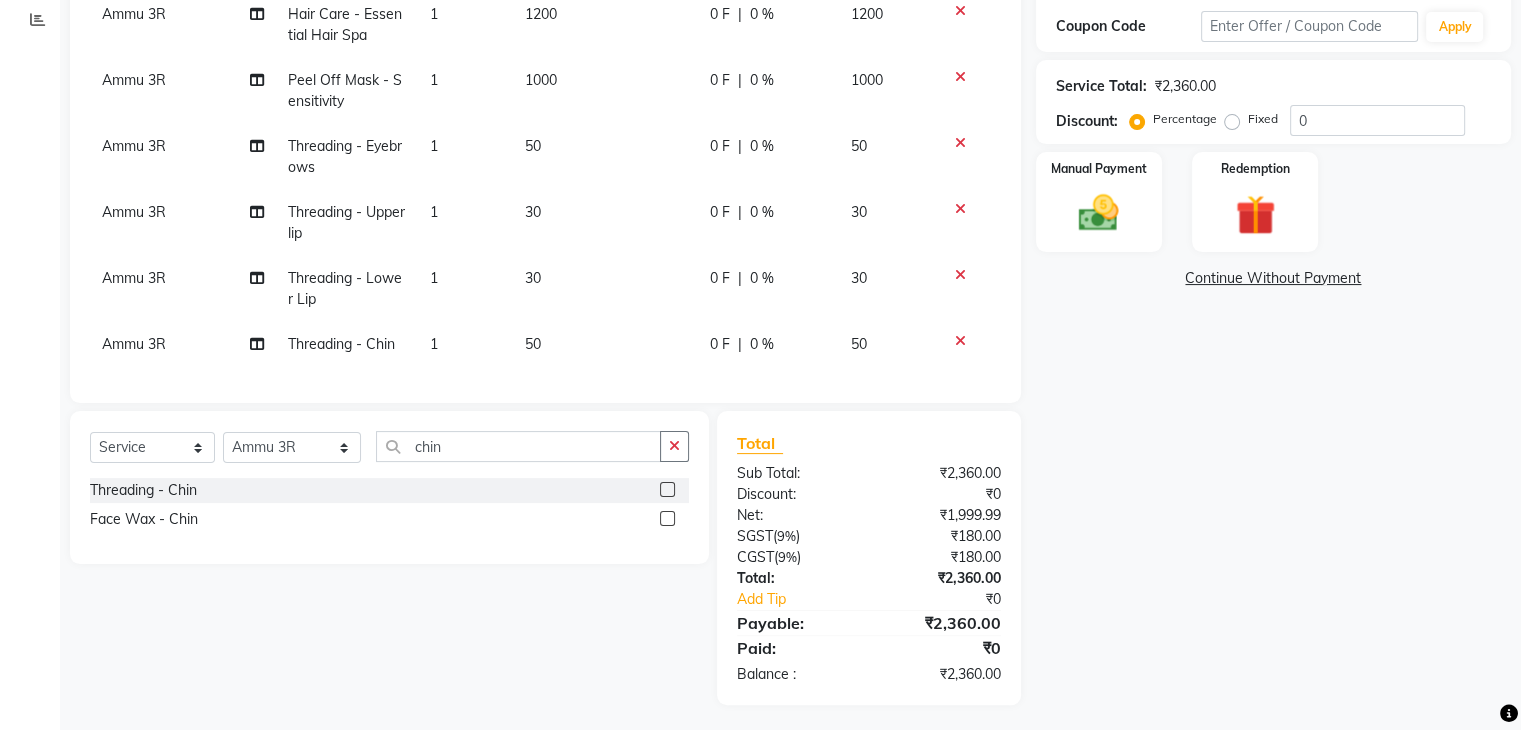 scroll, scrollTop: 359, scrollLeft: 0, axis: vertical 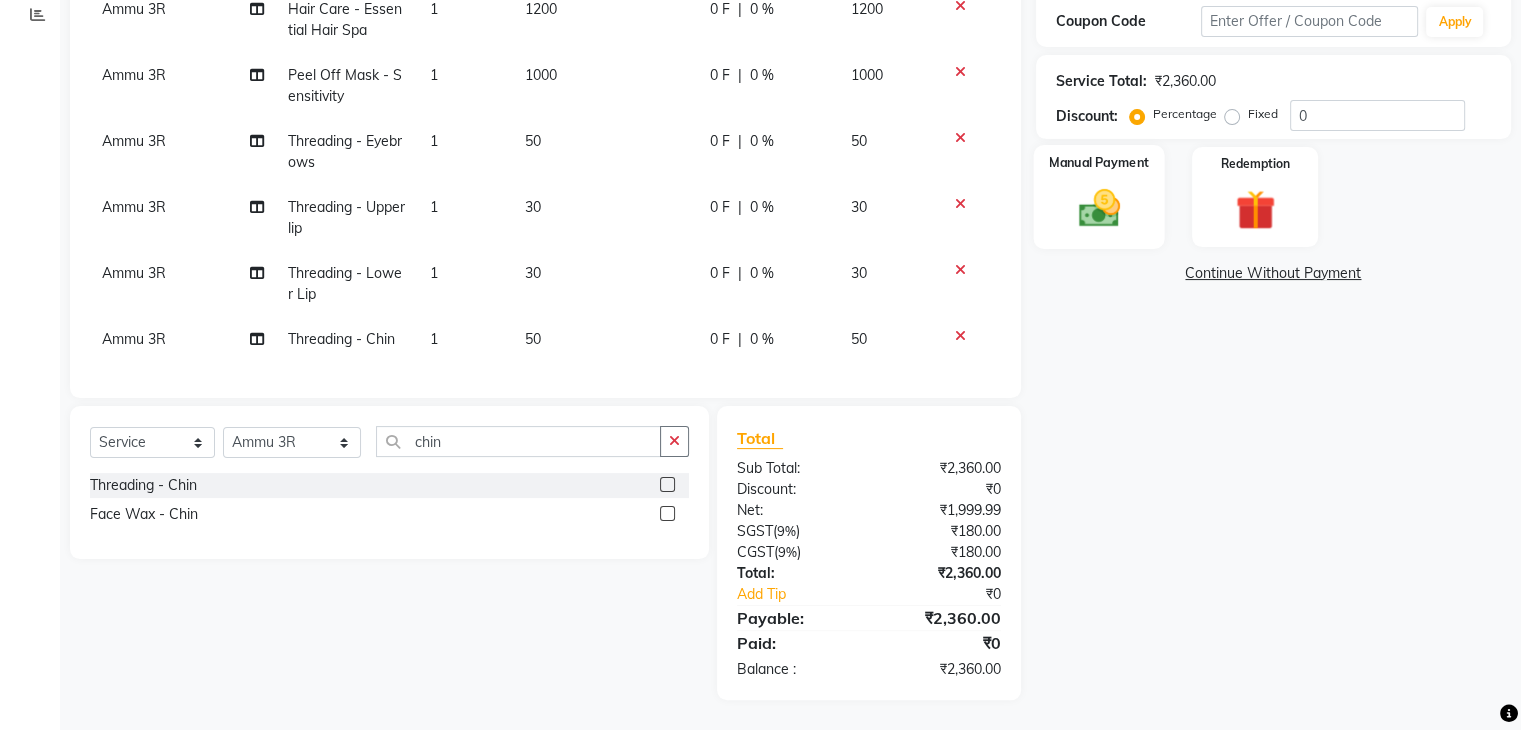 click on "Manual Payment" 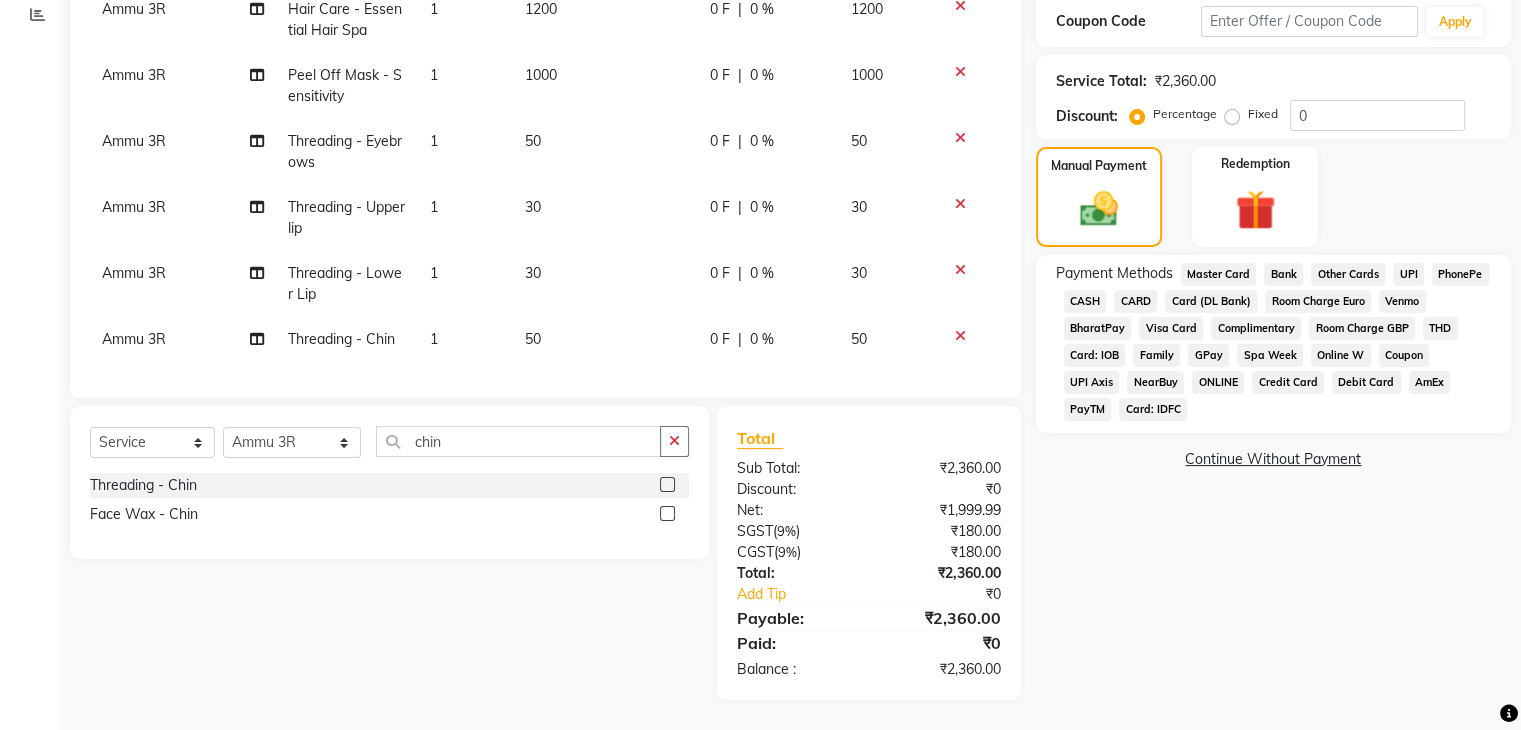 click on "CARD" 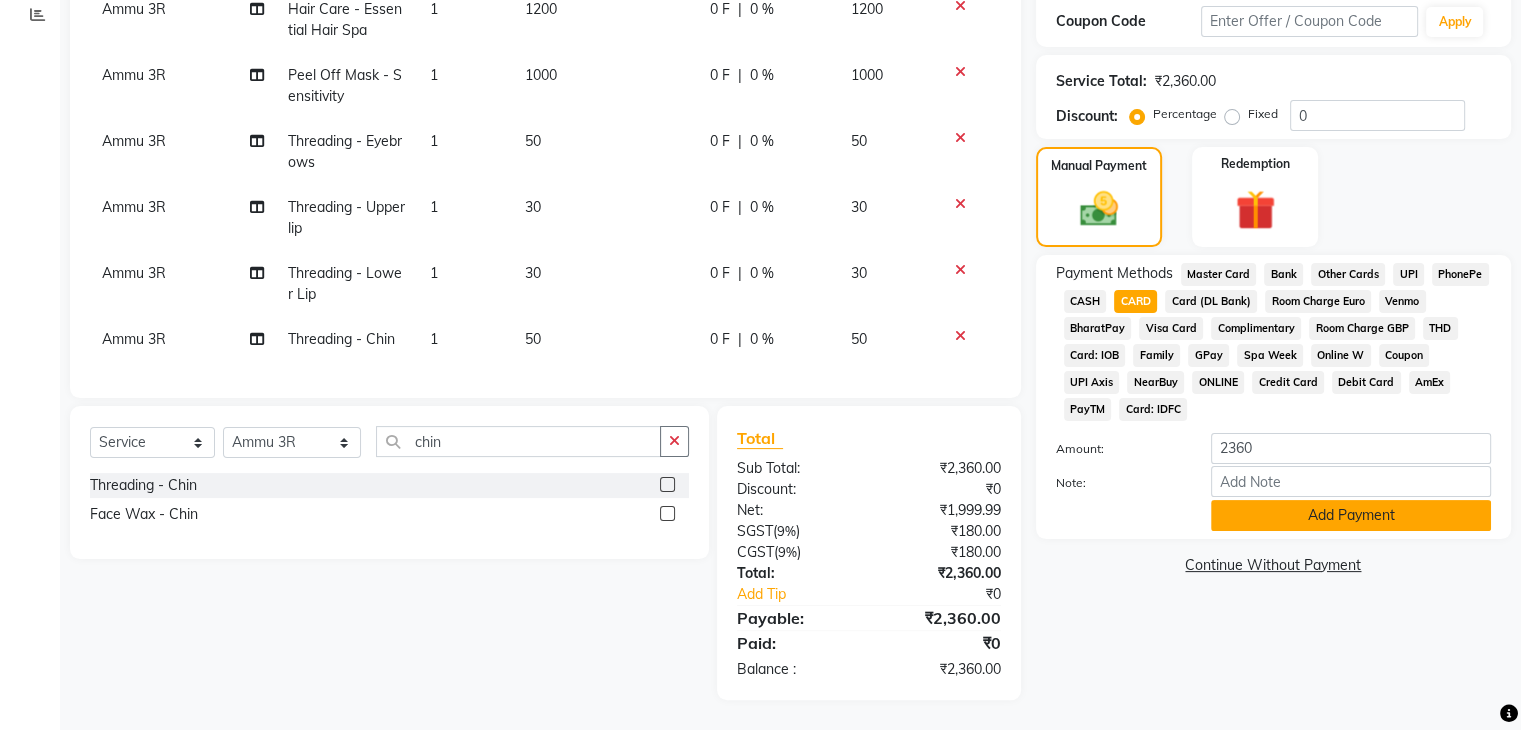 click on "Add Payment" 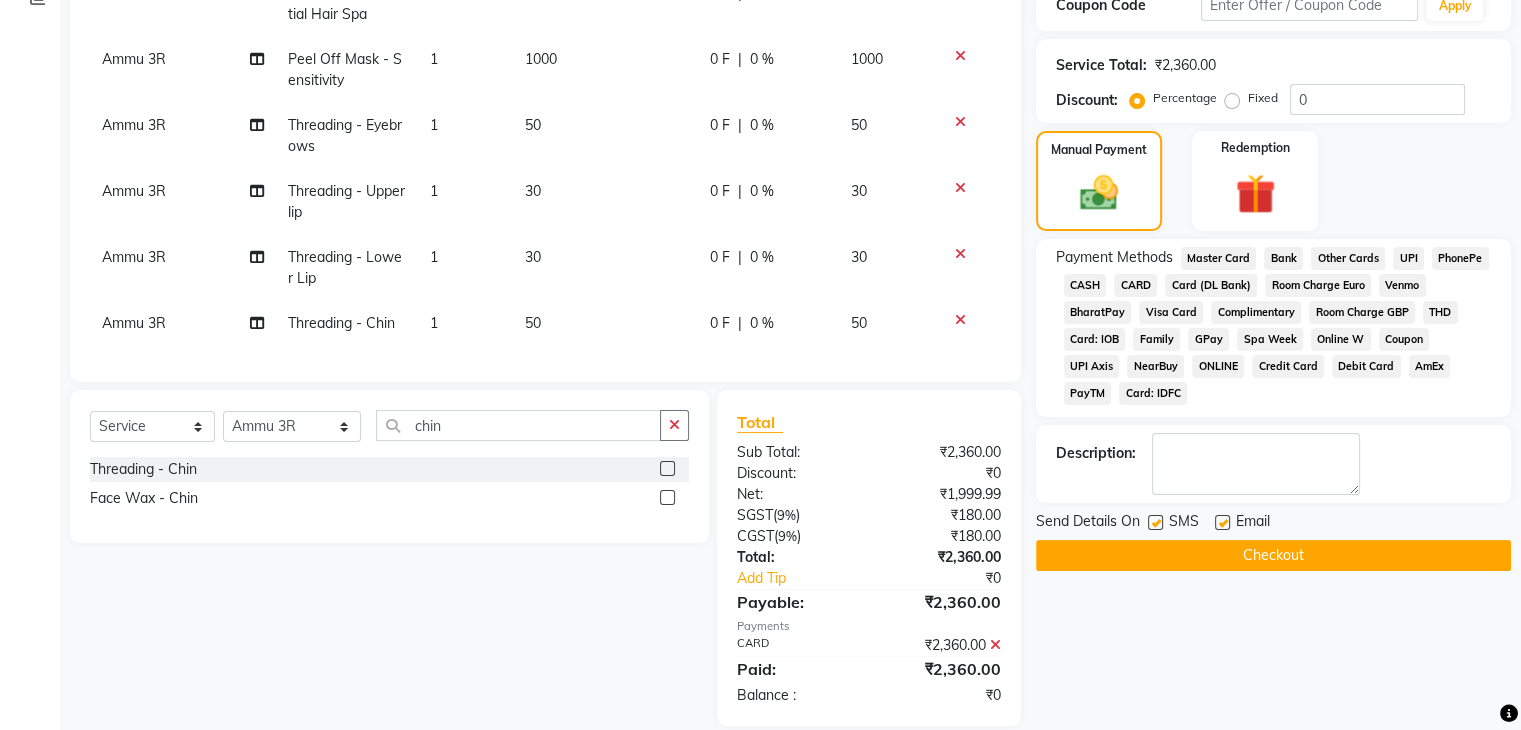 click on "Checkout" 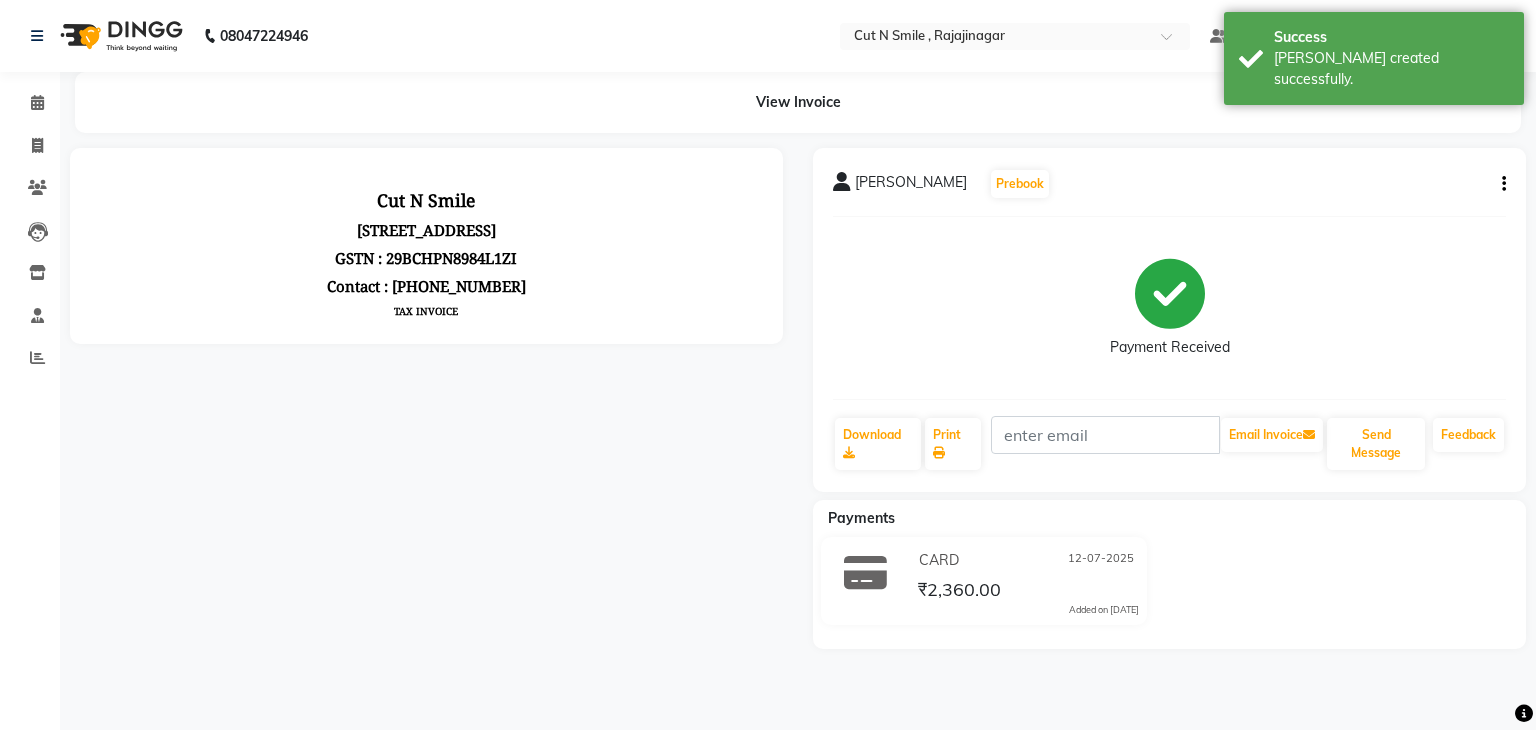 scroll, scrollTop: 0, scrollLeft: 0, axis: both 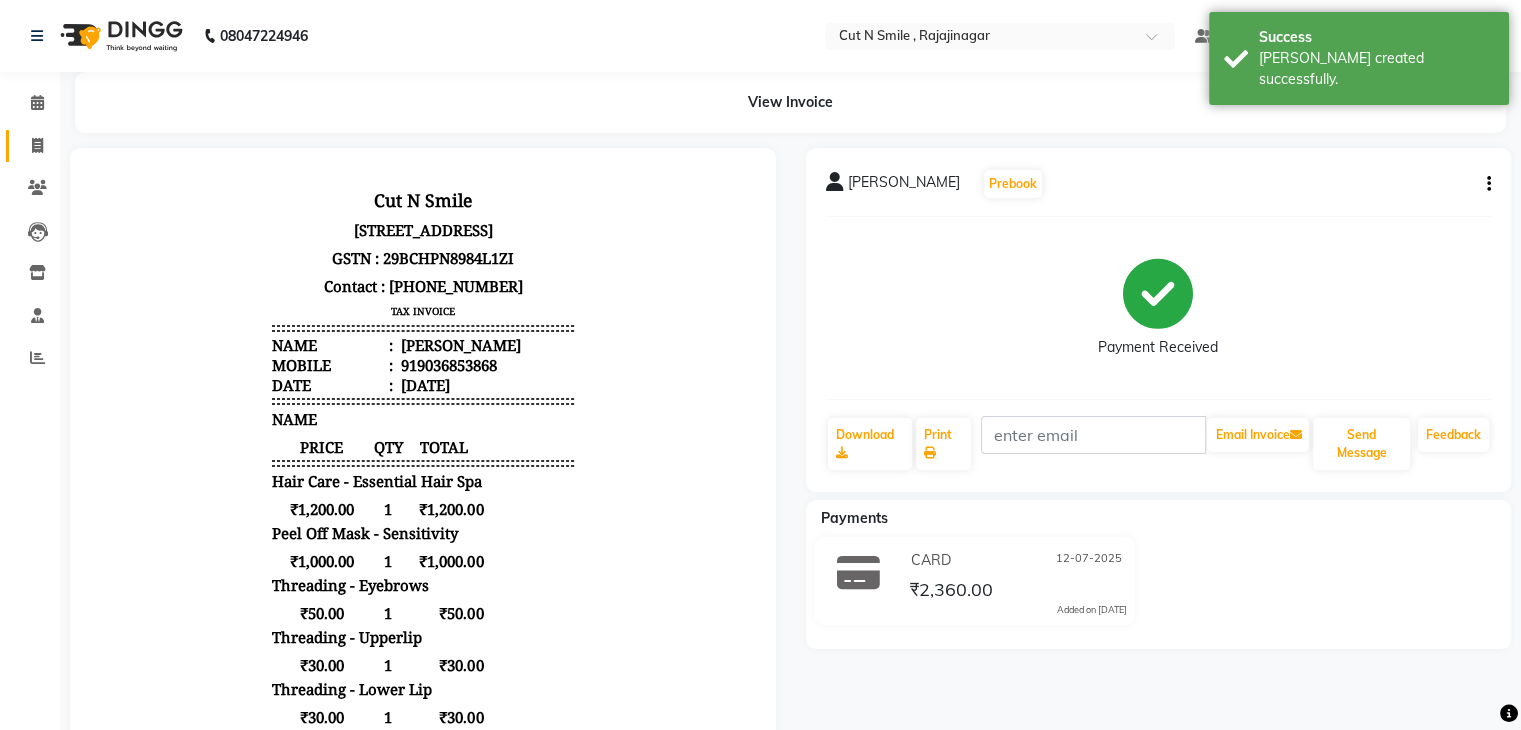 click on "Invoice" 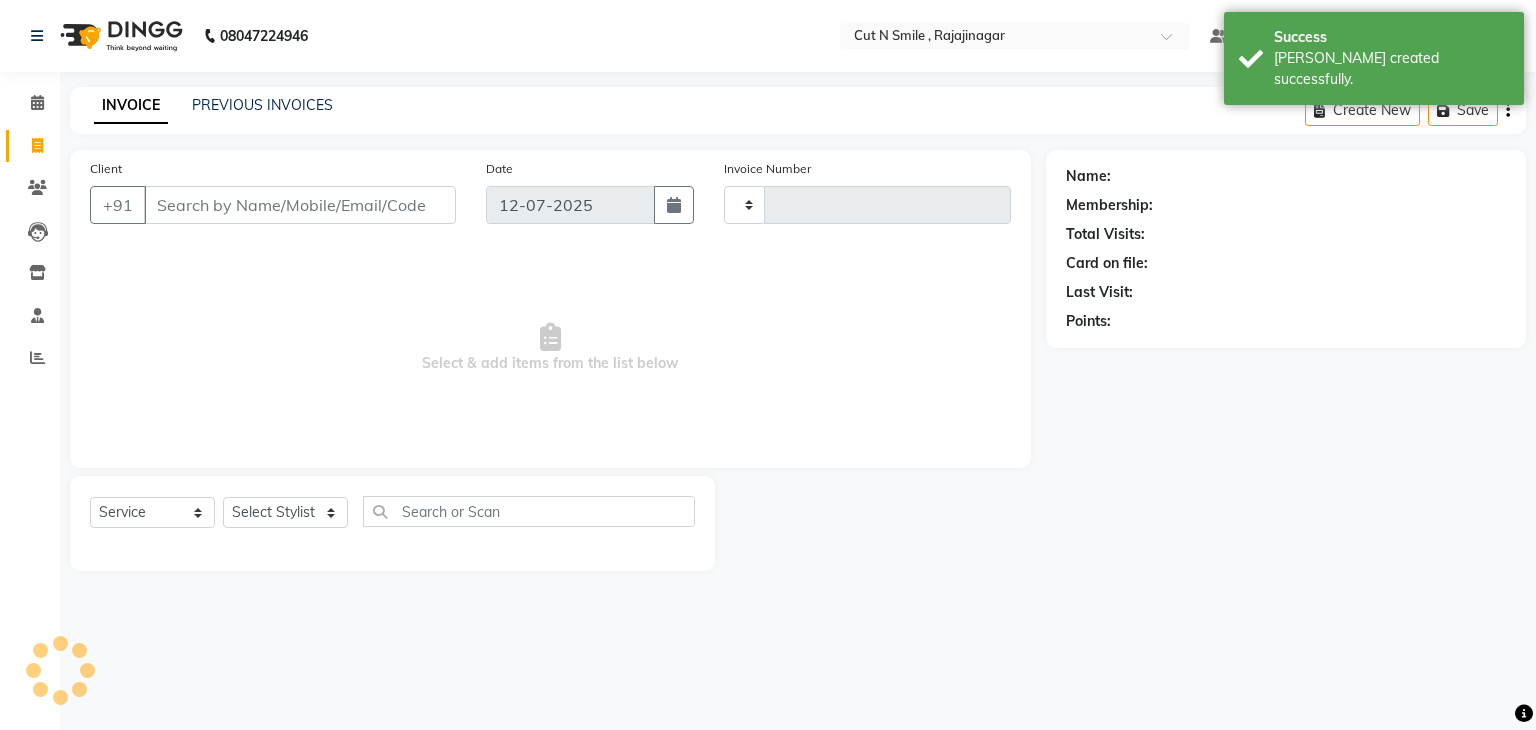 type on "107" 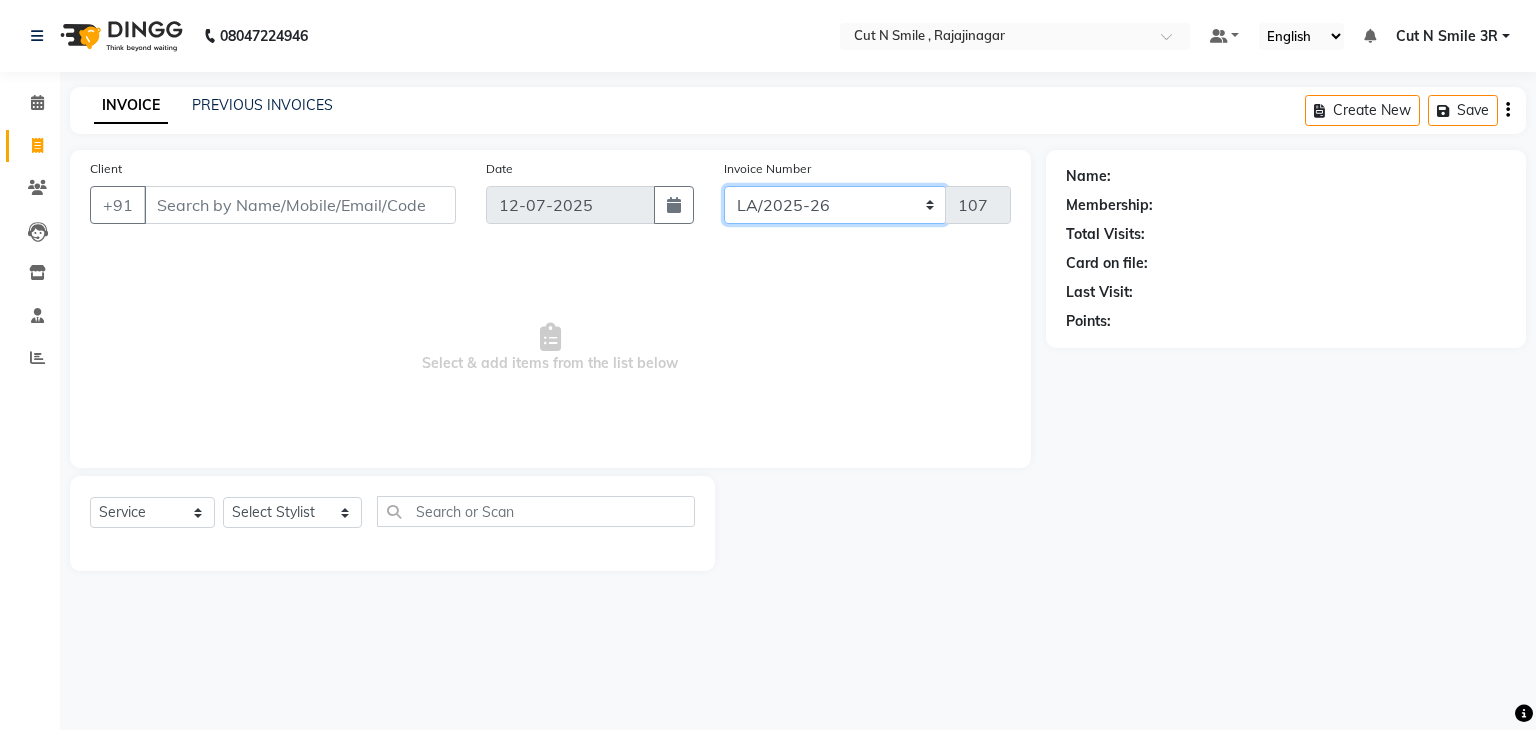 click on "[PERSON_NAME]/25-26 LA/2025-26 SH/25 CH/25 SA/25" 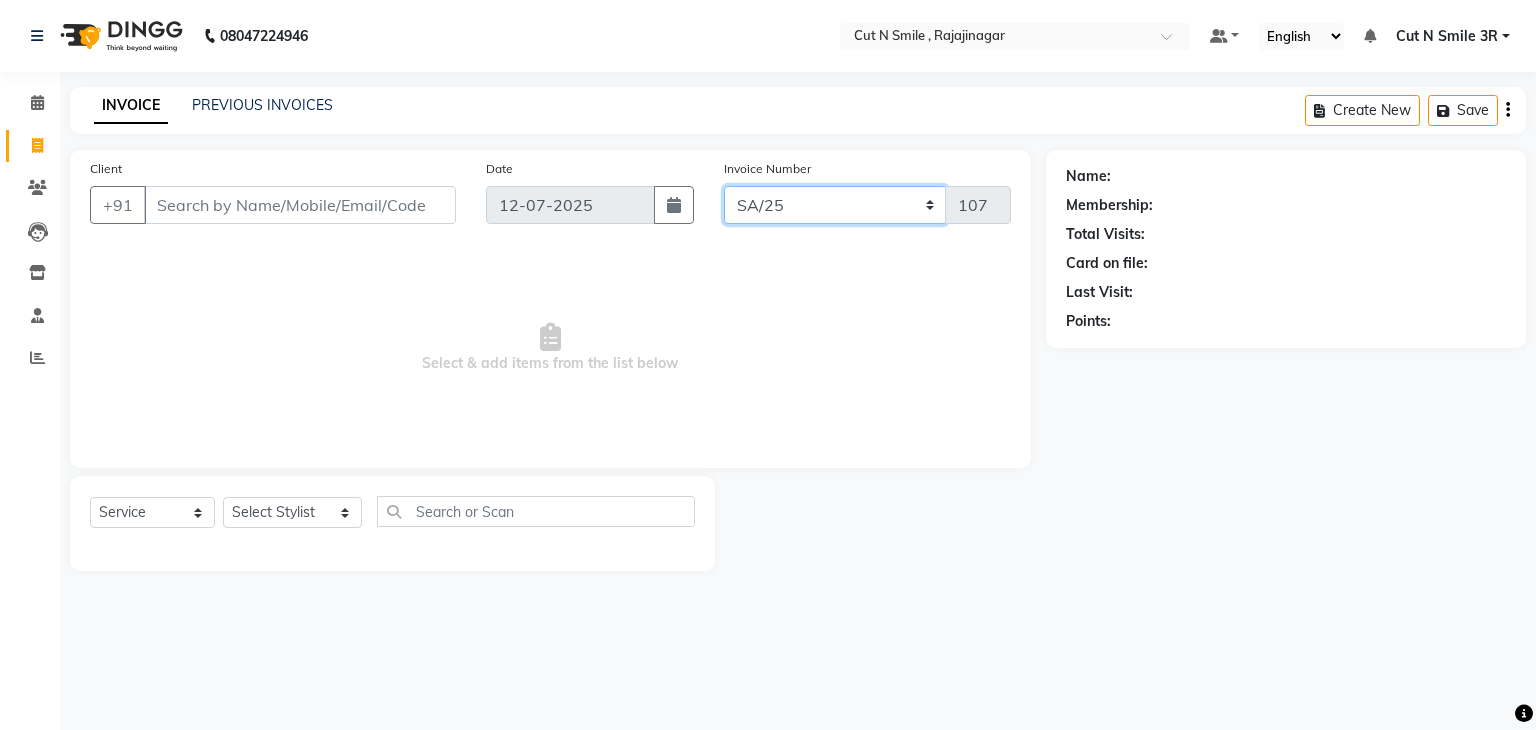 click on "[PERSON_NAME]/25-26 LA/2025-26 SH/25 CH/25 SA/25" 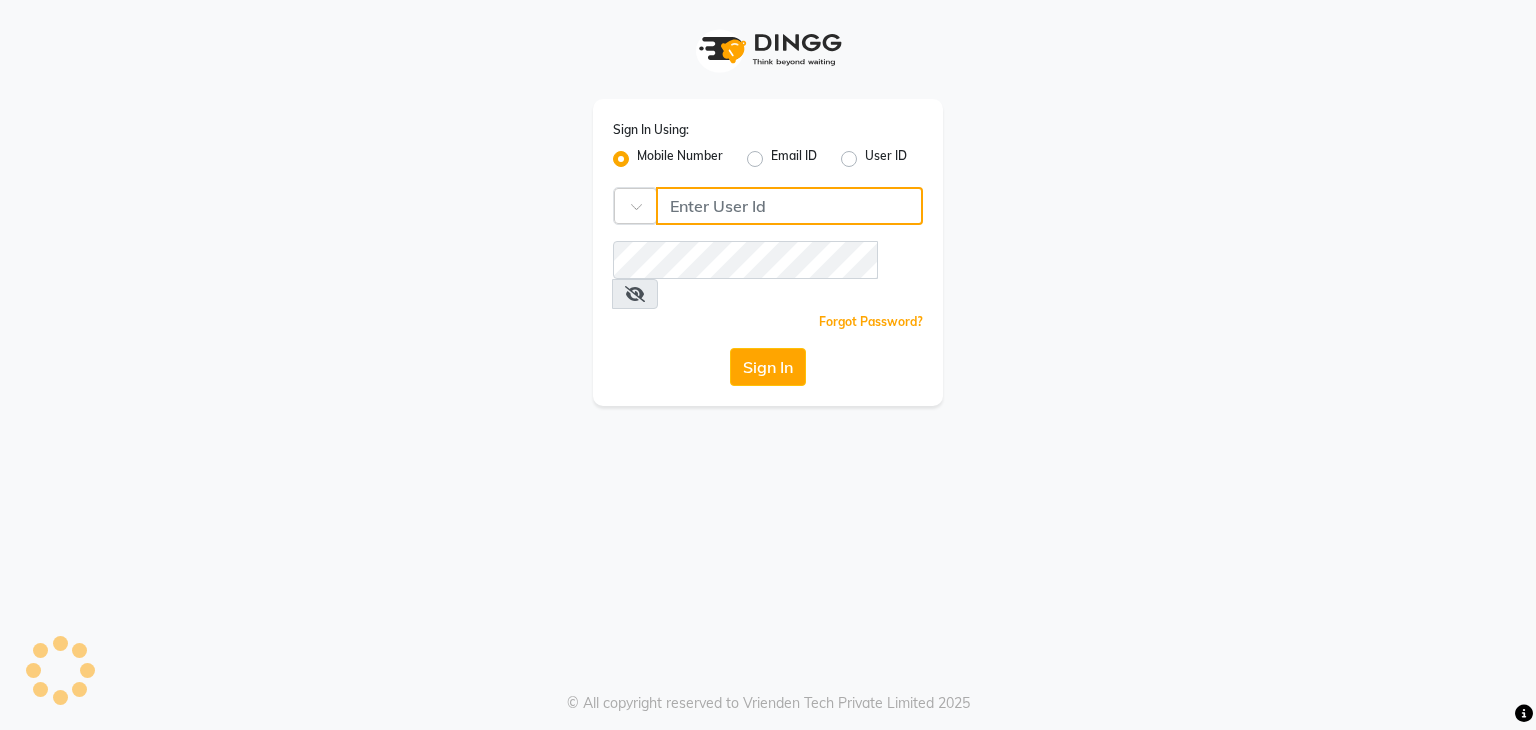 type on "7760024377" 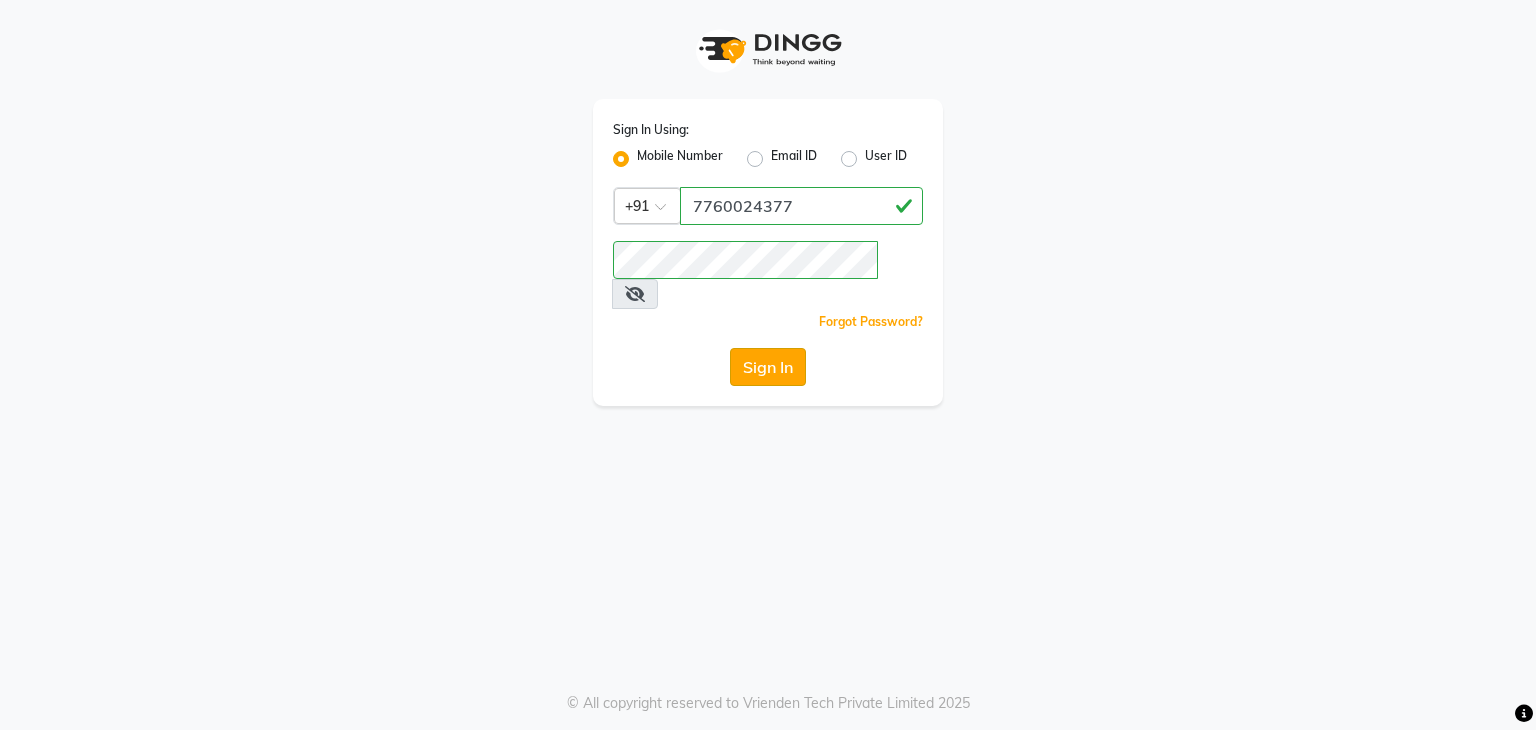 click on "Sign In" 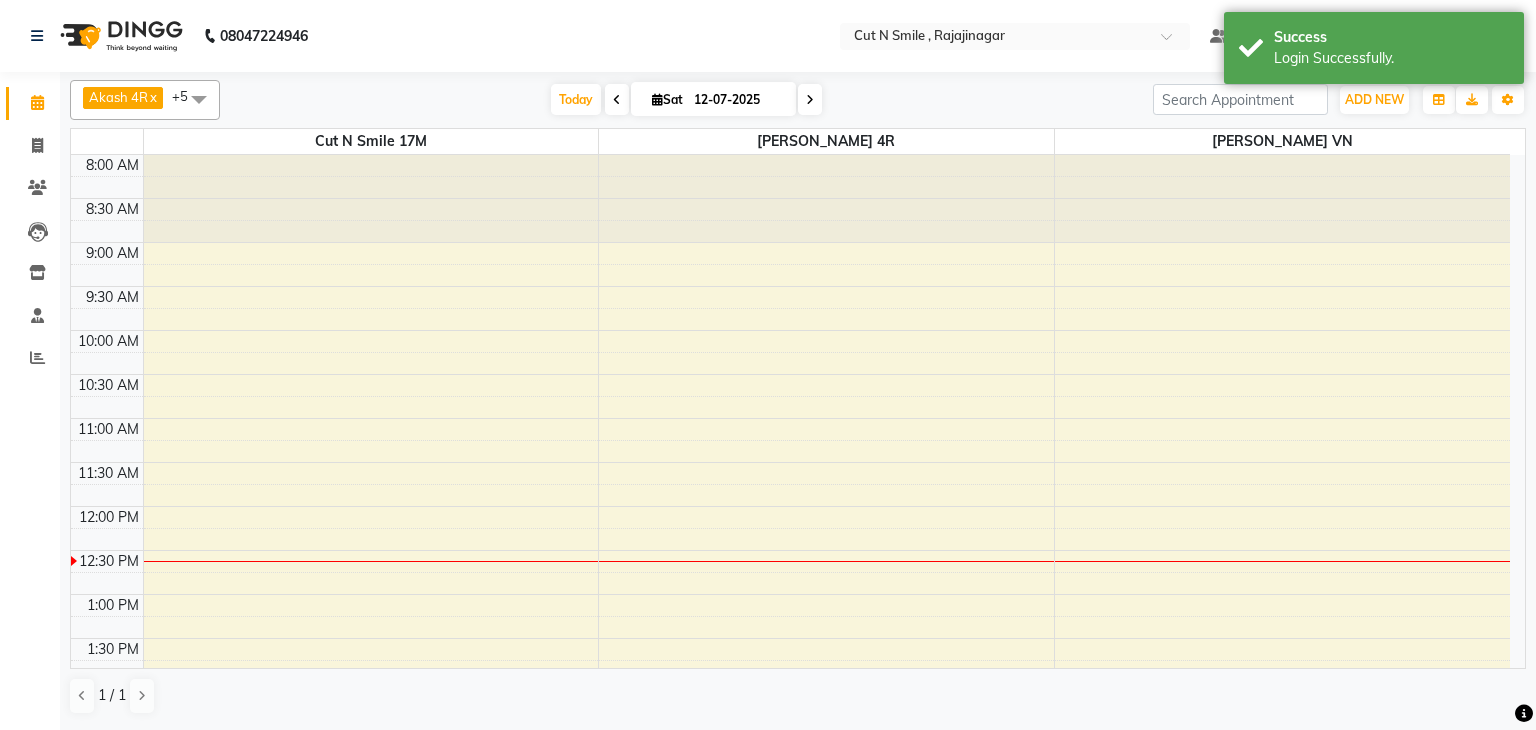 select on "en" 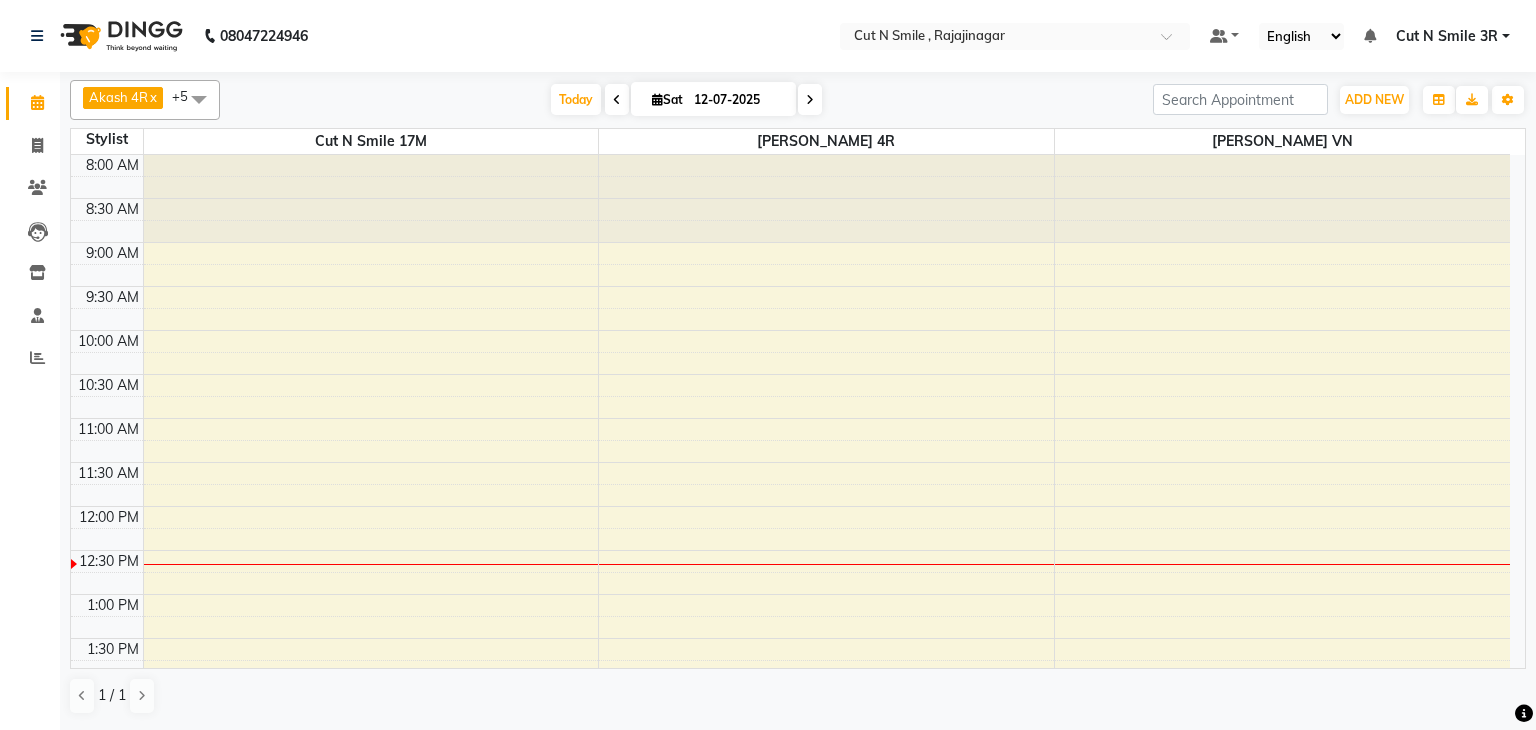 scroll, scrollTop: 0, scrollLeft: 0, axis: both 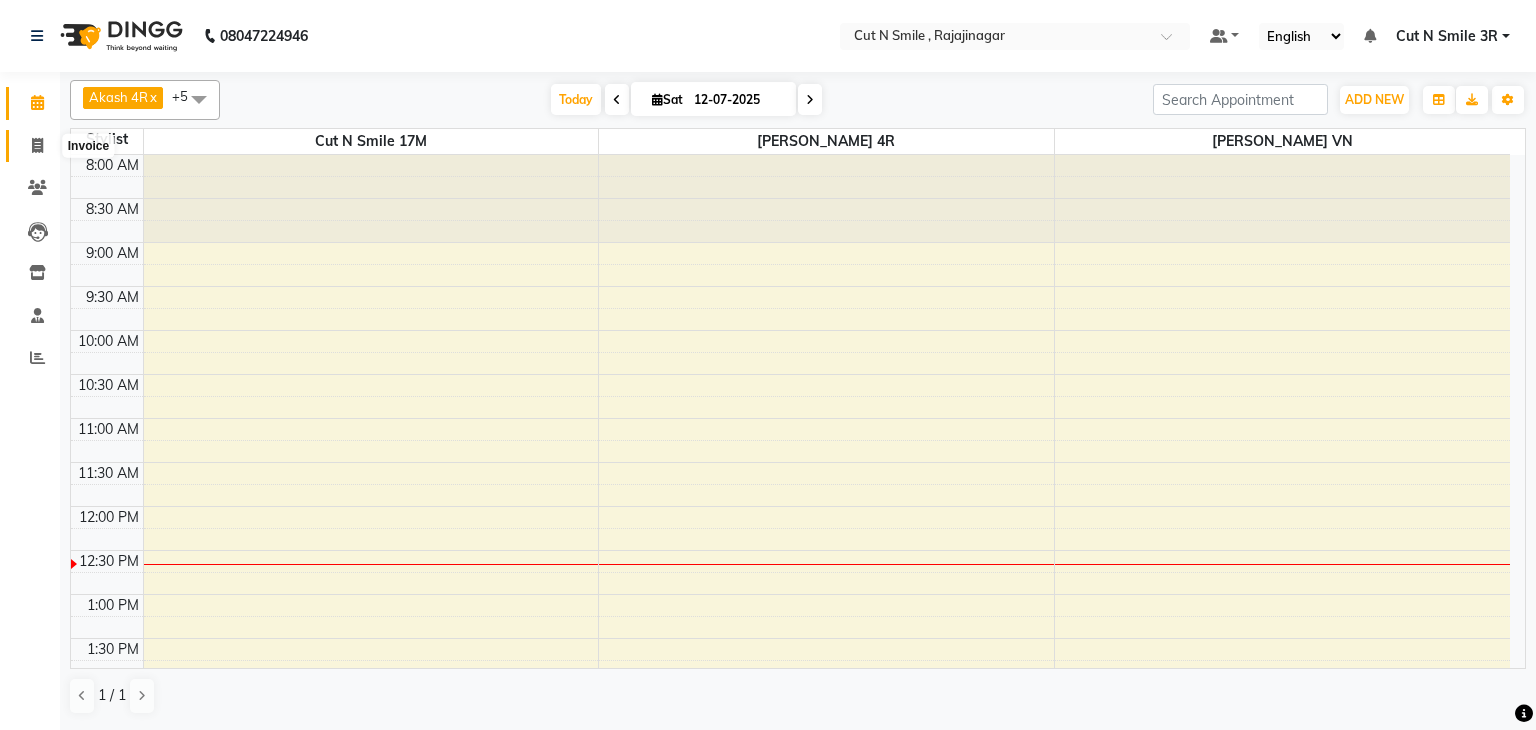 click 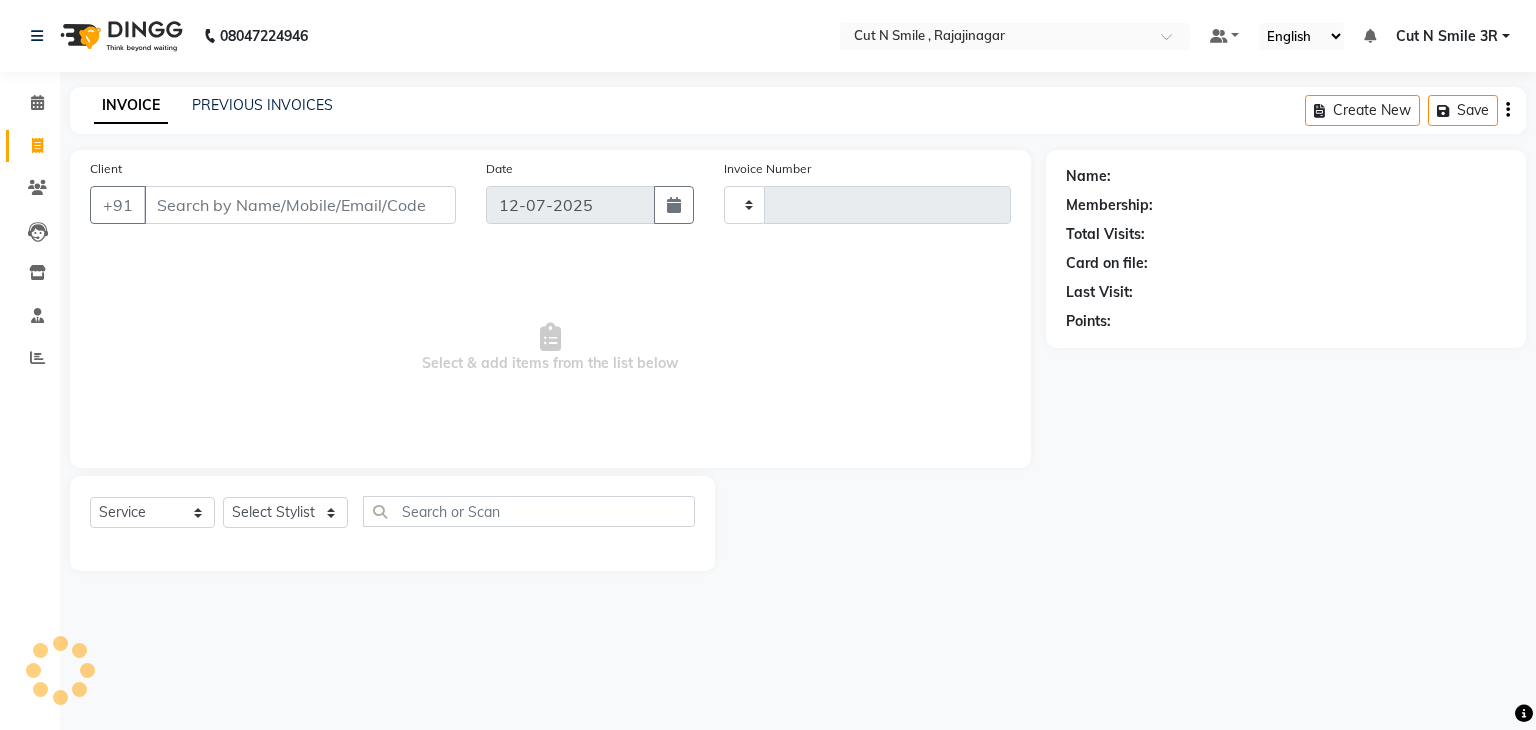 type on "107" 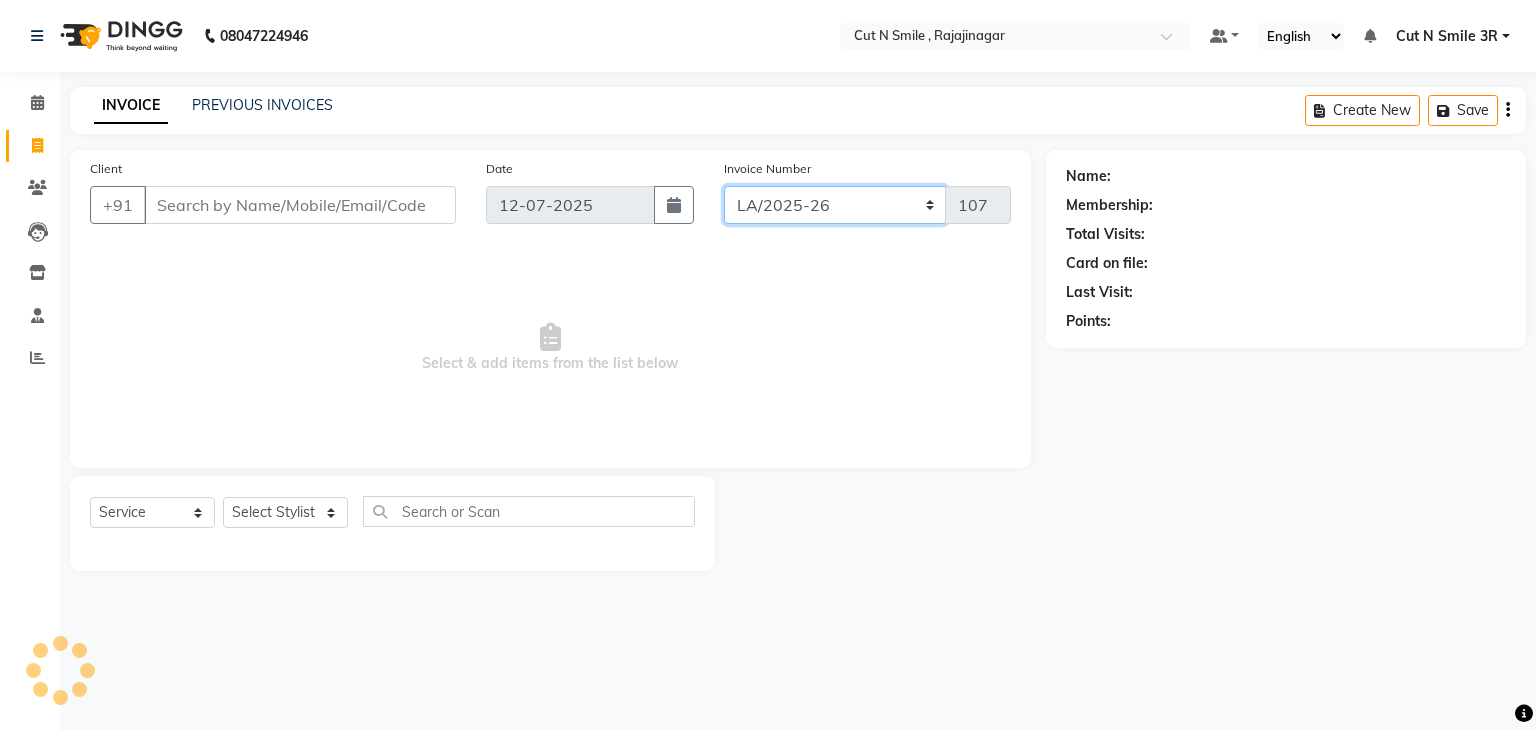 click on "[PERSON_NAME]/25-26 LA/2025-26 SH/25 CH/25 SA/25" 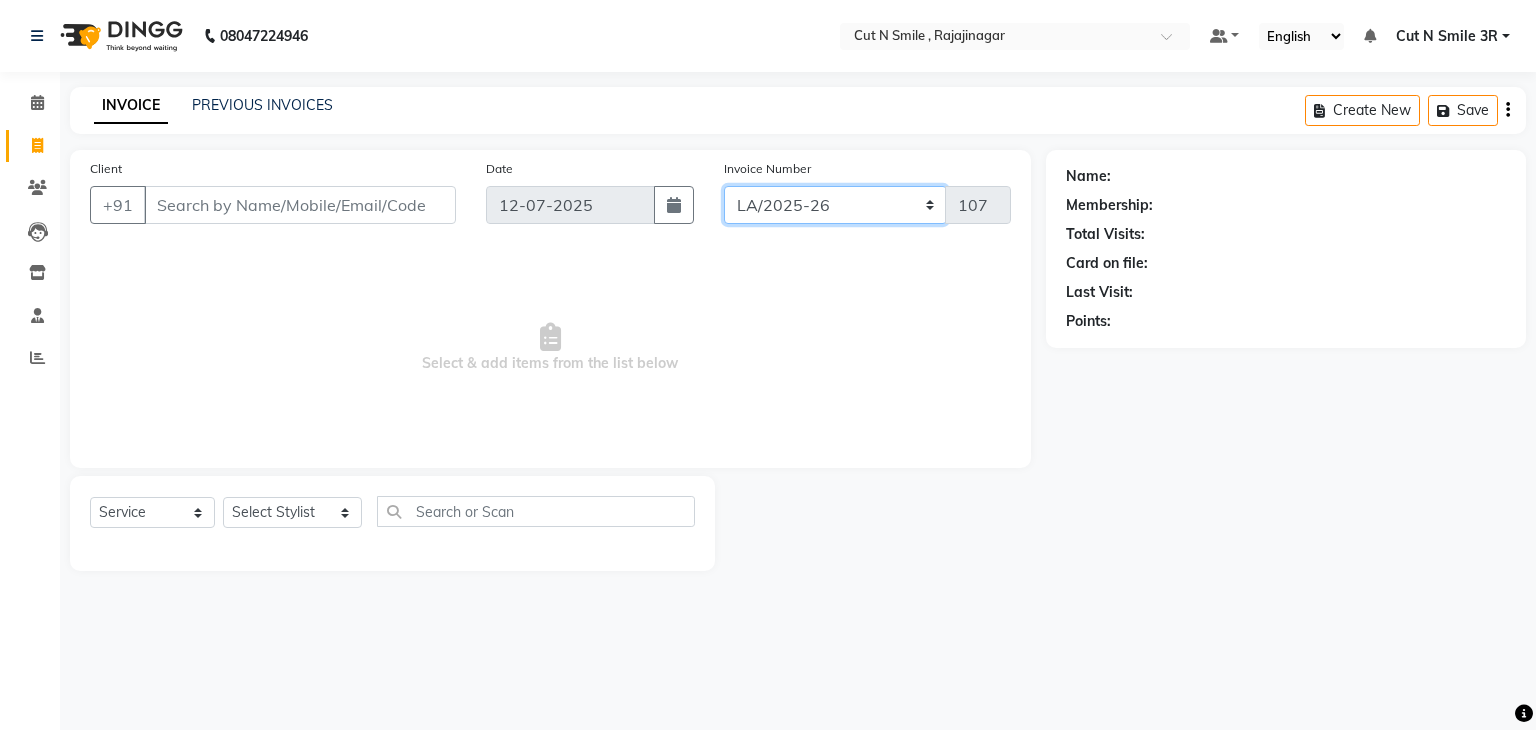 select on "7181" 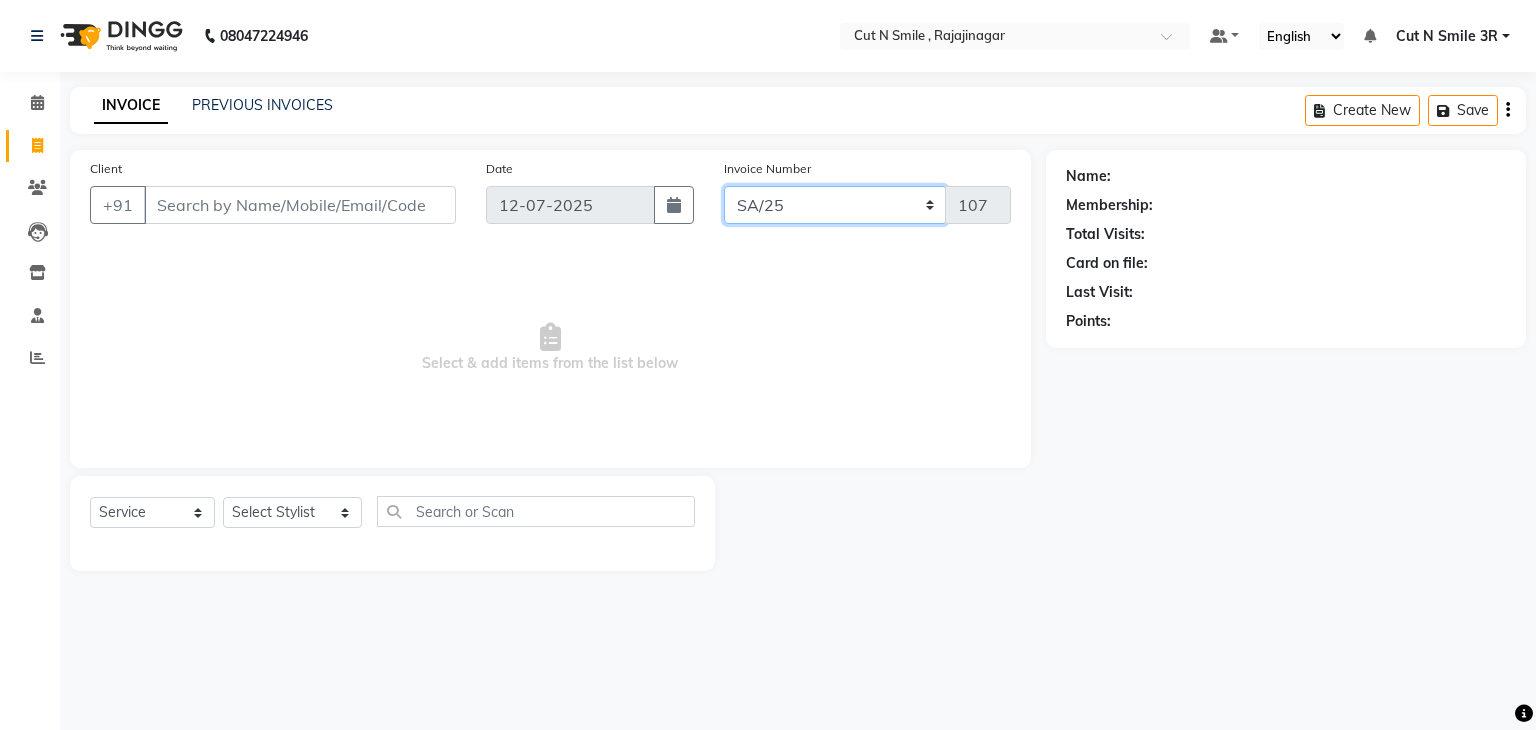 click on "[PERSON_NAME]/25-26 LA/2025-26 SH/25 CH/25 SA/25" 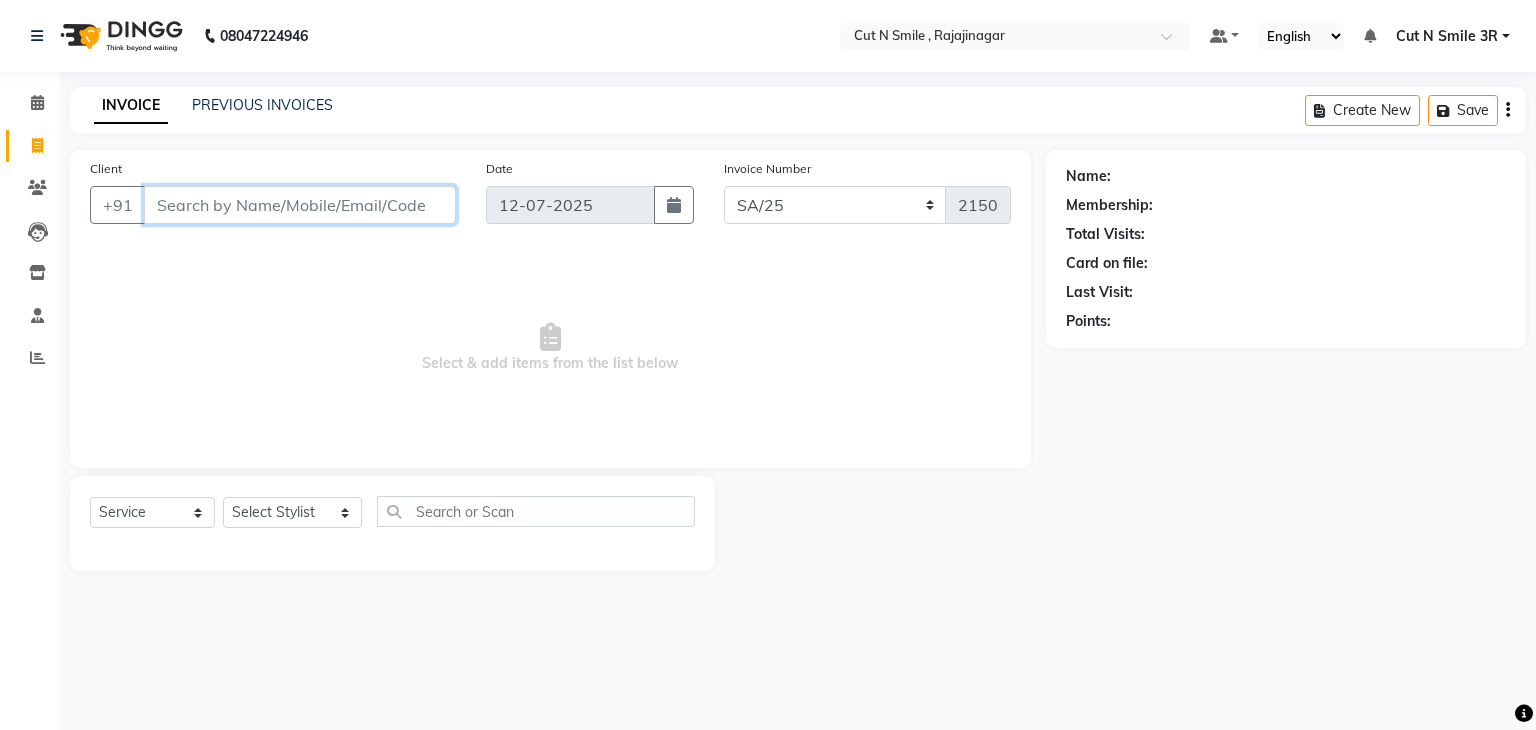 click on "Client" at bounding box center [300, 205] 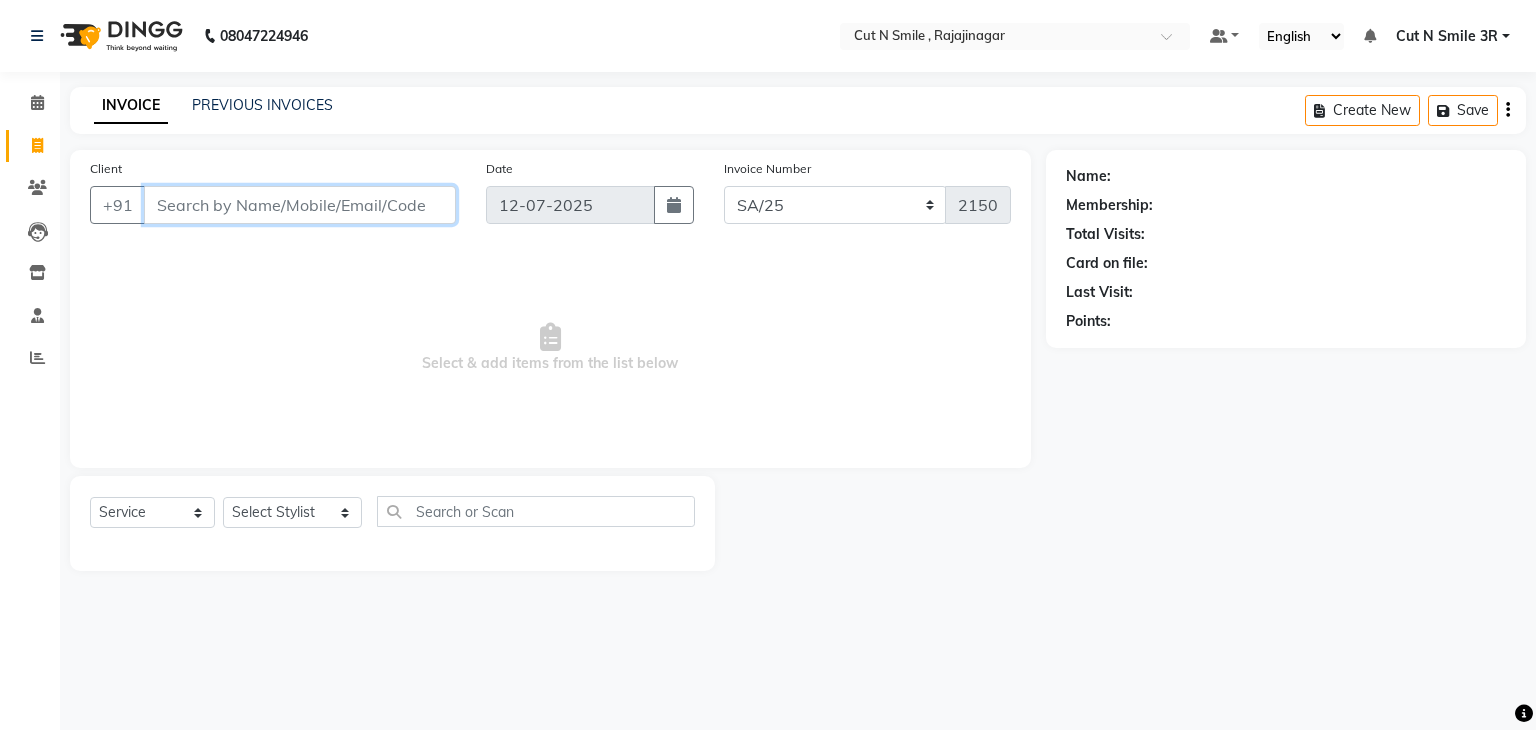 click on "Client" at bounding box center (300, 205) 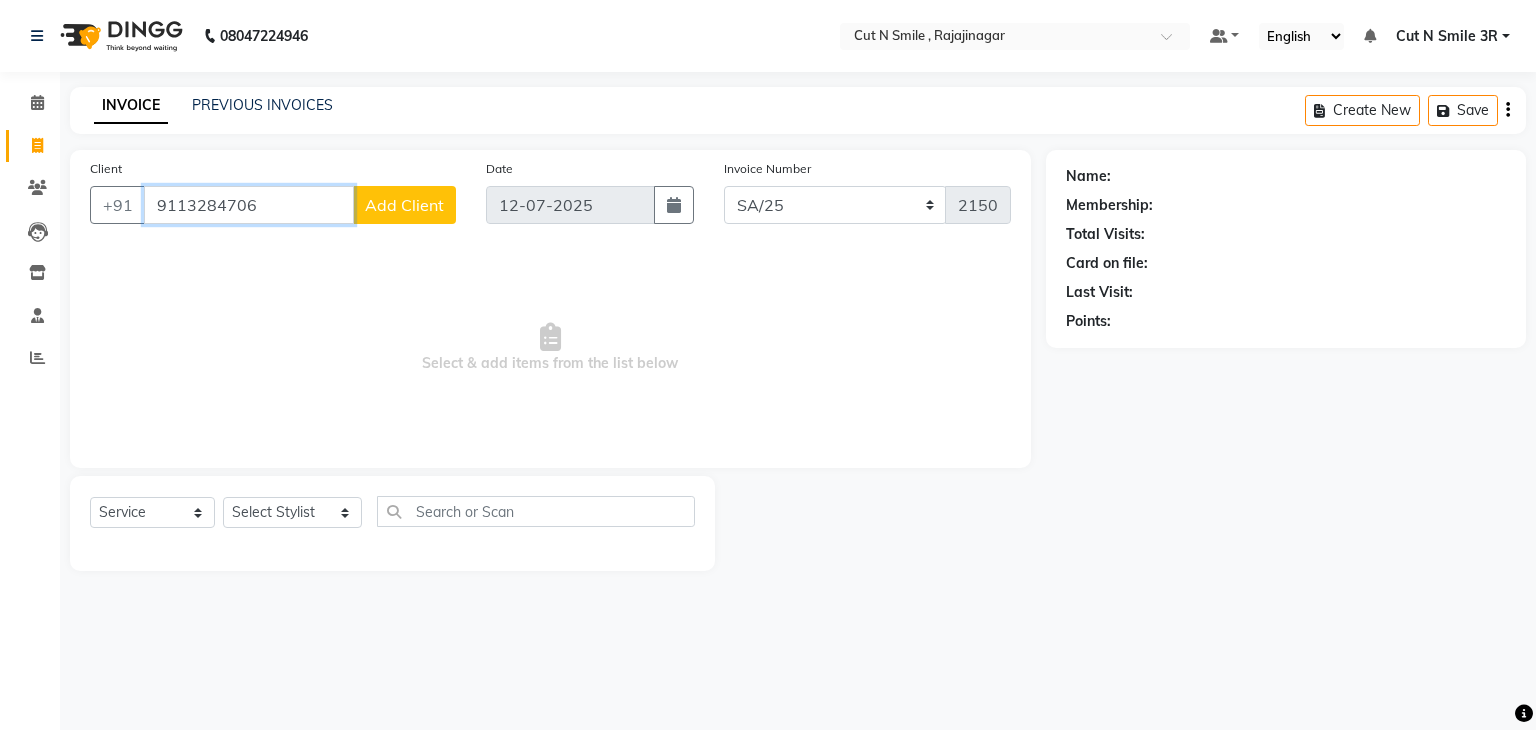 type on "9113284706" 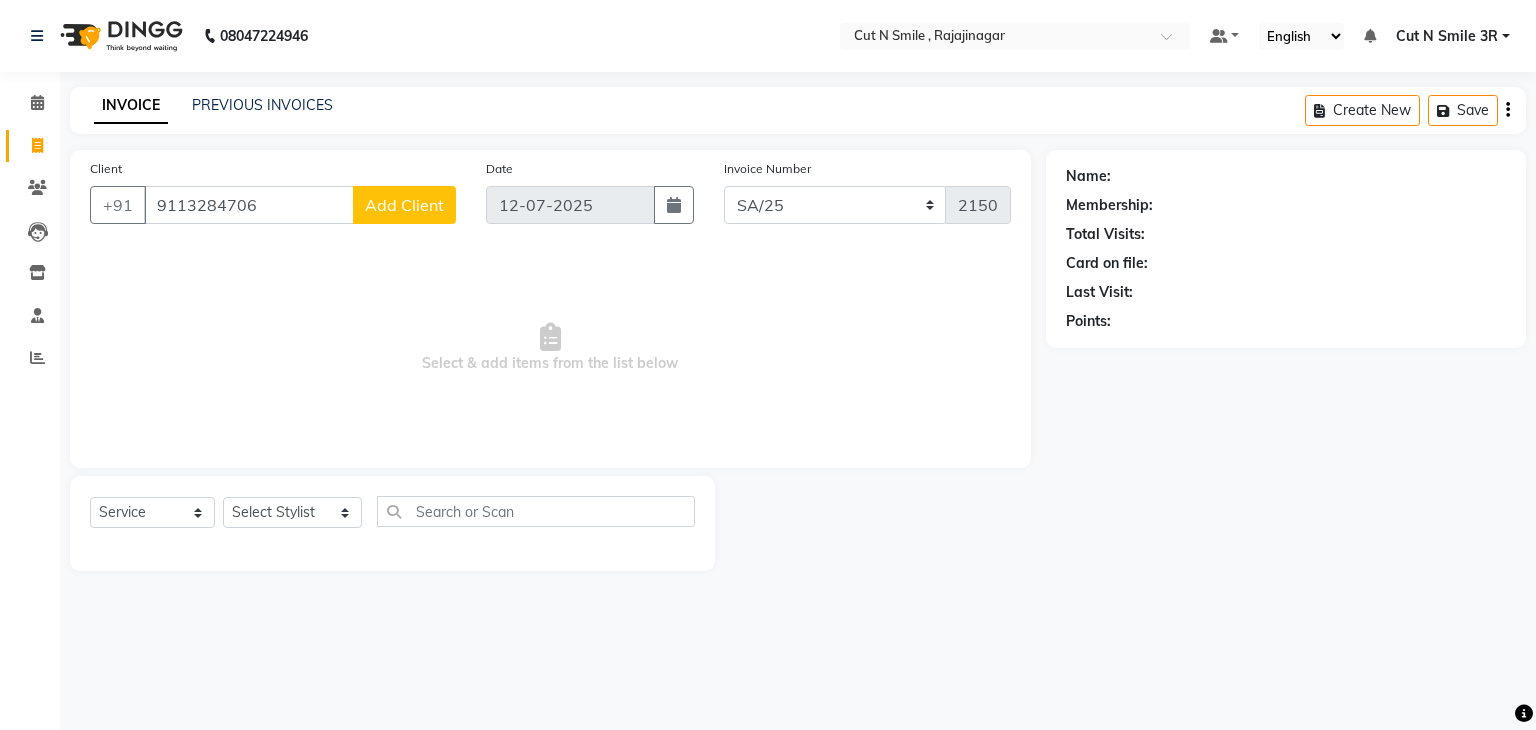 click on "Add Client" 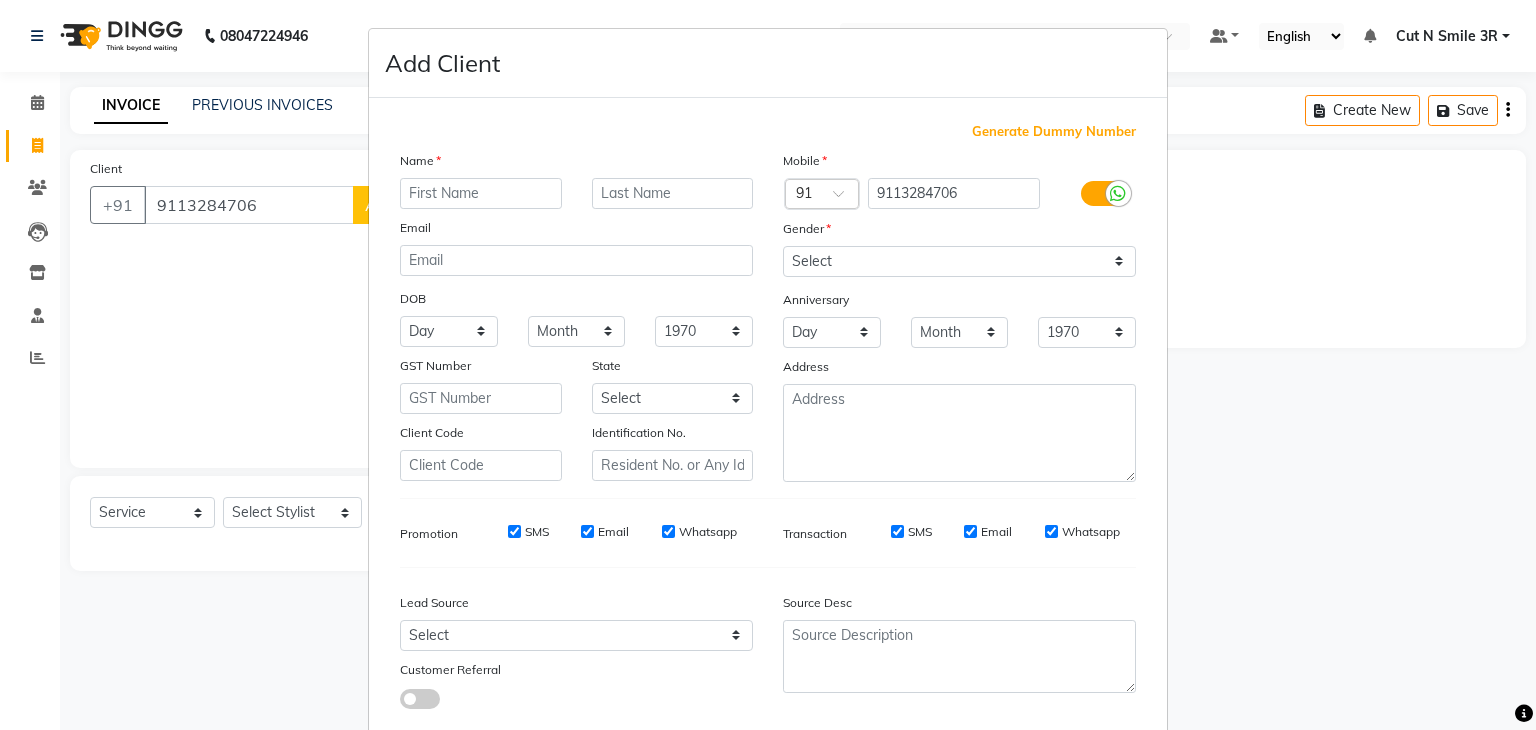 click on "Name" at bounding box center (417, 164) 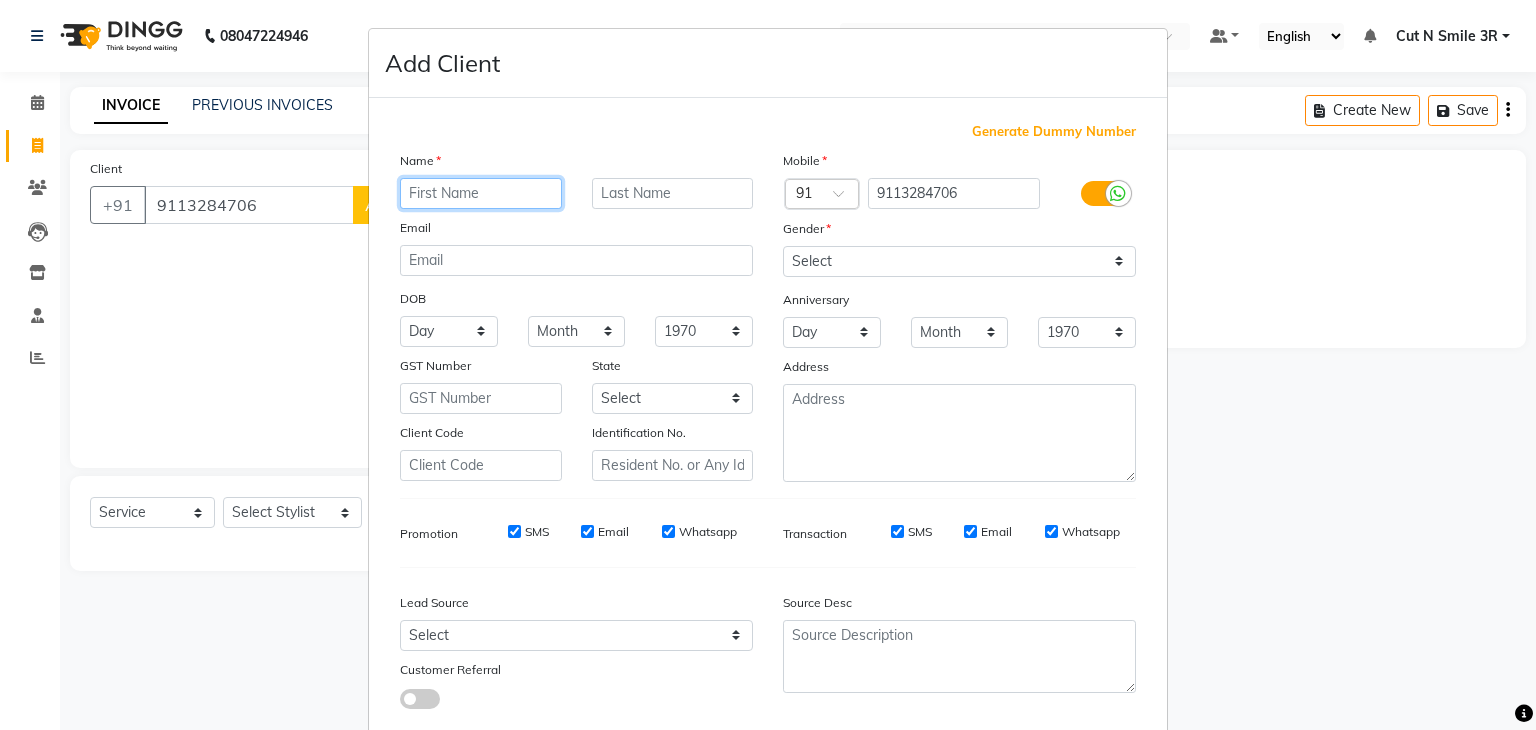 click at bounding box center (481, 193) 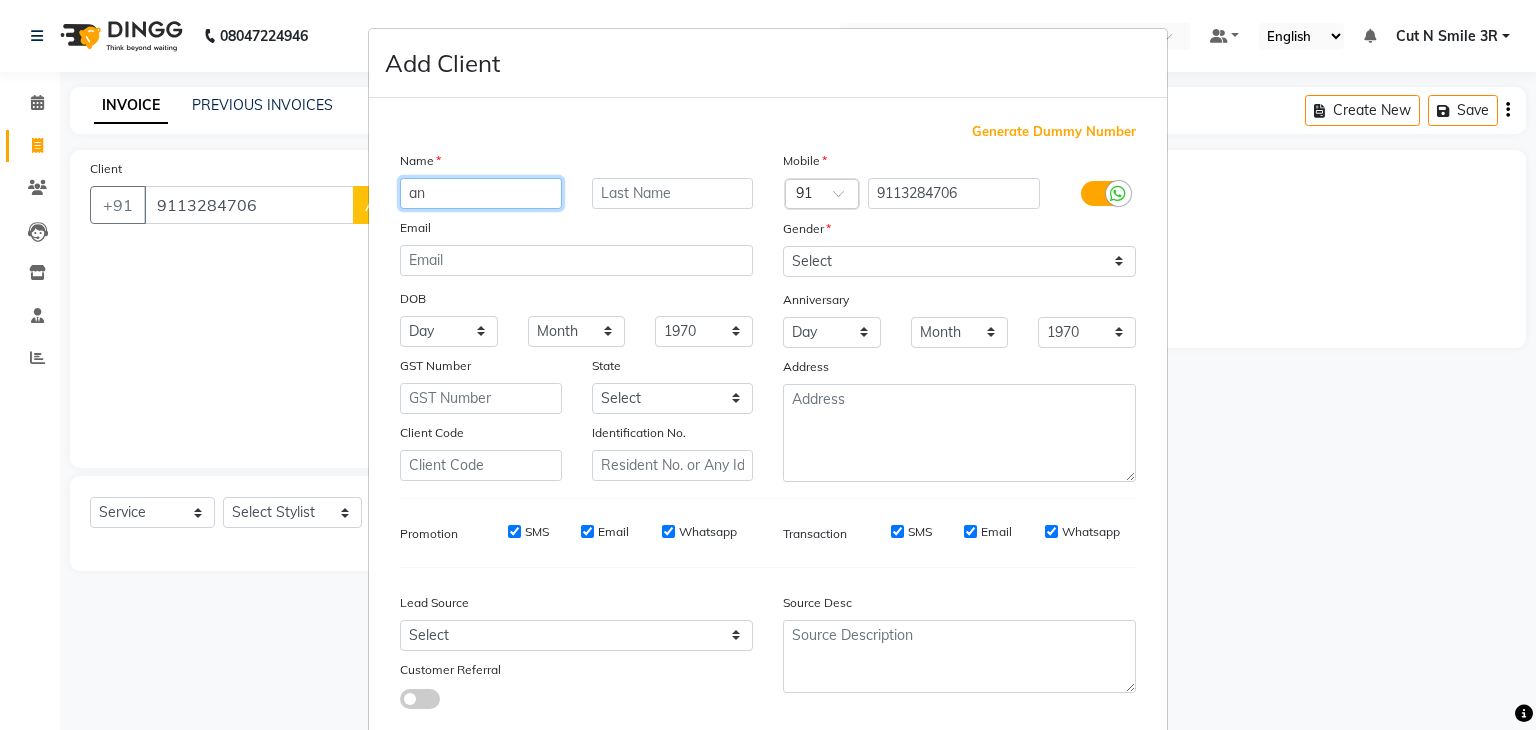 type on "a" 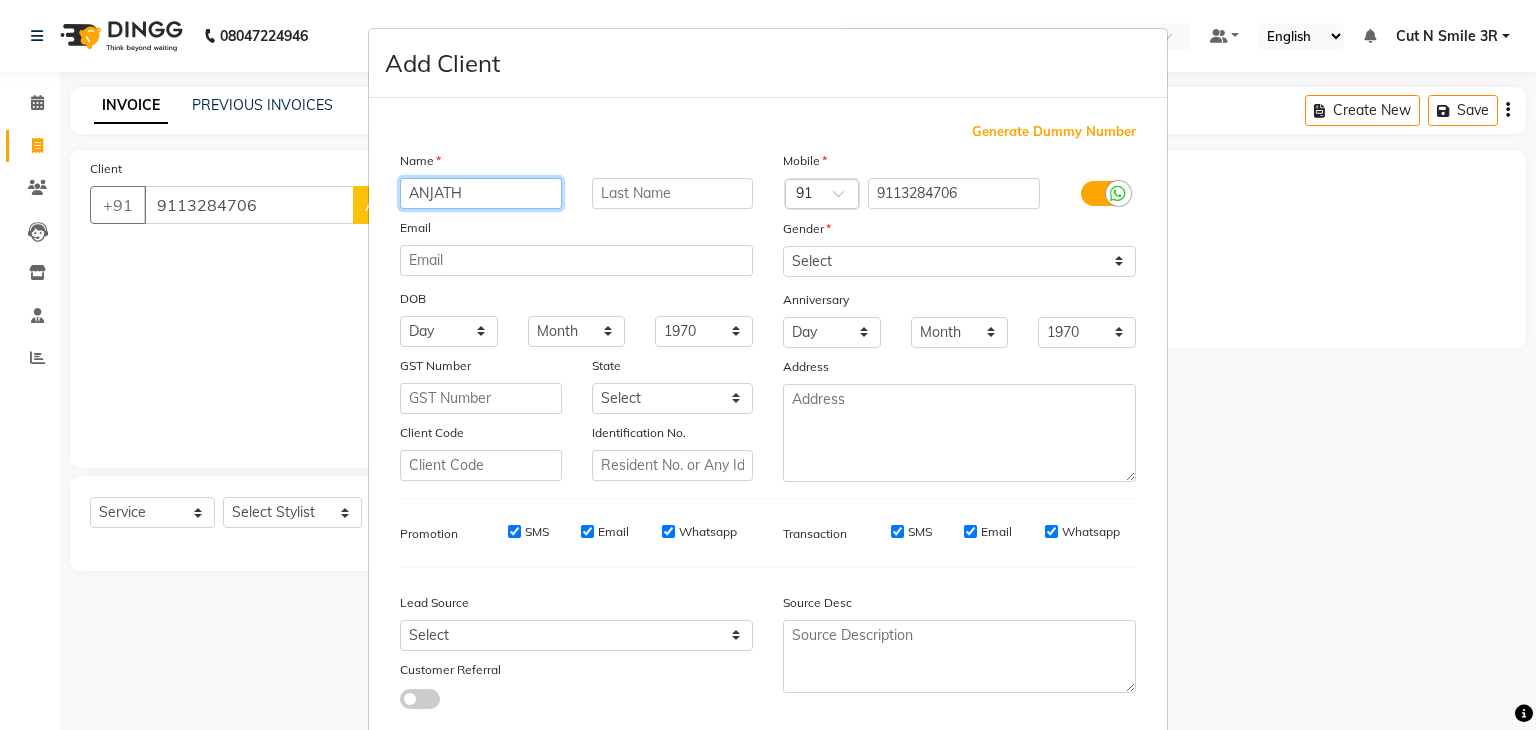 type on "ANJATH" 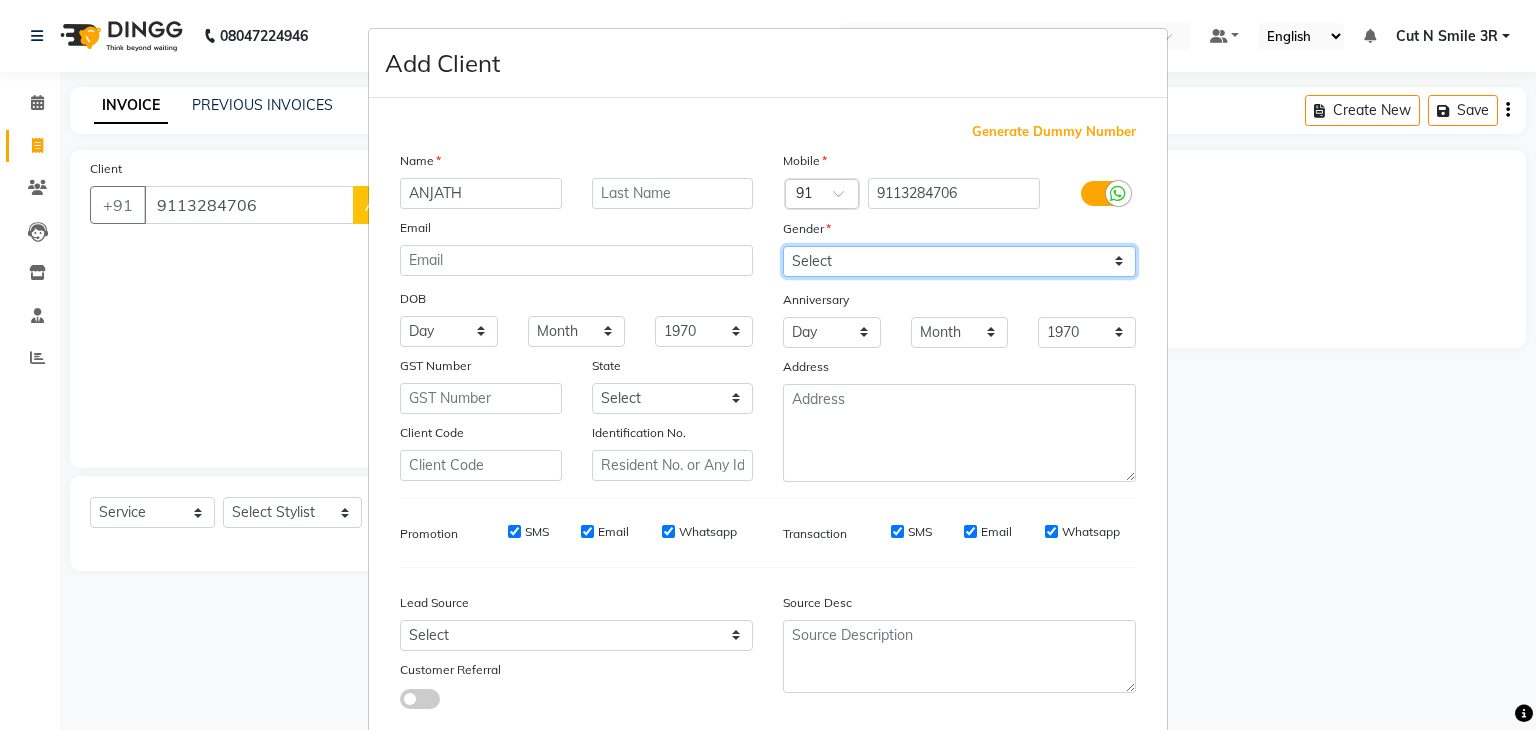 click on "Select [DEMOGRAPHIC_DATA] [DEMOGRAPHIC_DATA] Other Prefer Not To Say" at bounding box center (959, 261) 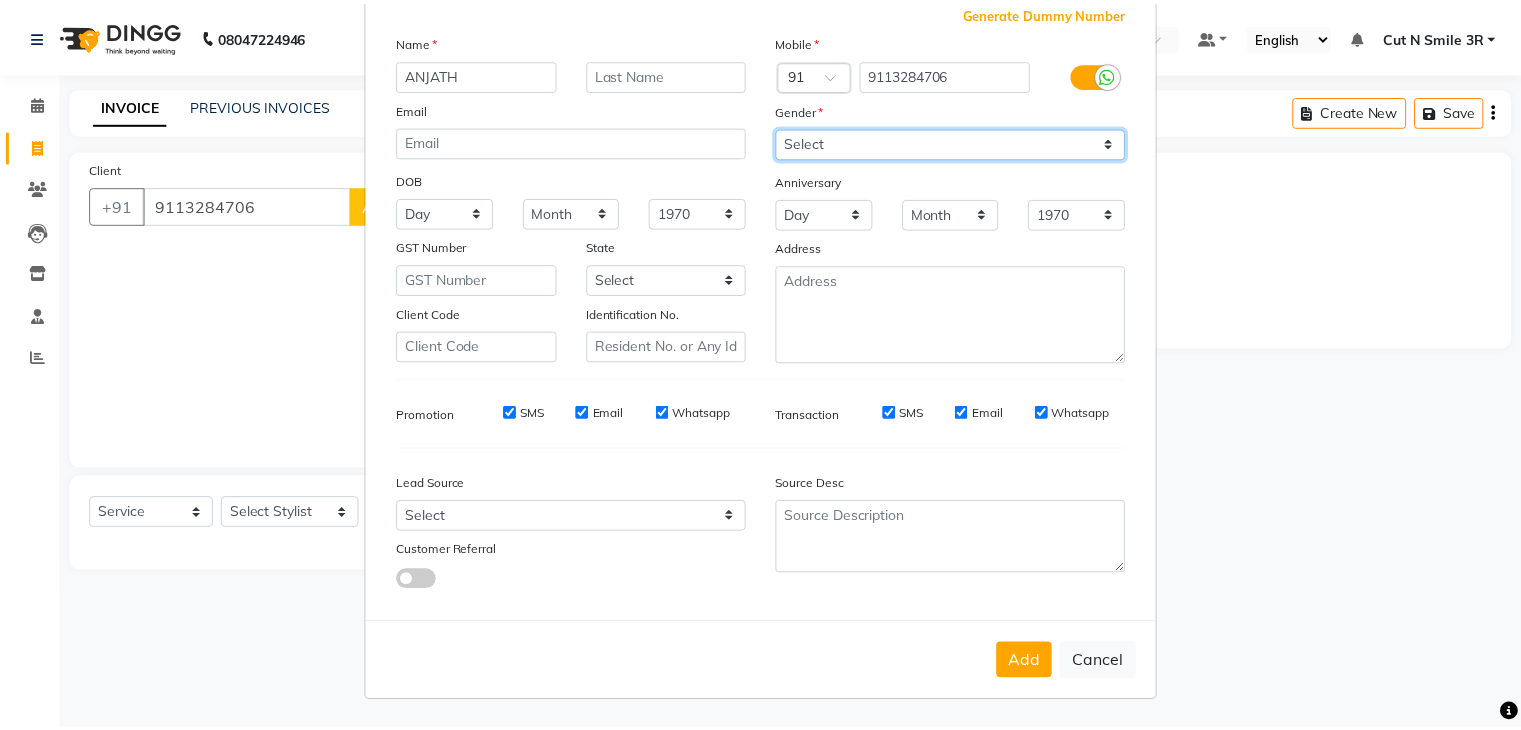 scroll, scrollTop: 126, scrollLeft: 0, axis: vertical 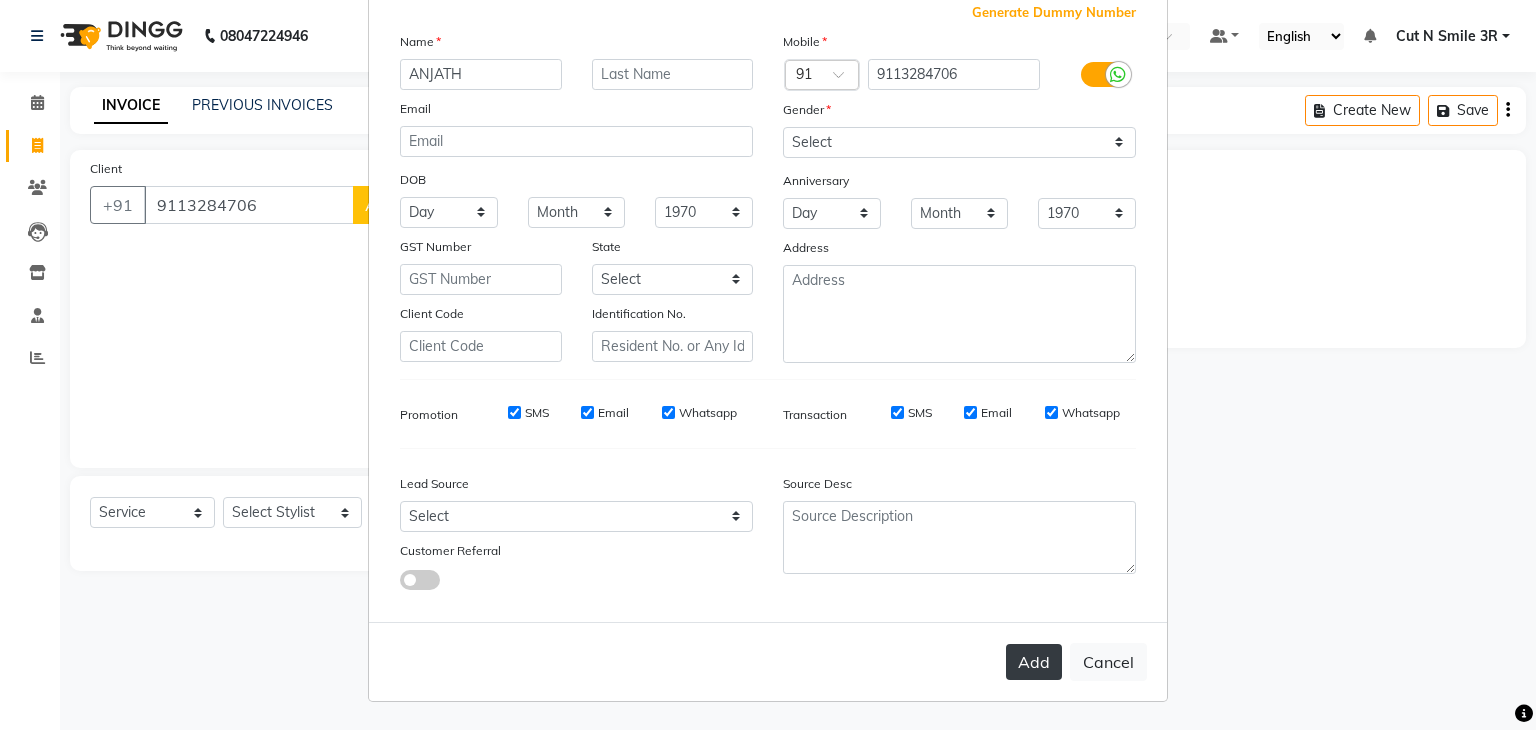click on "Add" at bounding box center (1034, 662) 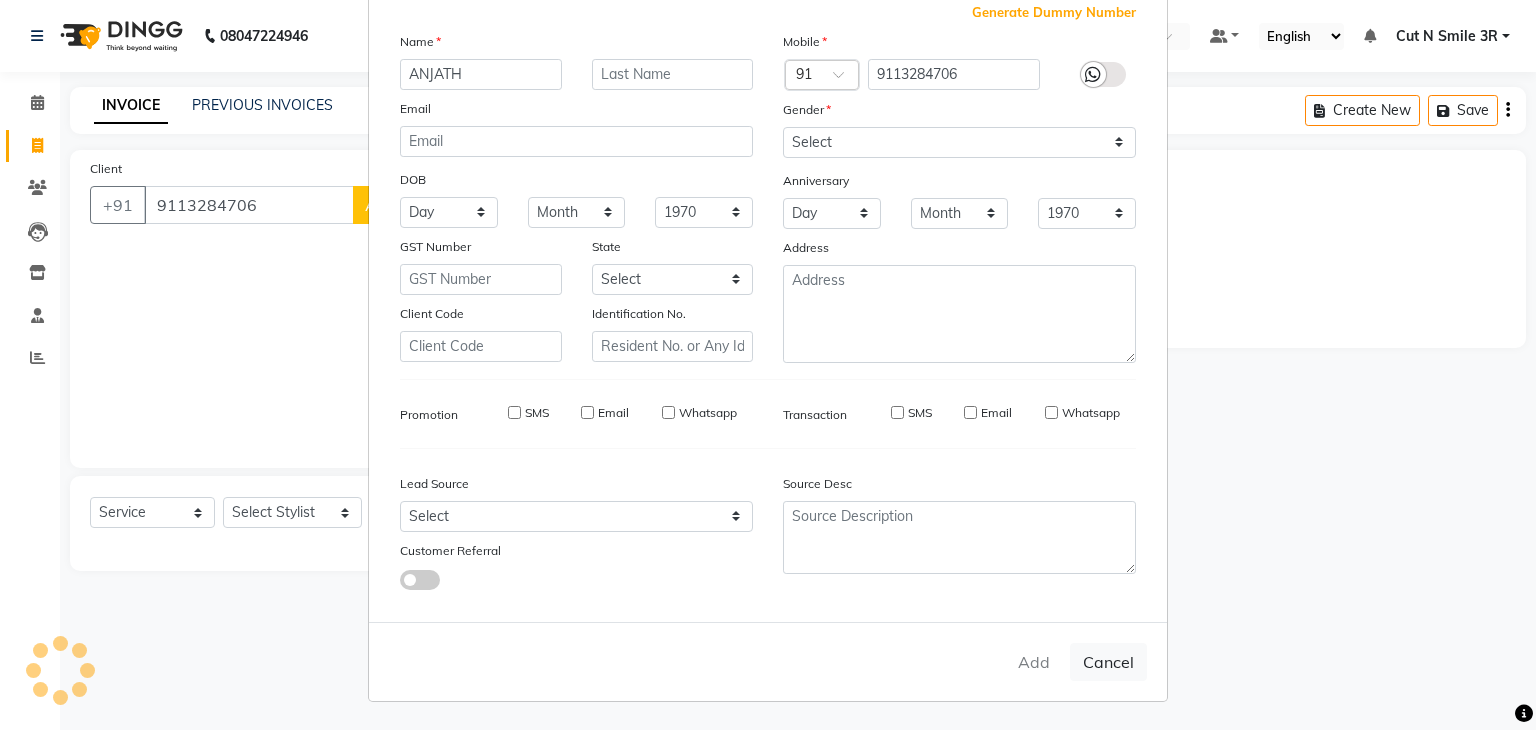 type 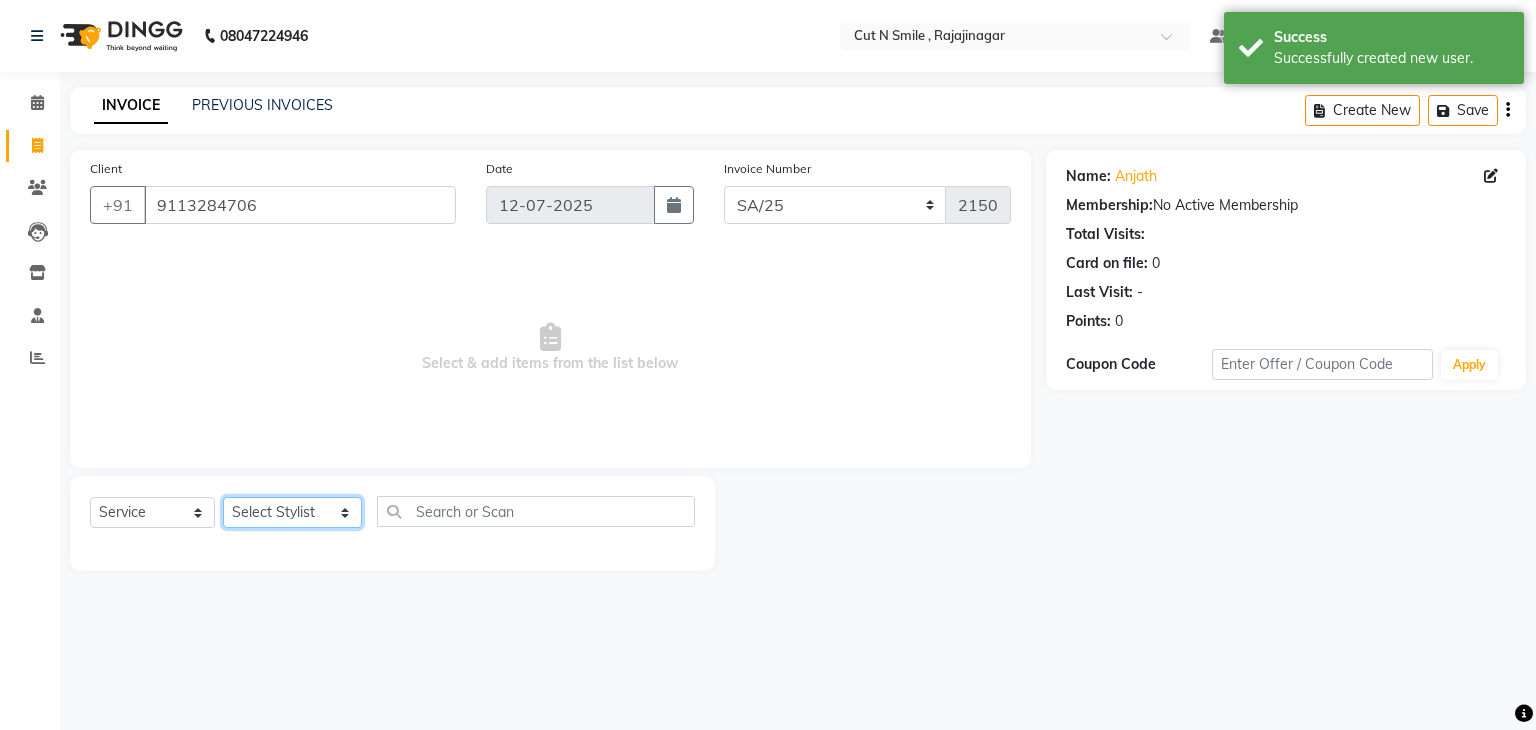 click on "Select Stylist [PERSON_NAME] Ammu 3R [PERSON_NAME] VN [PERSON_NAME] 3R [PERSON_NAME] 3R [PERSON_NAME] 3R [PERSON_NAME] 4R CNS [PERSON_NAME]  Cut N Smile 17M  Cut N Smile 3R Cut n Smile 4R Cut N Smile 9M Cut N Smile ML Cut N Smile V [PERSON_NAME] 4R Govind VN Hema 4R [PERSON_NAME] VN Karan VN Love 4R [PERSON_NAME] 3R Manu 4R  Muskaan VN [PERSON_NAME] 4R N D M 4R NDM Alam 4R Noushad VN [PERSON_NAME] 4R Priya [PERSON_NAME] 3R Rahul 3R Ravi 3R [PERSON_NAME] 4R [PERSON_NAME] 3R [PERSON_NAME] 4R [PERSON_NAME] [PERSON_NAME] 3R [PERSON_NAME] 4R Sameer 3R [PERSON_NAME] [PERSON_NAME]  [PERSON_NAME] [PERSON_NAME] [PERSON_NAME] VN [PERSON_NAME] 4R [PERSON_NAME] 4R [PERSON_NAME] VN Shanavaaz [PERSON_NAME] 3R [PERSON_NAME] 4R [PERSON_NAME] [PERSON_NAME] 4R Sunny VN [PERSON_NAME] 4R Vakeel 3R Varas 4R [PERSON_NAME] [PERSON_NAME] VN" 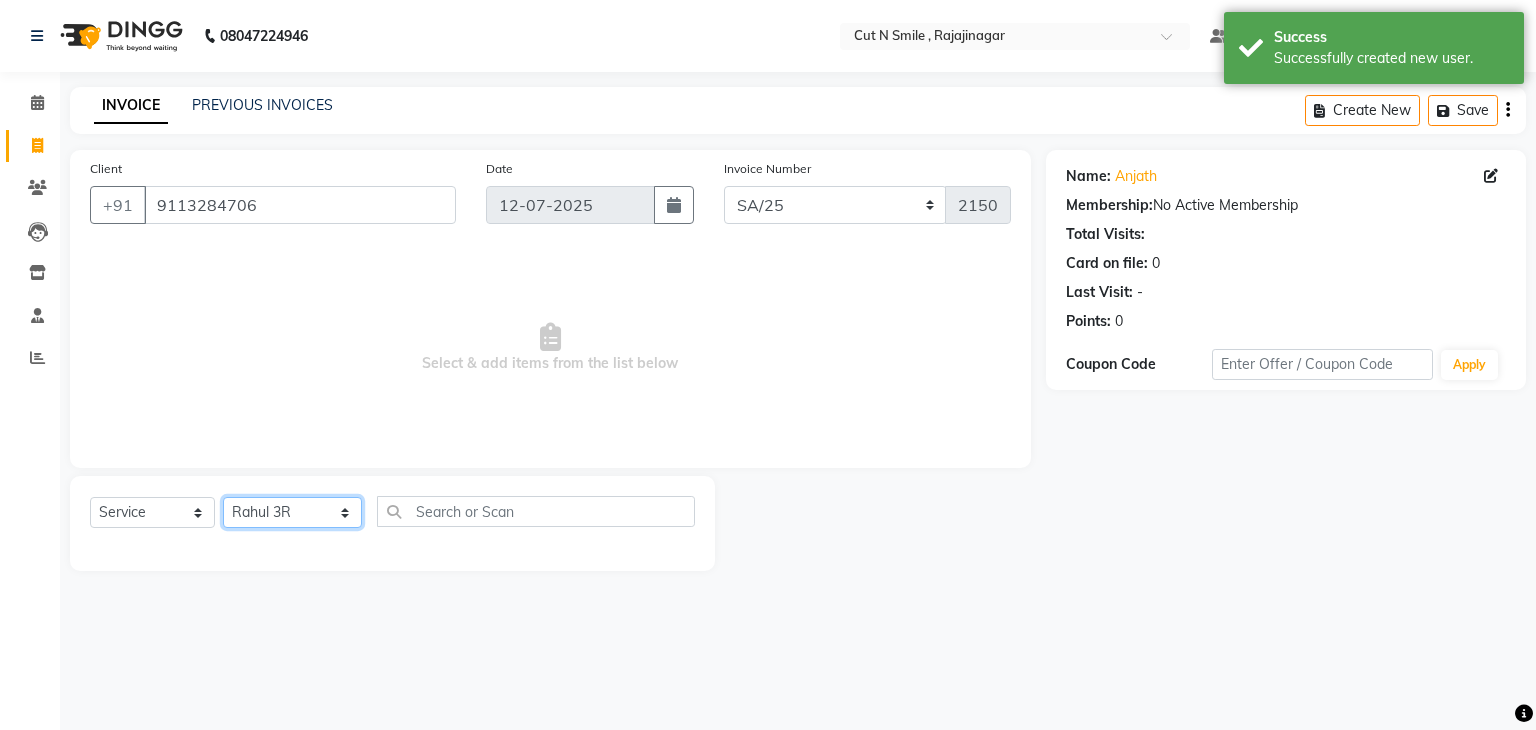click on "Select Stylist [PERSON_NAME] Ammu 3R [PERSON_NAME] VN [PERSON_NAME] 3R [PERSON_NAME] 3R [PERSON_NAME] 3R [PERSON_NAME] 4R CNS [PERSON_NAME]  Cut N Smile 17M  Cut N Smile 3R Cut n Smile 4R Cut N Smile 9M Cut N Smile ML Cut N Smile V [PERSON_NAME] 4R Govind VN Hema 4R [PERSON_NAME] VN Karan VN Love 4R [PERSON_NAME] 3R Manu 4R  Muskaan VN [PERSON_NAME] 4R N D M 4R NDM Alam 4R Noushad VN [PERSON_NAME] 4R Priya [PERSON_NAME] 3R Rahul 3R Ravi 3R [PERSON_NAME] 4R [PERSON_NAME] 3R [PERSON_NAME] 4R [PERSON_NAME] [PERSON_NAME] 3R [PERSON_NAME] 4R Sameer 3R [PERSON_NAME] [PERSON_NAME]  [PERSON_NAME] [PERSON_NAME] [PERSON_NAME] VN [PERSON_NAME] 4R [PERSON_NAME] 4R [PERSON_NAME] VN Shanavaaz [PERSON_NAME] 3R [PERSON_NAME] 4R [PERSON_NAME] [PERSON_NAME] 4R Sunny VN [PERSON_NAME] 4R Vakeel 3R Varas 4R [PERSON_NAME] [PERSON_NAME] VN" 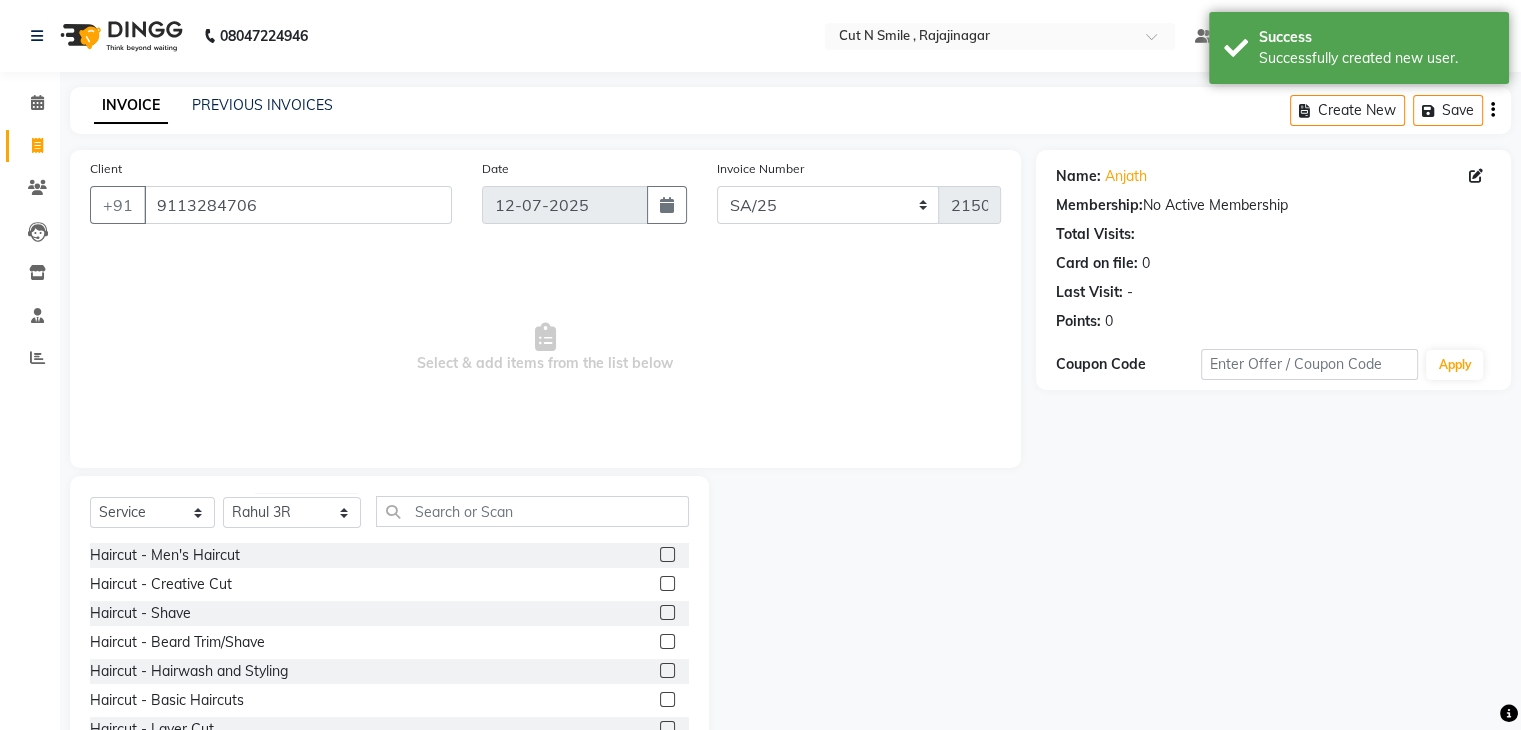 click 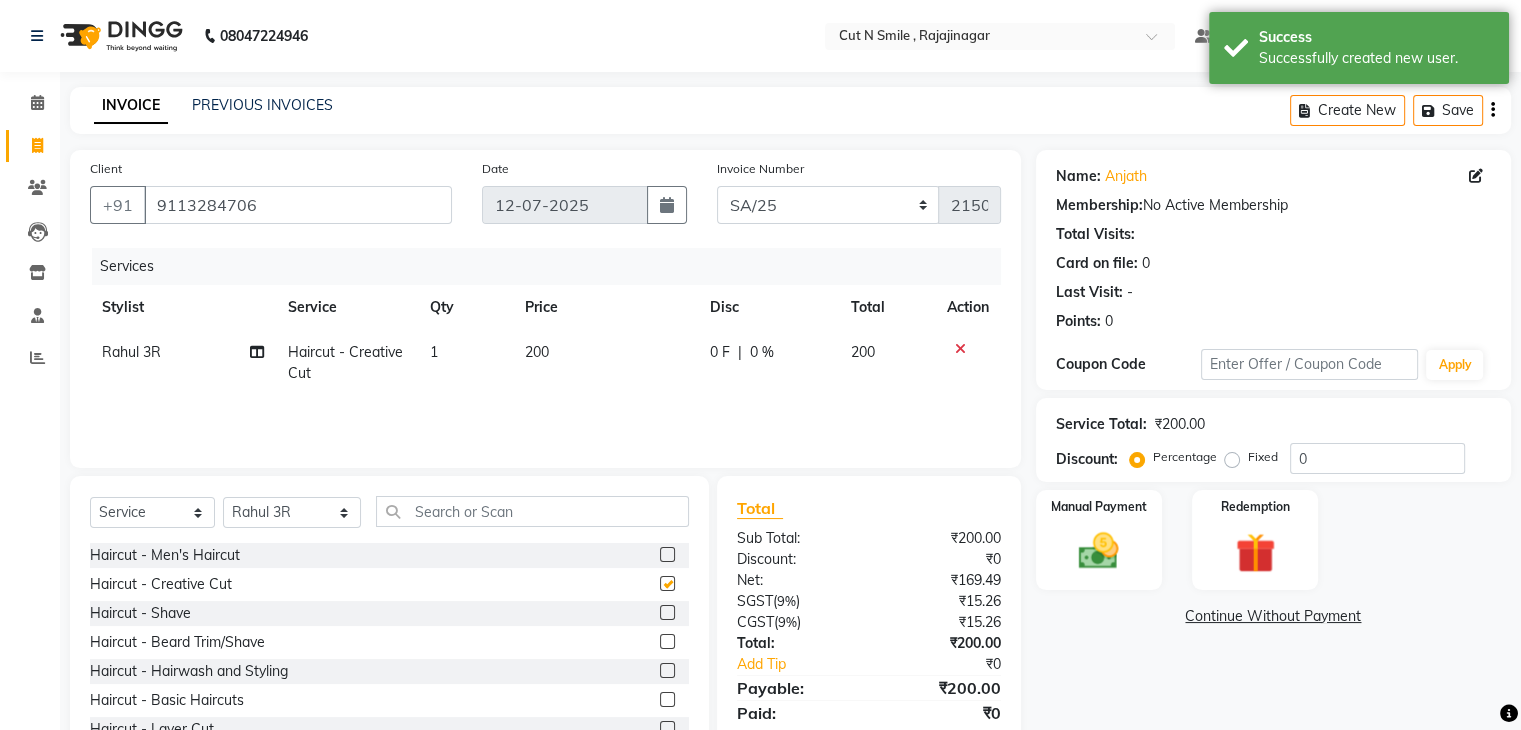 checkbox on "false" 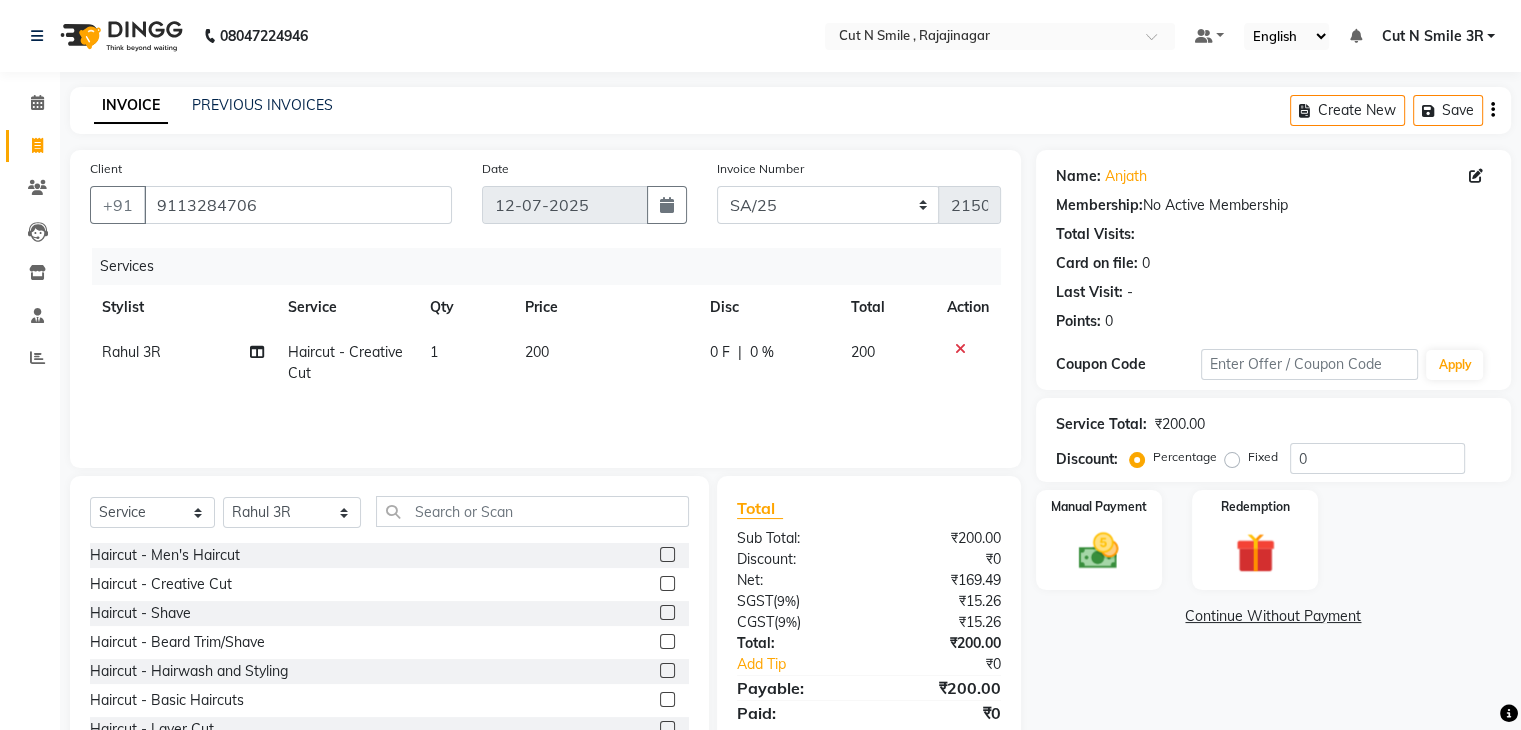 click 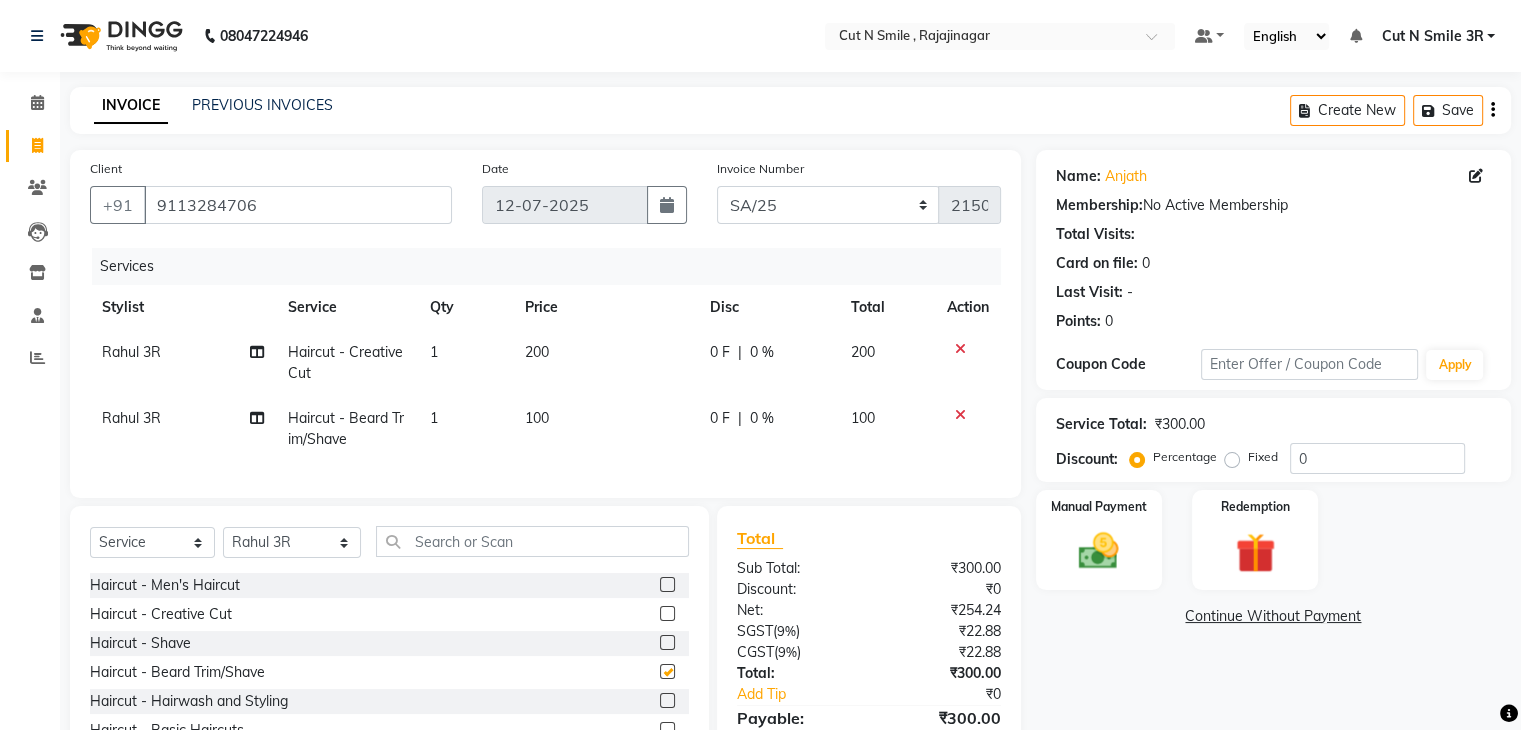 checkbox on "false" 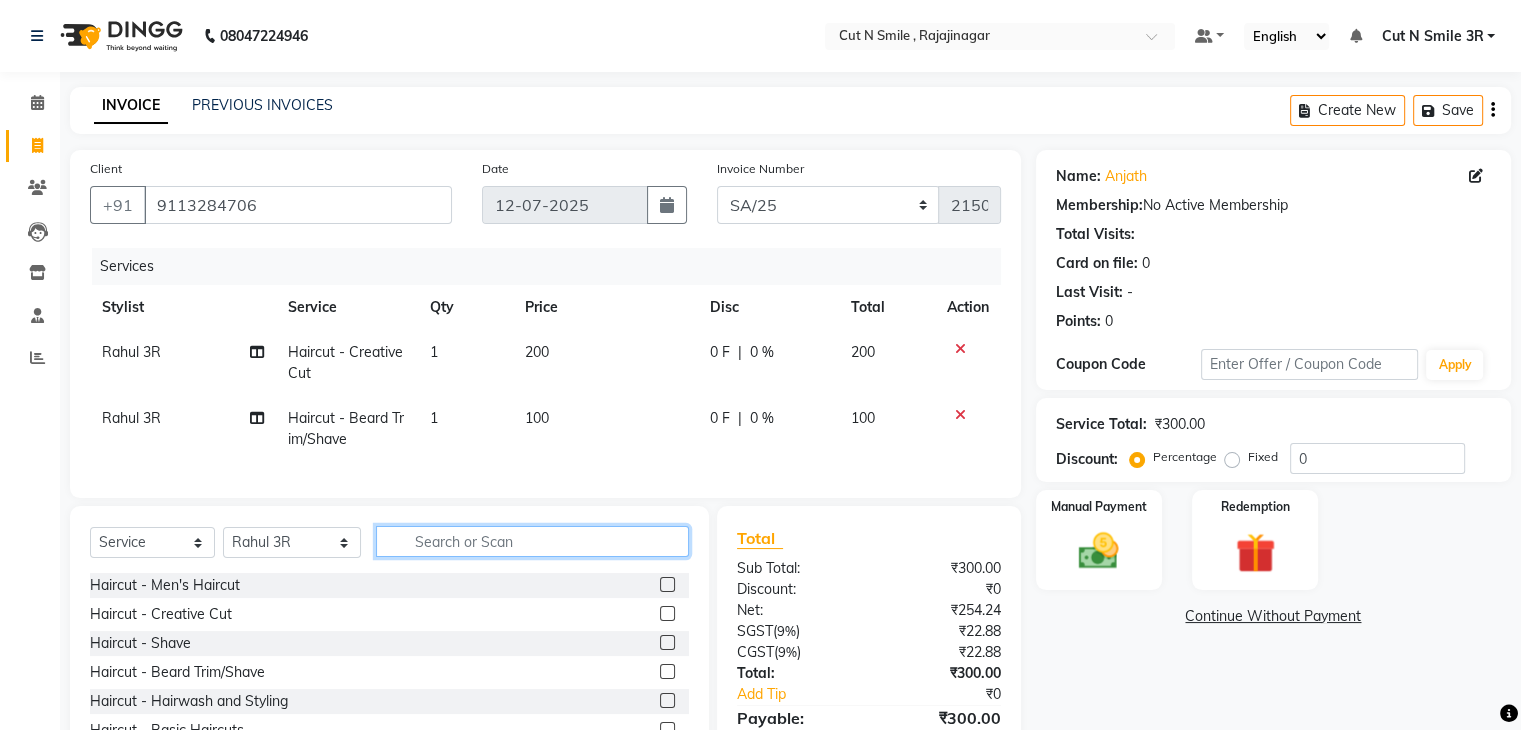 click 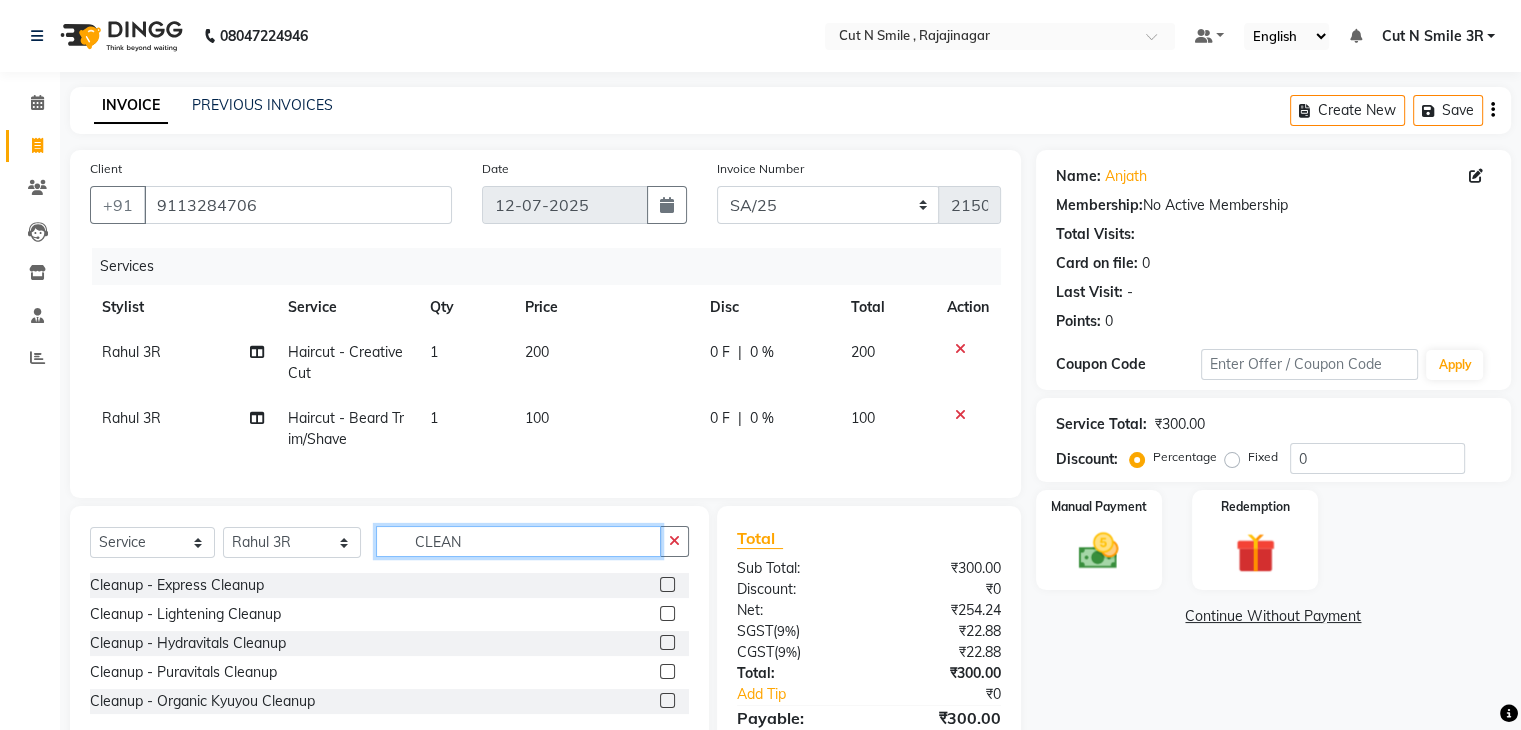 type on "CLEAN" 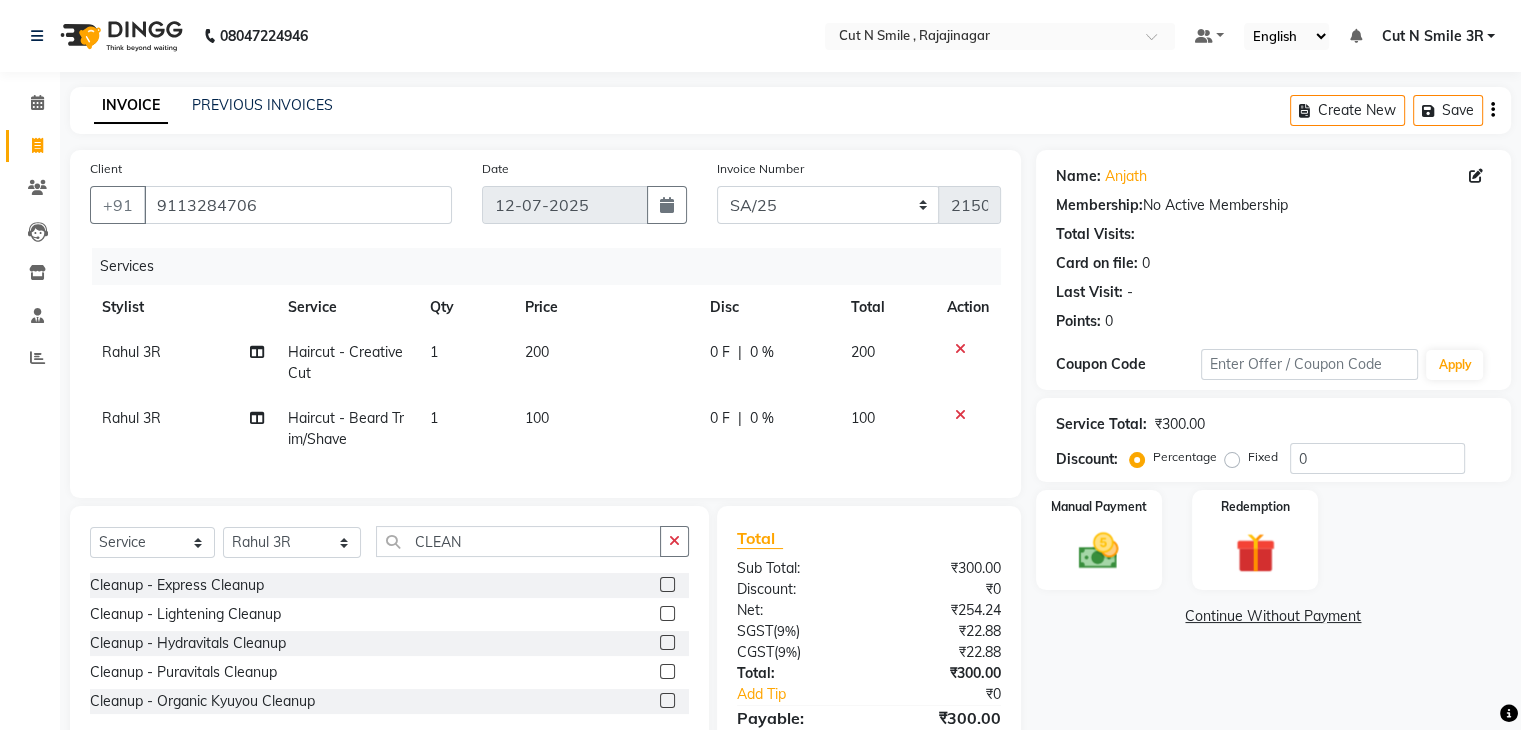 click 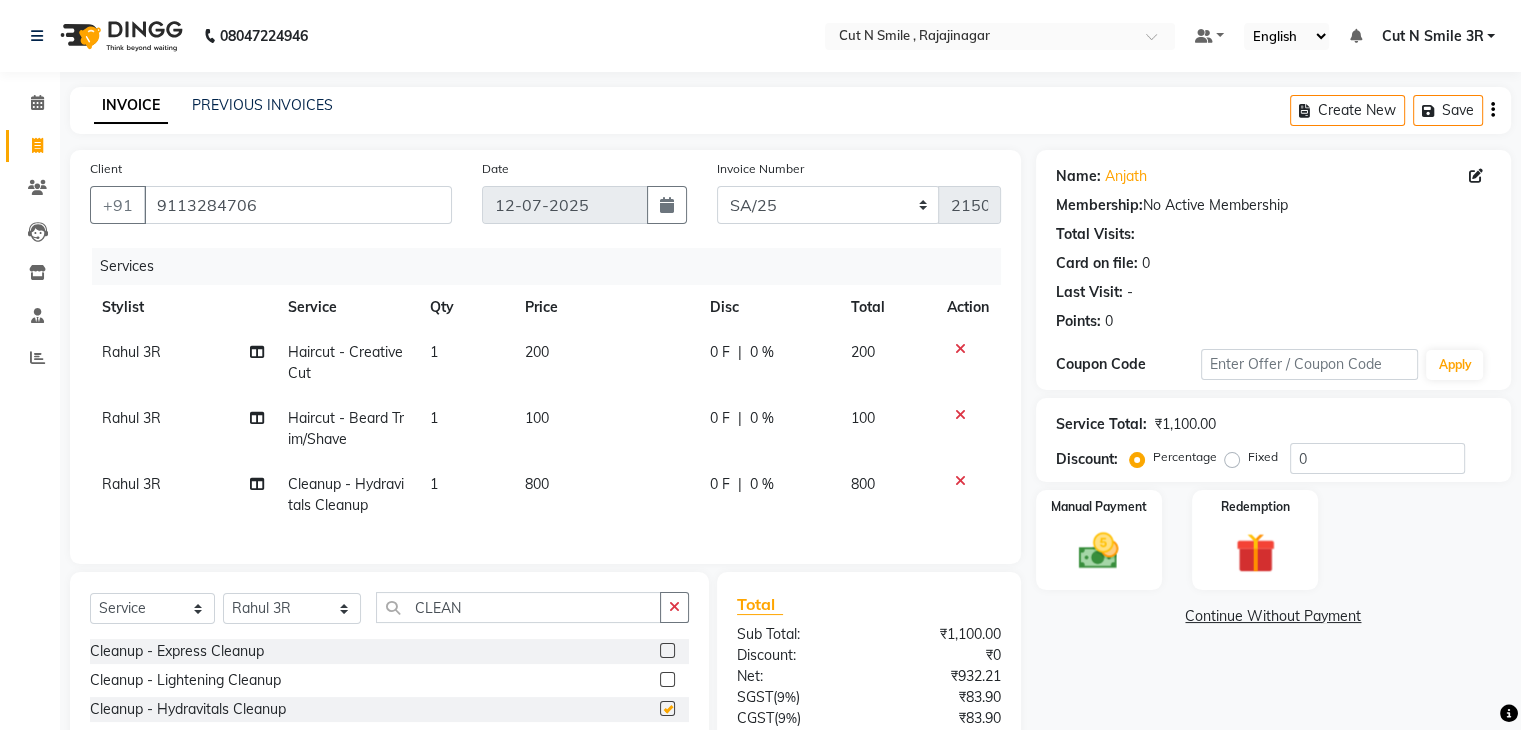 checkbox on "false" 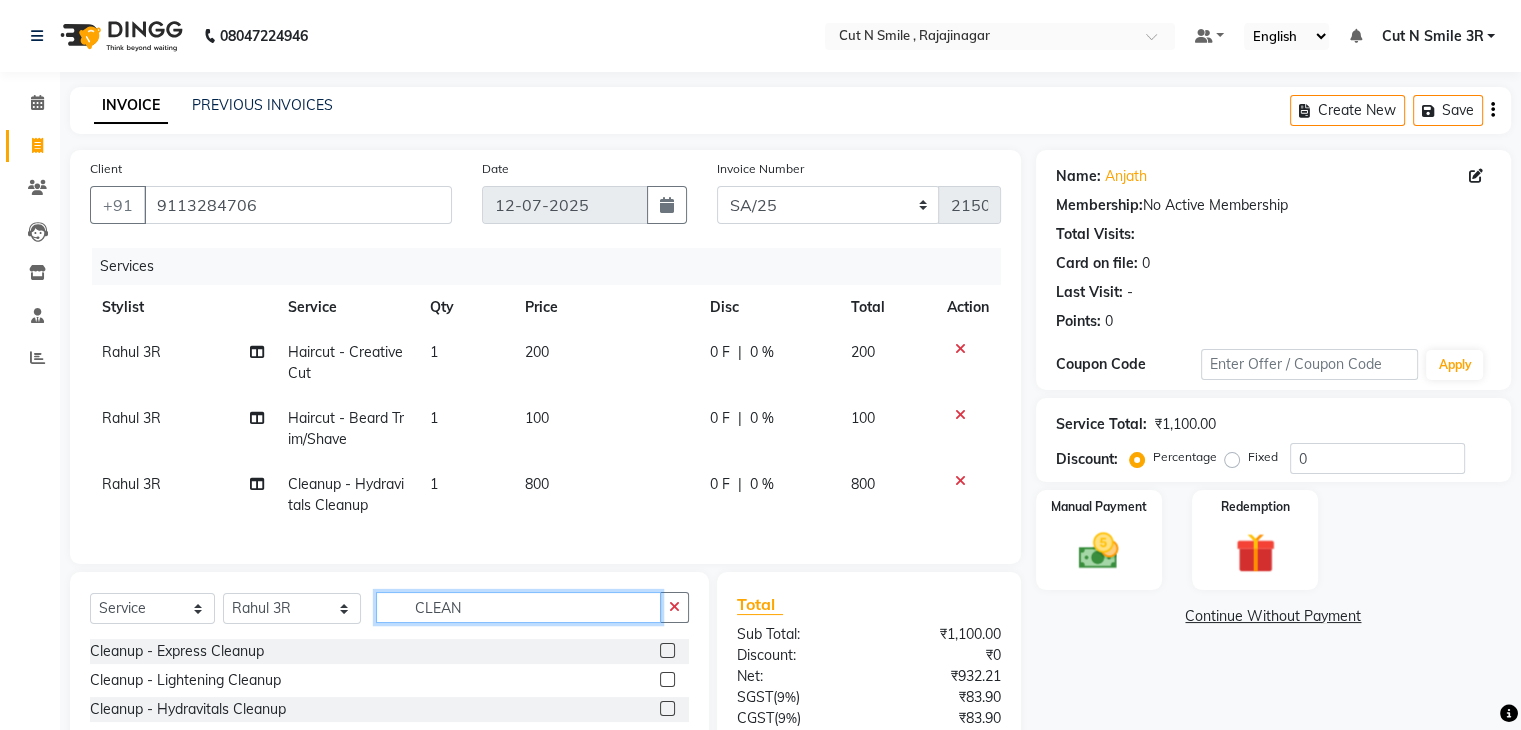 click on "CLEAN" 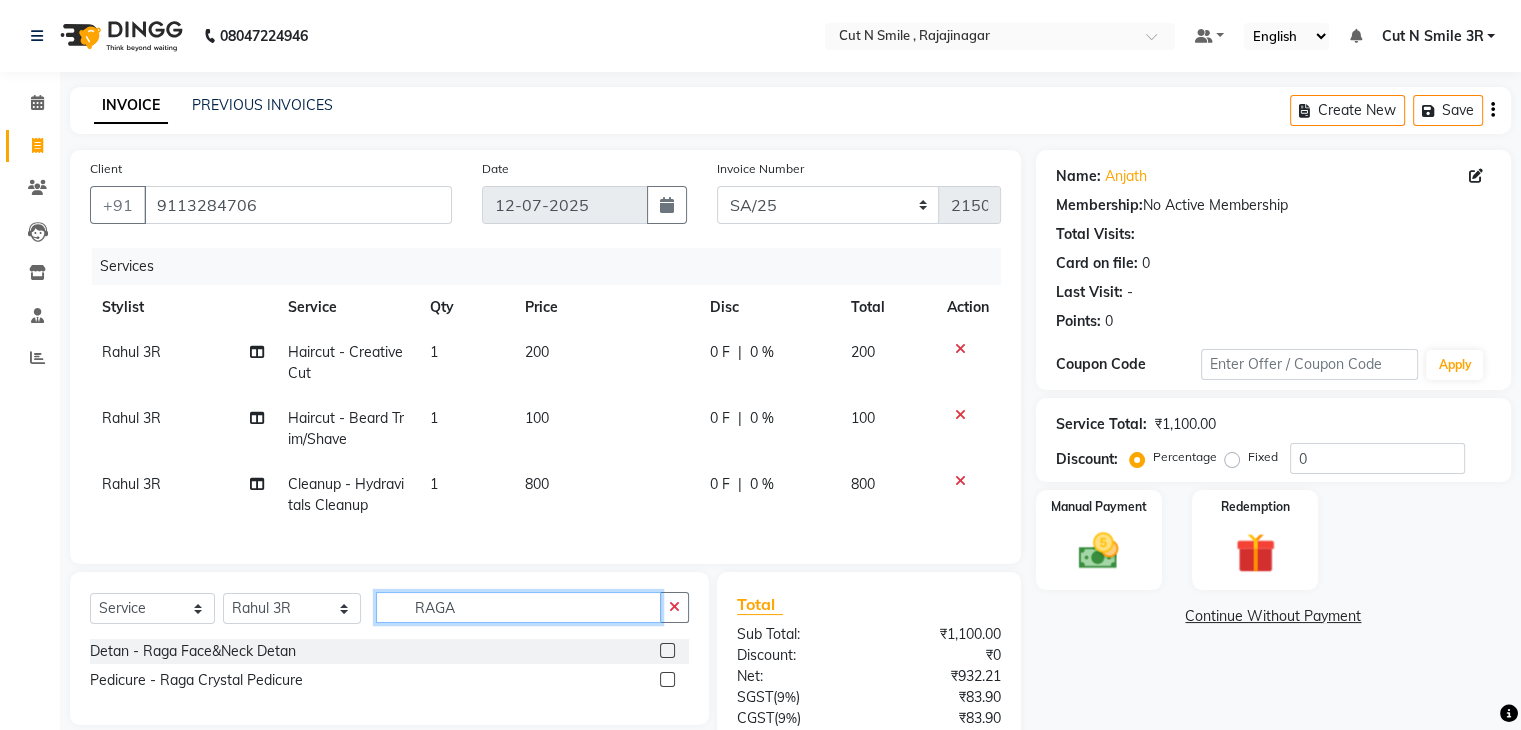 type on "RAGA" 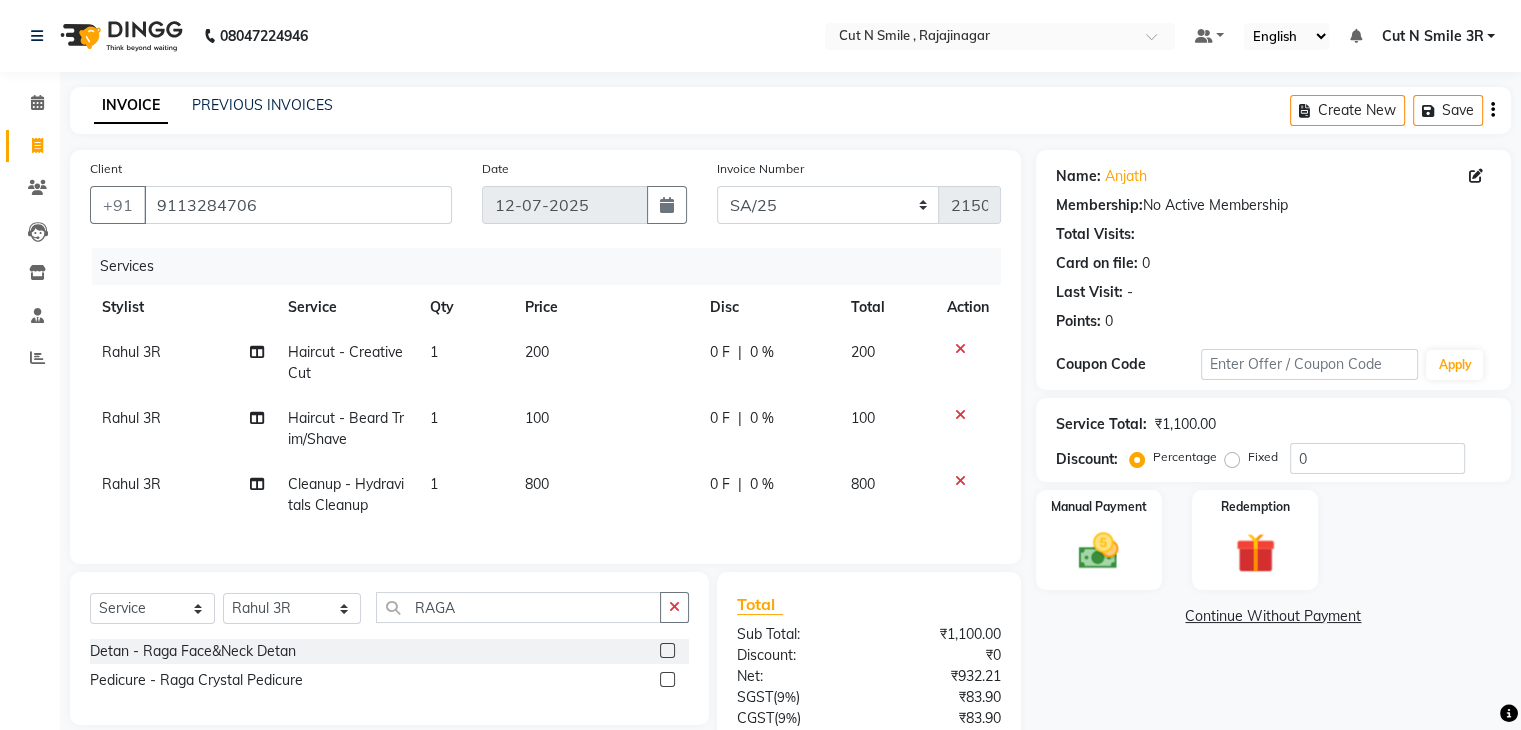 click 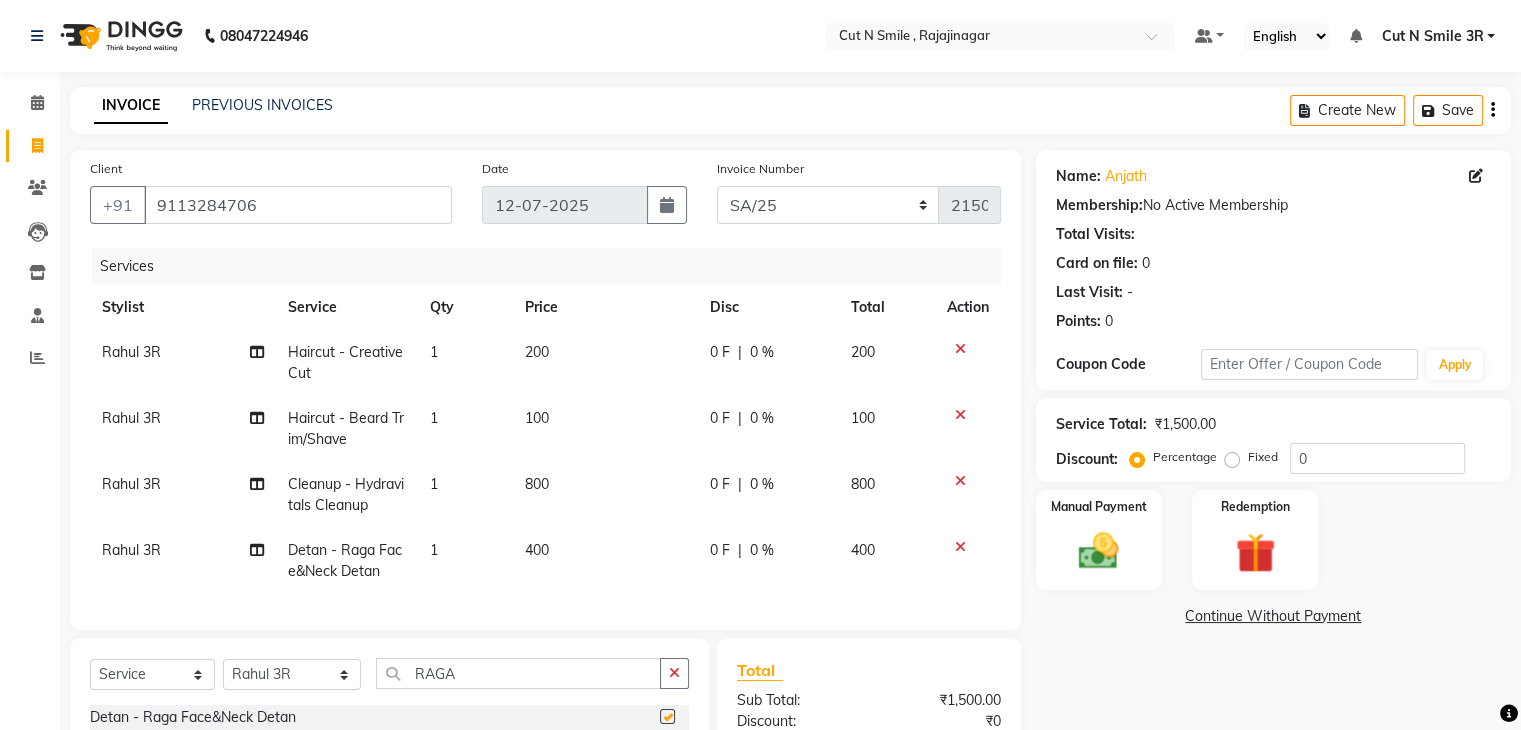 checkbox on "false" 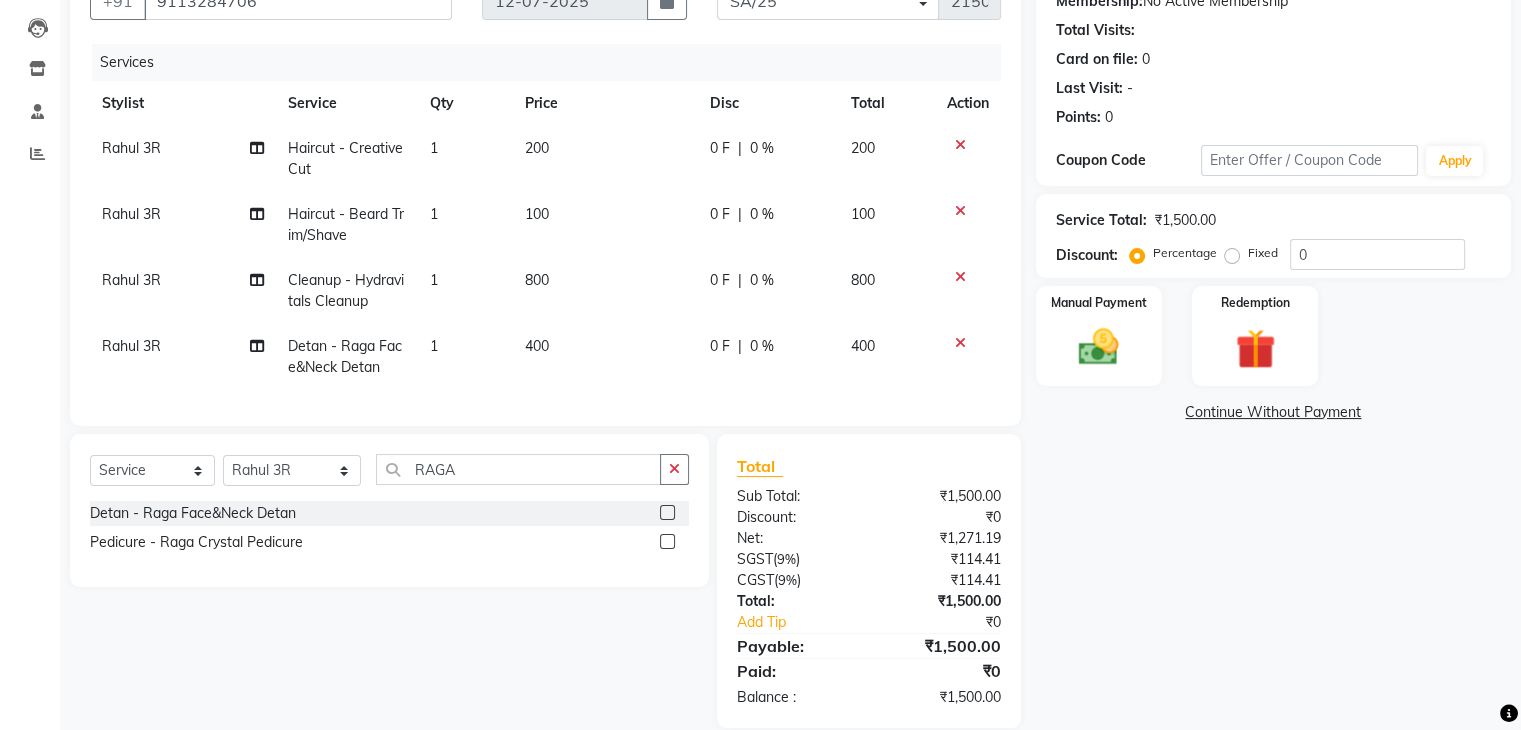 scroll, scrollTop: 206, scrollLeft: 0, axis: vertical 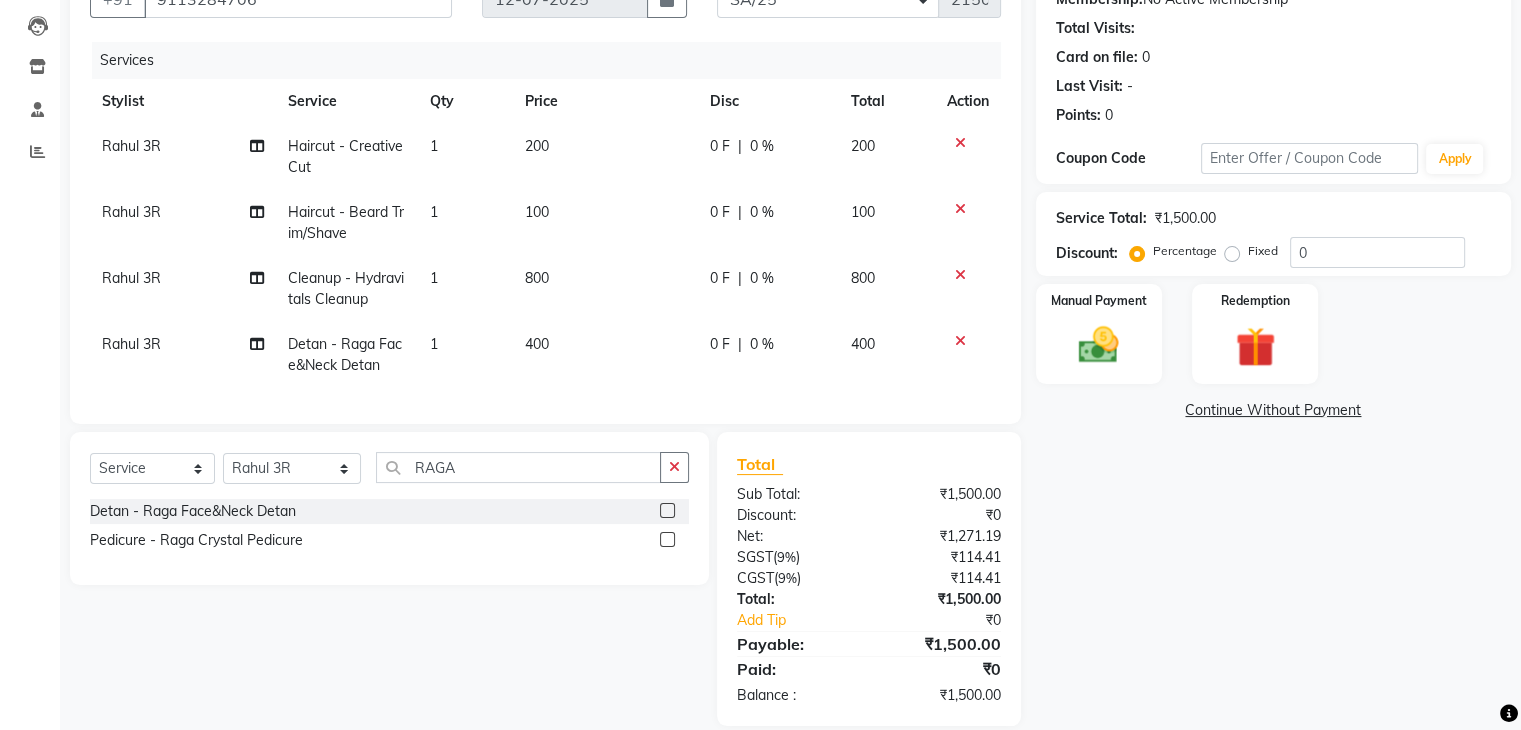 click on "Fixed" 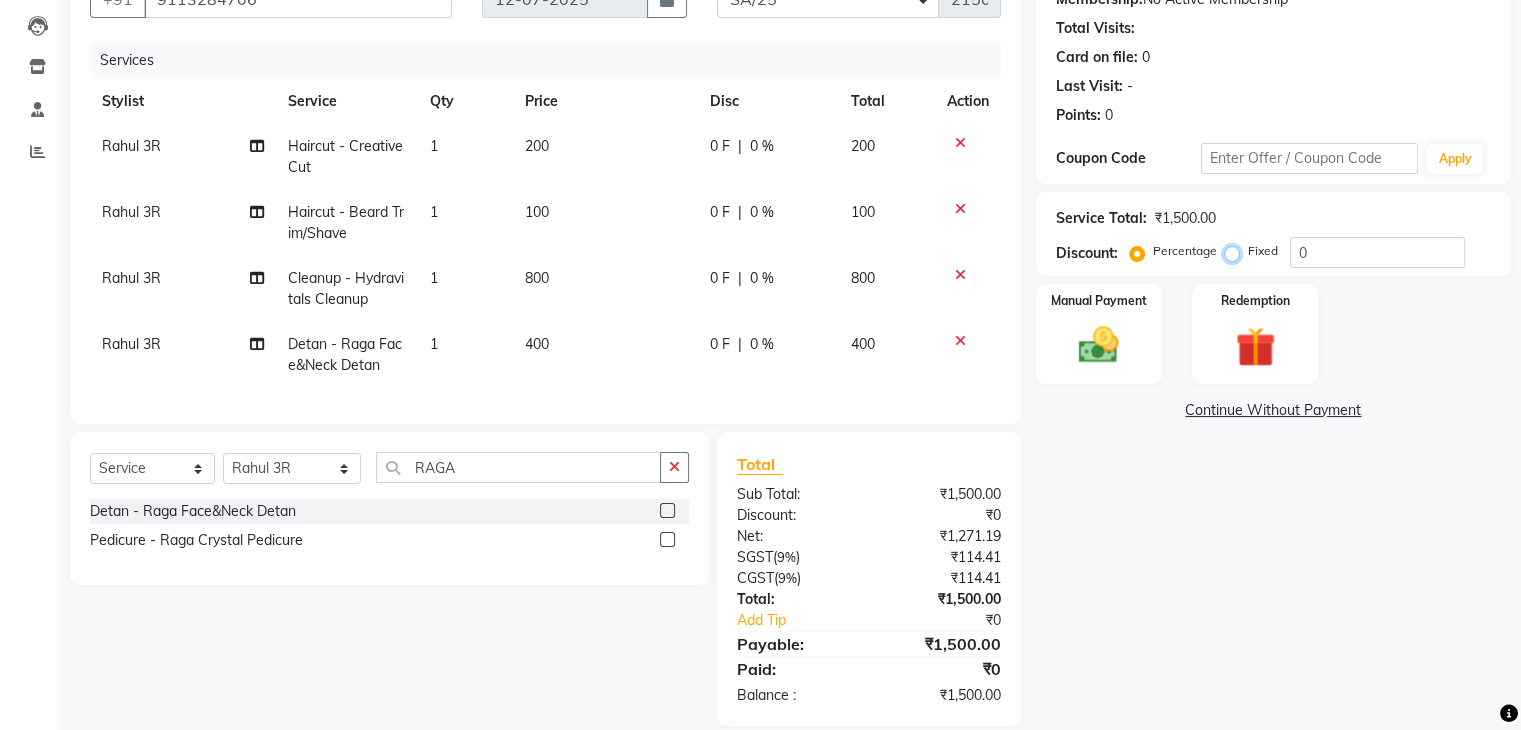 click on "Fixed" at bounding box center (1236, 251) 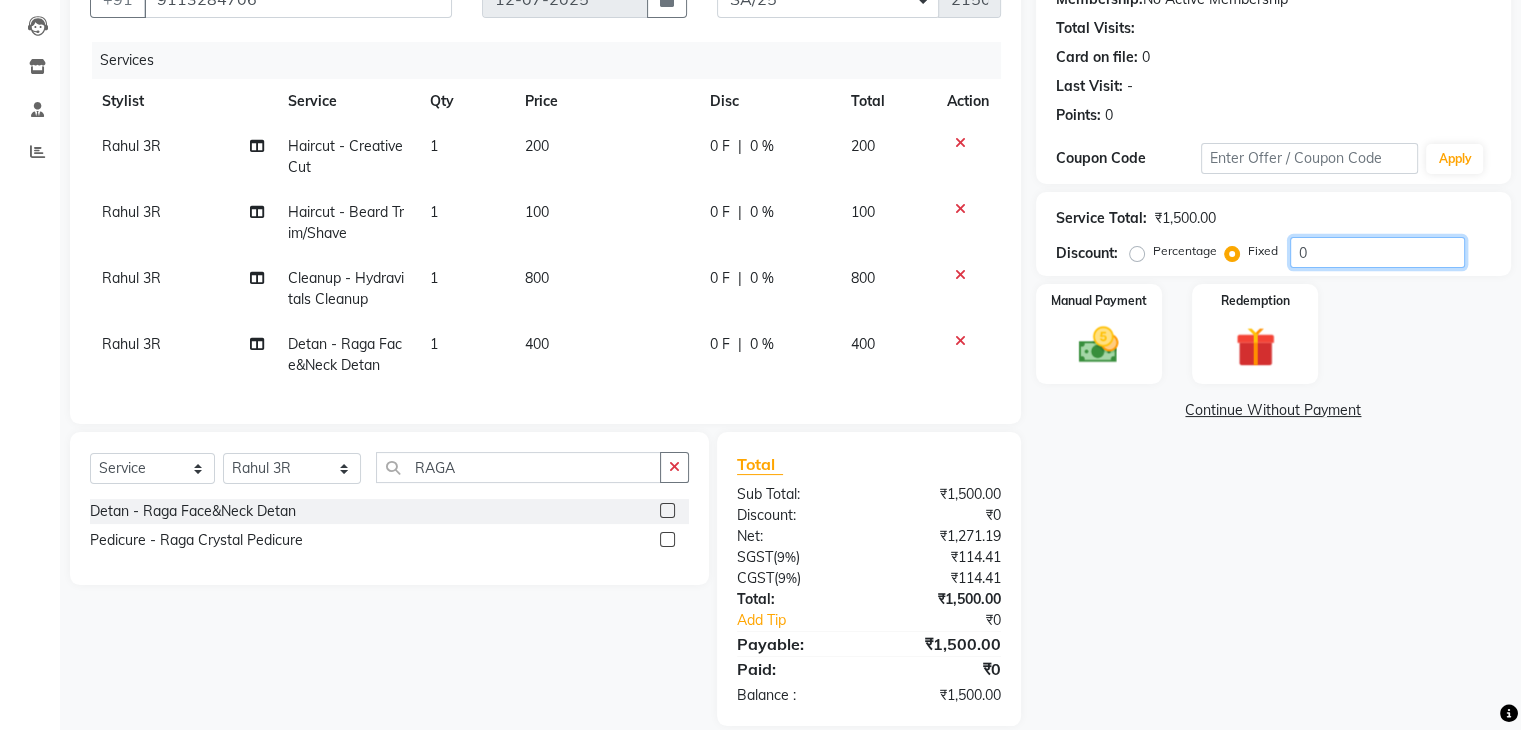 click on "0" 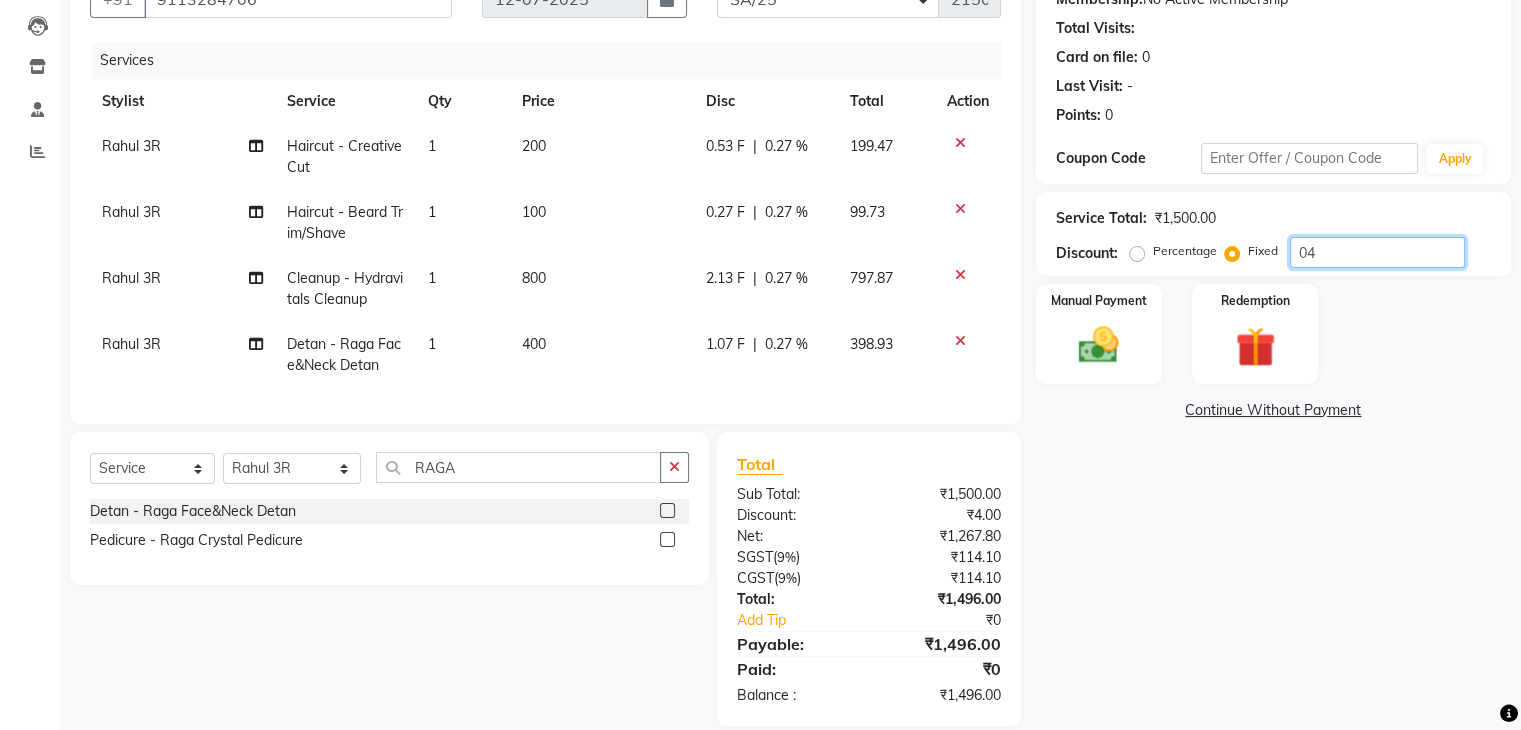type on "0" 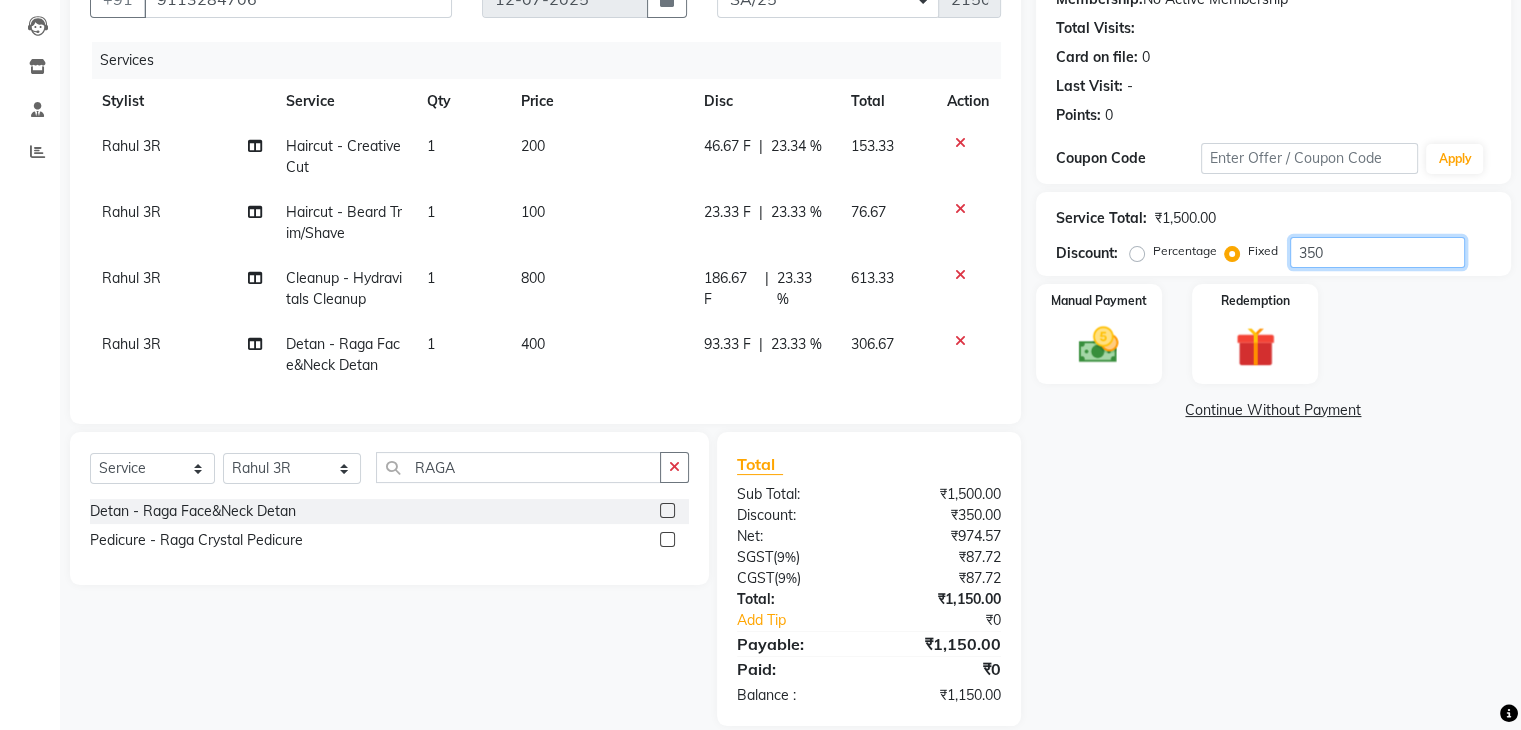 type on "350" 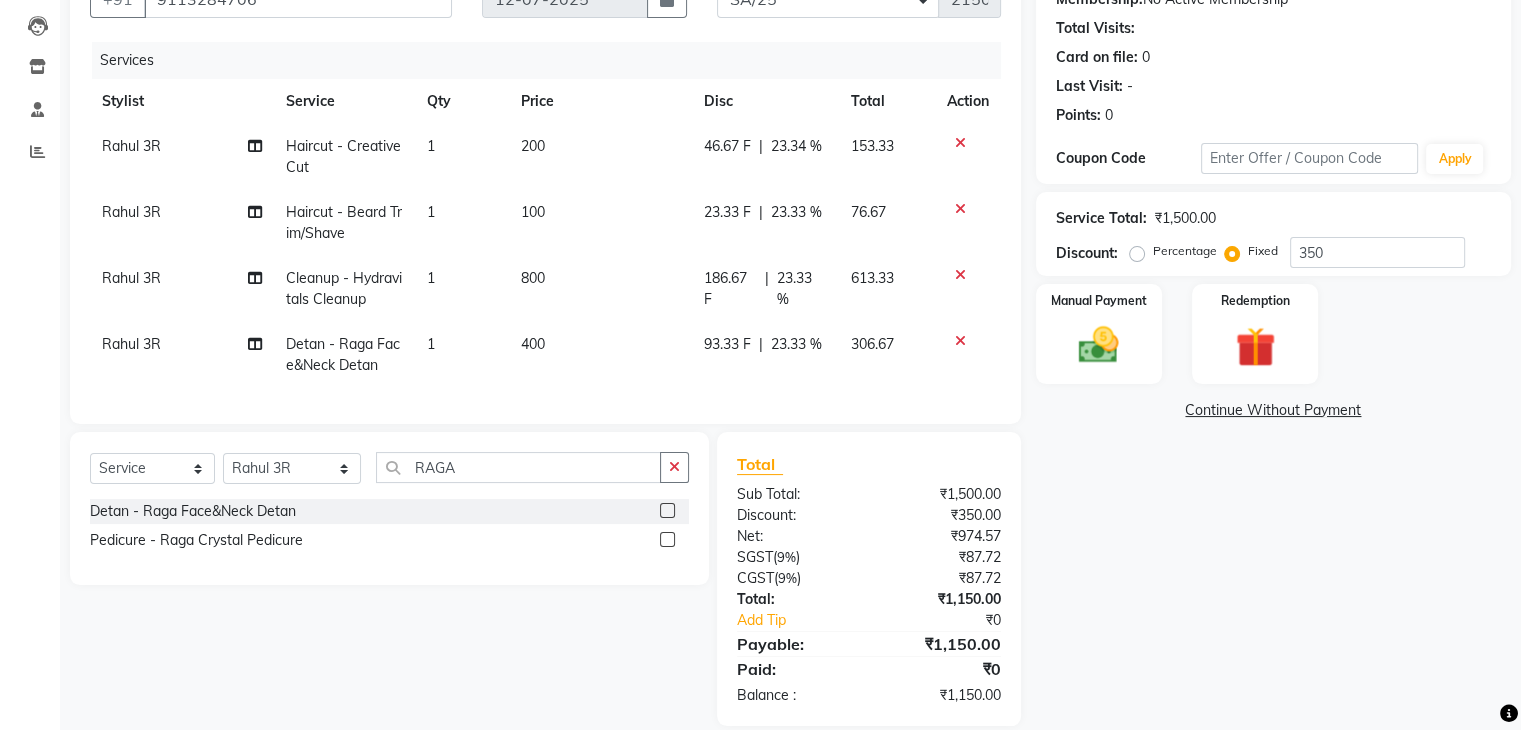 click on "Name: Anjath  Membership:  No Active Membership  Total Visits:   Card on file:  0 Last Visit:   - Points:   0  Coupon Code Apply Service Total:  ₹1,500.00  Discount:  Percentage   Fixed  350 Manual Payment Redemption  Continue Without Payment" 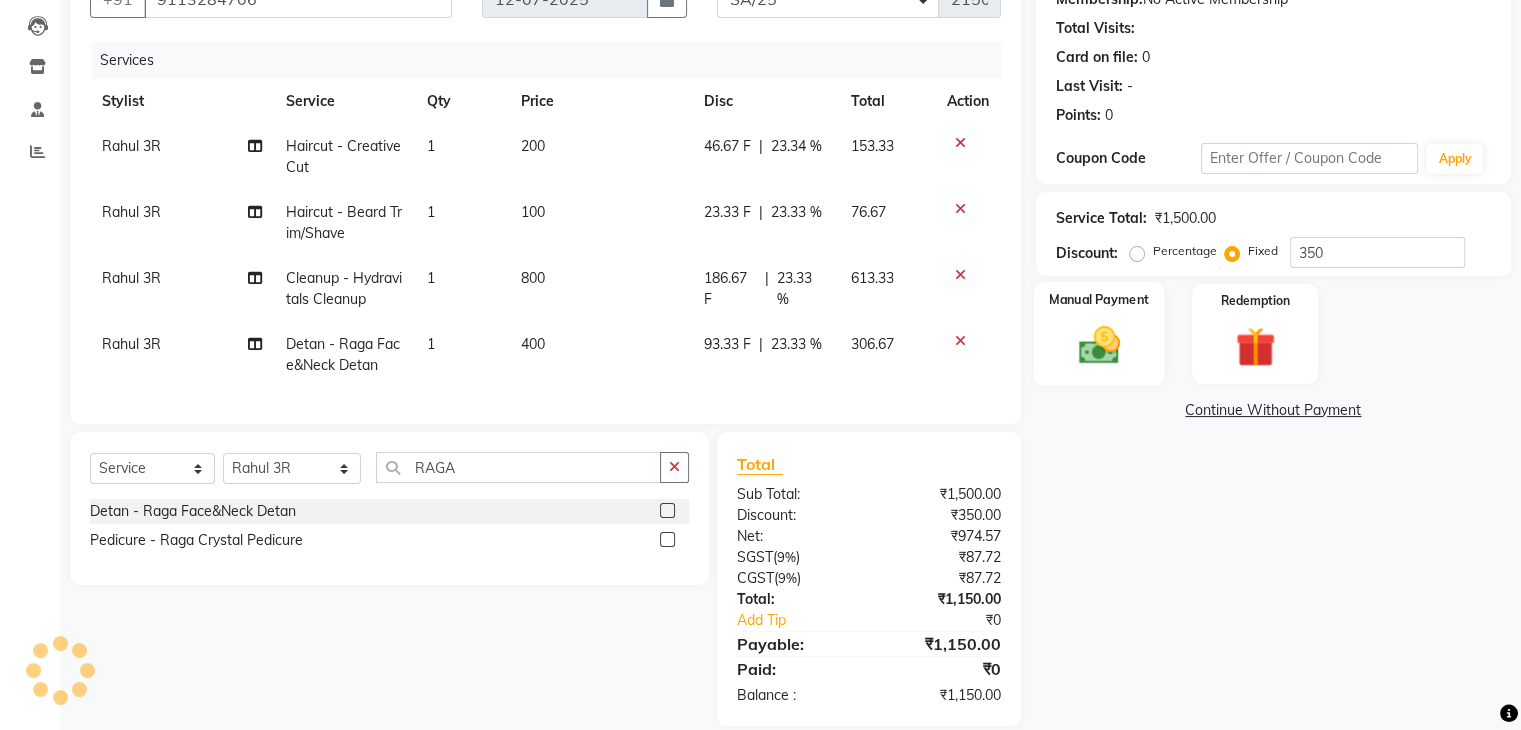 click 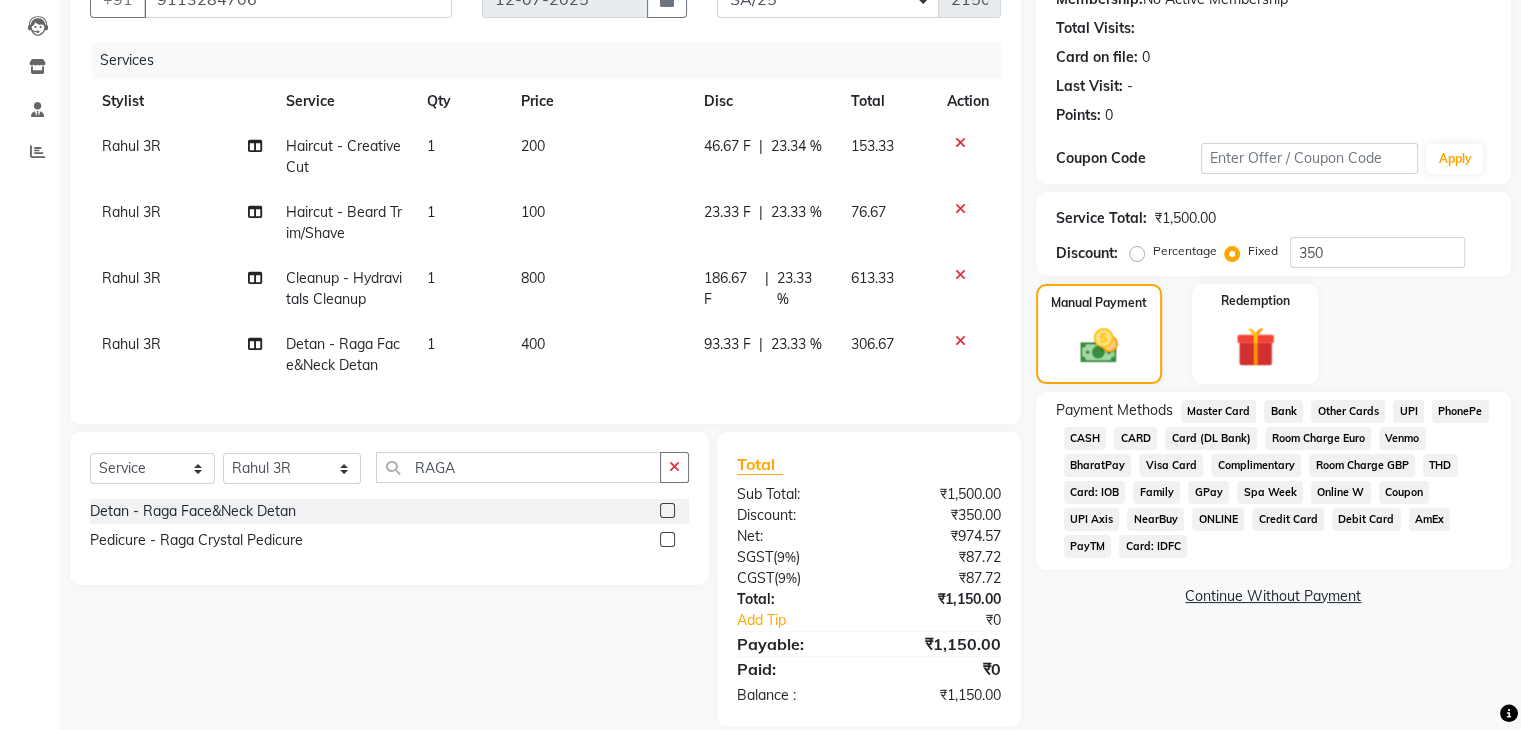 click on "UPI" 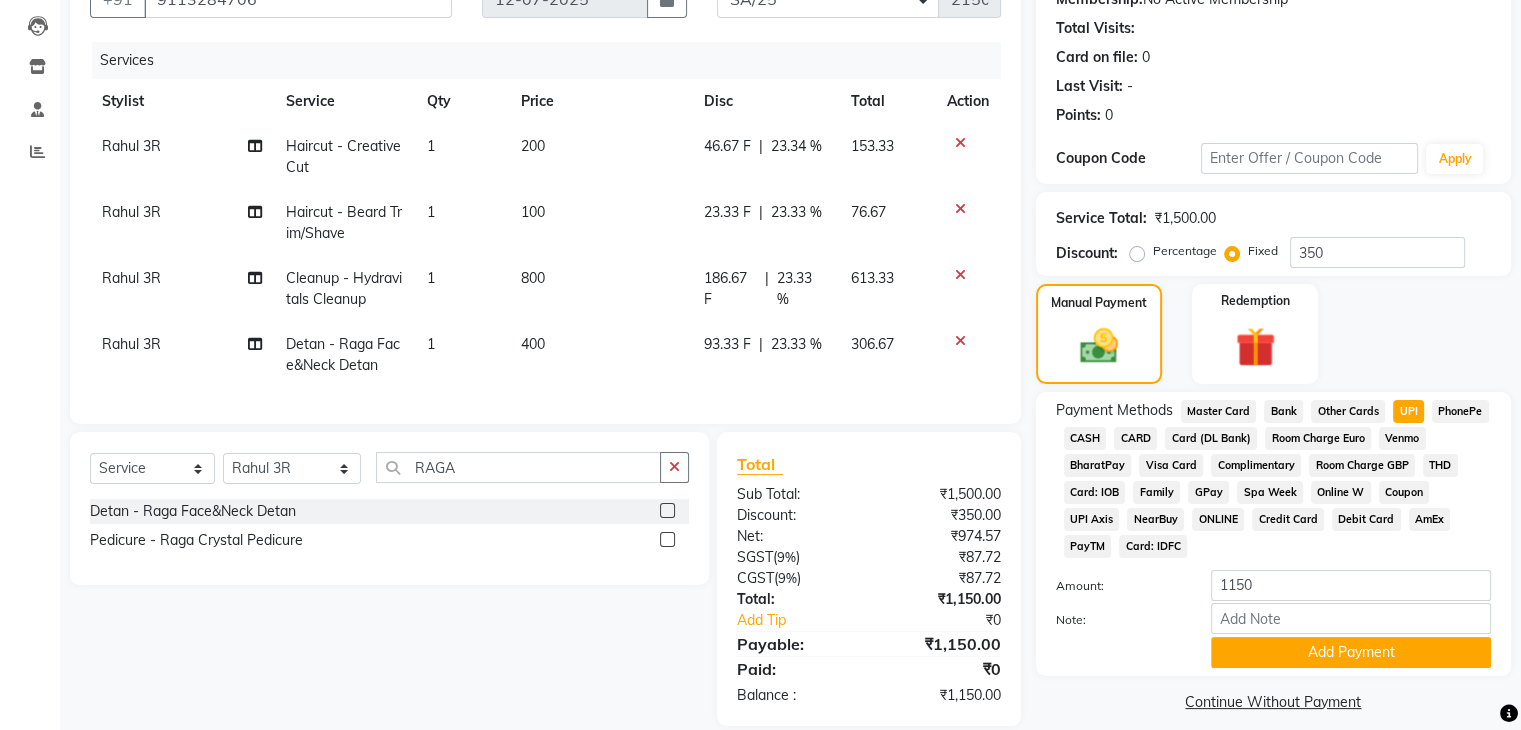 scroll, scrollTop: 248, scrollLeft: 0, axis: vertical 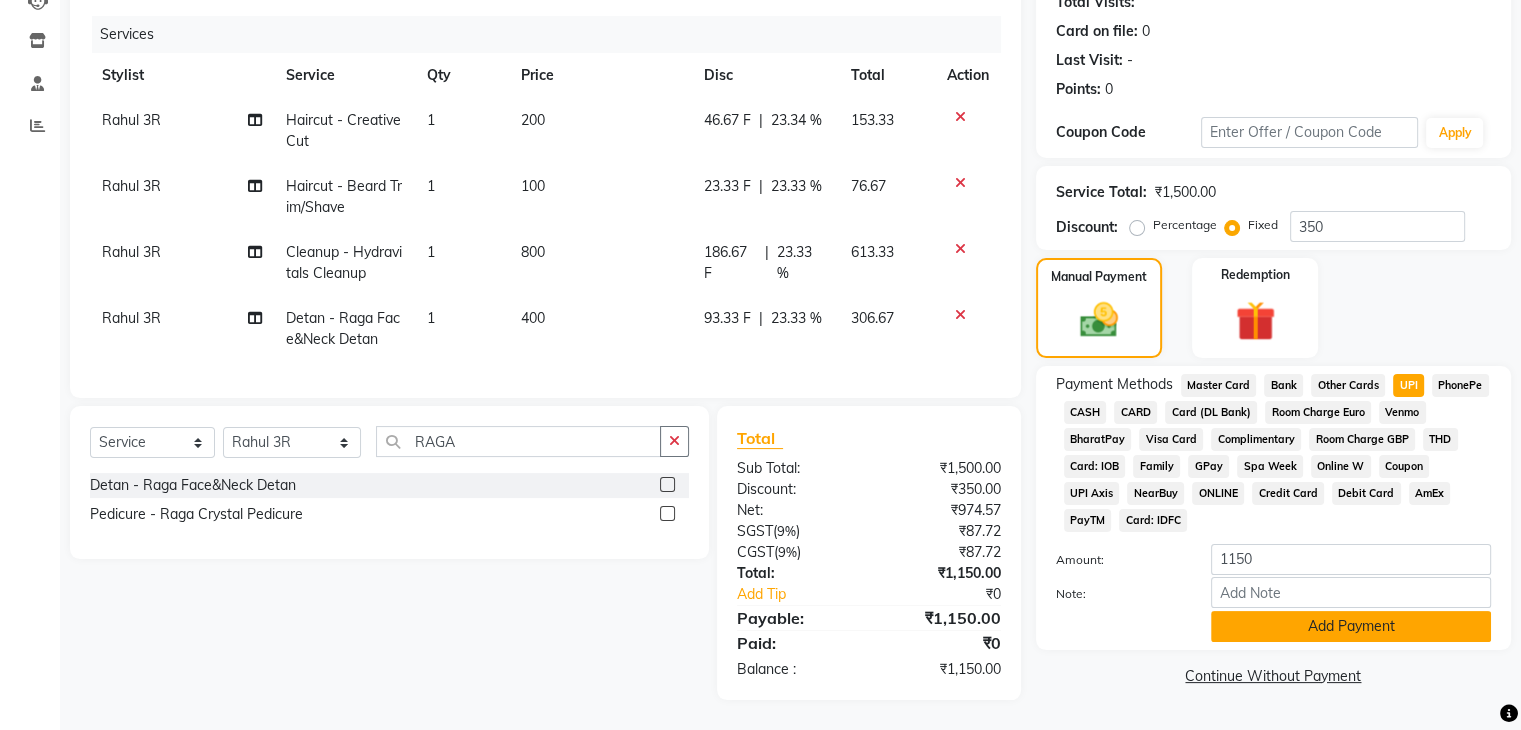 click on "Add Payment" 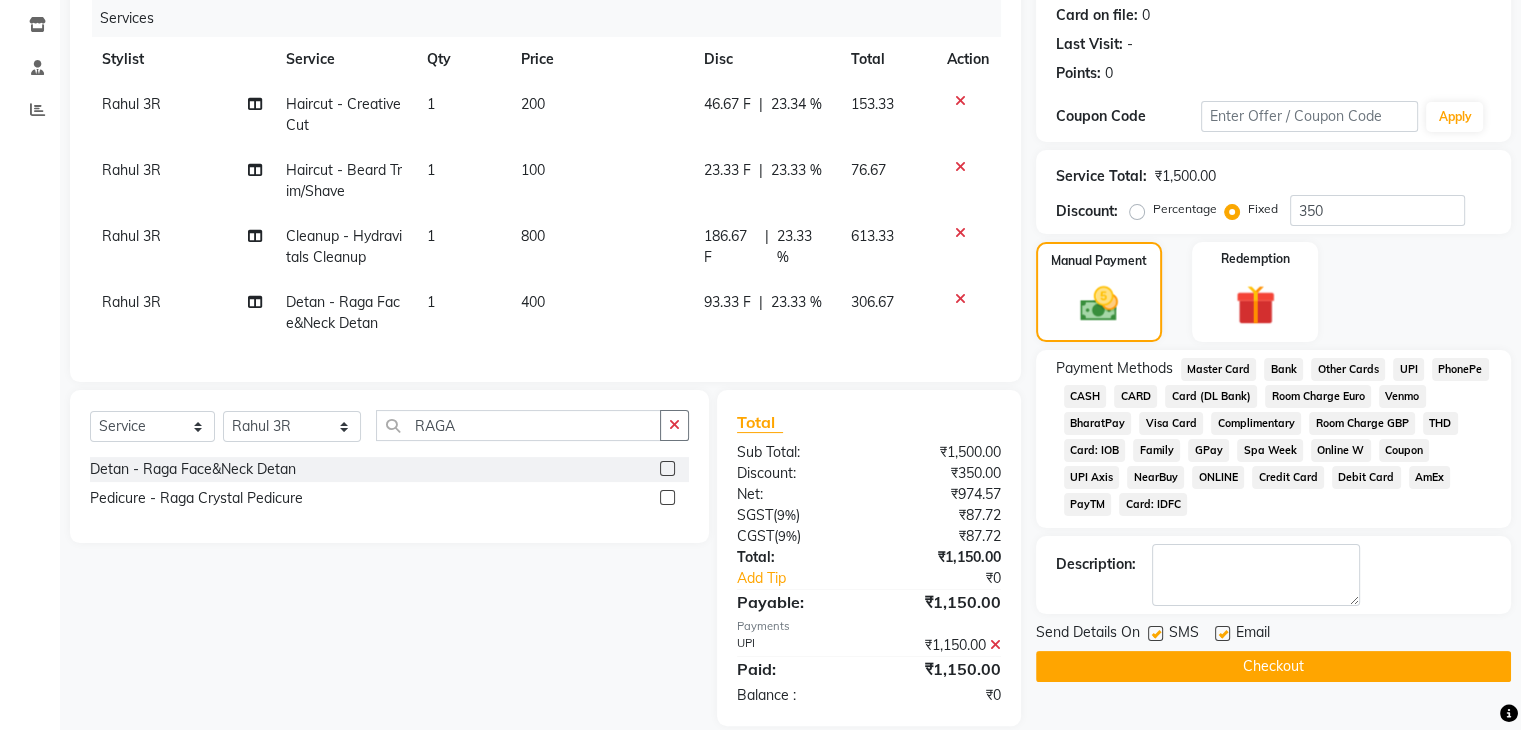 click on "Checkout" 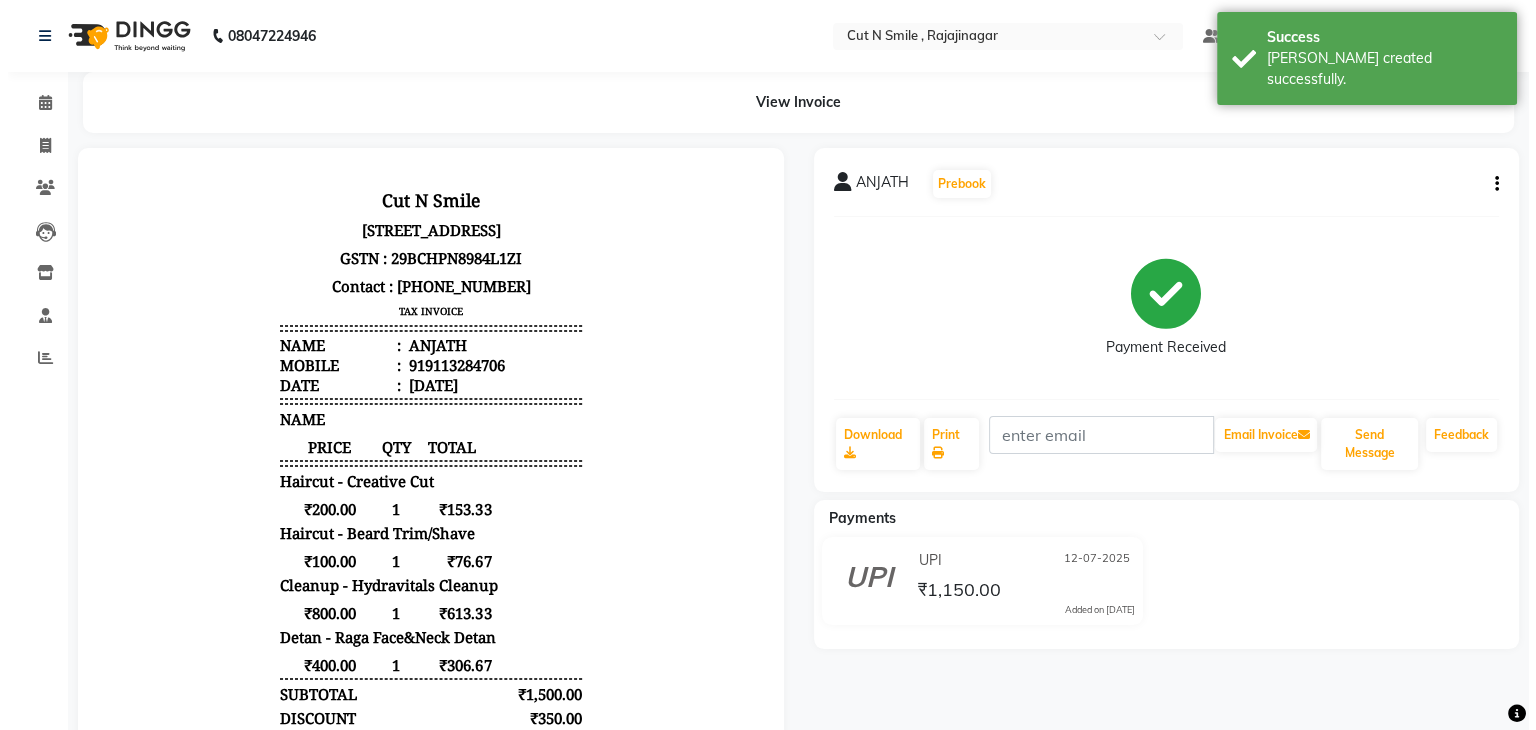 scroll, scrollTop: 0, scrollLeft: 0, axis: both 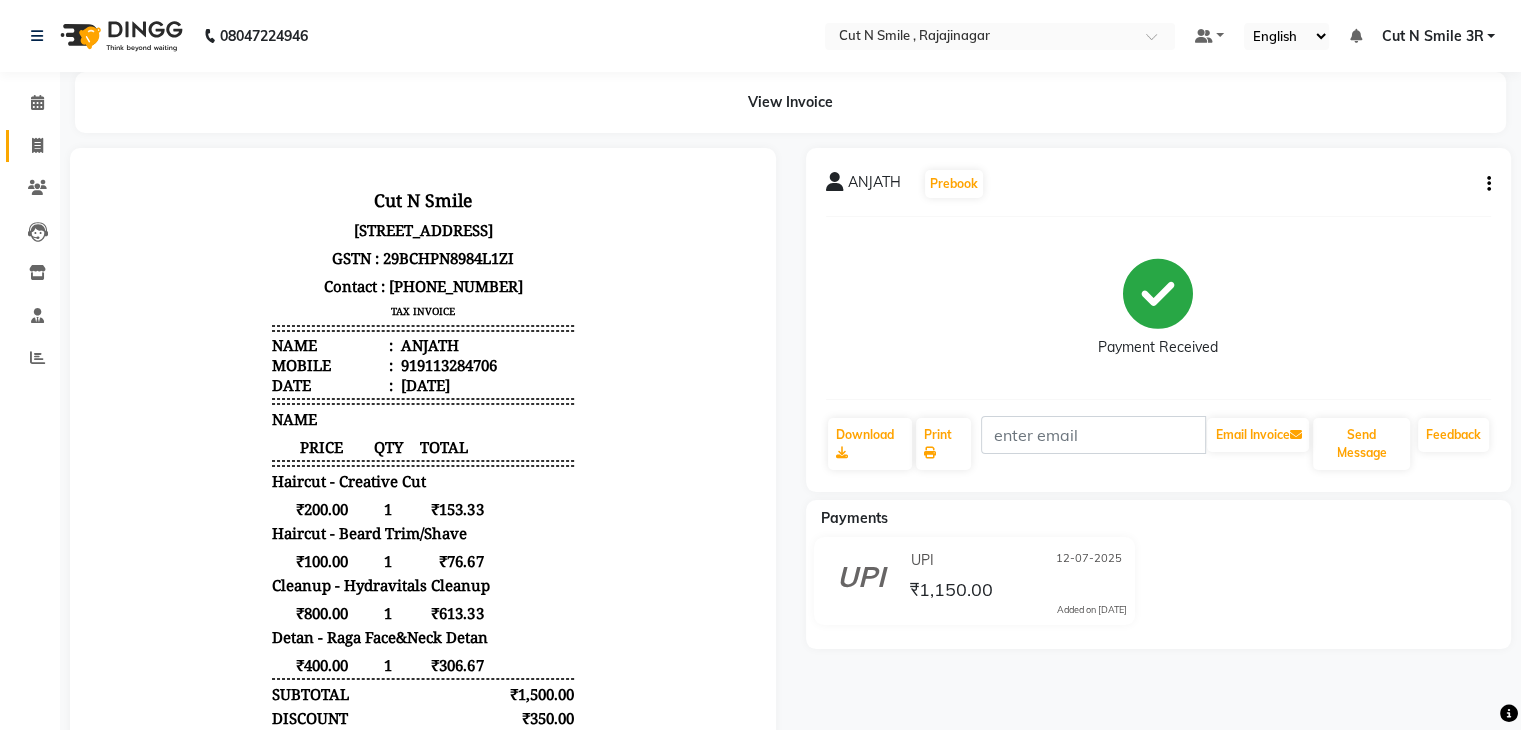 click on "Invoice" 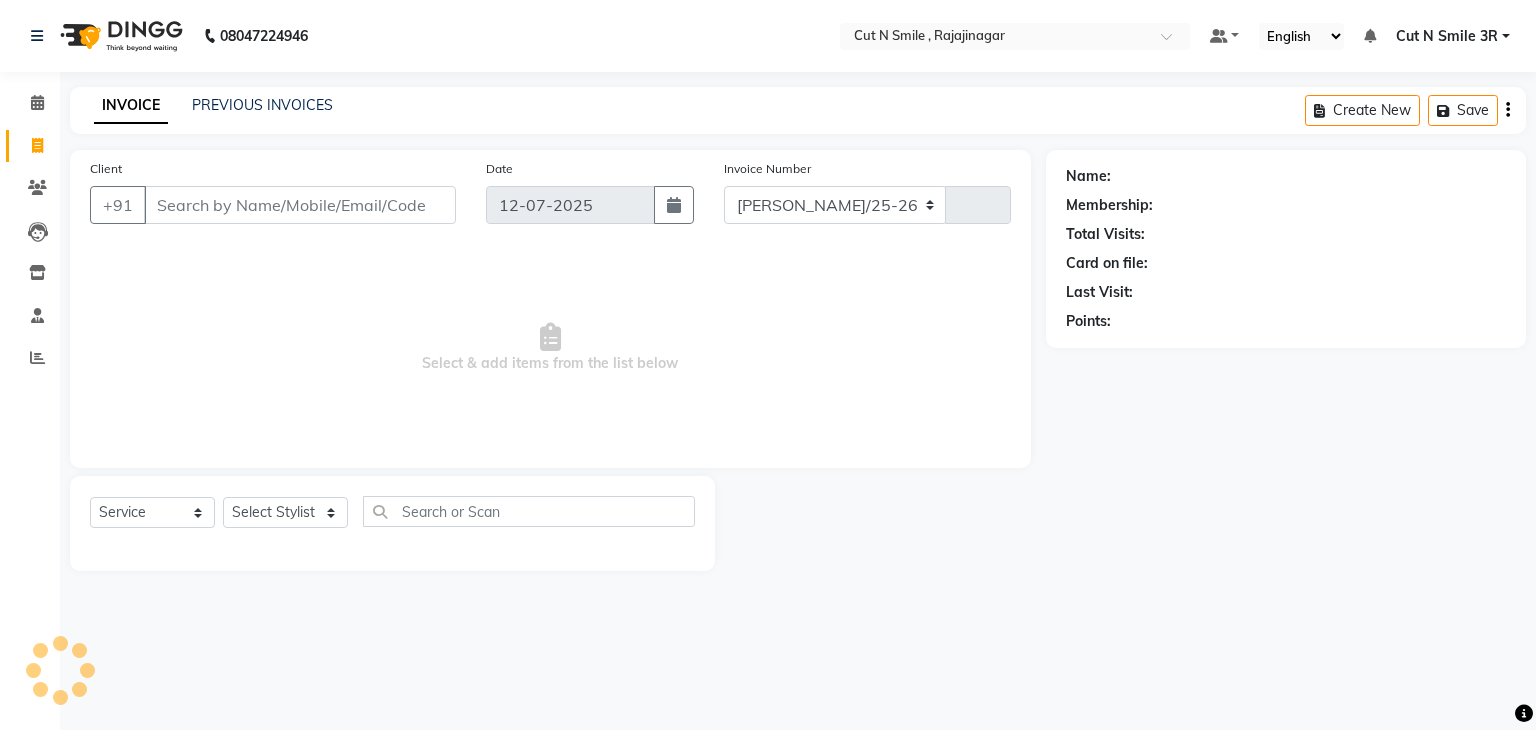 select on "7187" 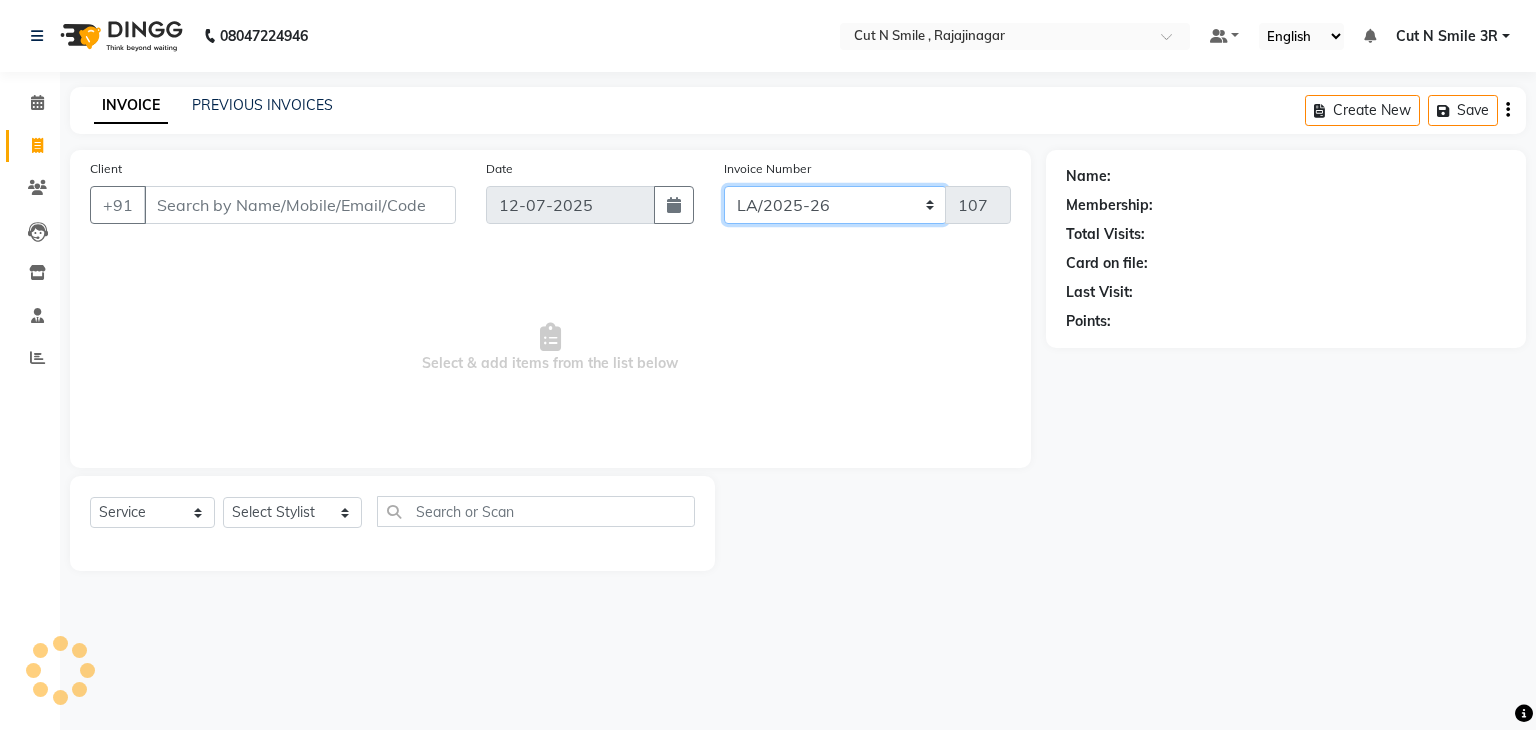 click on "[PERSON_NAME]/25-26 LA/2025-26 SH/25 CH/25 SA/25" 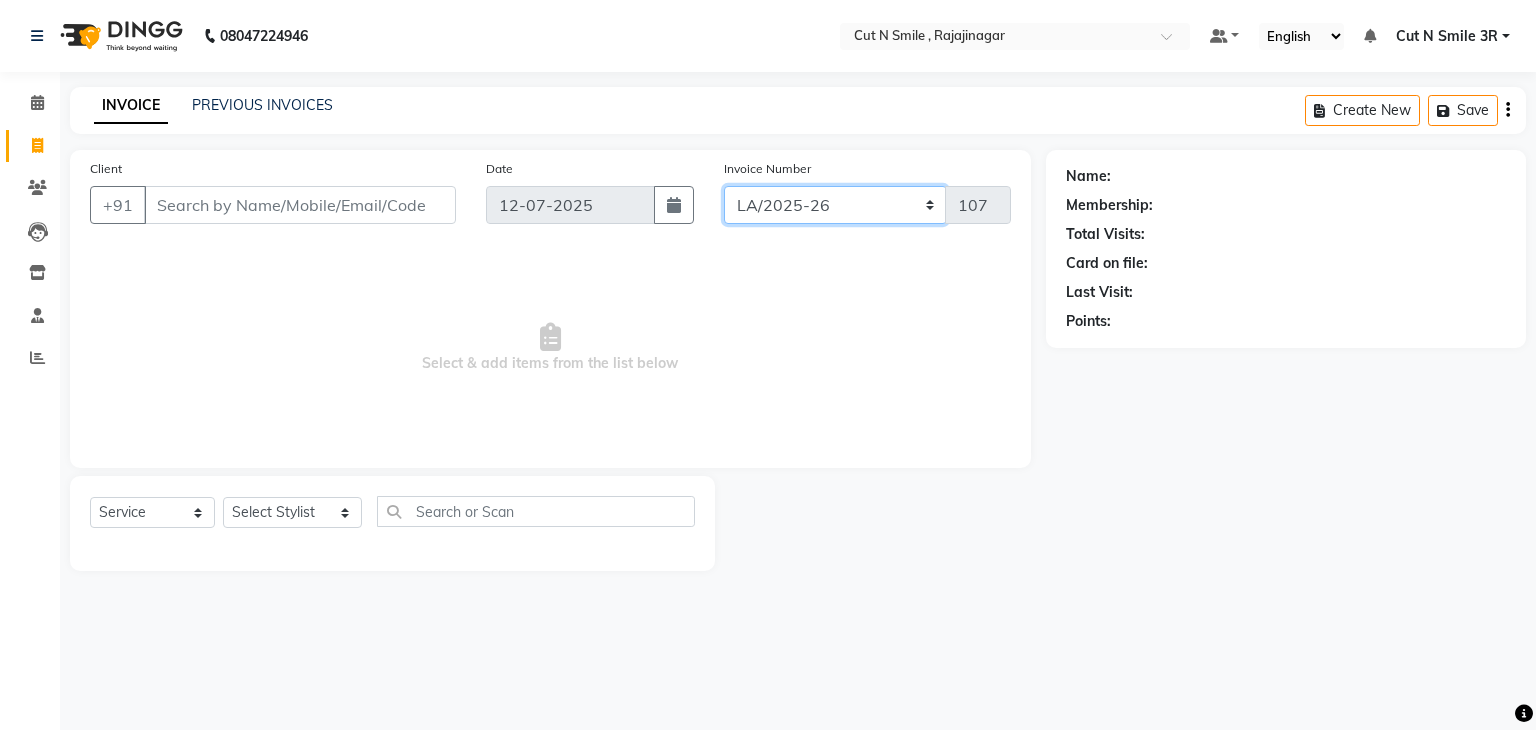 select on "7181" 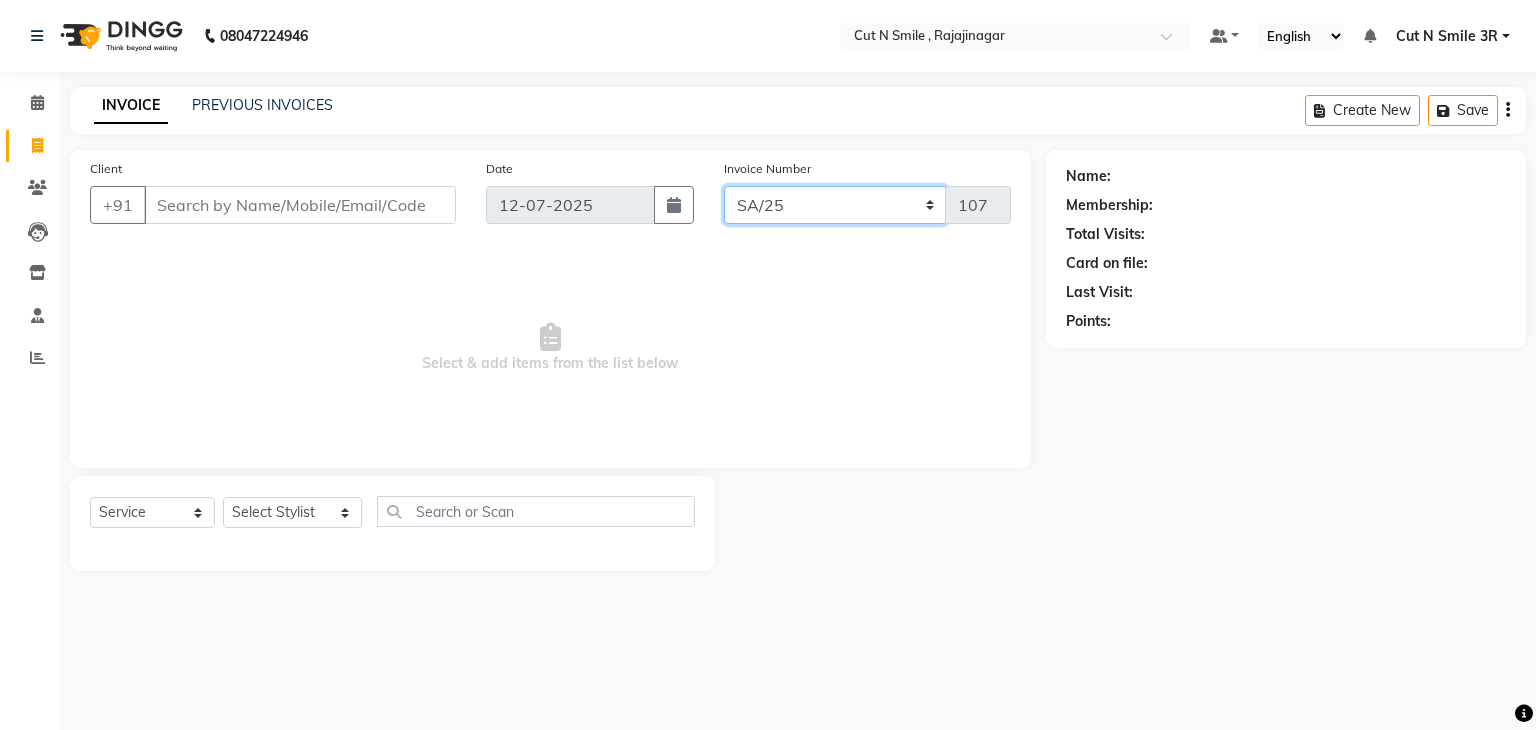 click on "[PERSON_NAME]/25-26 LA/2025-26 SH/25 CH/25 SA/25" 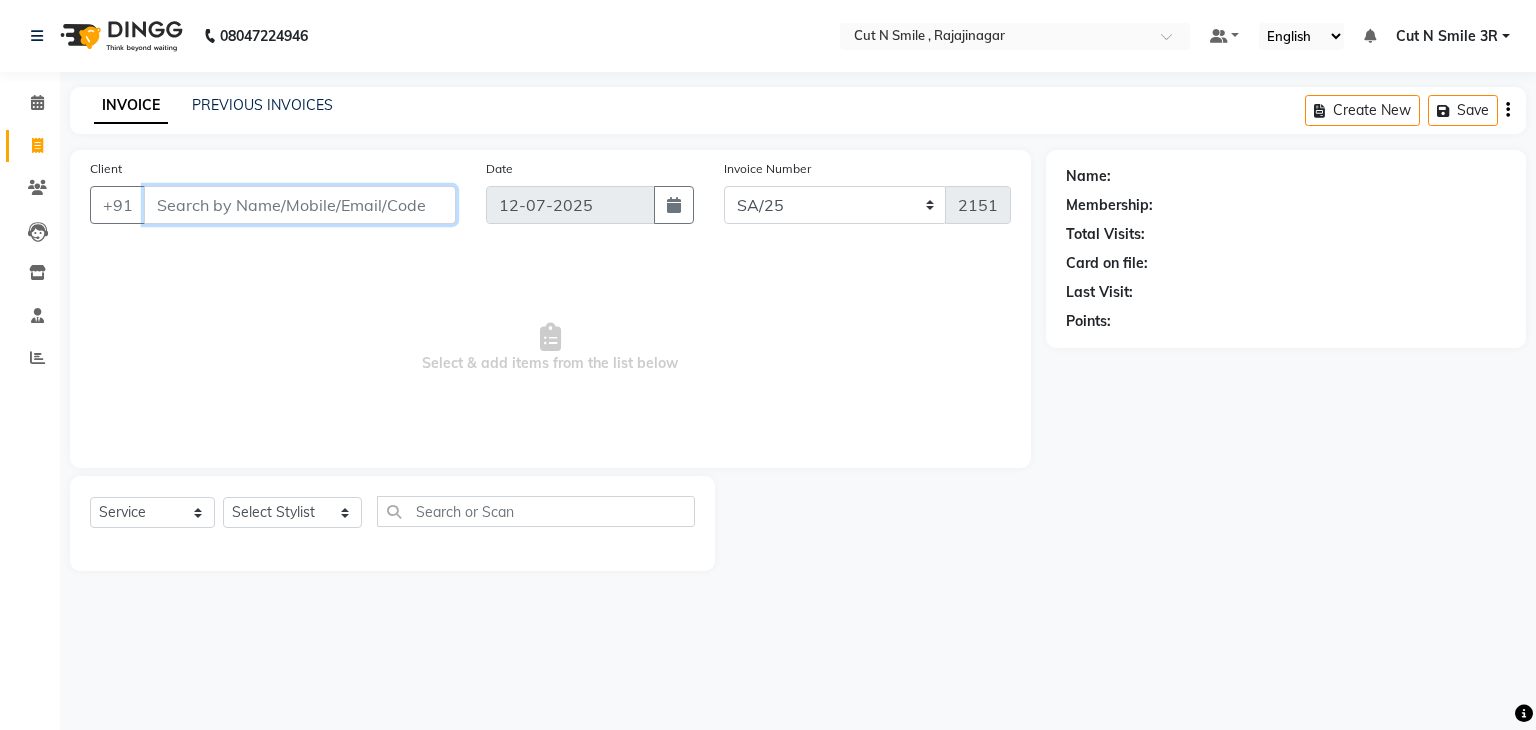 click on "Client" at bounding box center (300, 205) 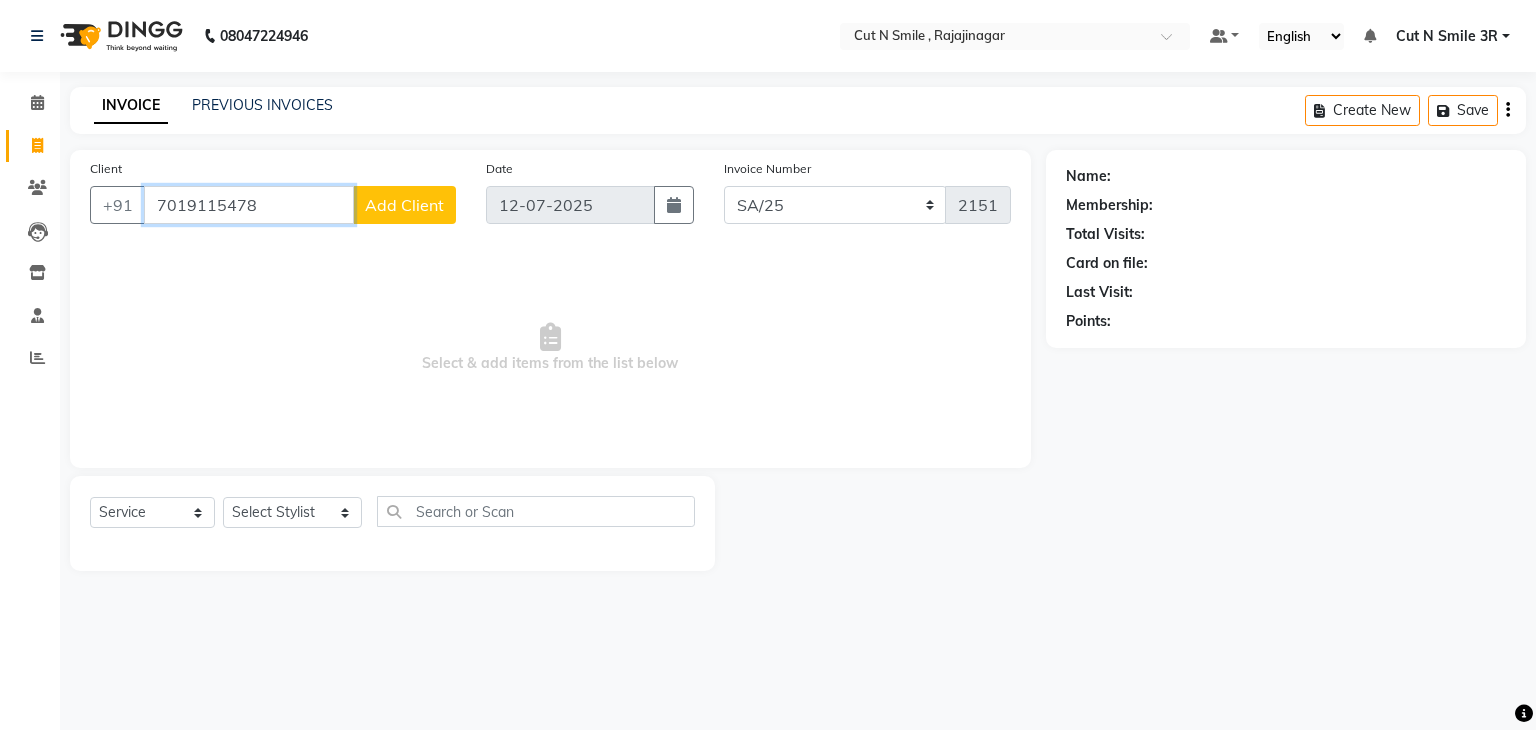 type on "7019115478" 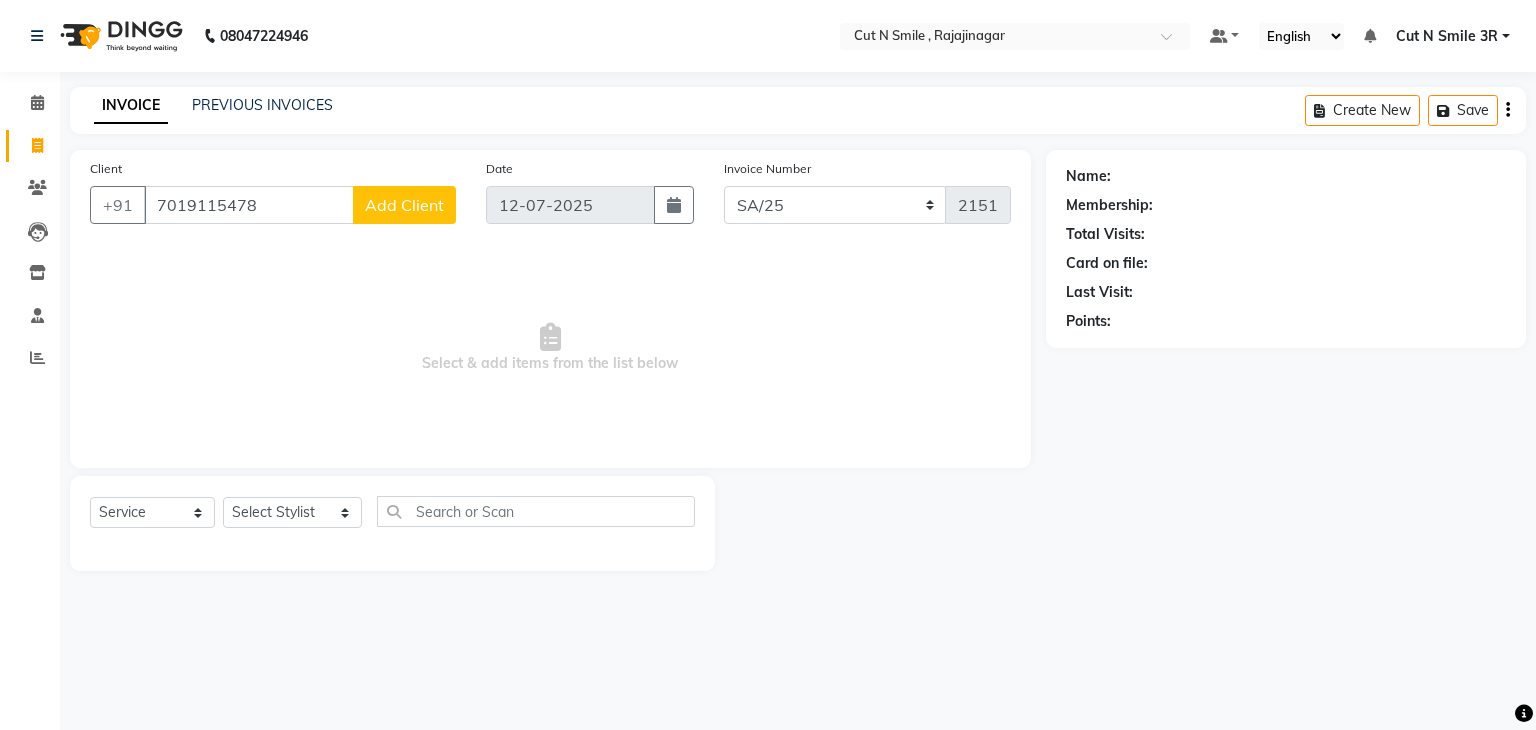 click on "Add Client" 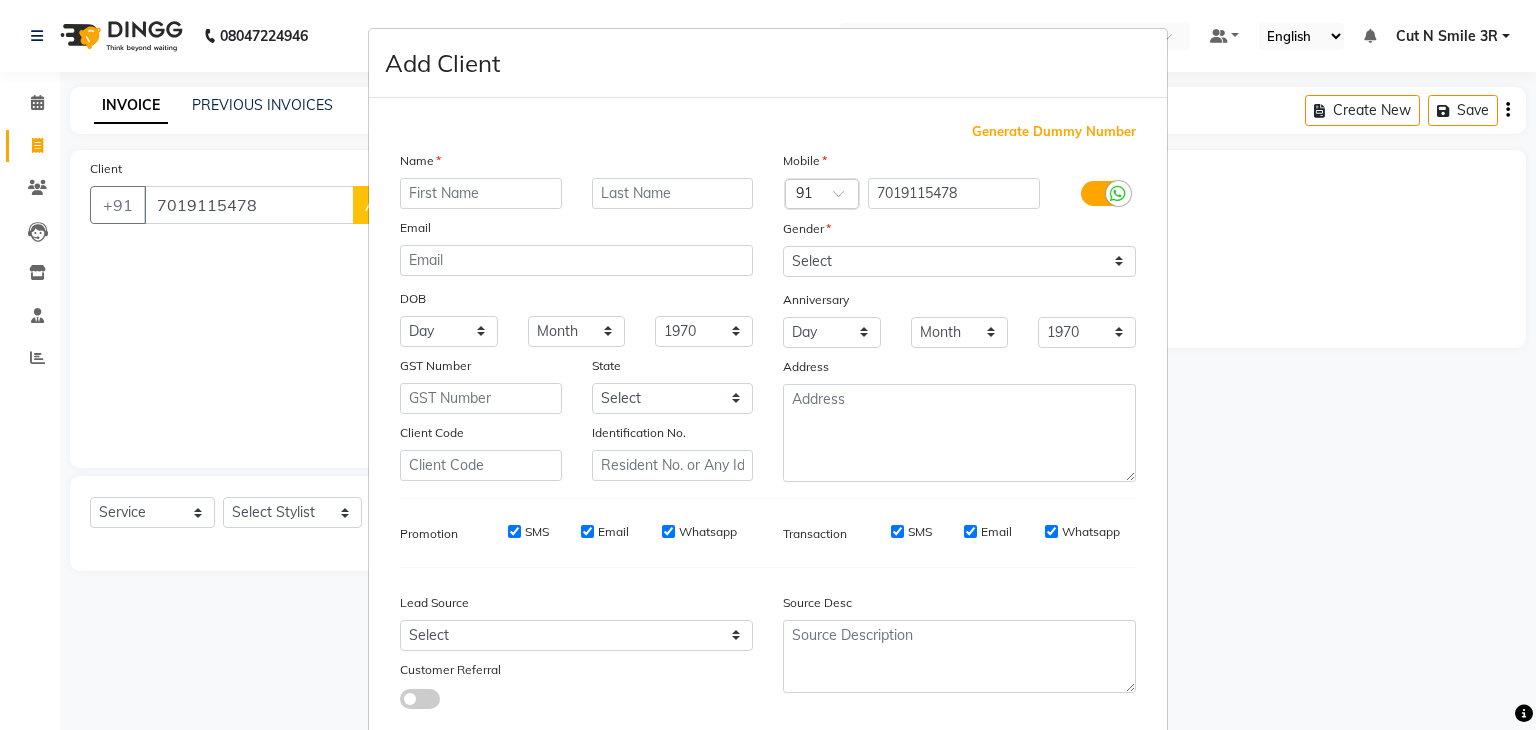 click at bounding box center [481, 193] 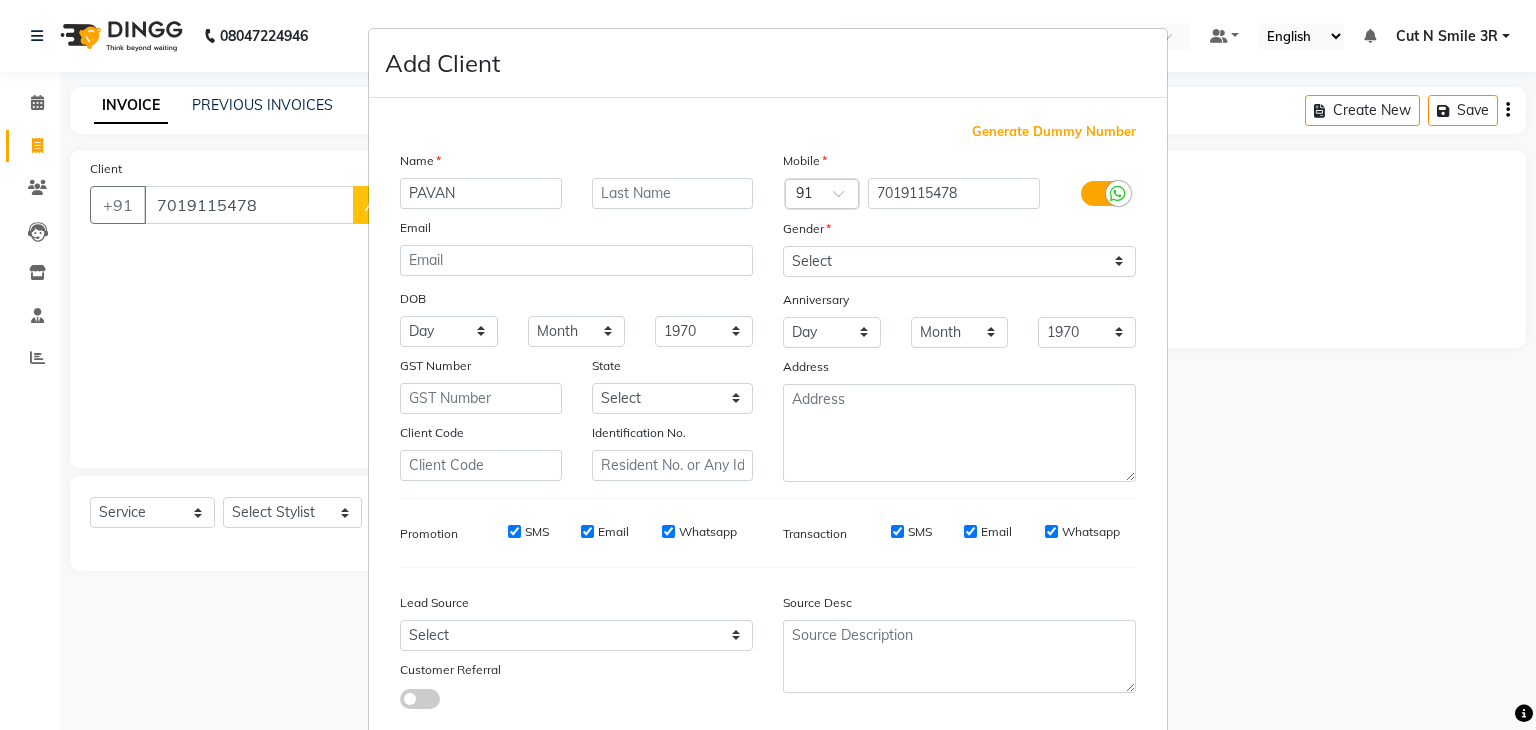 type on "PAVAN" 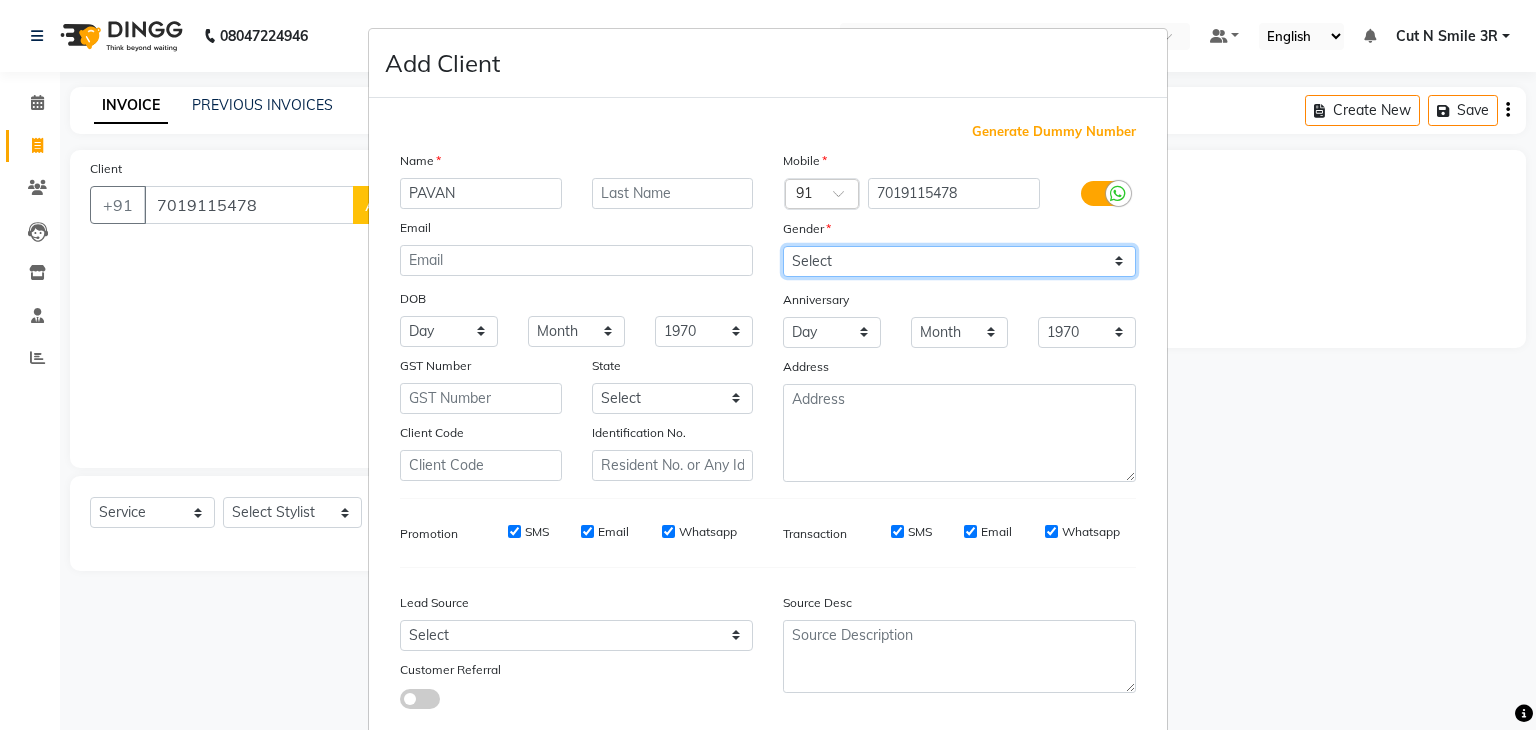 click on "Select [DEMOGRAPHIC_DATA] [DEMOGRAPHIC_DATA] Other Prefer Not To Say" at bounding box center [959, 261] 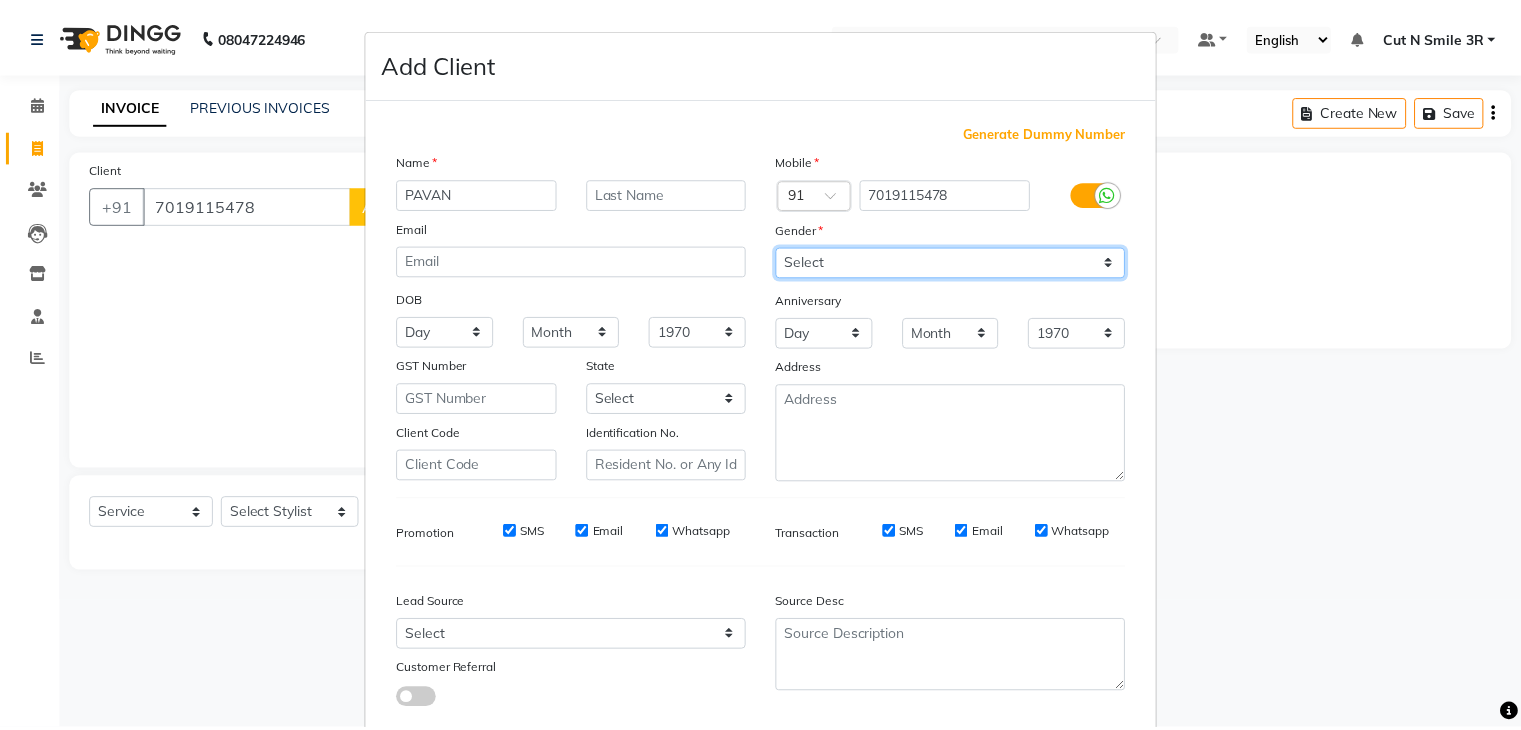 scroll, scrollTop: 127, scrollLeft: 0, axis: vertical 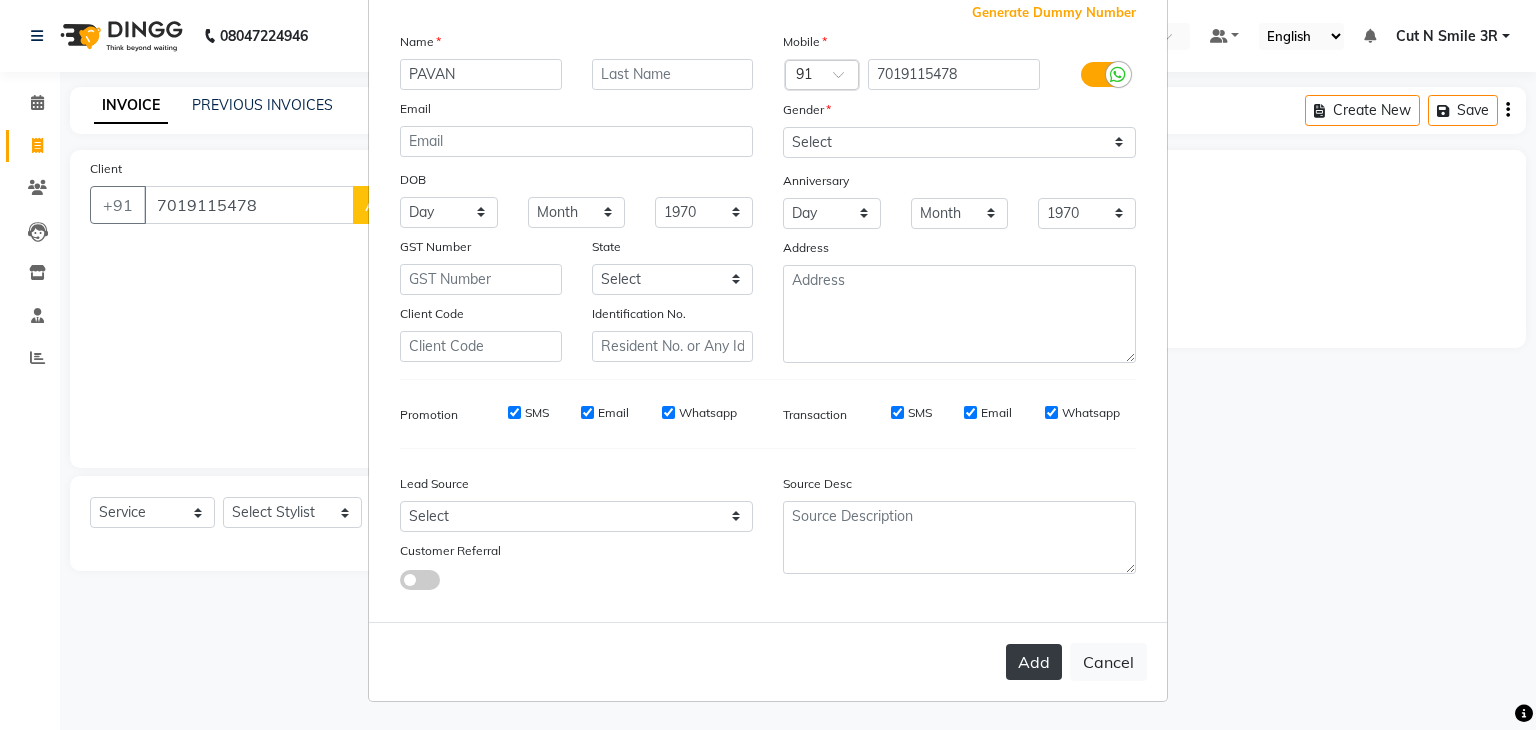click on "Add" at bounding box center (1034, 662) 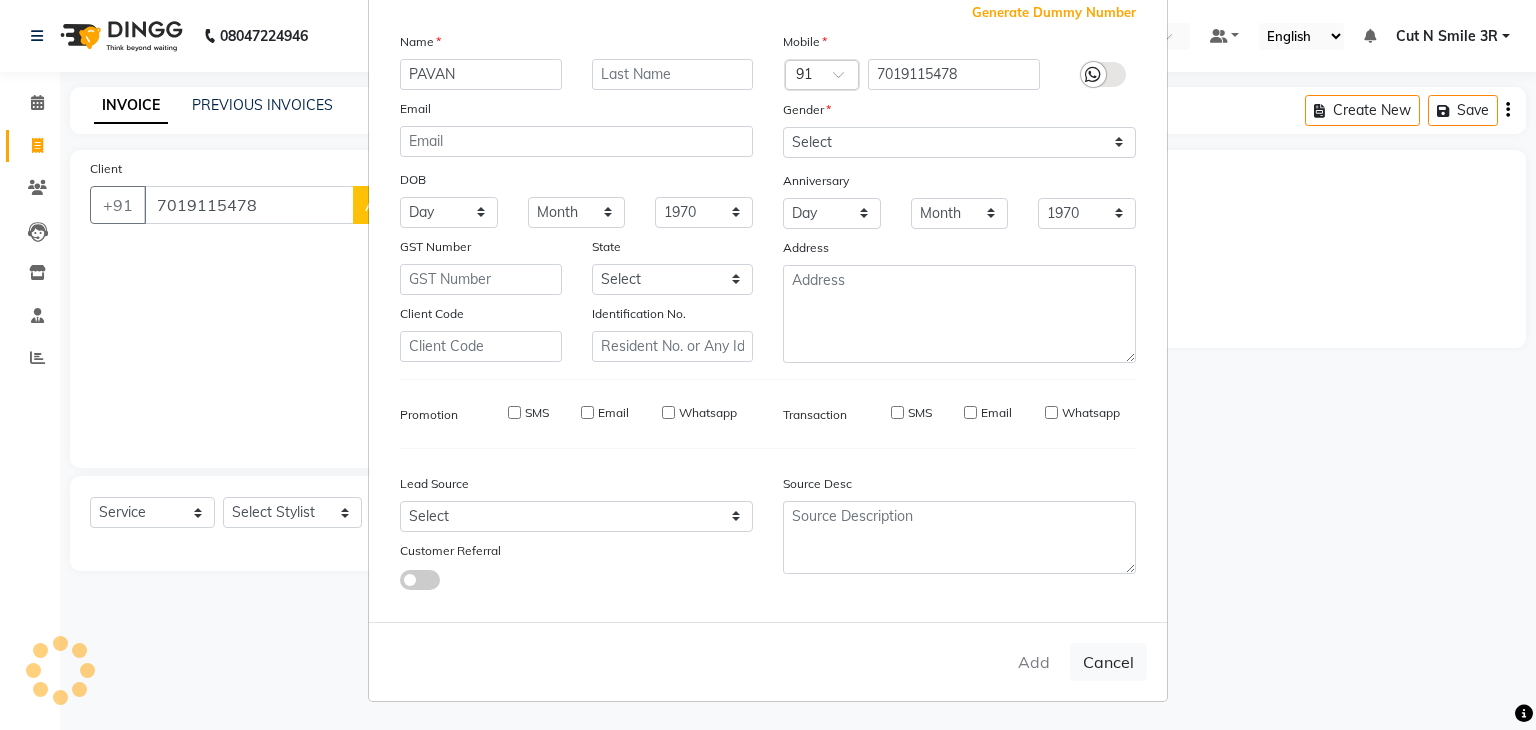 type 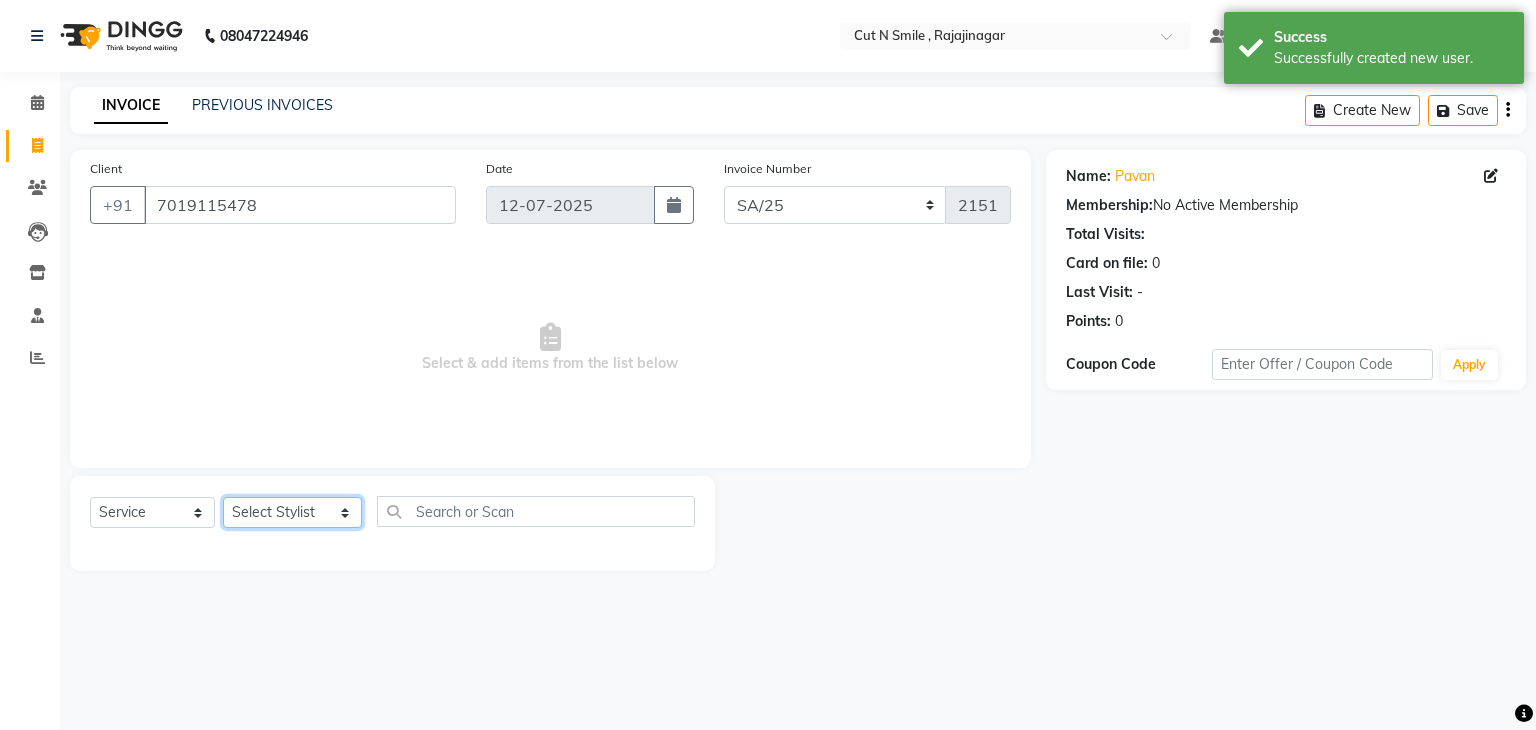 click on "Select Stylist [PERSON_NAME] Ammu 3R [PERSON_NAME] VN [PERSON_NAME] 3R [PERSON_NAME] 3R [PERSON_NAME] 3R [PERSON_NAME] 4R CNS [PERSON_NAME]  Cut N Smile 17M  Cut N Smile 3R Cut n Smile 4R Cut N Smile 9M Cut N Smile ML Cut N Smile V [PERSON_NAME] 4R Govind VN Hema 4R [PERSON_NAME] VN Karan VN Love 4R [PERSON_NAME] 3R Manu 4R  Muskaan VN [PERSON_NAME] 4R N D M 4R NDM Alam 4R Noushad VN [PERSON_NAME] 4R Priya [PERSON_NAME] 3R Rahul 3R Ravi 3R [PERSON_NAME] 4R [PERSON_NAME] 3R [PERSON_NAME] 4R [PERSON_NAME] [PERSON_NAME] 3R [PERSON_NAME] 4R Sameer 3R [PERSON_NAME] [PERSON_NAME]  [PERSON_NAME] [PERSON_NAME] [PERSON_NAME] VN [PERSON_NAME] 4R [PERSON_NAME] 4R [PERSON_NAME] VN Shanavaaz [PERSON_NAME] 3R [PERSON_NAME] 4R [PERSON_NAME] [PERSON_NAME] 4R Sunny VN [PERSON_NAME] 4R Vakeel 3R Varas 4R [PERSON_NAME] [PERSON_NAME] VN" 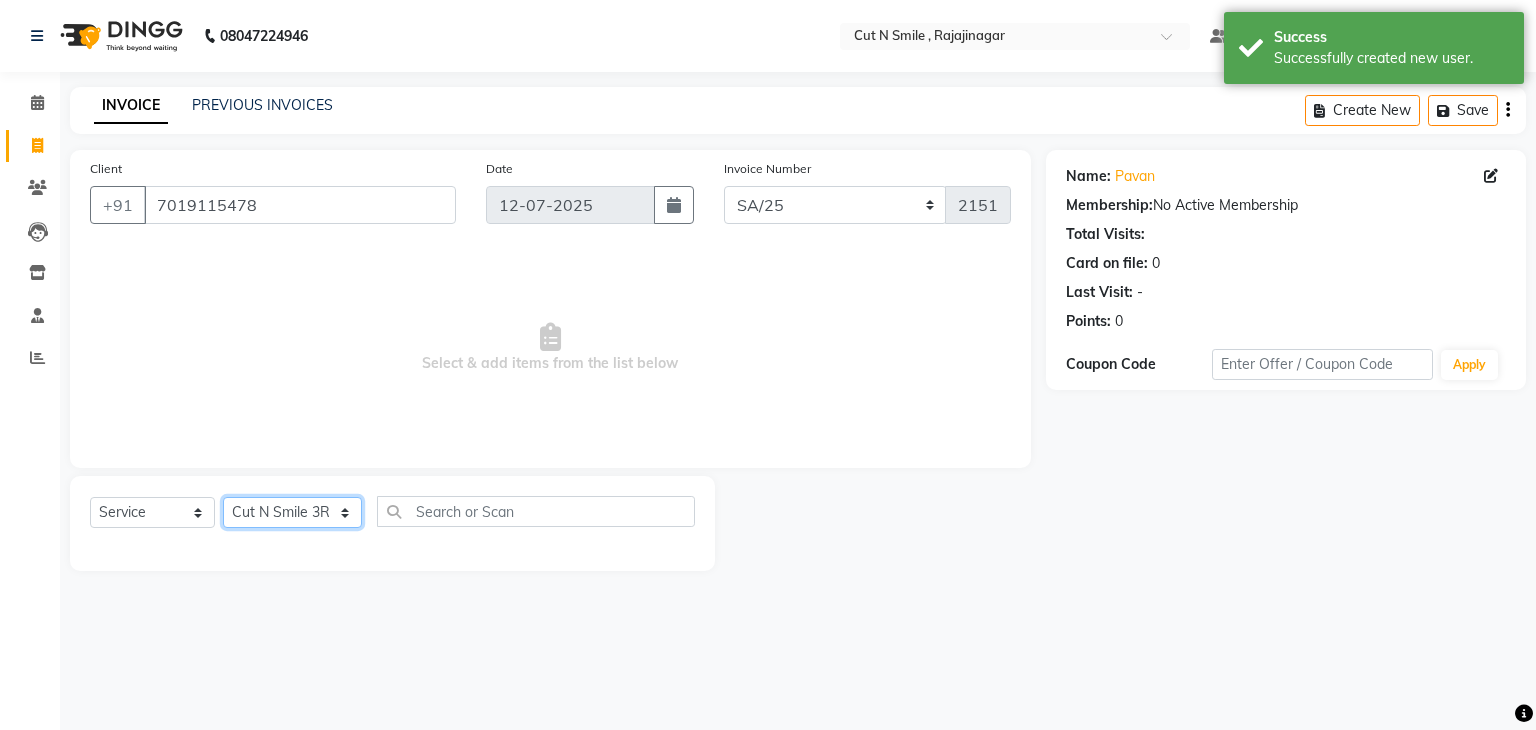 click on "Select Stylist [PERSON_NAME] Ammu 3R [PERSON_NAME] VN [PERSON_NAME] 3R [PERSON_NAME] 3R [PERSON_NAME] 3R [PERSON_NAME] 4R CNS [PERSON_NAME]  Cut N Smile 17M  Cut N Smile 3R Cut n Smile 4R Cut N Smile 9M Cut N Smile ML Cut N Smile V [PERSON_NAME] 4R Govind VN Hema 4R [PERSON_NAME] VN Karan VN Love 4R [PERSON_NAME] 3R Manu 4R  Muskaan VN [PERSON_NAME] 4R N D M 4R NDM Alam 4R Noushad VN [PERSON_NAME] 4R Priya [PERSON_NAME] 3R Rahul 3R Ravi 3R [PERSON_NAME] 4R [PERSON_NAME] 3R [PERSON_NAME] 4R [PERSON_NAME] [PERSON_NAME] 3R [PERSON_NAME] 4R Sameer 3R [PERSON_NAME] [PERSON_NAME]  [PERSON_NAME] [PERSON_NAME] [PERSON_NAME] VN [PERSON_NAME] 4R [PERSON_NAME] 4R [PERSON_NAME] VN Shanavaaz [PERSON_NAME] 3R [PERSON_NAME] 4R [PERSON_NAME] [PERSON_NAME] 4R Sunny VN [PERSON_NAME] 4R Vakeel 3R Varas 4R [PERSON_NAME] [PERSON_NAME] VN" 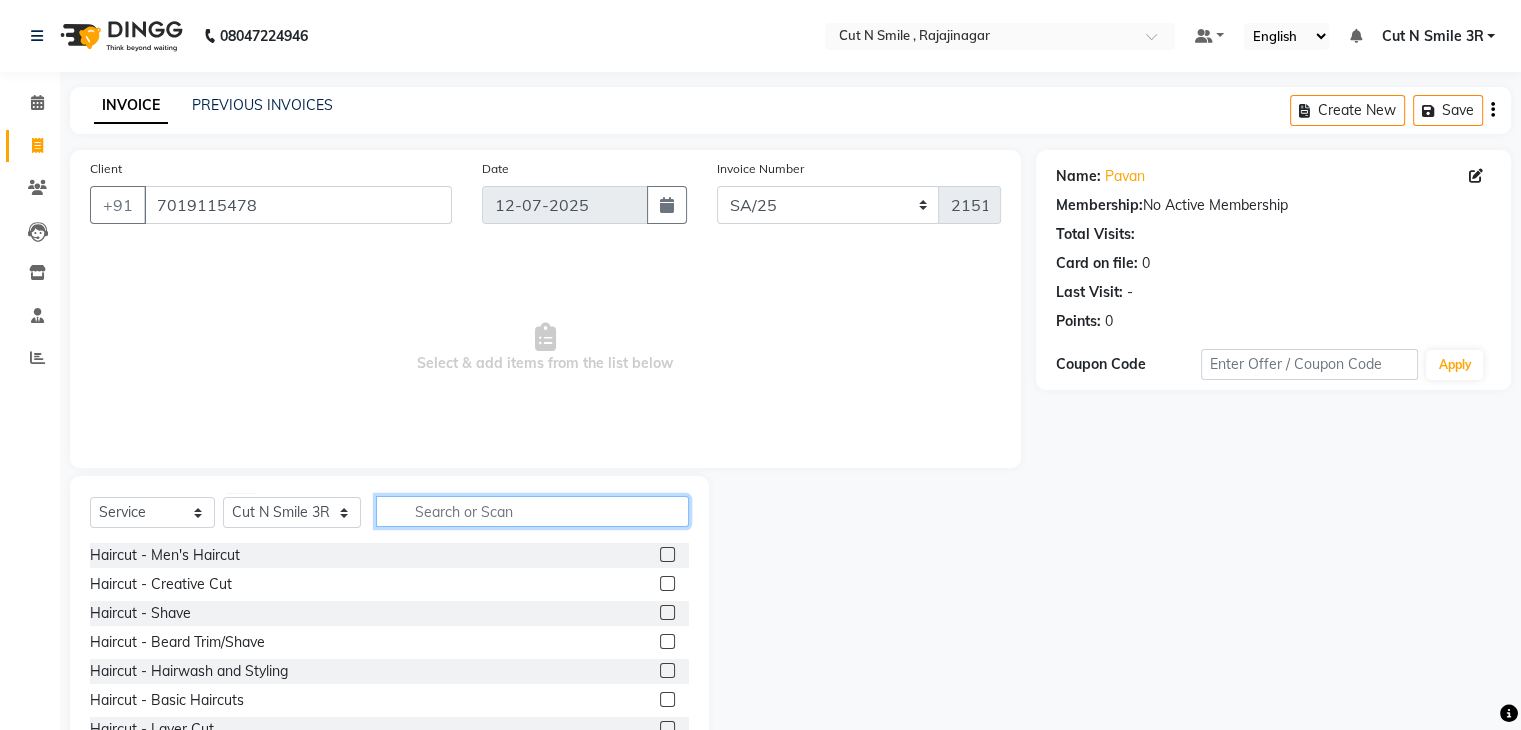 click 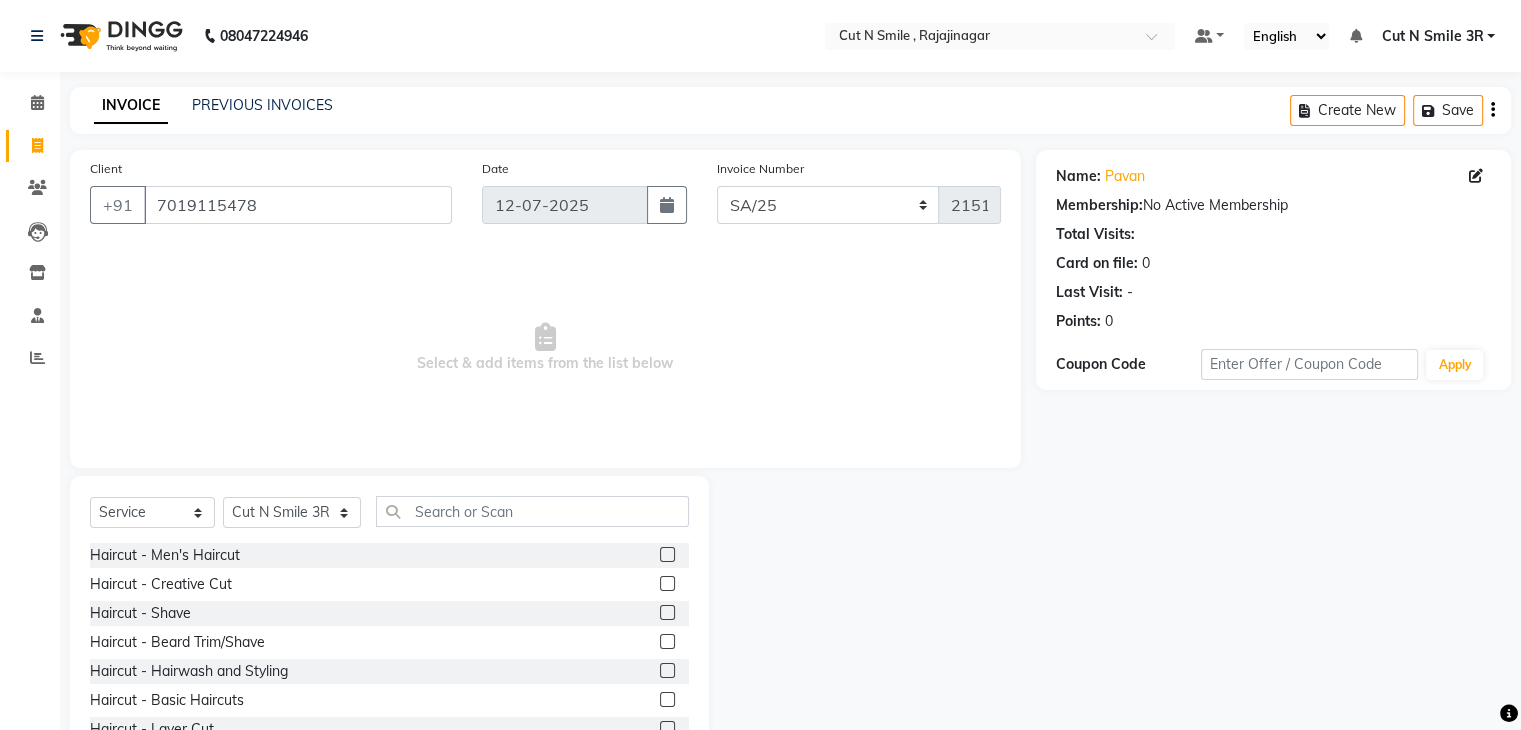 click 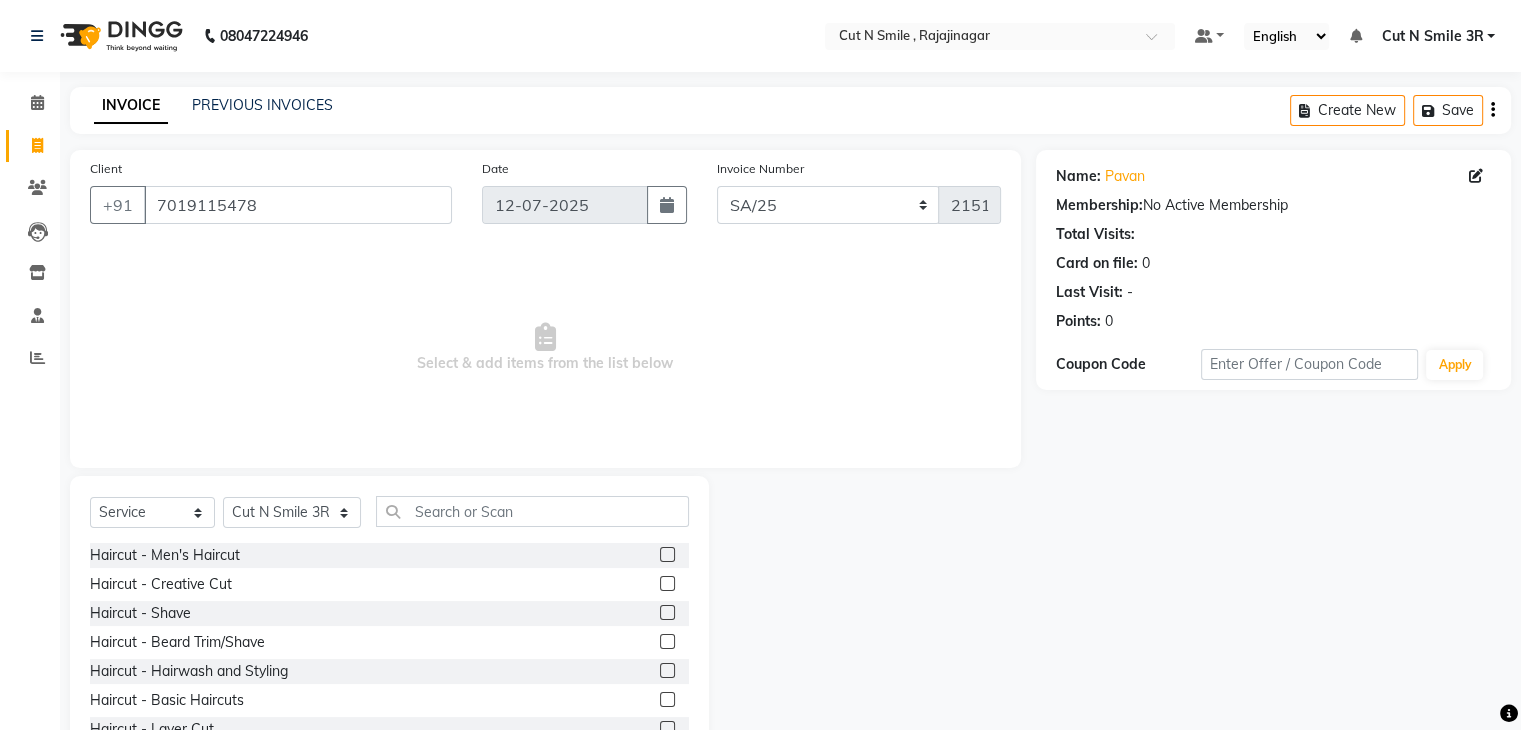 click 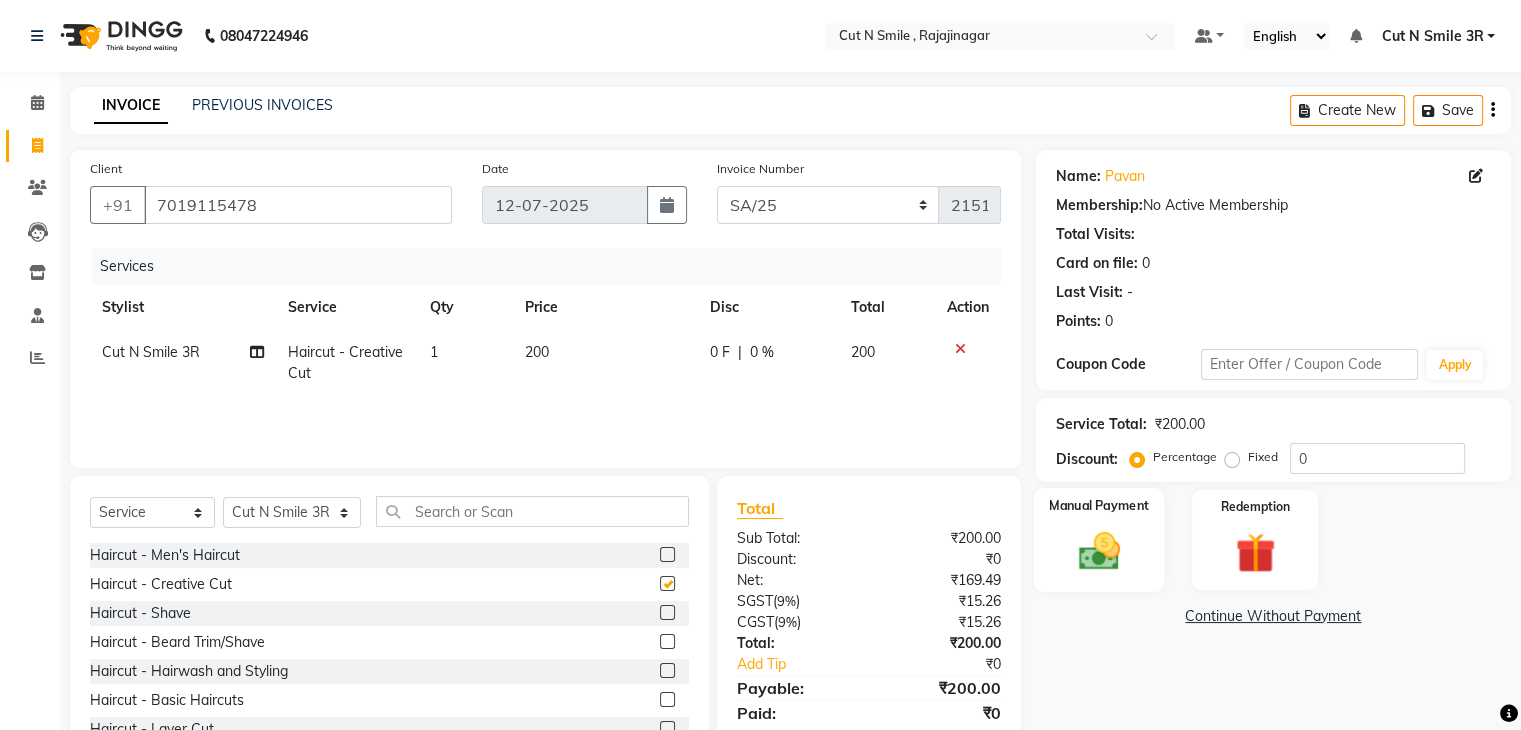 checkbox on "false" 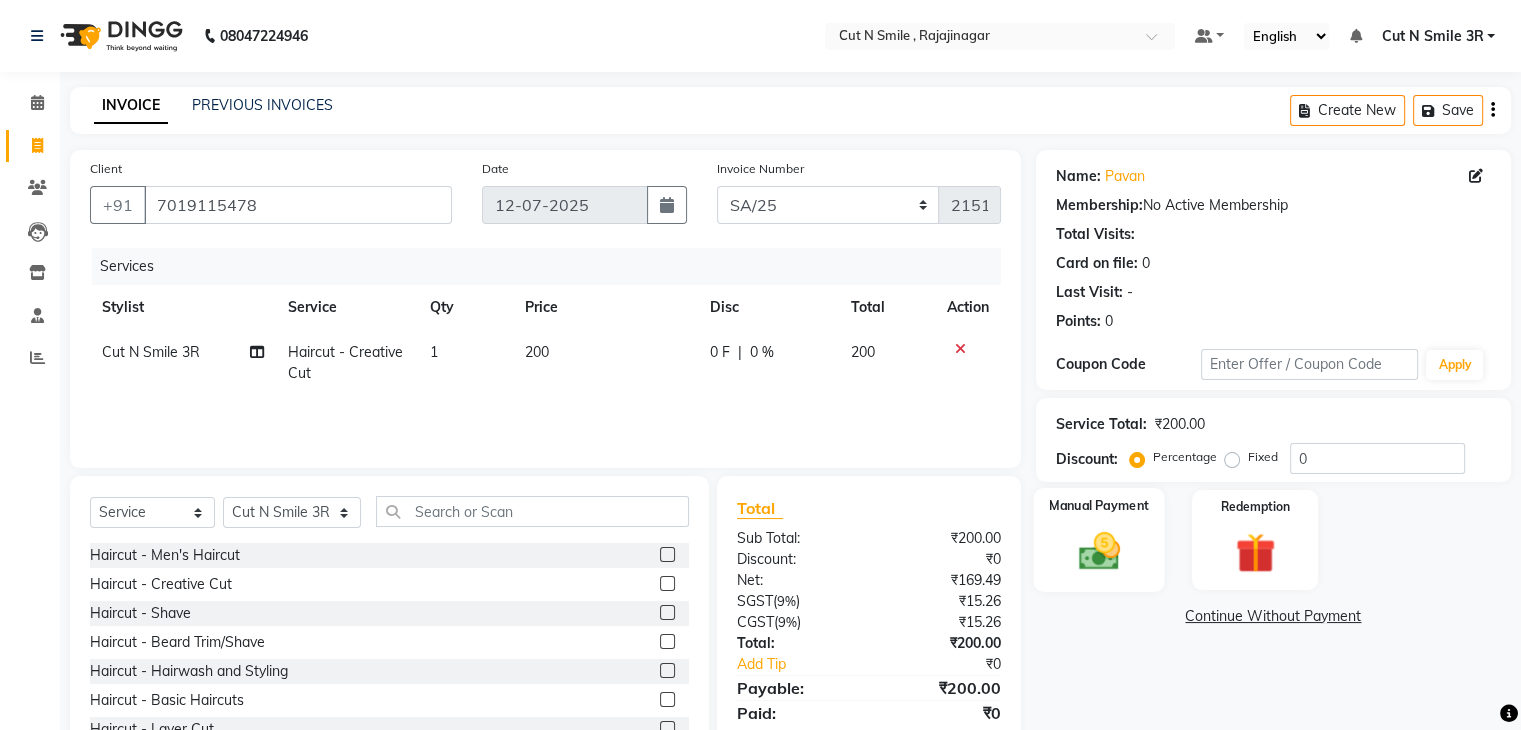 click 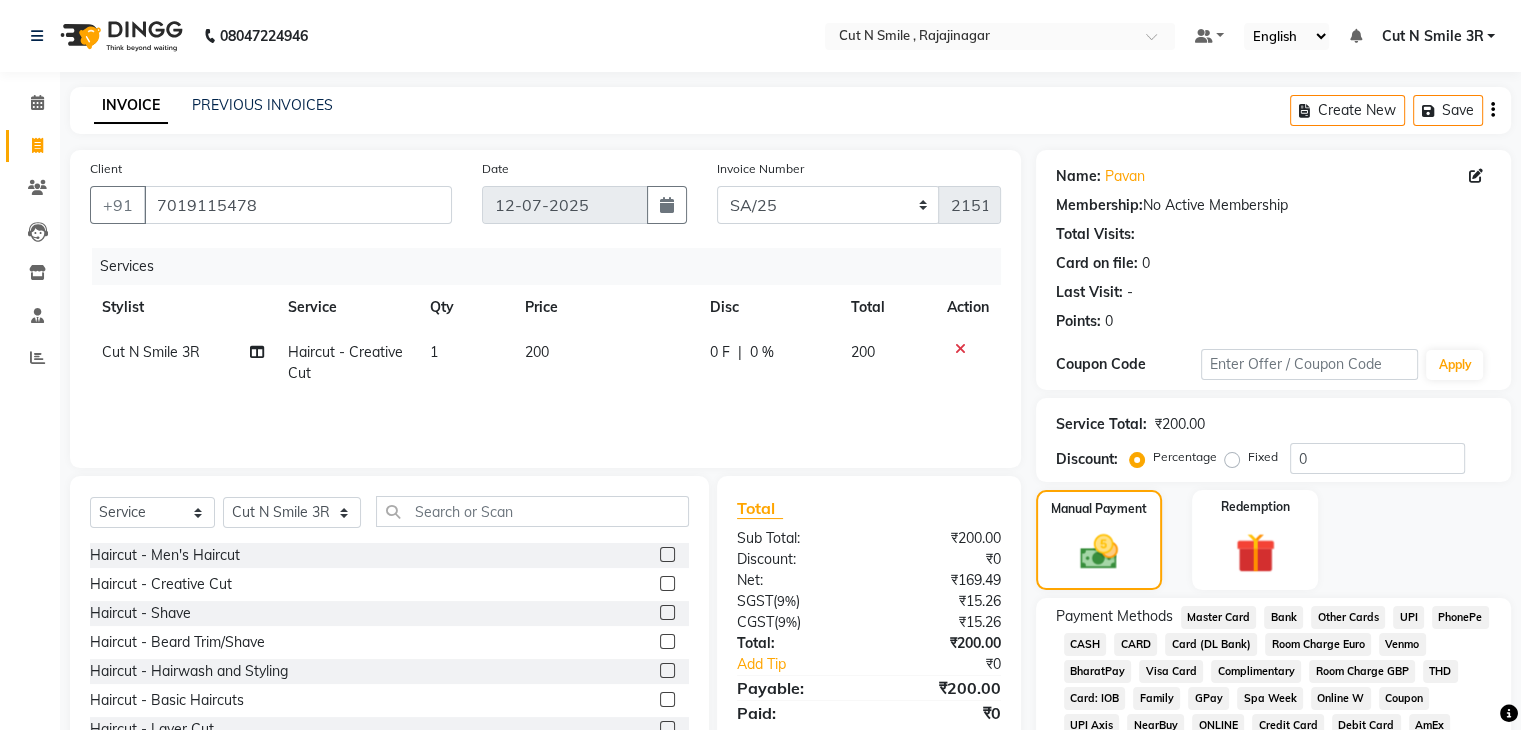 click on "UPI" 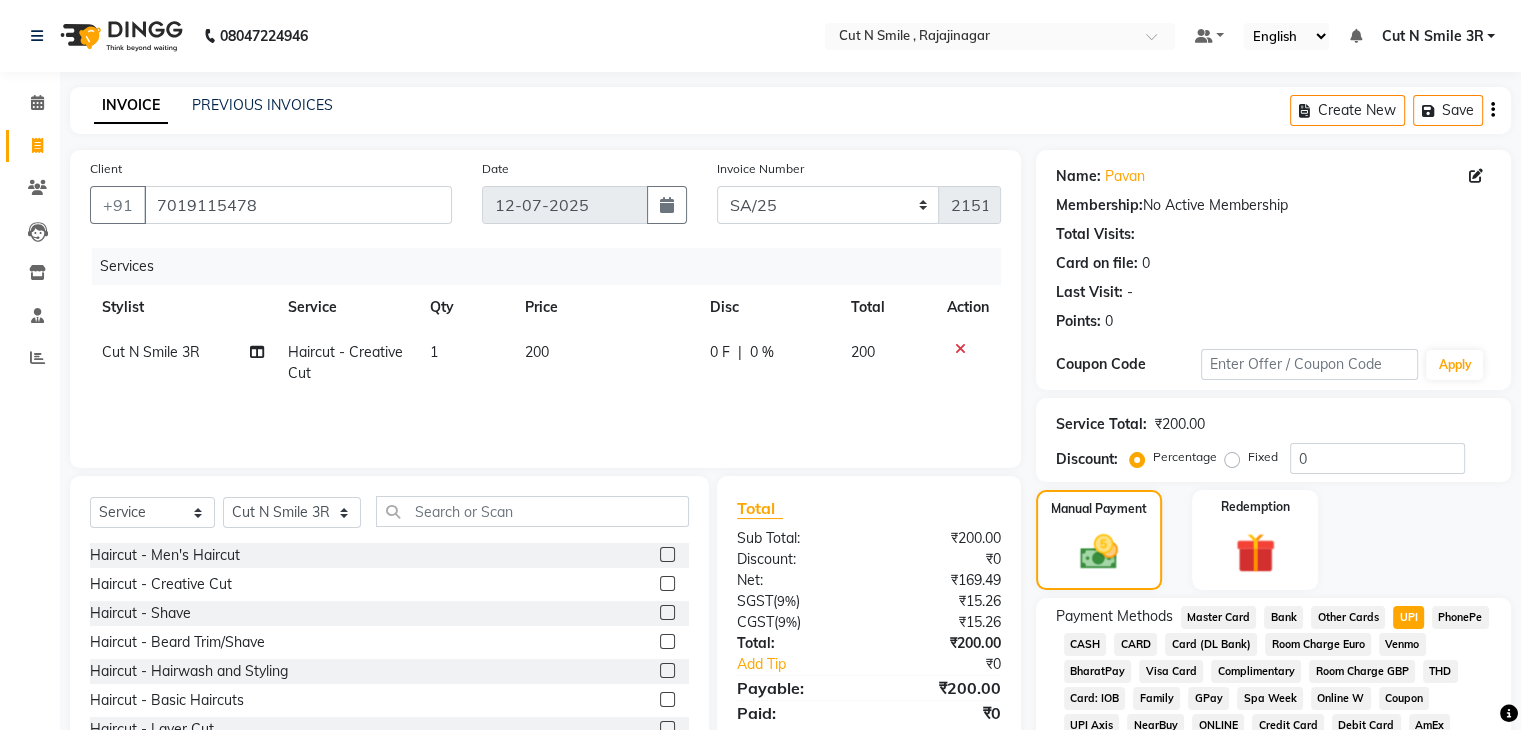 scroll, scrollTop: 228, scrollLeft: 0, axis: vertical 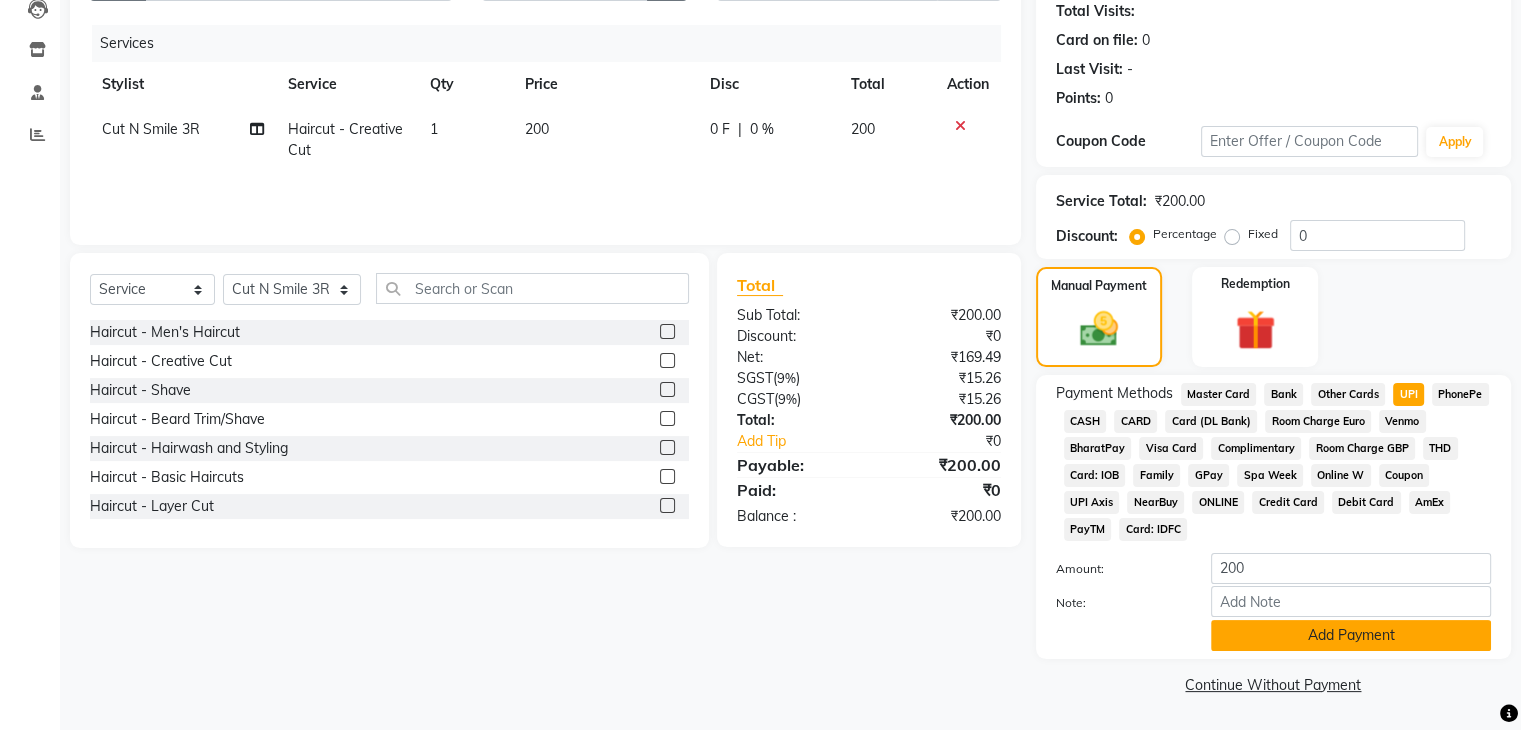 click on "Add Payment" 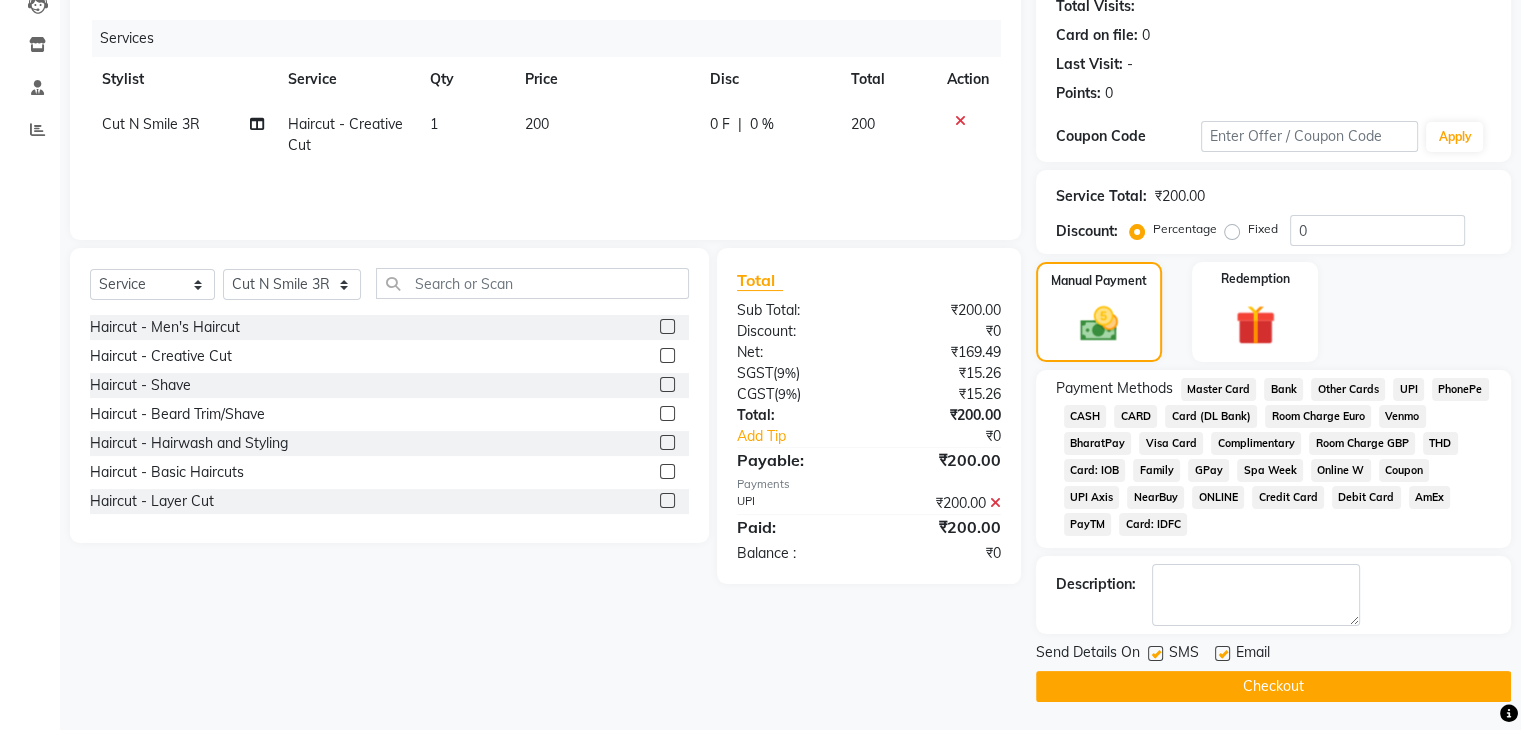 click on "Checkout" 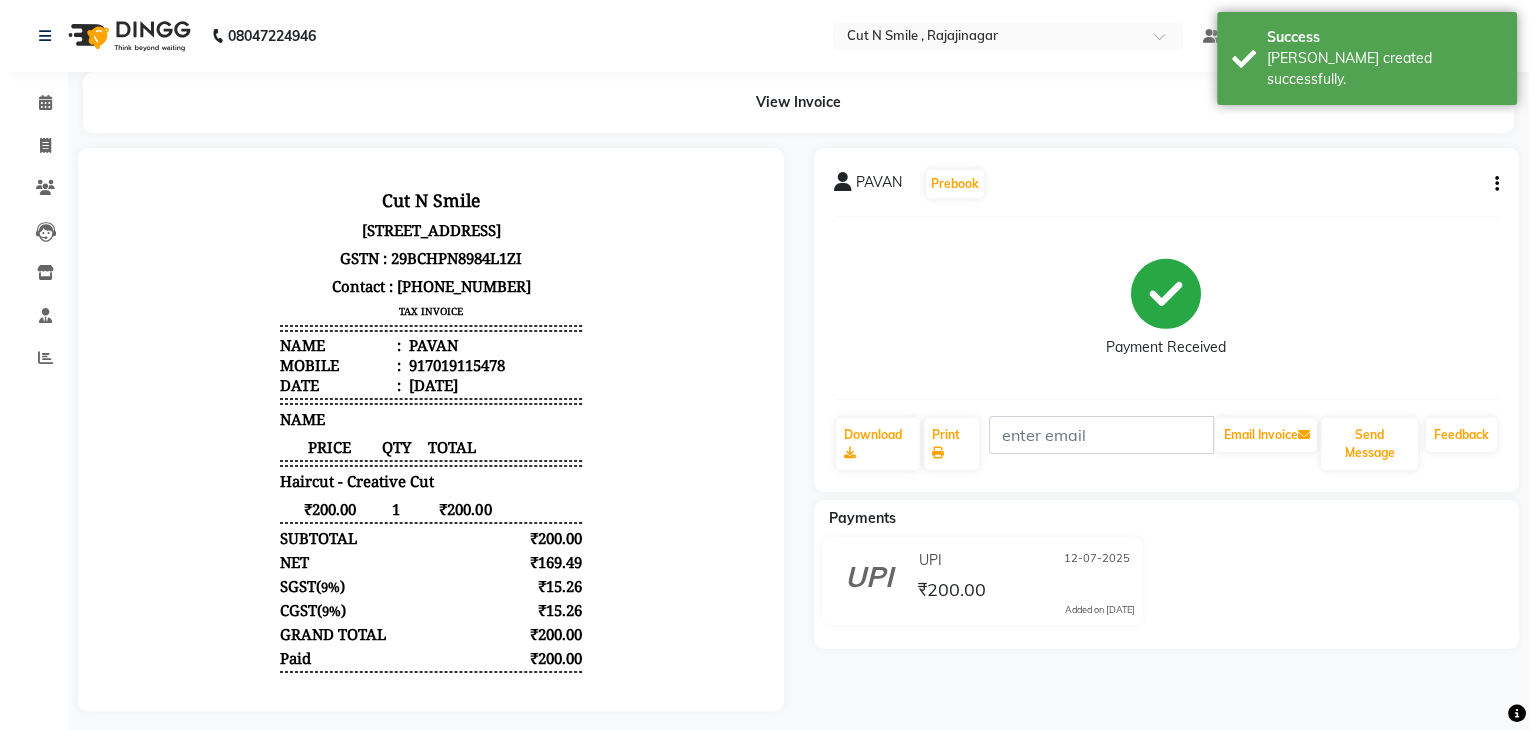 scroll, scrollTop: 0, scrollLeft: 0, axis: both 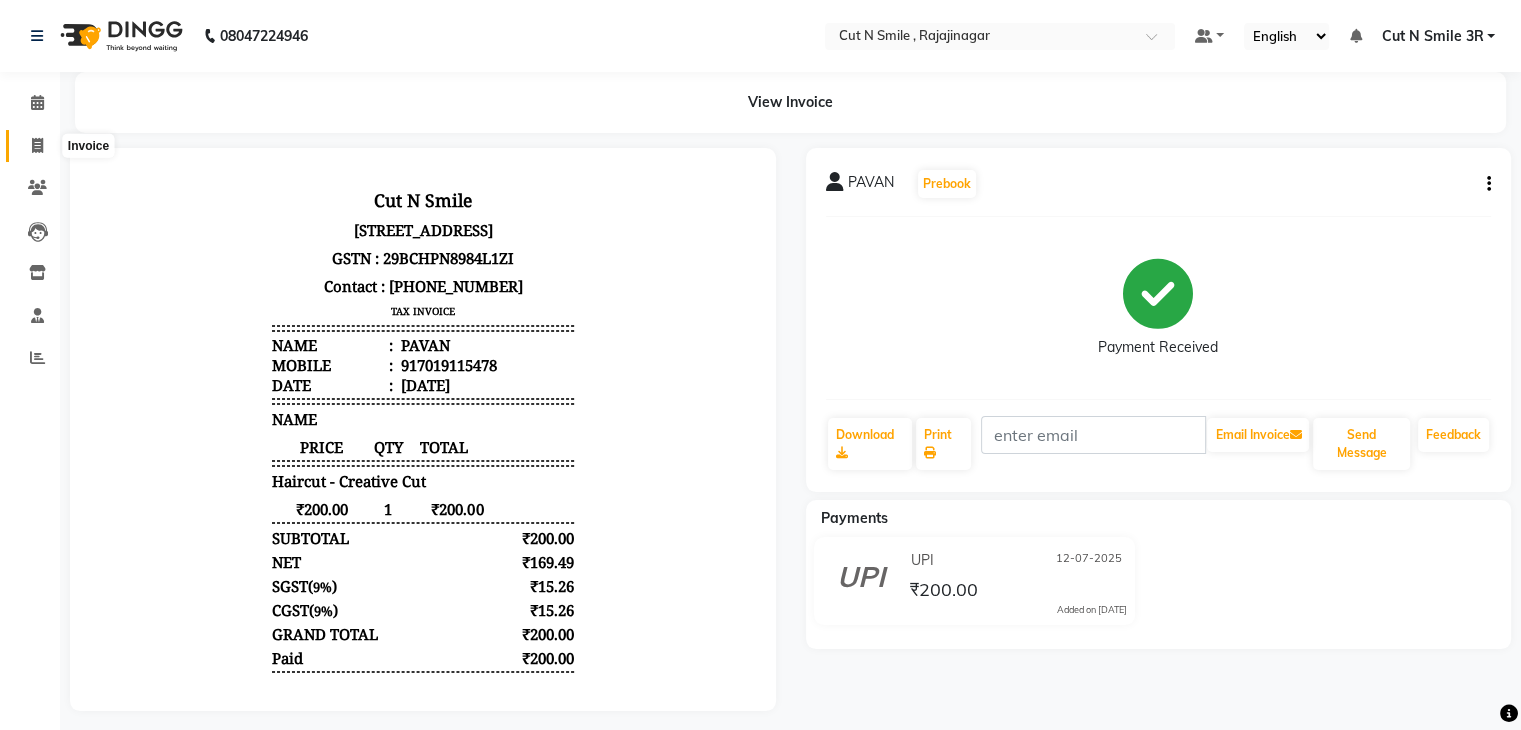 click 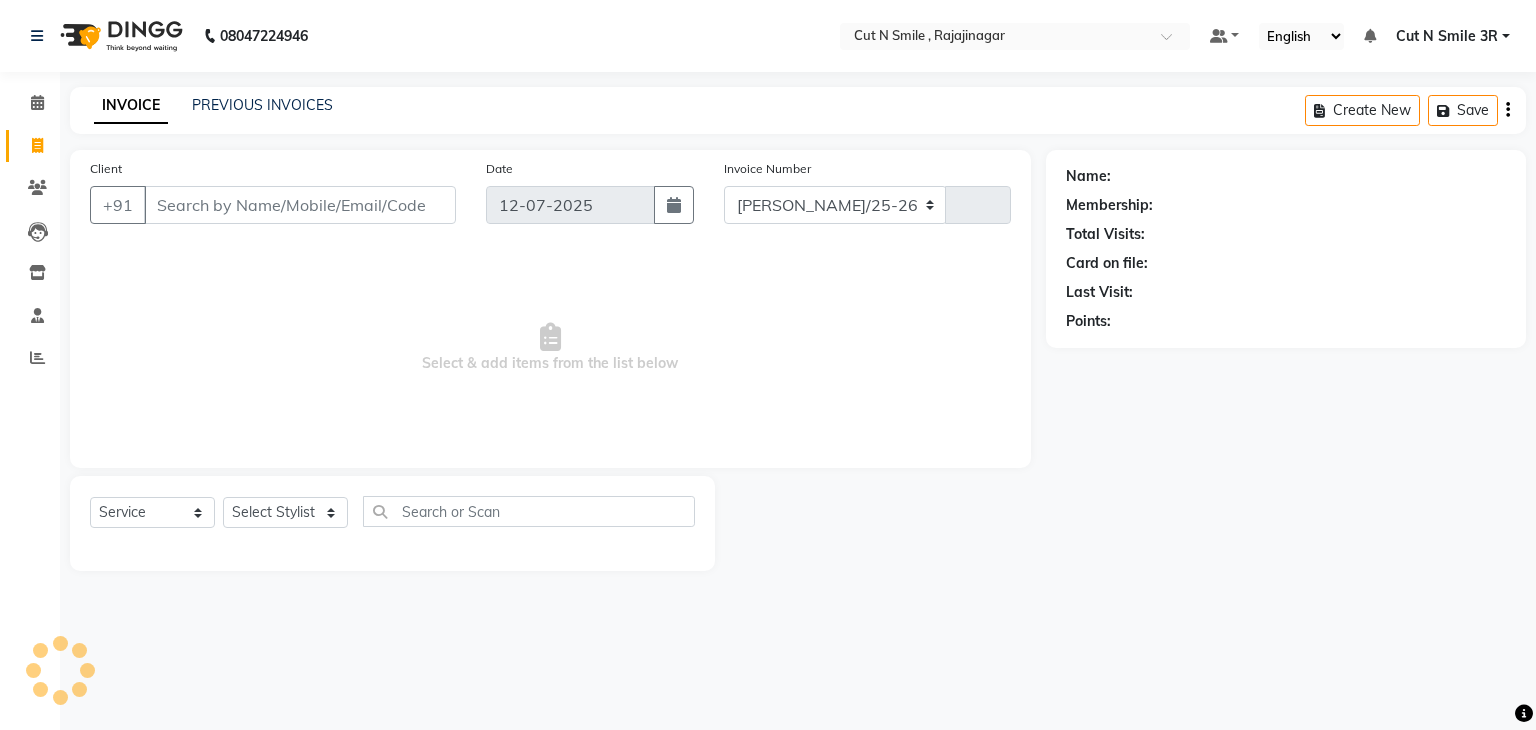 select on "7187" 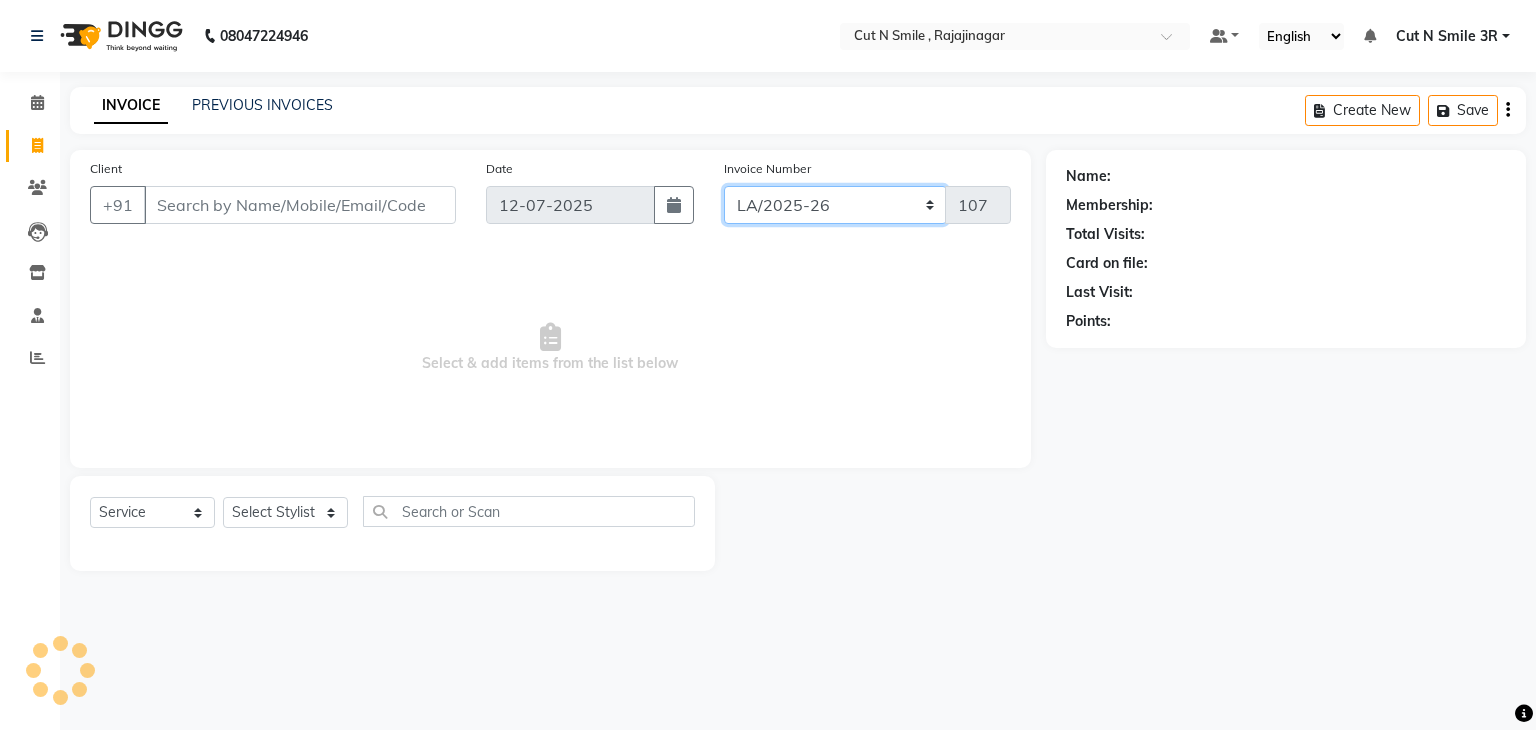 click on "[PERSON_NAME]/25-26 LA/2025-26 SH/25 CH/25 SA/25" 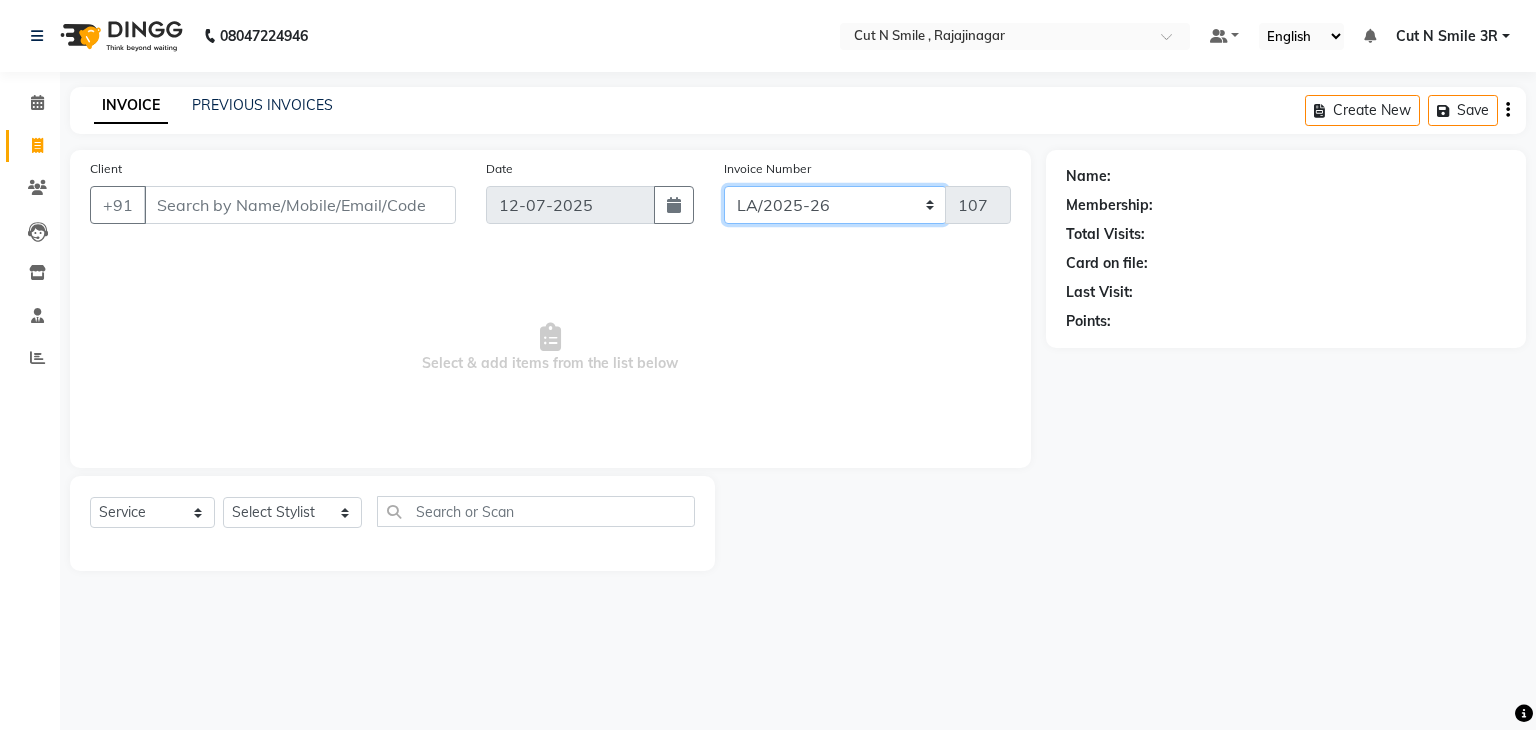 select on "7181" 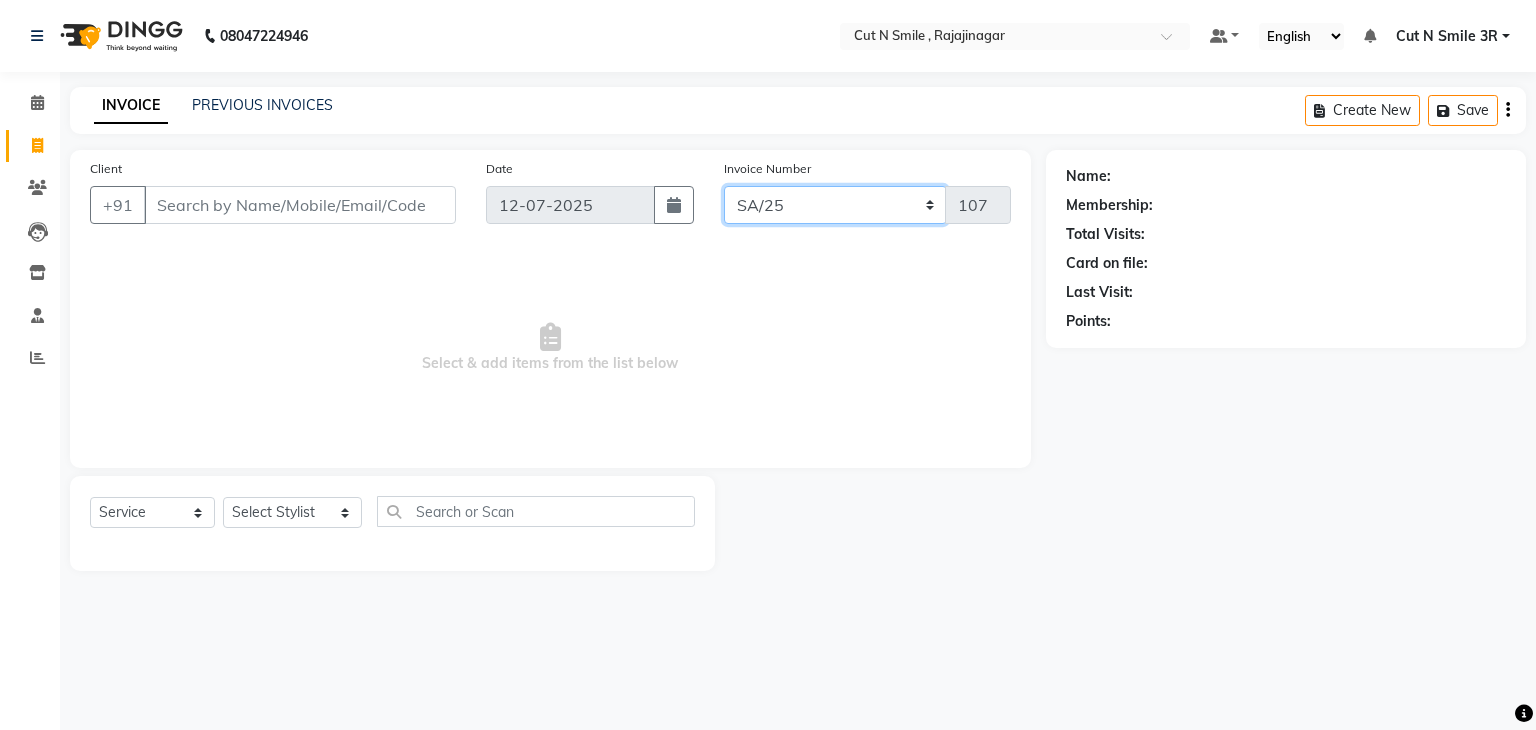 click on "[PERSON_NAME]/25-26 LA/2025-26 SH/25 CH/25 SA/25" 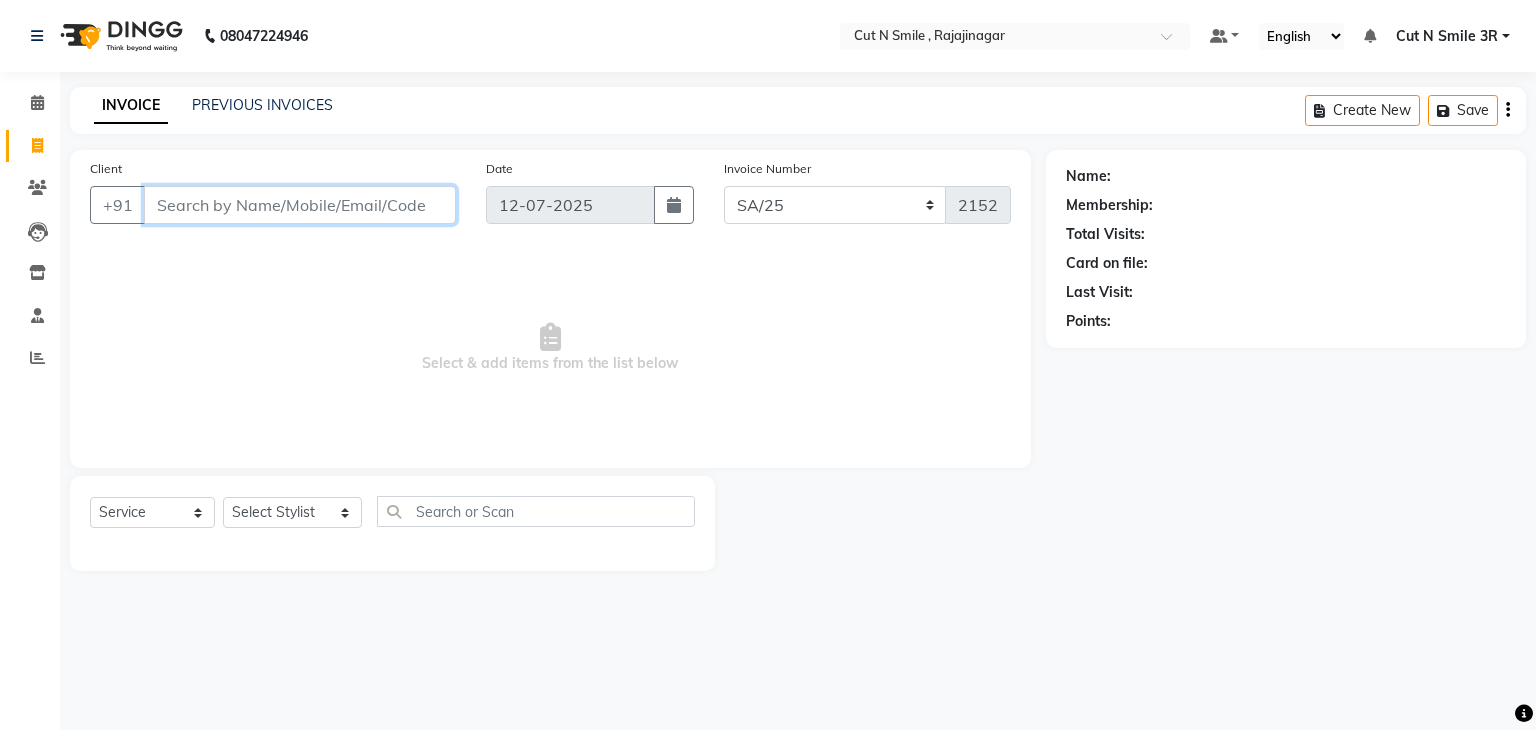 click on "Client" at bounding box center (300, 205) 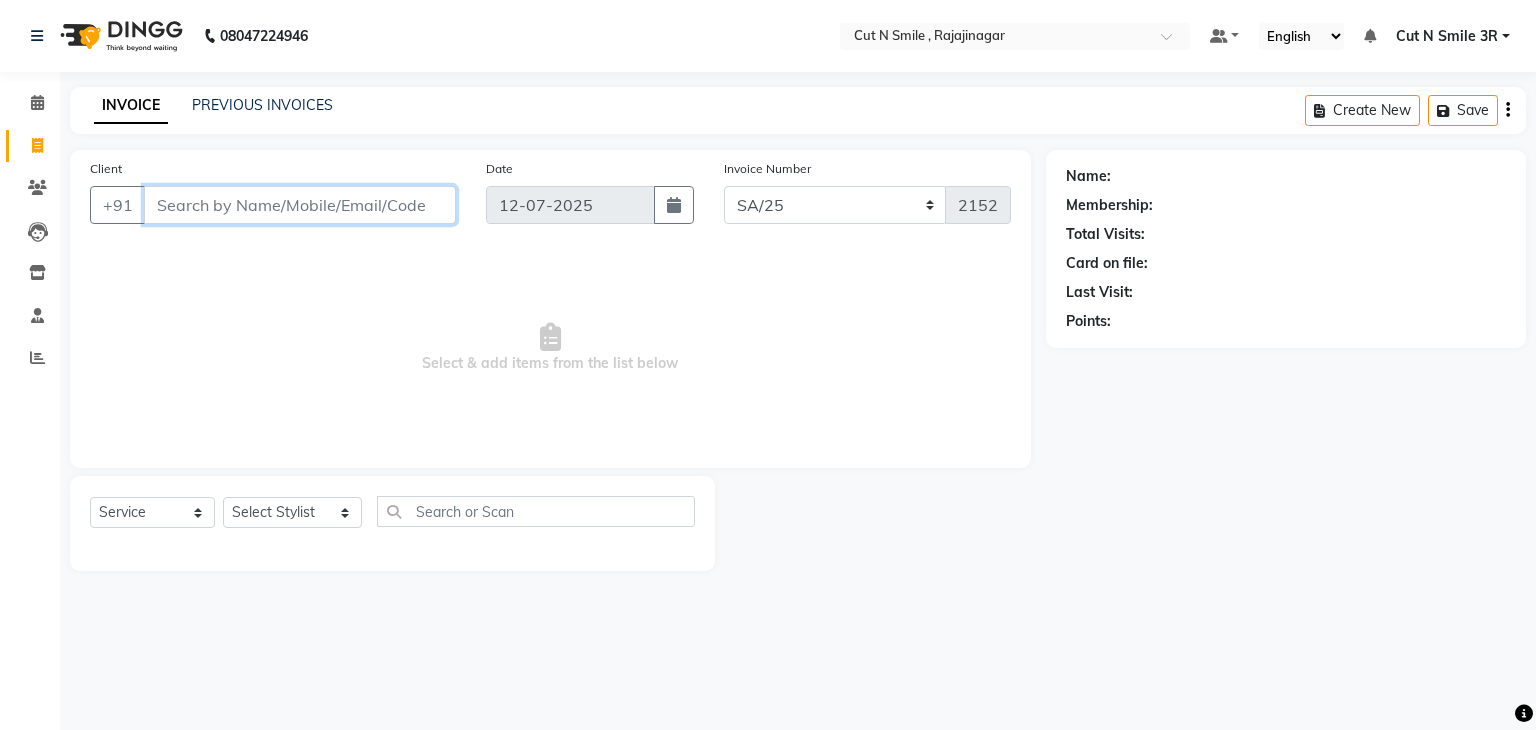 click on "Client" at bounding box center (300, 205) 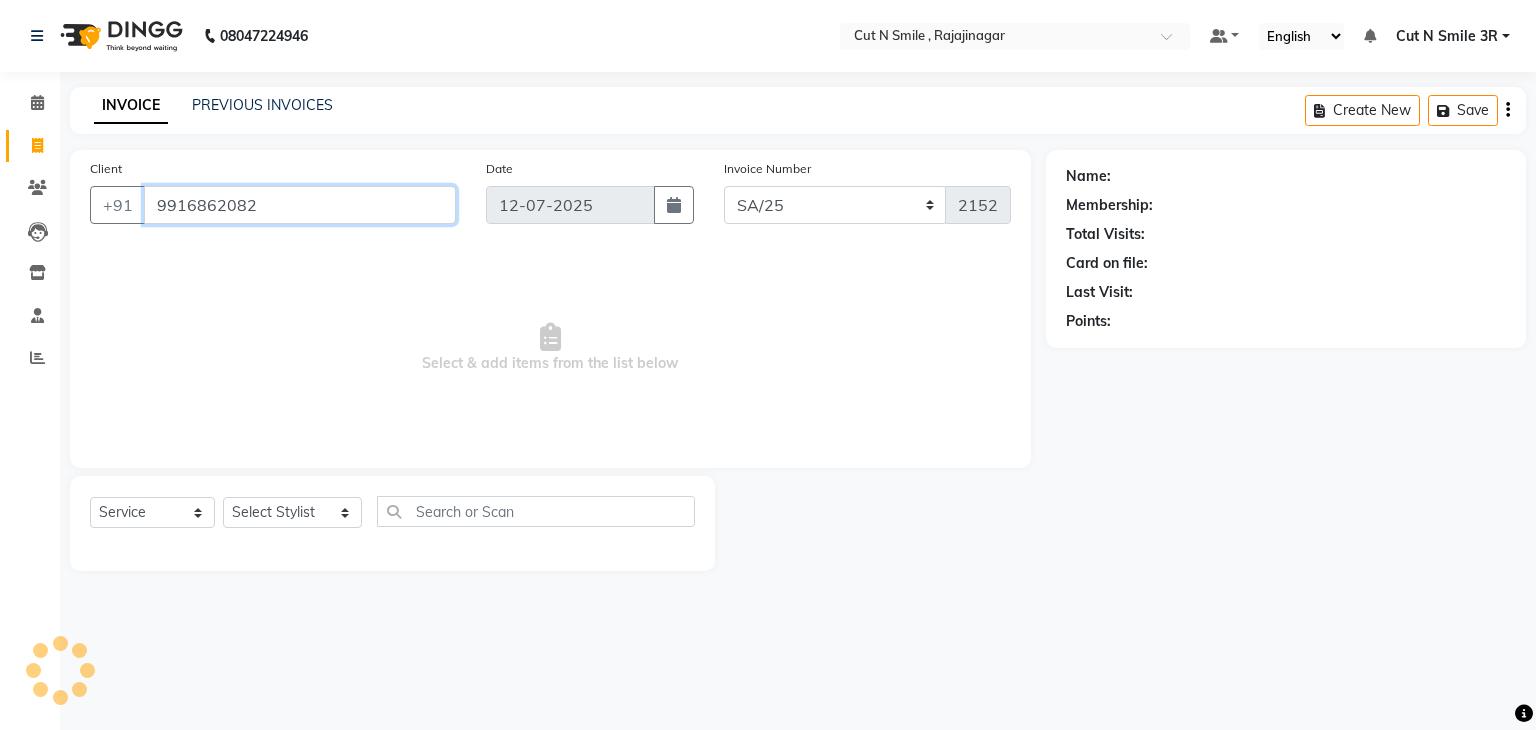 type on "9916862082" 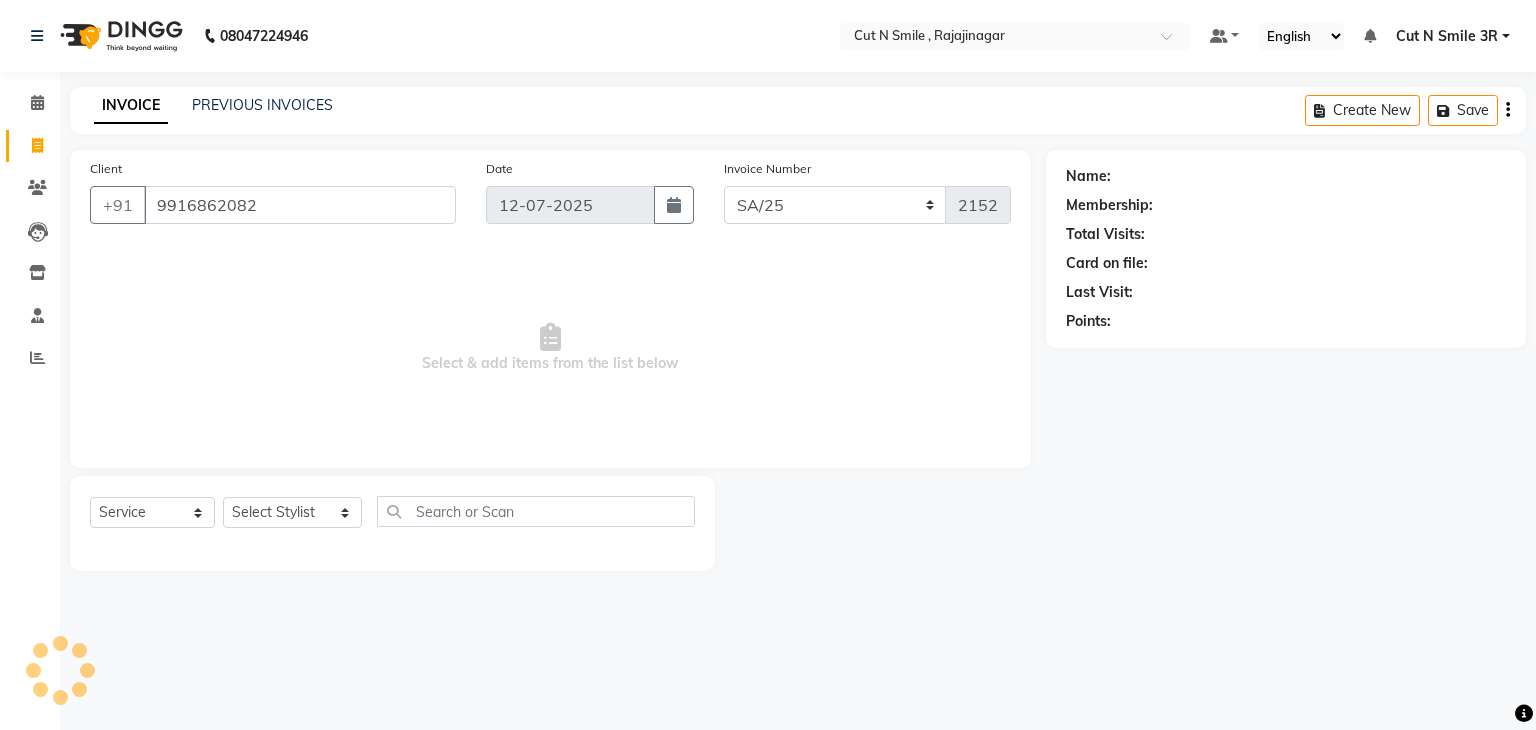 click on "Select & add items from the list below" at bounding box center [550, 348] 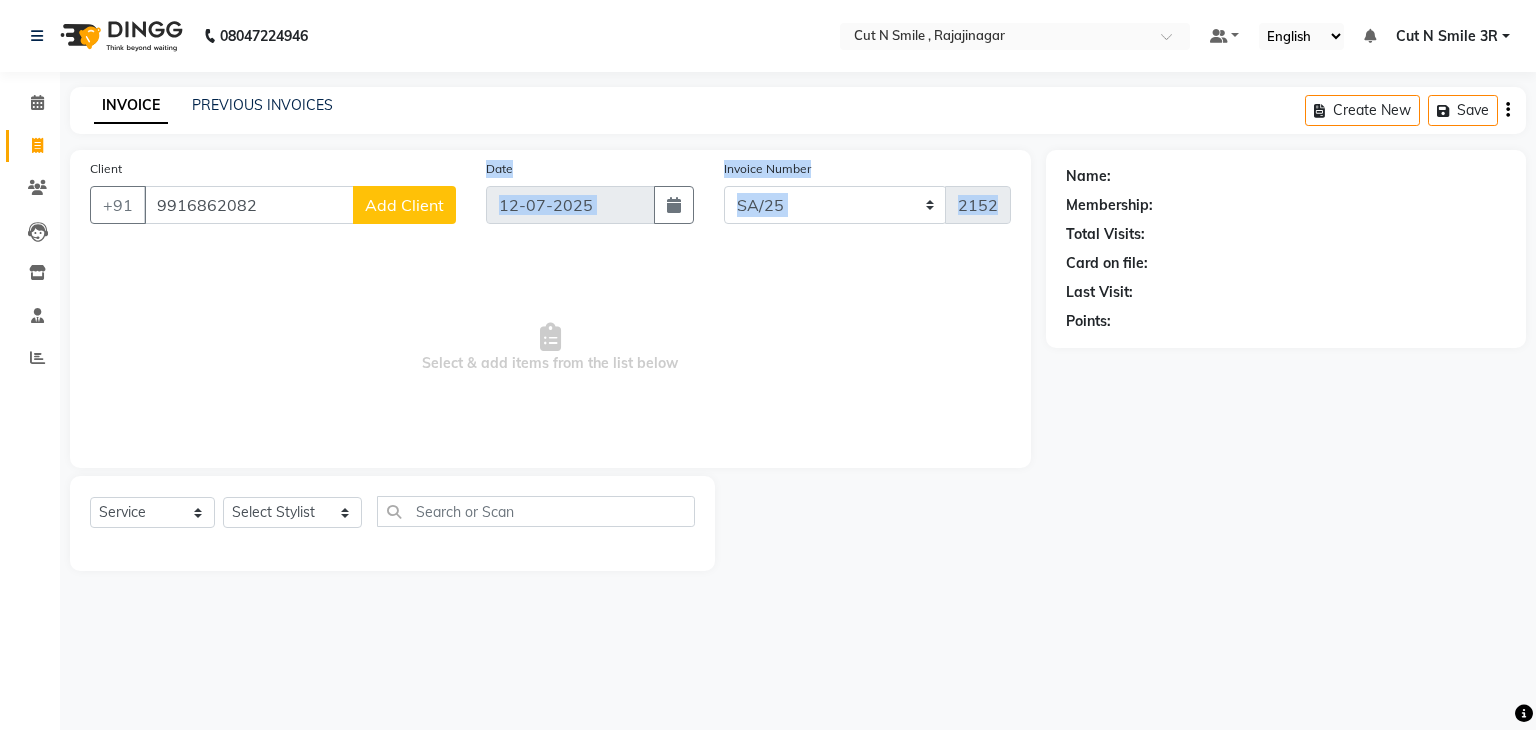 drag, startPoint x: 480, startPoint y: 279, endPoint x: 387, endPoint y: 201, distance: 121.37957 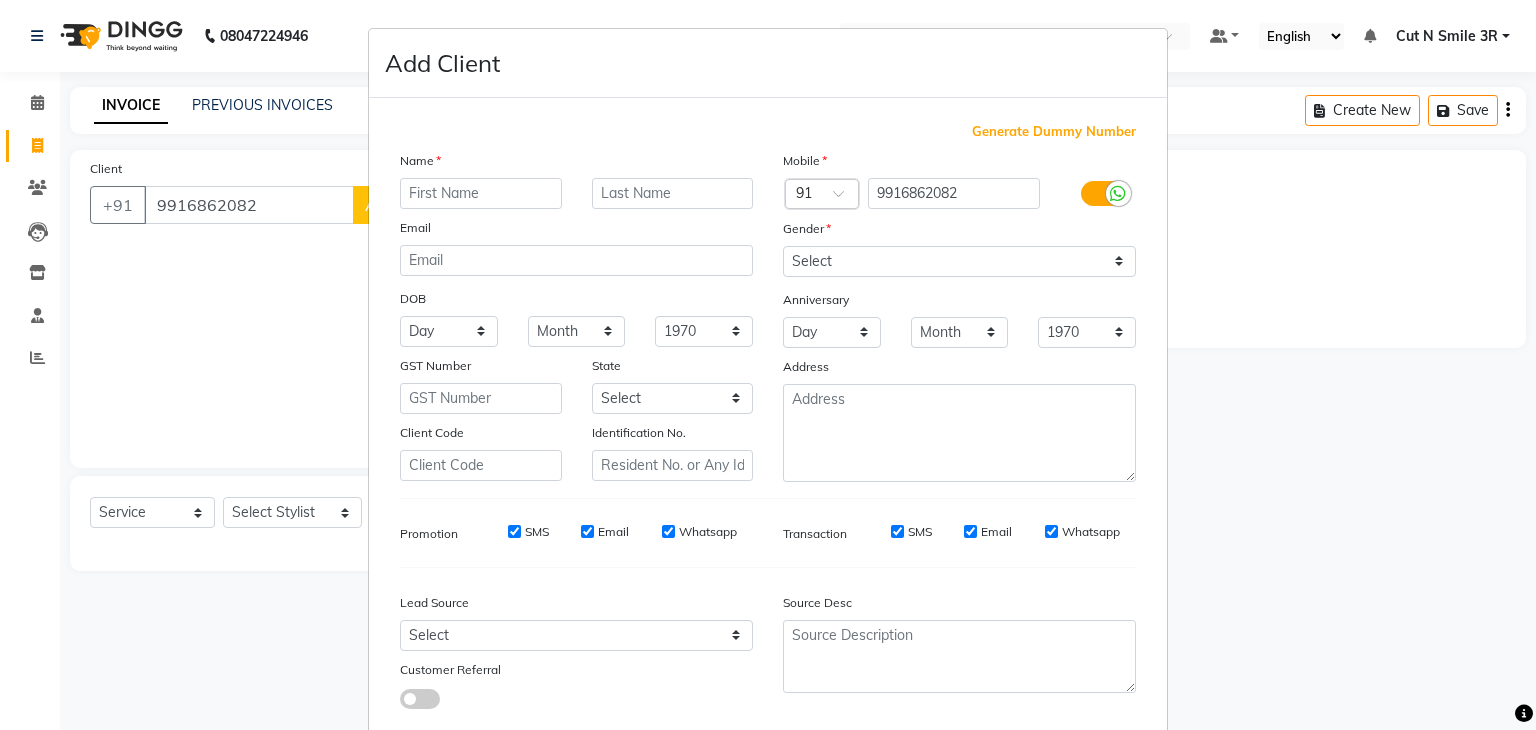 click at bounding box center [481, 193] 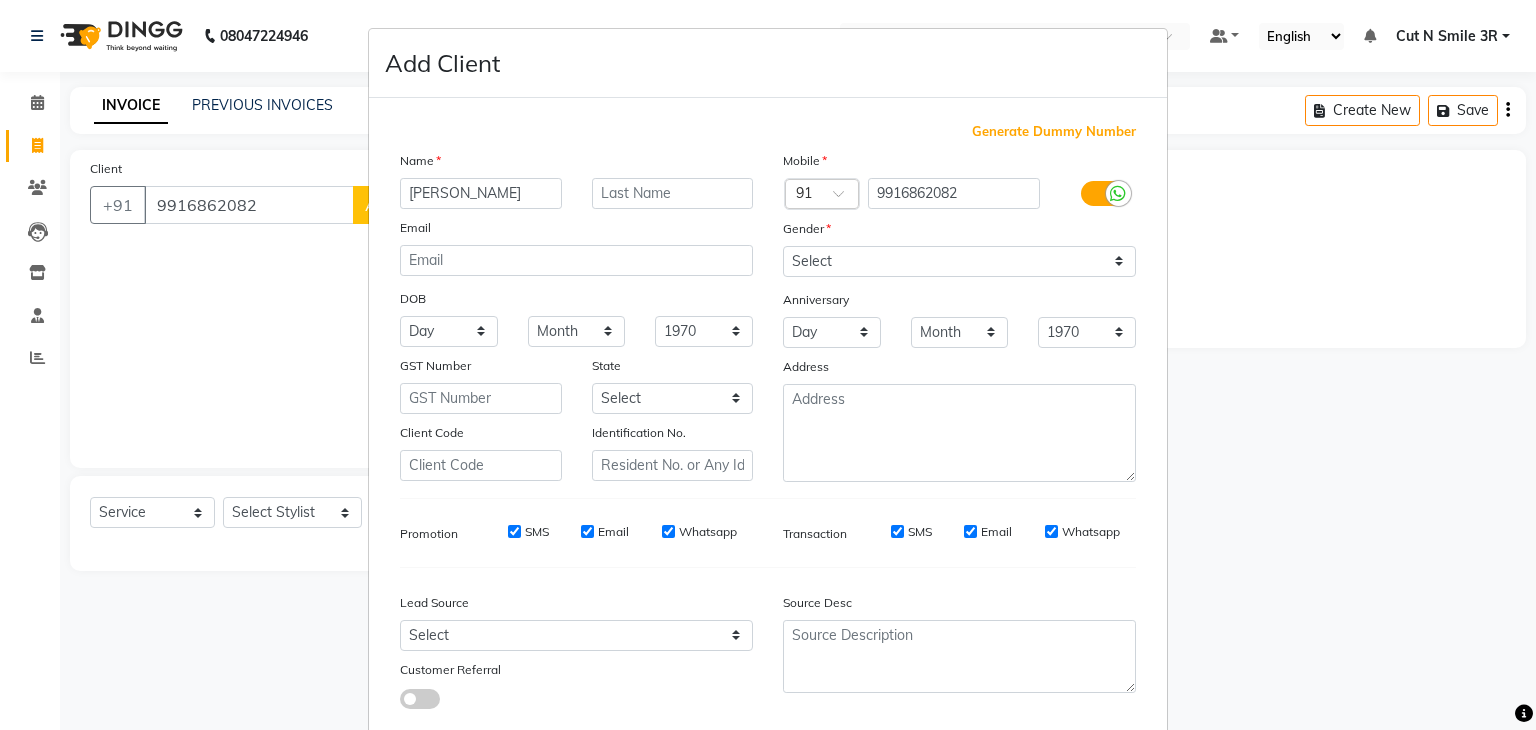 type on "[PERSON_NAME]" 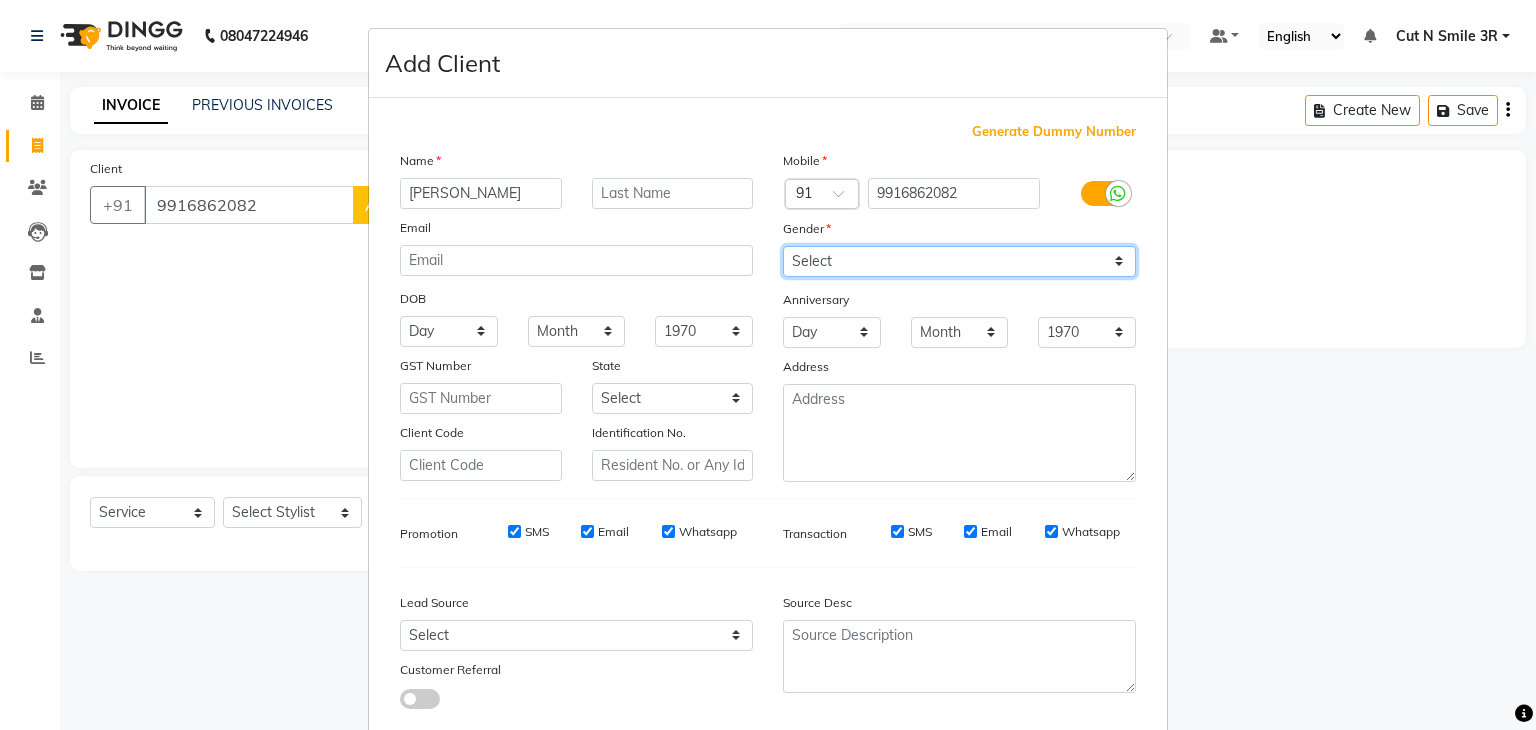click on "Select [DEMOGRAPHIC_DATA] [DEMOGRAPHIC_DATA] Other Prefer Not To Say" at bounding box center (959, 261) 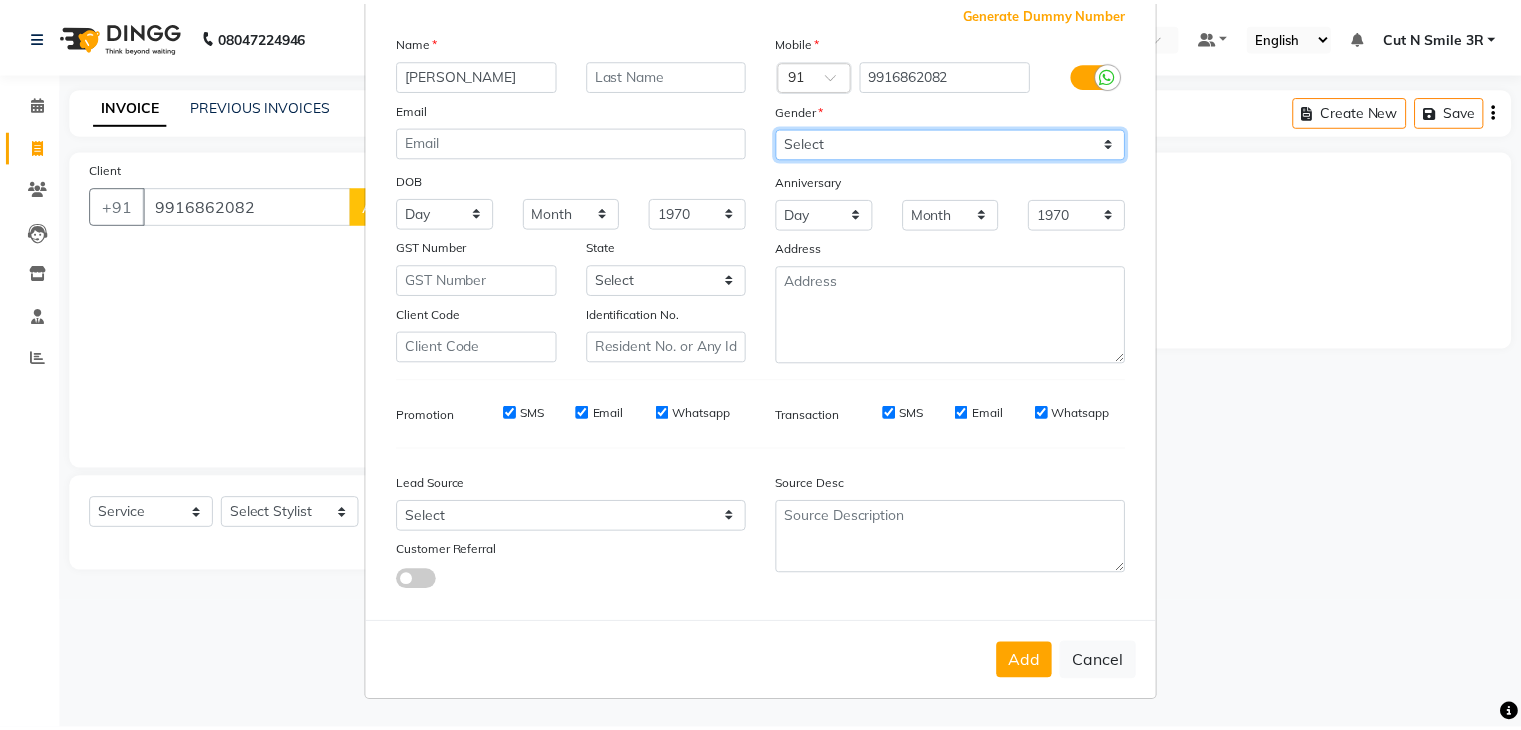 scroll, scrollTop: 127, scrollLeft: 0, axis: vertical 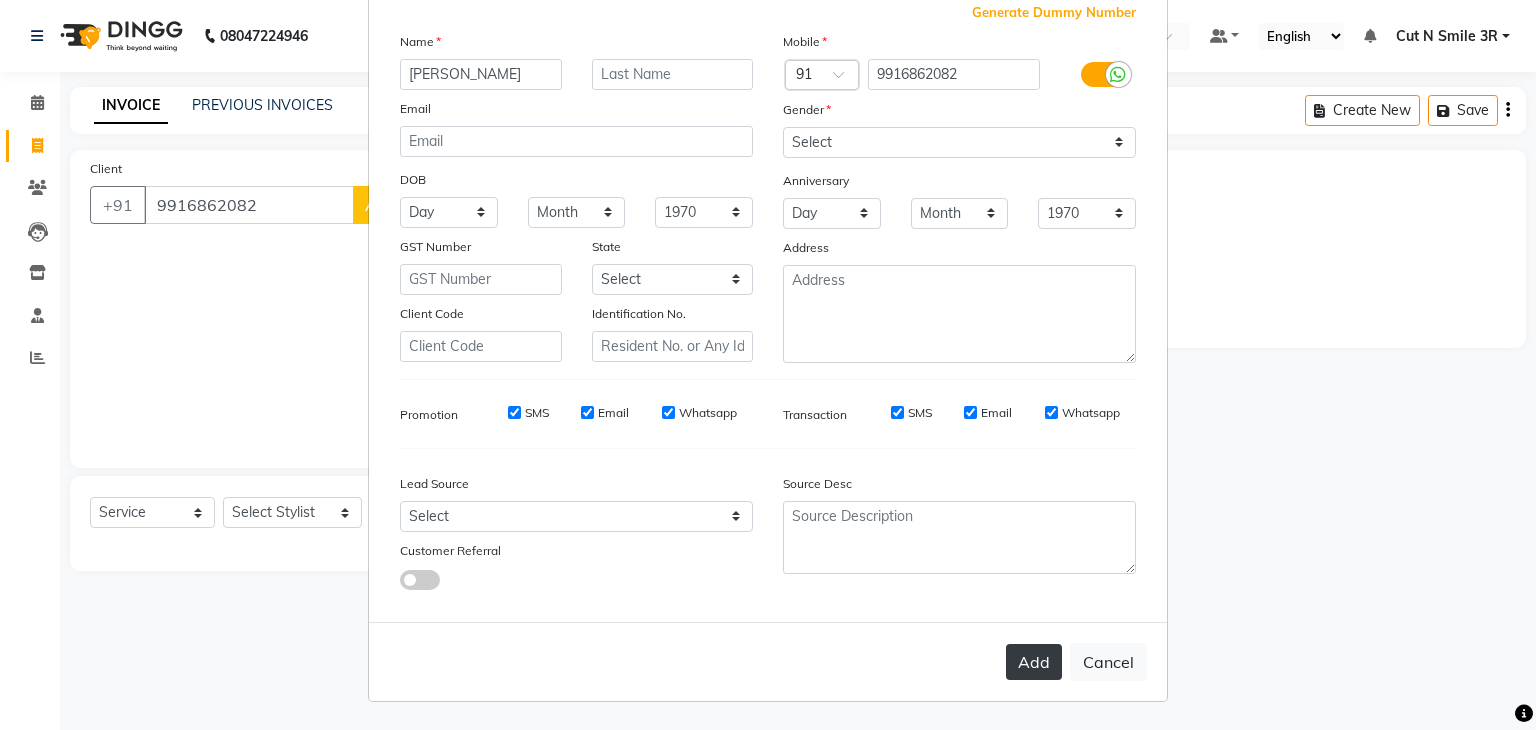 click on "Add" at bounding box center (1034, 662) 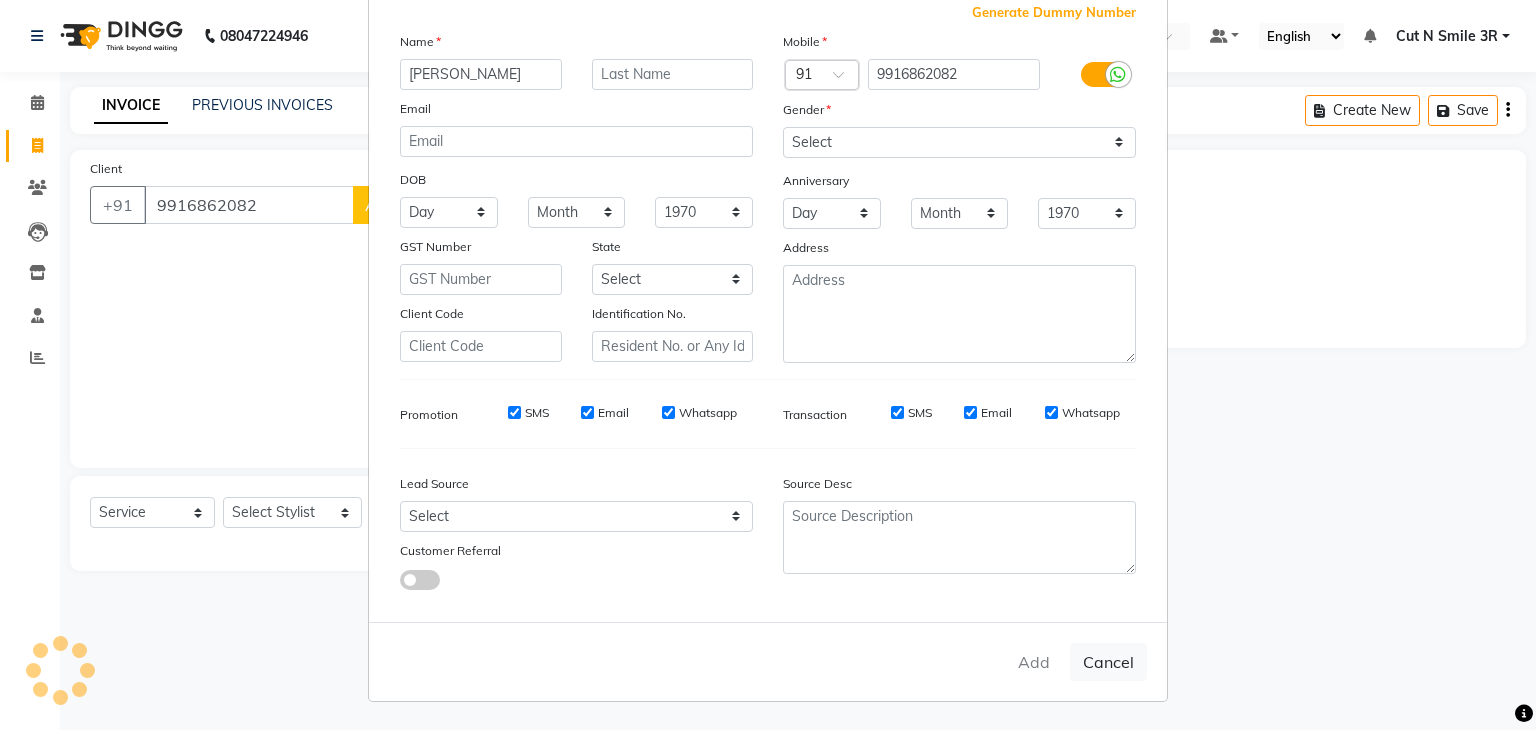 click on "Add Client Generate Dummy Number Name [PERSON_NAME] Email DOB Day 01 02 03 04 05 06 07 08 09 10 11 12 13 14 15 16 17 18 19 20 21 22 23 24 25 26 27 28 29 30 31 Month January February March April May June July August September October November [DATE] 1941 1942 1943 1944 1945 1946 1947 1948 1949 1950 1951 1952 1953 1954 1955 1956 1957 1958 1959 1960 1961 1962 1963 1964 1965 1966 1967 1968 1969 1970 1971 1972 1973 1974 1975 1976 1977 1978 1979 1980 1981 1982 1983 1984 1985 1986 1987 1988 1989 1990 1991 1992 1993 1994 1995 1996 1997 1998 1999 2000 2001 2002 2003 2004 2005 2006 2007 2008 2009 2010 2011 2012 2013 2014 2015 2016 2017 2018 2019 2020 2021 2022 2023 2024 GST Number State Select [GEOGRAPHIC_DATA] [GEOGRAPHIC_DATA] [GEOGRAPHIC_DATA] [GEOGRAPHIC_DATA] [GEOGRAPHIC_DATA] [GEOGRAPHIC_DATA] [GEOGRAPHIC_DATA] [GEOGRAPHIC_DATA] and [GEOGRAPHIC_DATA] [GEOGRAPHIC_DATA] [GEOGRAPHIC_DATA] [GEOGRAPHIC_DATA] [GEOGRAPHIC_DATA] [GEOGRAPHIC_DATA] [GEOGRAPHIC_DATA] [GEOGRAPHIC_DATA] [GEOGRAPHIC_DATA] [GEOGRAPHIC_DATA] [GEOGRAPHIC_DATA] [GEOGRAPHIC_DATA] [GEOGRAPHIC_DATA] [GEOGRAPHIC_DATA] [GEOGRAPHIC_DATA] [GEOGRAPHIC_DATA] [GEOGRAPHIC_DATA] [GEOGRAPHIC_DATA] [GEOGRAPHIC_DATA] [GEOGRAPHIC_DATA] [GEOGRAPHIC_DATA] [GEOGRAPHIC_DATA]" at bounding box center (768, 365) 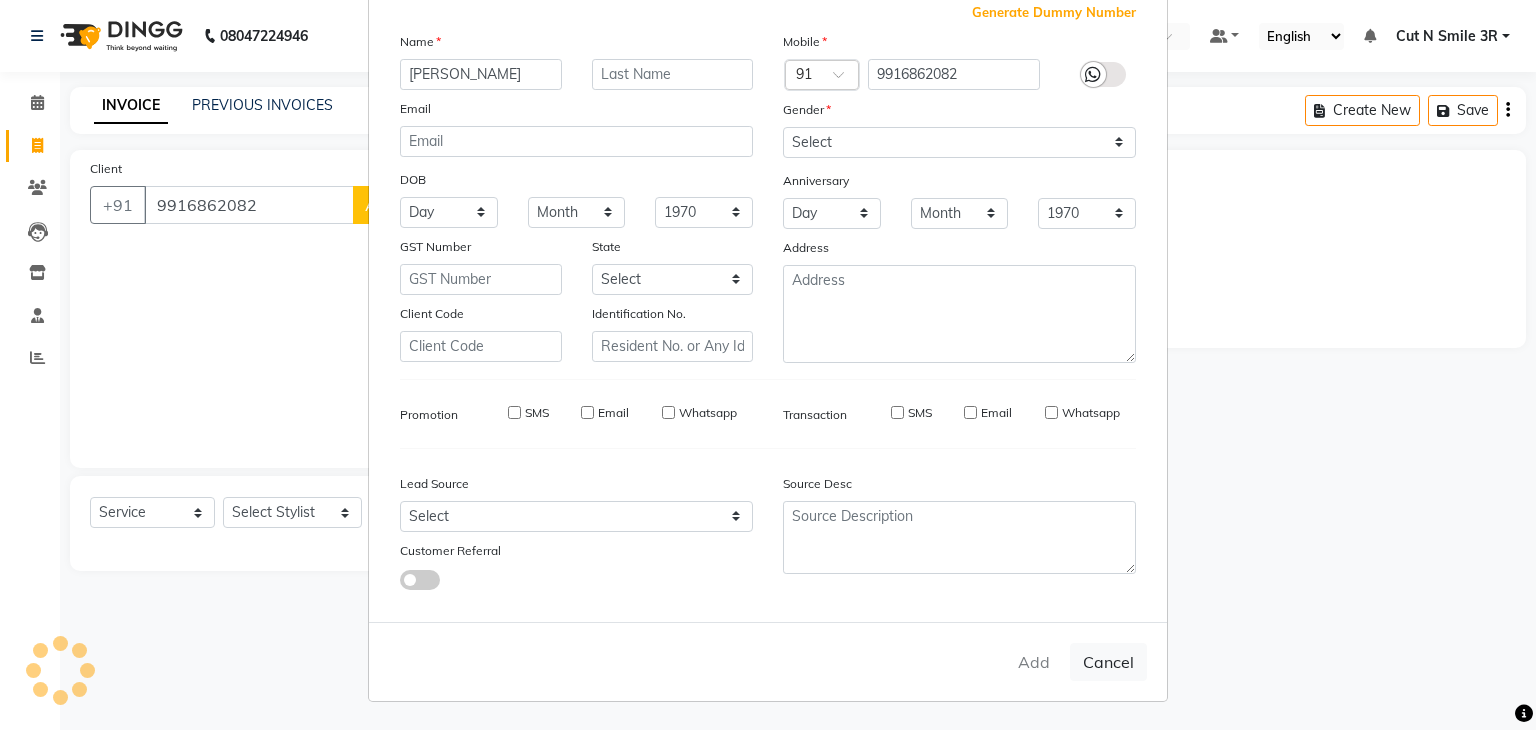 type 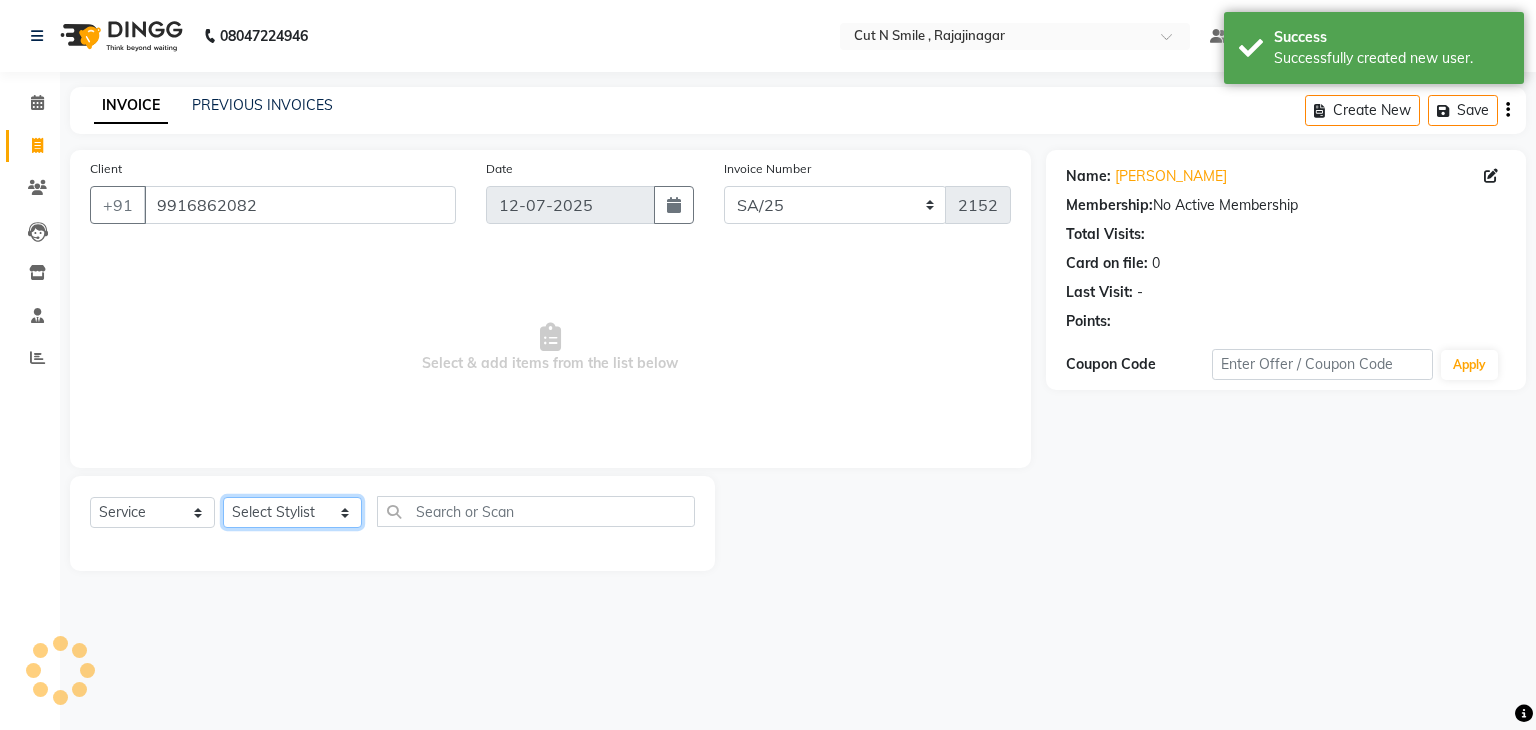 click on "Select Stylist [PERSON_NAME] Ammu 3R [PERSON_NAME] VN [PERSON_NAME] 3R [PERSON_NAME] 3R [PERSON_NAME] 3R [PERSON_NAME] 4R CNS [PERSON_NAME]  Cut N Smile 17M  Cut N Smile 3R Cut n Smile 4R Cut N Smile 9M Cut N Smile ML Cut N Smile V [PERSON_NAME] 4R Govind VN Hema 4R [PERSON_NAME] VN Karan VN Love 4R [PERSON_NAME] 3R Manu 4R  Muskaan VN [PERSON_NAME] 4R N D M 4R NDM Alam 4R Noushad VN [PERSON_NAME] 4R Priya [PERSON_NAME] 3R Rahul 3R Ravi 3R [PERSON_NAME] 4R [PERSON_NAME] 3R [PERSON_NAME] 4R [PERSON_NAME] [PERSON_NAME] 3R [PERSON_NAME] 4R Sameer 3R [PERSON_NAME] [PERSON_NAME]  [PERSON_NAME] [PERSON_NAME] [PERSON_NAME] VN [PERSON_NAME] 4R [PERSON_NAME] 4R [PERSON_NAME] VN Shanavaaz [PERSON_NAME] 3R [PERSON_NAME] 4R [PERSON_NAME] [PERSON_NAME] 4R Sunny VN [PERSON_NAME] 4R Vakeel 3R Varas 4R [PERSON_NAME] [PERSON_NAME] VN" 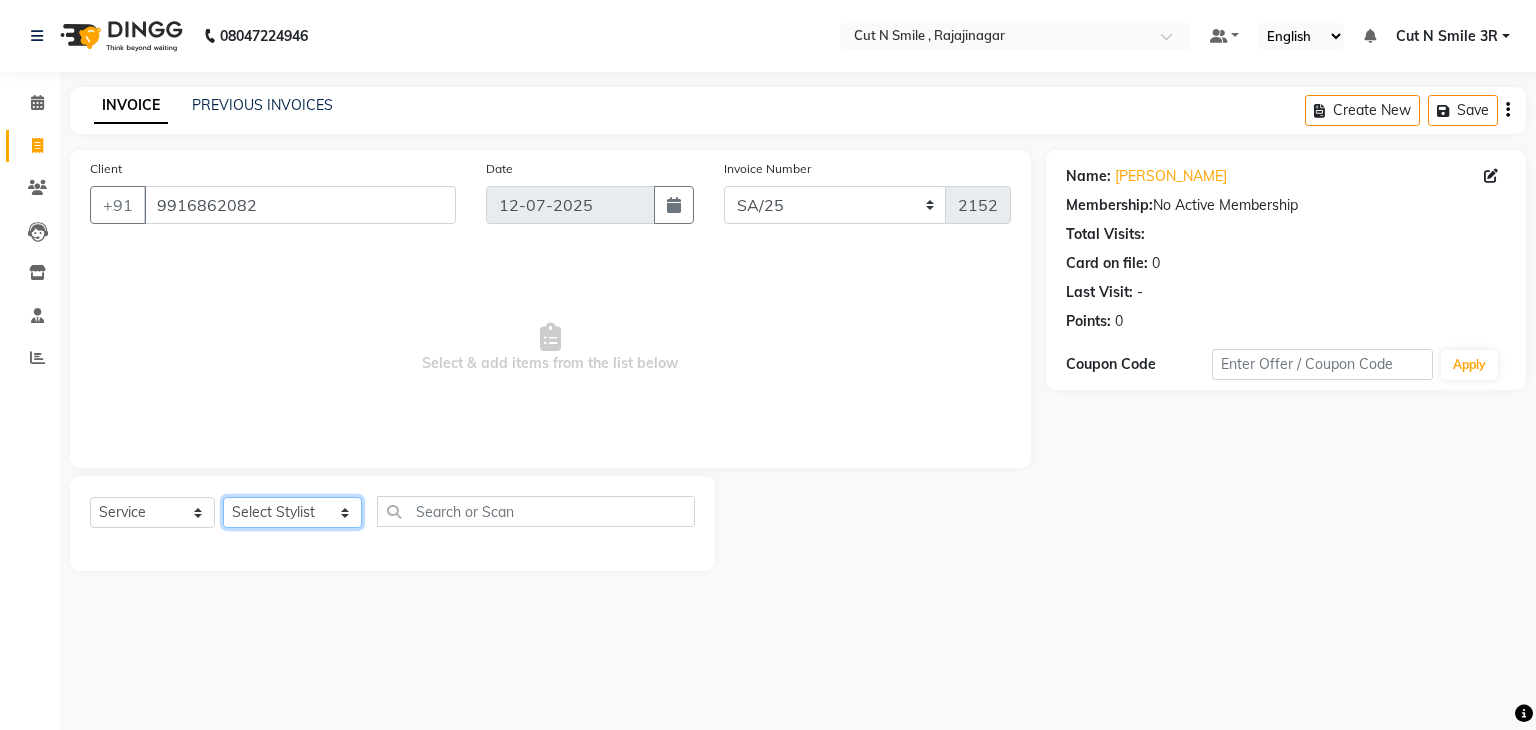 select on "84803" 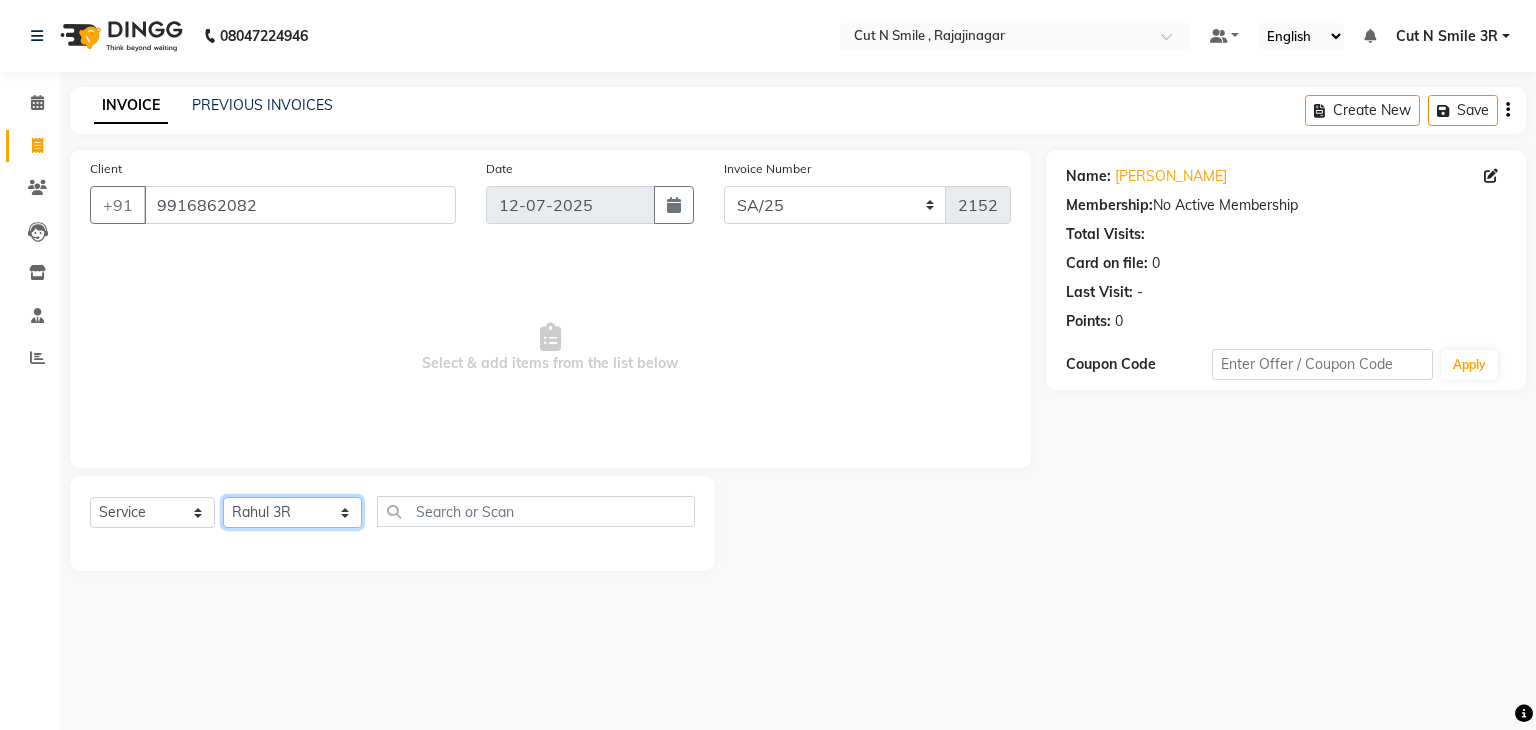 click on "Select Stylist [PERSON_NAME] Ammu 3R [PERSON_NAME] VN [PERSON_NAME] 3R [PERSON_NAME] 3R [PERSON_NAME] 3R [PERSON_NAME] 4R CNS [PERSON_NAME]  Cut N Smile 17M  Cut N Smile 3R Cut n Smile 4R Cut N Smile 9M Cut N Smile ML Cut N Smile V [PERSON_NAME] 4R Govind VN Hema 4R [PERSON_NAME] VN Karan VN Love 4R [PERSON_NAME] 3R Manu 4R  Muskaan VN [PERSON_NAME] 4R N D M 4R NDM Alam 4R Noushad VN [PERSON_NAME] 4R Priya [PERSON_NAME] 3R Rahul 3R Ravi 3R [PERSON_NAME] 4R [PERSON_NAME] 3R [PERSON_NAME] 4R [PERSON_NAME] [PERSON_NAME] 3R [PERSON_NAME] 4R Sameer 3R [PERSON_NAME] [PERSON_NAME]  [PERSON_NAME] [PERSON_NAME] [PERSON_NAME] VN [PERSON_NAME] 4R [PERSON_NAME] 4R [PERSON_NAME] VN Shanavaaz [PERSON_NAME] 3R [PERSON_NAME] 4R [PERSON_NAME] [PERSON_NAME] 4R Sunny VN [PERSON_NAME] 4R Vakeel 3R Varas 4R [PERSON_NAME] [PERSON_NAME] VN" 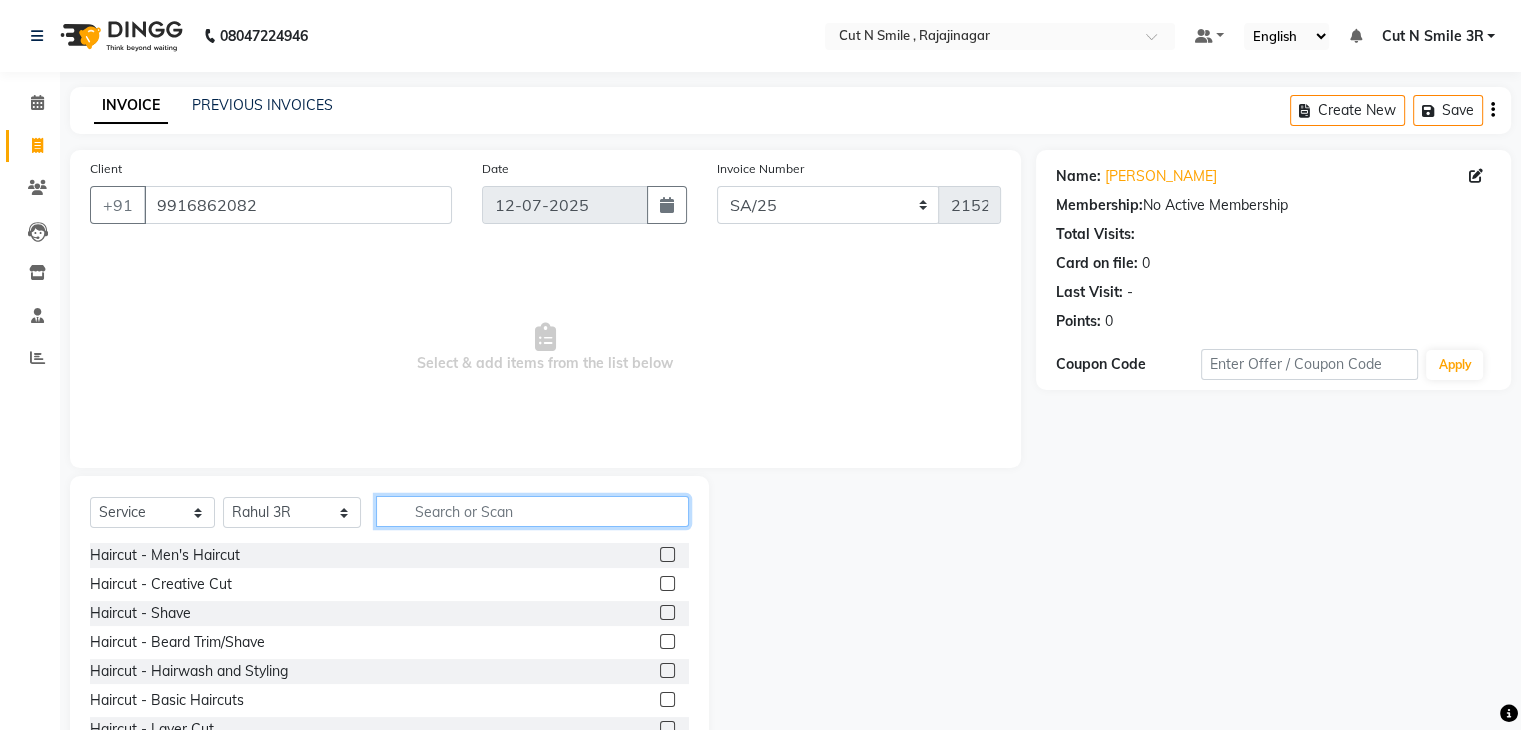click 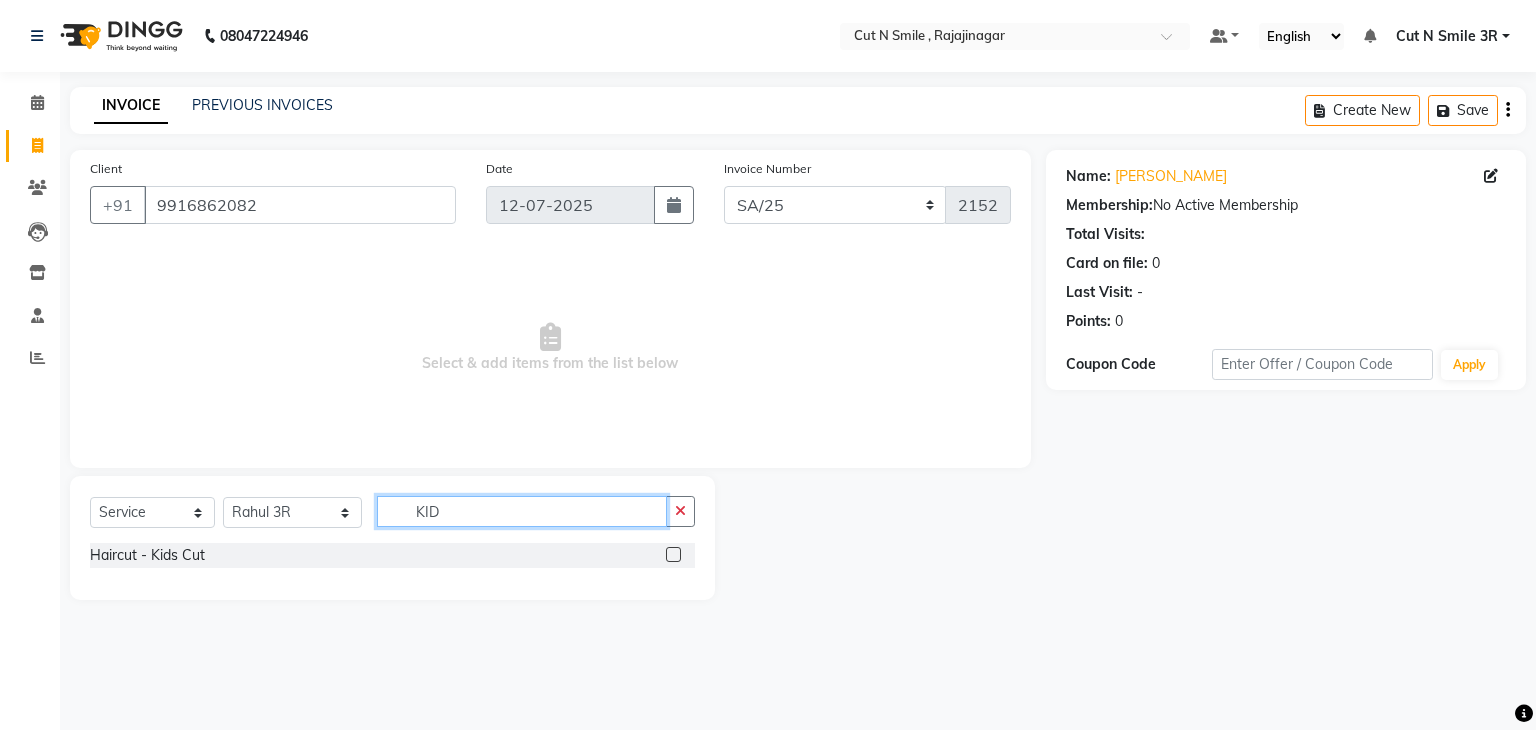 type on "KID" 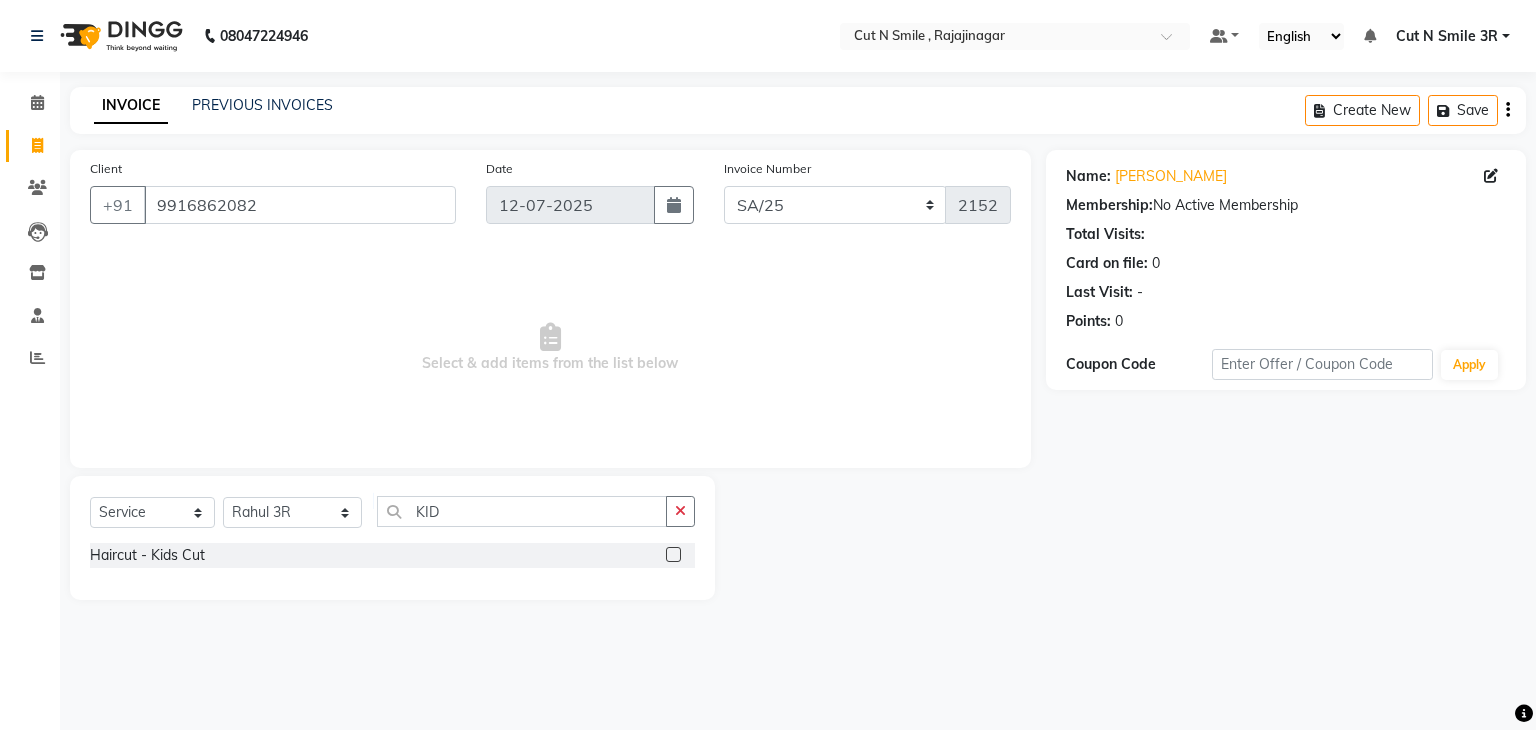 click 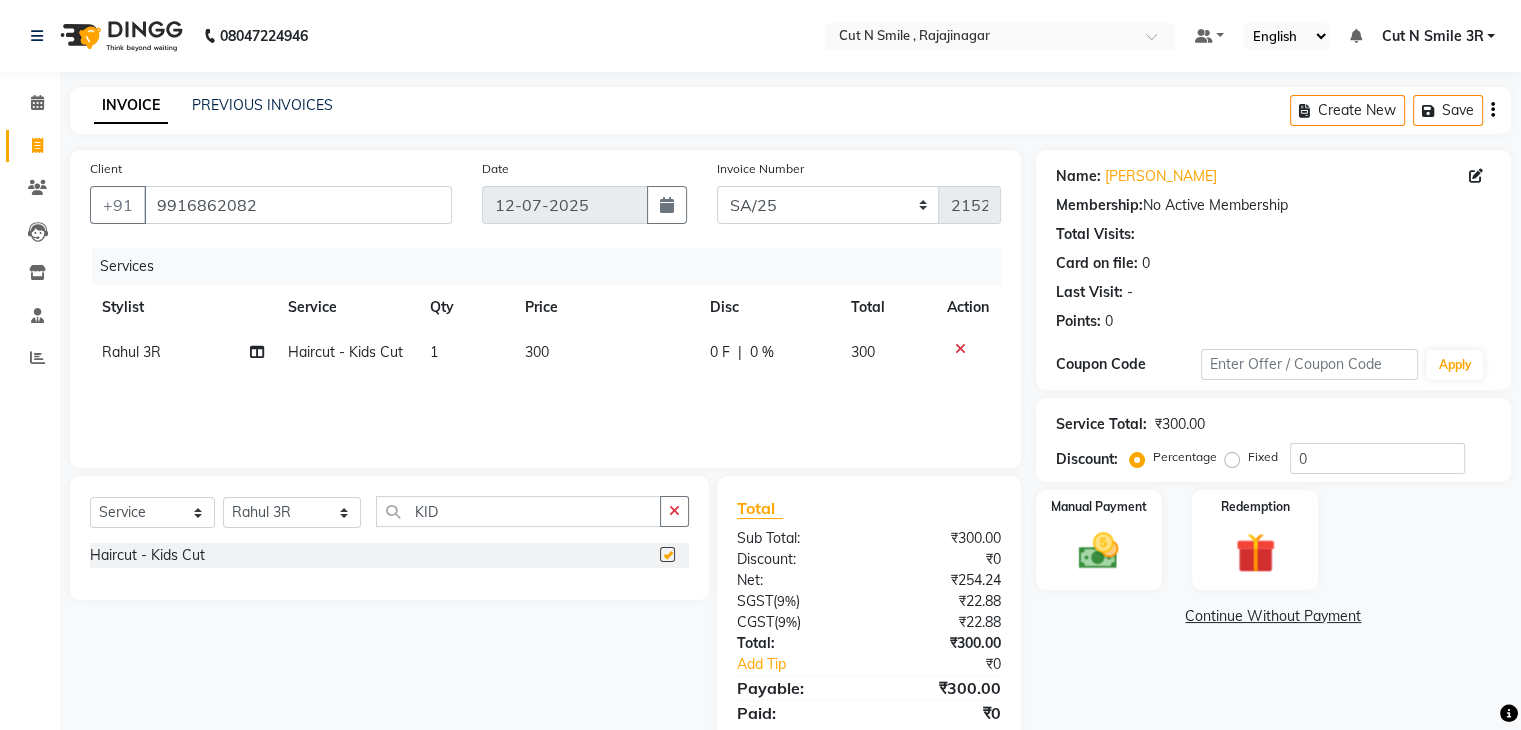checkbox on "false" 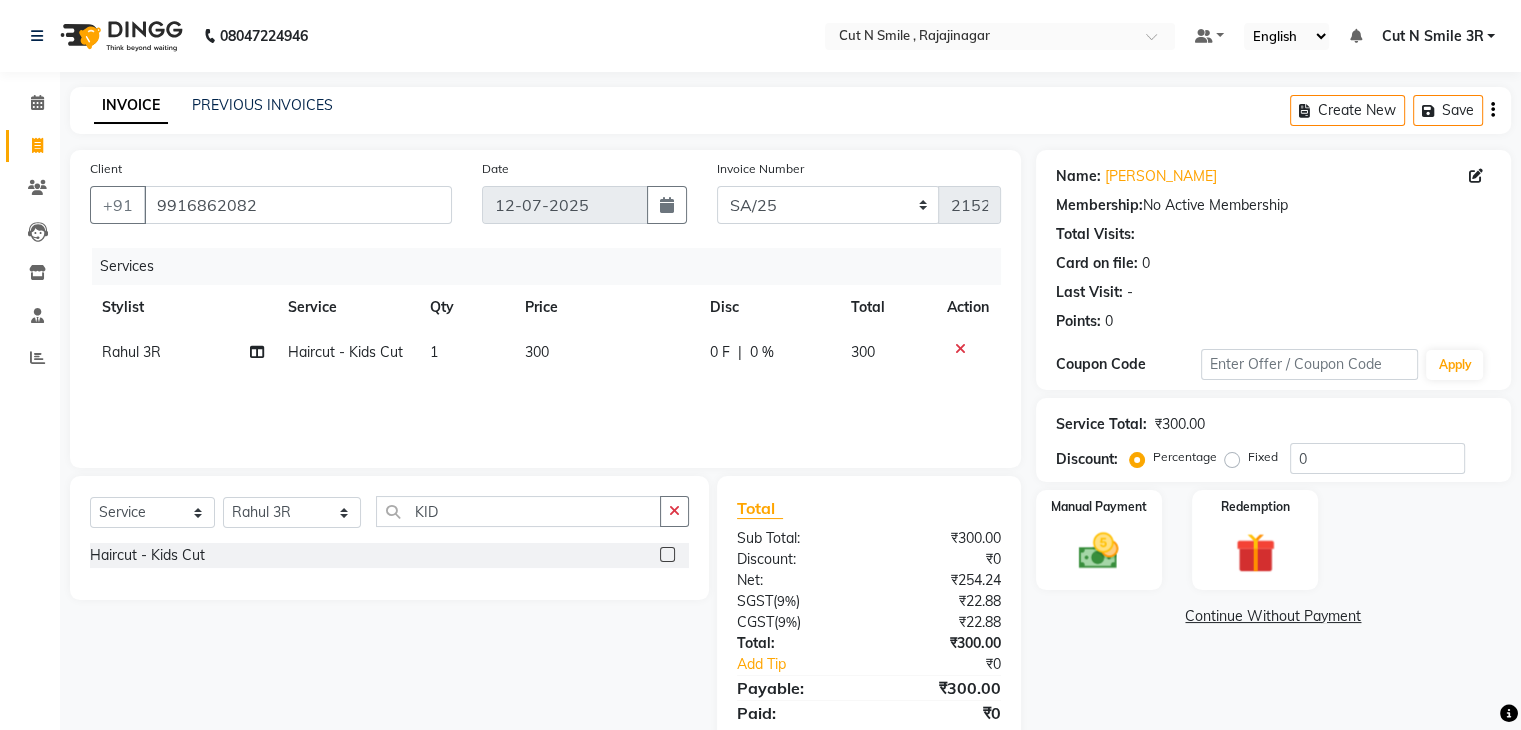click on "300" 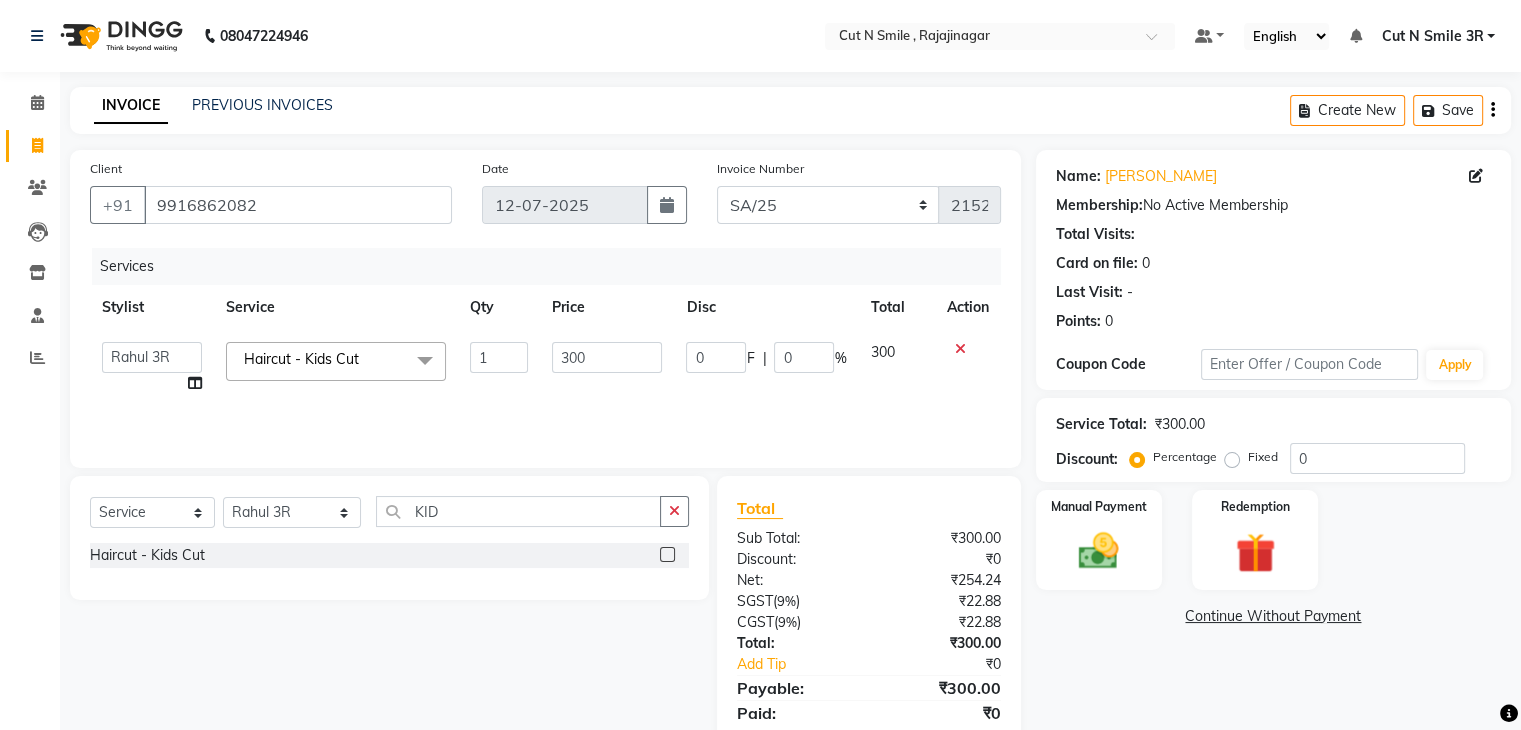 click on "300" 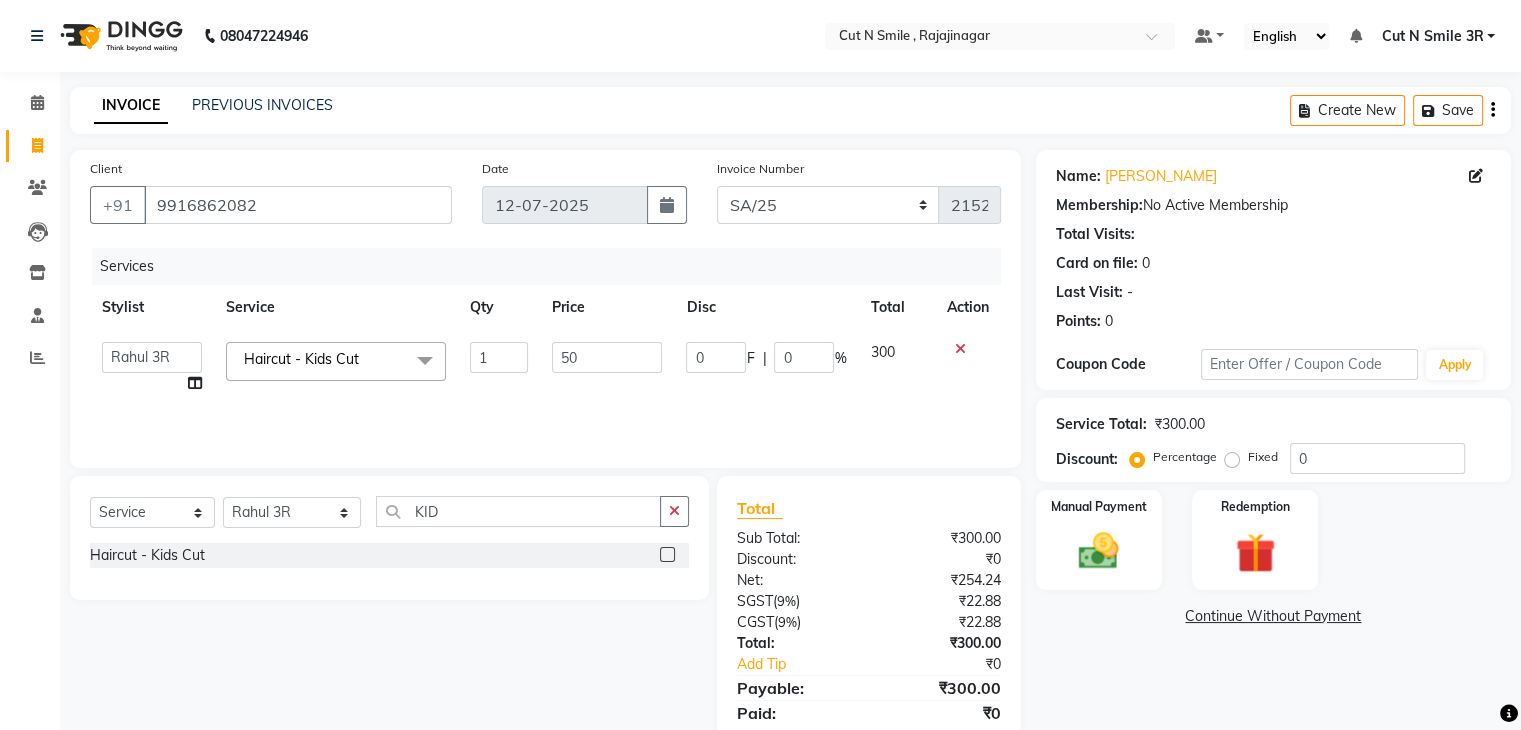 type on "500" 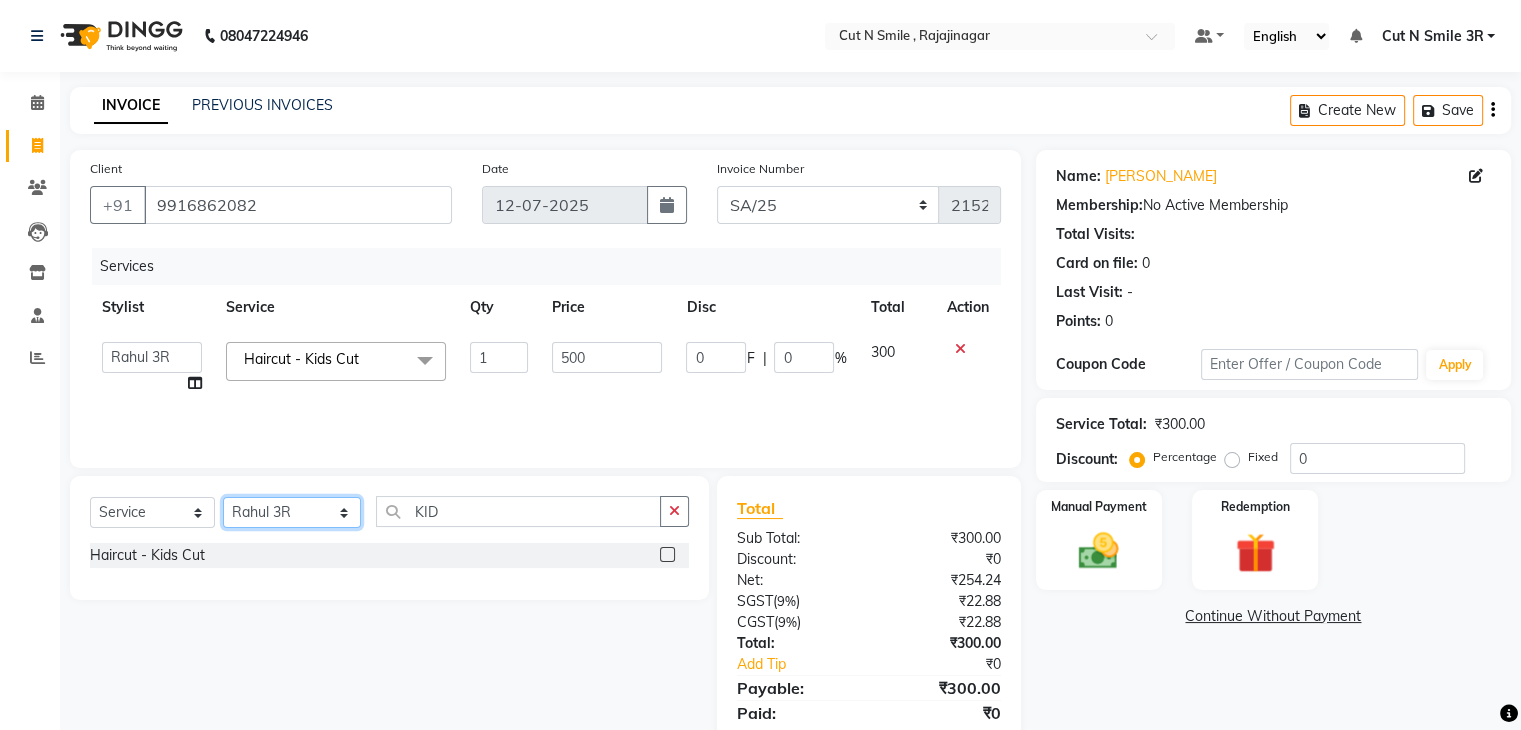 click on "Select Stylist [PERSON_NAME] Ammu 3R [PERSON_NAME] VN [PERSON_NAME] 3R [PERSON_NAME] 3R [PERSON_NAME] 3R [PERSON_NAME] 4R CNS [PERSON_NAME]  Cut N Smile 17M  Cut N Smile 3R Cut n Smile 4R Cut N Smile 9M Cut N Smile ML Cut N Smile V [PERSON_NAME] 4R Govind VN Hema 4R [PERSON_NAME] VN Karan VN Love 4R [PERSON_NAME] 3R Manu 4R  Muskaan VN [PERSON_NAME] 4R N D M 4R NDM Alam 4R Noushad VN [PERSON_NAME] 4R Priya [PERSON_NAME] 3R Rahul 3R Ravi 3R [PERSON_NAME] 4R [PERSON_NAME] 3R [PERSON_NAME] 4R [PERSON_NAME] [PERSON_NAME] 3R [PERSON_NAME] 4R Sameer 3R [PERSON_NAME] [PERSON_NAME]  [PERSON_NAME] [PERSON_NAME] [PERSON_NAME] VN [PERSON_NAME] 4R [PERSON_NAME] 4R [PERSON_NAME] VN Shanavaaz [PERSON_NAME] 3R [PERSON_NAME] 4R [PERSON_NAME] [PERSON_NAME] 4R Sunny VN [PERSON_NAME] 4R Vakeel 3R Varas 4R [PERSON_NAME] [PERSON_NAME] VN" 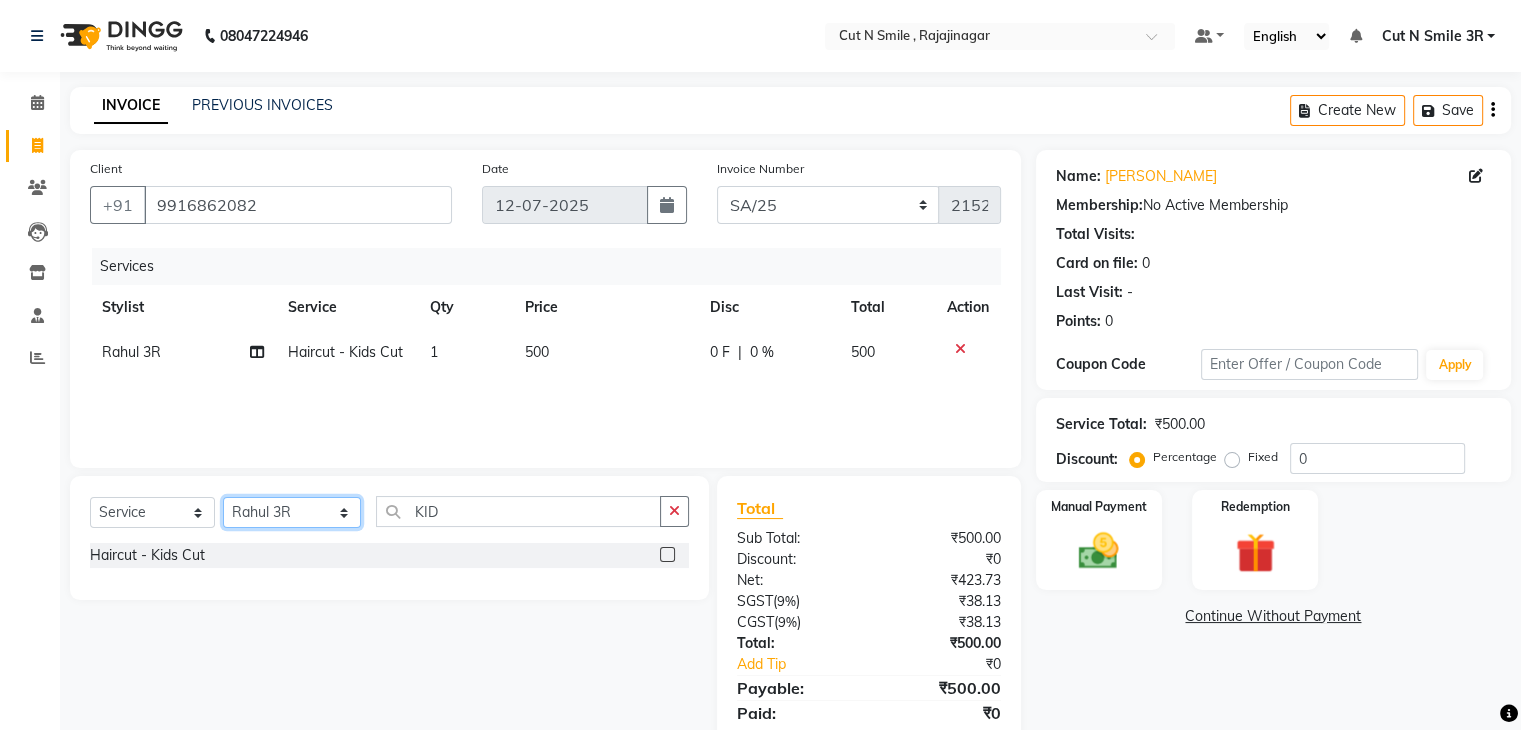 select on "79168" 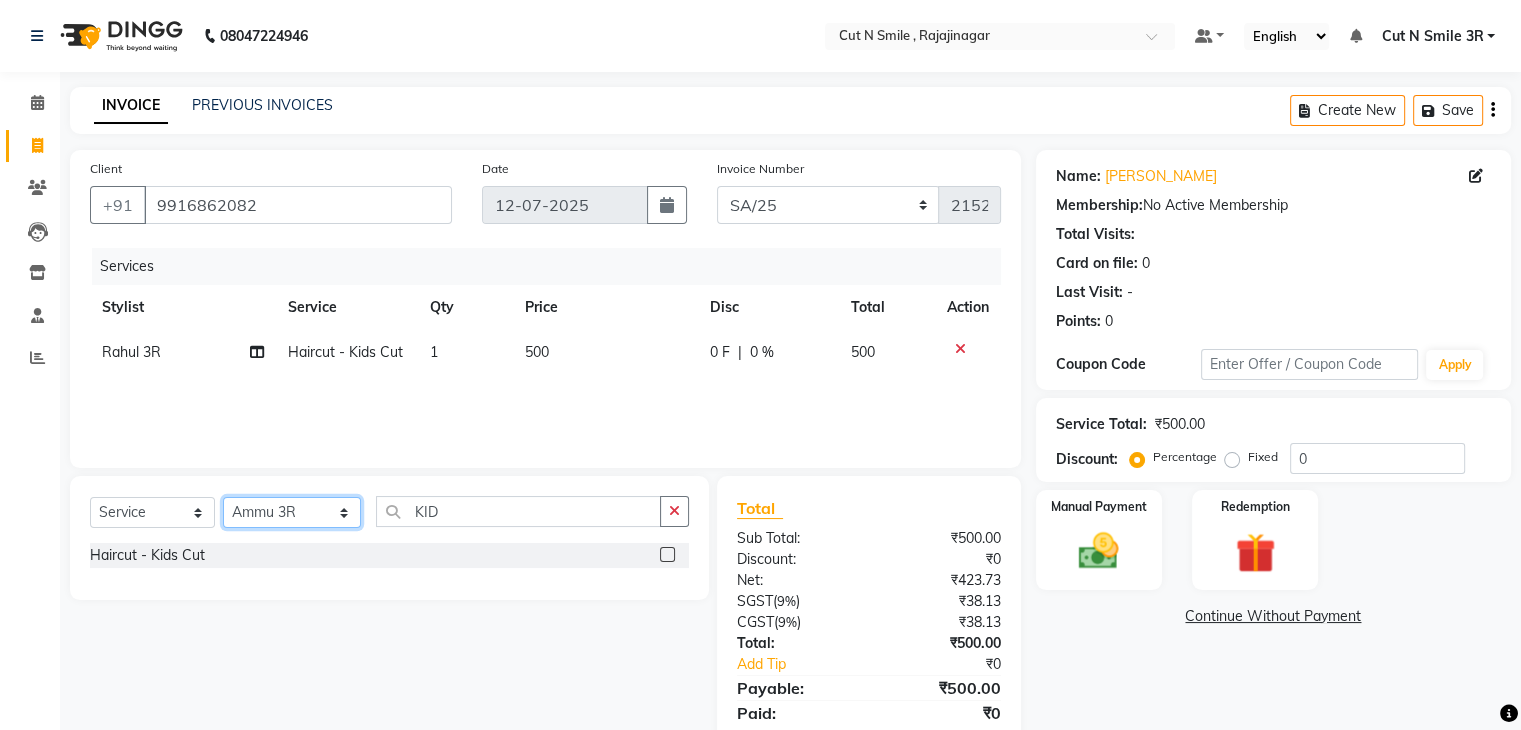 click on "Select Stylist [PERSON_NAME] Ammu 3R [PERSON_NAME] VN [PERSON_NAME] 3R [PERSON_NAME] 3R [PERSON_NAME] 3R [PERSON_NAME] 4R CNS [PERSON_NAME]  Cut N Smile 17M  Cut N Smile 3R Cut n Smile 4R Cut N Smile 9M Cut N Smile ML Cut N Smile V [PERSON_NAME] 4R Govind VN Hema 4R [PERSON_NAME] VN Karan VN Love 4R [PERSON_NAME] 3R Manu 4R  Muskaan VN [PERSON_NAME] 4R N D M 4R NDM Alam 4R Noushad VN [PERSON_NAME] 4R Priya [PERSON_NAME] 3R Rahul 3R Ravi 3R [PERSON_NAME] 4R [PERSON_NAME] 3R [PERSON_NAME] 4R [PERSON_NAME] [PERSON_NAME] 3R [PERSON_NAME] 4R Sameer 3R [PERSON_NAME] [PERSON_NAME]  [PERSON_NAME] [PERSON_NAME] [PERSON_NAME] VN [PERSON_NAME] 4R [PERSON_NAME] 4R [PERSON_NAME] VN Shanavaaz [PERSON_NAME] 3R [PERSON_NAME] 4R [PERSON_NAME] [PERSON_NAME] 4R Sunny VN [PERSON_NAME] 4R Vakeel 3R Varas 4R [PERSON_NAME] [PERSON_NAME] VN" 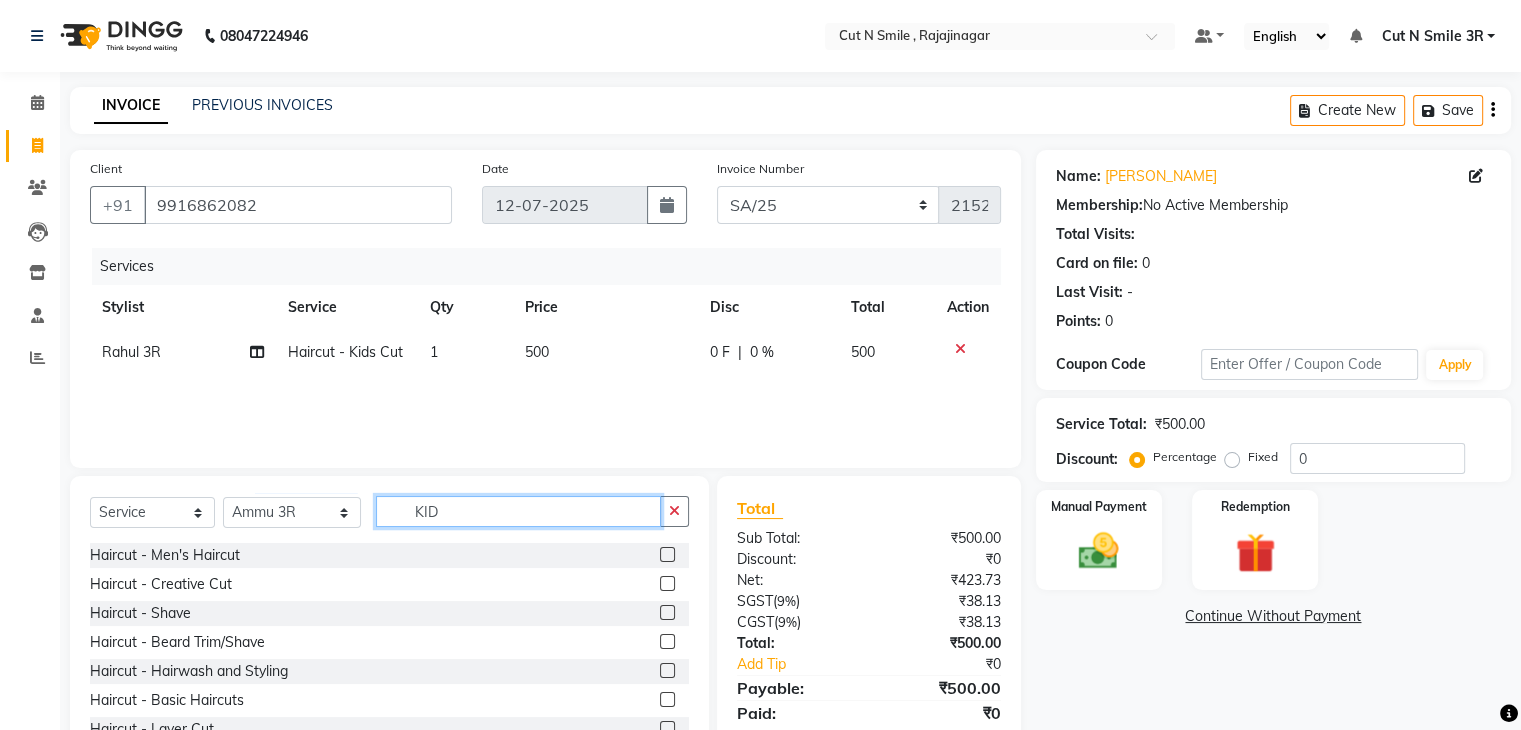 click on "KID" 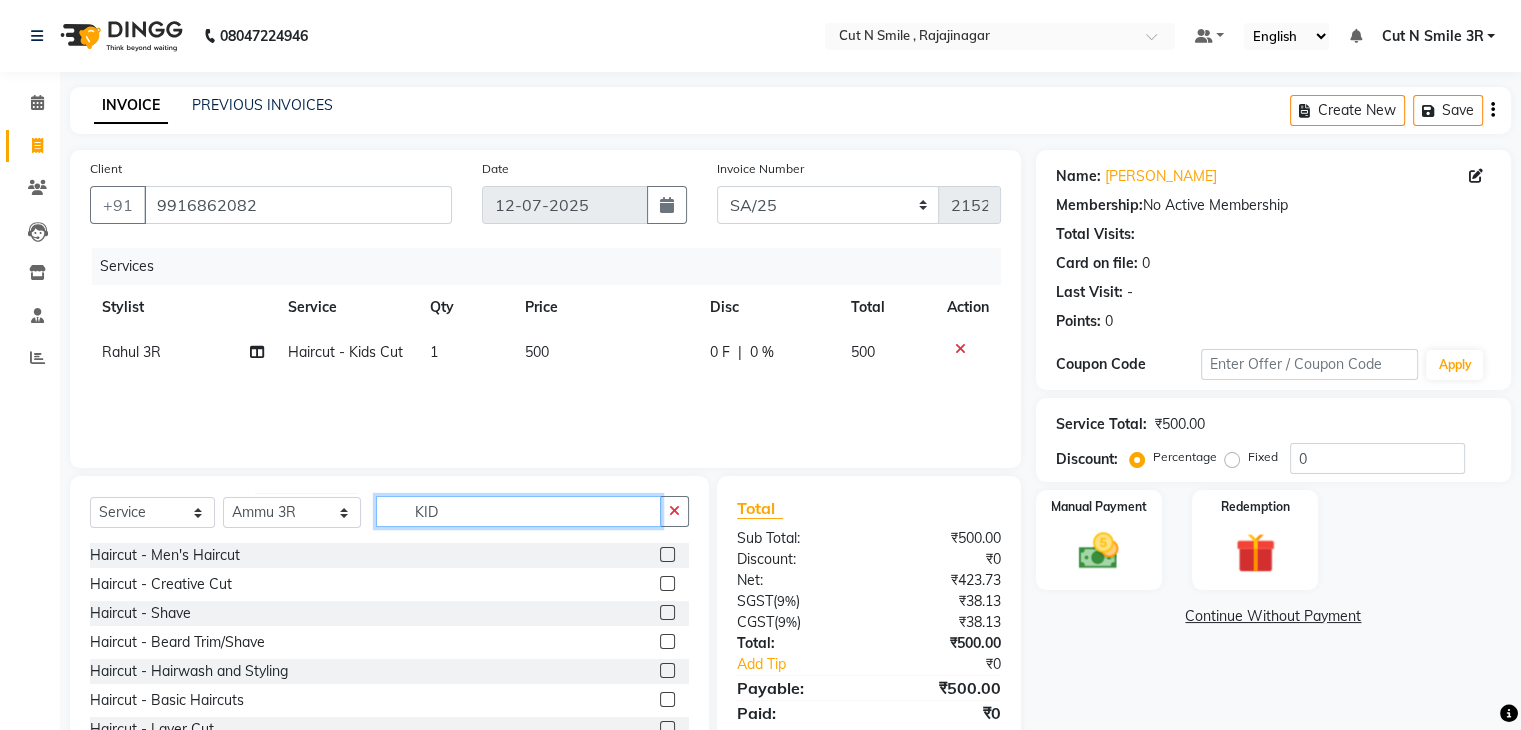 click on "KID" 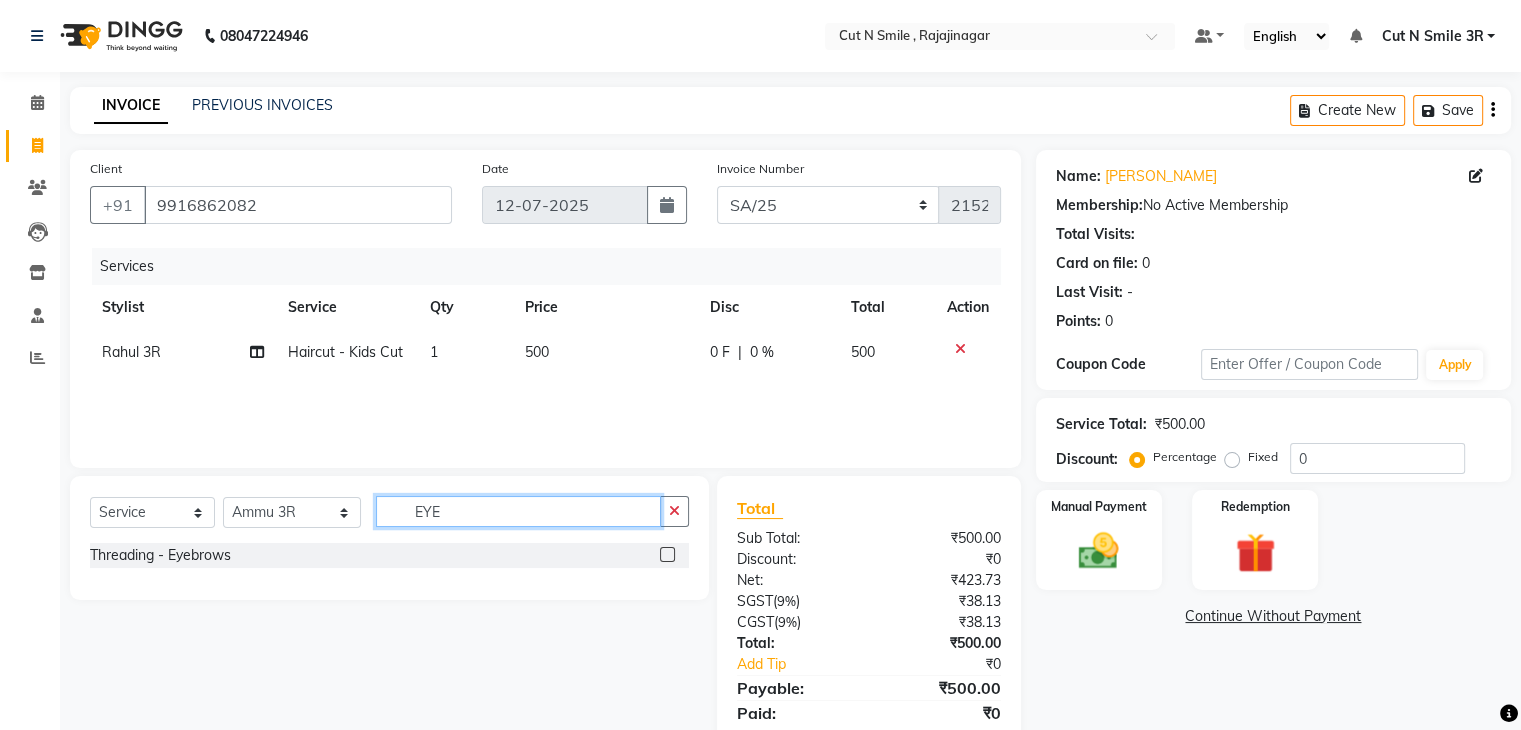 type on "EYE" 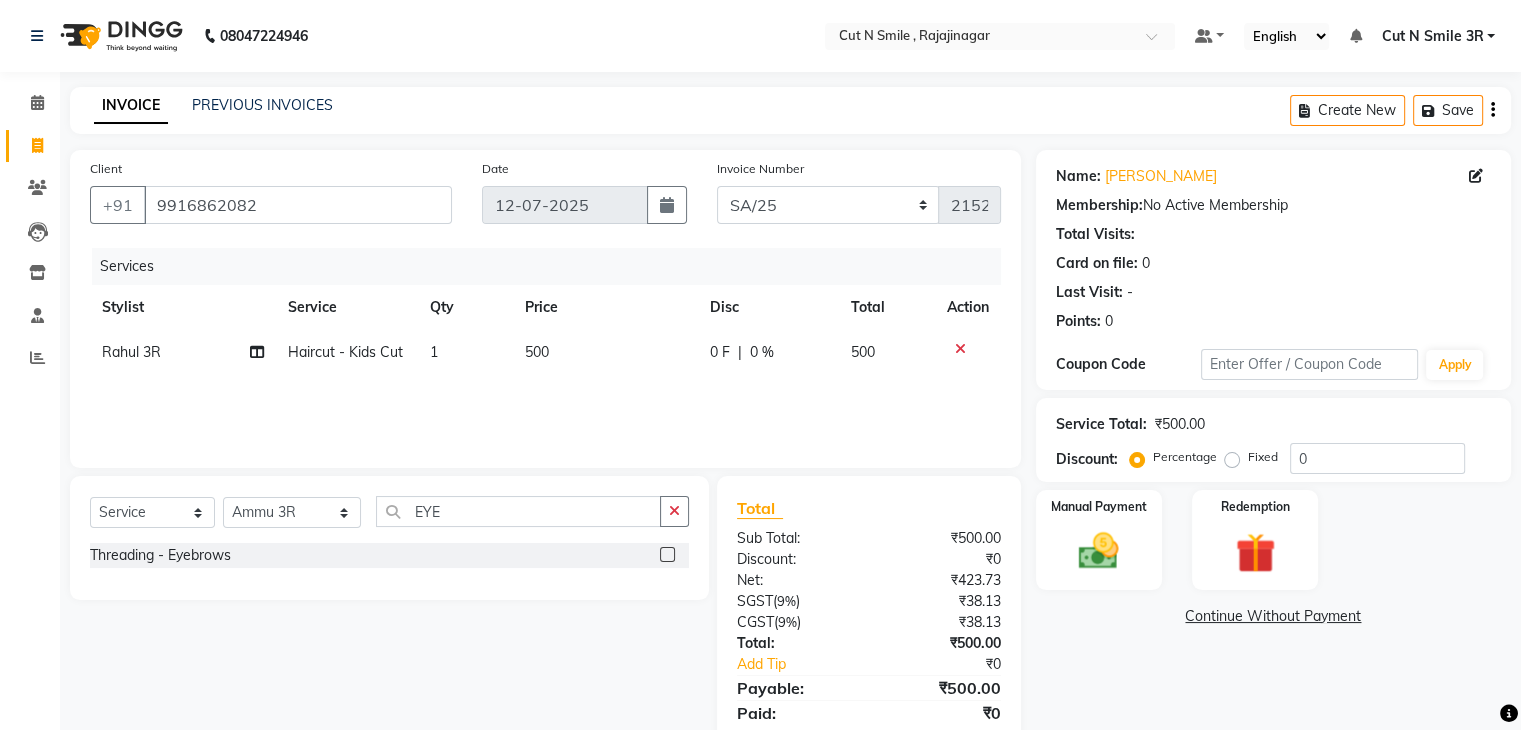 click 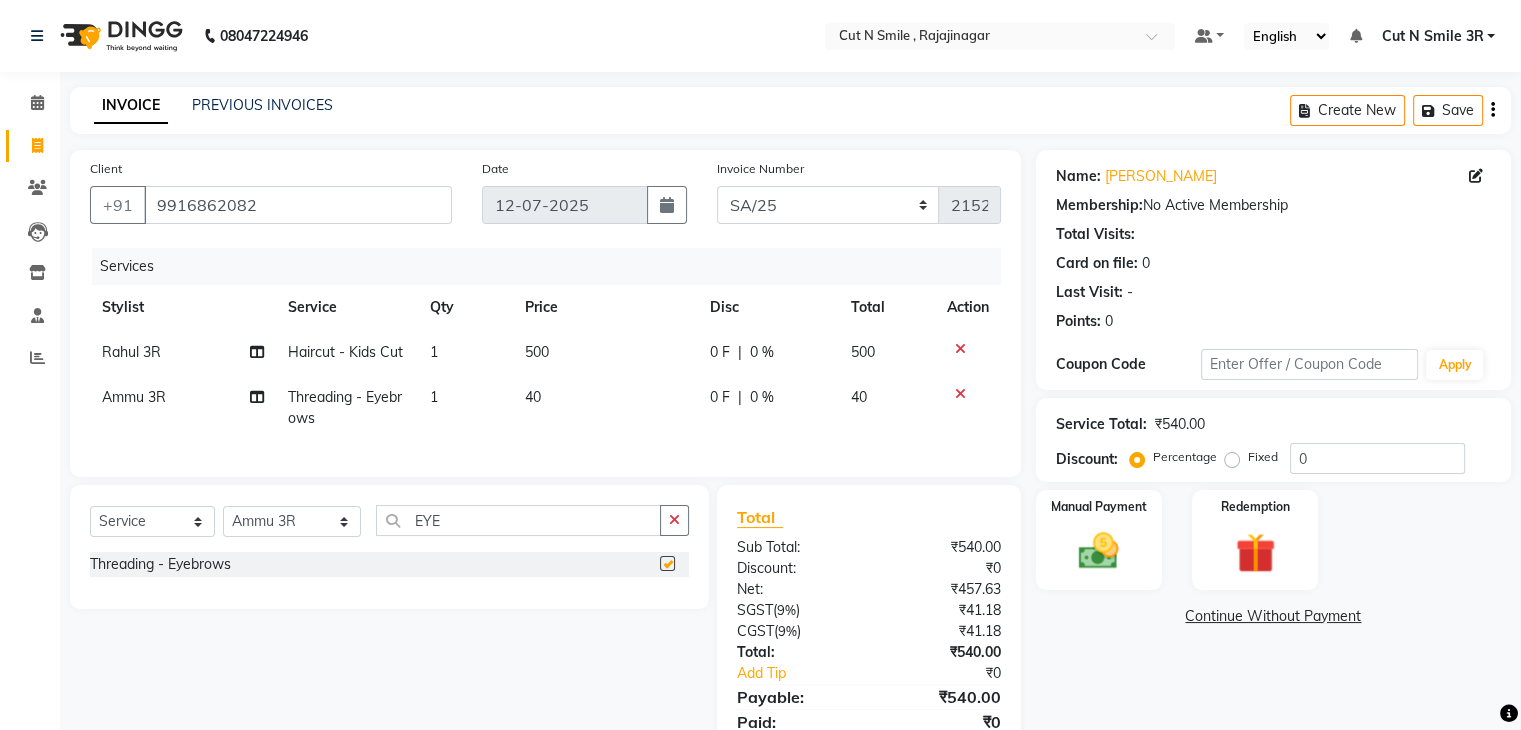 checkbox on "false" 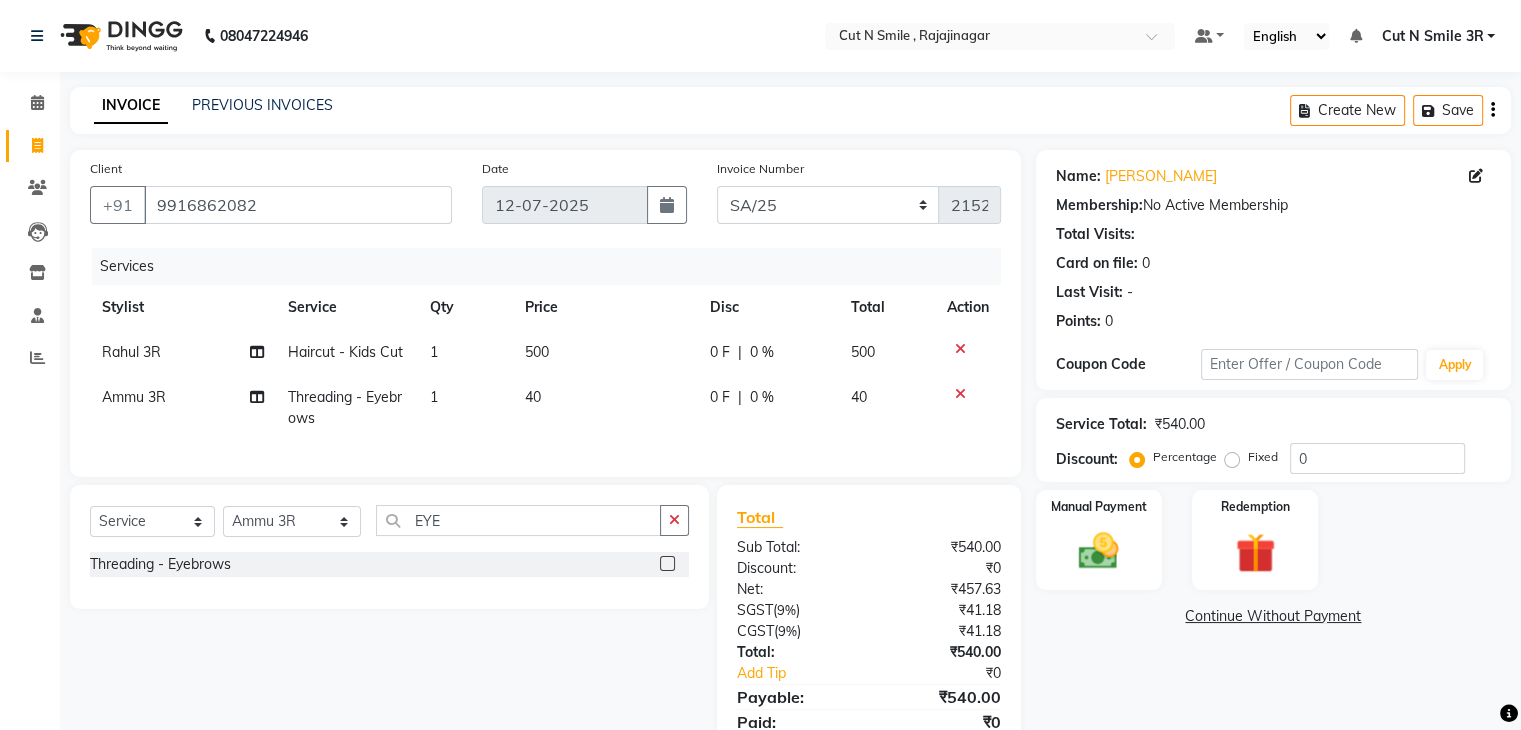 click on "40" 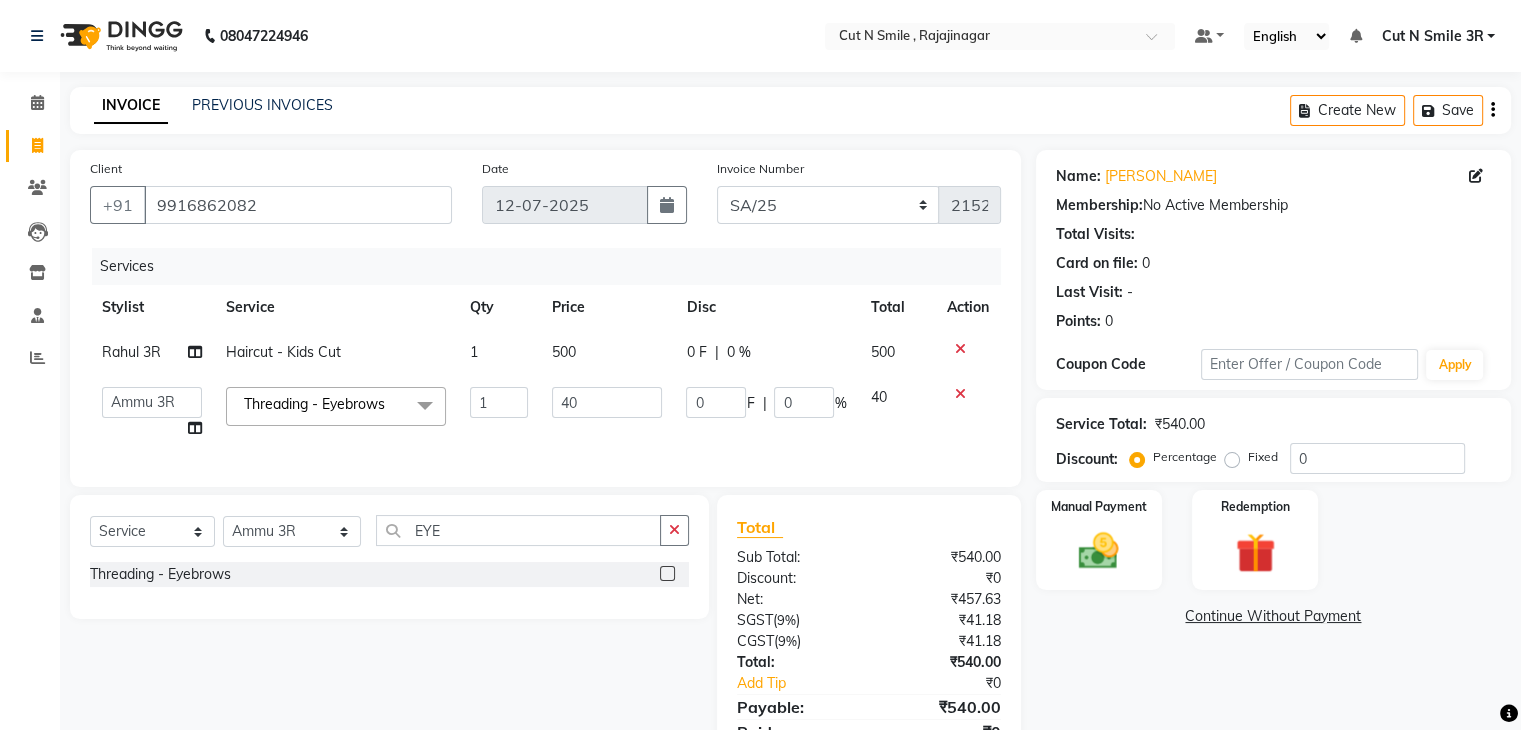 click on "40" 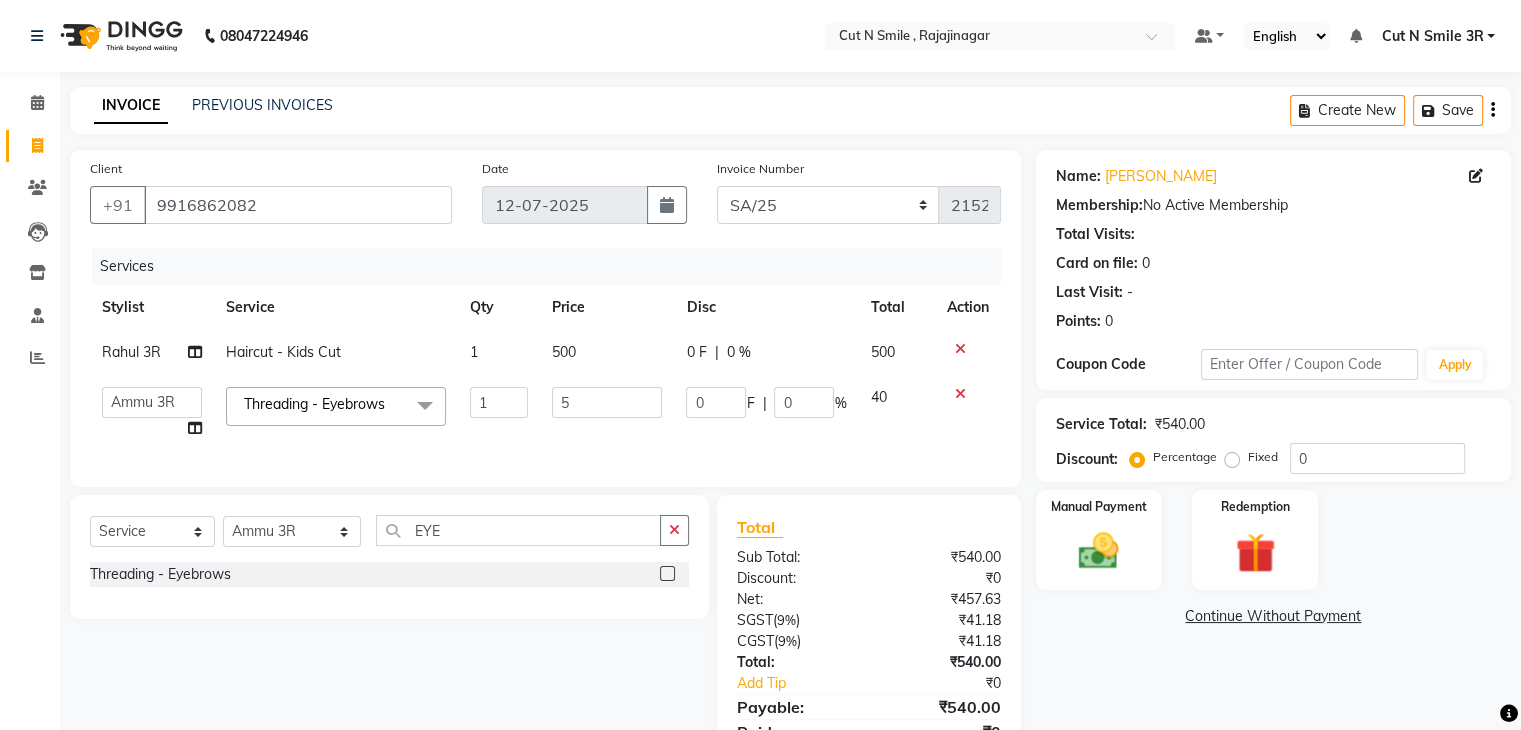 type on "50" 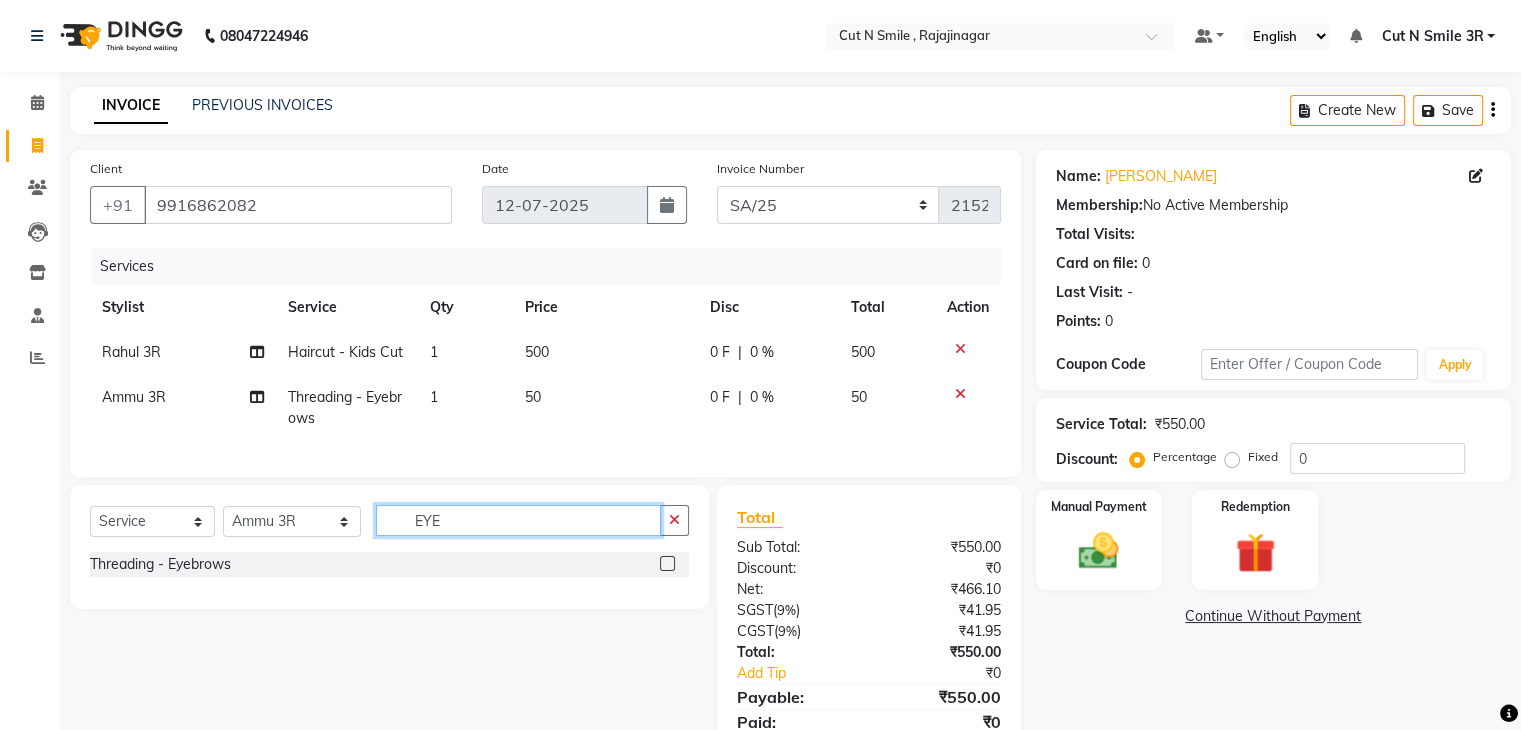 click on "Select  Service  Product  Membership  Package Voucher Prepaid Gift Card  Select Stylist [PERSON_NAME] Ammu 3R [PERSON_NAME] VN [PERSON_NAME] 3R [PERSON_NAME] 3R [PERSON_NAME] 3R [PERSON_NAME] 4R CNS [PERSON_NAME]  Cut N Smile 17M  Cut N Smile 3R Cut n Smile 4R Cut N Smile 9M Cut N Smile ML Cut N Smile V [PERSON_NAME] 4R Govind VN Hema 4R [PERSON_NAME] VN Karan VN Love 4R [PERSON_NAME] 3R Manu 4R  Muskaan VN Nadeem 4R N D M 4R NDM Alam 4R Noushad VN [PERSON_NAME] 4R [PERSON_NAME] 3R Rahul 3R Ravi 3R [PERSON_NAME] 4R [PERSON_NAME] 3R [PERSON_NAME] 4R [PERSON_NAME] [PERSON_NAME] 3R [PERSON_NAME] 4R Sameer 3R [PERSON_NAME] [PERSON_NAME]  [PERSON_NAME] [PERSON_NAME] [PERSON_NAME] VN [PERSON_NAME] 4R [PERSON_NAME] 4R [PERSON_NAME] VN Shanavaaz [PERSON_NAME] 3R [PERSON_NAME] 4R [PERSON_NAME] [PERSON_NAME] 4R Sunny VN [PERSON_NAME] 4R Vakeel 3R Varas 4R [PERSON_NAME] [PERSON_NAME] VN EYE" 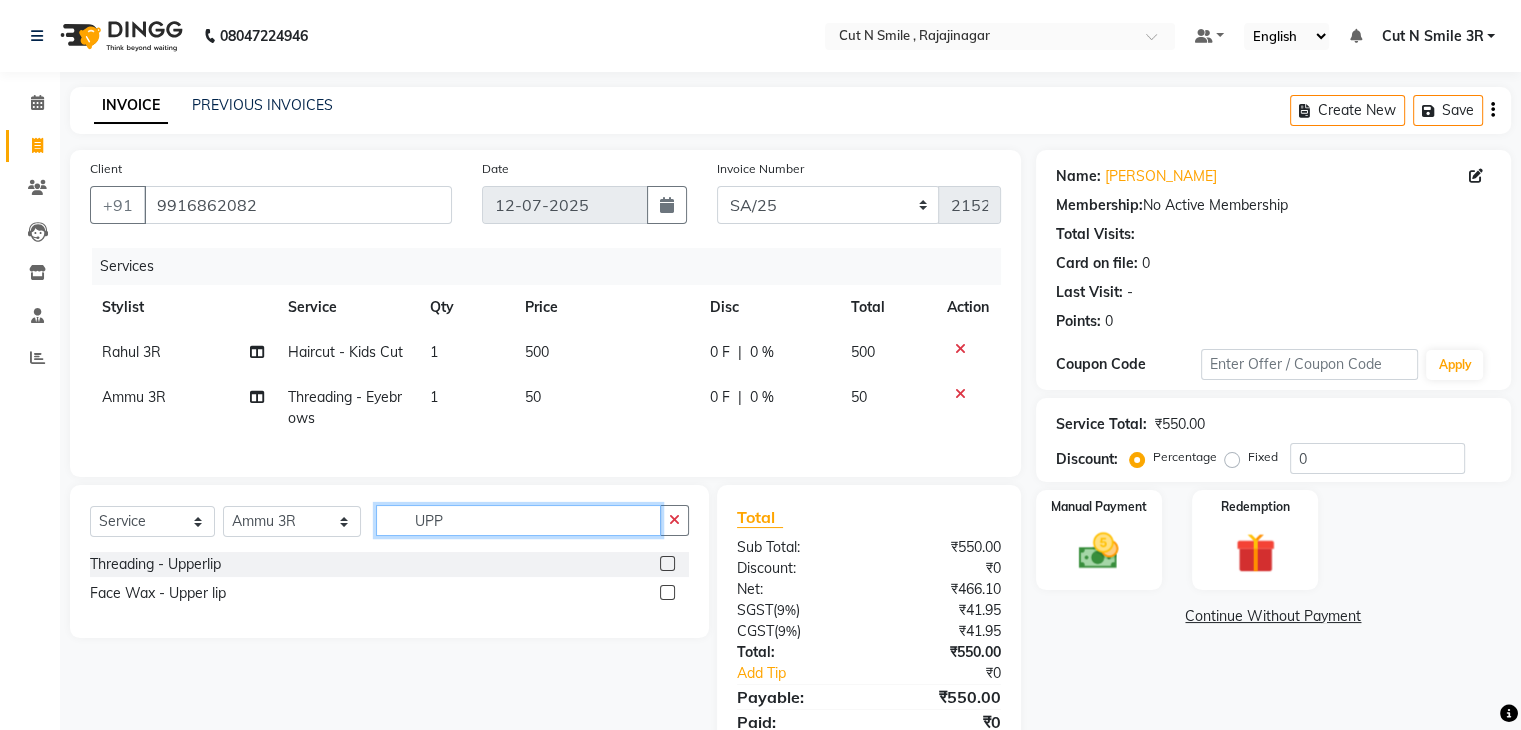 type on "UPP" 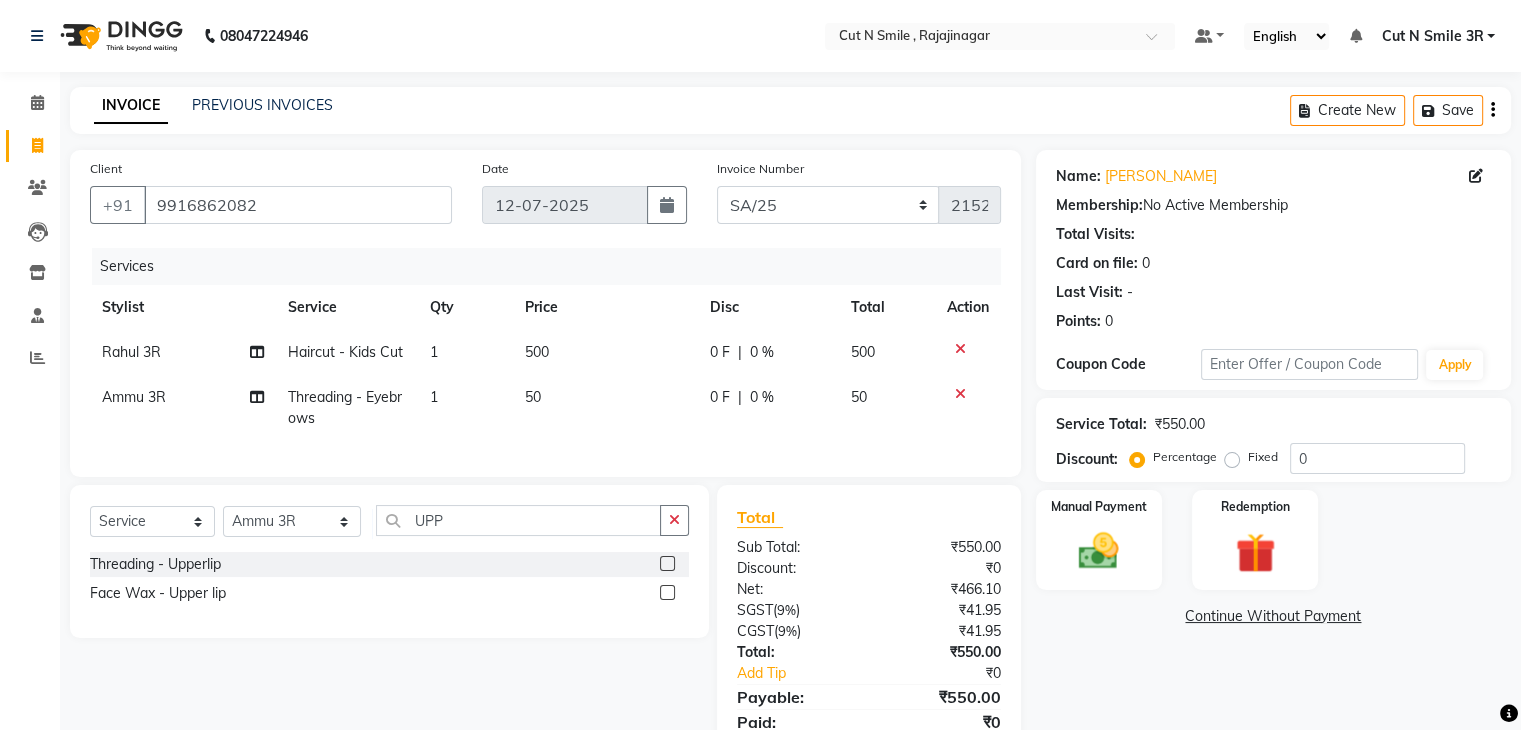 click 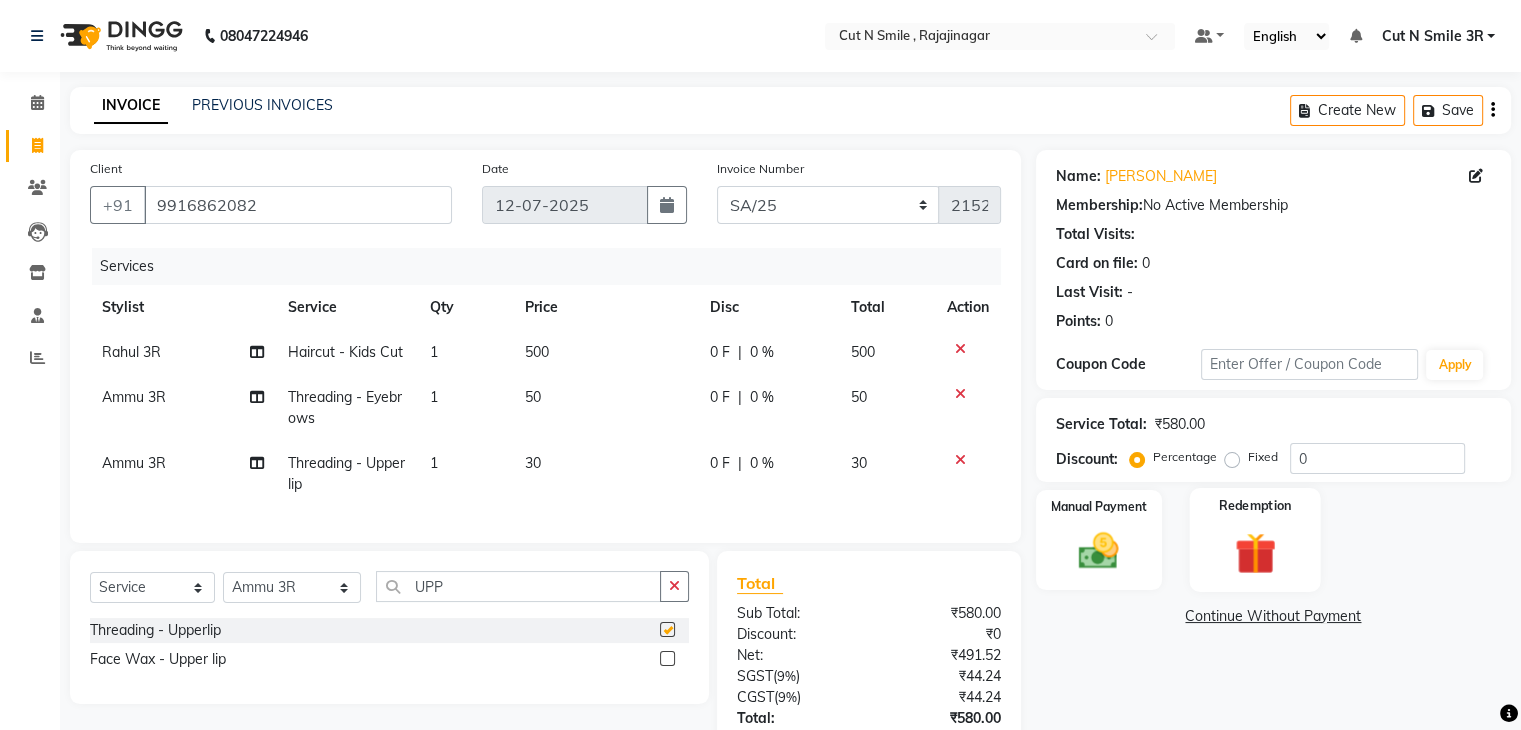 checkbox on "false" 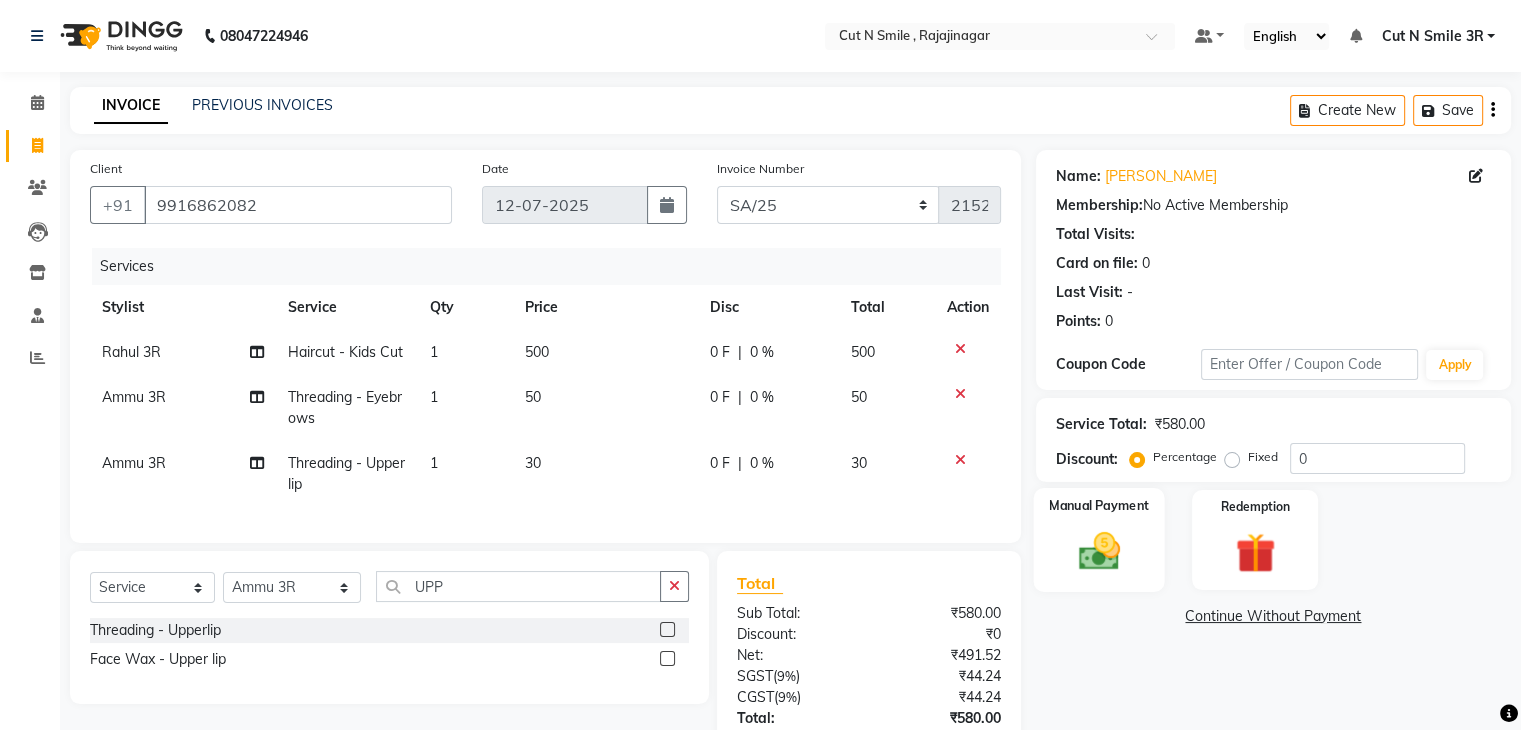click 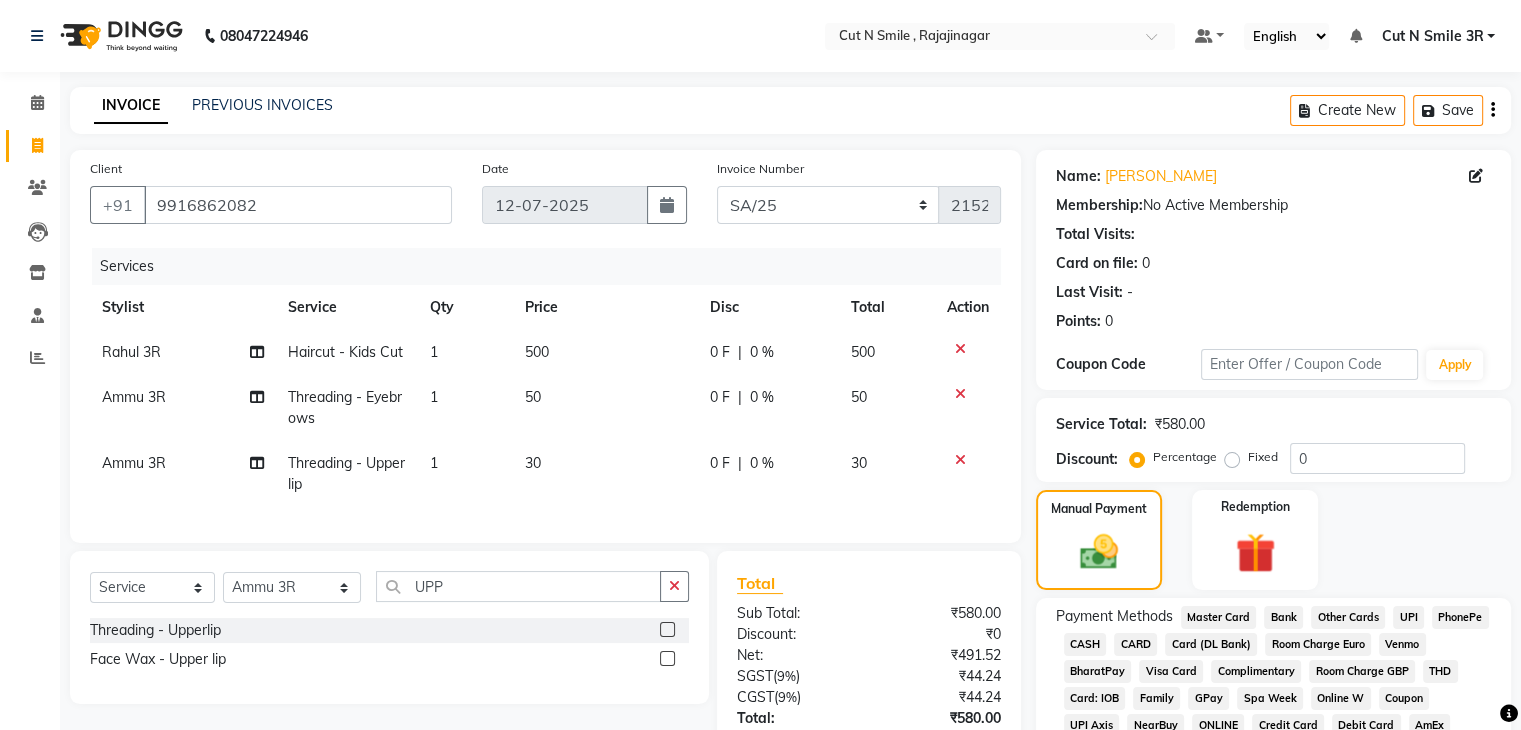 click on "CARD" 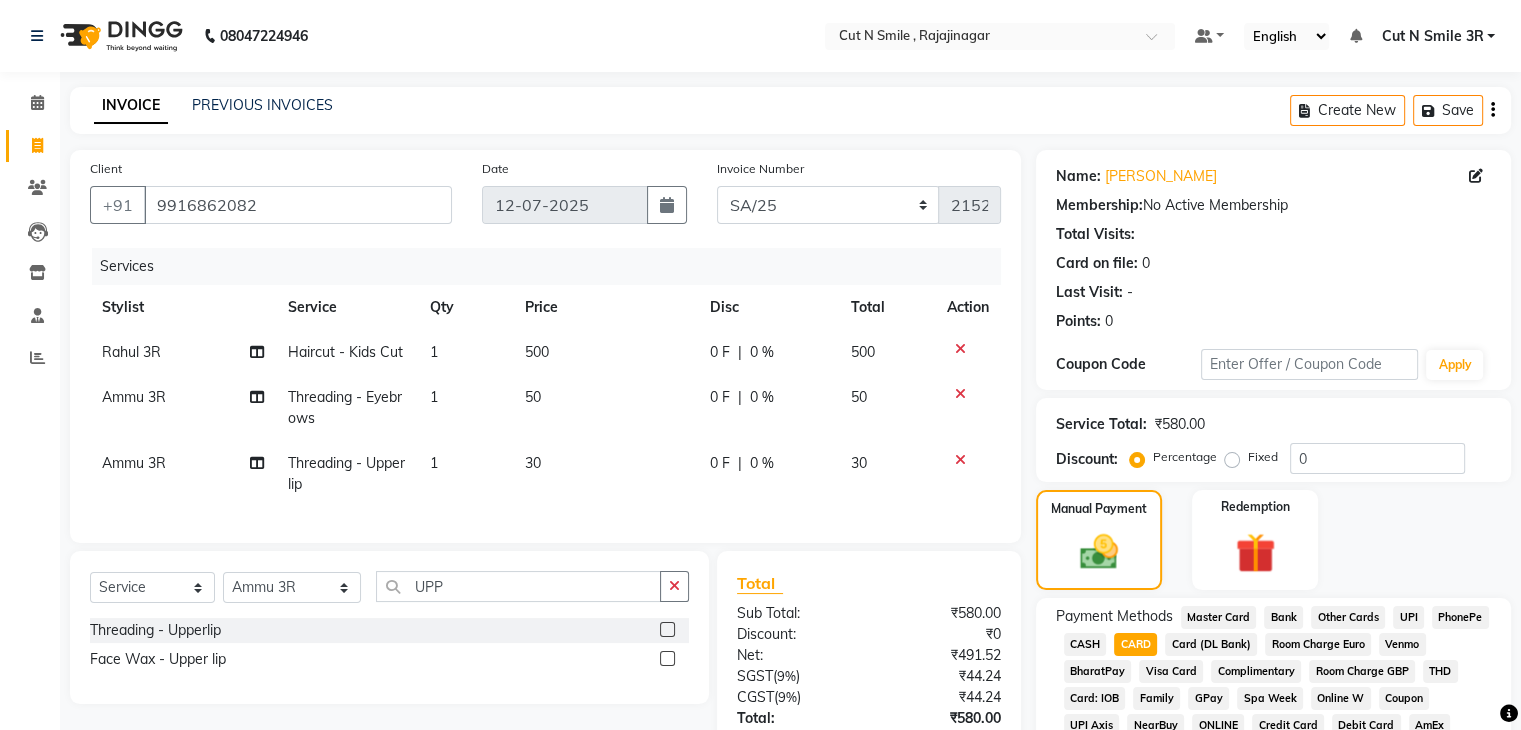 scroll, scrollTop: 228, scrollLeft: 0, axis: vertical 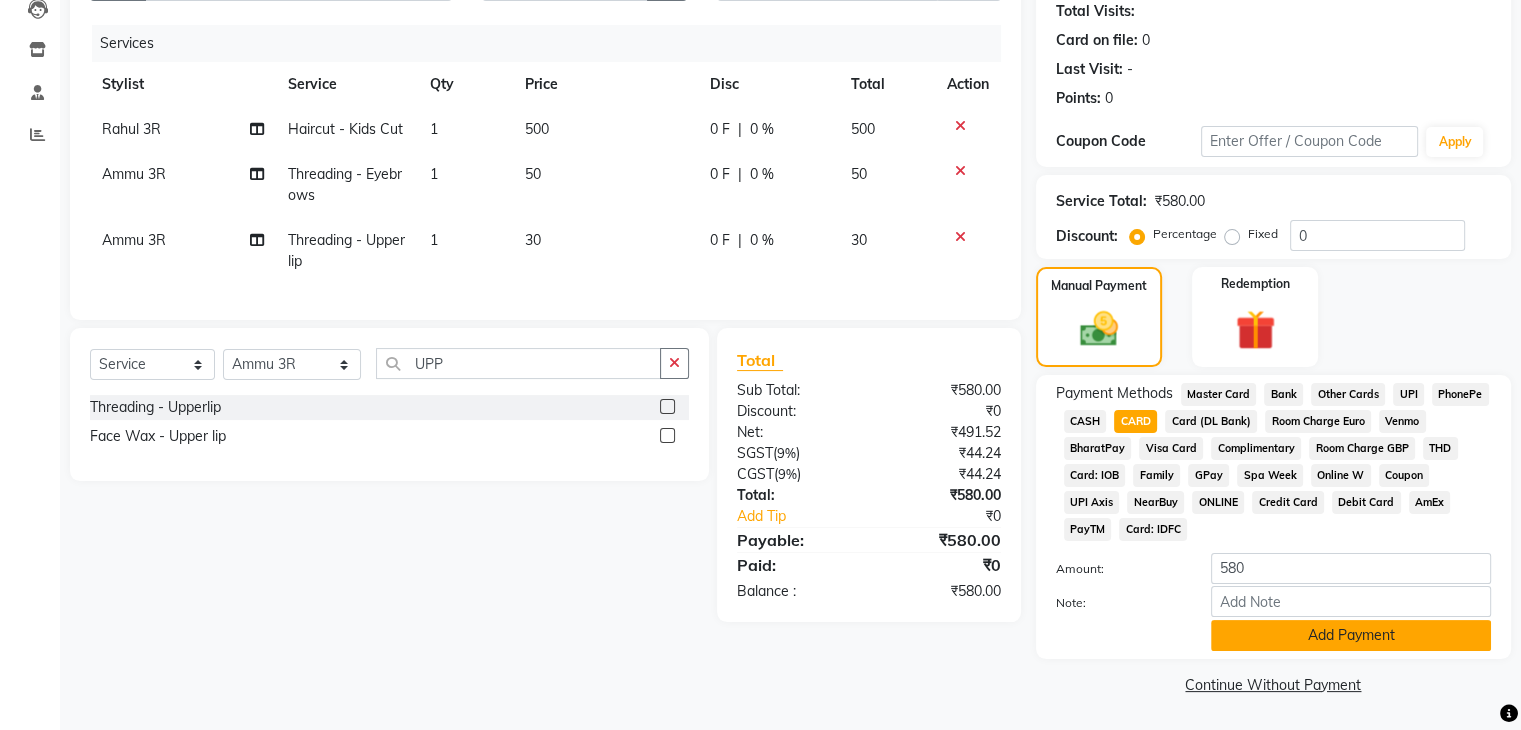click on "Add Payment" 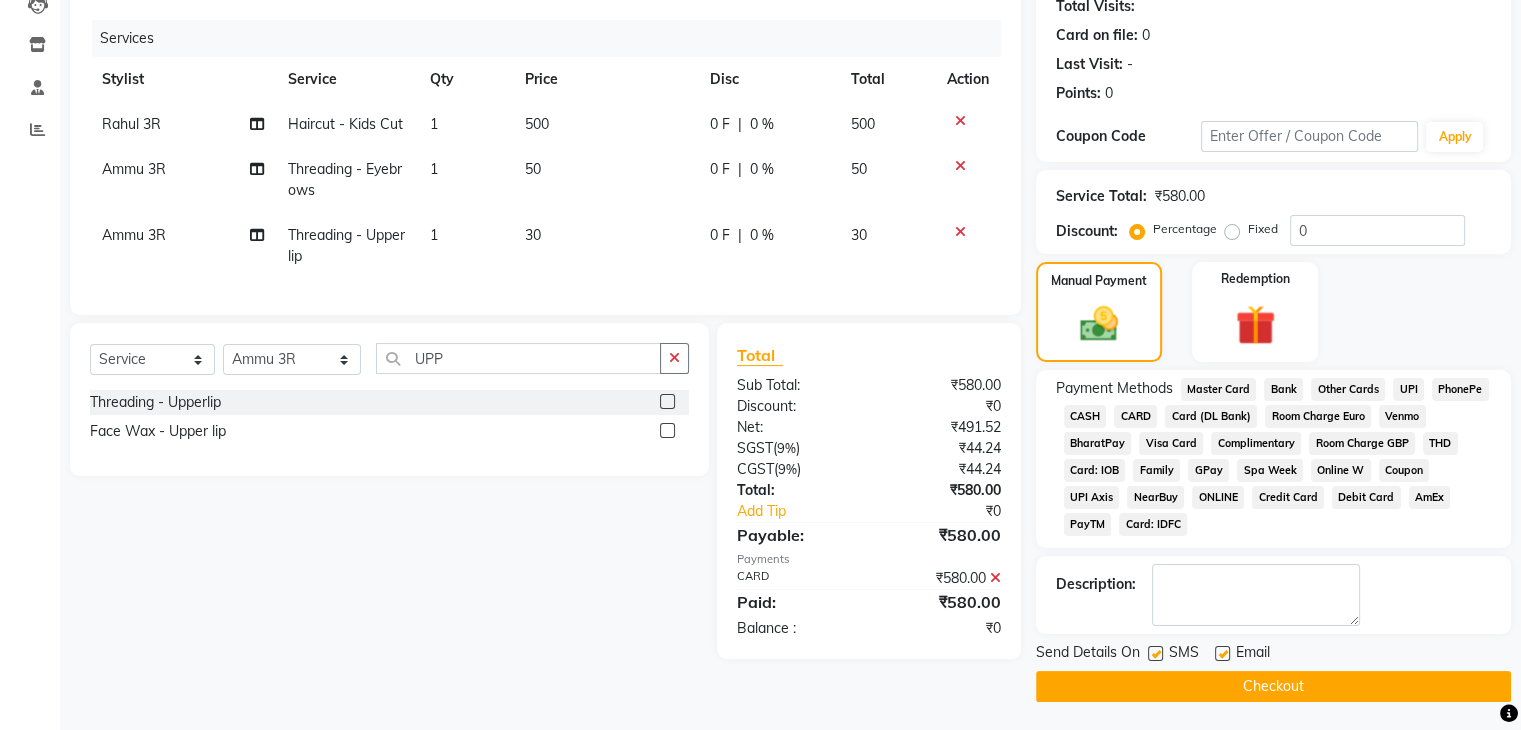 click on "Checkout" 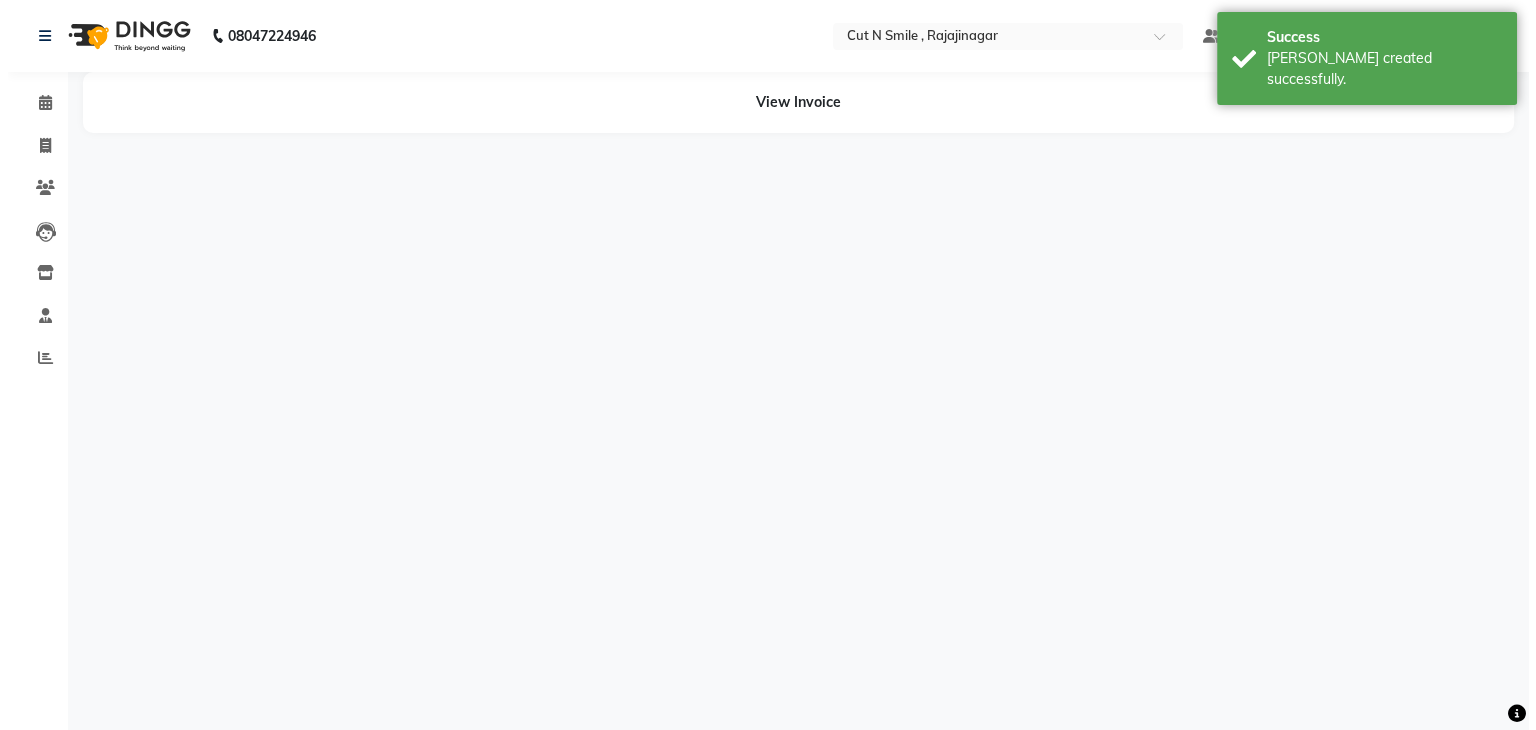 scroll, scrollTop: 0, scrollLeft: 0, axis: both 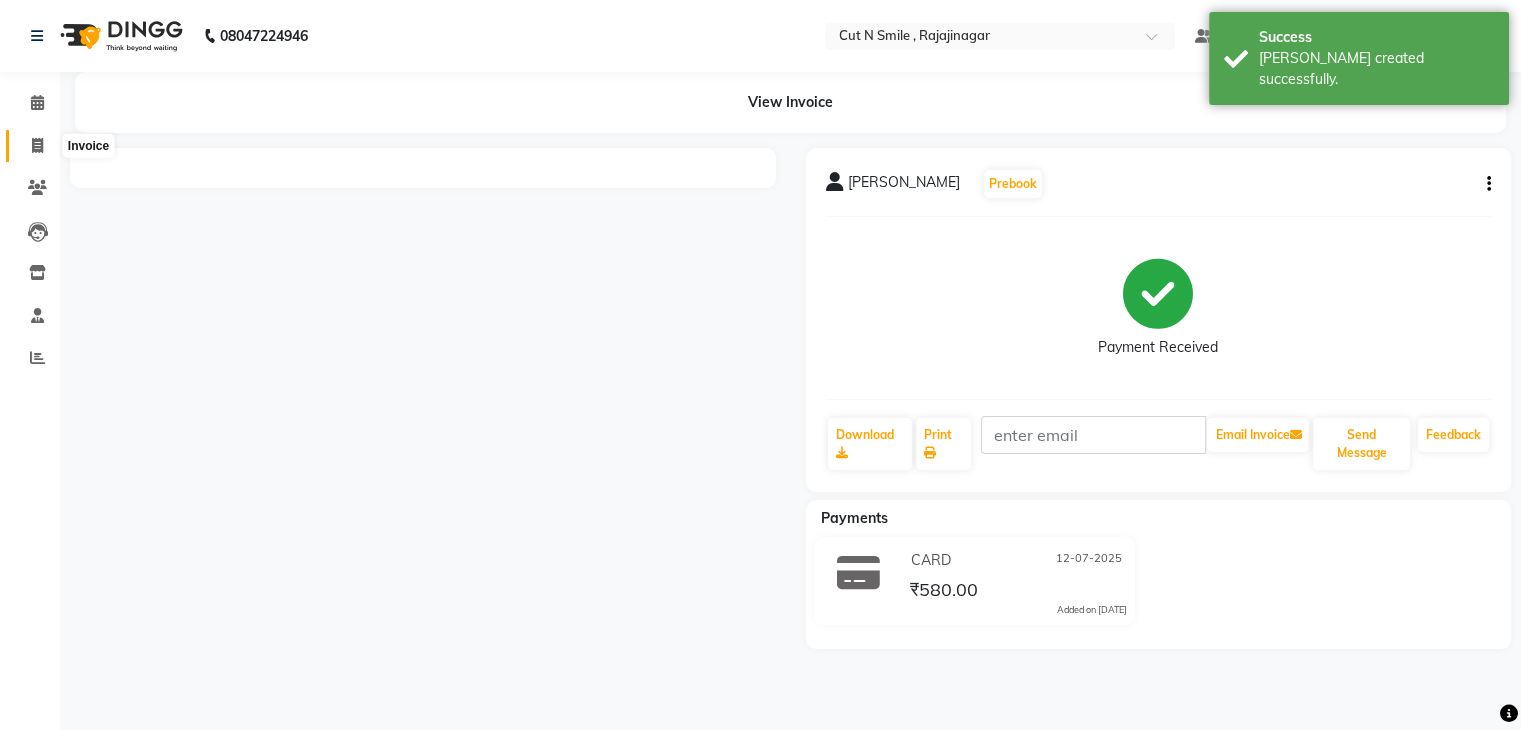 click 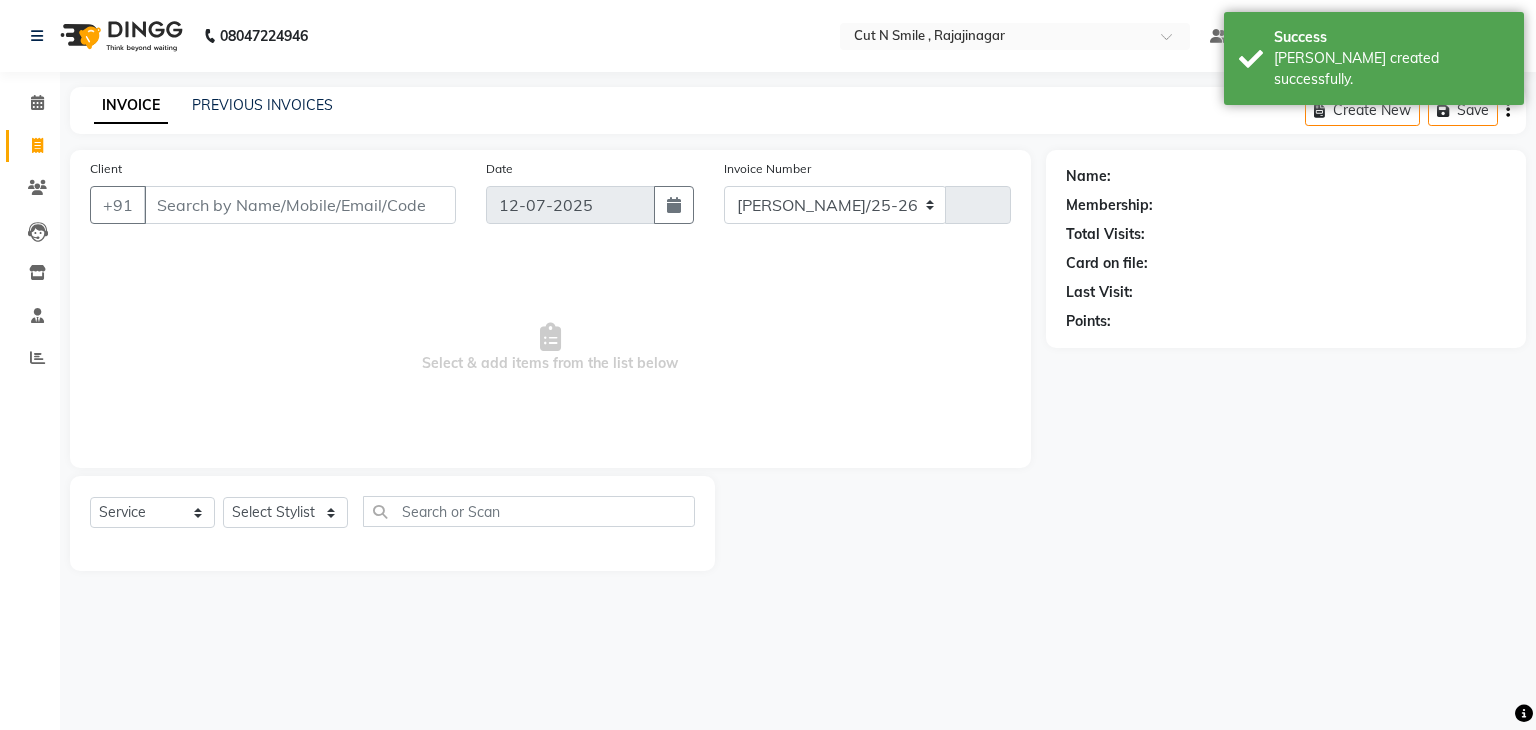 select on "7187" 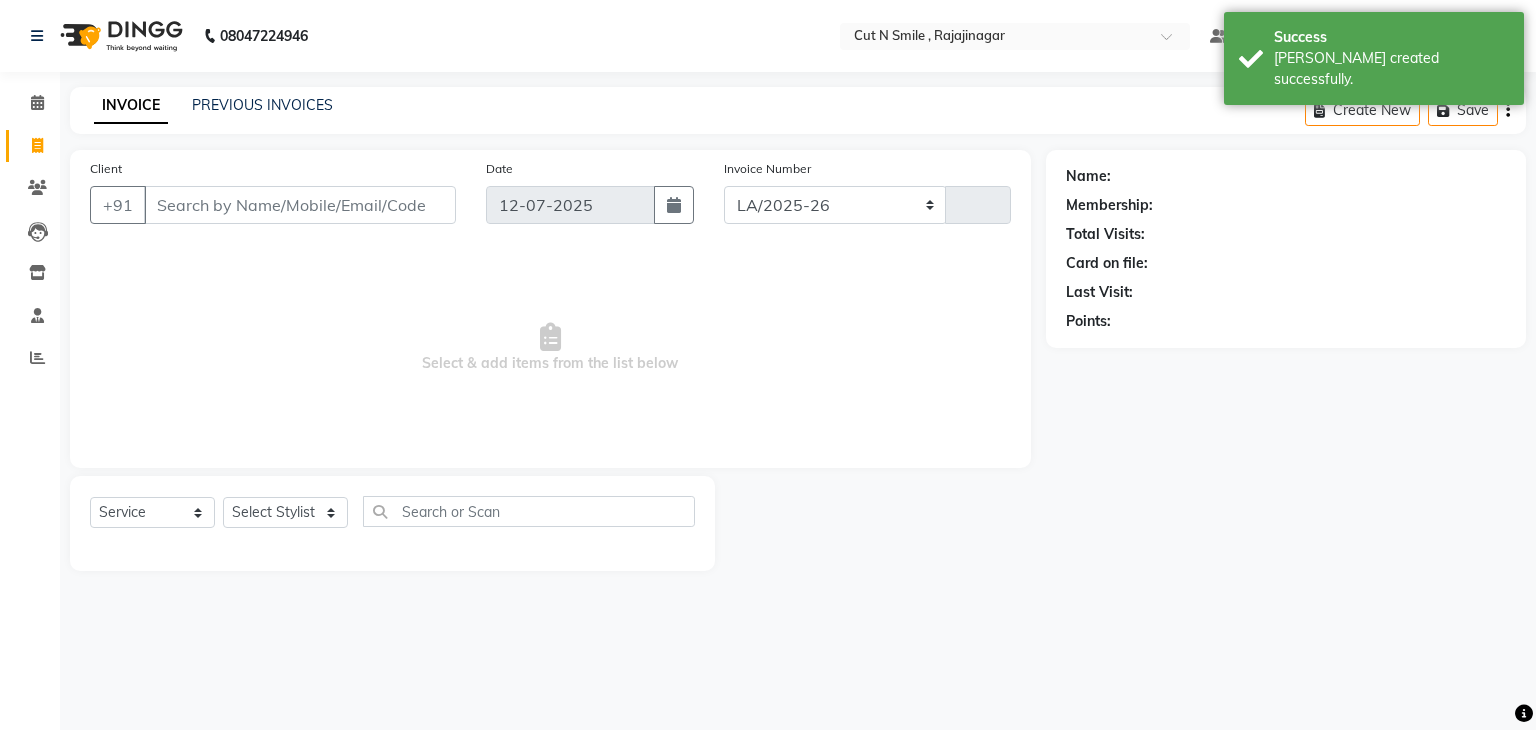 type on "107" 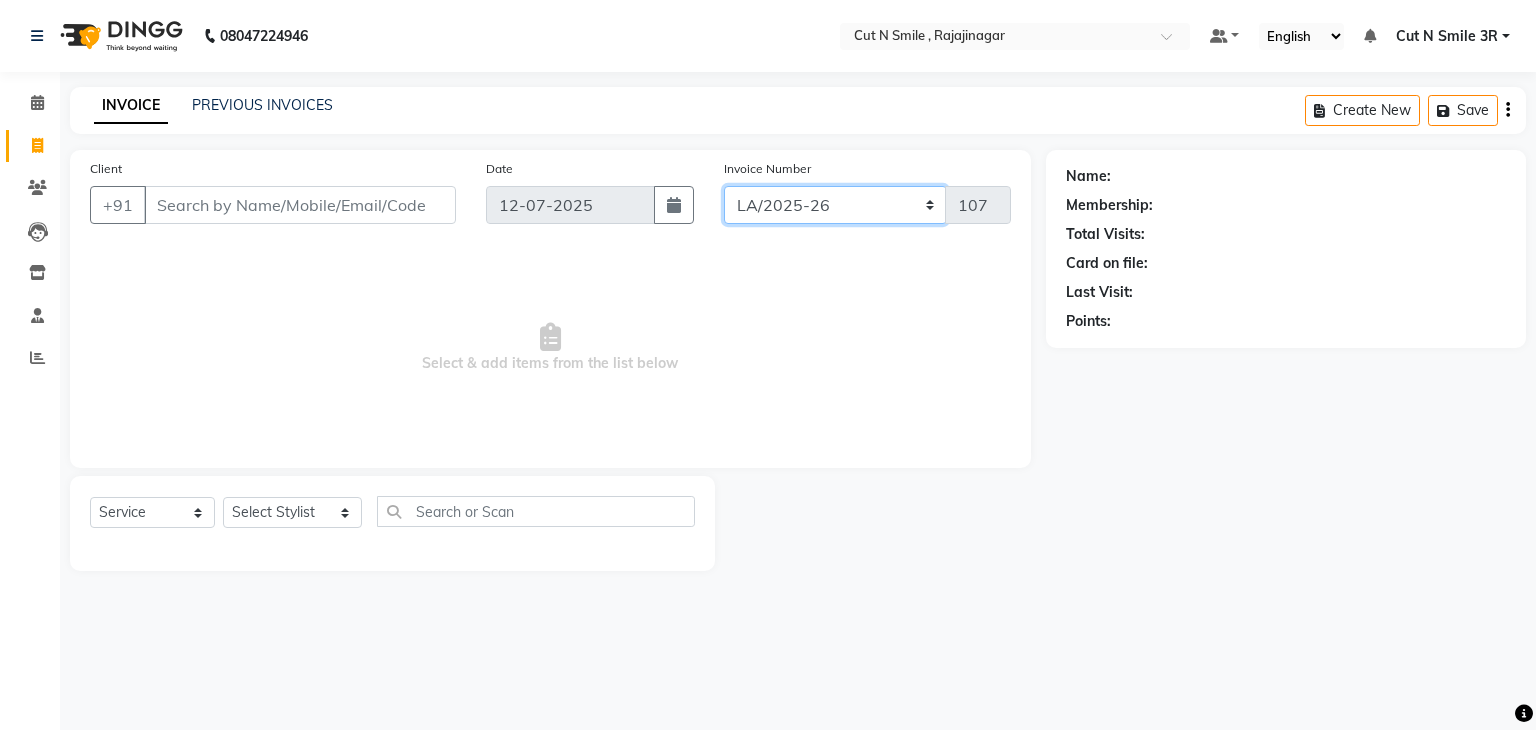click on "[PERSON_NAME]/25-26 LA/2025-26 SH/25 CH/25 SA/25" 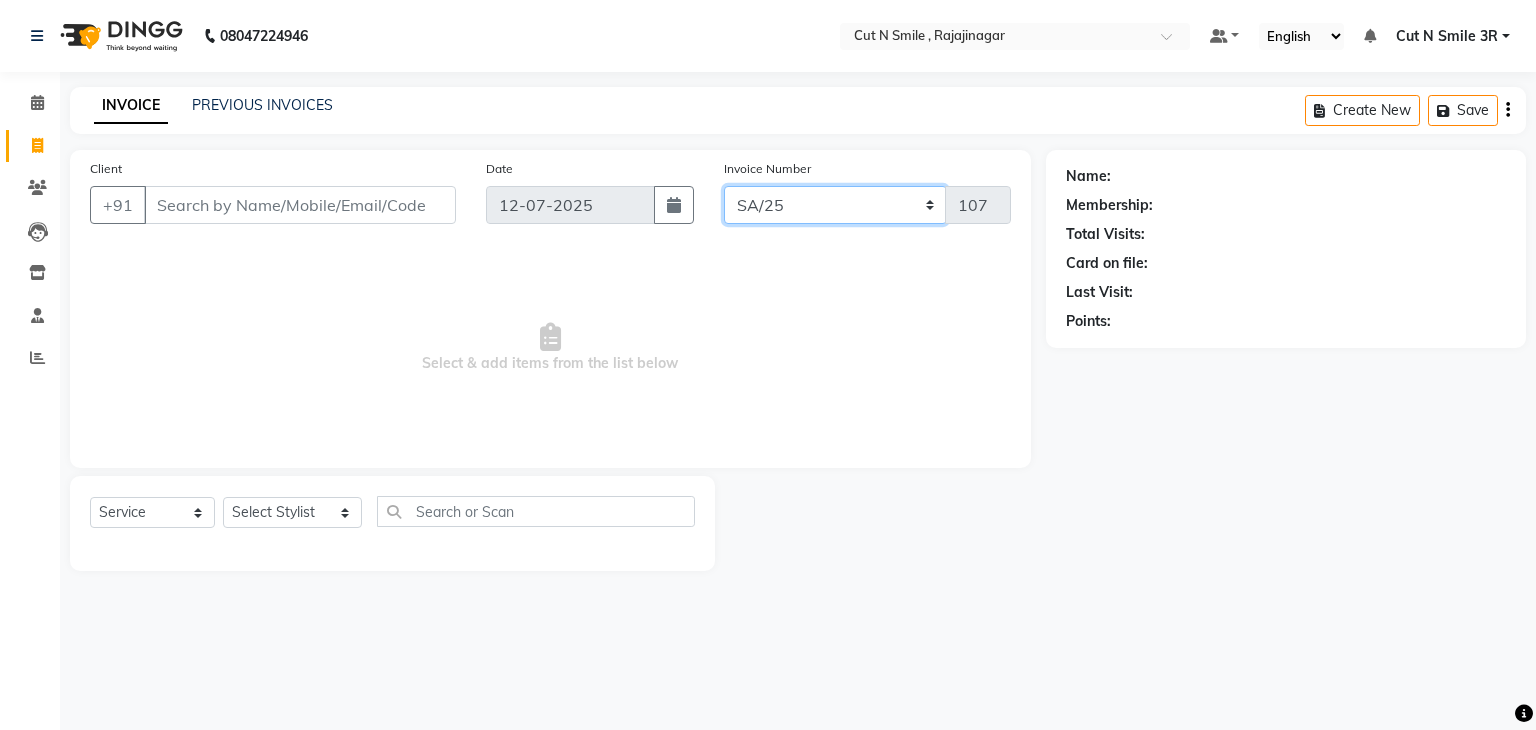 click on "[PERSON_NAME]/25-26 LA/2025-26 SH/25 CH/25 SA/25" 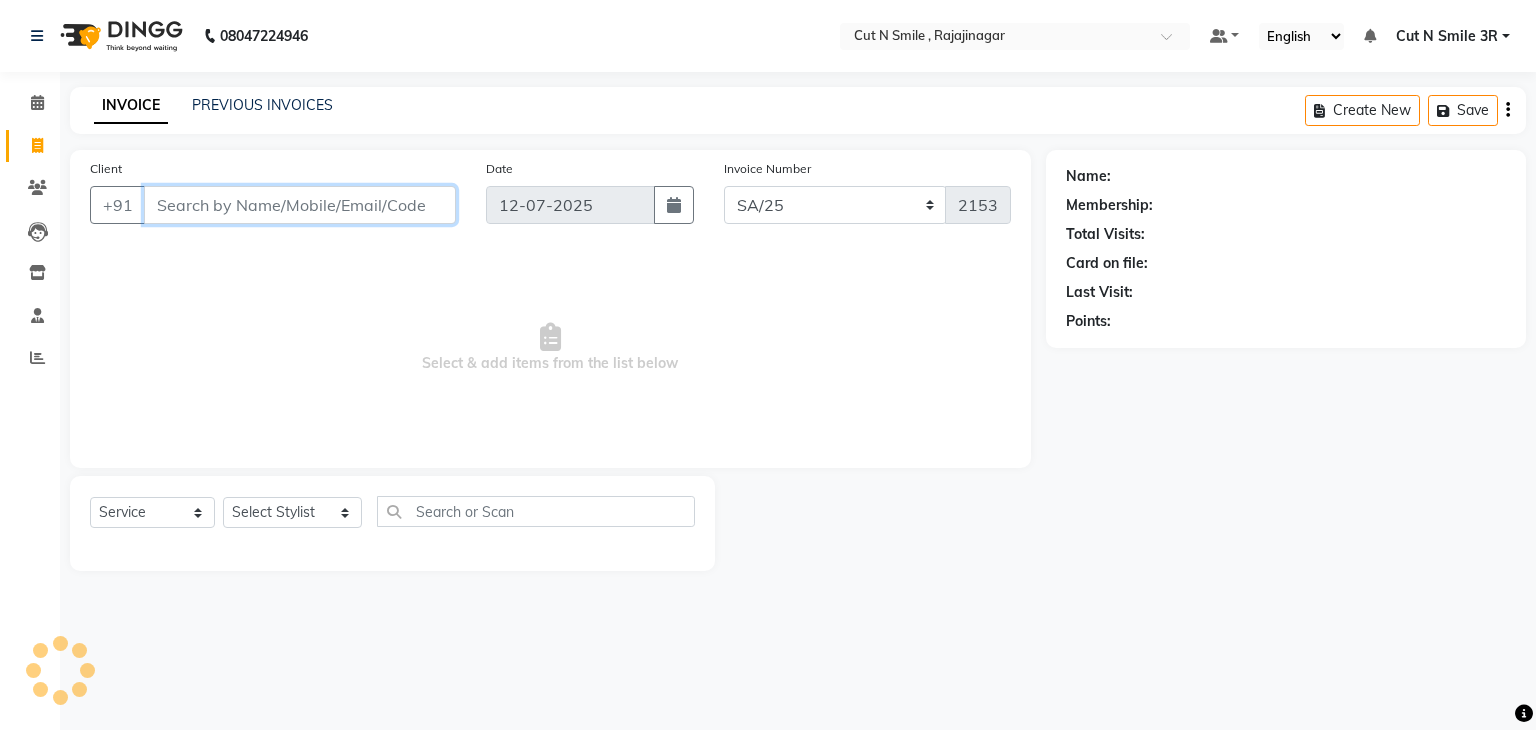 click on "Client" at bounding box center [300, 205] 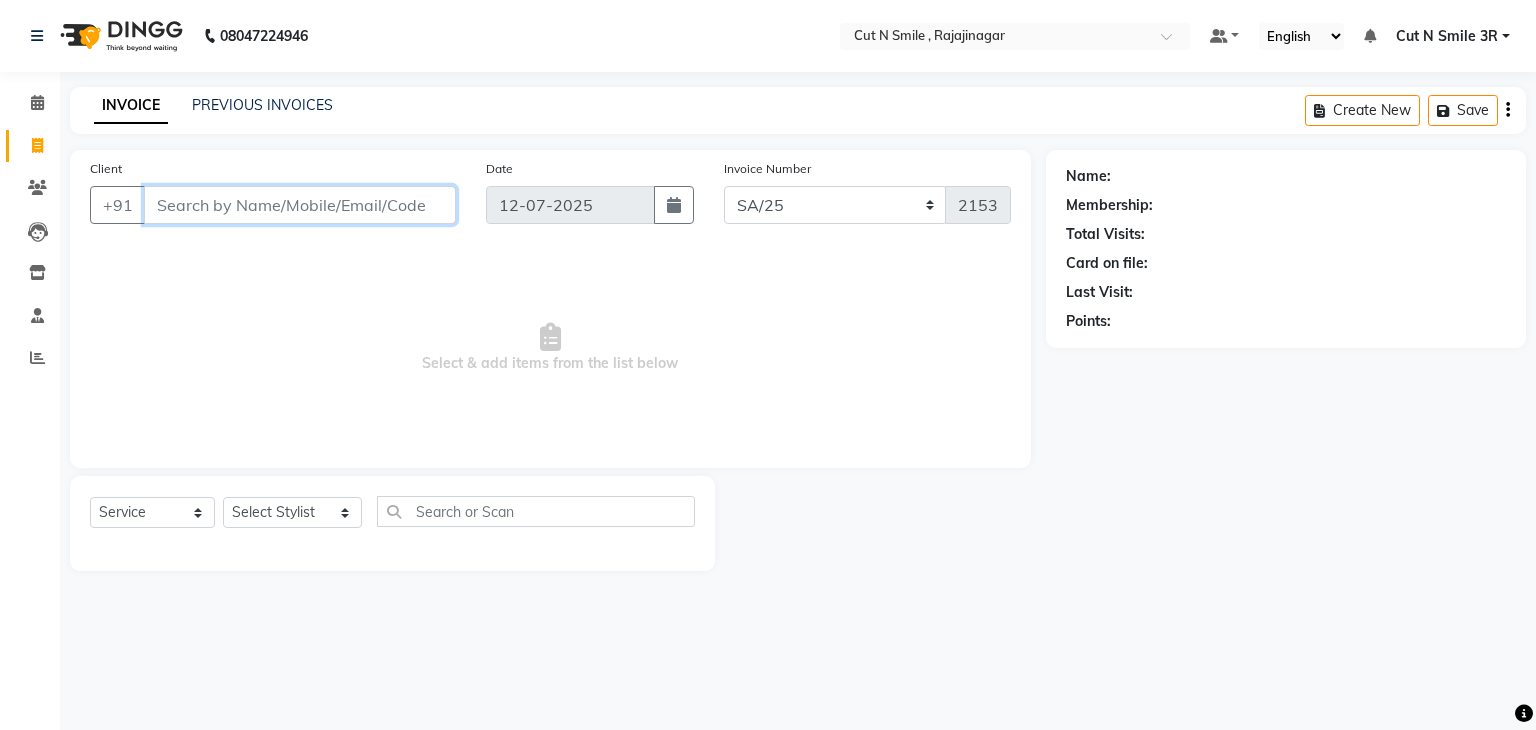 click on "Client" at bounding box center (300, 205) 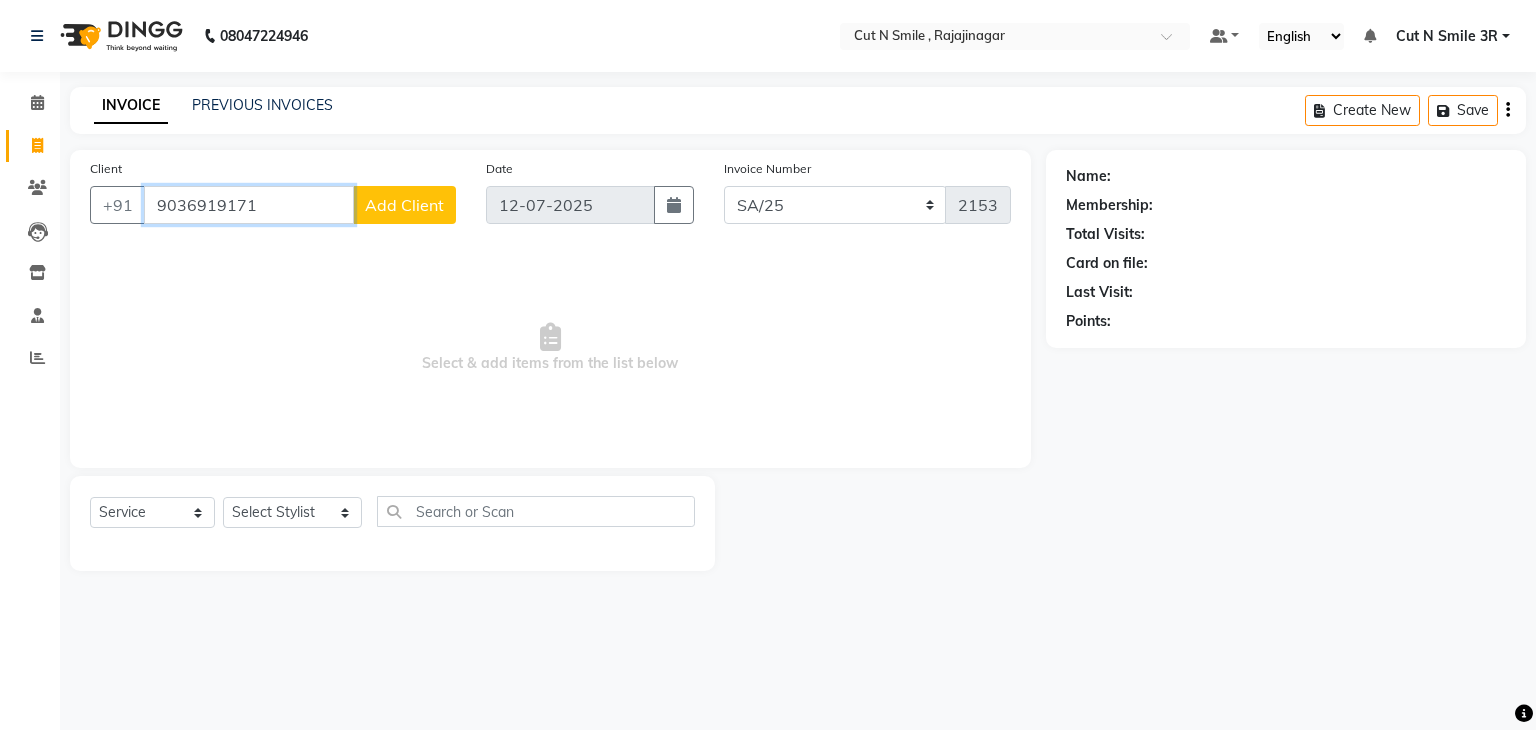 type on "9036919171" 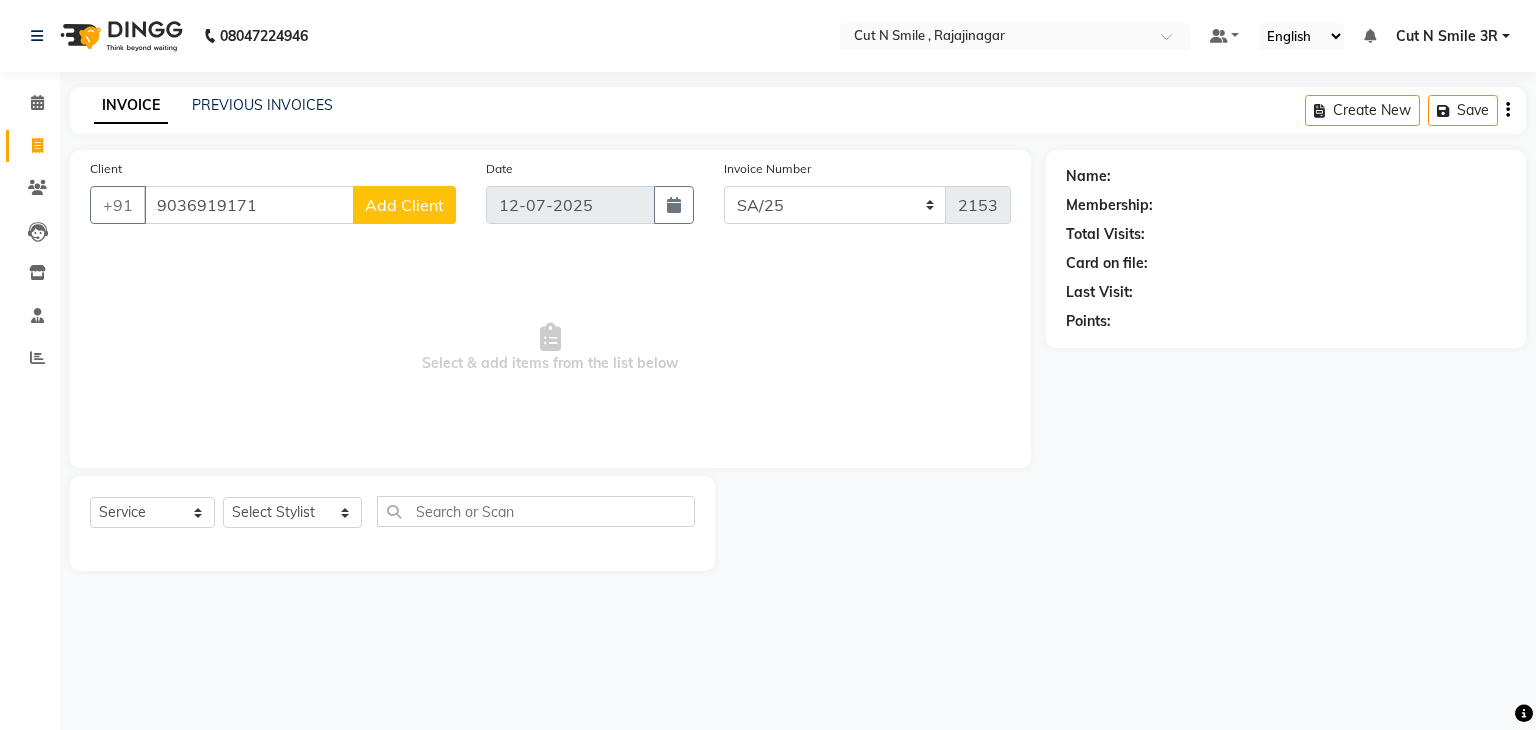 click on "Add Client" 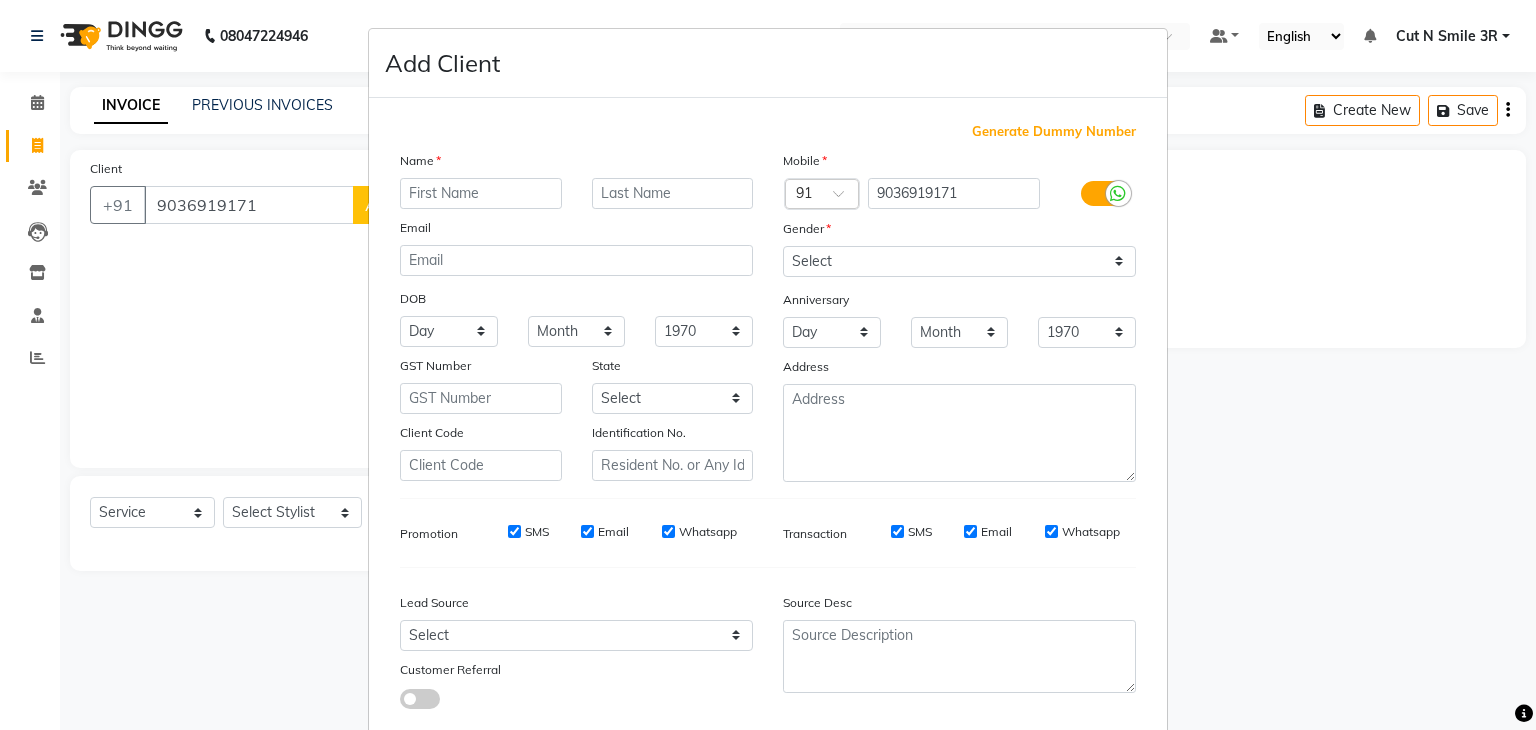 click at bounding box center (481, 193) 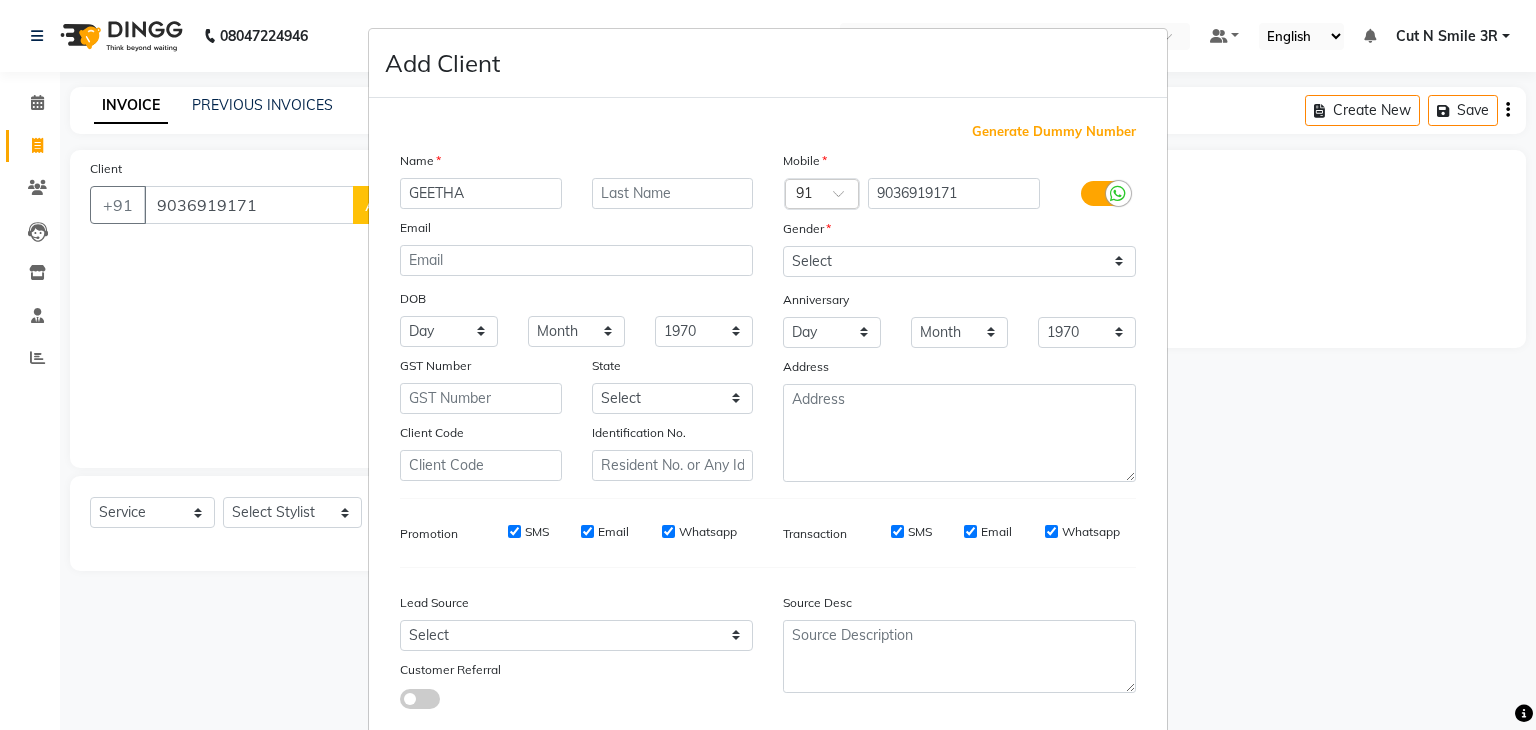 type on "GEETHA" 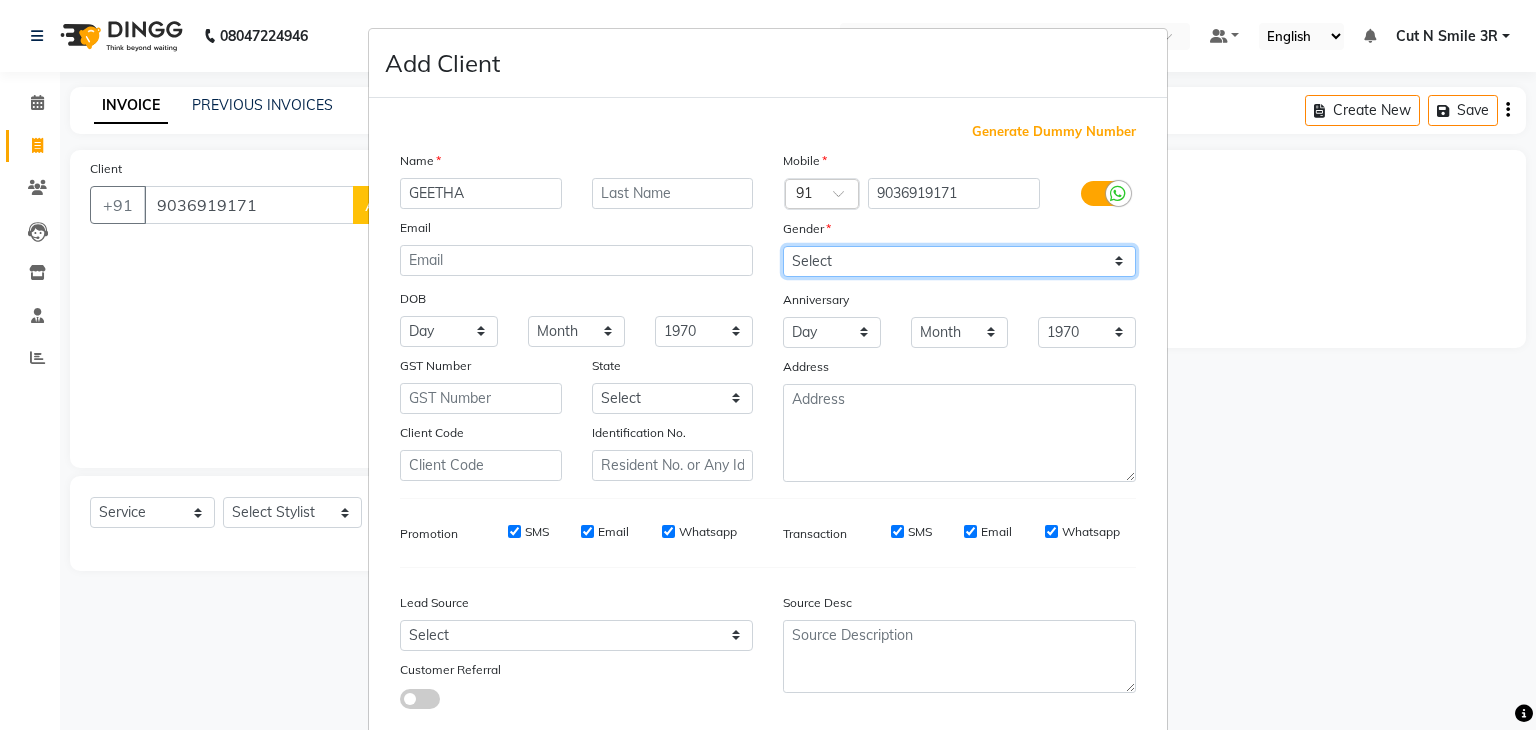 click on "Select [DEMOGRAPHIC_DATA] [DEMOGRAPHIC_DATA] Other Prefer Not To Say" at bounding box center (959, 261) 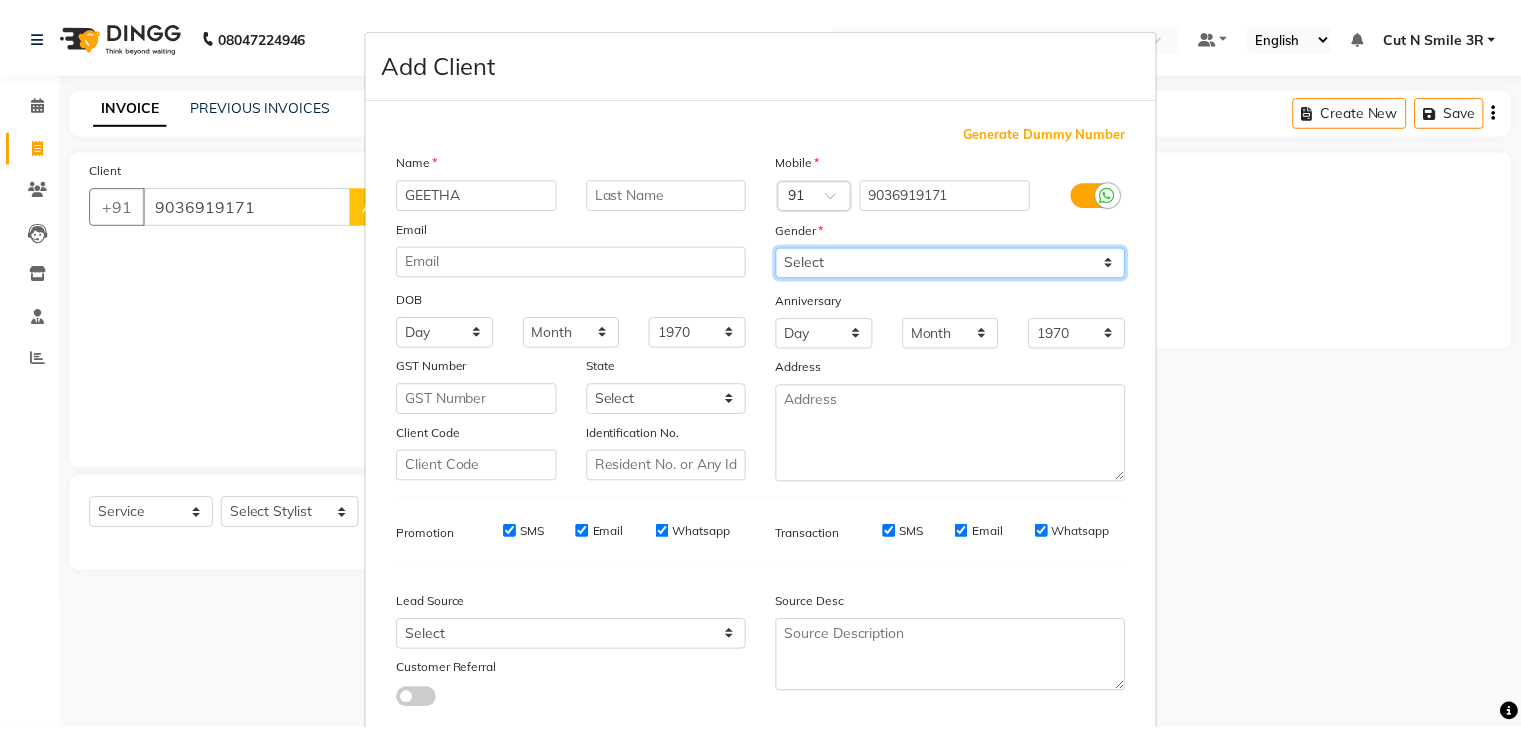 scroll, scrollTop: 127, scrollLeft: 0, axis: vertical 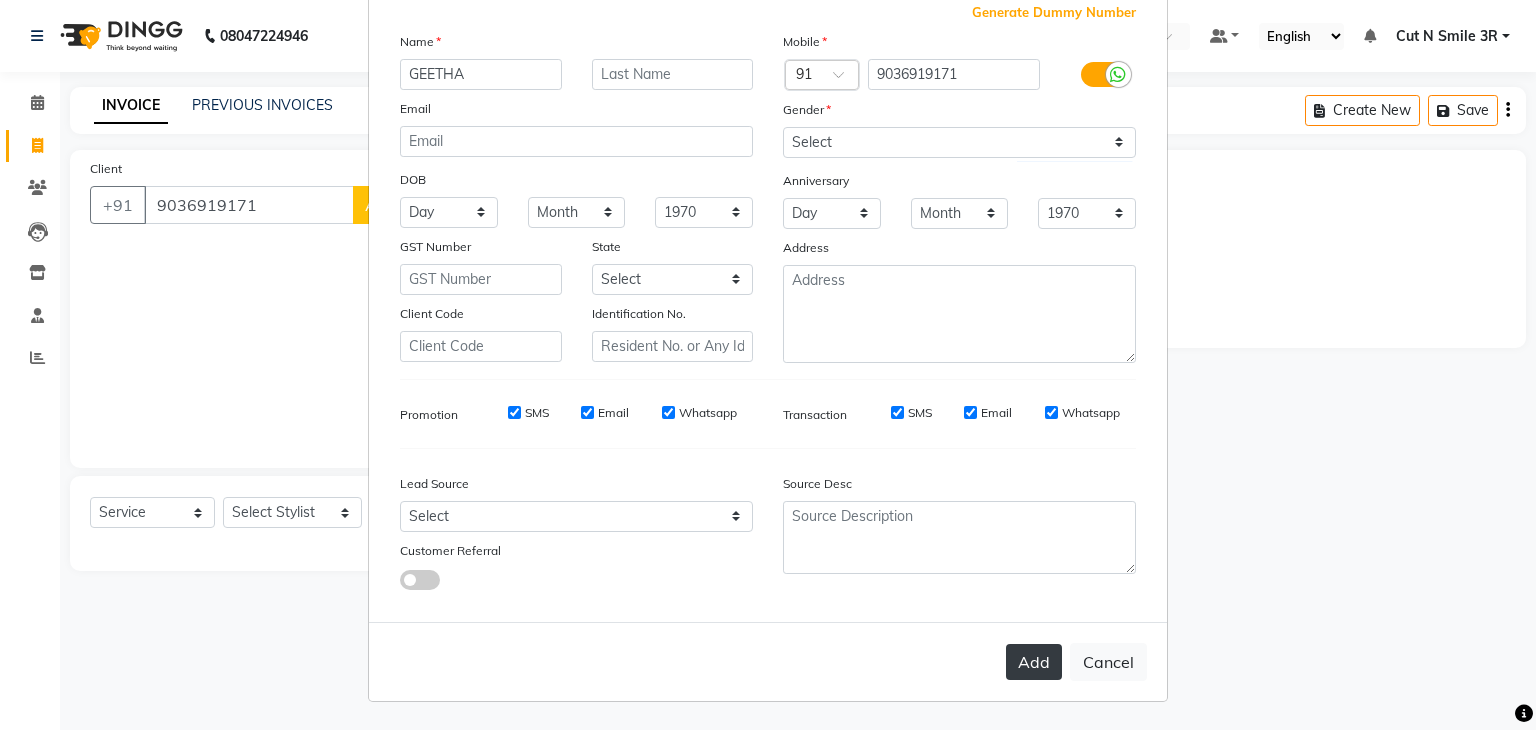click on "Add" at bounding box center [1034, 662] 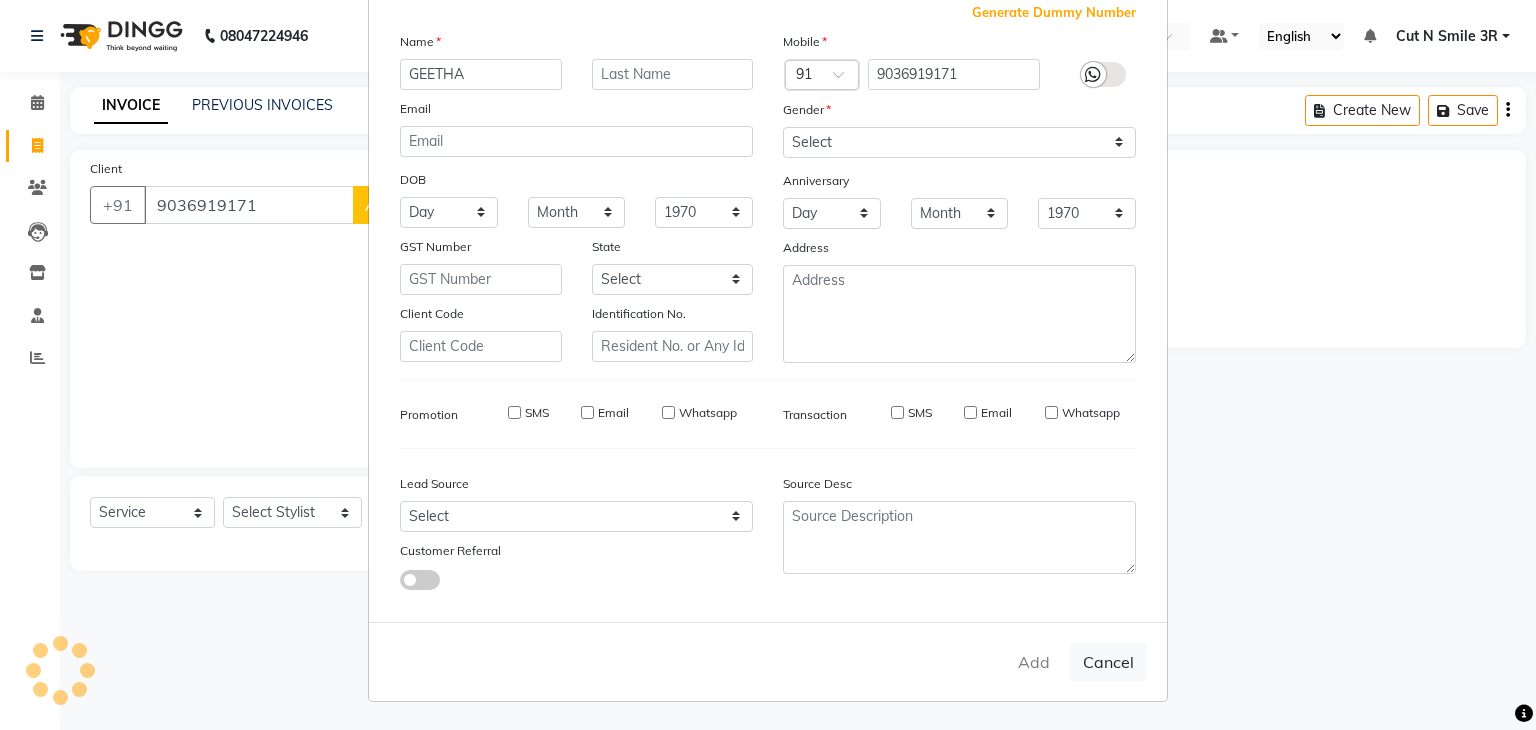 type 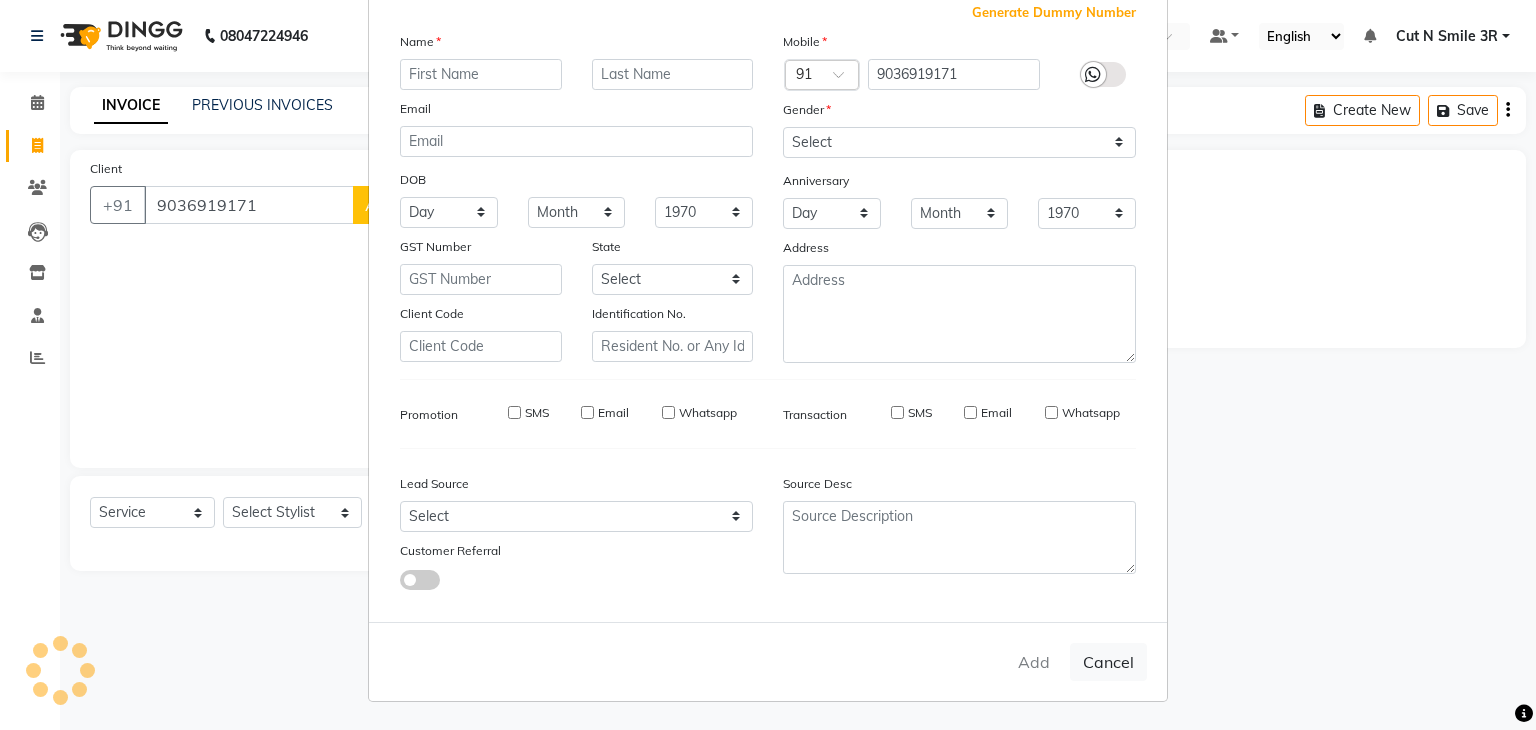 select 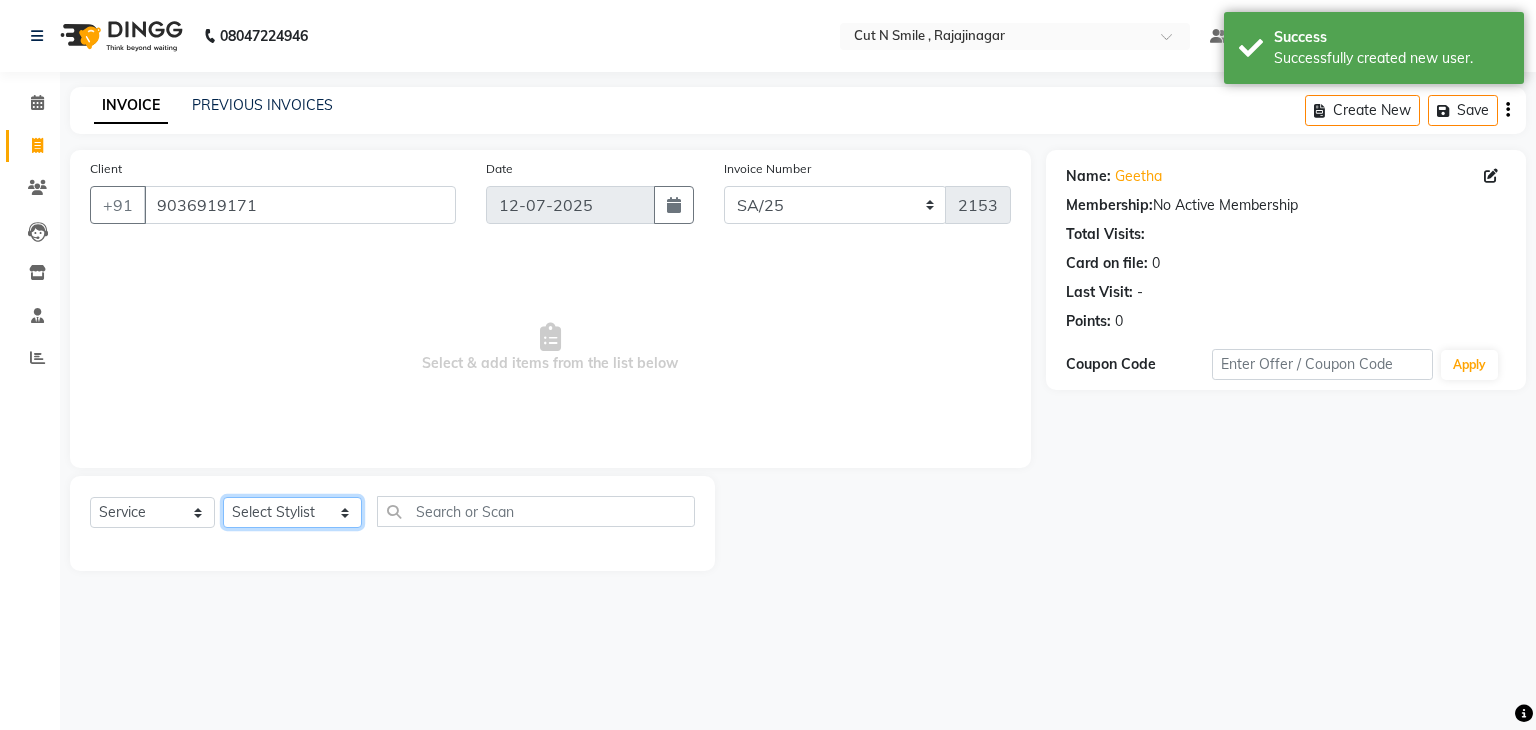 click on "Select Stylist [PERSON_NAME] Ammu 3R [PERSON_NAME] VN [PERSON_NAME] 3R [PERSON_NAME] 3R [PERSON_NAME] 3R [PERSON_NAME] 4R CNS [PERSON_NAME]  Cut N Smile 17M  Cut N Smile 3R Cut n Smile 4R Cut N Smile 9M Cut N Smile ML Cut N Smile V [PERSON_NAME] 4R Govind VN Hema 4R [PERSON_NAME] VN Karan VN Love 4R [PERSON_NAME] 3R Manu 4R  Muskaan VN [PERSON_NAME] 4R N D M 4R NDM Alam 4R Noushad VN [PERSON_NAME] 4R Priya [PERSON_NAME] 3R Rahul 3R Ravi 3R [PERSON_NAME] 4R [PERSON_NAME] 3R [PERSON_NAME] 4R [PERSON_NAME] [PERSON_NAME] 3R [PERSON_NAME] 4R Sameer 3R [PERSON_NAME] [PERSON_NAME]  [PERSON_NAME] [PERSON_NAME] [PERSON_NAME] VN [PERSON_NAME] 4R [PERSON_NAME] 4R [PERSON_NAME] VN Shanavaaz [PERSON_NAME] 3R [PERSON_NAME] 4R [PERSON_NAME] [PERSON_NAME] 4R Sunny VN [PERSON_NAME] 4R Vakeel 3R Varas 4R [PERSON_NAME] [PERSON_NAME] VN" 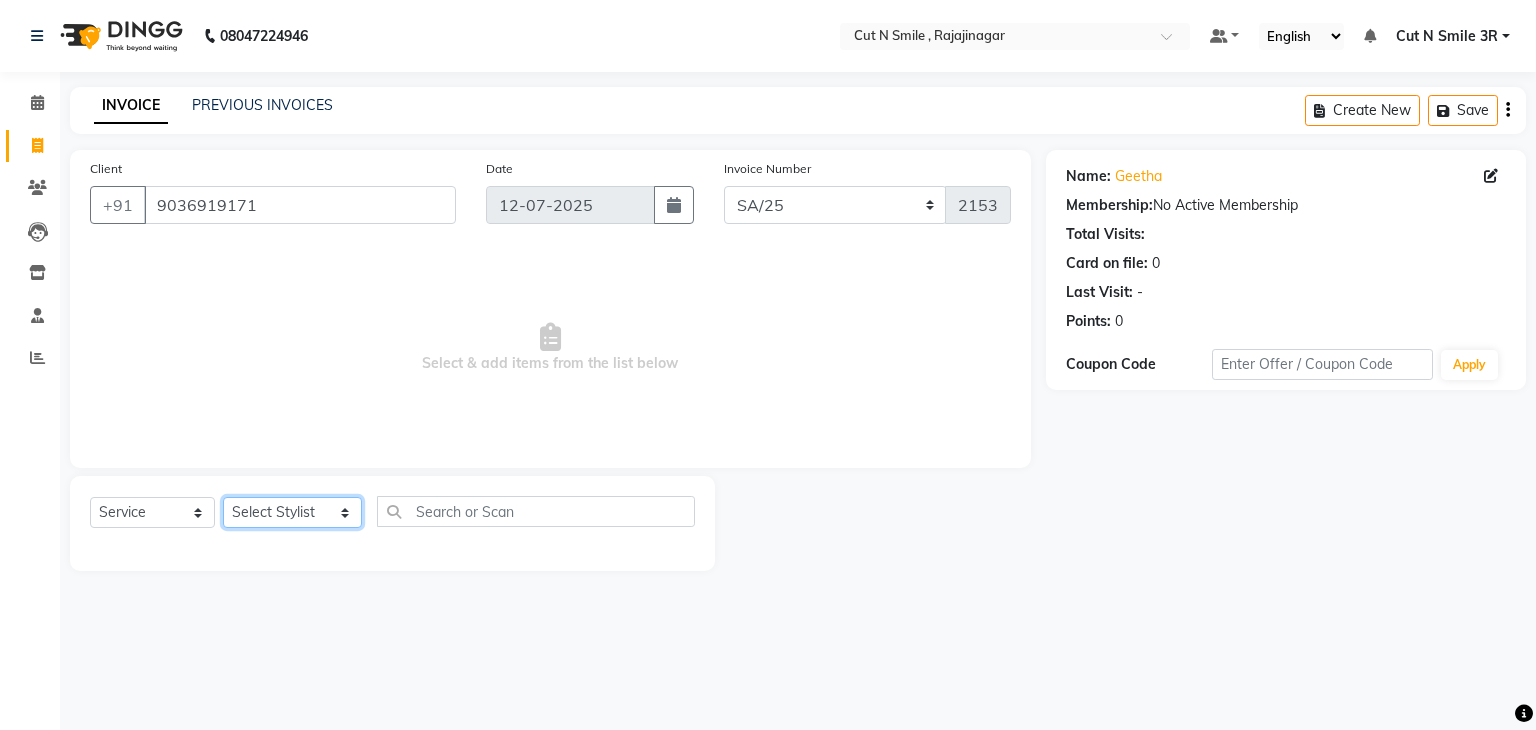 select on "58695" 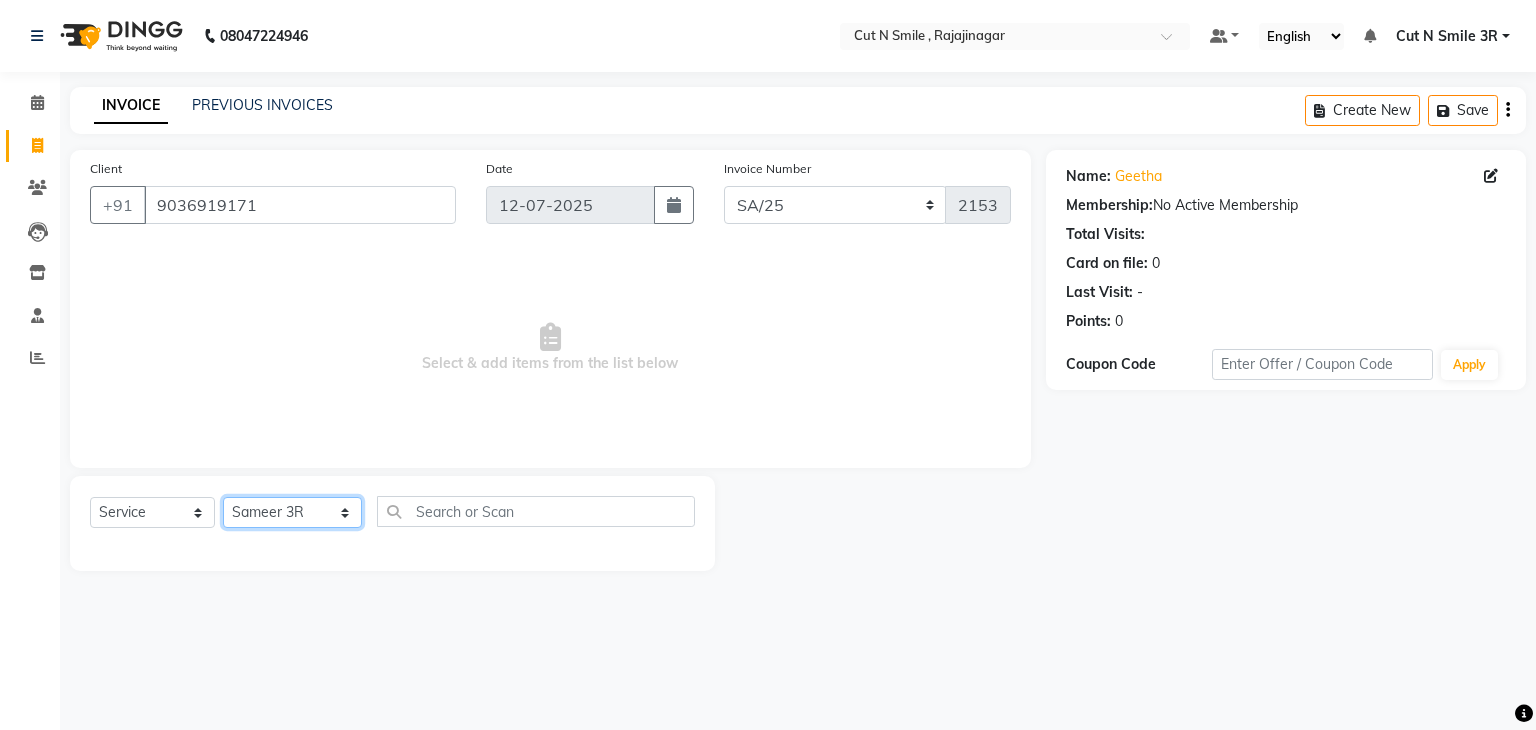 click on "Select Stylist [PERSON_NAME] Ammu 3R [PERSON_NAME] VN [PERSON_NAME] 3R [PERSON_NAME] 3R [PERSON_NAME] 3R [PERSON_NAME] 4R CNS [PERSON_NAME]  Cut N Smile 17M  Cut N Smile 3R Cut n Smile 4R Cut N Smile 9M Cut N Smile ML Cut N Smile V [PERSON_NAME] 4R Govind VN Hema 4R [PERSON_NAME] VN Karan VN Love 4R [PERSON_NAME] 3R Manu 4R  Muskaan VN [PERSON_NAME] 4R N D M 4R NDM Alam 4R Noushad VN [PERSON_NAME] 4R Priya [PERSON_NAME] 3R Rahul 3R Ravi 3R [PERSON_NAME] 4R [PERSON_NAME] 3R [PERSON_NAME] 4R [PERSON_NAME] [PERSON_NAME] 3R [PERSON_NAME] 4R Sameer 3R [PERSON_NAME] [PERSON_NAME]  [PERSON_NAME] [PERSON_NAME] [PERSON_NAME] VN [PERSON_NAME] 4R [PERSON_NAME] 4R [PERSON_NAME] VN Shanavaaz [PERSON_NAME] 3R [PERSON_NAME] 4R [PERSON_NAME] [PERSON_NAME] 4R Sunny VN [PERSON_NAME] 4R Vakeel 3R Varas 4R [PERSON_NAME] [PERSON_NAME] VN" 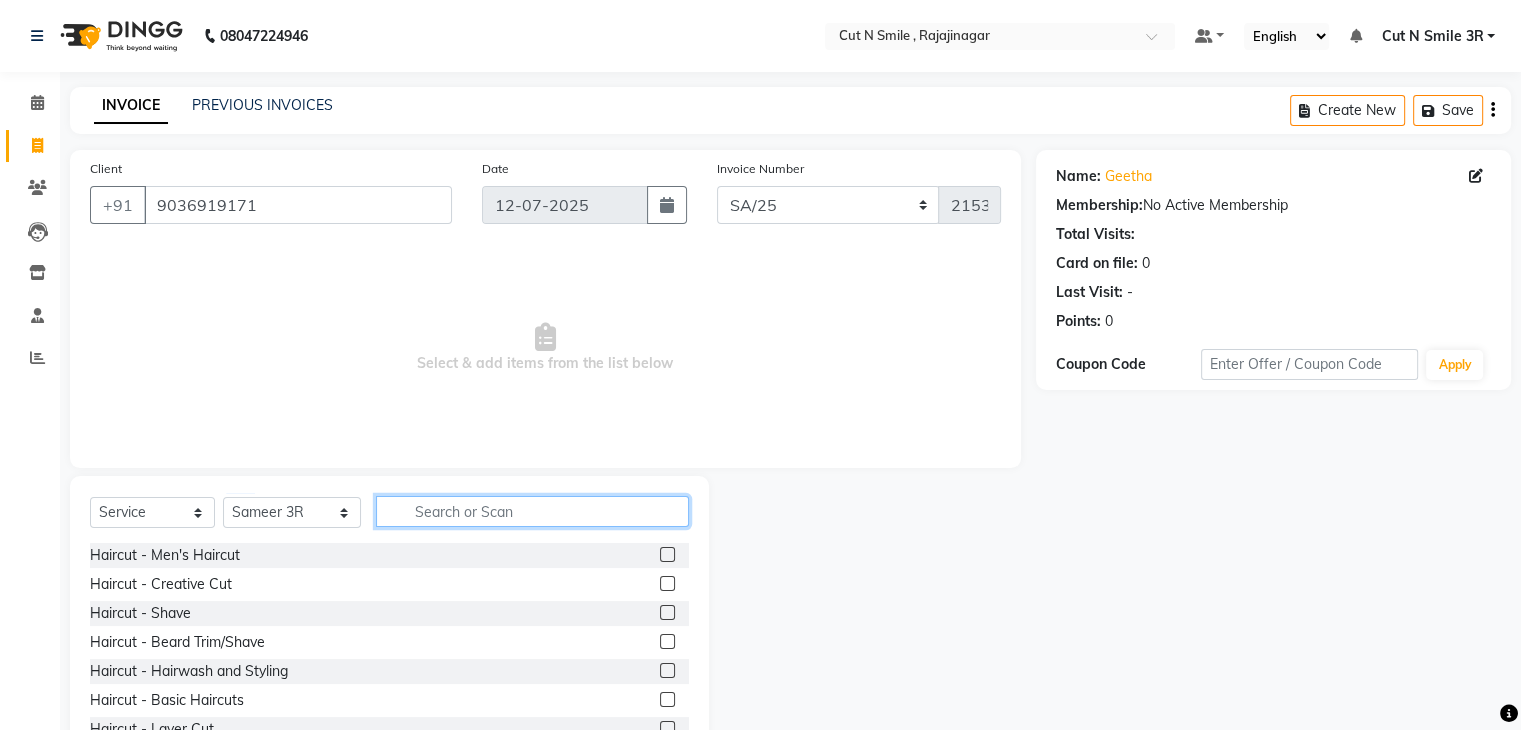 click 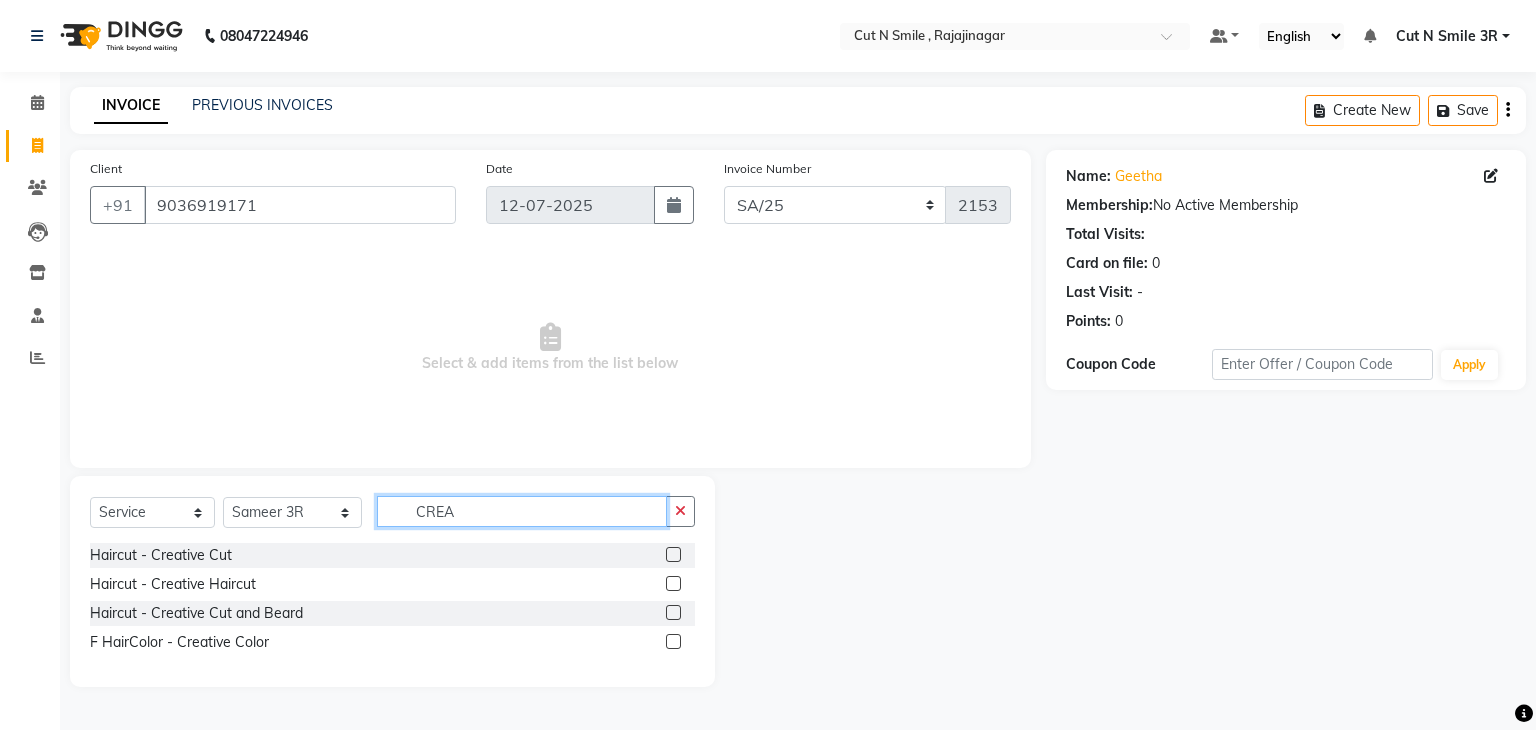 type on "CREA" 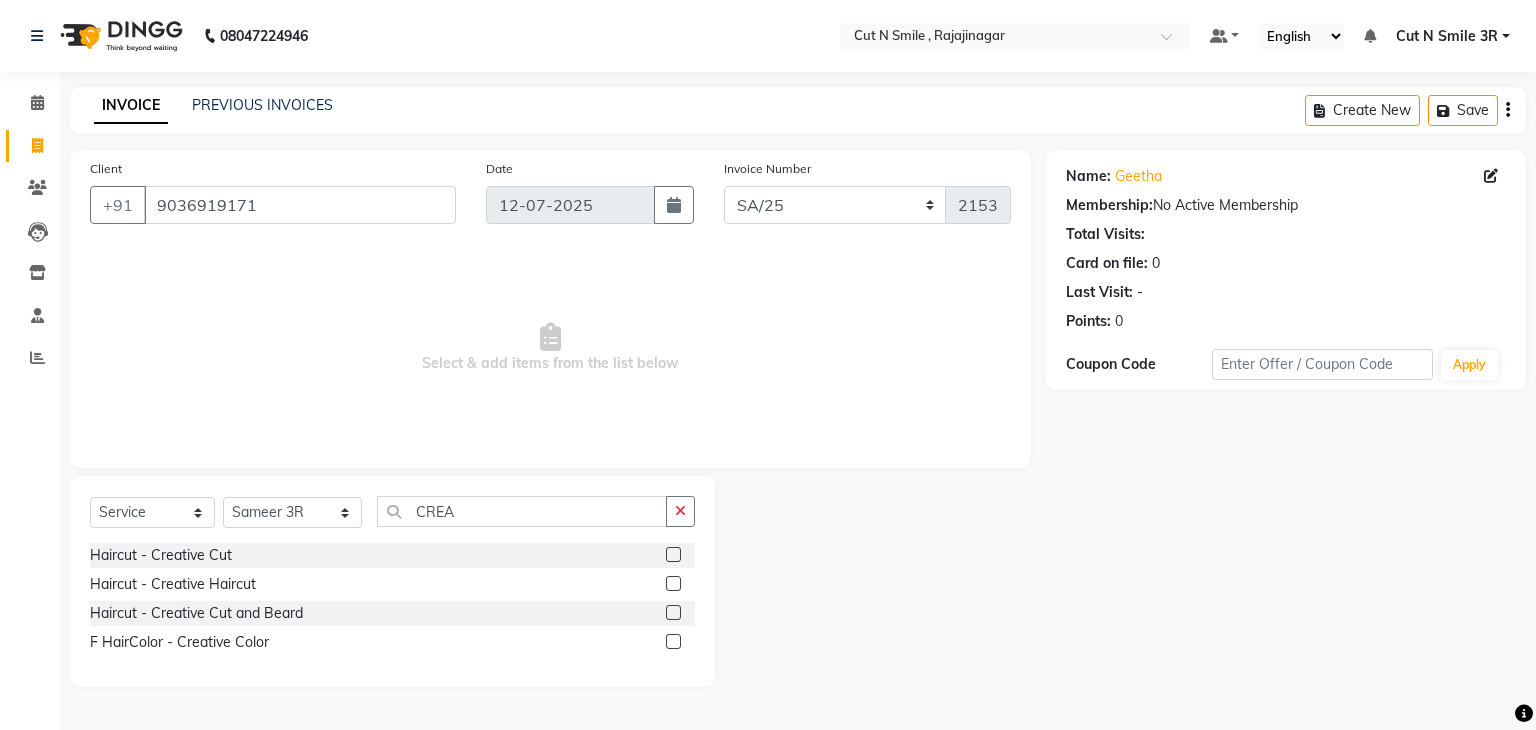 click 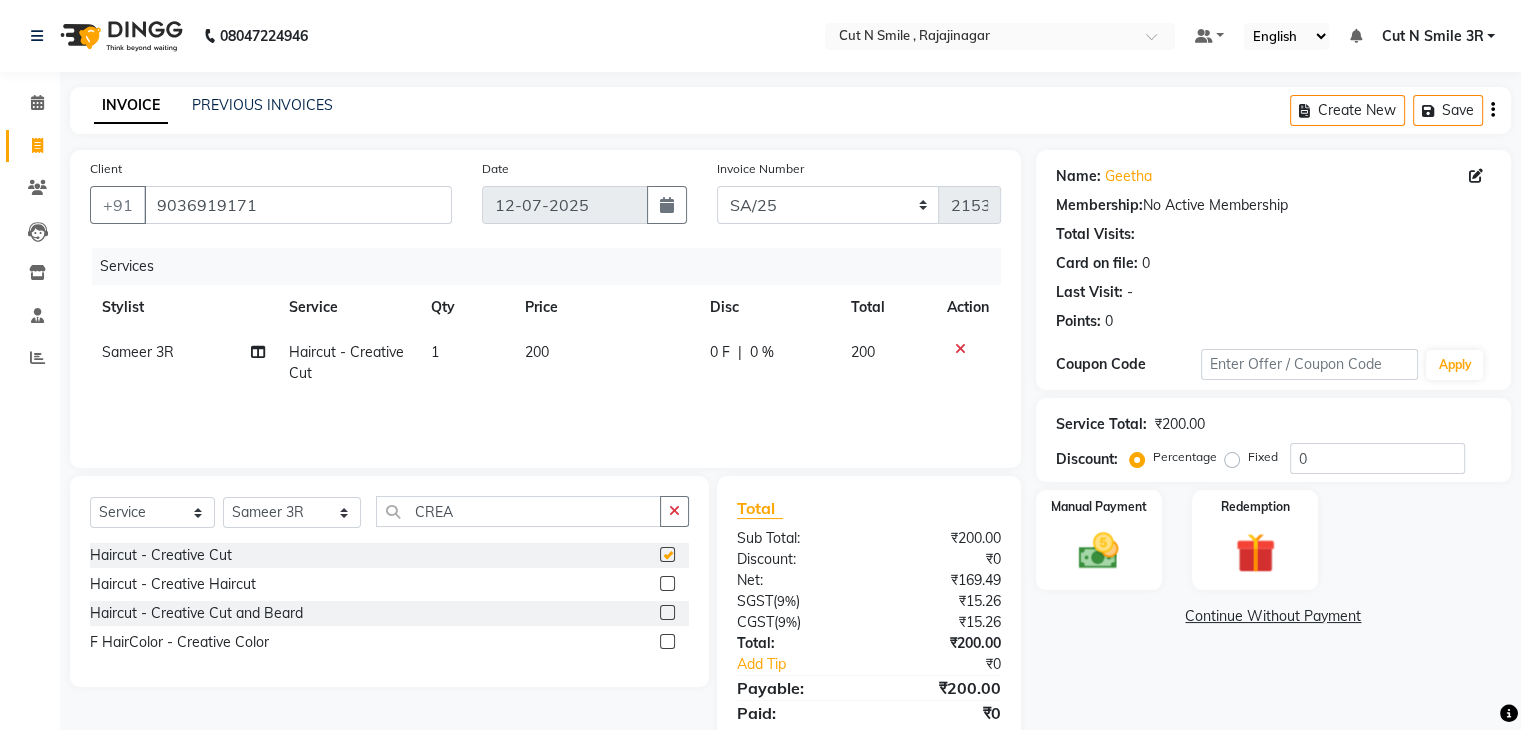checkbox on "false" 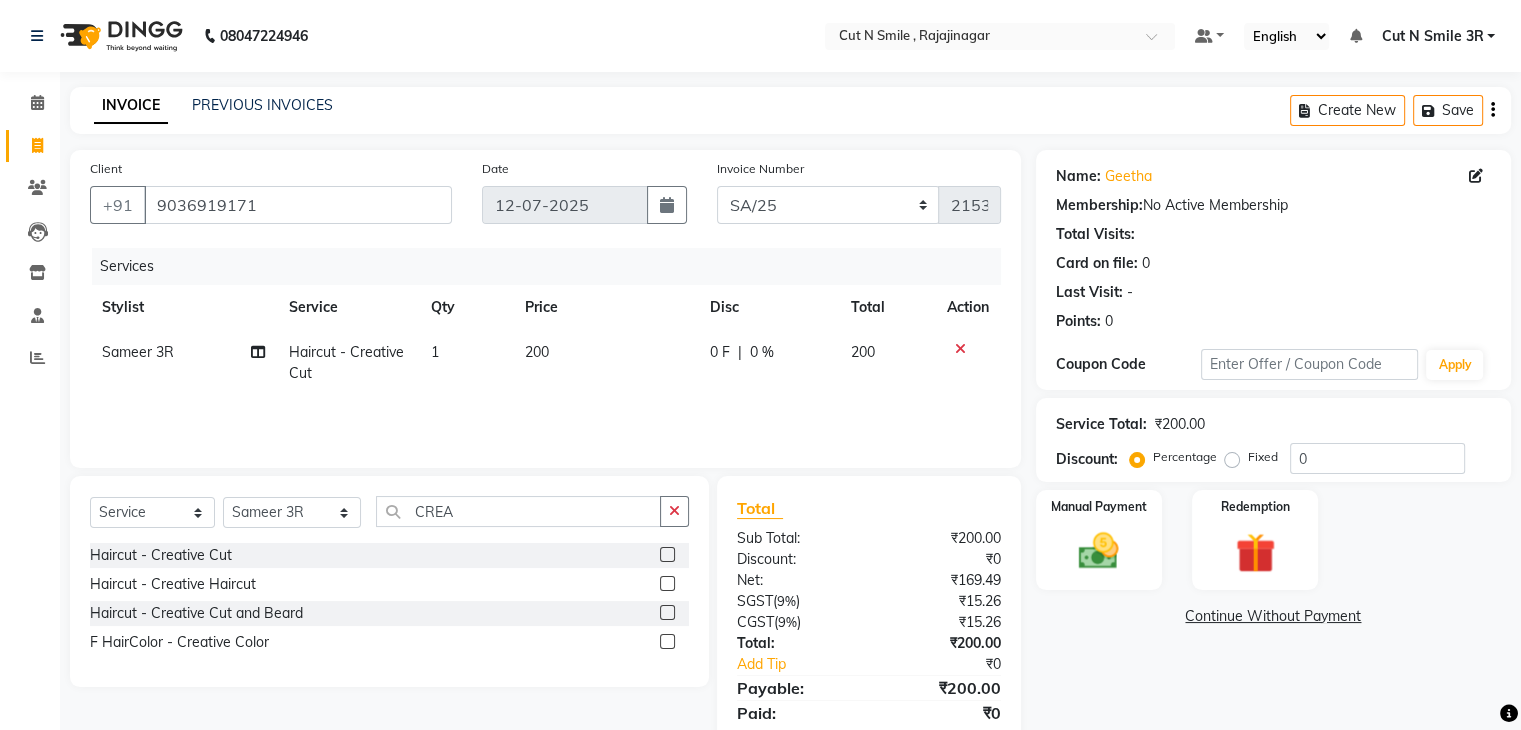 click 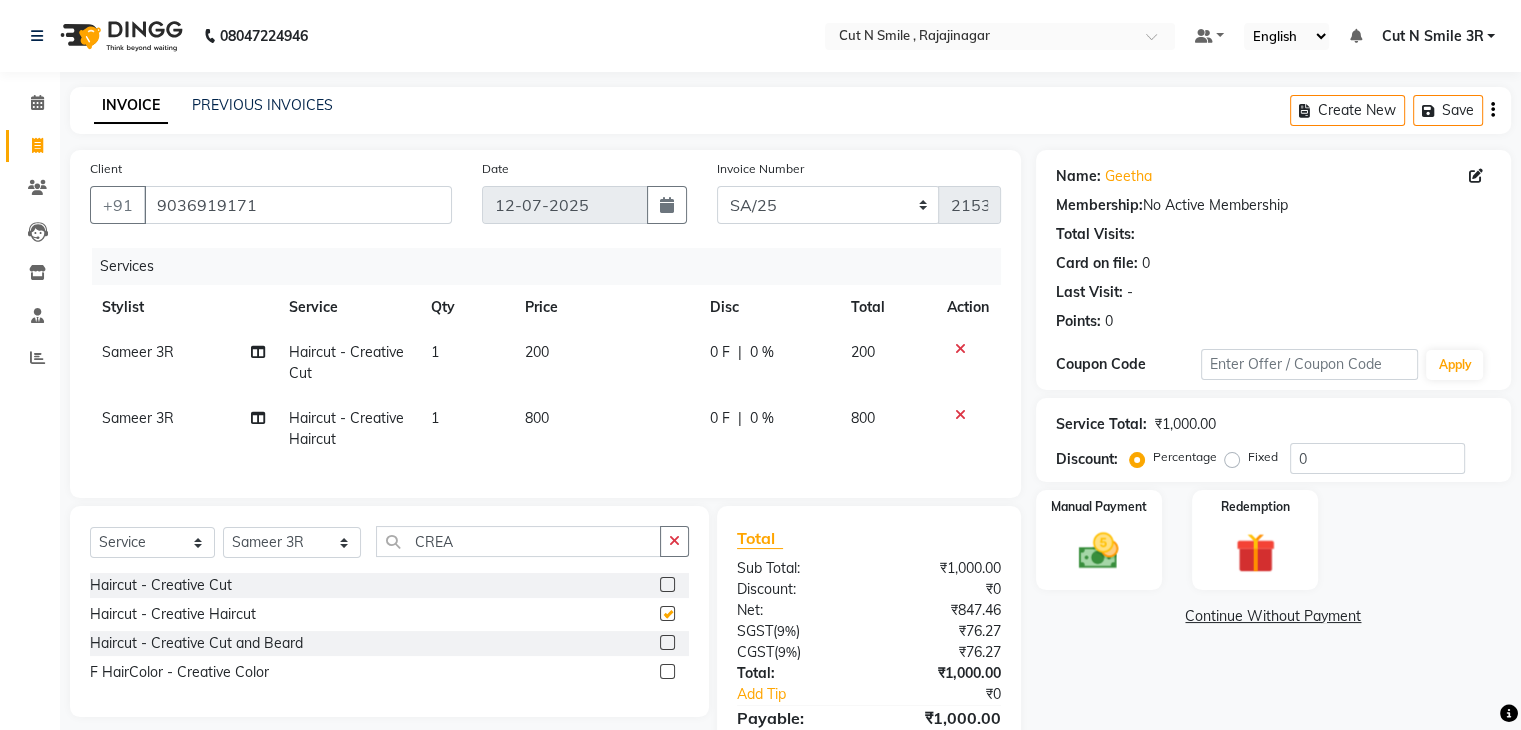 checkbox on "false" 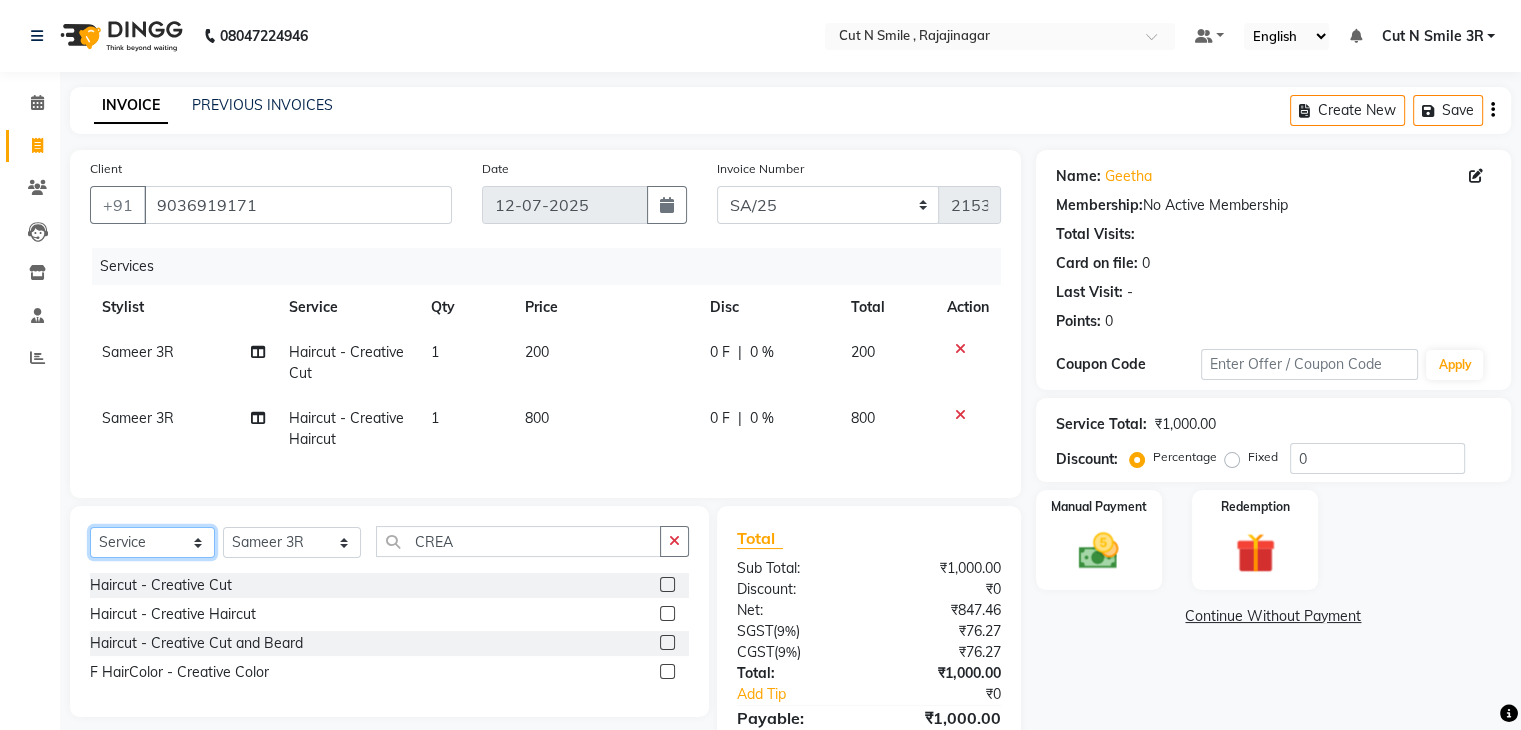 click on "Select  Service  Product  Membership  Package Voucher Prepaid Gift Card" 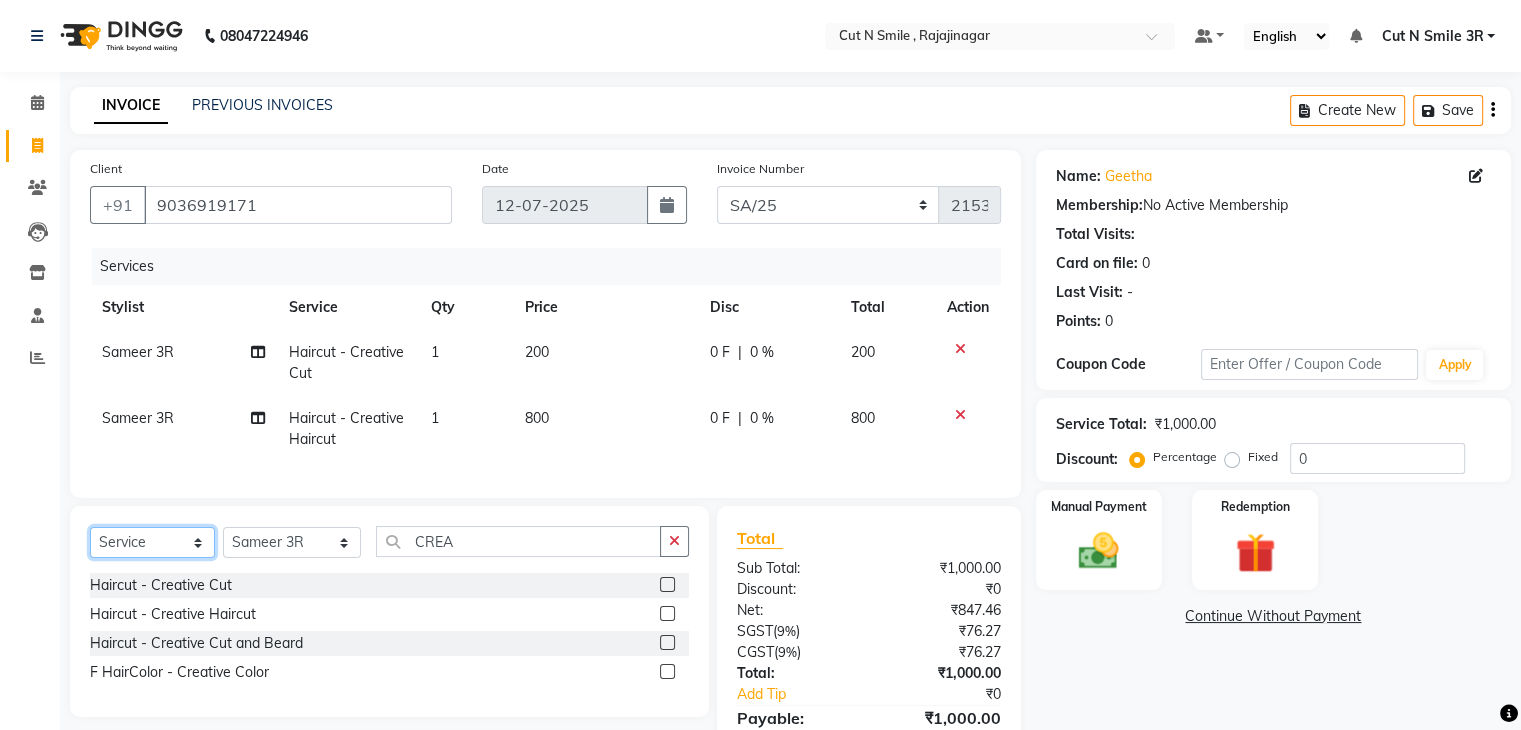 select on "product" 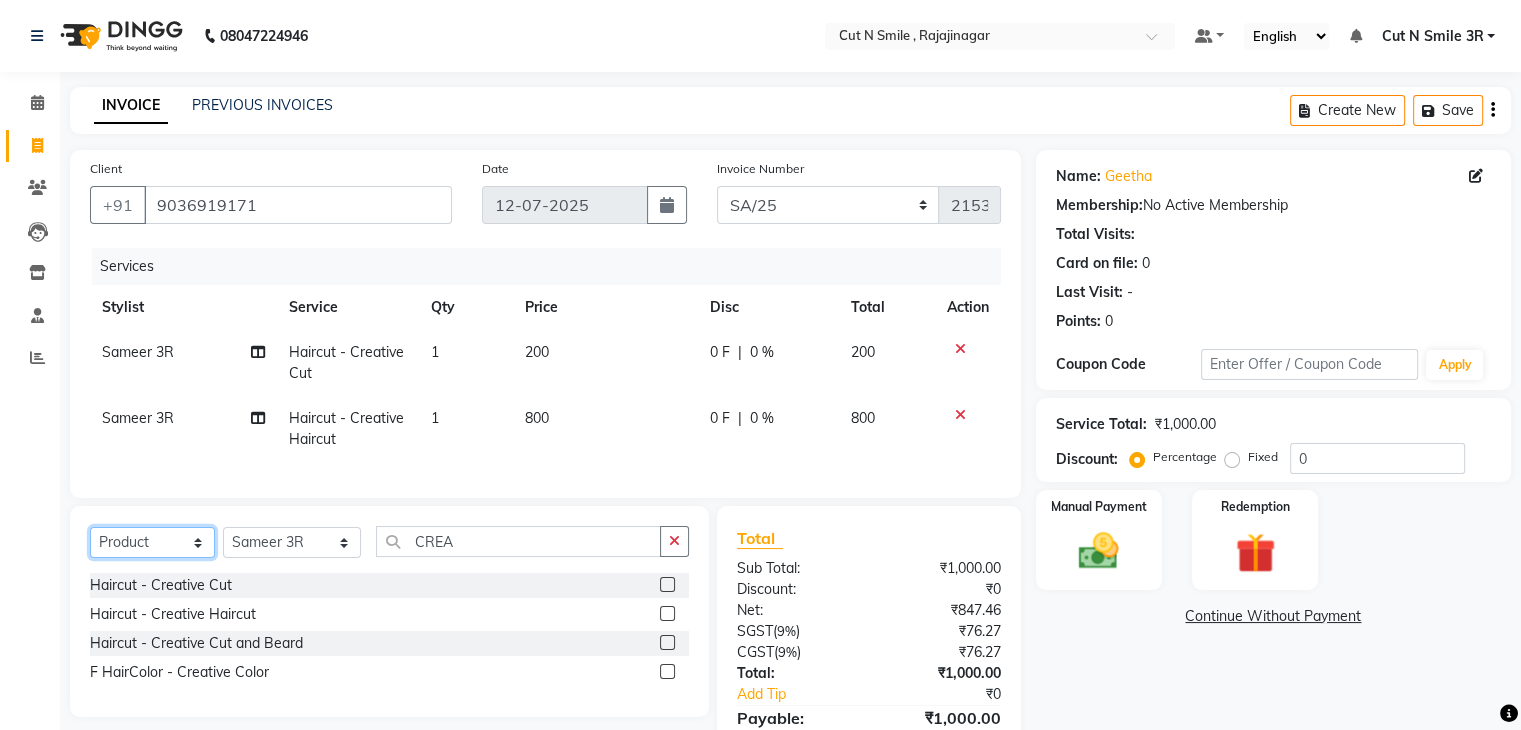 click on "Select  Service  Product  Membership  Package Voucher Prepaid Gift Card" 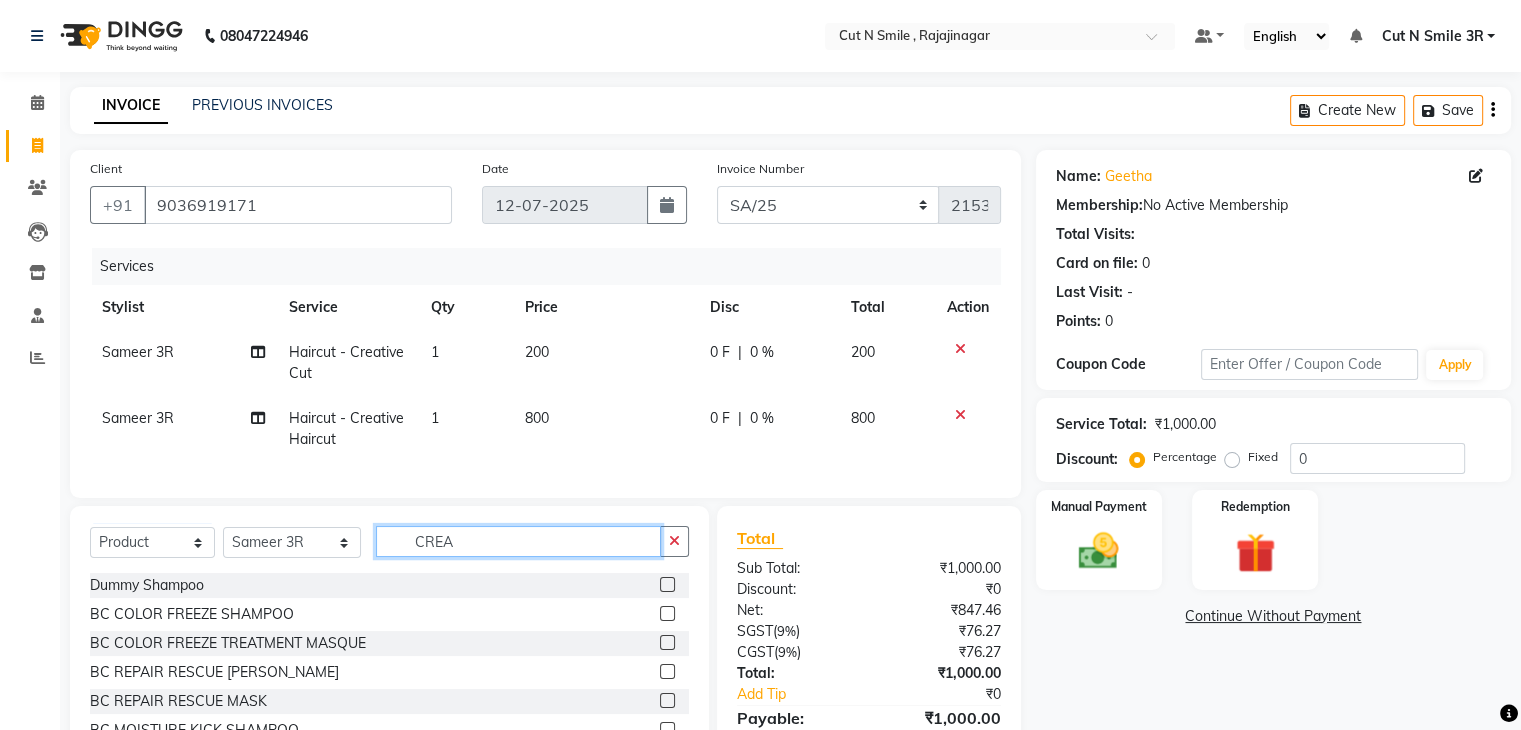 click on "CREA" 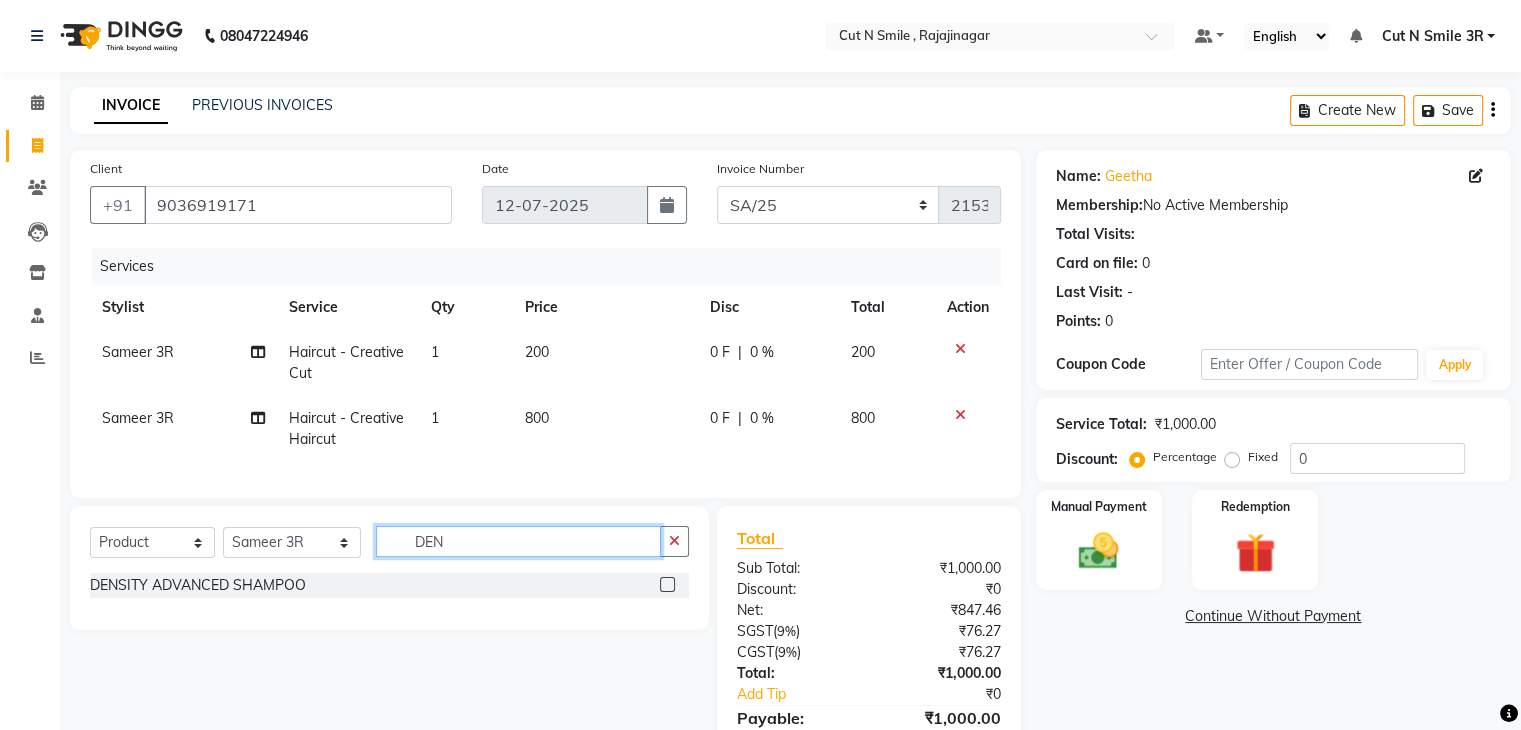 type on "DEN" 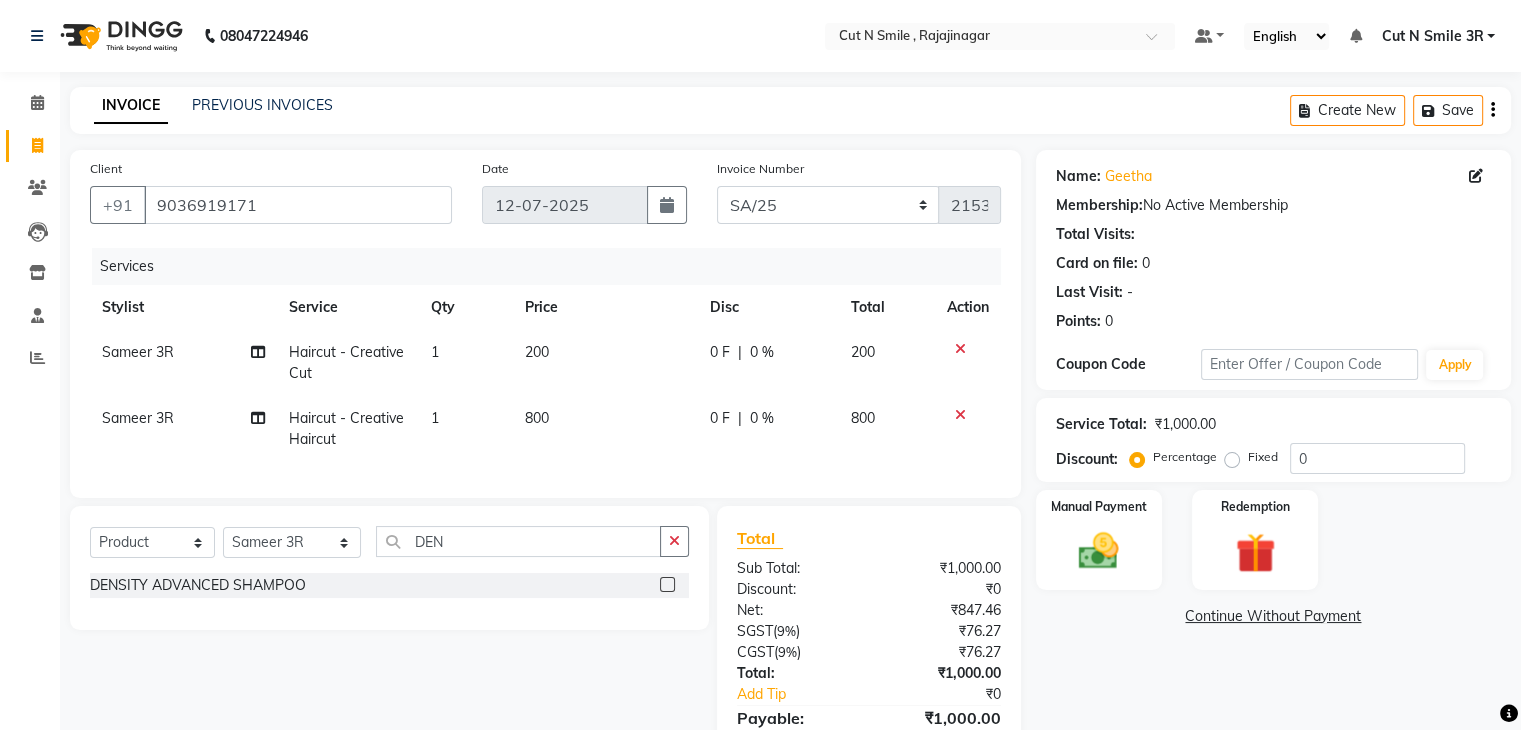 click 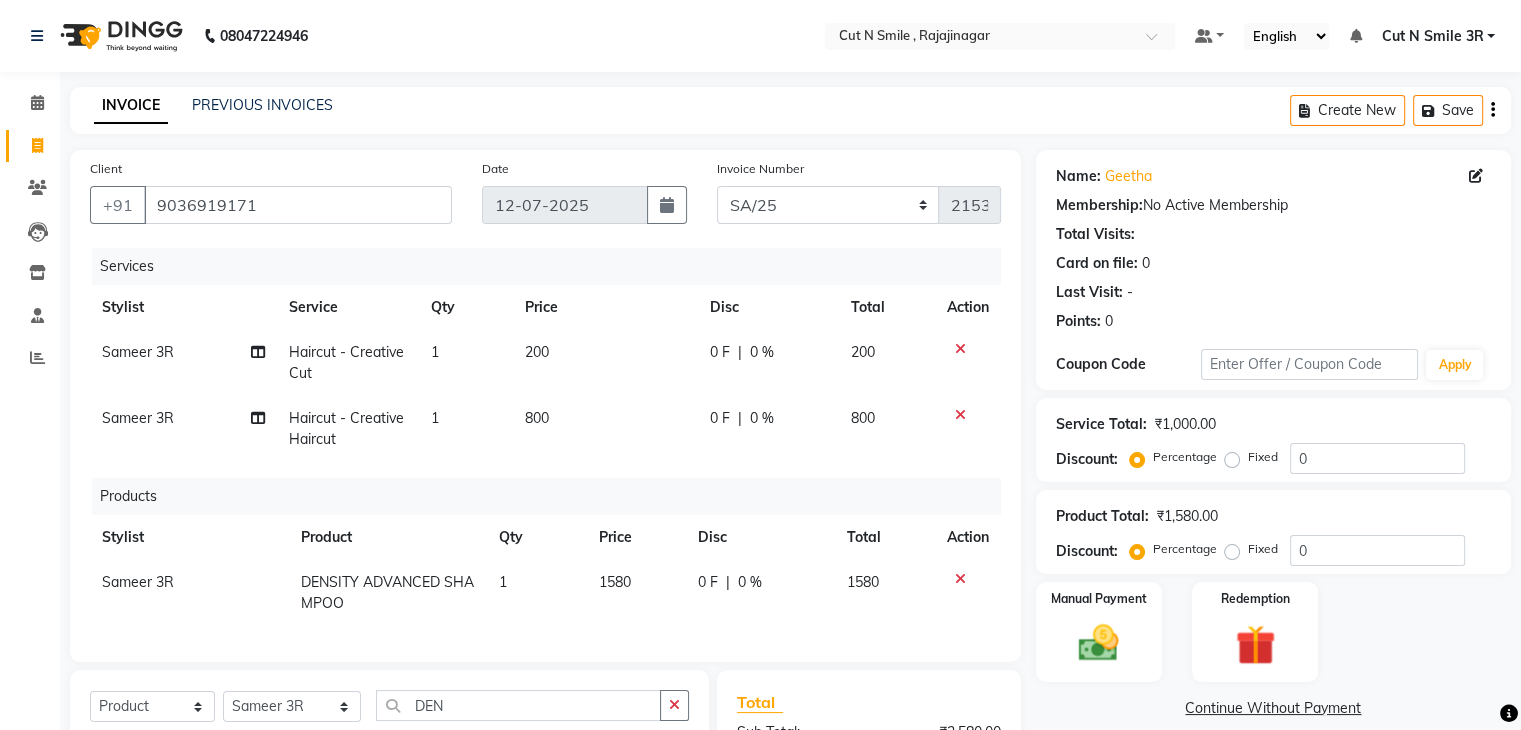 checkbox on "false" 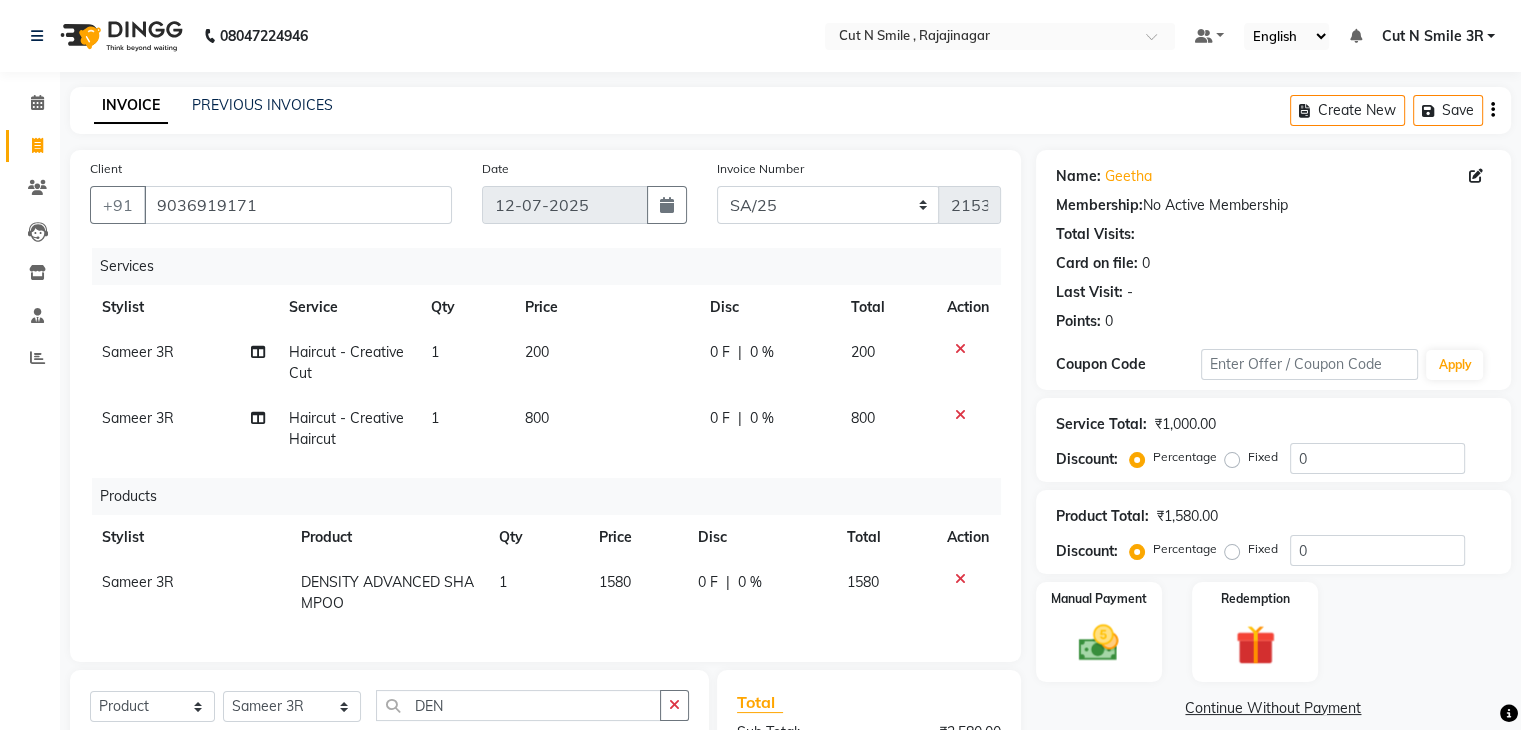click on "1580" 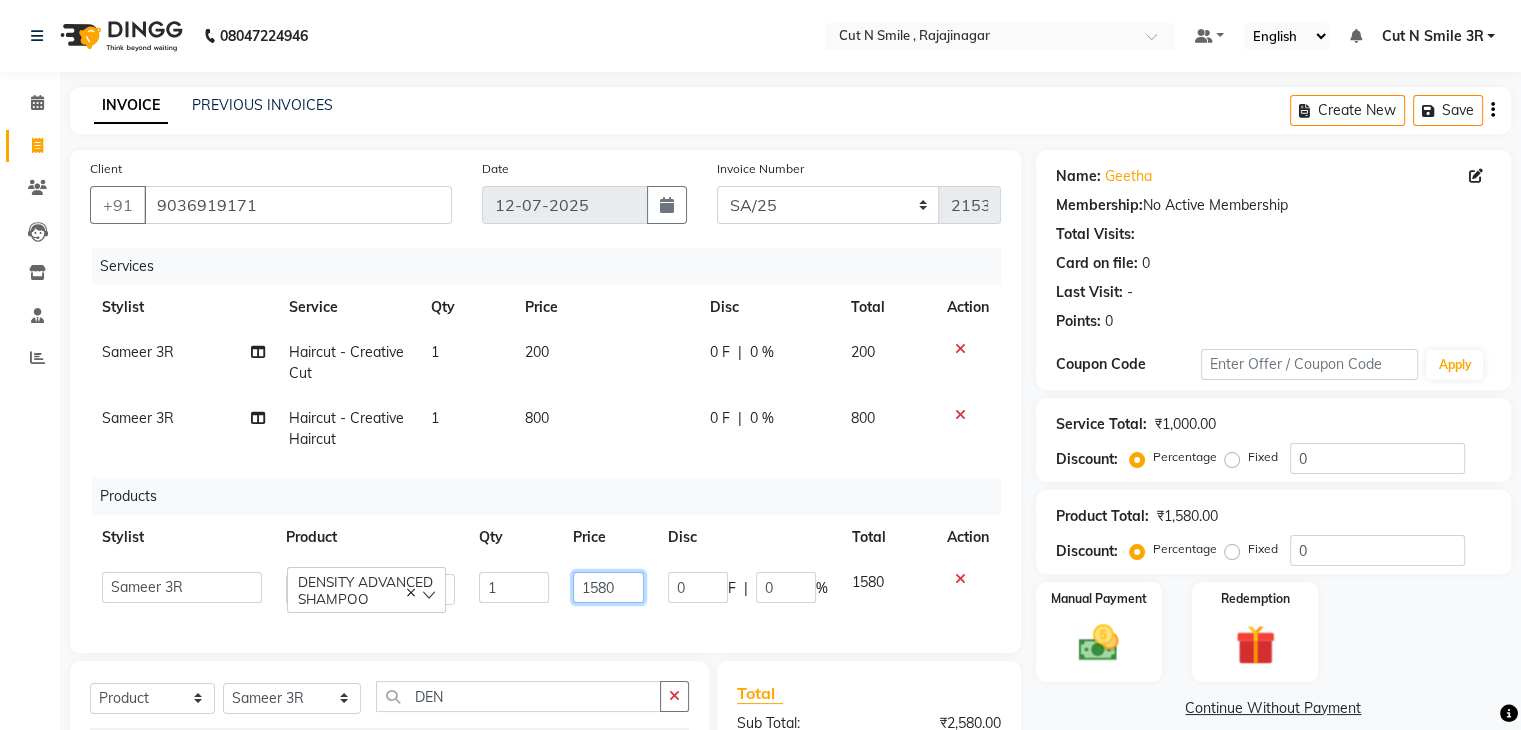 click on "1580" 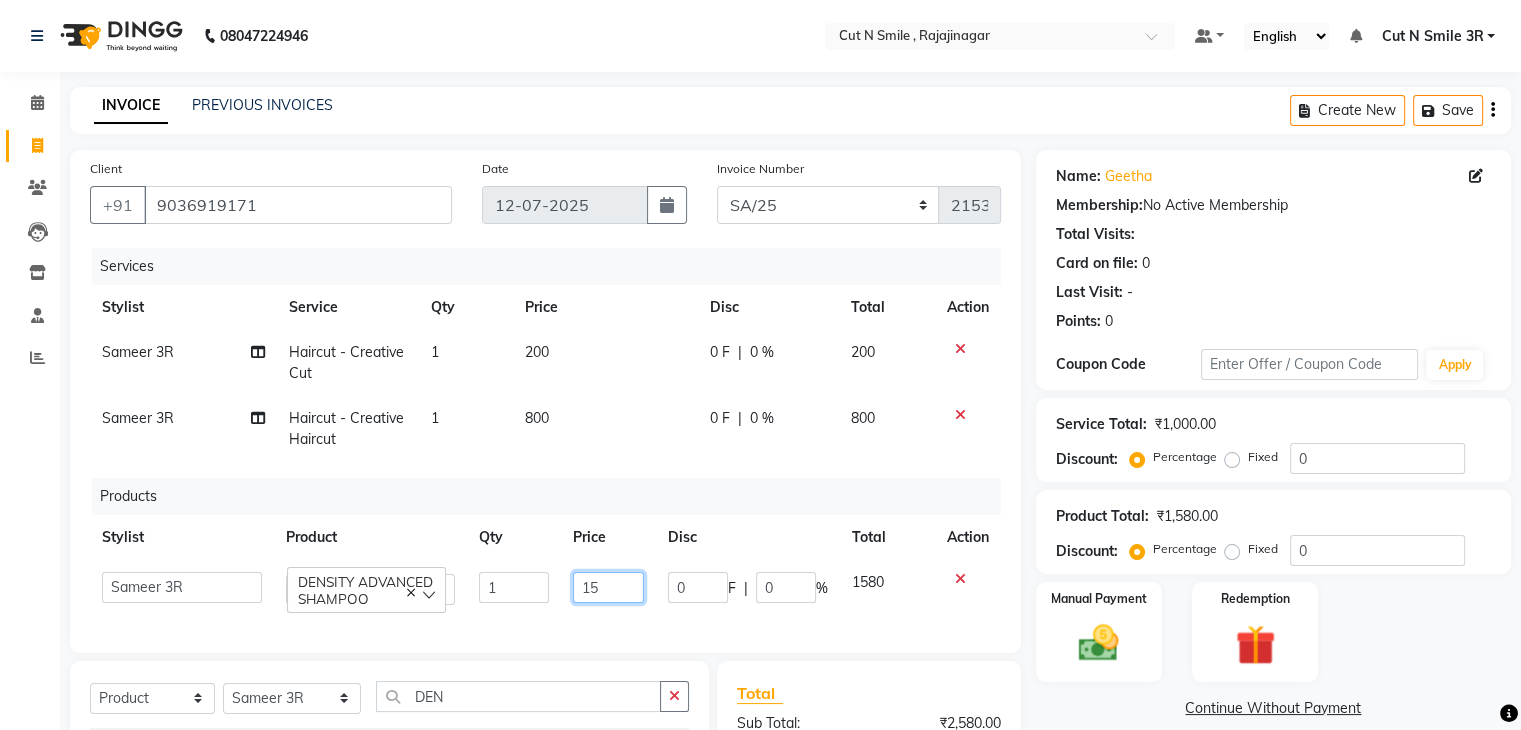 type on "1" 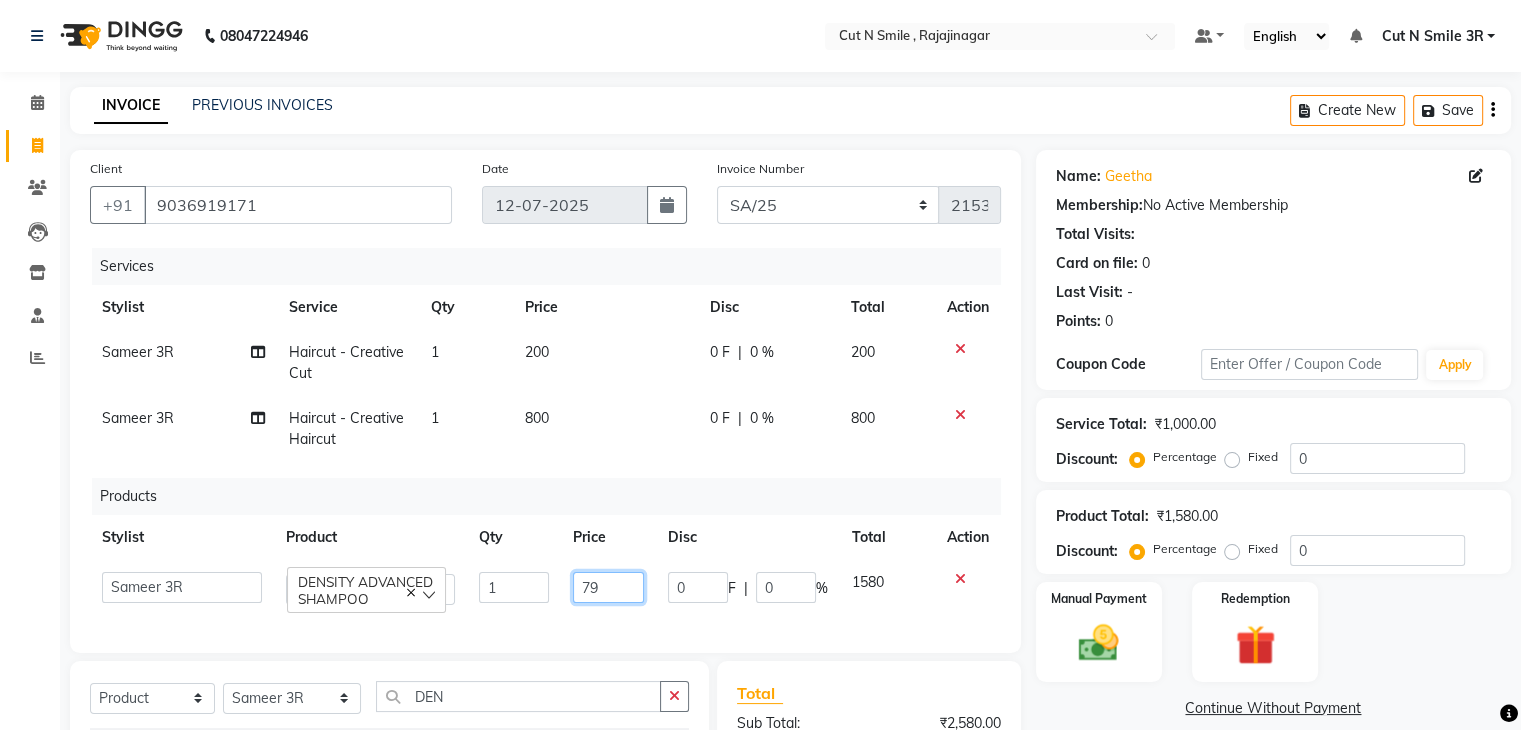 type on "790" 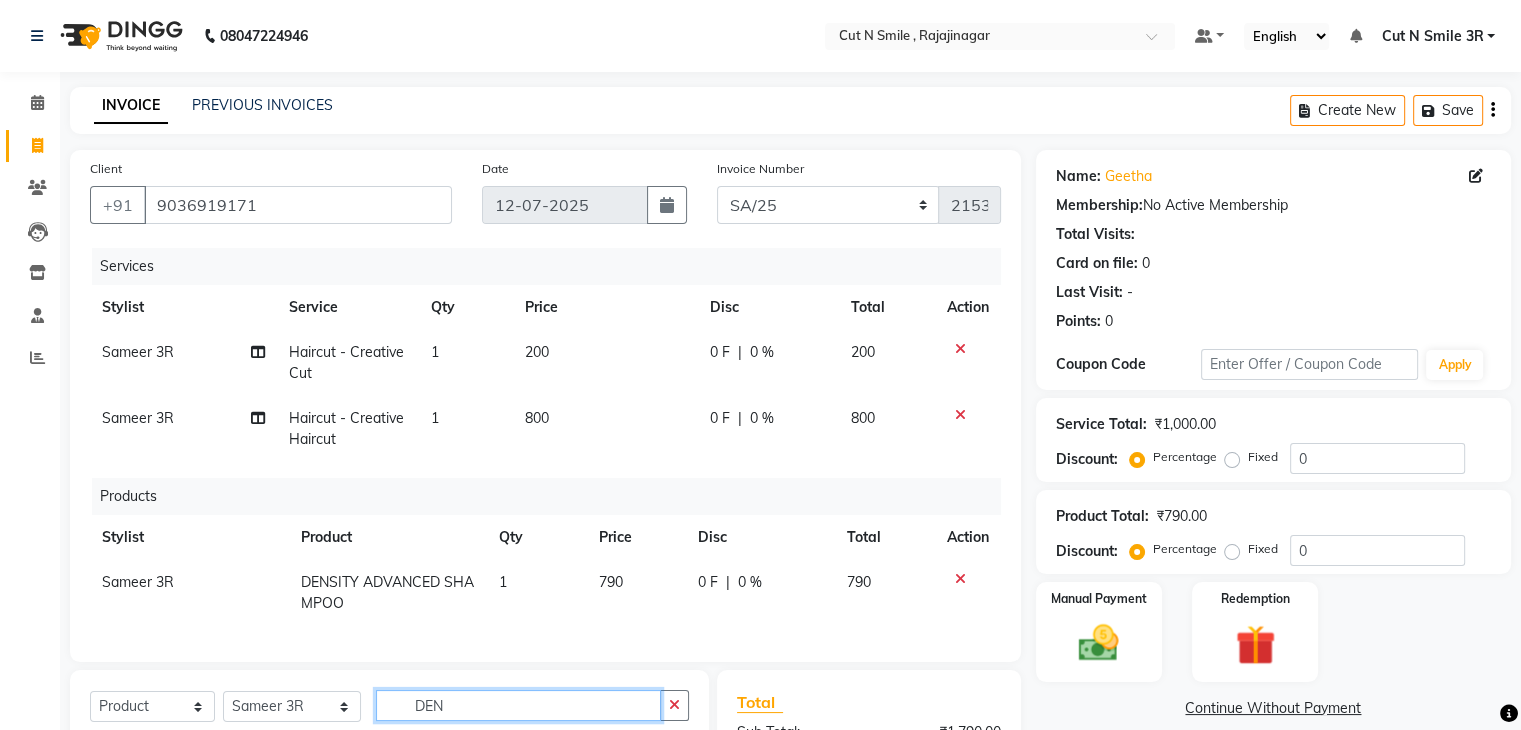 click on "DEN" 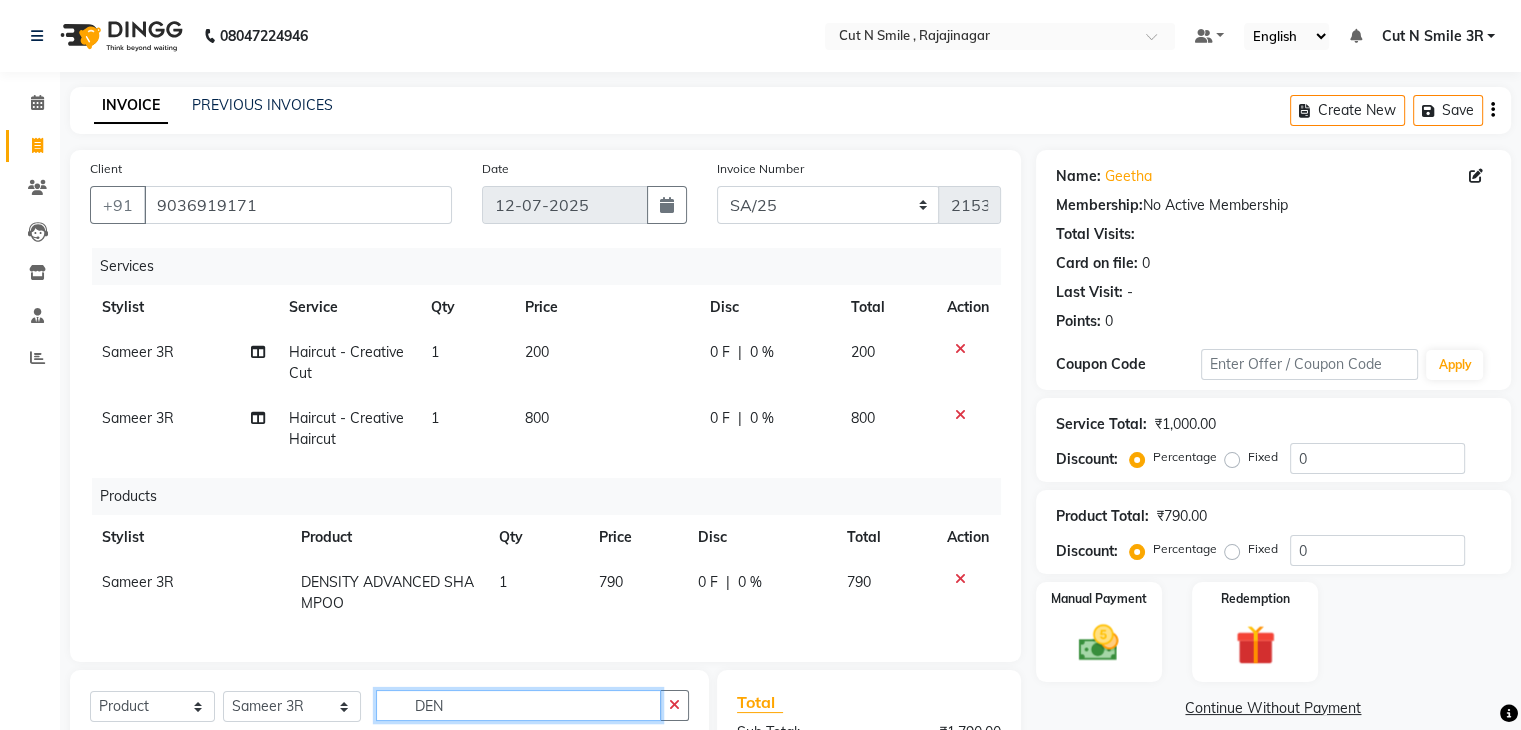 scroll, scrollTop: 280, scrollLeft: 0, axis: vertical 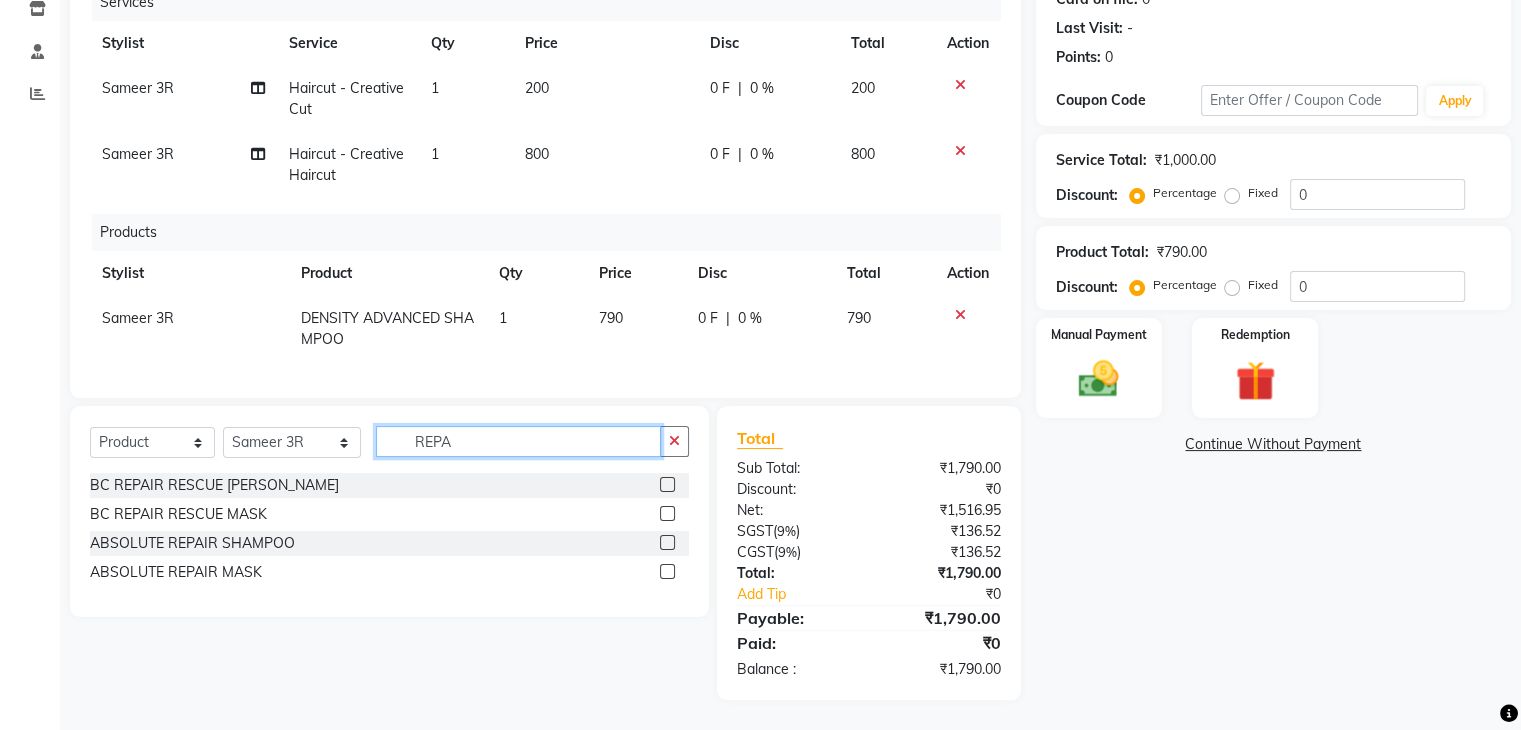 type on "REPA" 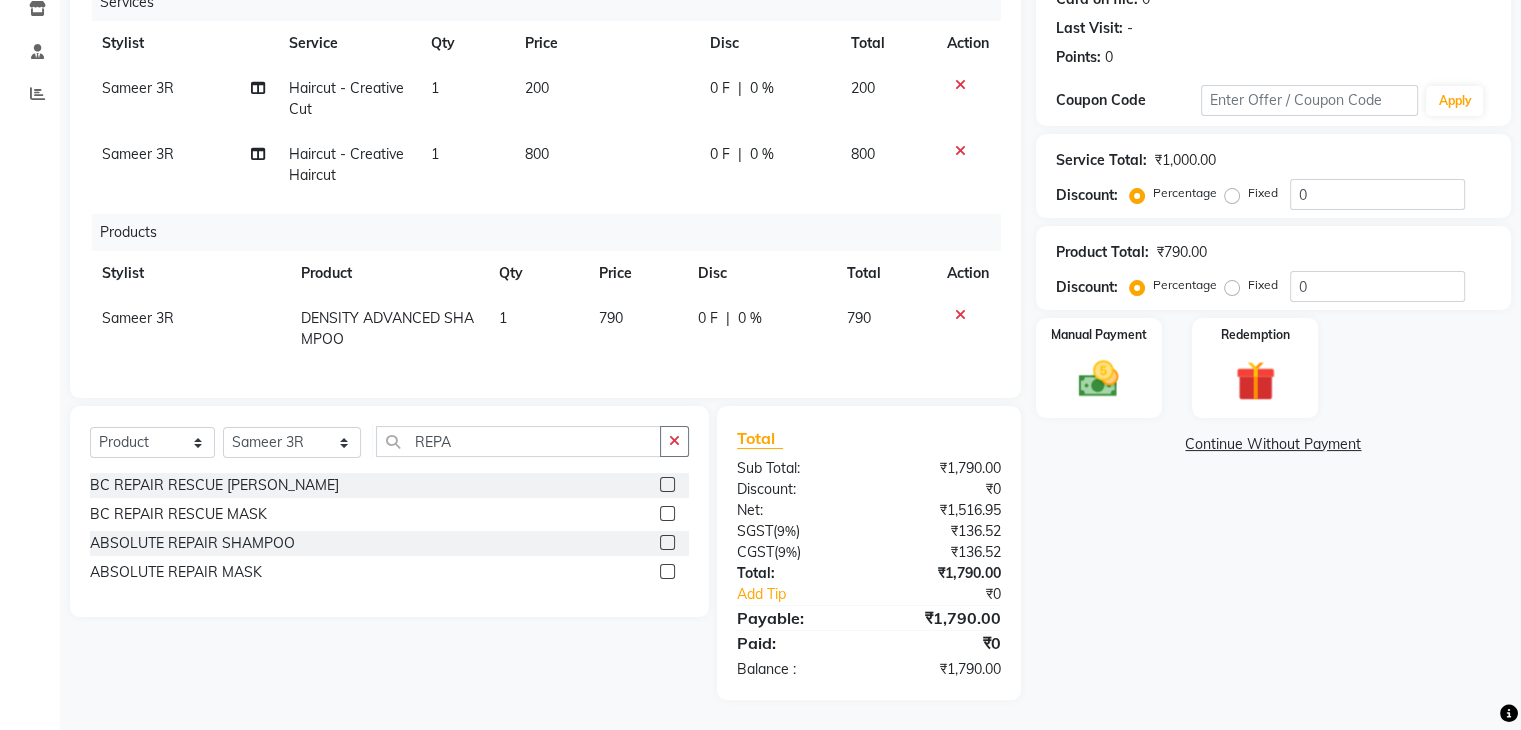 click 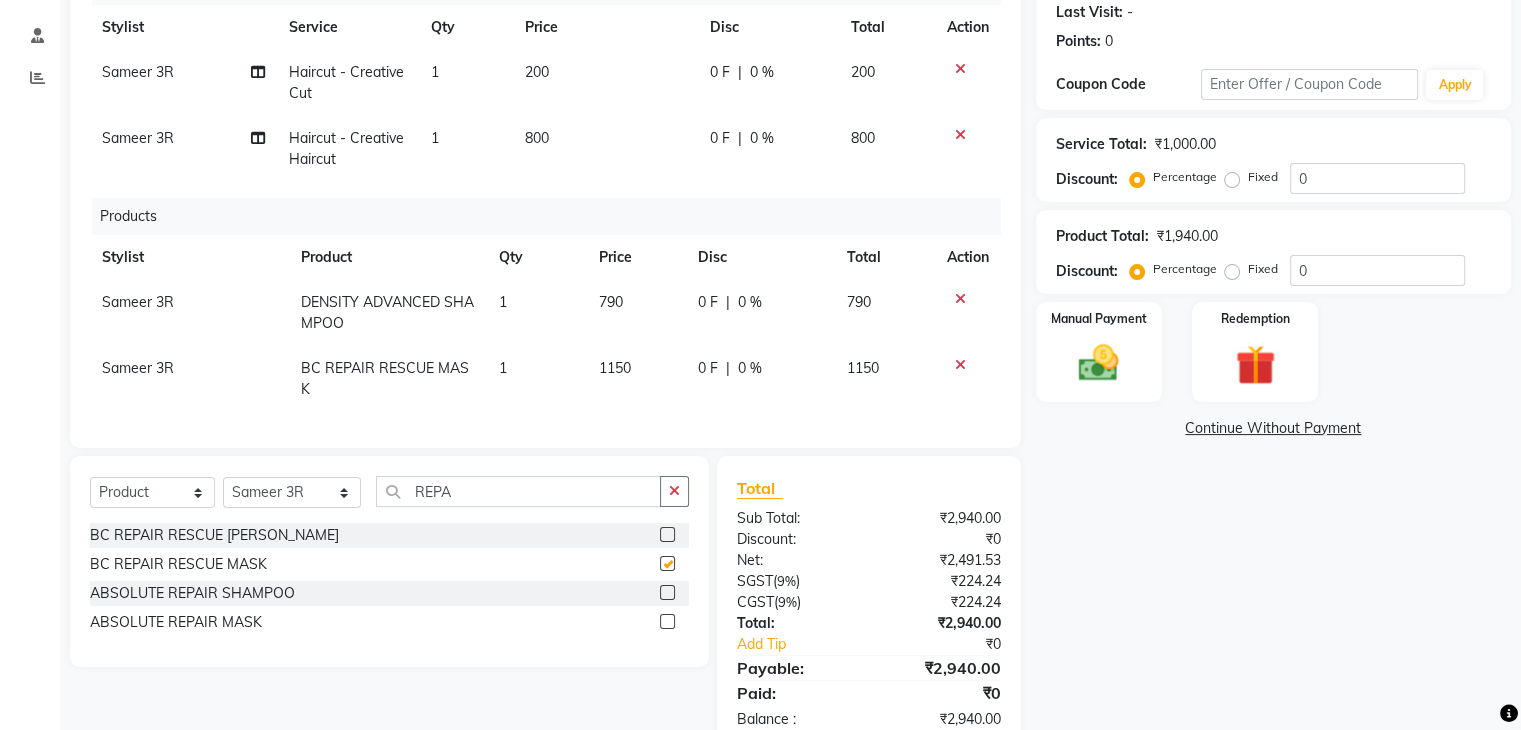 checkbox on "false" 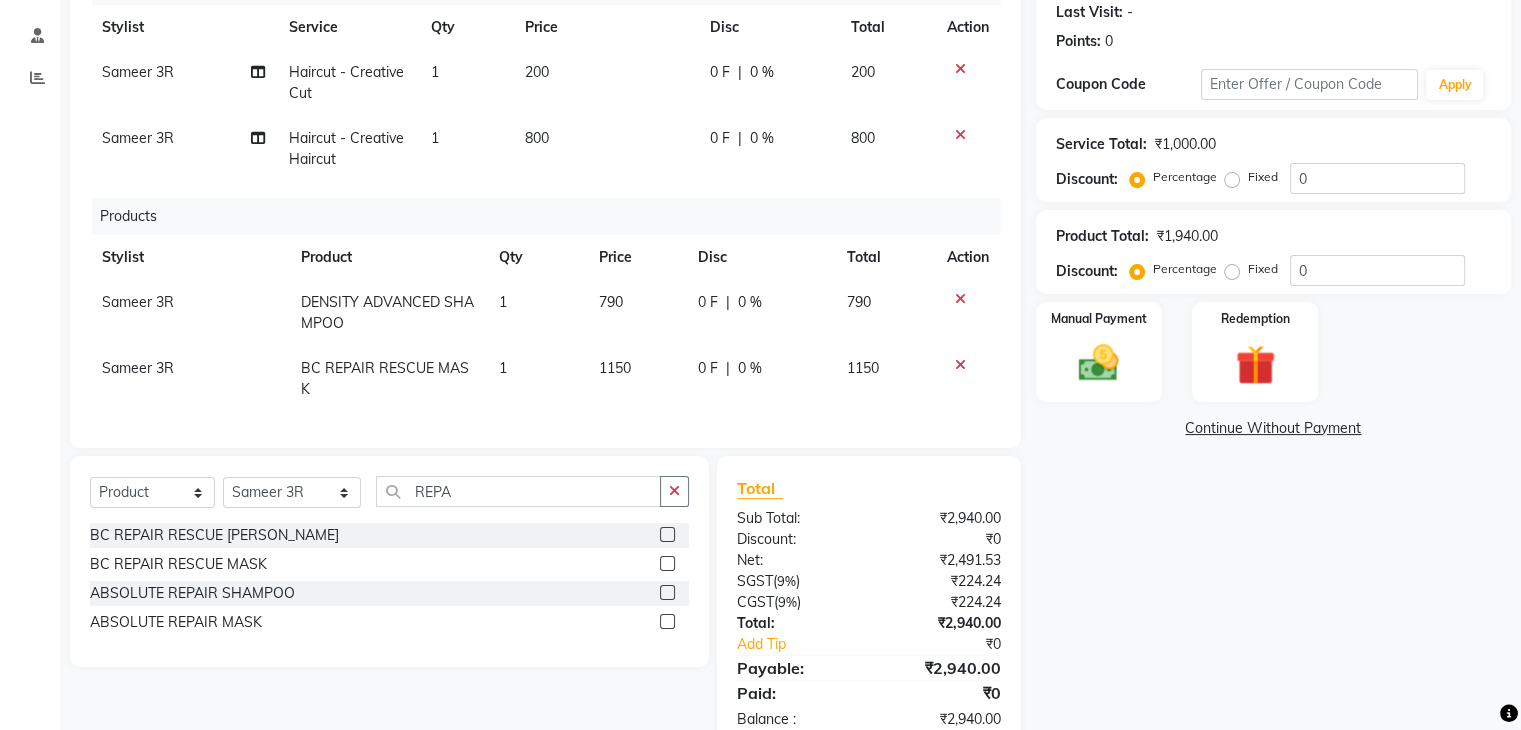 click on "Fixed" 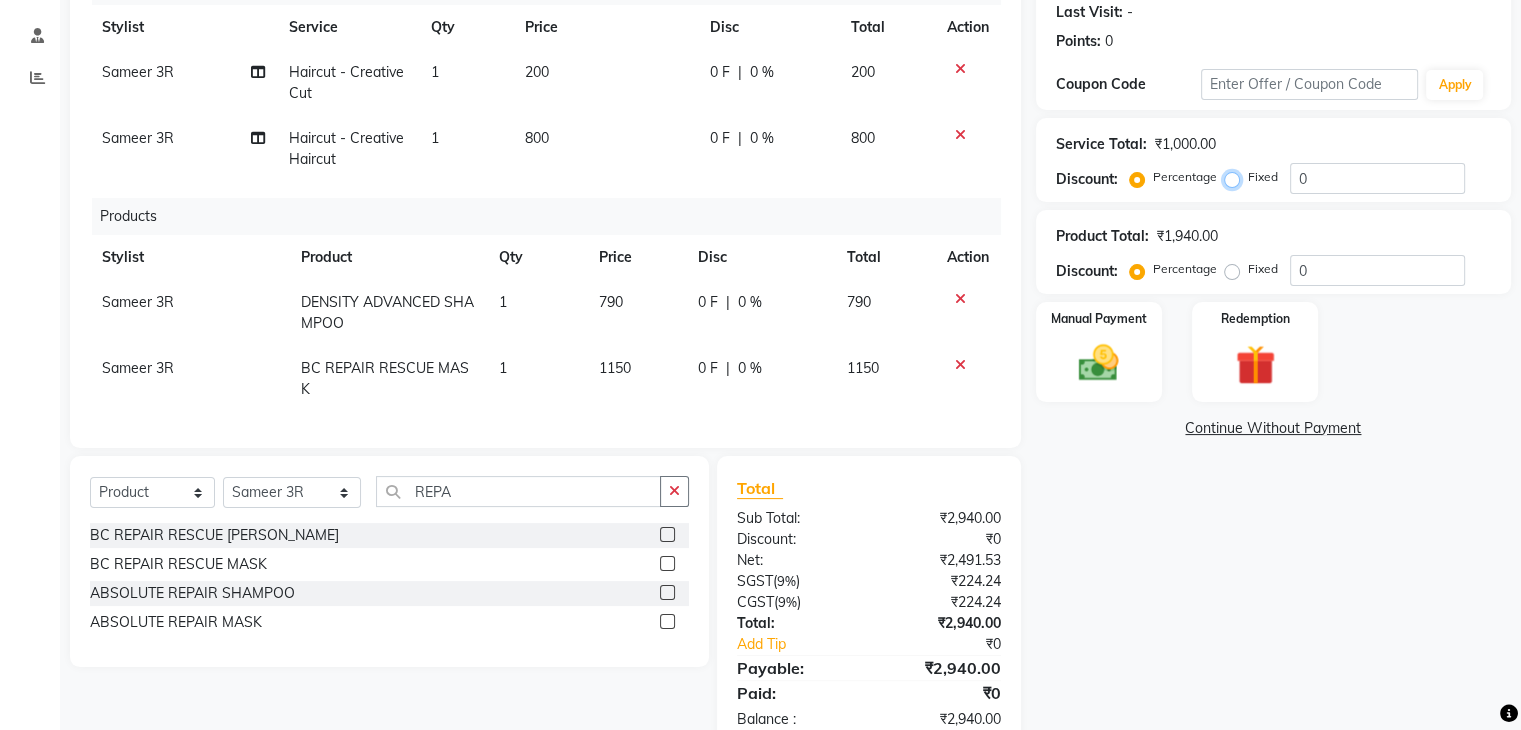 click on "Fixed" at bounding box center (1236, 177) 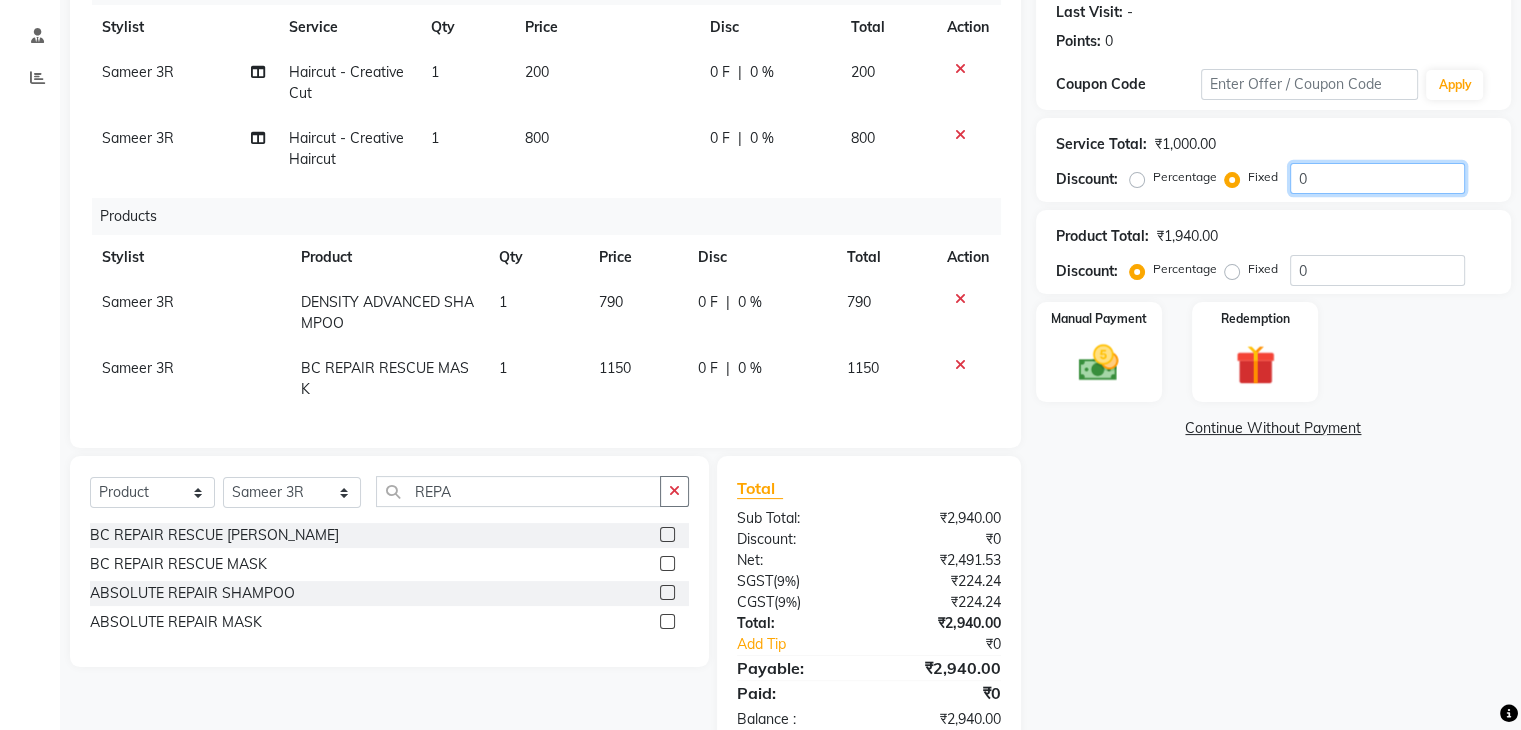 click on "0" 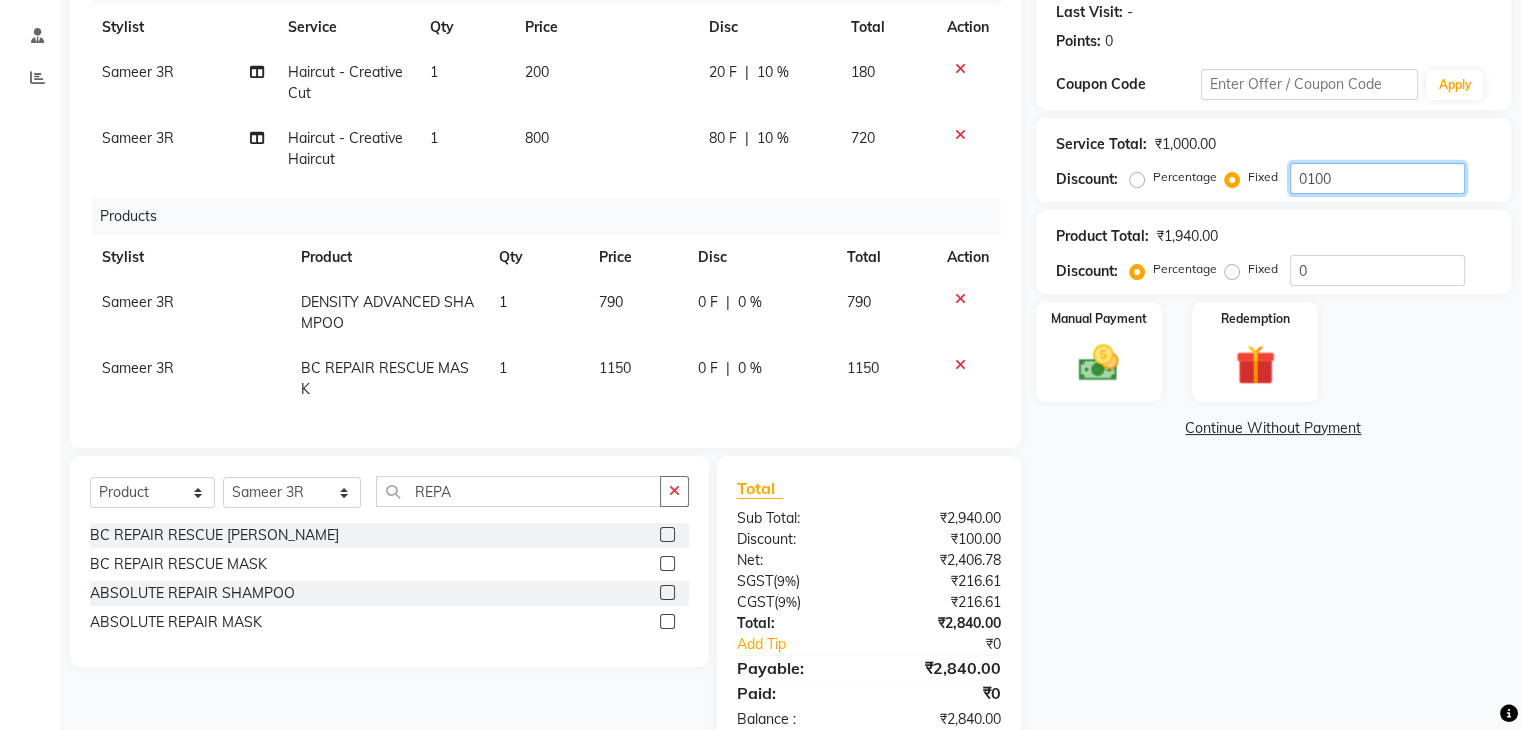 type on "0100" 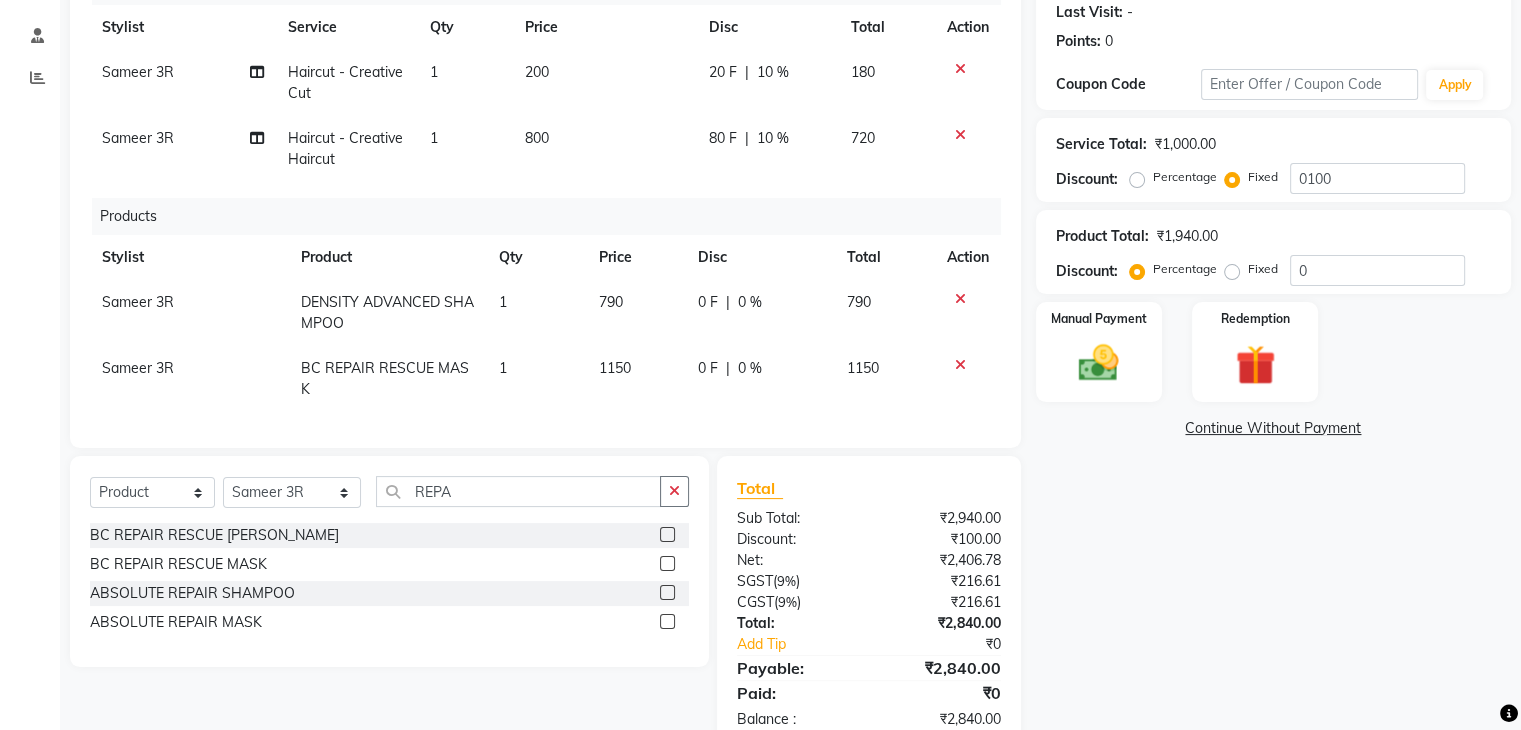 click on "Name: Geetha  Membership:  No Active Membership  Total Visits:   Card on file:  0 Last Visit:   - Points:   0  Coupon Code Apply Service Total:  ₹1,000.00  Discount:  Percentage   Fixed  0100 Product Total:  ₹1,940.00  Discount:  Percentage   Fixed  0 Manual Payment Redemption  Continue Without Payment" 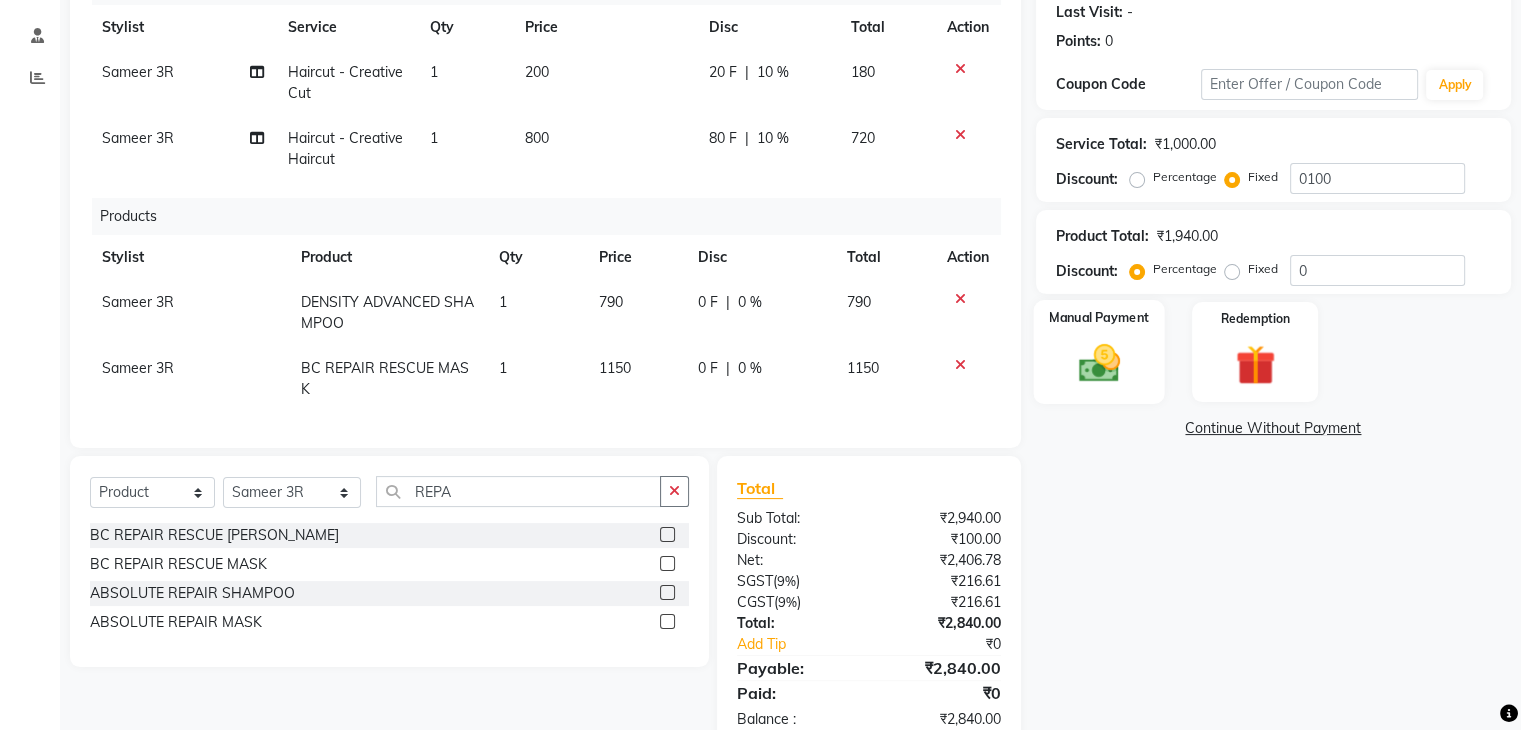 click 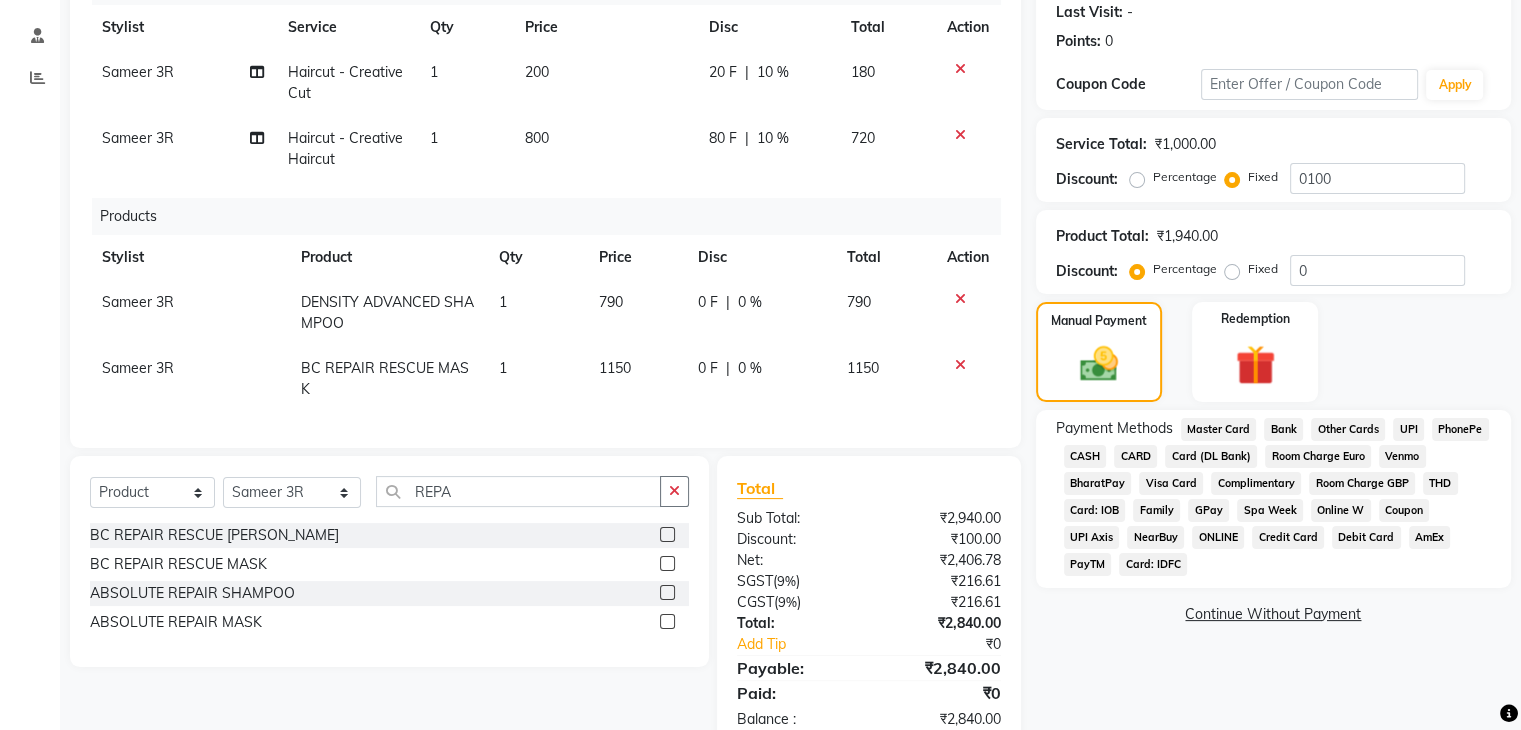 click on "CARD" 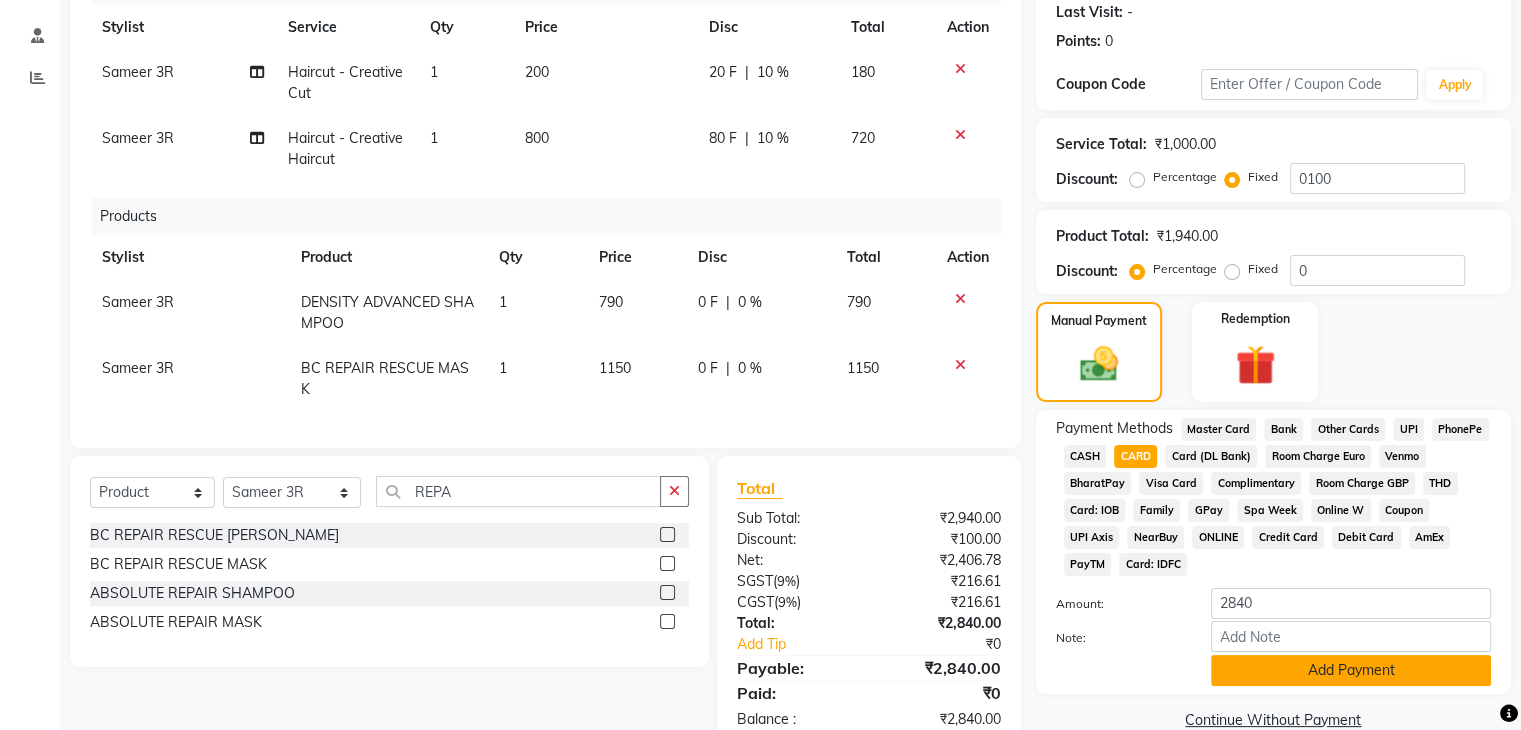 click on "Add Payment" 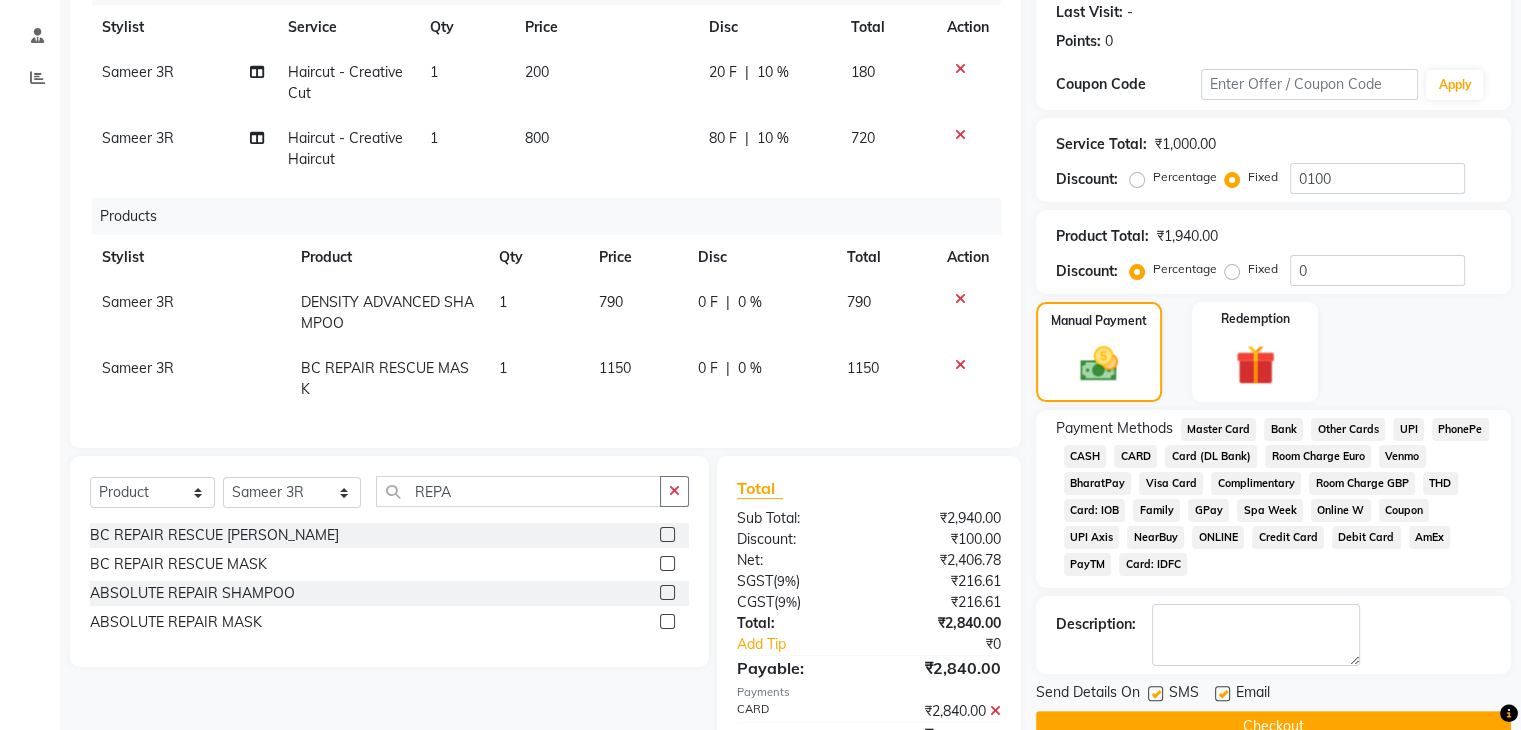 scroll, scrollTop: 367, scrollLeft: 0, axis: vertical 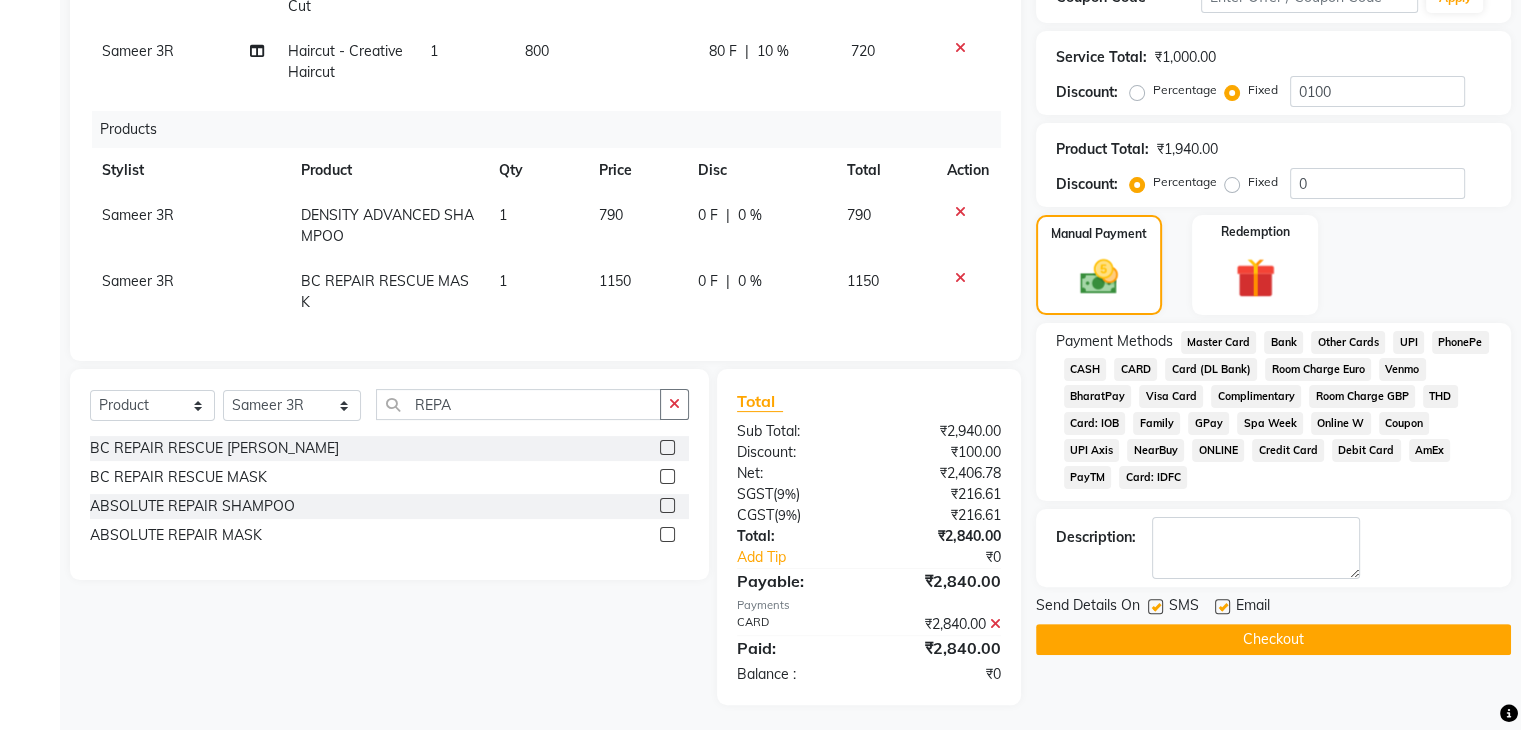 click on "Checkout" 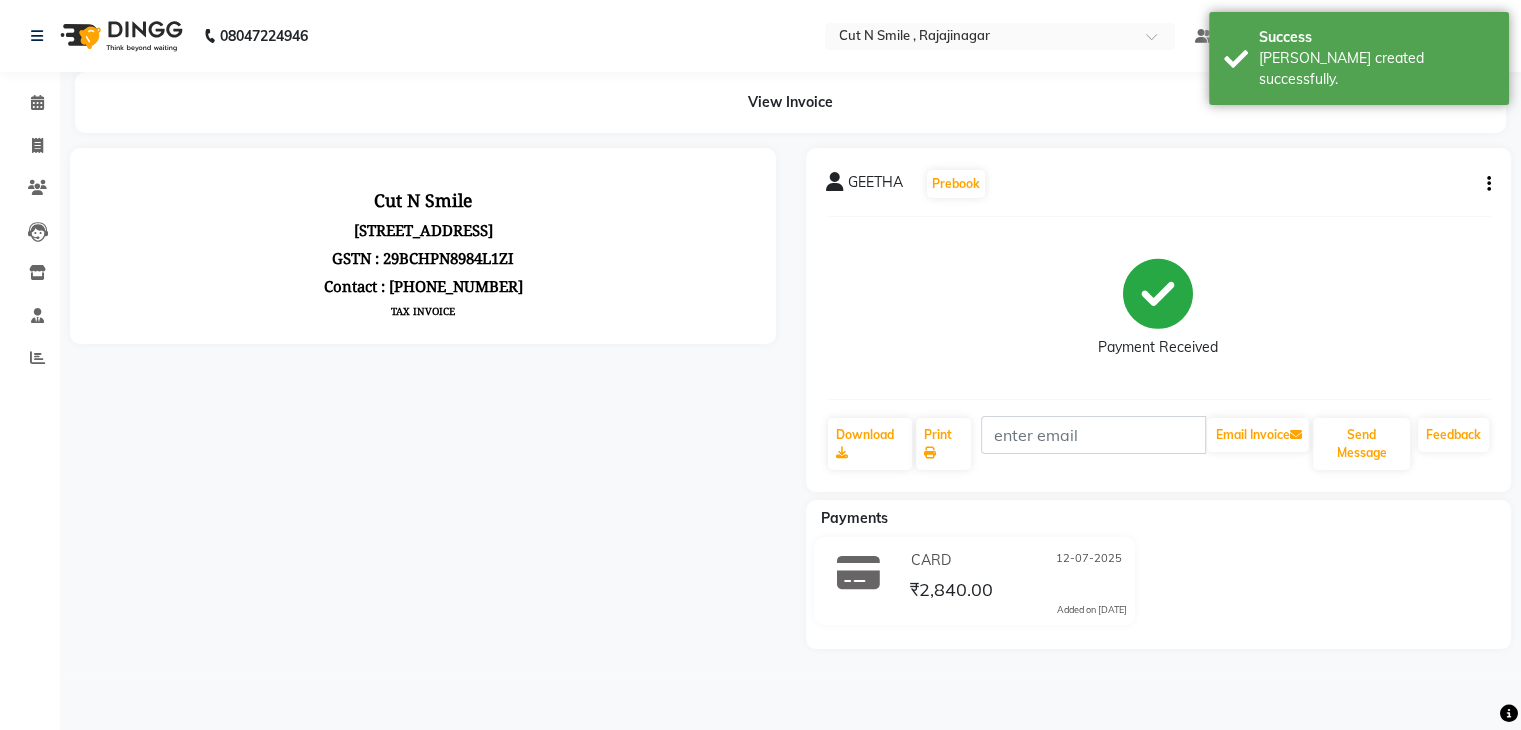 scroll, scrollTop: 0, scrollLeft: 0, axis: both 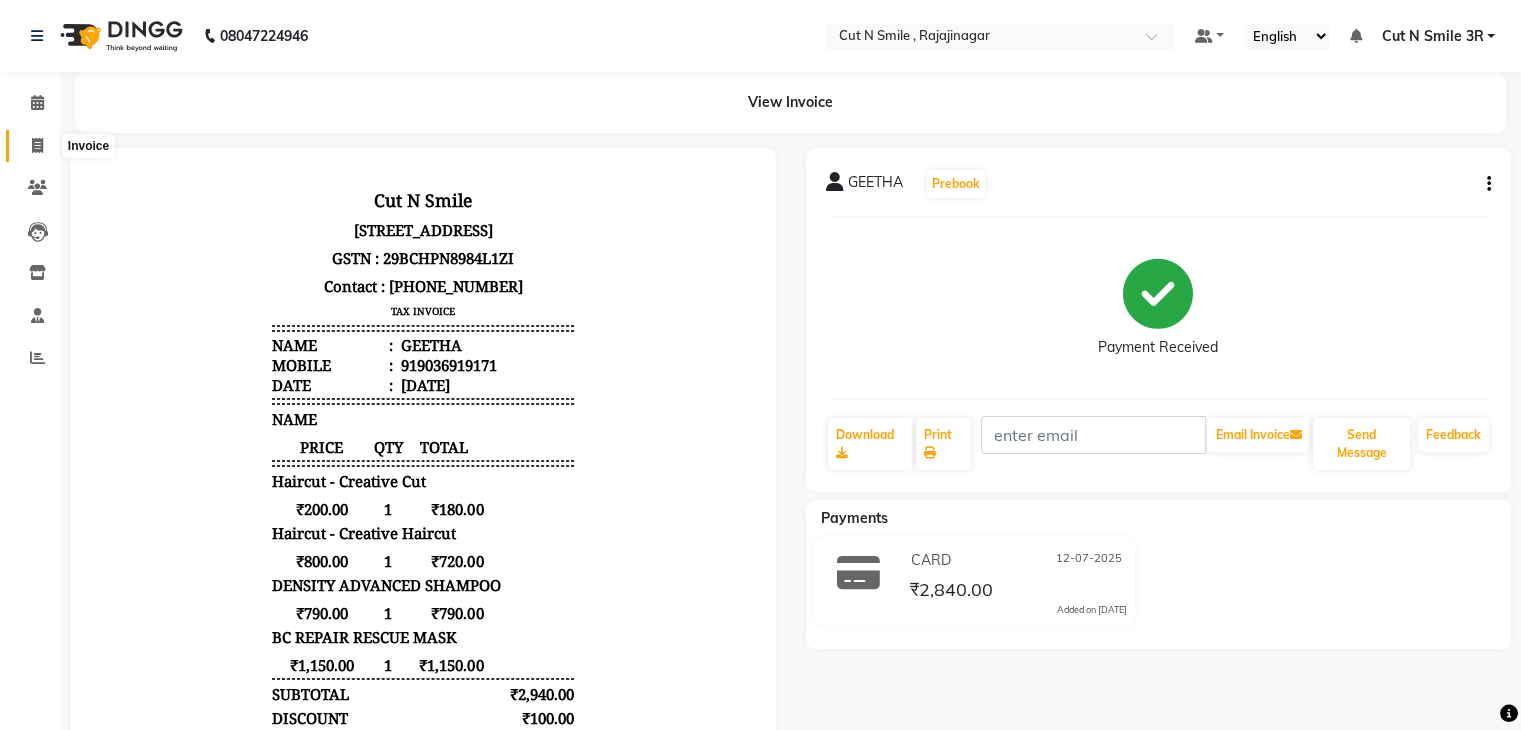 click 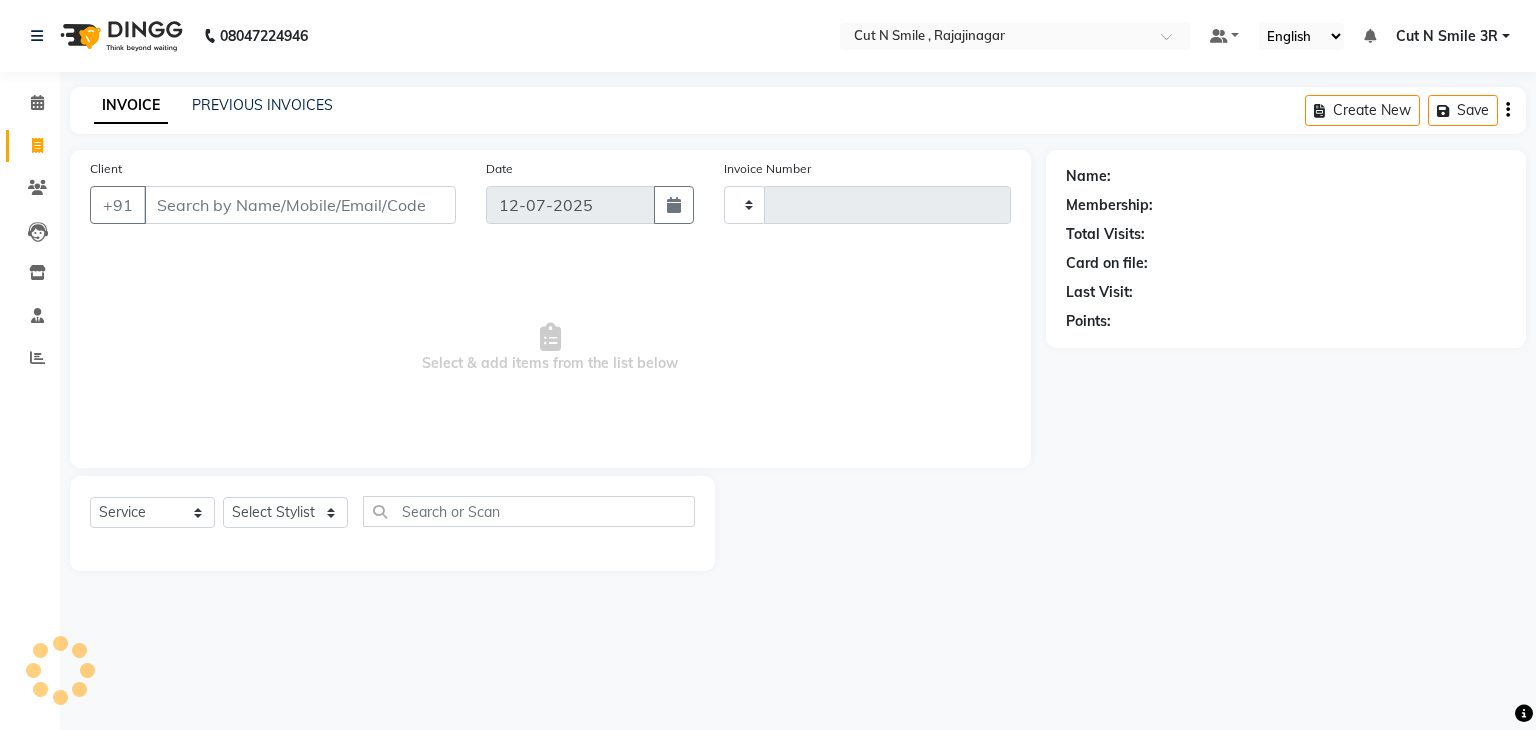 type on "107" 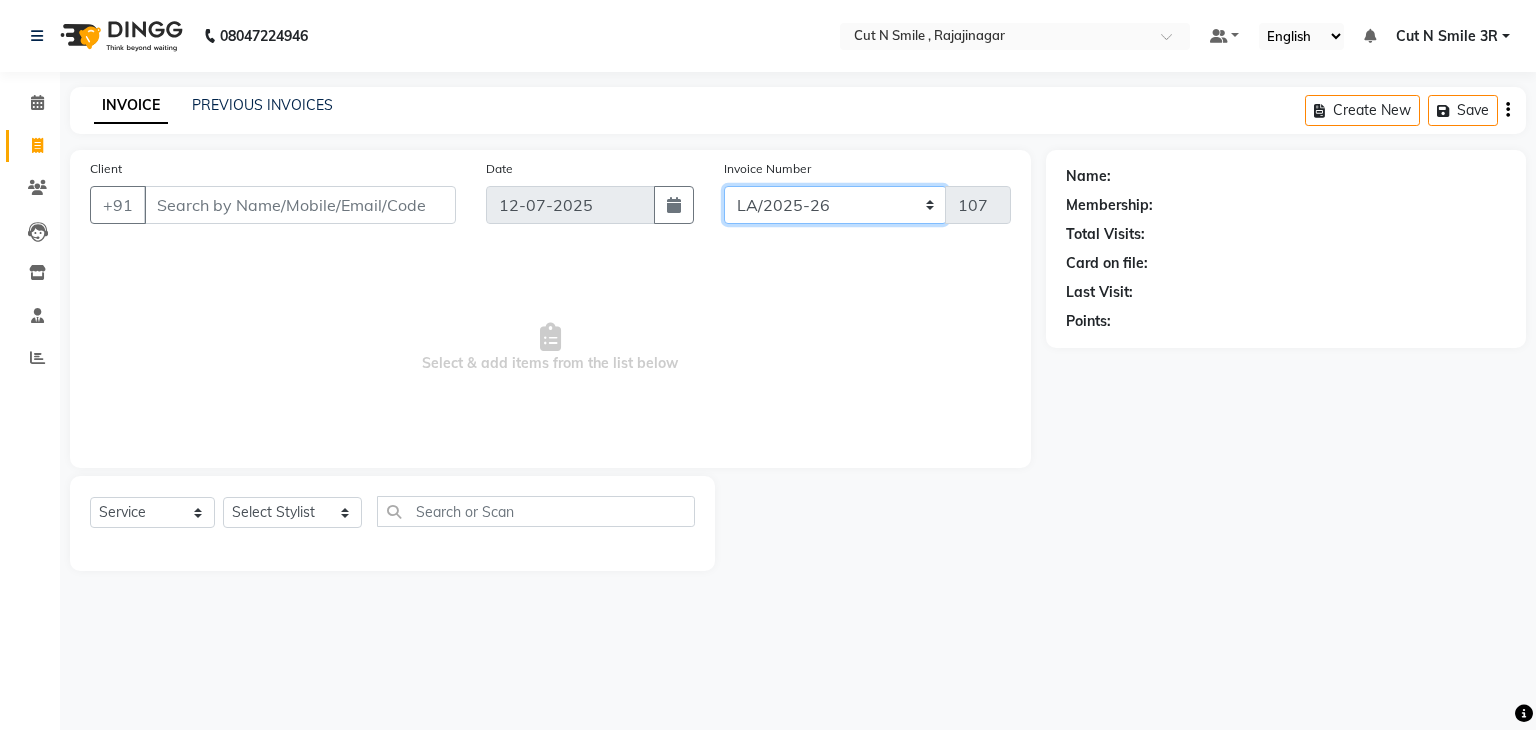 click on "[PERSON_NAME]/25-26 LA/2025-26 SH/25 CH/25 SA/25" 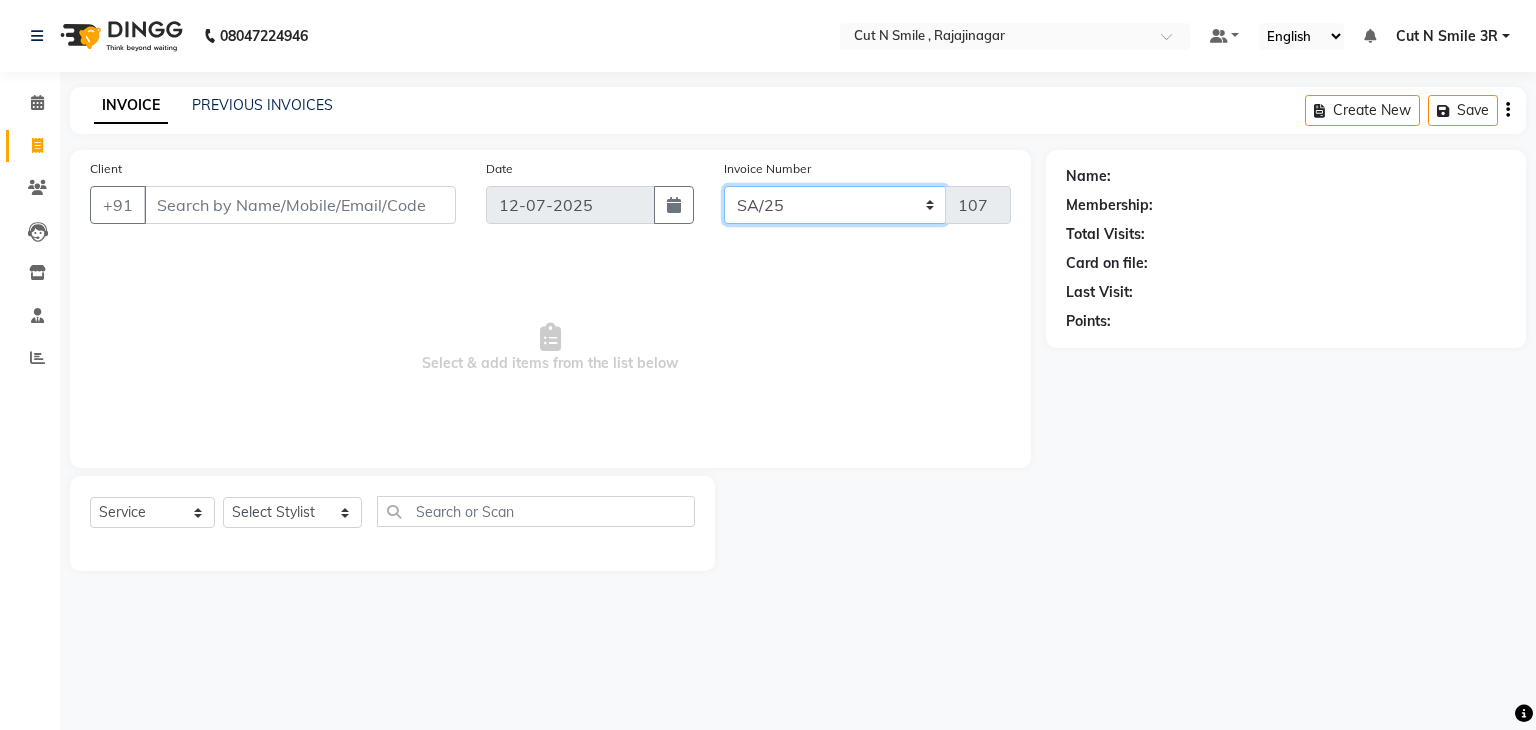click on "[PERSON_NAME]/25-26 LA/2025-26 SH/25 CH/25 SA/25" 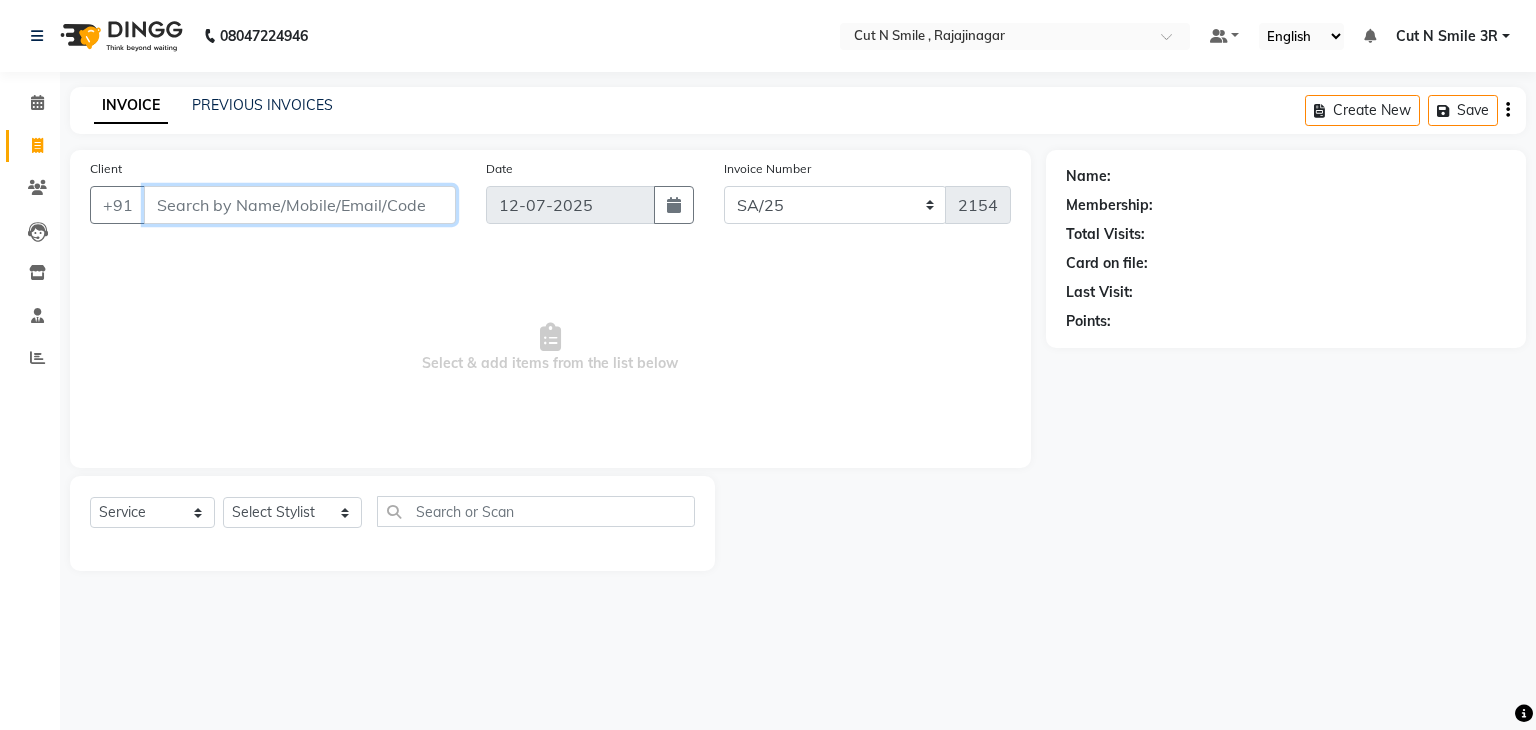 click on "Client" at bounding box center [300, 205] 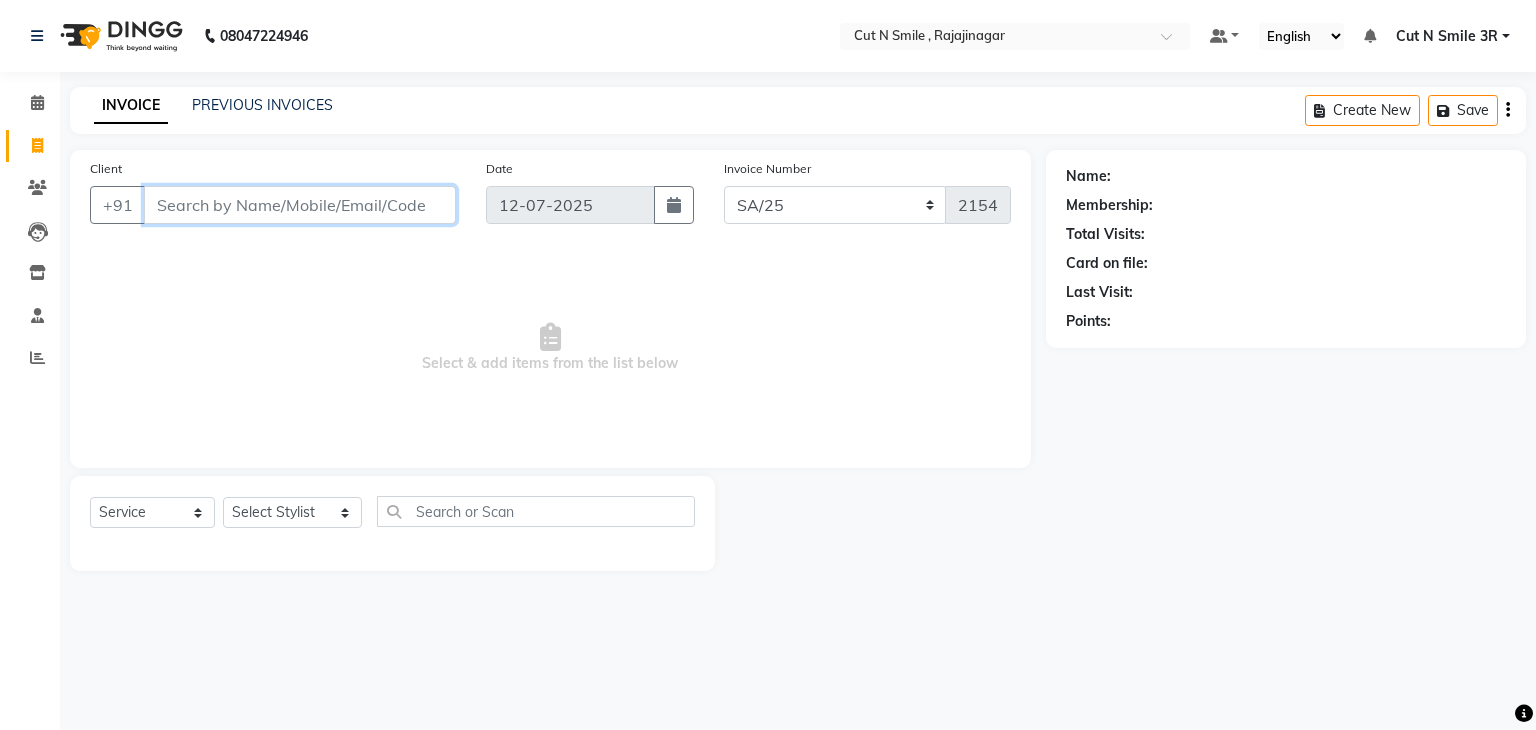 click on "Client" at bounding box center [300, 205] 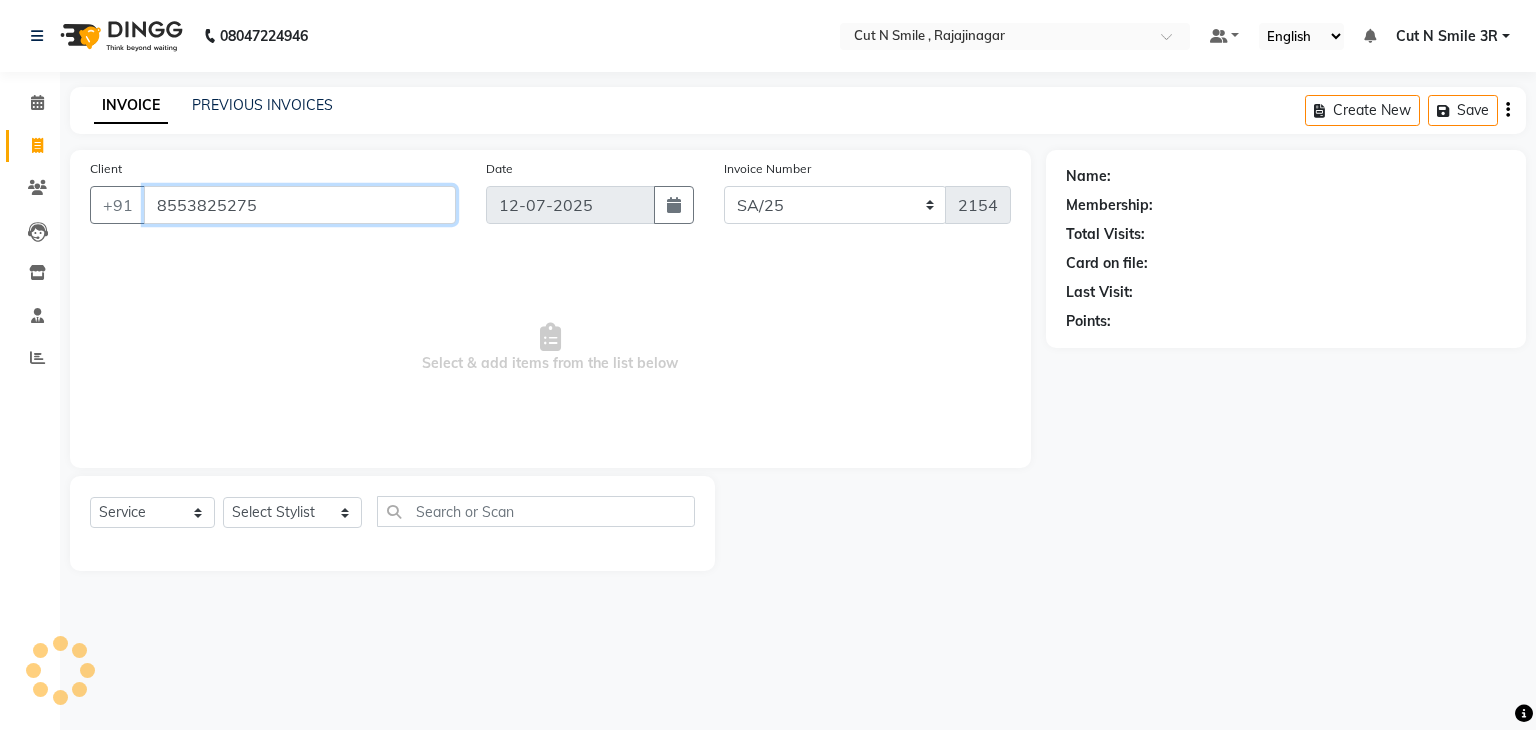 type on "8553825275" 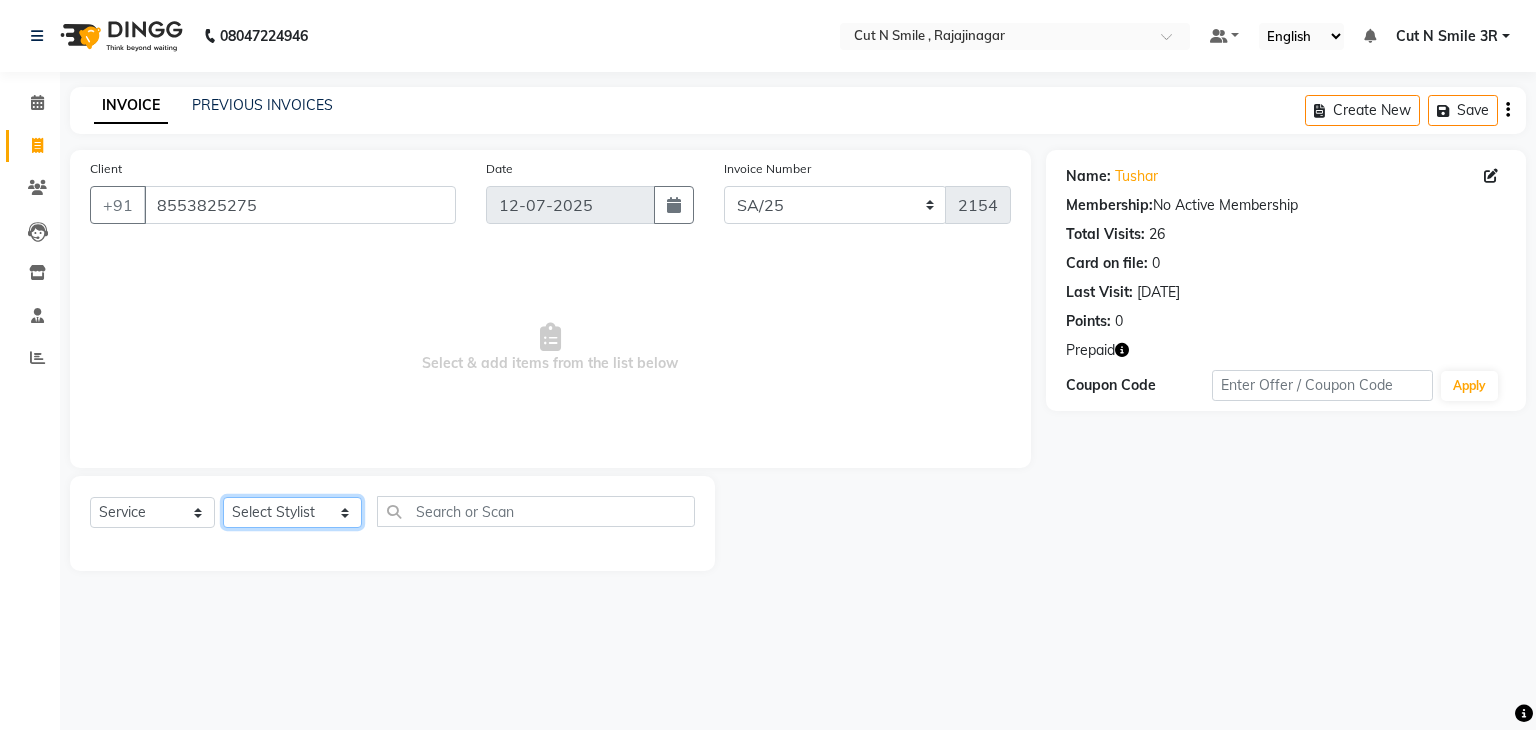 click on "Select Stylist [PERSON_NAME] Ammu 3R [PERSON_NAME] VN [PERSON_NAME] 3R [PERSON_NAME] 3R [PERSON_NAME] 3R [PERSON_NAME] 4R CNS [PERSON_NAME]  Cut N Smile 17M  Cut N Smile 3R Cut n Smile 4R Cut N Smile 9M Cut N Smile ML Cut N Smile V [PERSON_NAME] 4R Govind VN Hema 4R [PERSON_NAME] VN Karan VN Love 4R [PERSON_NAME] 3R Manu 4R  Muskaan VN [PERSON_NAME] 4R N D M 4R NDM Alam 4R Noushad VN [PERSON_NAME] 4R Priya [PERSON_NAME] 3R Rahul 3R Ravi 3R [PERSON_NAME] 4R [PERSON_NAME] 3R [PERSON_NAME] 4R [PERSON_NAME] [PERSON_NAME] 3R [PERSON_NAME] 4R Sameer 3R [PERSON_NAME] [PERSON_NAME]  [PERSON_NAME] [PERSON_NAME] [PERSON_NAME] VN [PERSON_NAME] 4R [PERSON_NAME] 4R [PERSON_NAME] VN Shanavaaz [PERSON_NAME] 3R [PERSON_NAME] 4R [PERSON_NAME] [PERSON_NAME] 4R Sunny VN [PERSON_NAME] 4R Vakeel 3R Varas 4R [PERSON_NAME] [PERSON_NAME] VN" 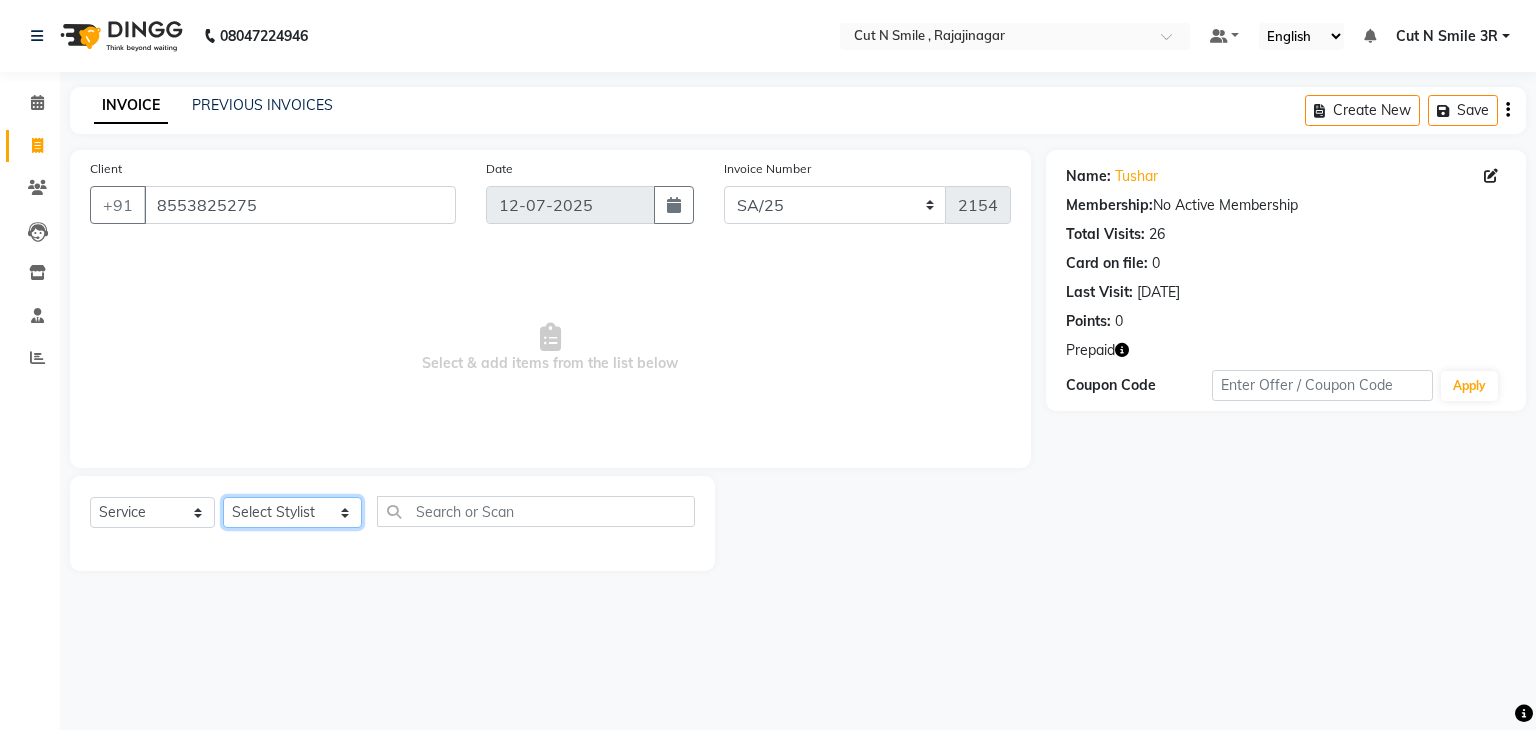 select on "57482" 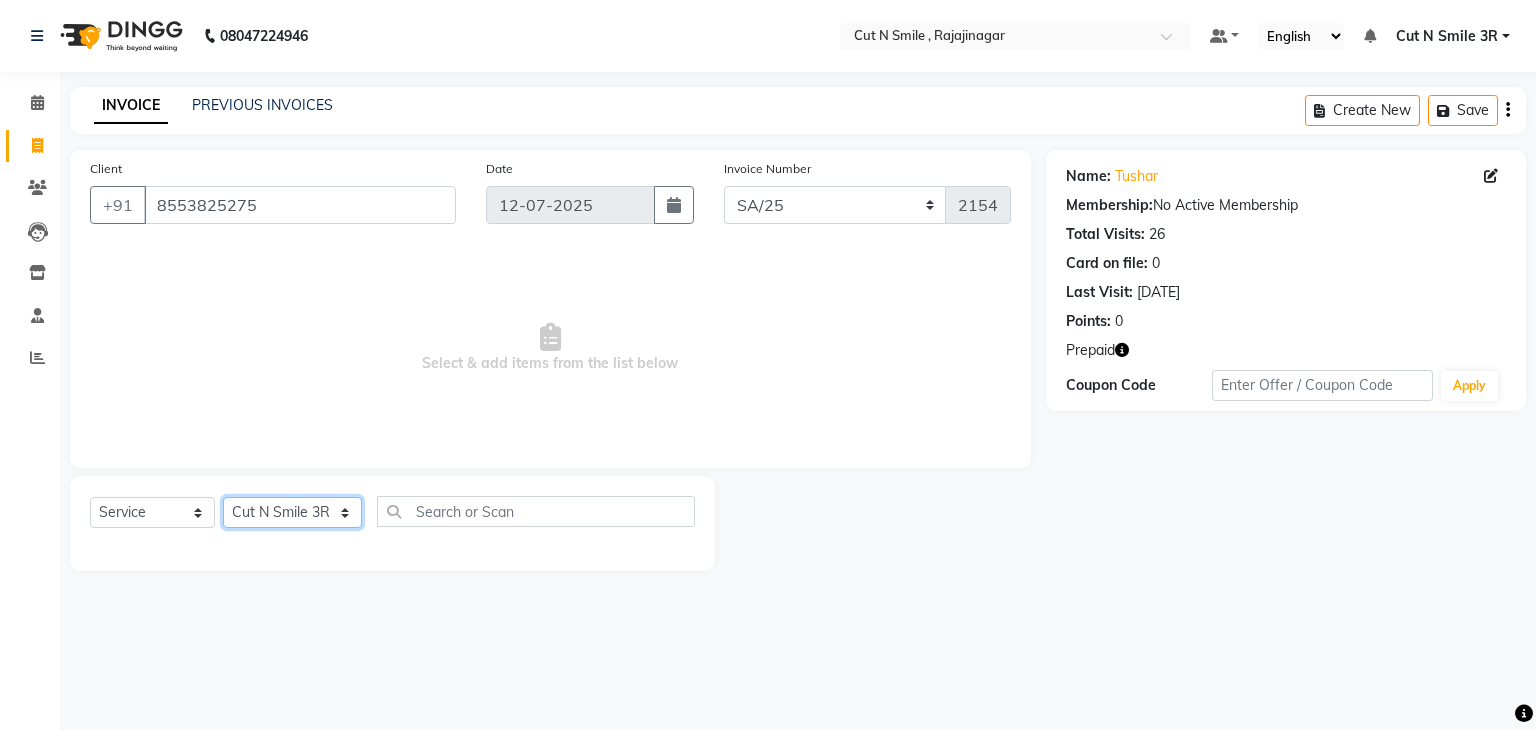 click on "Select Stylist [PERSON_NAME] Ammu 3R [PERSON_NAME] VN [PERSON_NAME] 3R [PERSON_NAME] 3R [PERSON_NAME] 3R [PERSON_NAME] 4R CNS [PERSON_NAME]  Cut N Smile 17M  Cut N Smile 3R Cut n Smile 4R Cut N Smile 9M Cut N Smile ML Cut N Smile V [PERSON_NAME] 4R Govind VN Hema 4R [PERSON_NAME] VN Karan VN Love 4R [PERSON_NAME] 3R Manu 4R  Muskaan VN [PERSON_NAME] 4R N D M 4R NDM Alam 4R Noushad VN [PERSON_NAME] 4R Priya [PERSON_NAME] 3R Rahul 3R Ravi 3R [PERSON_NAME] 4R [PERSON_NAME] 3R [PERSON_NAME] 4R [PERSON_NAME] [PERSON_NAME] 3R [PERSON_NAME] 4R Sameer 3R [PERSON_NAME] [PERSON_NAME]  [PERSON_NAME] [PERSON_NAME] [PERSON_NAME] VN [PERSON_NAME] 4R [PERSON_NAME] 4R [PERSON_NAME] VN Shanavaaz [PERSON_NAME] 3R [PERSON_NAME] 4R [PERSON_NAME] [PERSON_NAME] 4R Sunny VN [PERSON_NAME] 4R Vakeel 3R Varas 4R [PERSON_NAME] [PERSON_NAME] VN" 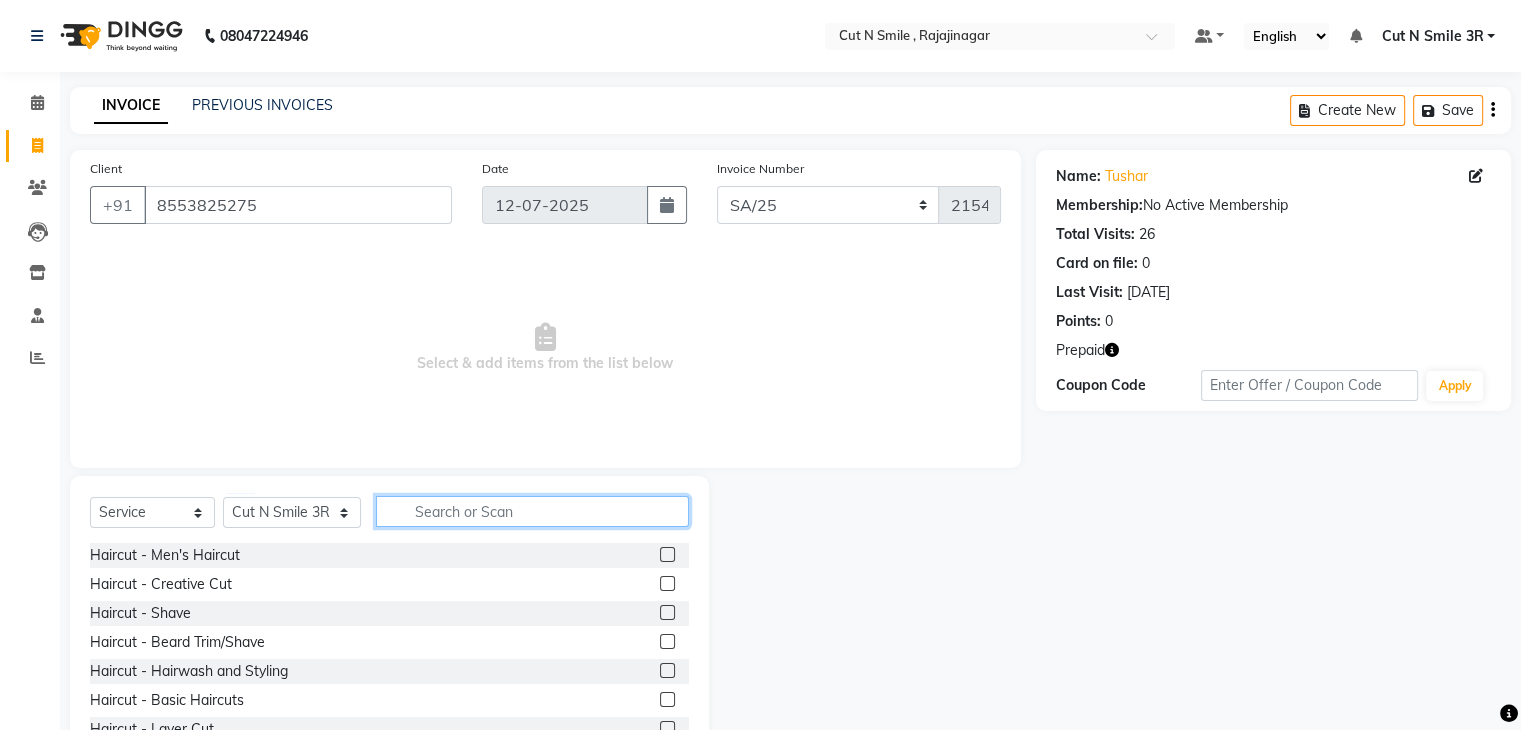 click 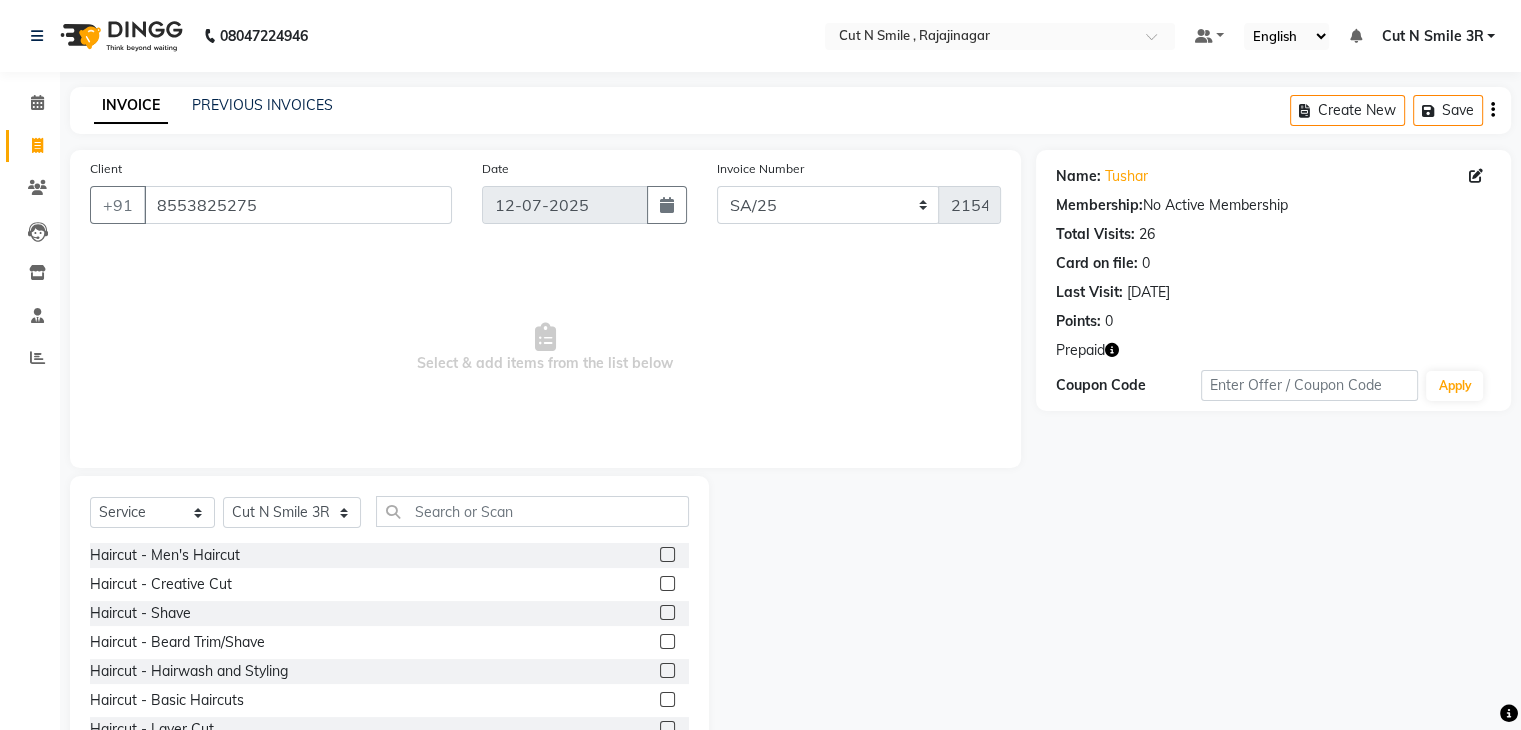 click 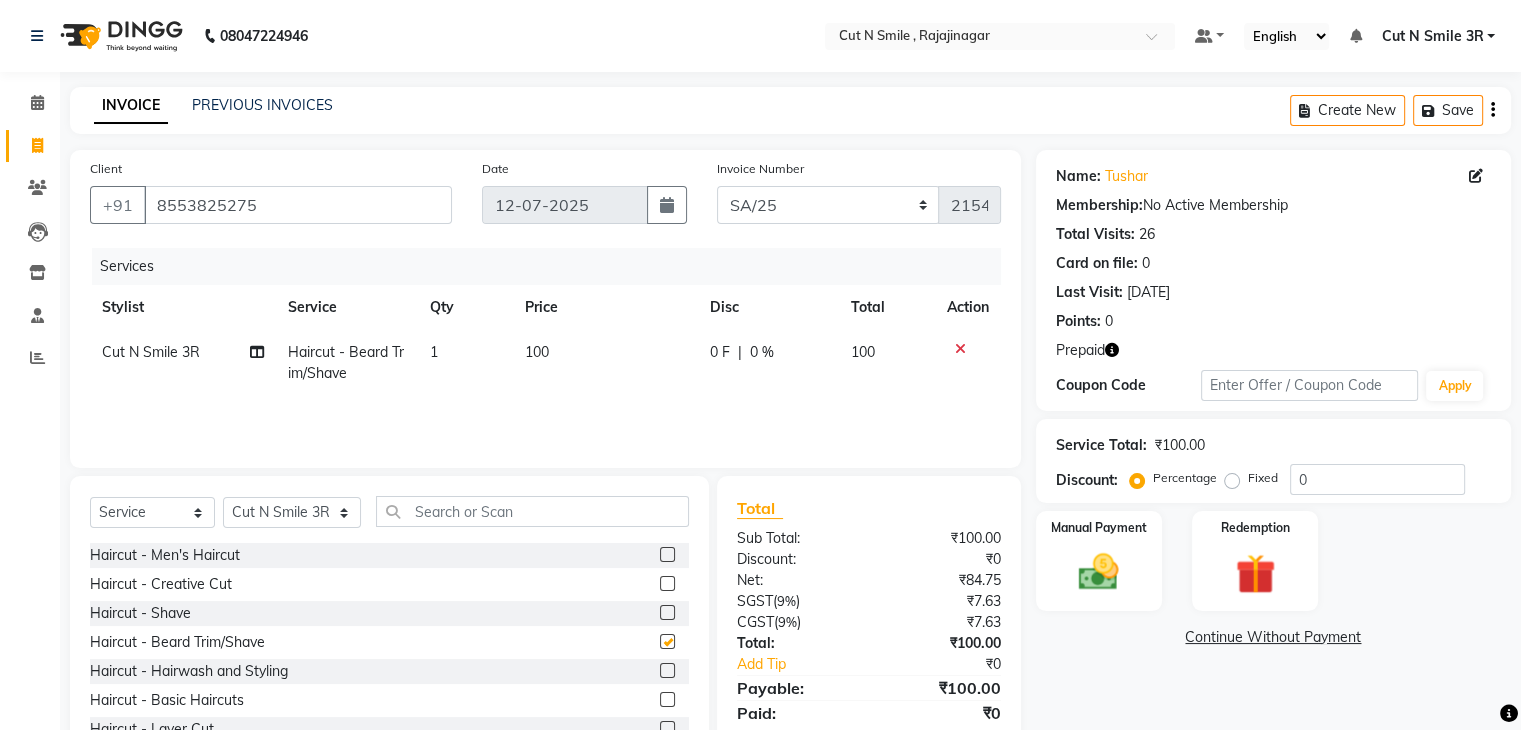checkbox on "false" 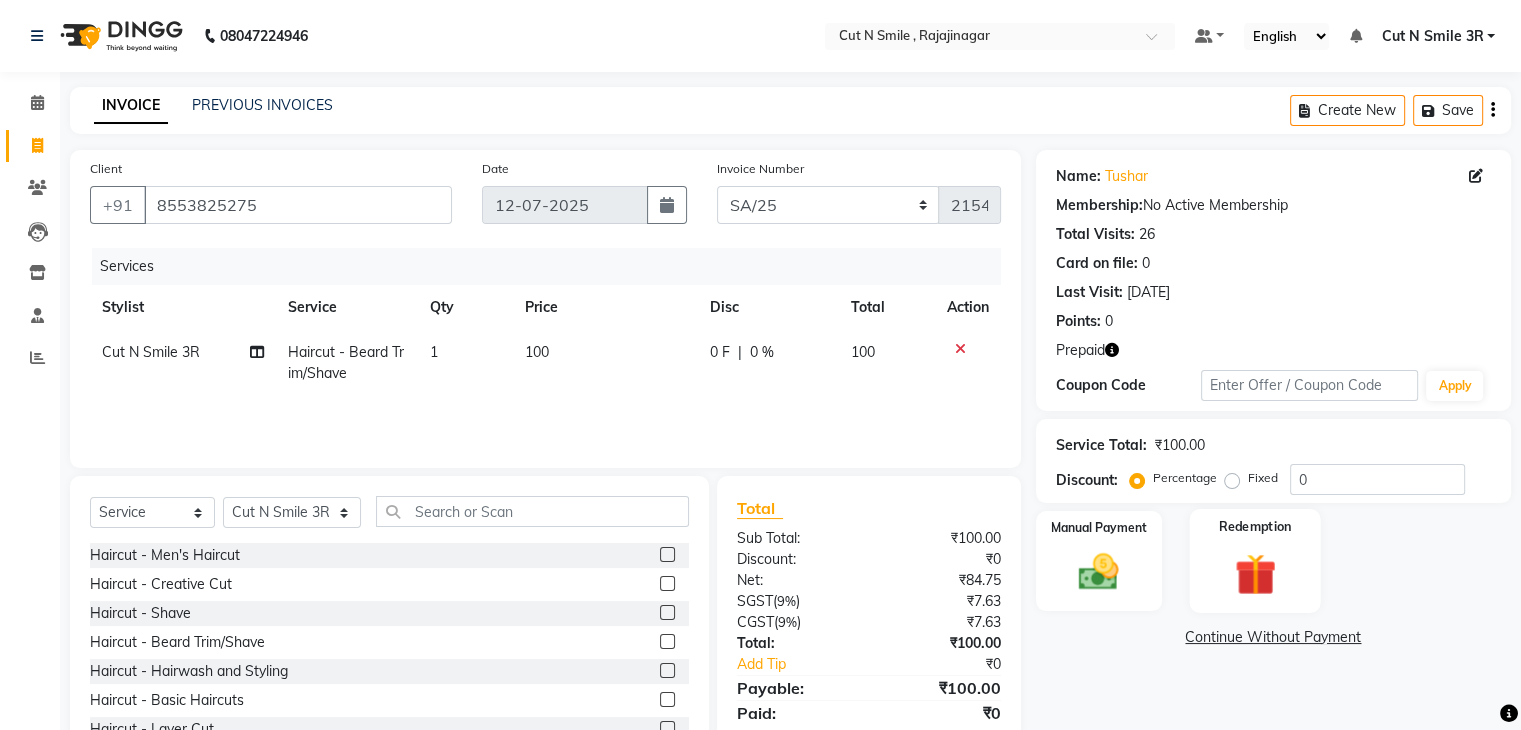 click 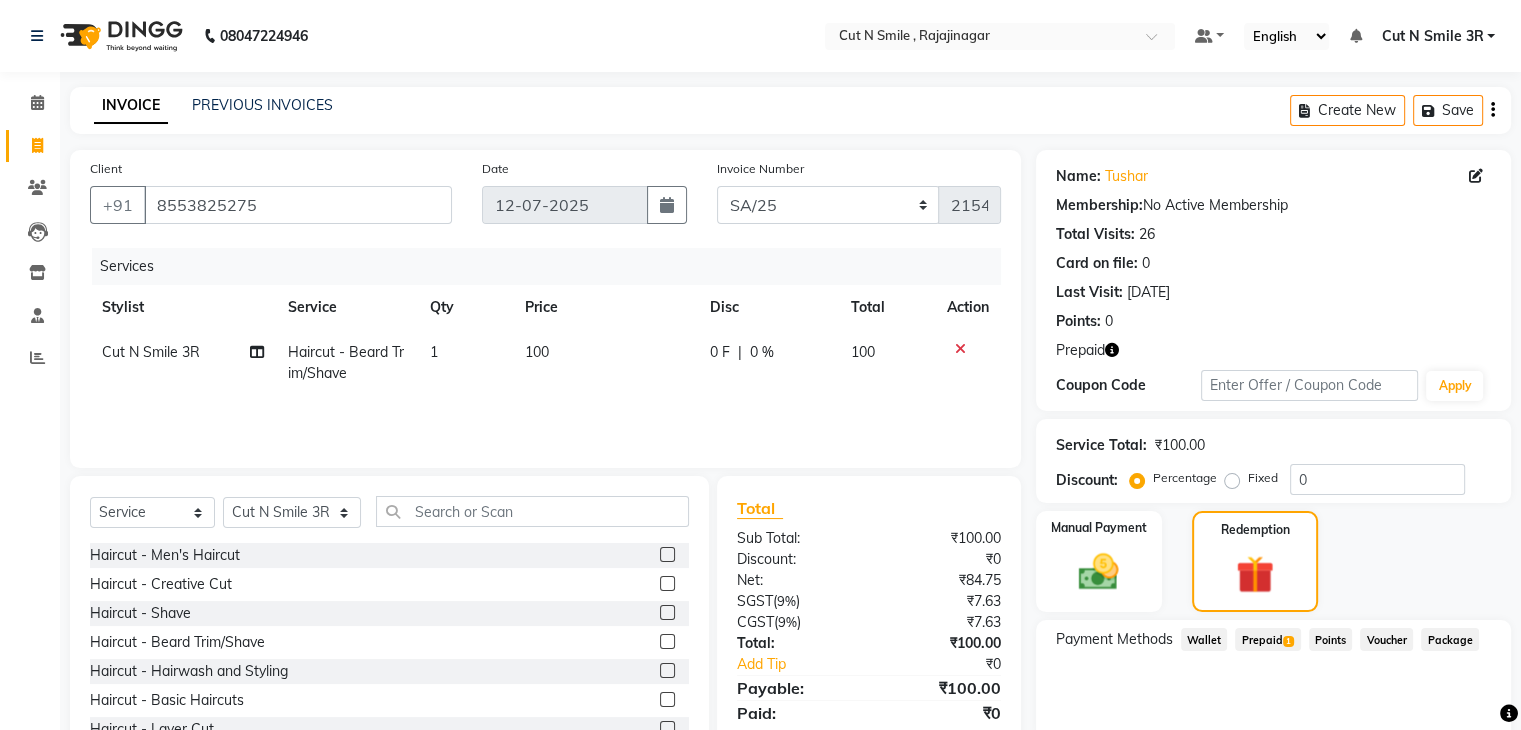 click on "Prepaid  1" 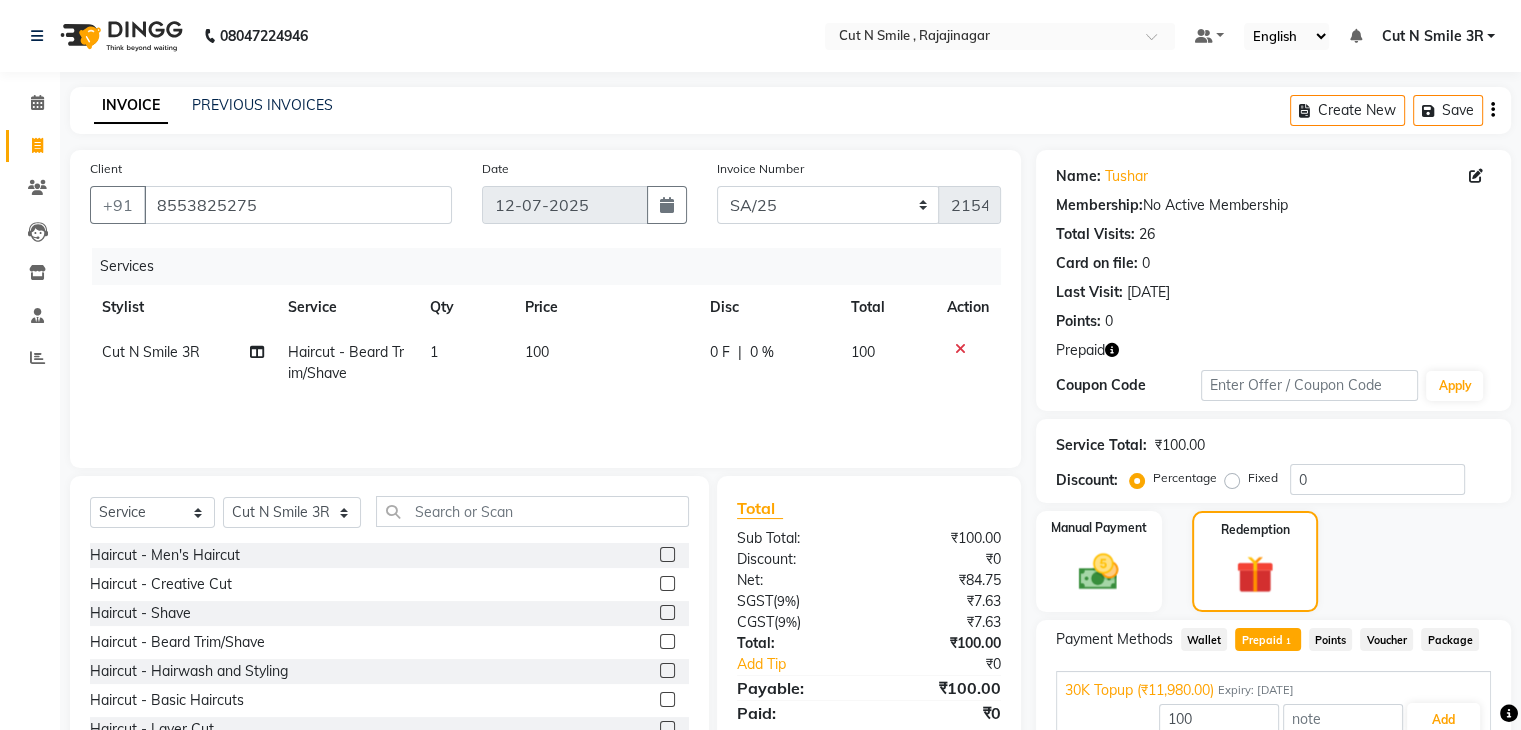 scroll, scrollTop: 97, scrollLeft: 0, axis: vertical 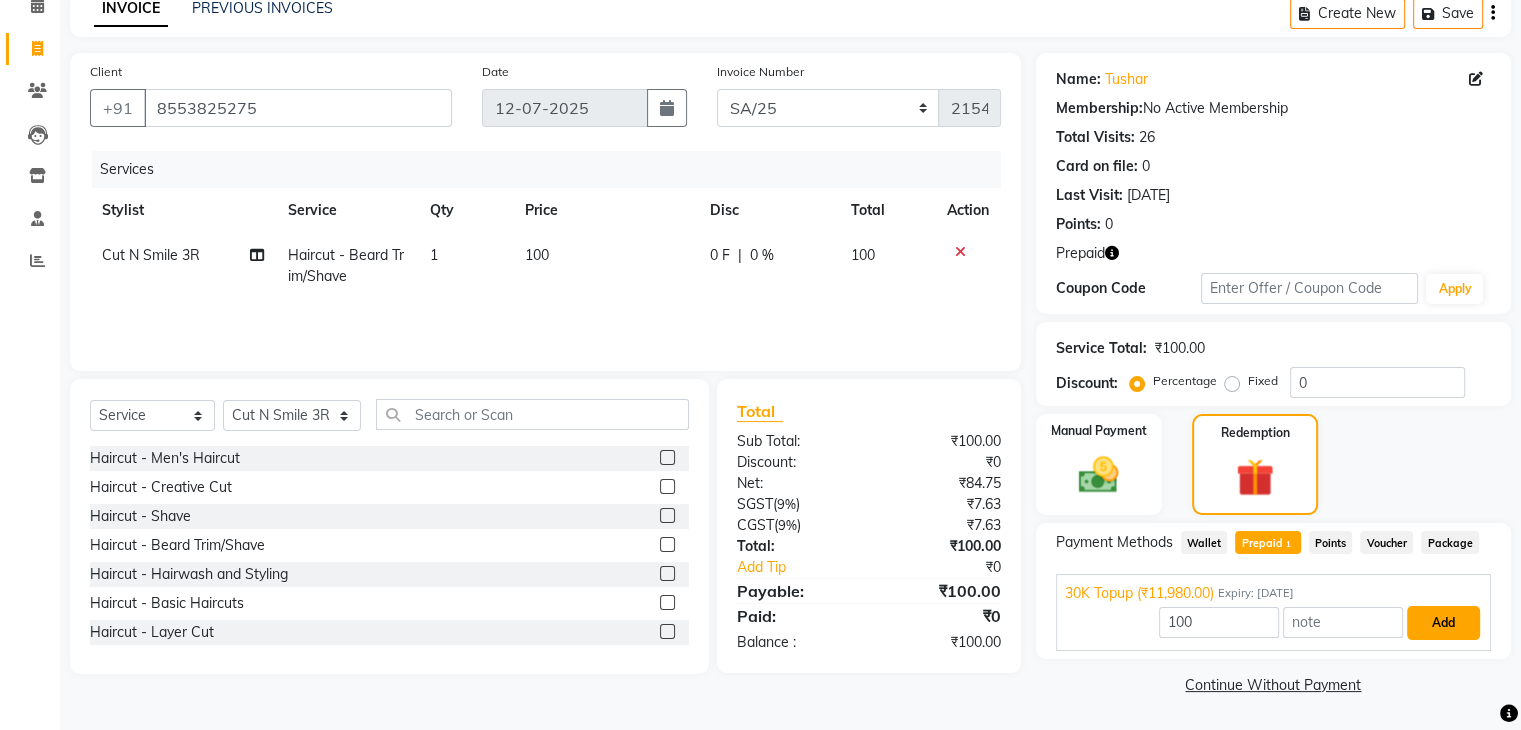click on "Add" at bounding box center (1443, 623) 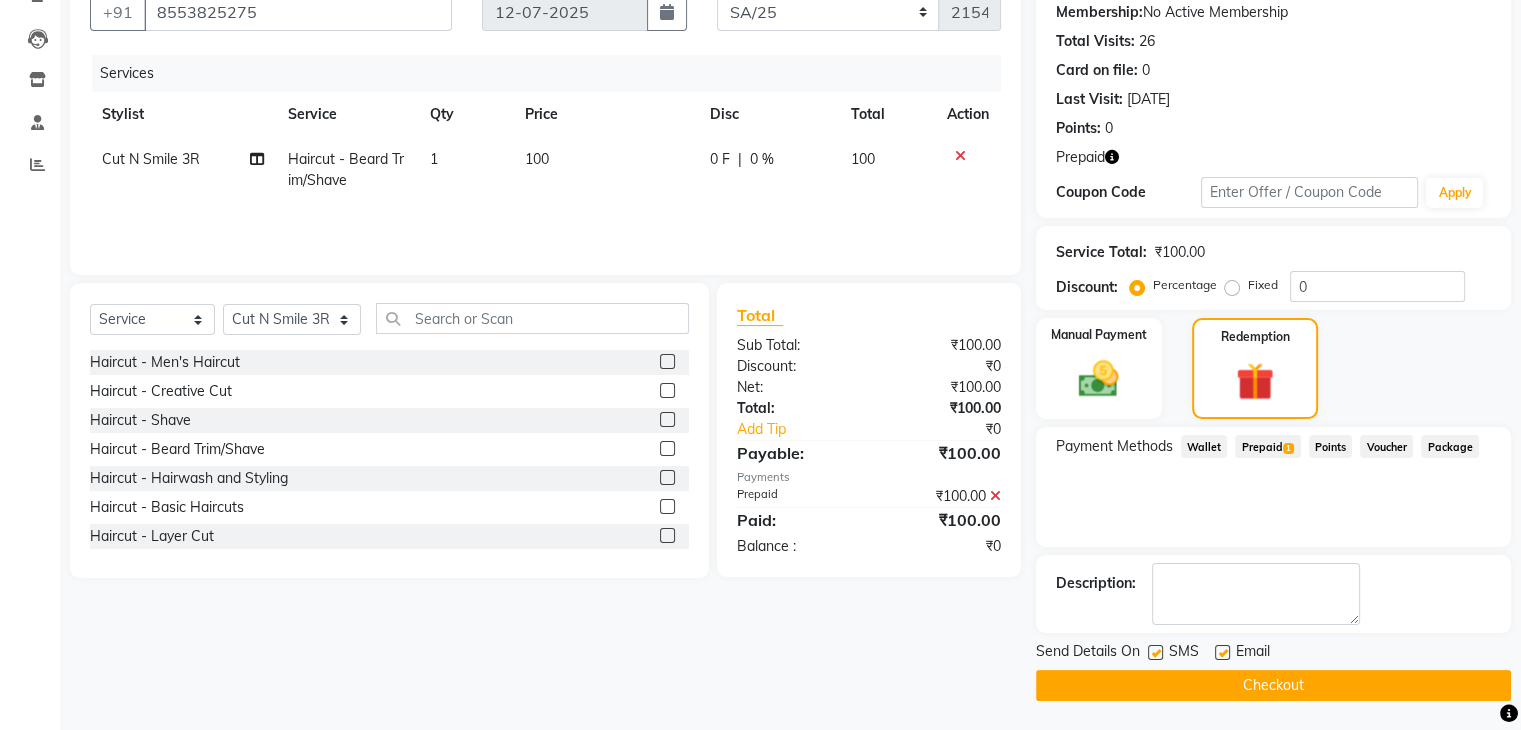 scroll, scrollTop: 192, scrollLeft: 0, axis: vertical 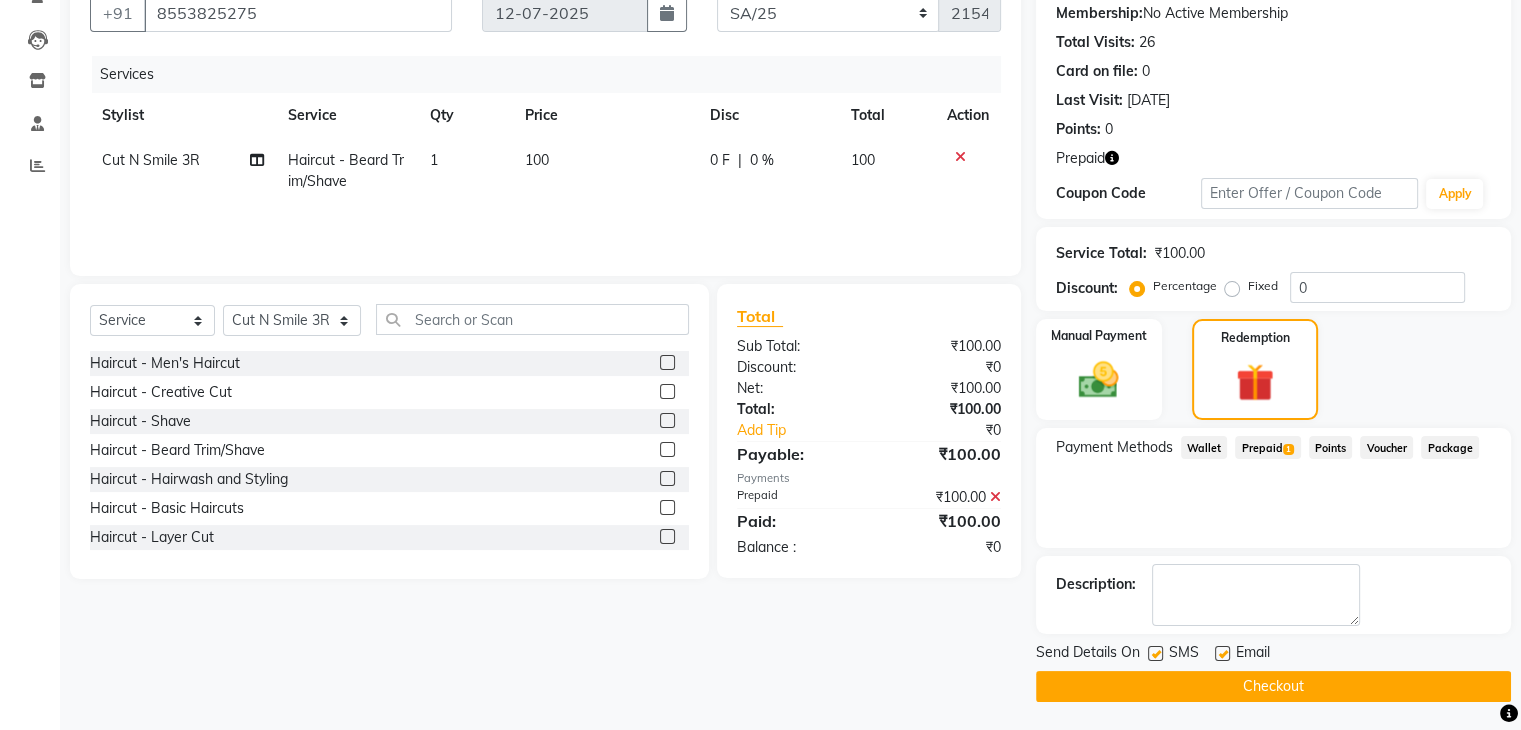 click on "Checkout" 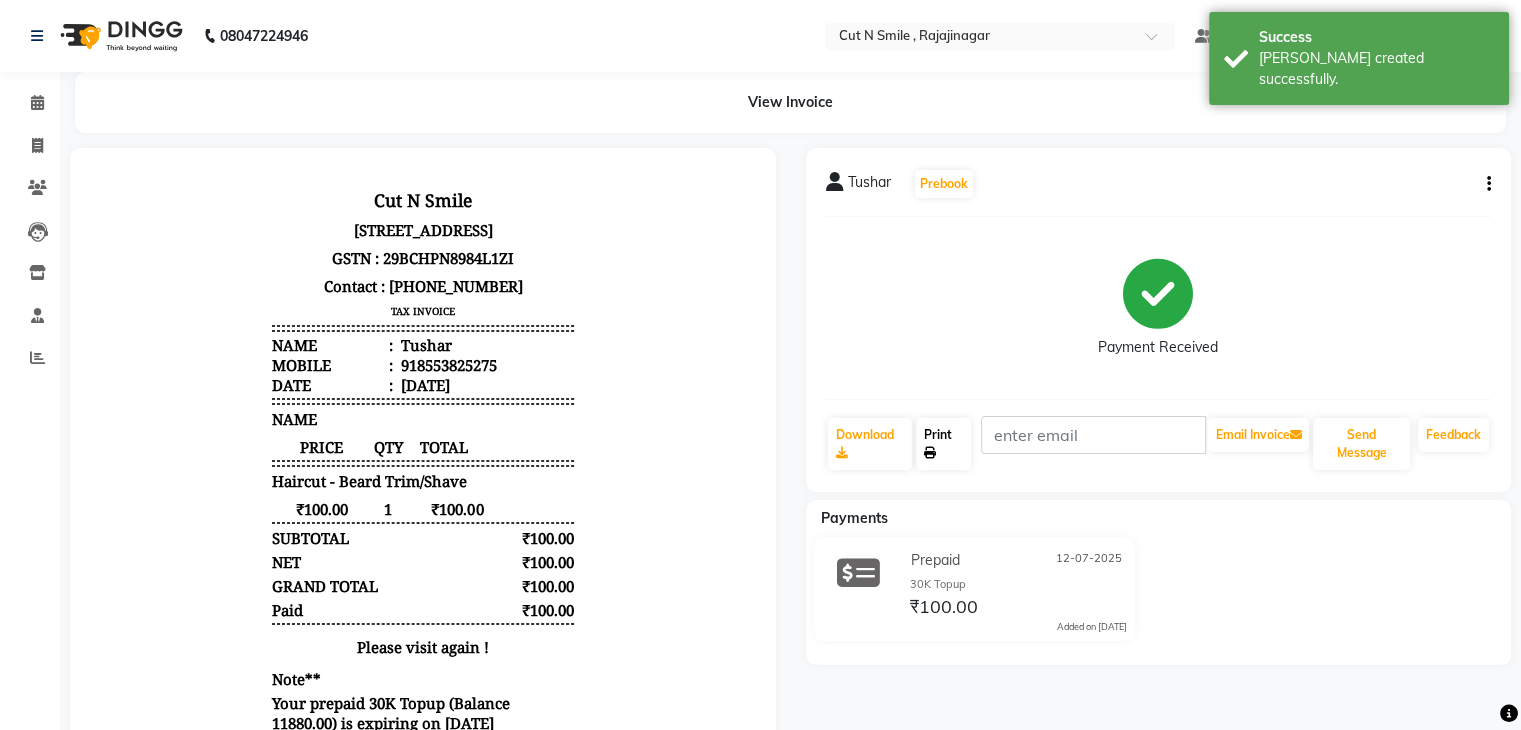 scroll, scrollTop: 0, scrollLeft: 0, axis: both 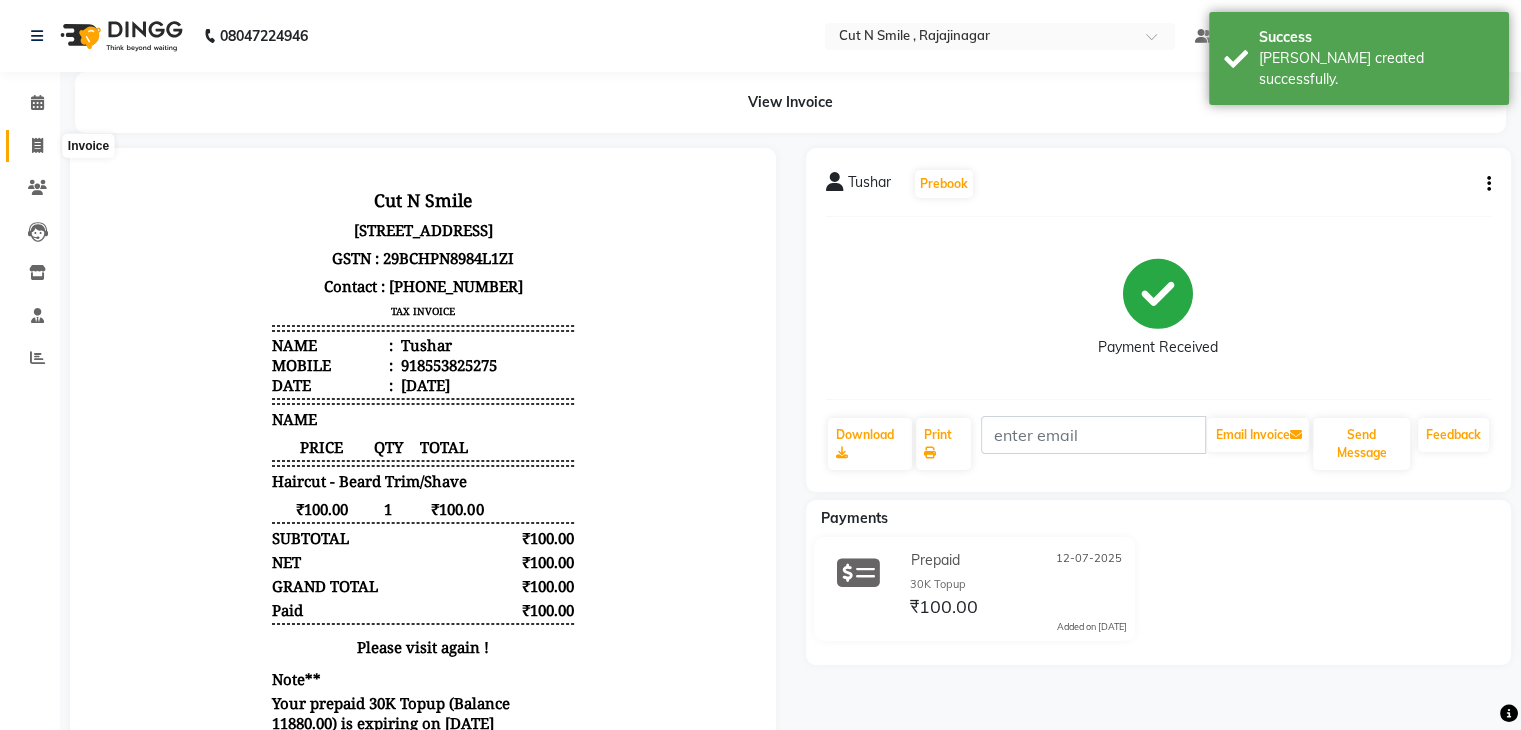 click 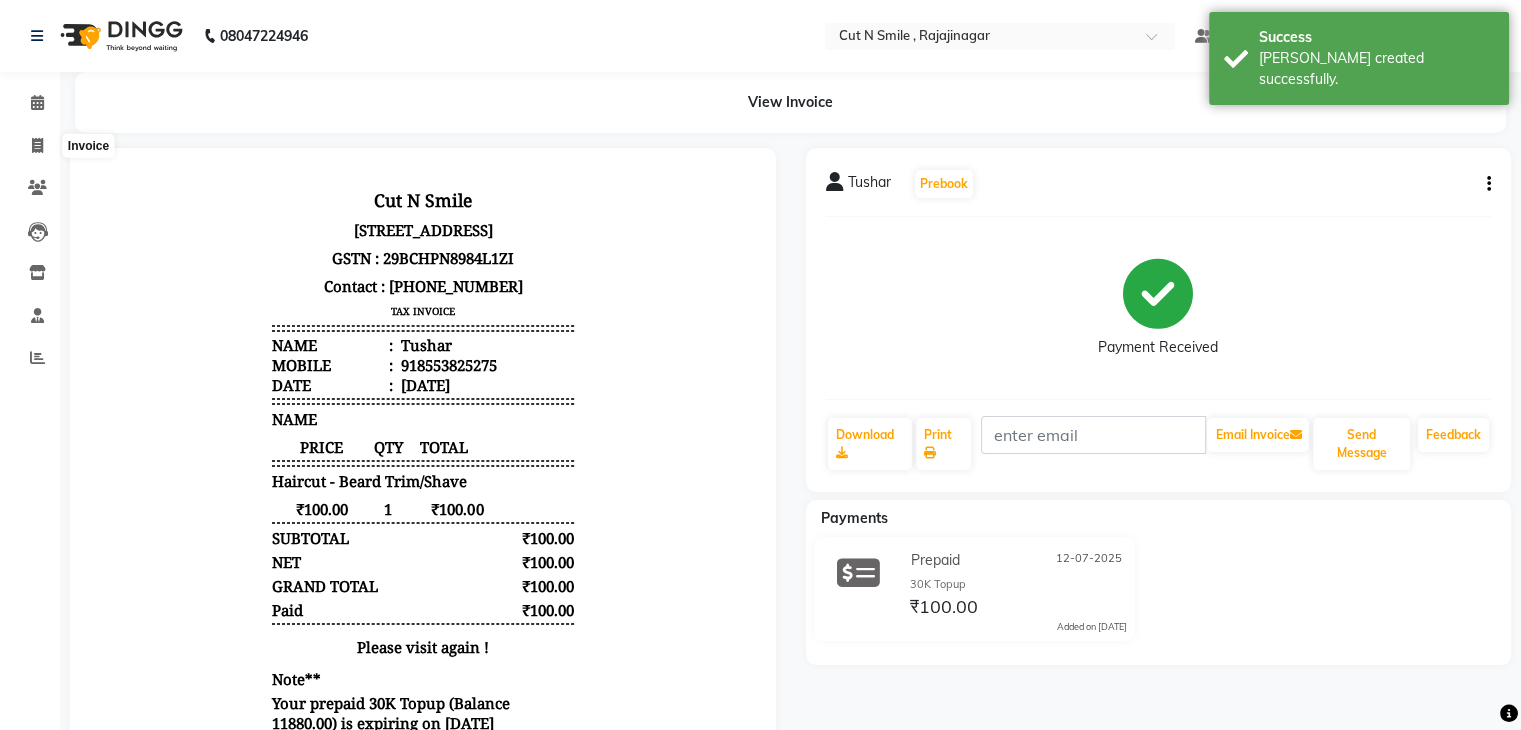 select on "service" 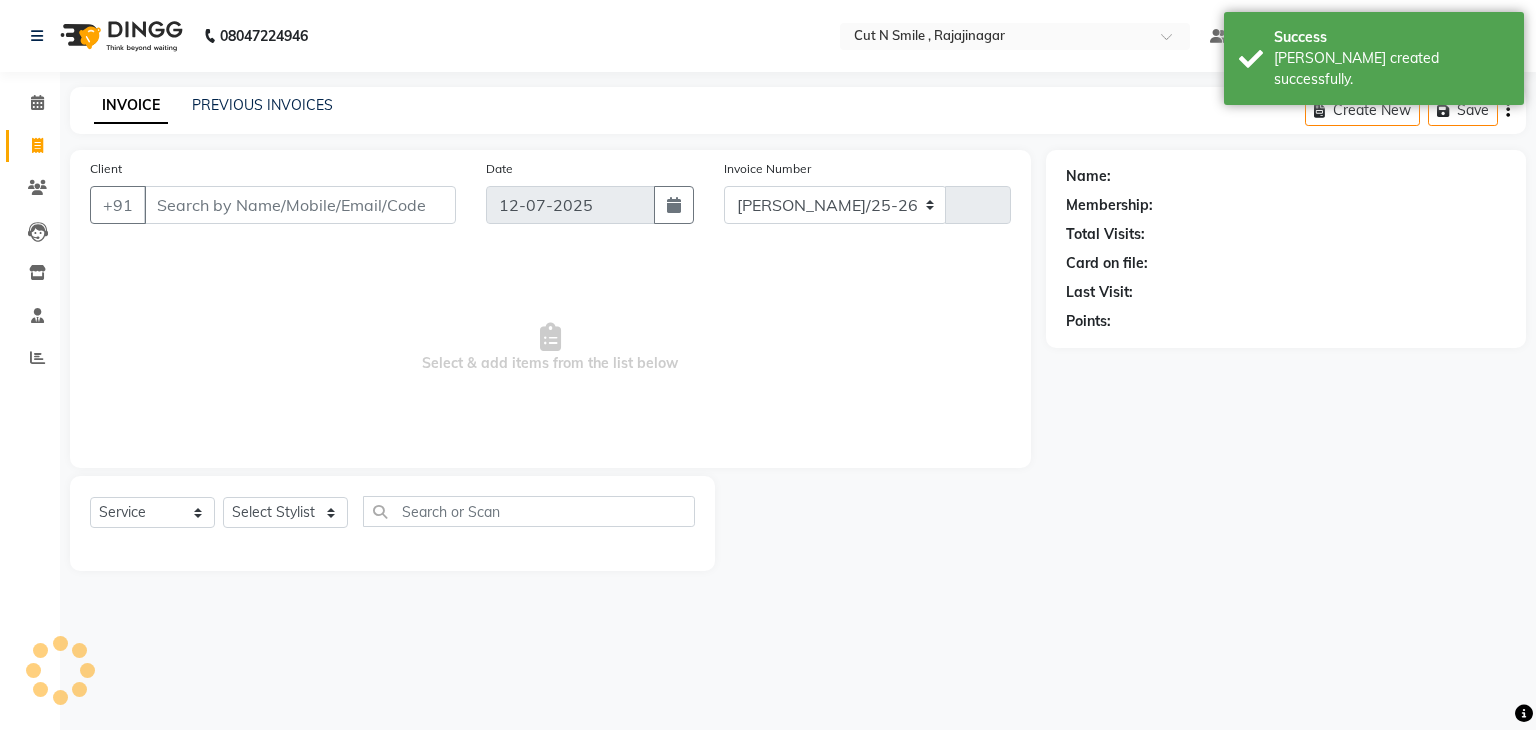 select on "7187" 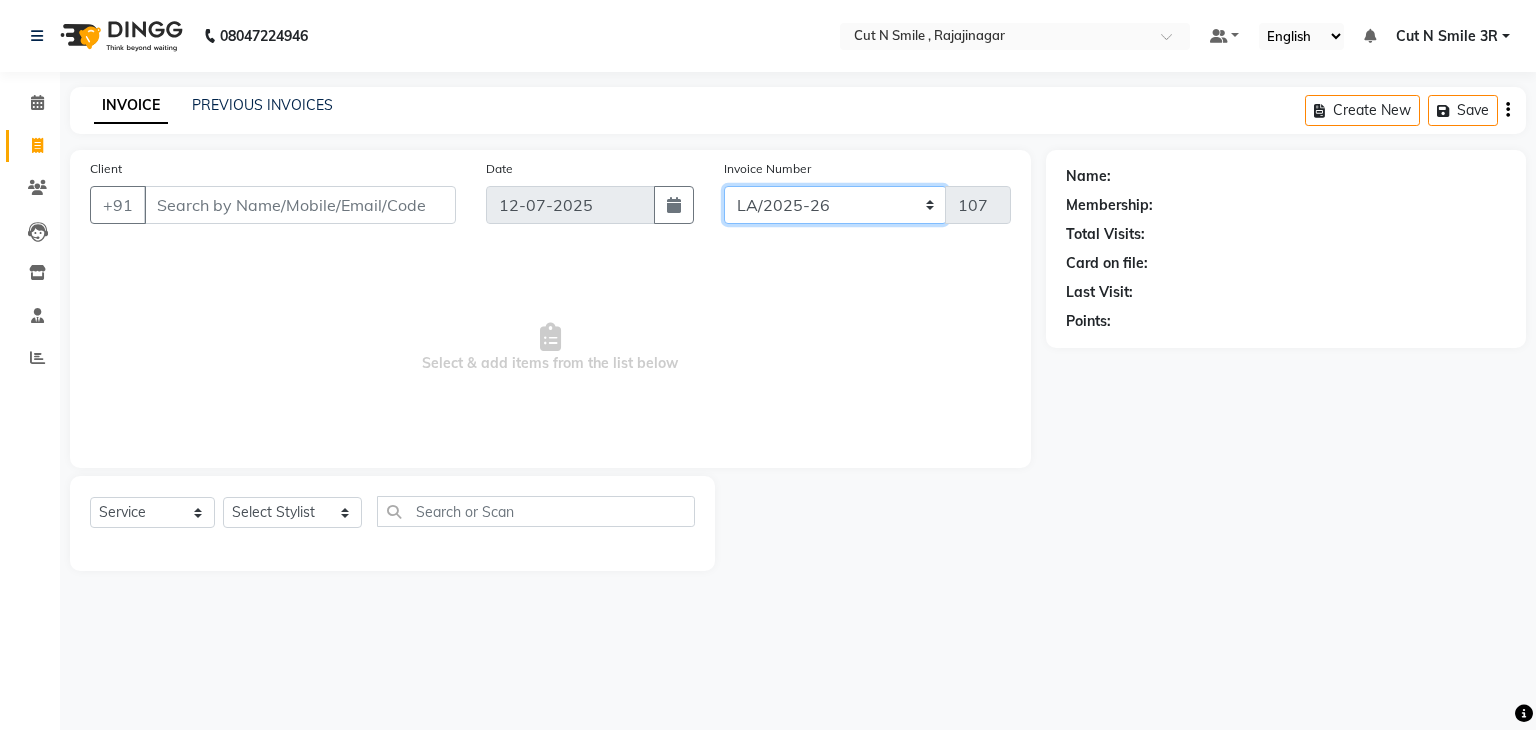 click on "[PERSON_NAME]/25-26 LA/2025-26 SH/25 CH/25 SA/25" 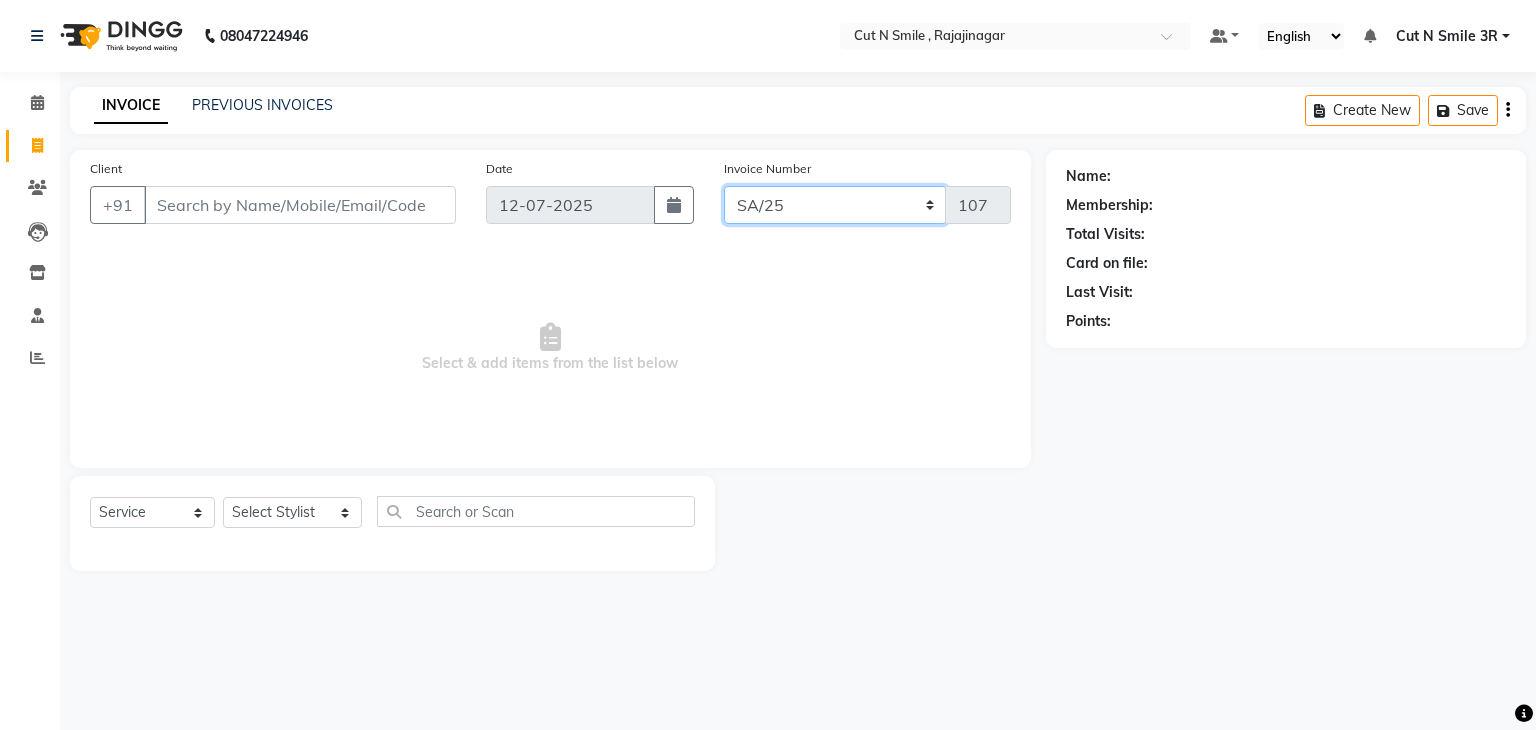 click on "[PERSON_NAME]/25-26 LA/2025-26 SH/25 CH/25 SA/25" 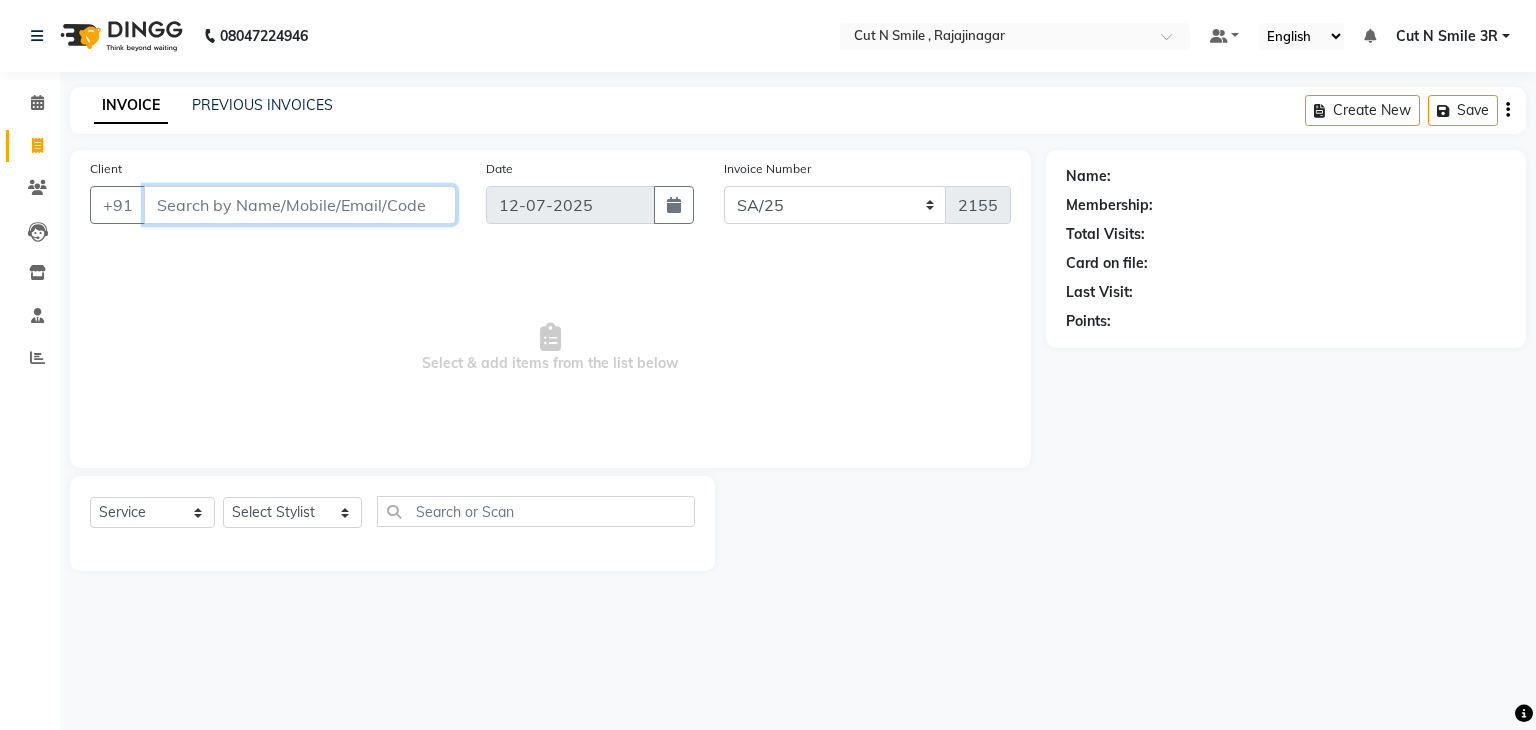click on "Client" at bounding box center (300, 205) 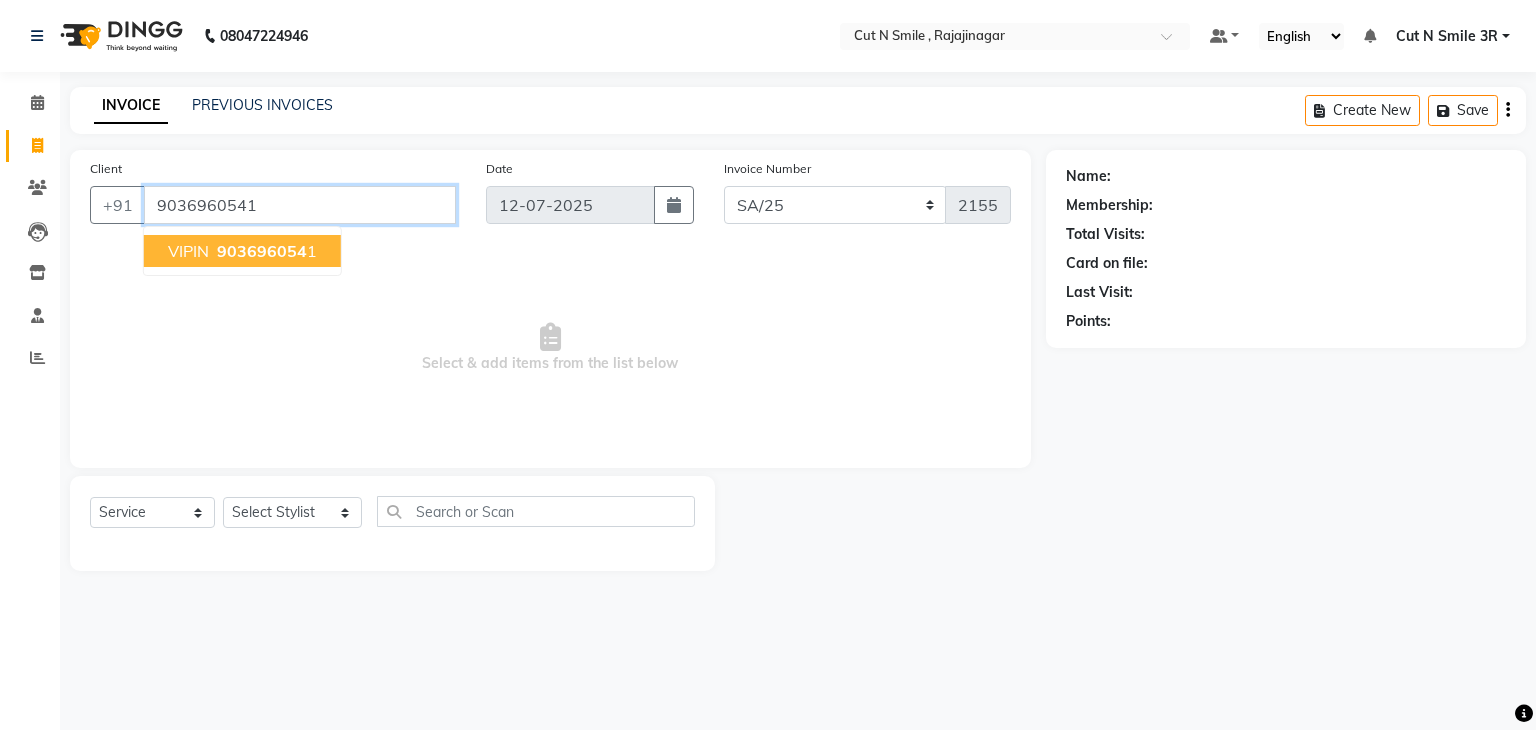 type on "9036960541" 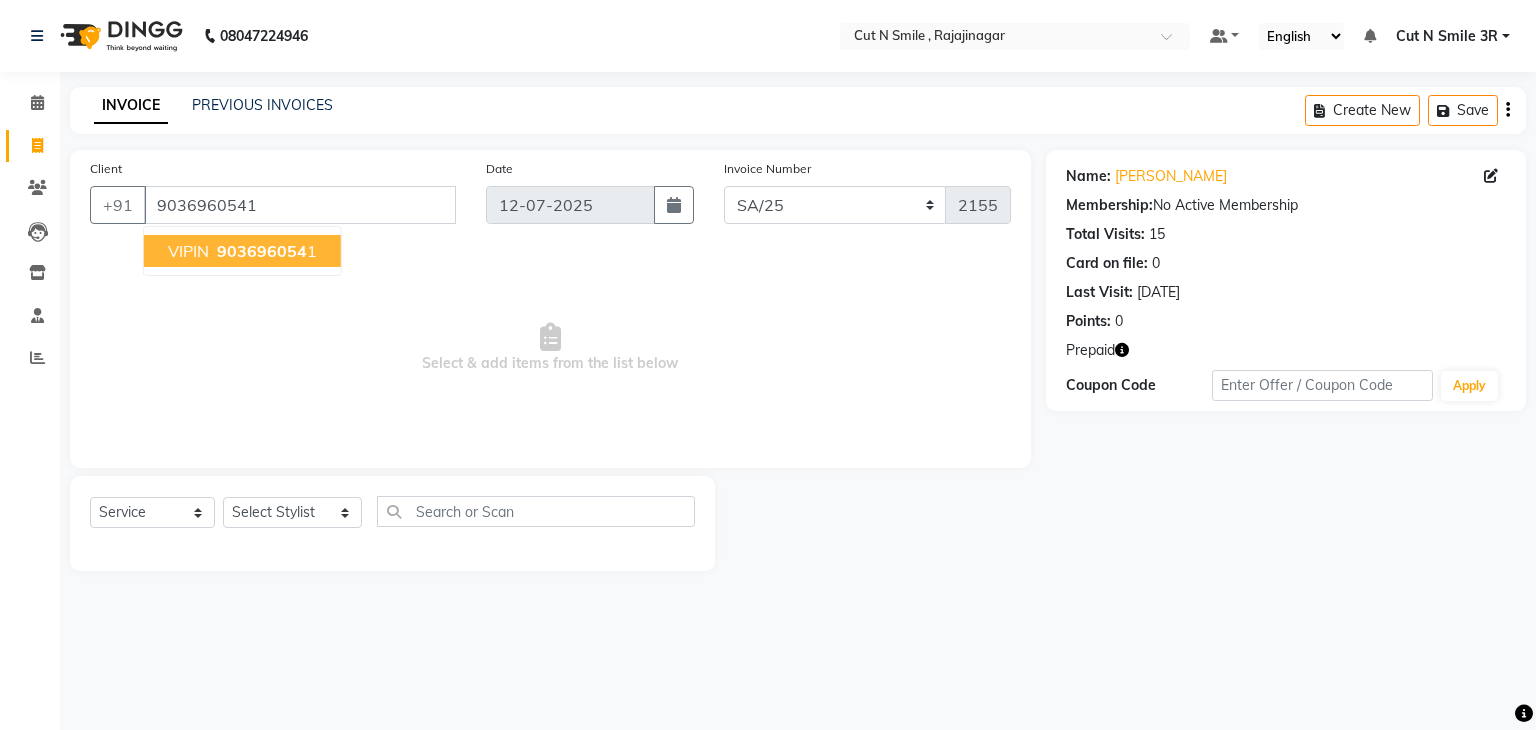 click on "903696054" at bounding box center (262, 251) 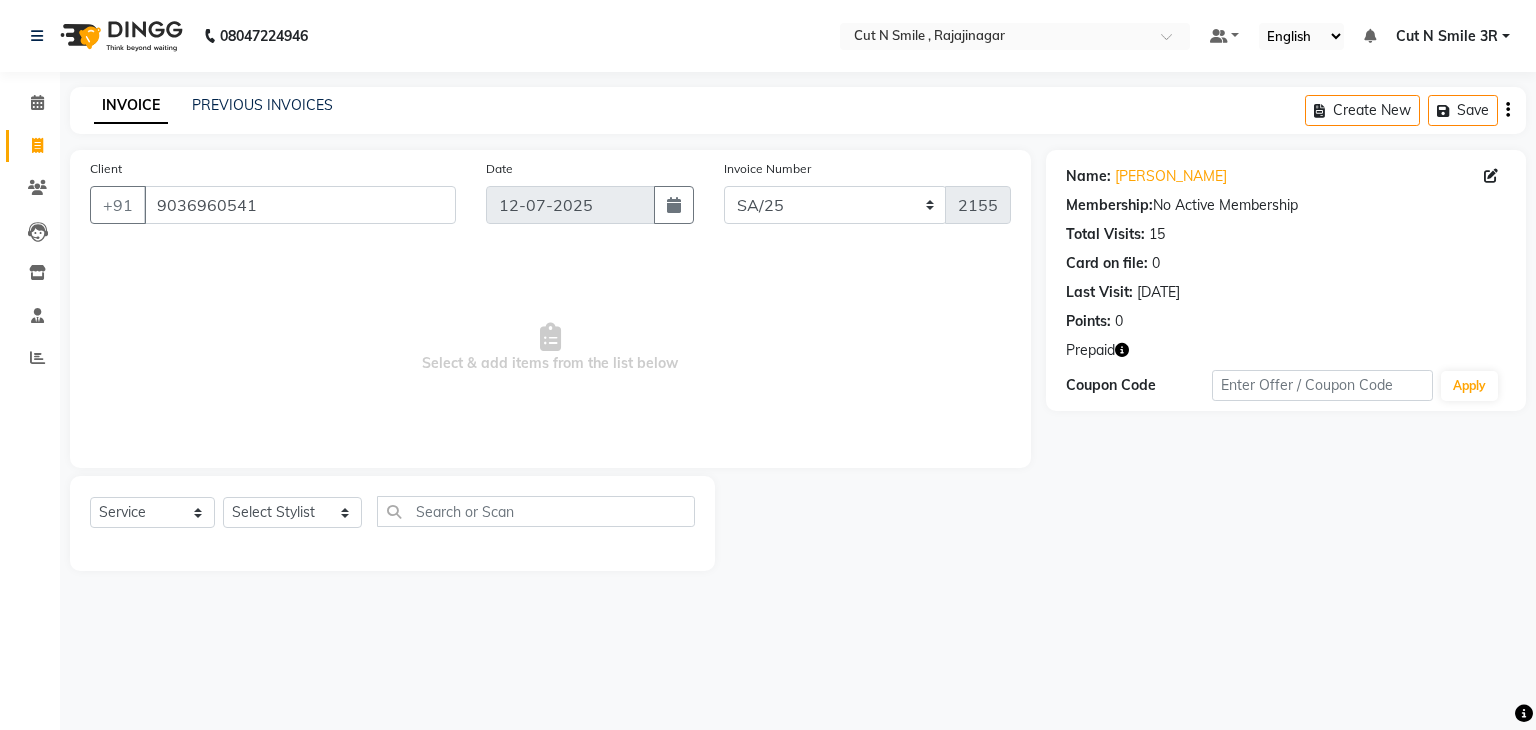 click 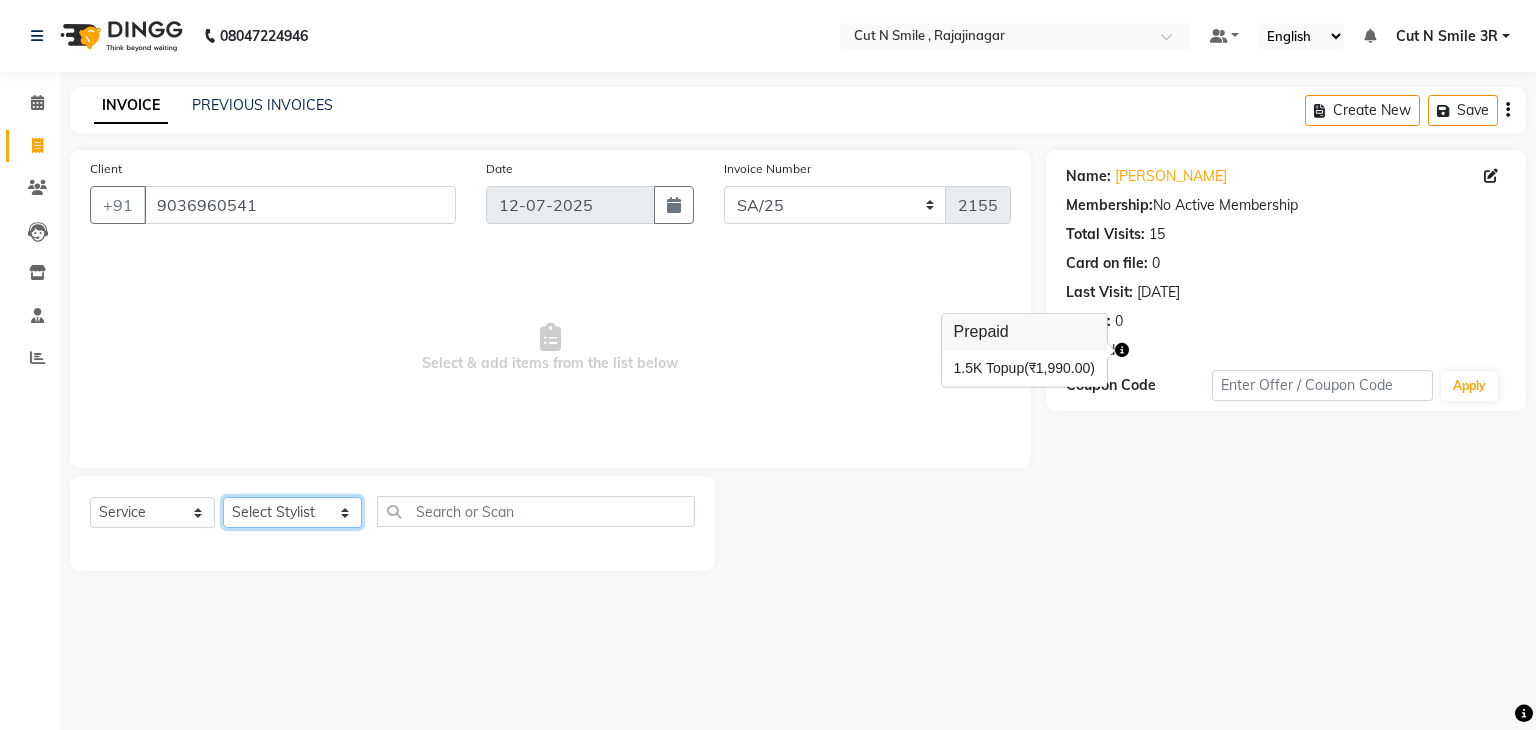 click on "Select Stylist [PERSON_NAME] Ammu 3R [PERSON_NAME] VN [PERSON_NAME] 3R [PERSON_NAME] 3R [PERSON_NAME] 3R [PERSON_NAME] 4R CNS [PERSON_NAME]  Cut N Smile 17M  Cut N Smile 3R Cut n Smile 4R Cut N Smile 9M Cut N Smile ML Cut N Smile V [PERSON_NAME] 4R Govind VN Hema 4R [PERSON_NAME] VN Karan VN Love 4R [PERSON_NAME] 3R Manu 4R  Muskaan VN [PERSON_NAME] 4R N D M 4R NDM Alam 4R Noushad VN [PERSON_NAME] 4R Priya [PERSON_NAME] 3R Rahul 3R Ravi 3R [PERSON_NAME] 4R [PERSON_NAME] 3R [PERSON_NAME] 4R [PERSON_NAME] [PERSON_NAME] 3R [PERSON_NAME] 4R Sameer 3R [PERSON_NAME] [PERSON_NAME]  [PERSON_NAME] [PERSON_NAME] [PERSON_NAME] VN [PERSON_NAME] 4R [PERSON_NAME] 4R [PERSON_NAME] VN Shanavaaz [PERSON_NAME] 3R [PERSON_NAME] 4R [PERSON_NAME] [PERSON_NAME] 4R Sunny VN [PERSON_NAME] 4R Vakeel 3R Varas 4R [PERSON_NAME] [PERSON_NAME] VN" 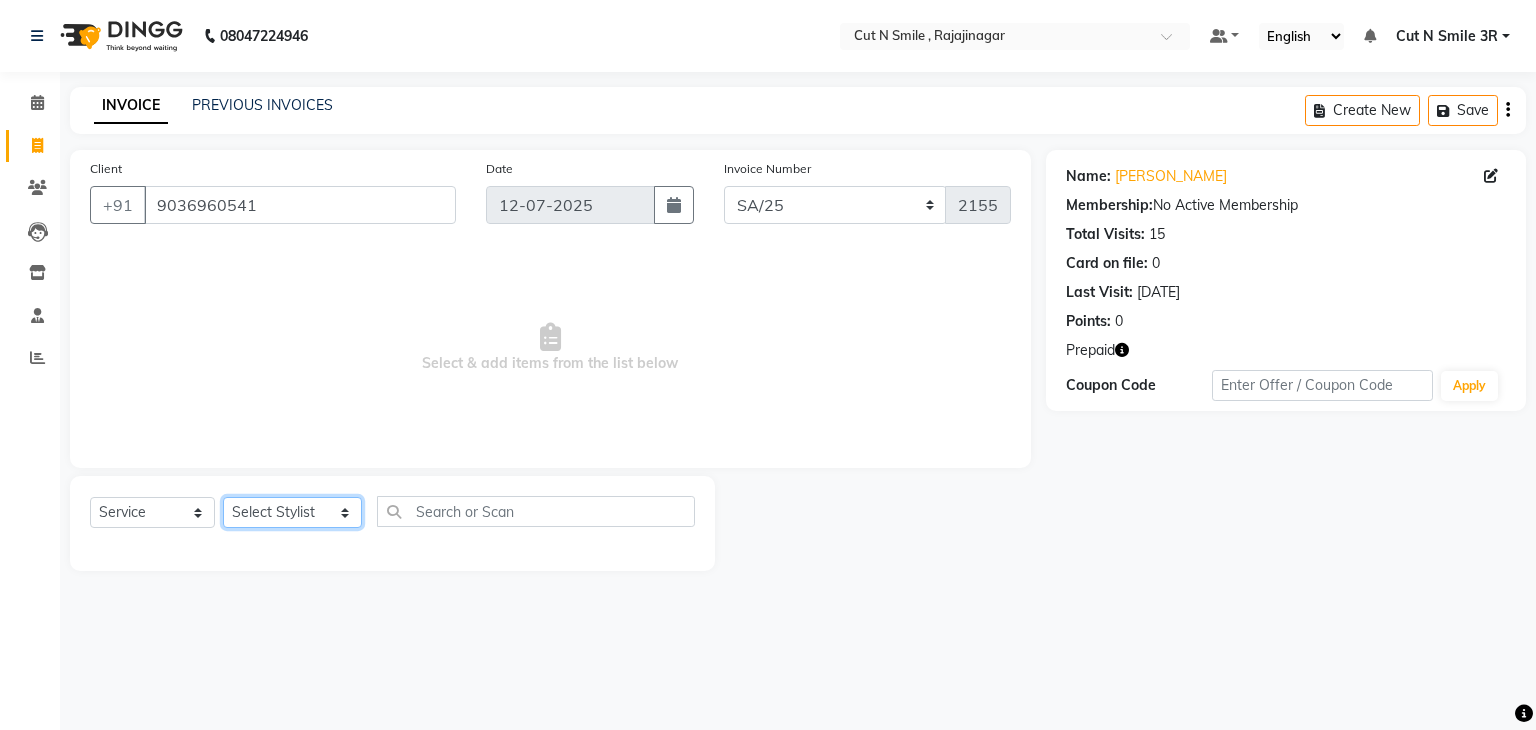 select on "58696" 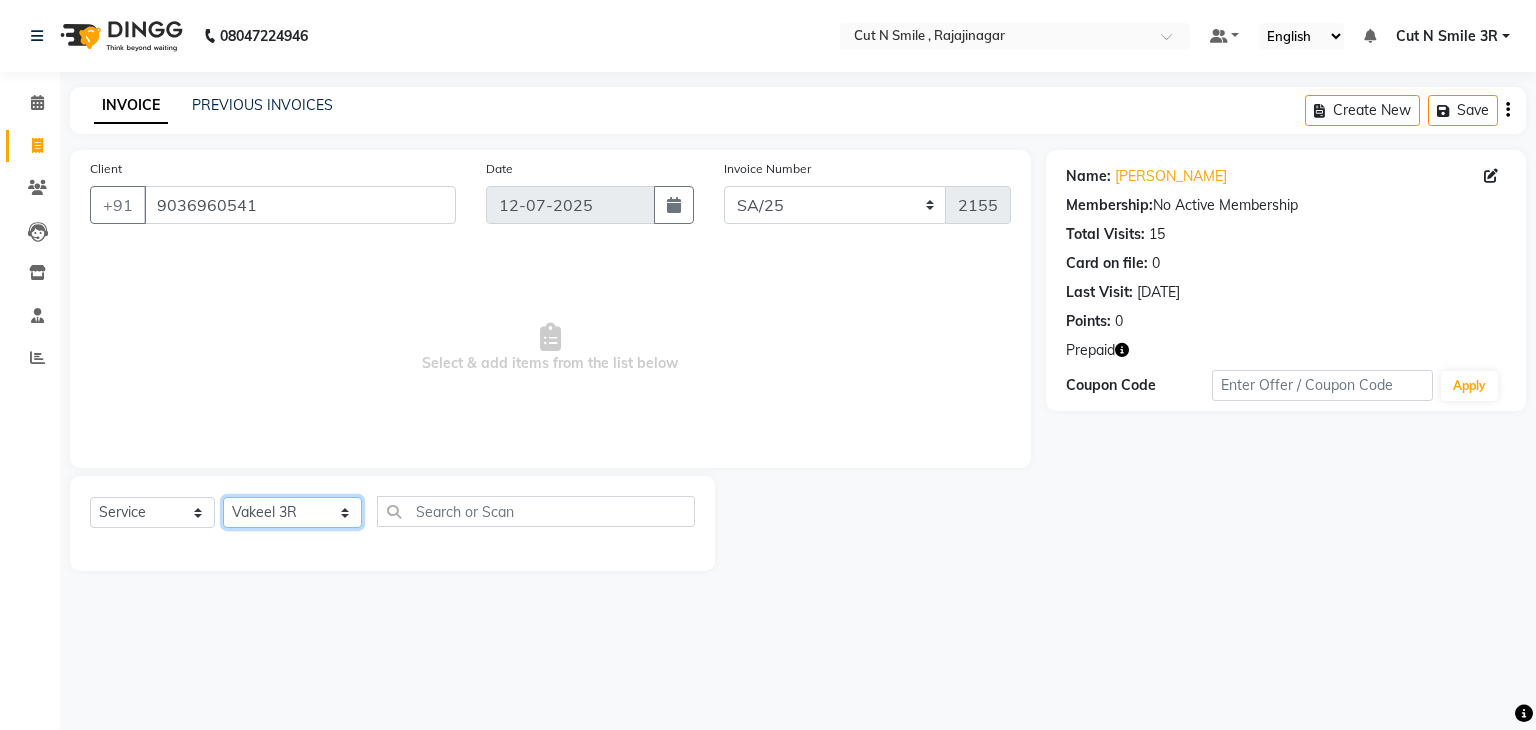 click on "Select Stylist [PERSON_NAME] Ammu 3R [PERSON_NAME] VN [PERSON_NAME] 3R [PERSON_NAME] 3R [PERSON_NAME] 3R [PERSON_NAME] 4R CNS [PERSON_NAME]  Cut N Smile 17M  Cut N Smile 3R Cut n Smile 4R Cut N Smile 9M Cut N Smile ML Cut N Smile V [PERSON_NAME] 4R Govind VN Hema 4R [PERSON_NAME] VN Karan VN Love 4R [PERSON_NAME] 3R Manu 4R  Muskaan VN [PERSON_NAME] 4R N D M 4R NDM Alam 4R Noushad VN [PERSON_NAME] 4R Priya [PERSON_NAME] 3R Rahul 3R Ravi 3R [PERSON_NAME] 4R [PERSON_NAME] 3R [PERSON_NAME] 4R [PERSON_NAME] [PERSON_NAME] 3R [PERSON_NAME] 4R Sameer 3R [PERSON_NAME] [PERSON_NAME]  [PERSON_NAME] [PERSON_NAME] [PERSON_NAME] VN [PERSON_NAME] 4R [PERSON_NAME] 4R [PERSON_NAME] VN Shanavaaz [PERSON_NAME] 3R [PERSON_NAME] 4R [PERSON_NAME] [PERSON_NAME] 4R Sunny VN [PERSON_NAME] 4R Vakeel 3R Varas 4R [PERSON_NAME] [PERSON_NAME] VN" 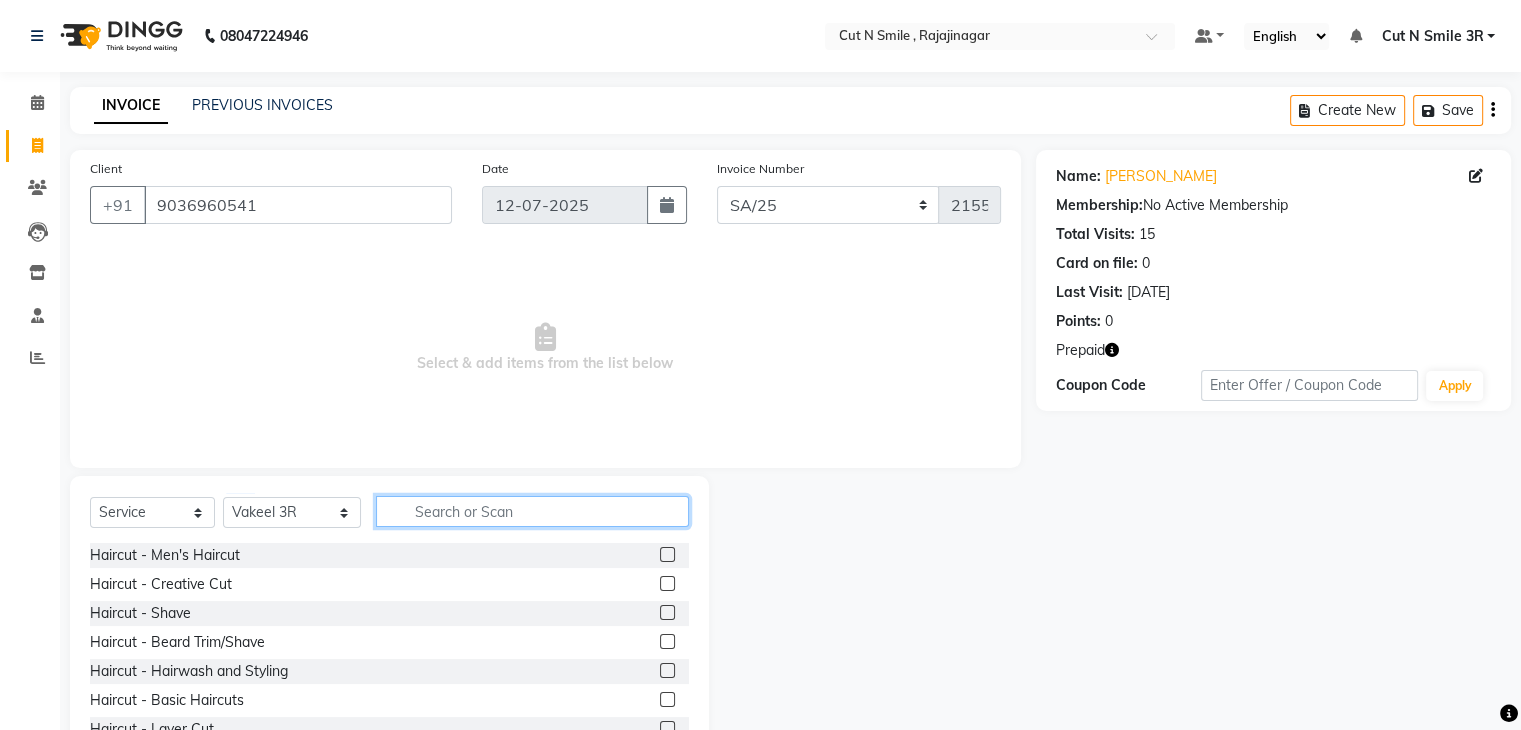 click 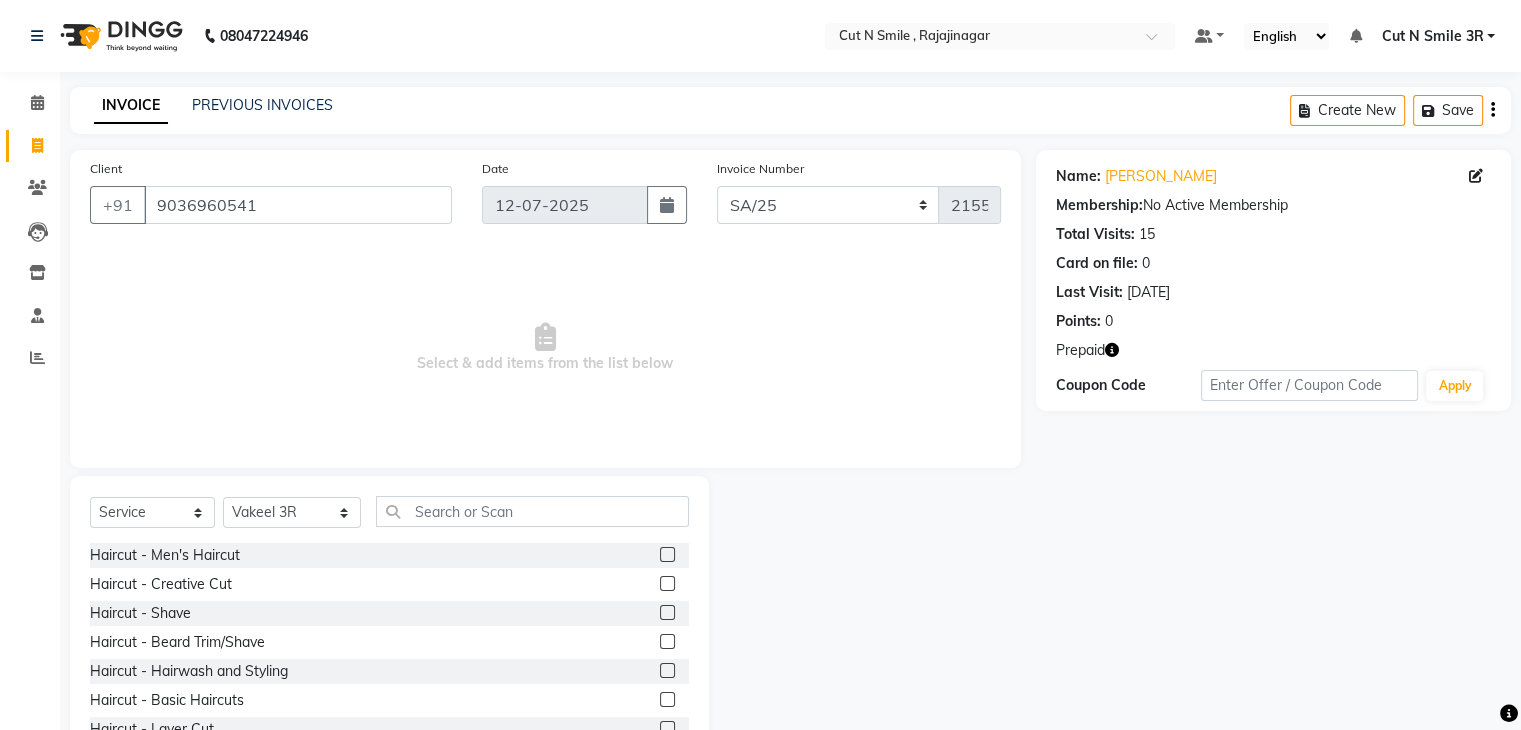 click 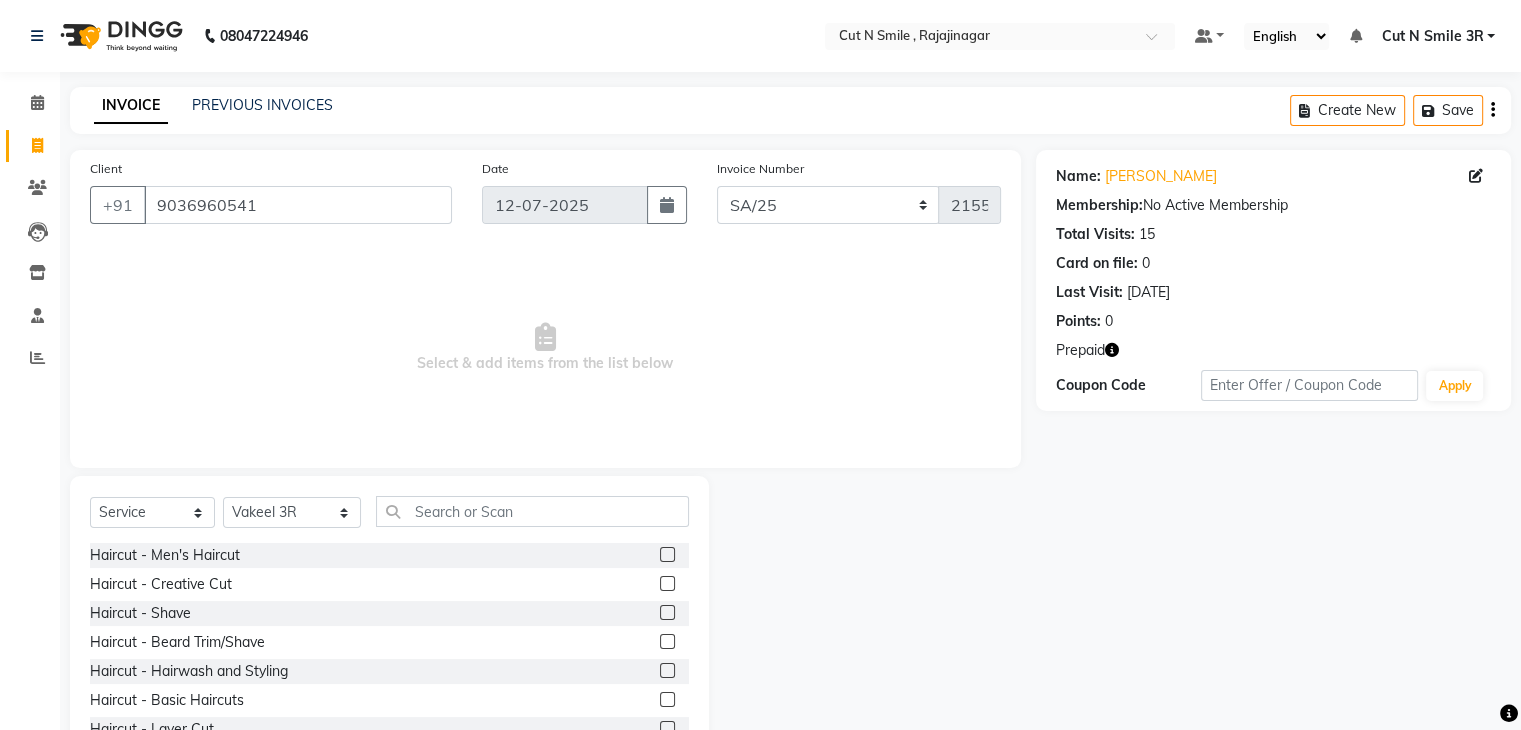 click at bounding box center [666, 642] 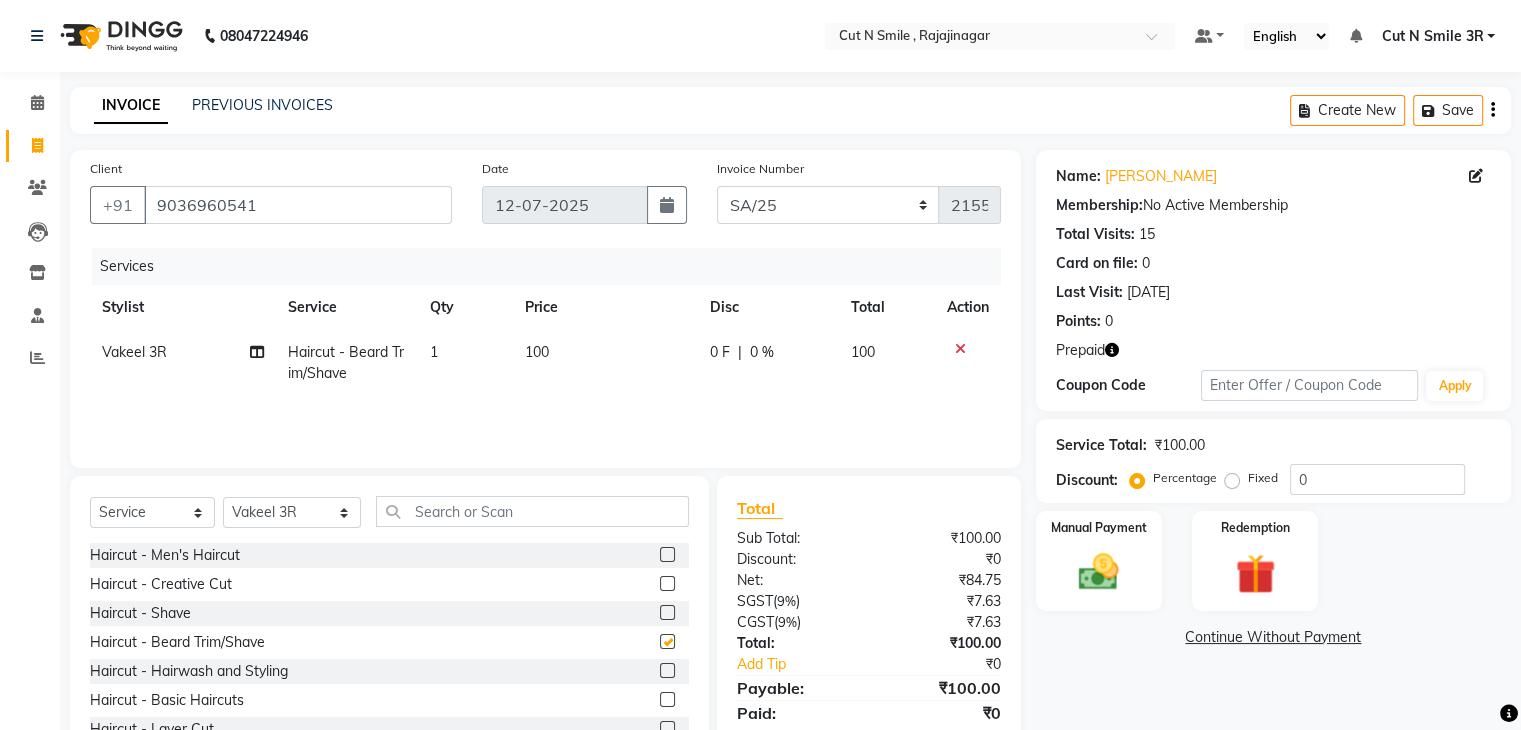 checkbox on "false" 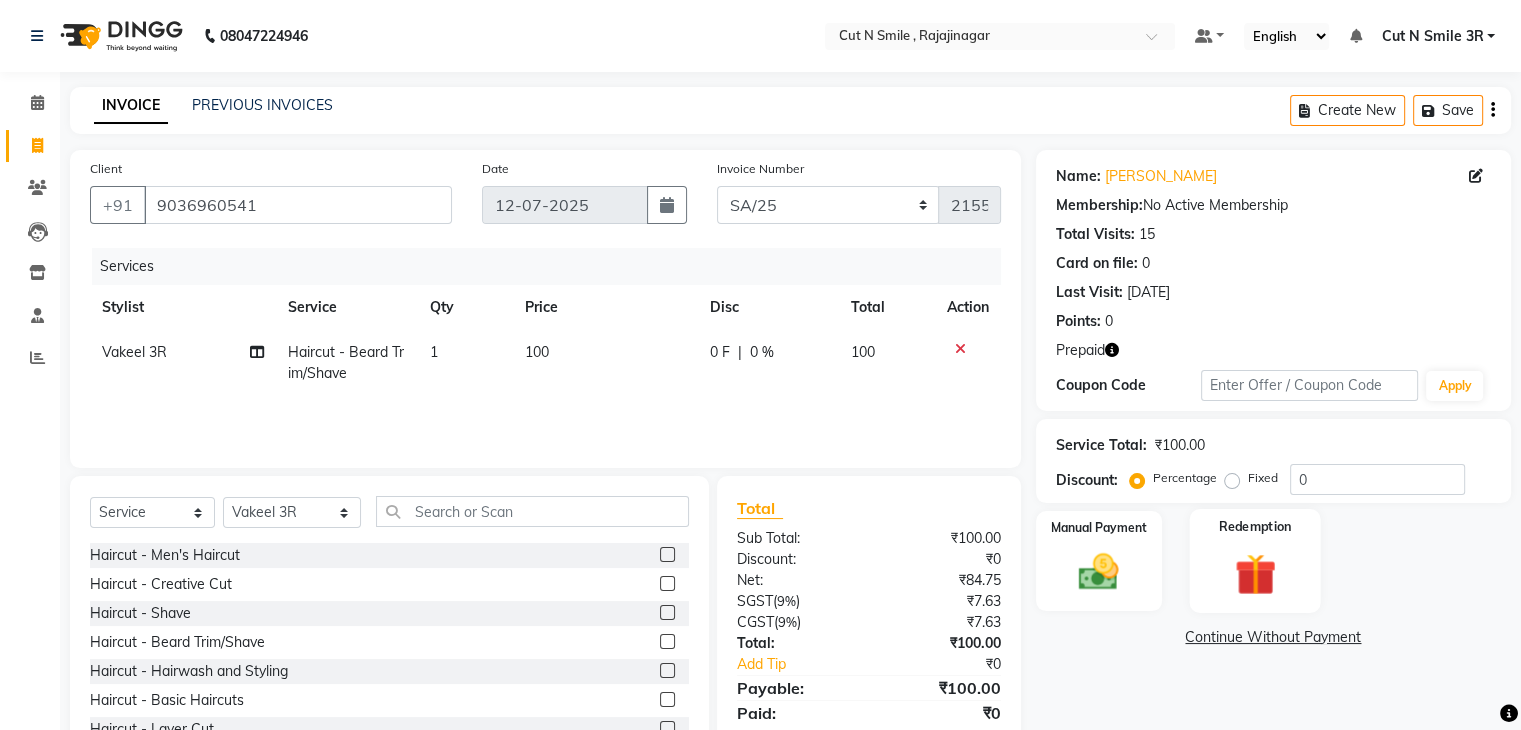 click 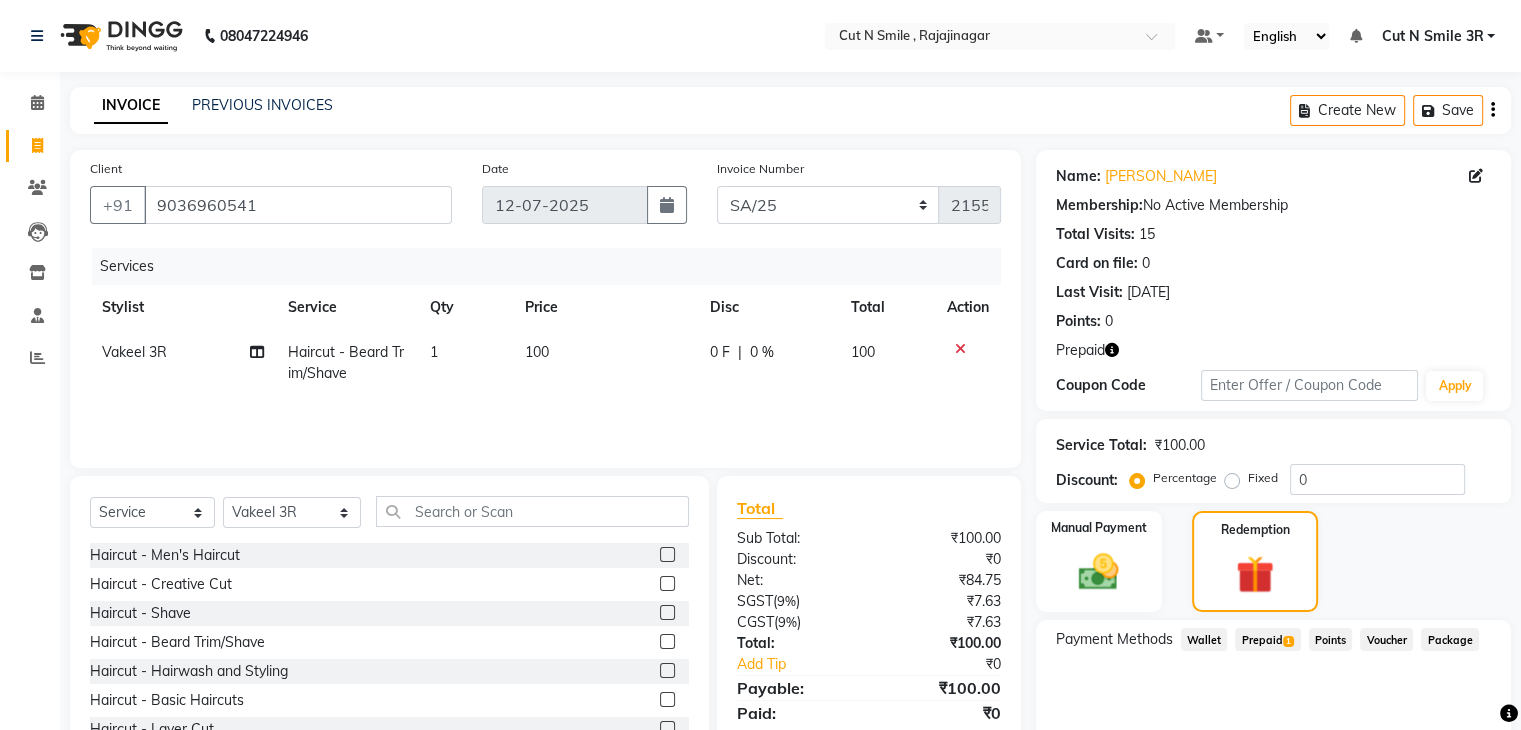 click on "Prepaid  1" 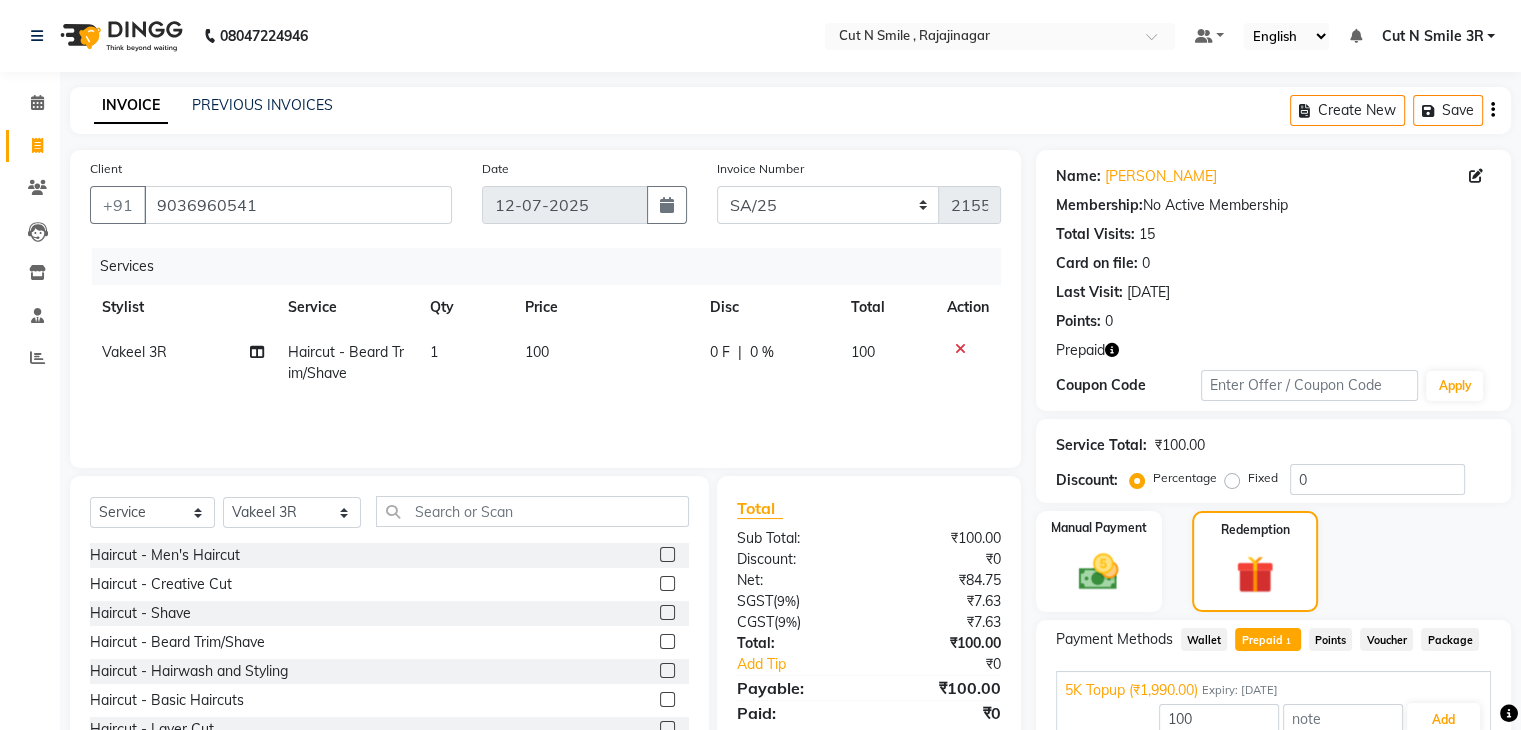scroll, scrollTop: 97, scrollLeft: 0, axis: vertical 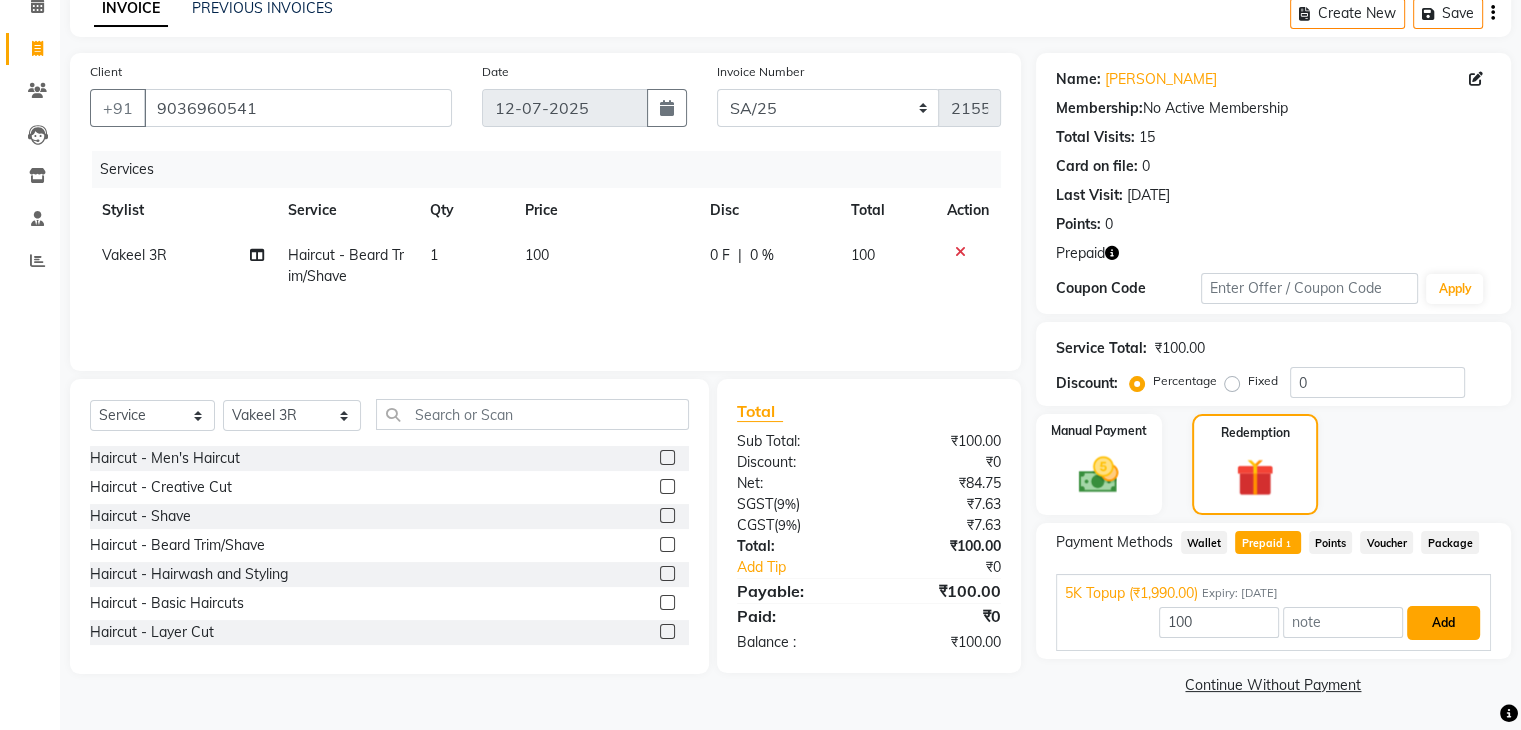 click on "Add" at bounding box center (1443, 623) 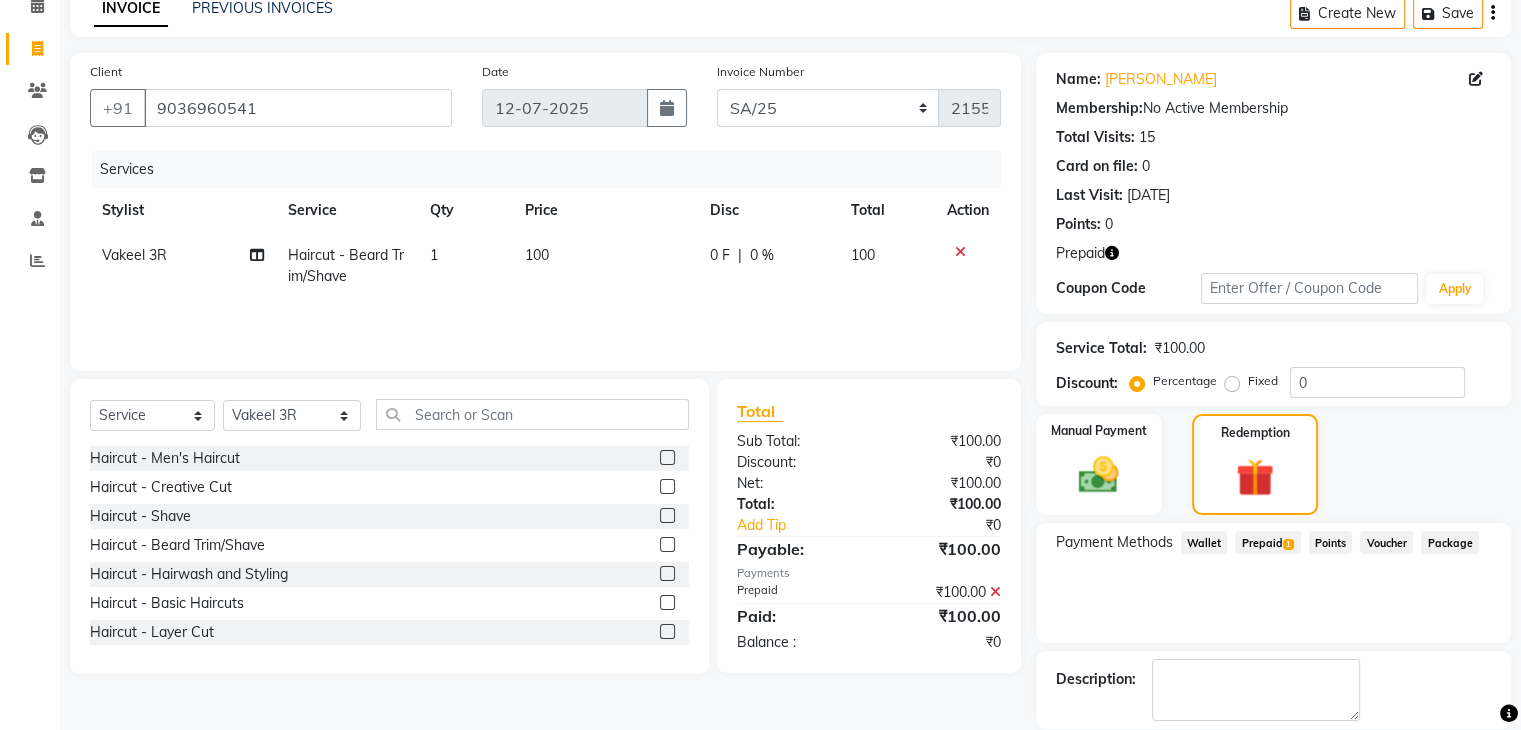 scroll, scrollTop: 193, scrollLeft: 0, axis: vertical 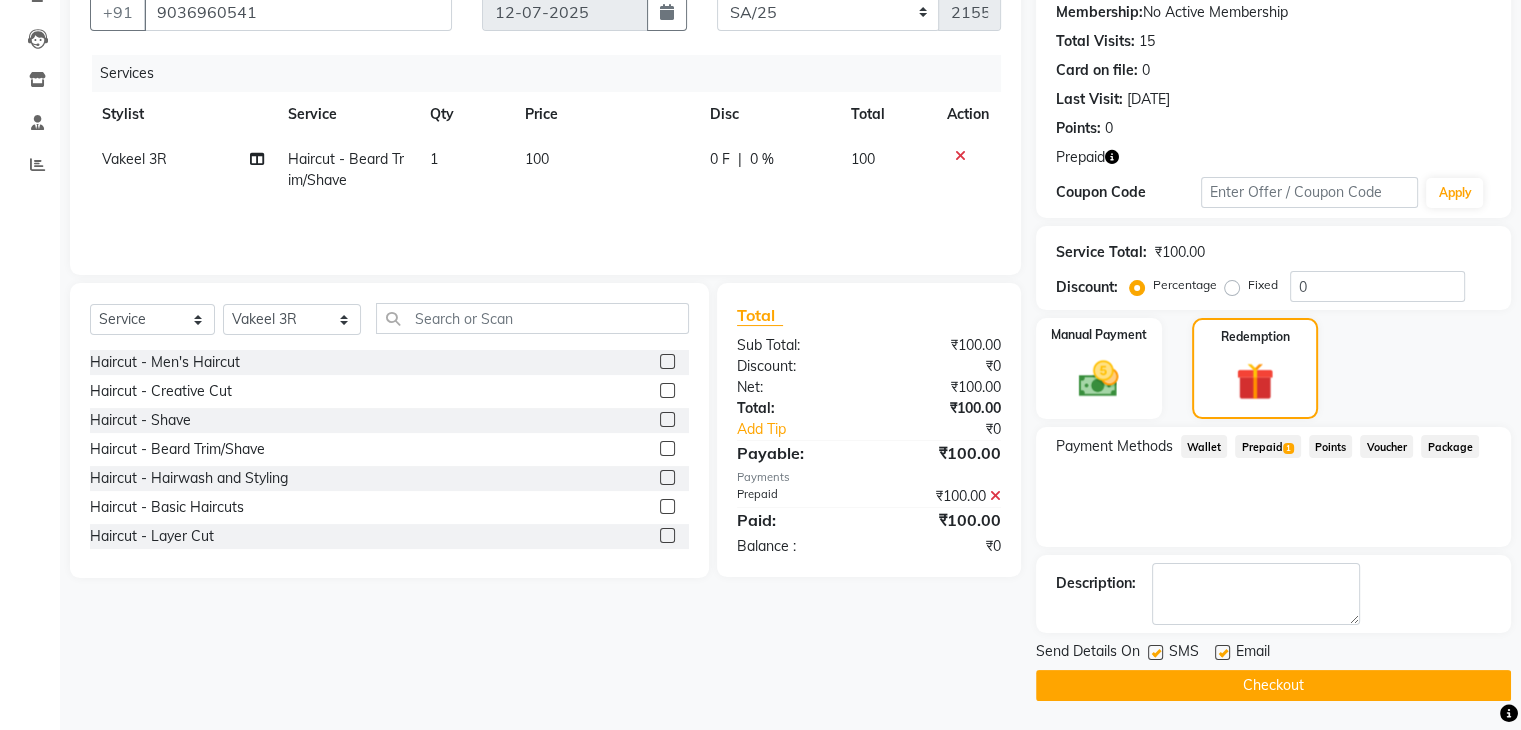 click on "Checkout" 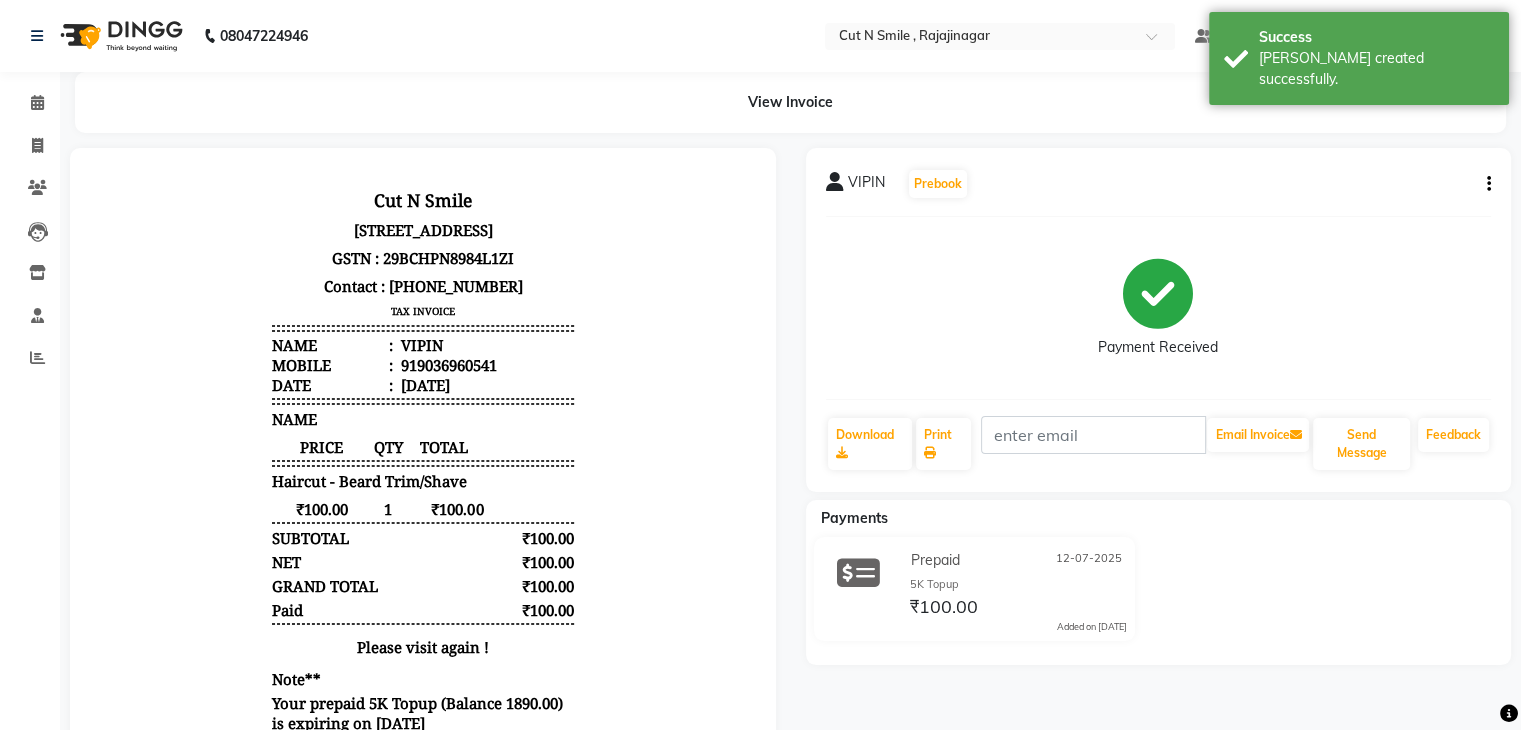 scroll, scrollTop: 0, scrollLeft: 0, axis: both 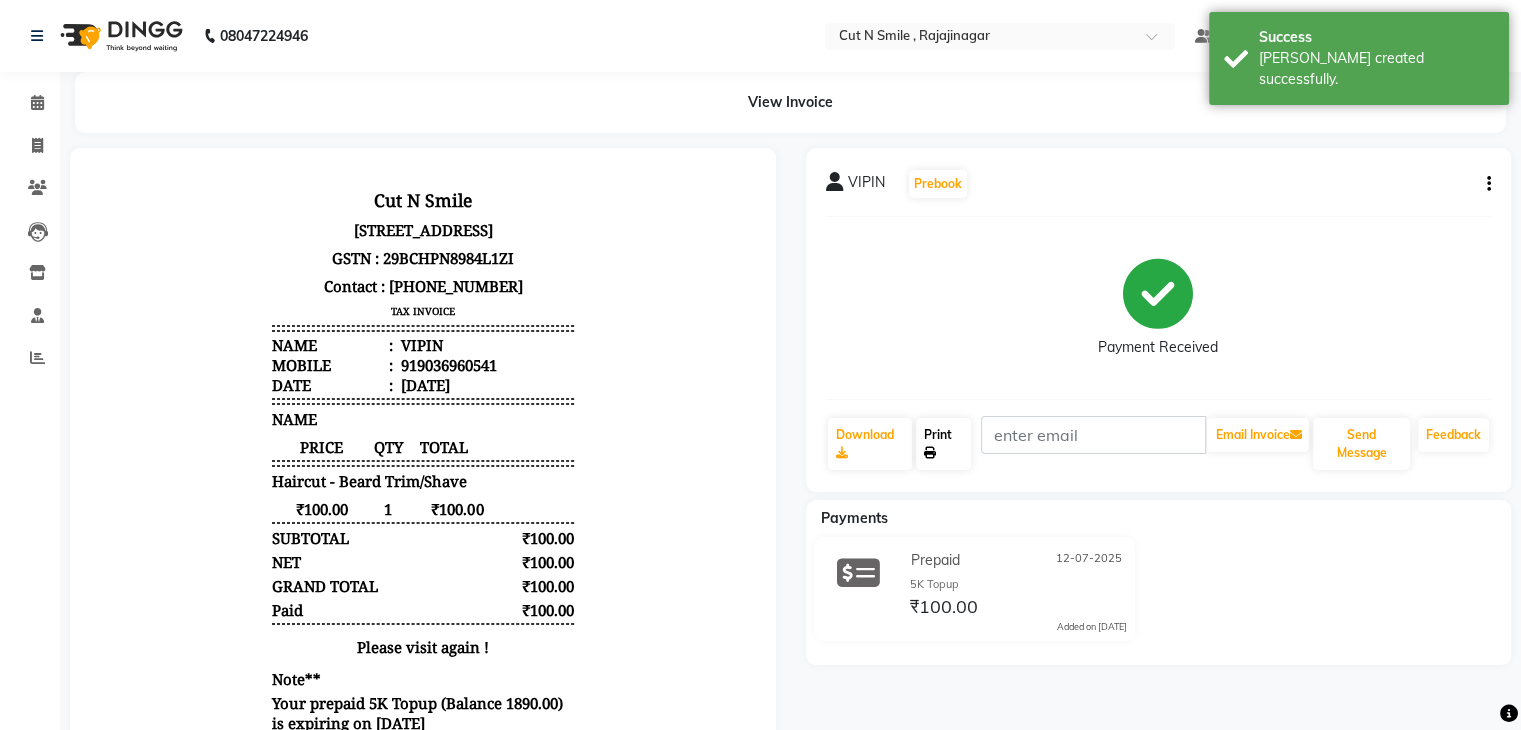 click on "Print" 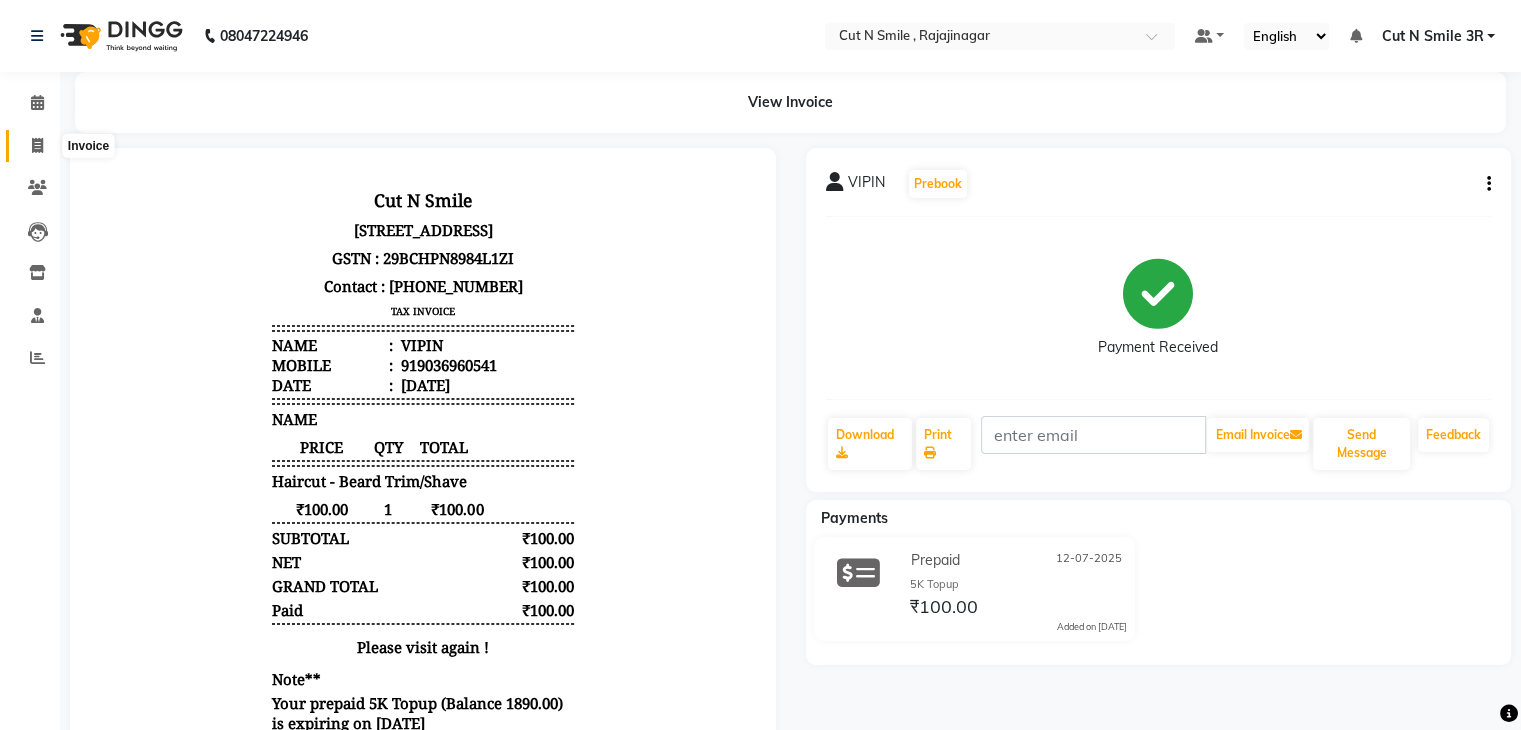 click 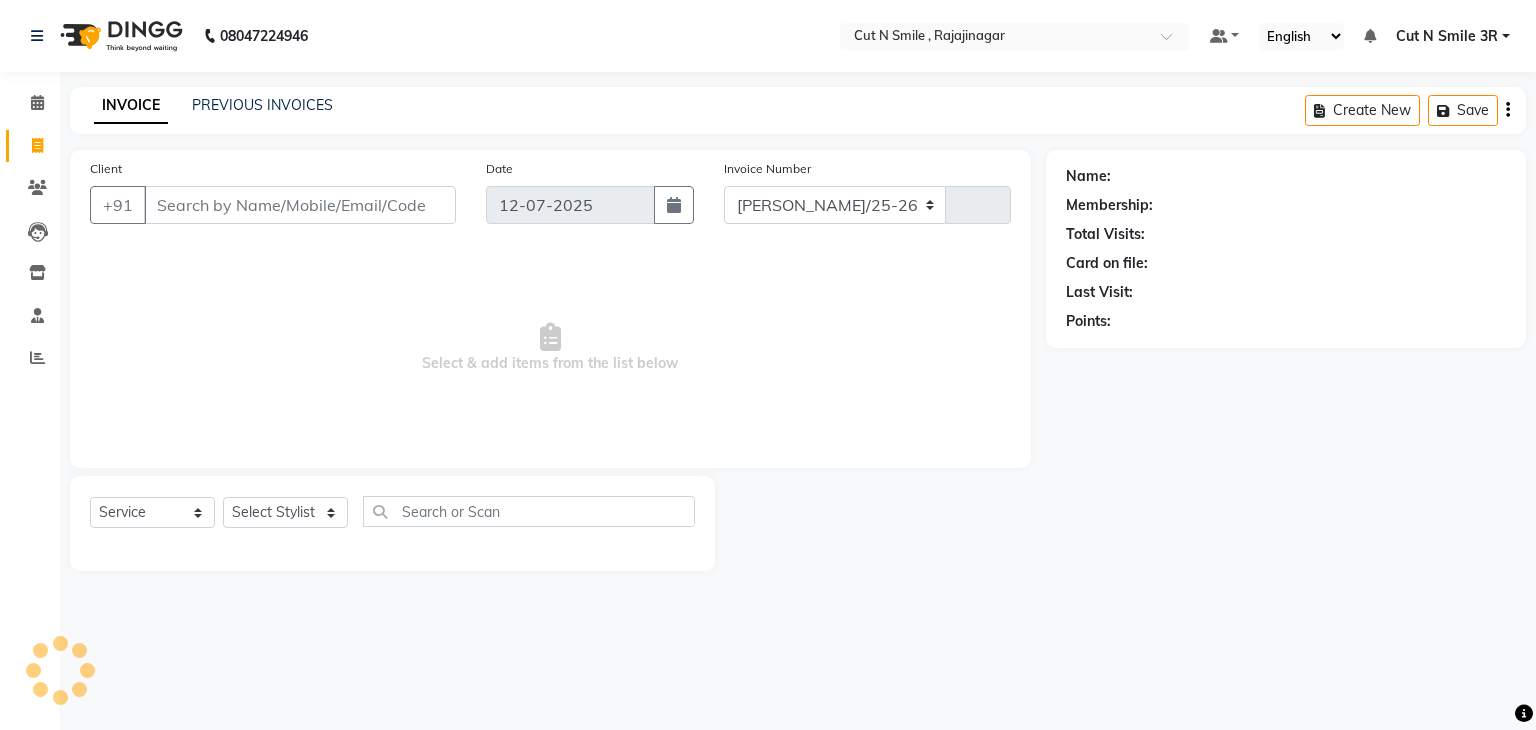 select on "7187" 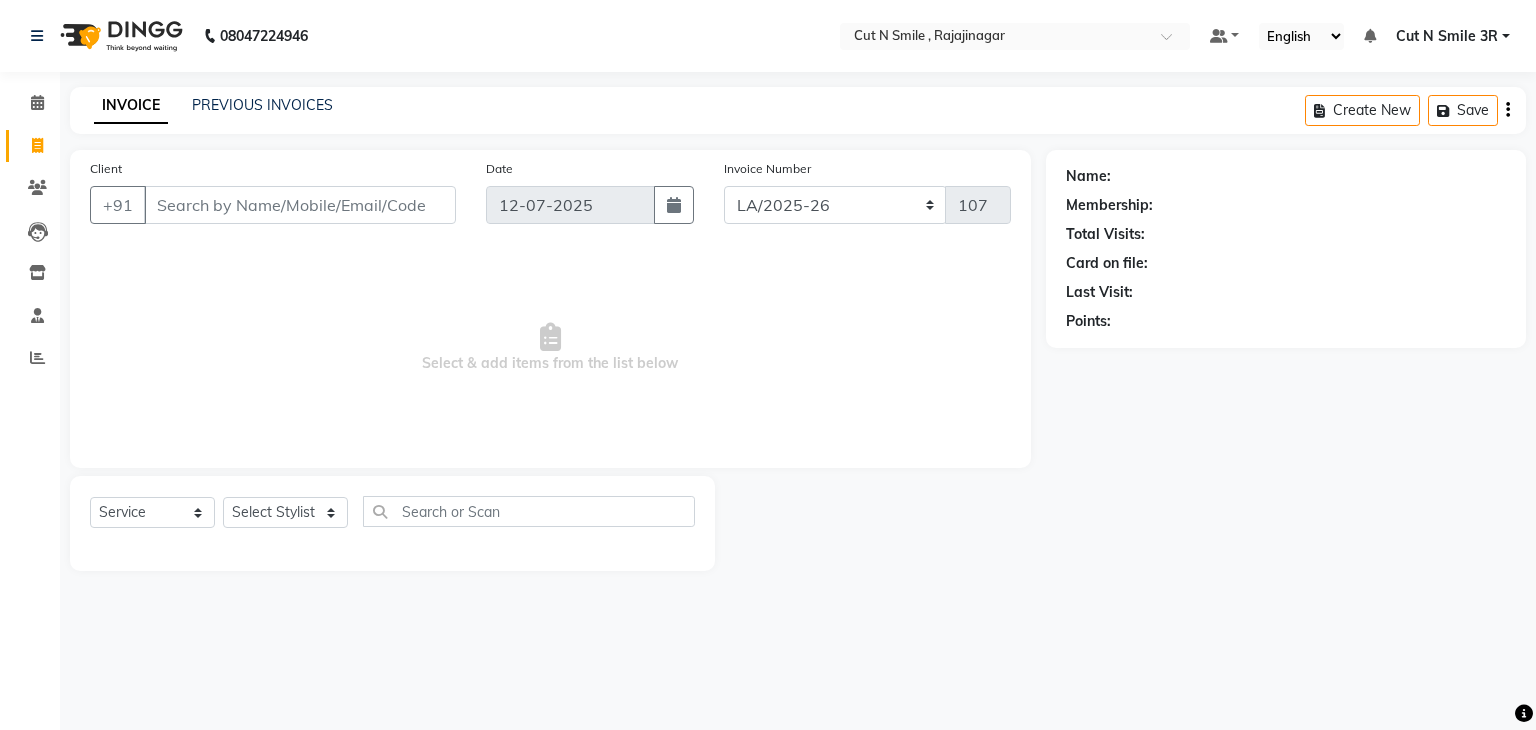 click on "Client" at bounding box center (300, 205) 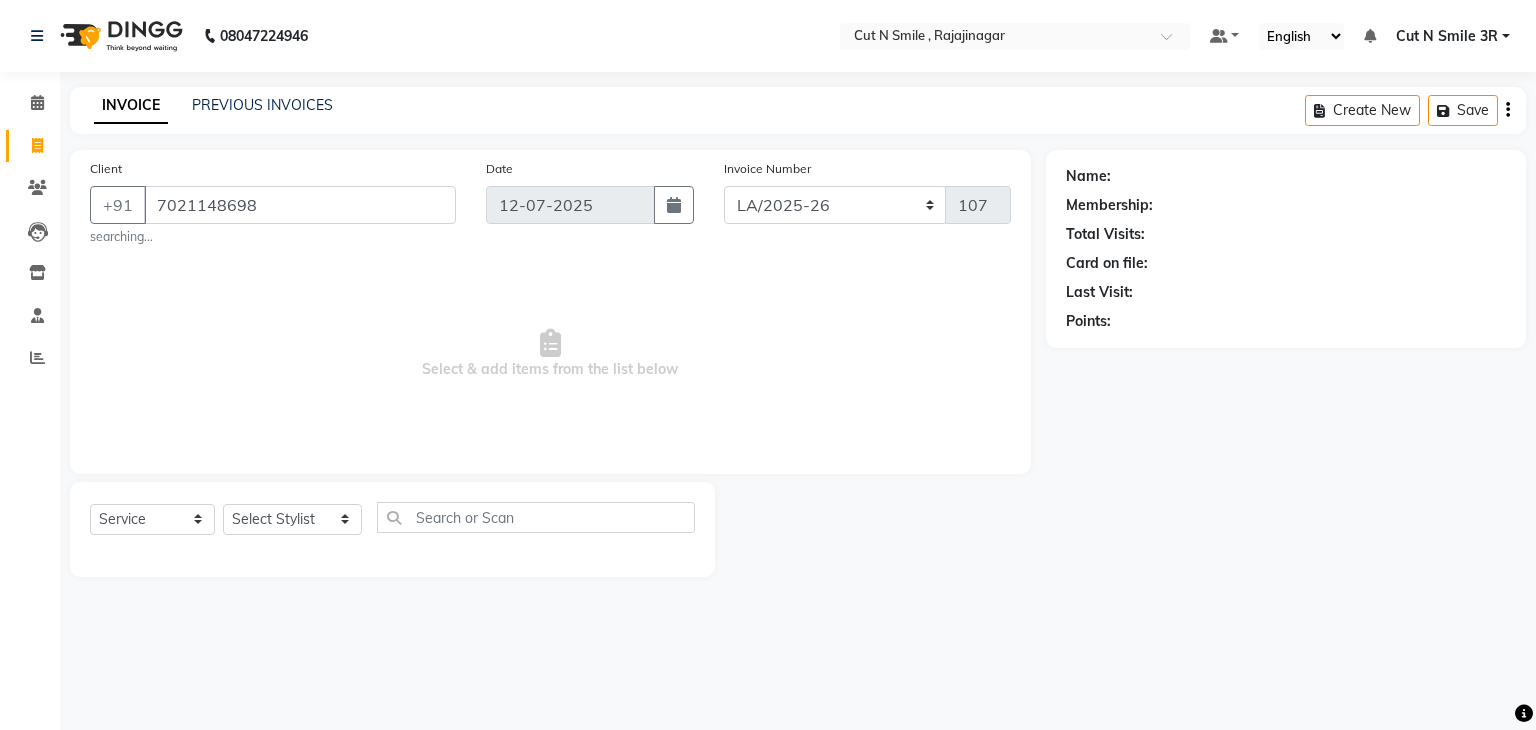 type on "7021148698" 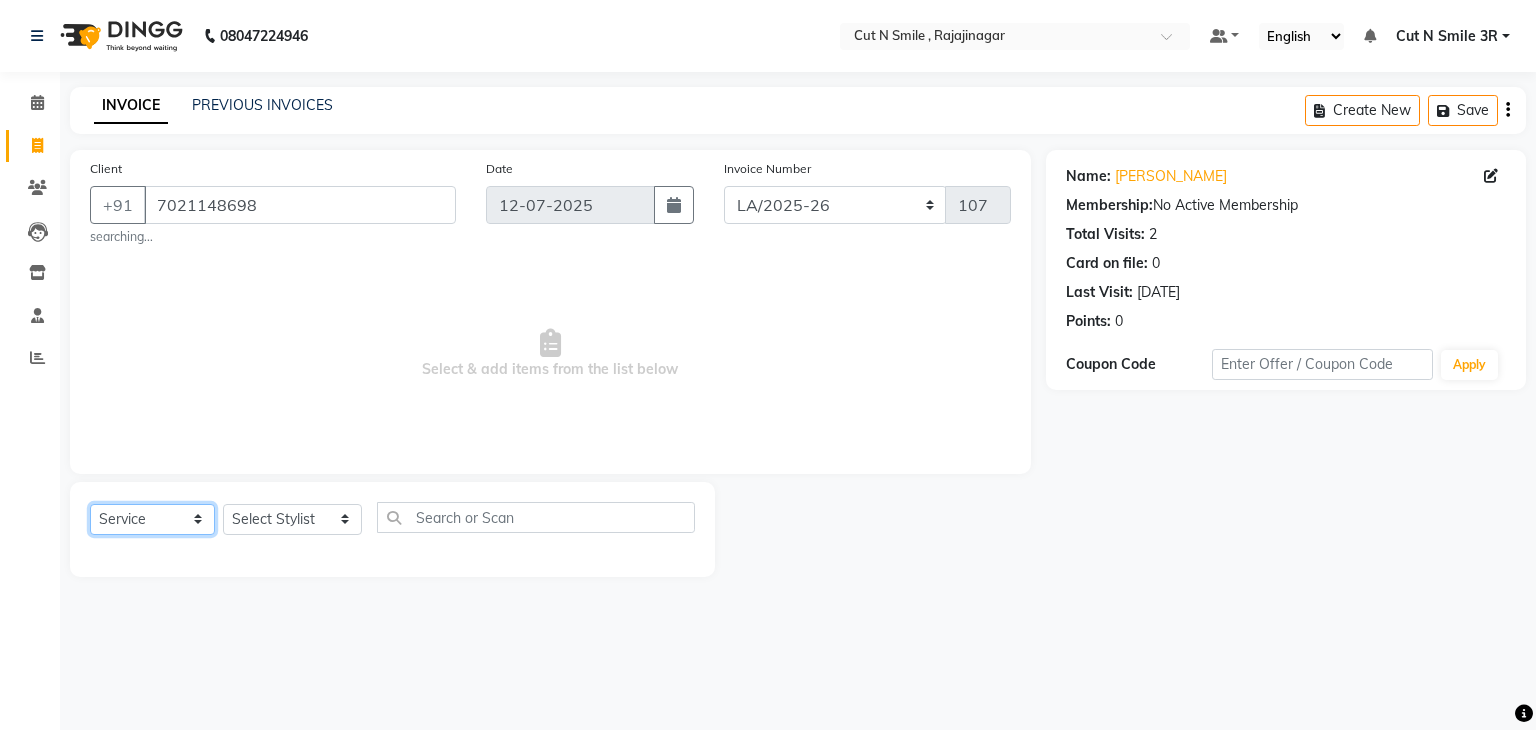 click on "Select  Service  Product  Membership  Package Voucher Prepaid Gift Card" 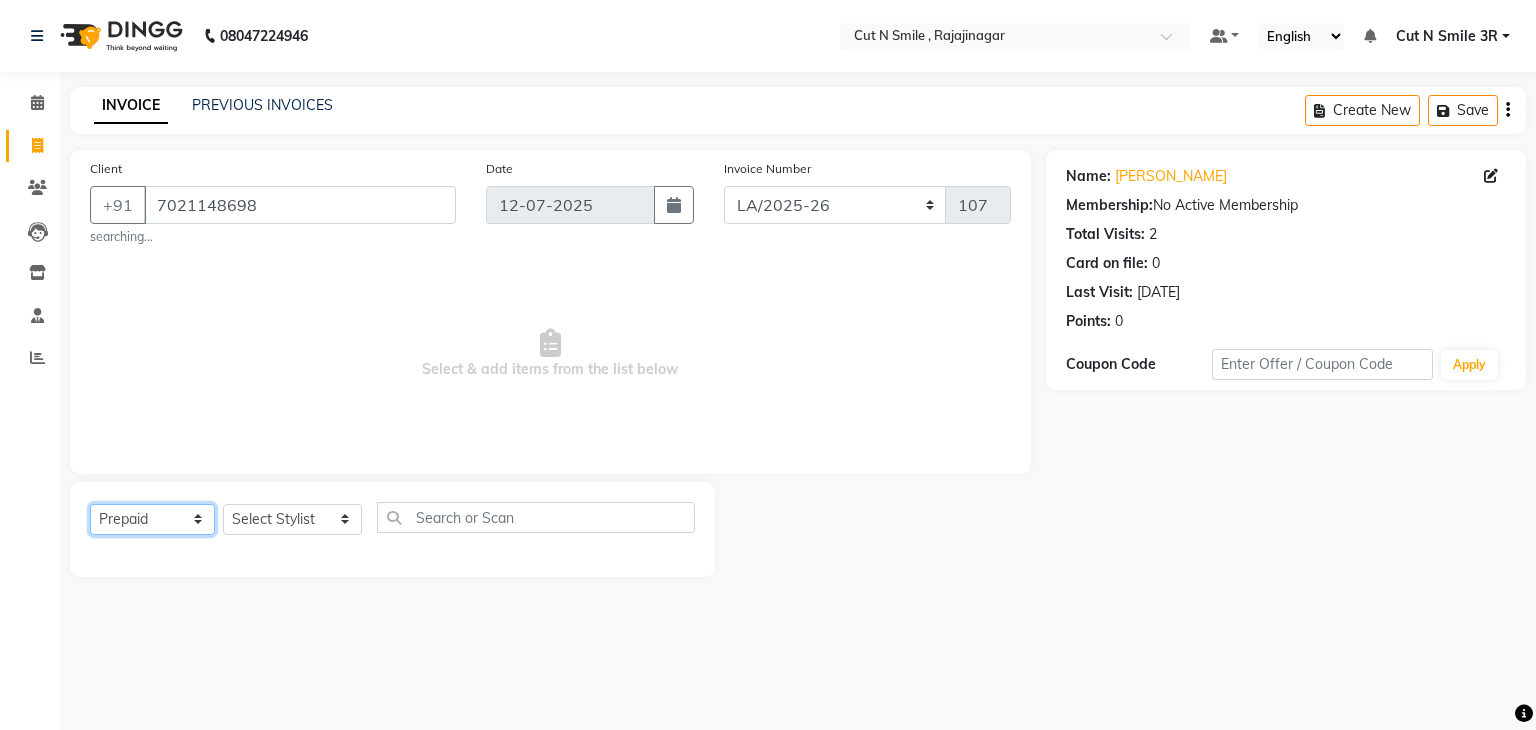 click on "Select  Service  Product  Membership  Package Voucher Prepaid Gift Card" 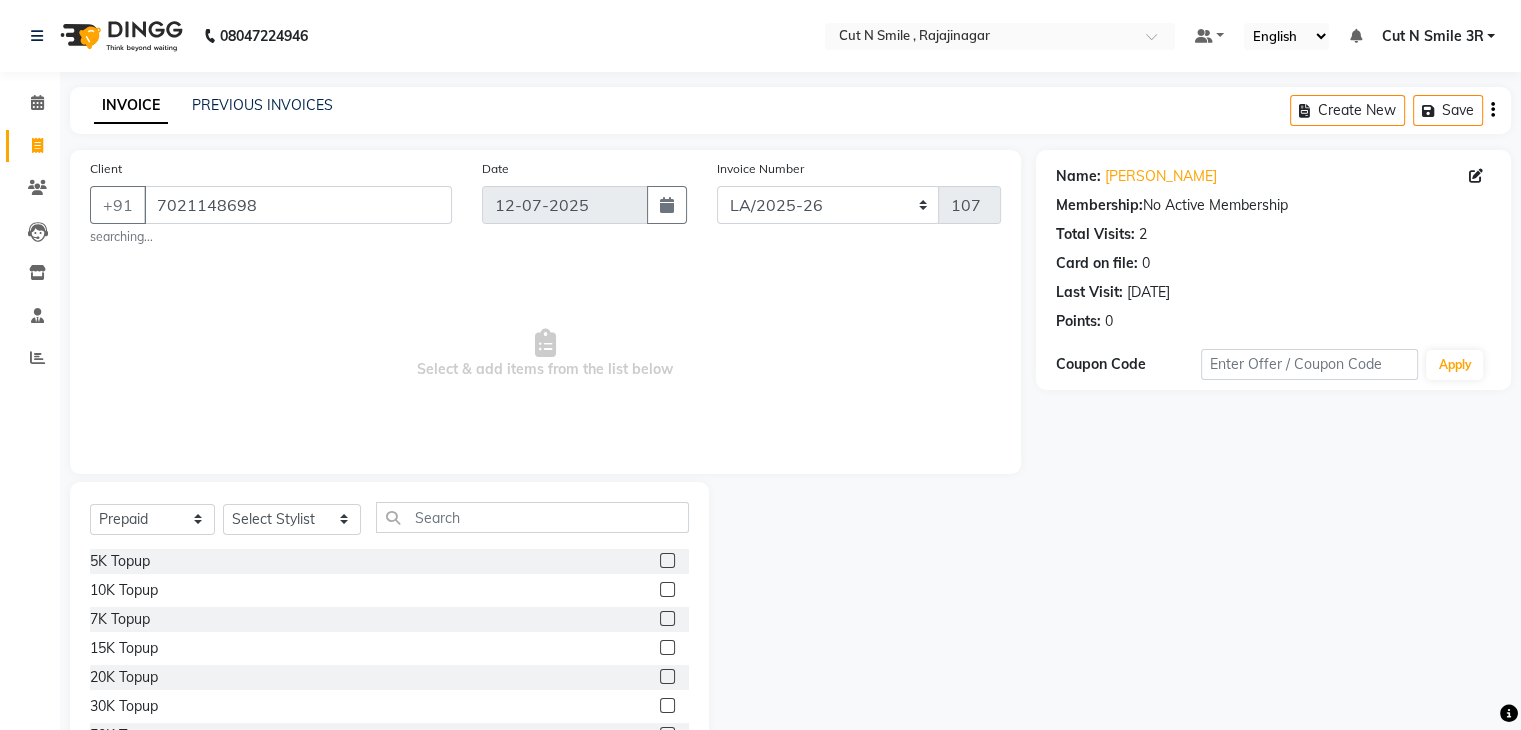 click 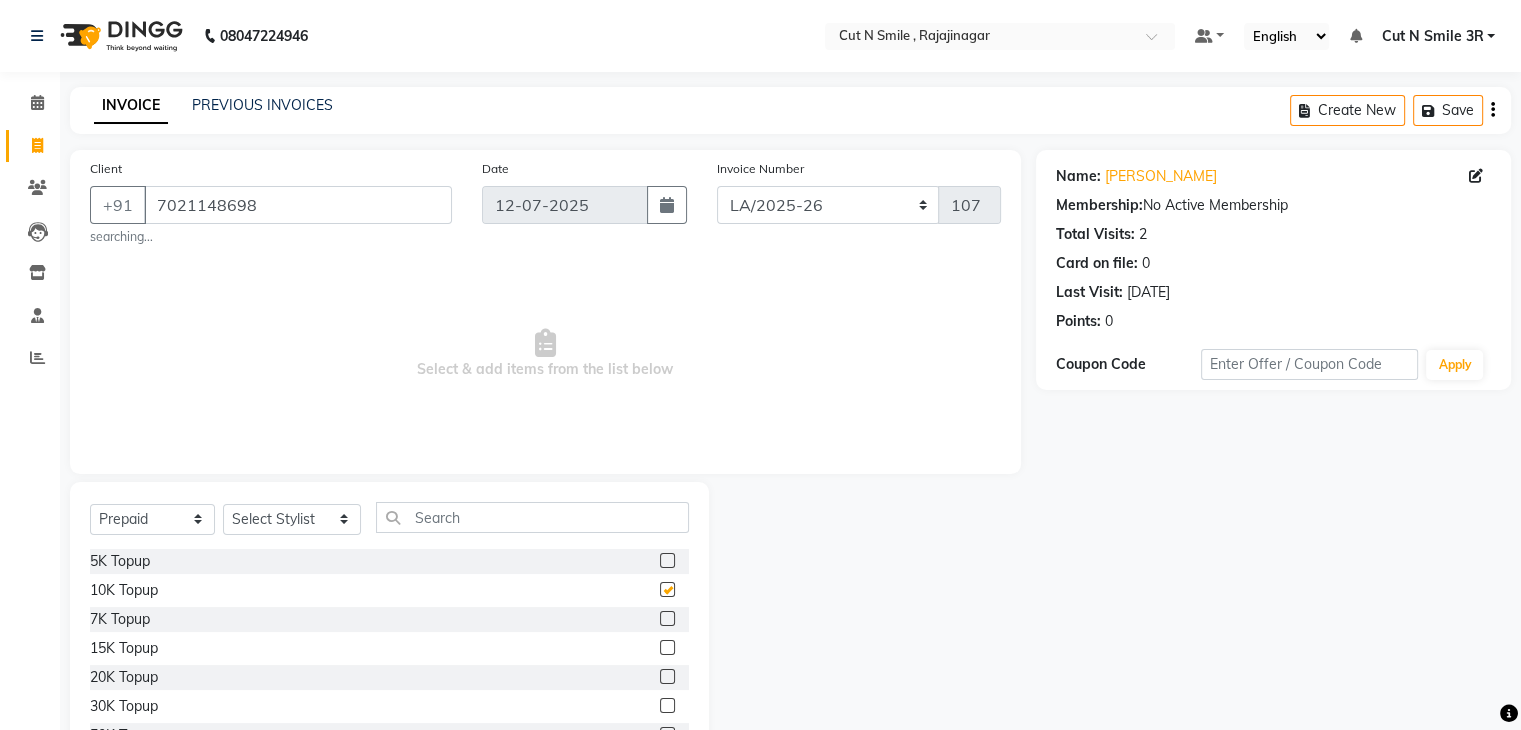 checkbox on "false" 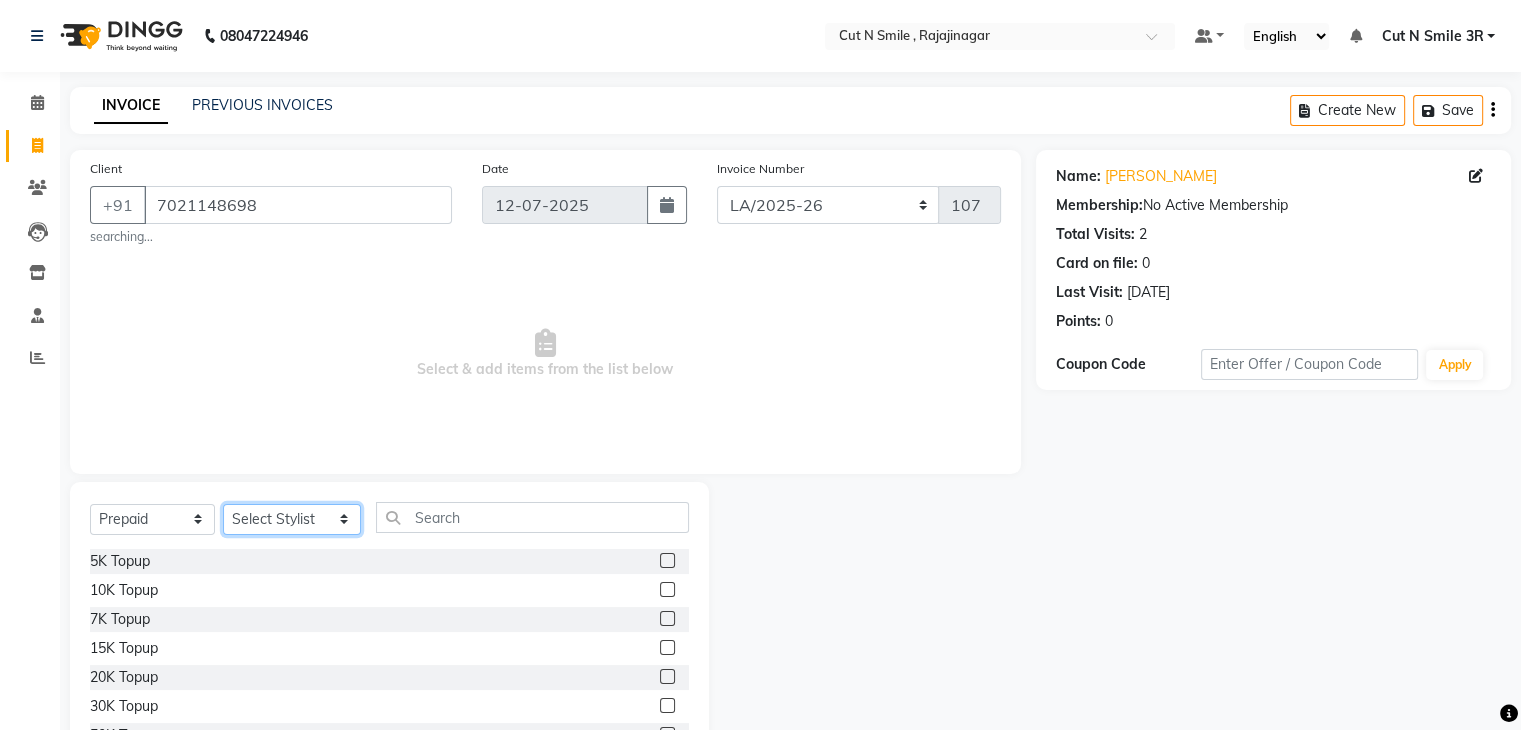 click on "Select Stylist [PERSON_NAME] Ammu 3R [PERSON_NAME] VN [PERSON_NAME] 3R [PERSON_NAME] 3R [PERSON_NAME] 3R [PERSON_NAME] 4R CNS [PERSON_NAME]  Cut N Smile 17M  Cut N Smile 3R Cut n Smile 4R Cut N Smile 9M Cut N Smile ML Cut N Smile V [PERSON_NAME] 4R Govind VN Hema 4R [PERSON_NAME] VN Karan VN Love 4R [PERSON_NAME] 3R Manu 4R  Muskaan VN [PERSON_NAME] 4R N D M 4R NDM Alam 4R Noushad VN [PERSON_NAME] 4R Priya [PERSON_NAME] 3R Rahul 3R Ravi 3R [PERSON_NAME] 4R [PERSON_NAME] 3R [PERSON_NAME] 4R [PERSON_NAME] [PERSON_NAME] 3R [PERSON_NAME] 4R Sameer 3R [PERSON_NAME] [PERSON_NAME]  [PERSON_NAME] [PERSON_NAME] [PERSON_NAME] VN [PERSON_NAME] 4R [PERSON_NAME] 4R [PERSON_NAME] VN Shanavaaz [PERSON_NAME] 3R [PERSON_NAME] 4R [PERSON_NAME] [PERSON_NAME] 4R Sunny VN [PERSON_NAME] 4R Vakeel 3R Varas 4R [PERSON_NAME] [PERSON_NAME] VN" 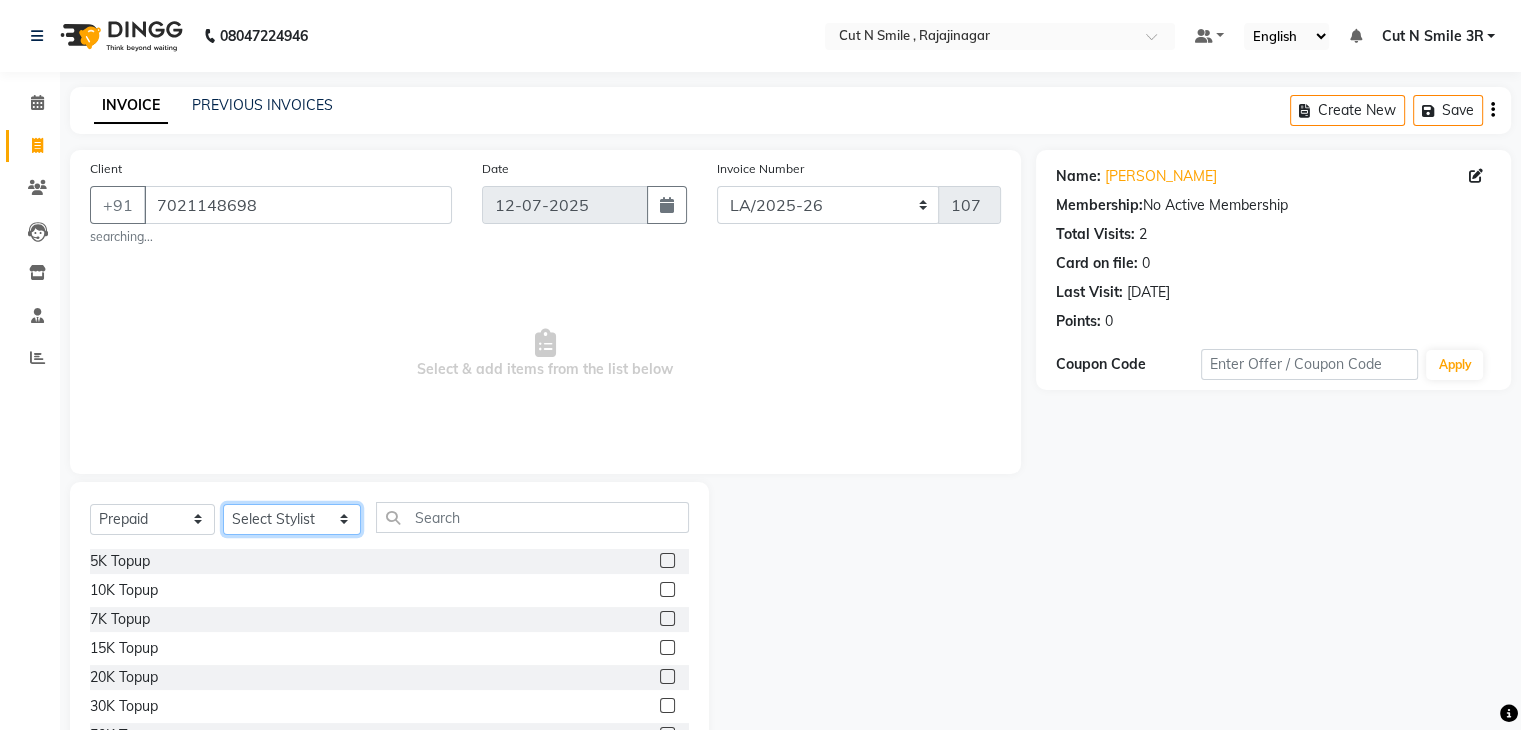 select on "58697" 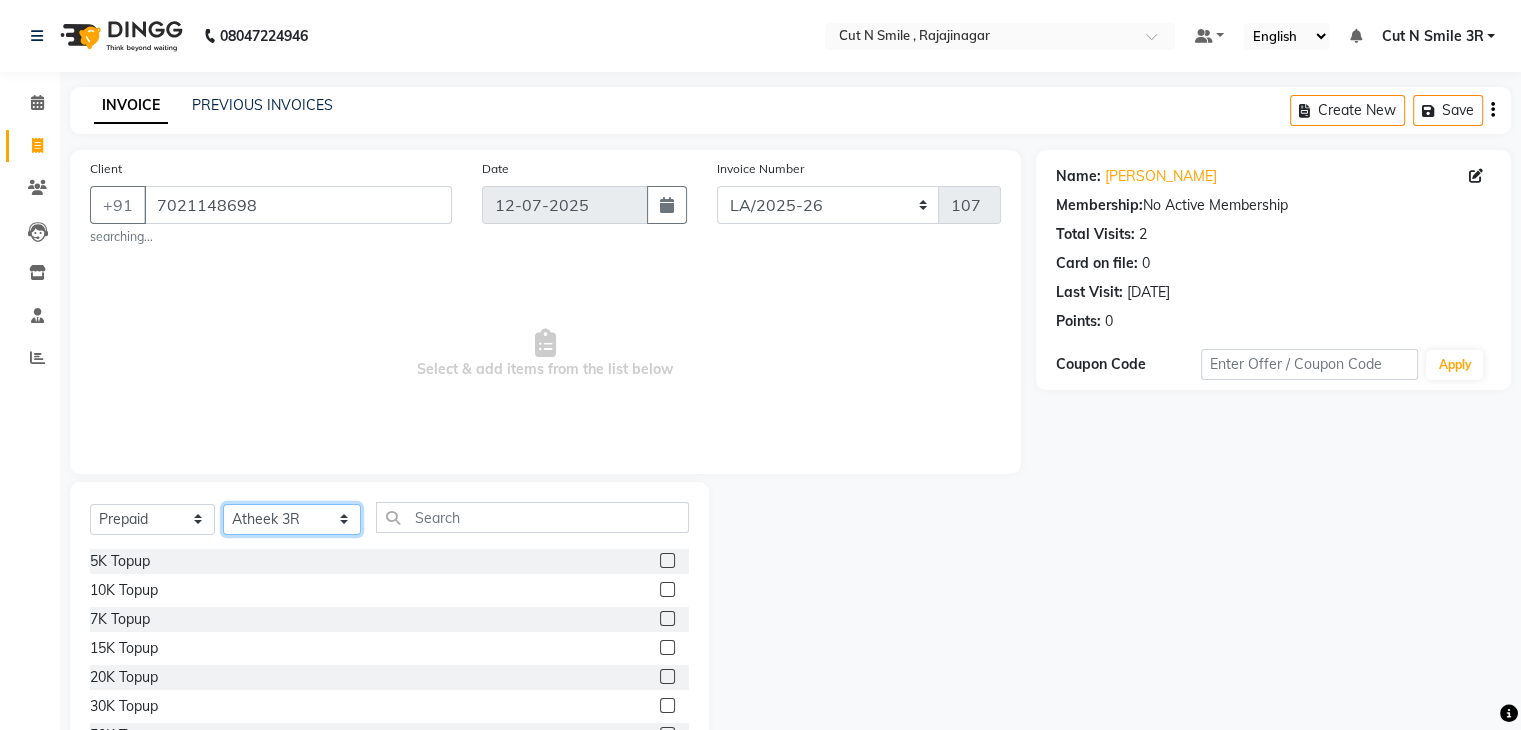 click on "Select Stylist [PERSON_NAME] Ammu 3R [PERSON_NAME] VN [PERSON_NAME] 3R [PERSON_NAME] 3R [PERSON_NAME] 3R [PERSON_NAME] 4R CNS [PERSON_NAME]  Cut N Smile 17M  Cut N Smile 3R Cut n Smile 4R Cut N Smile 9M Cut N Smile ML Cut N Smile V [PERSON_NAME] 4R Govind VN Hema 4R [PERSON_NAME] VN Karan VN Love 4R [PERSON_NAME] 3R Manu 4R  Muskaan VN [PERSON_NAME] 4R N D M 4R NDM Alam 4R Noushad VN [PERSON_NAME] 4R Priya [PERSON_NAME] 3R Rahul 3R Ravi 3R [PERSON_NAME] 4R [PERSON_NAME] 3R [PERSON_NAME] 4R [PERSON_NAME] [PERSON_NAME] 3R [PERSON_NAME] 4R Sameer 3R [PERSON_NAME] [PERSON_NAME]  [PERSON_NAME] [PERSON_NAME] [PERSON_NAME] VN [PERSON_NAME] 4R [PERSON_NAME] 4R [PERSON_NAME] VN Shanavaaz [PERSON_NAME] 3R [PERSON_NAME] 4R [PERSON_NAME] [PERSON_NAME] 4R Sunny VN [PERSON_NAME] 4R Vakeel 3R Varas 4R [PERSON_NAME] [PERSON_NAME] VN" 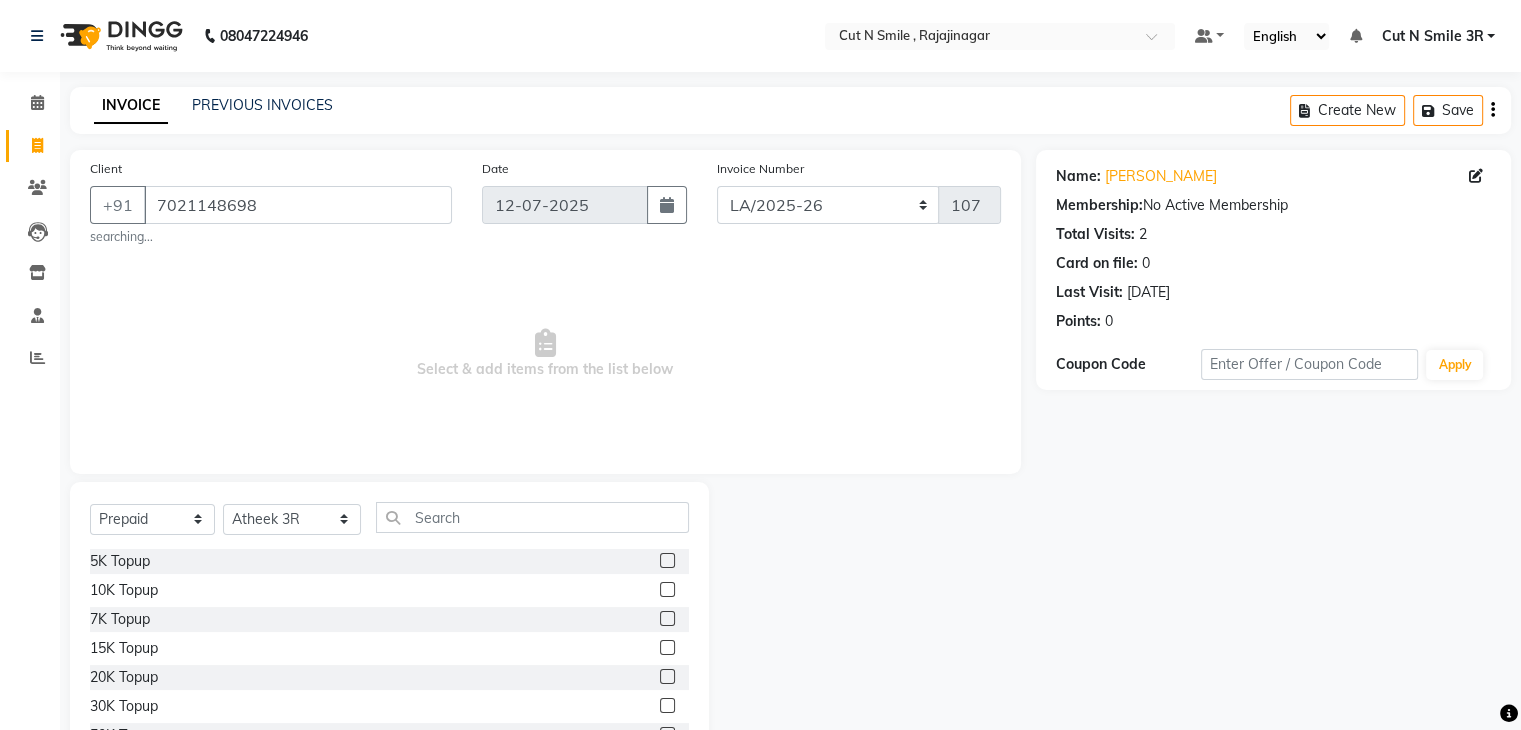 click 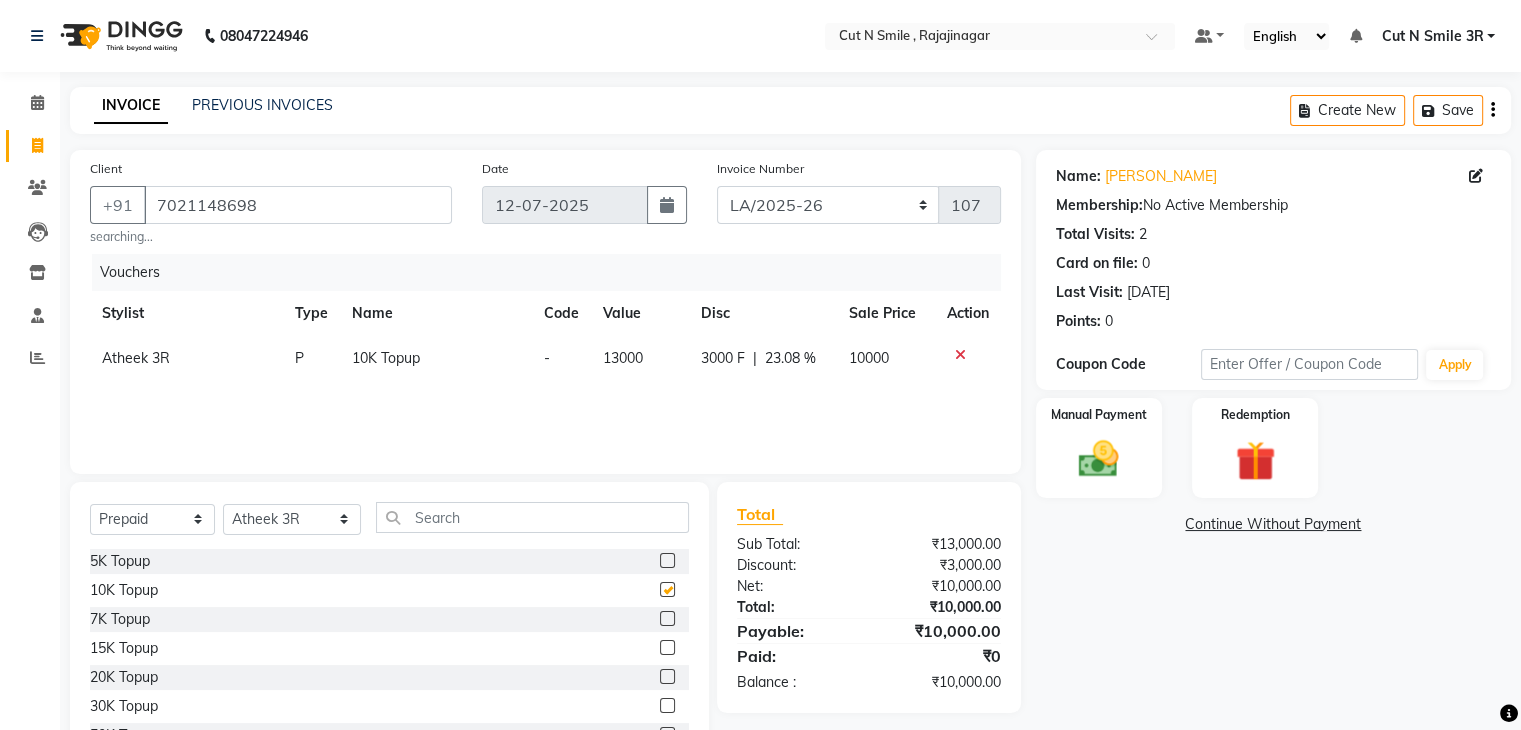 checkbox on "false" 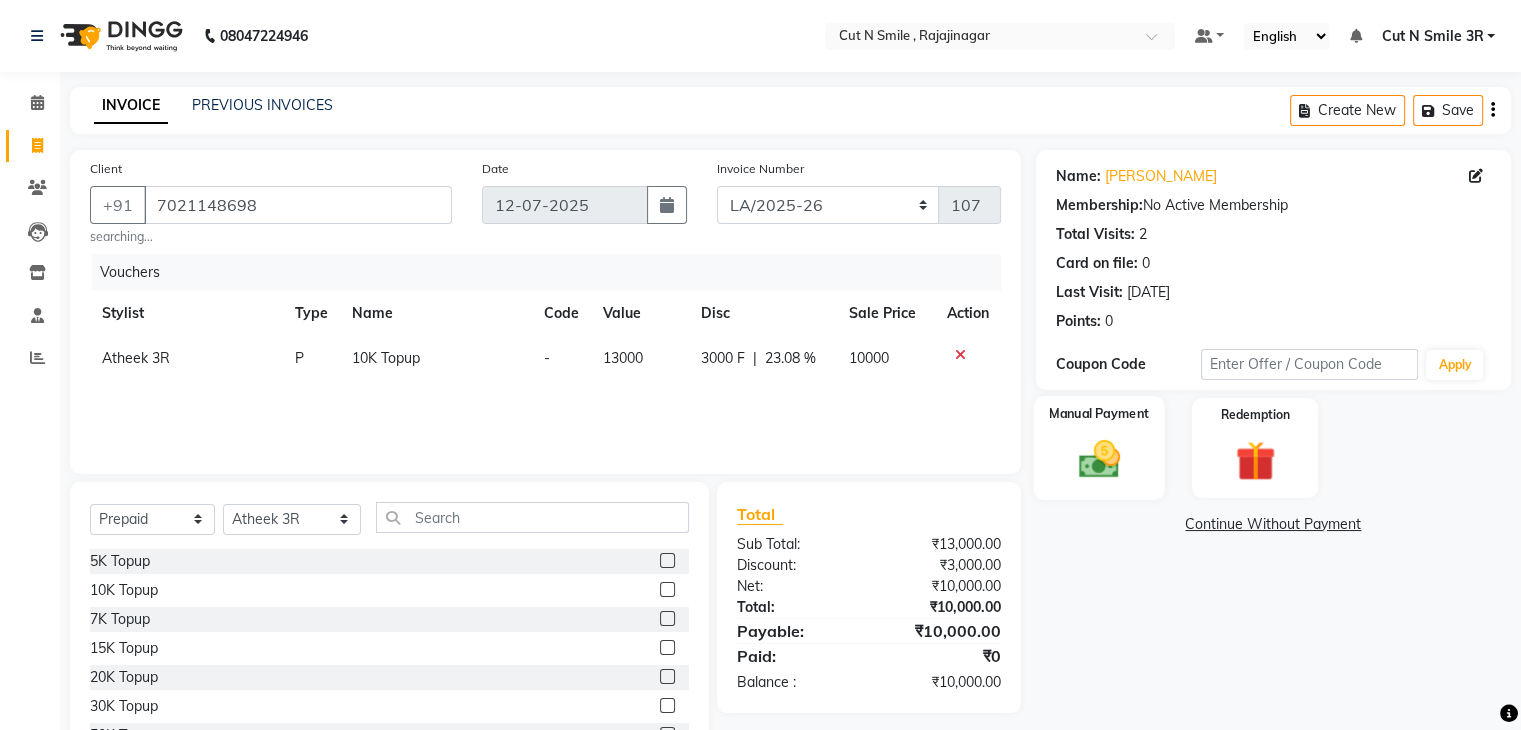 click 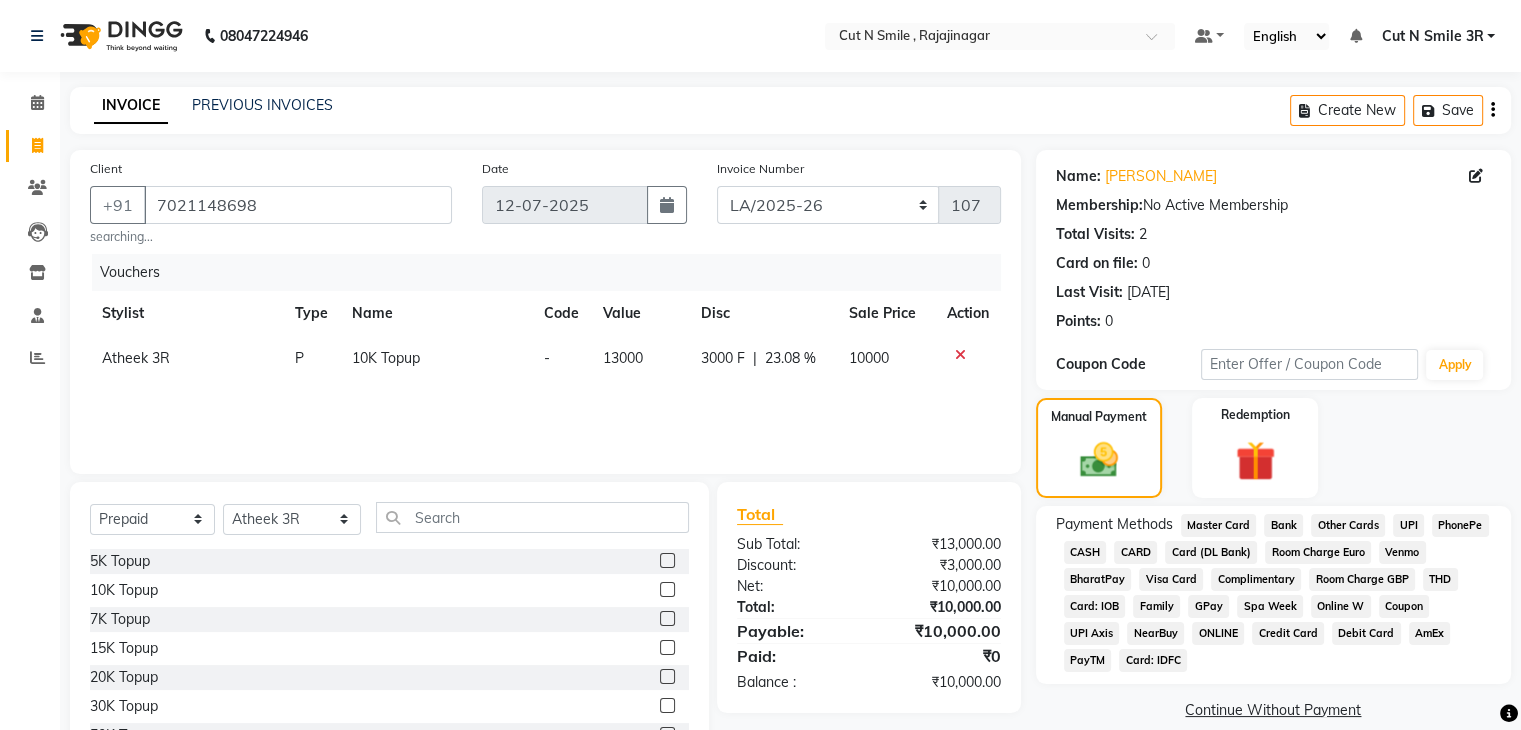 click on "UPI" 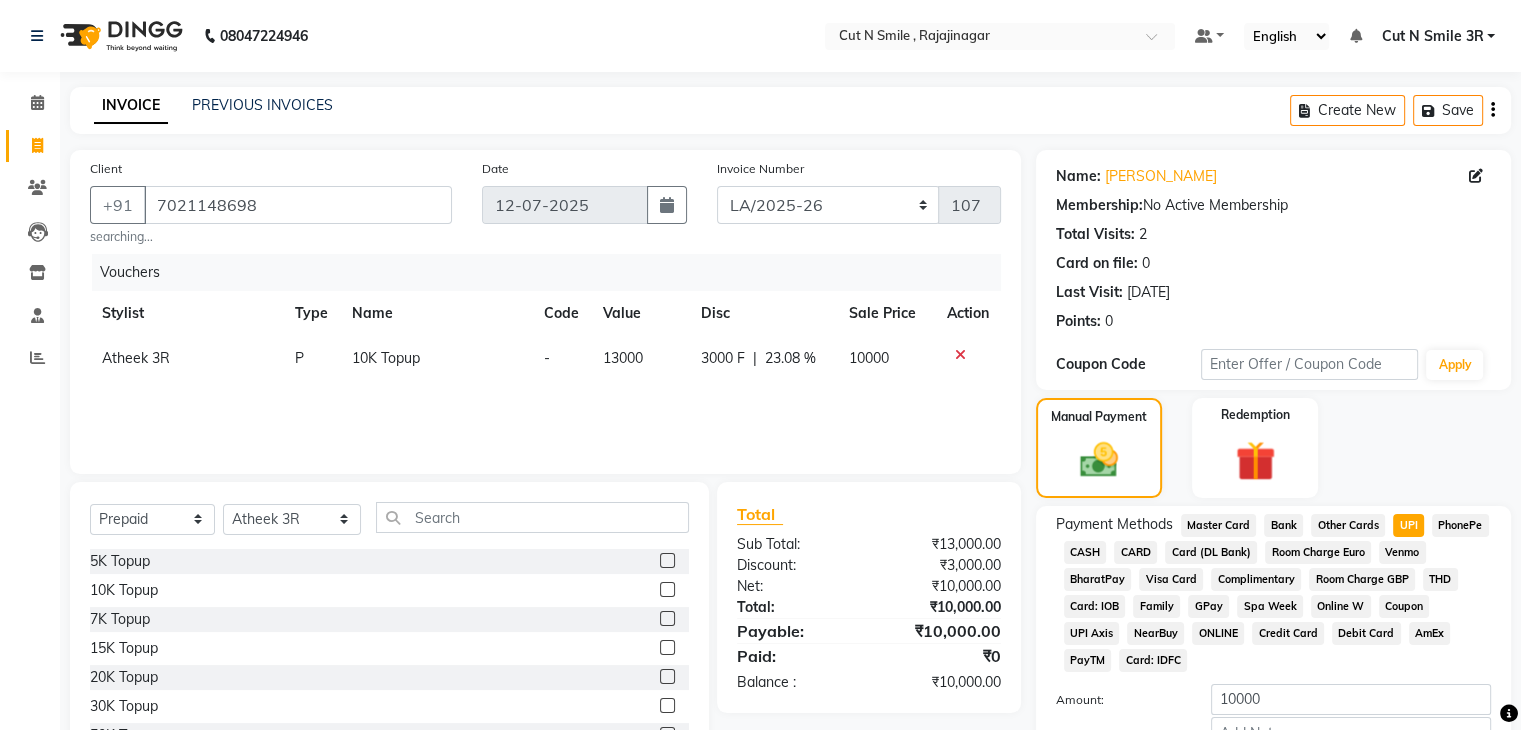 scroll, scrollTop: 136, scrollLeft: 0, axis: vertical 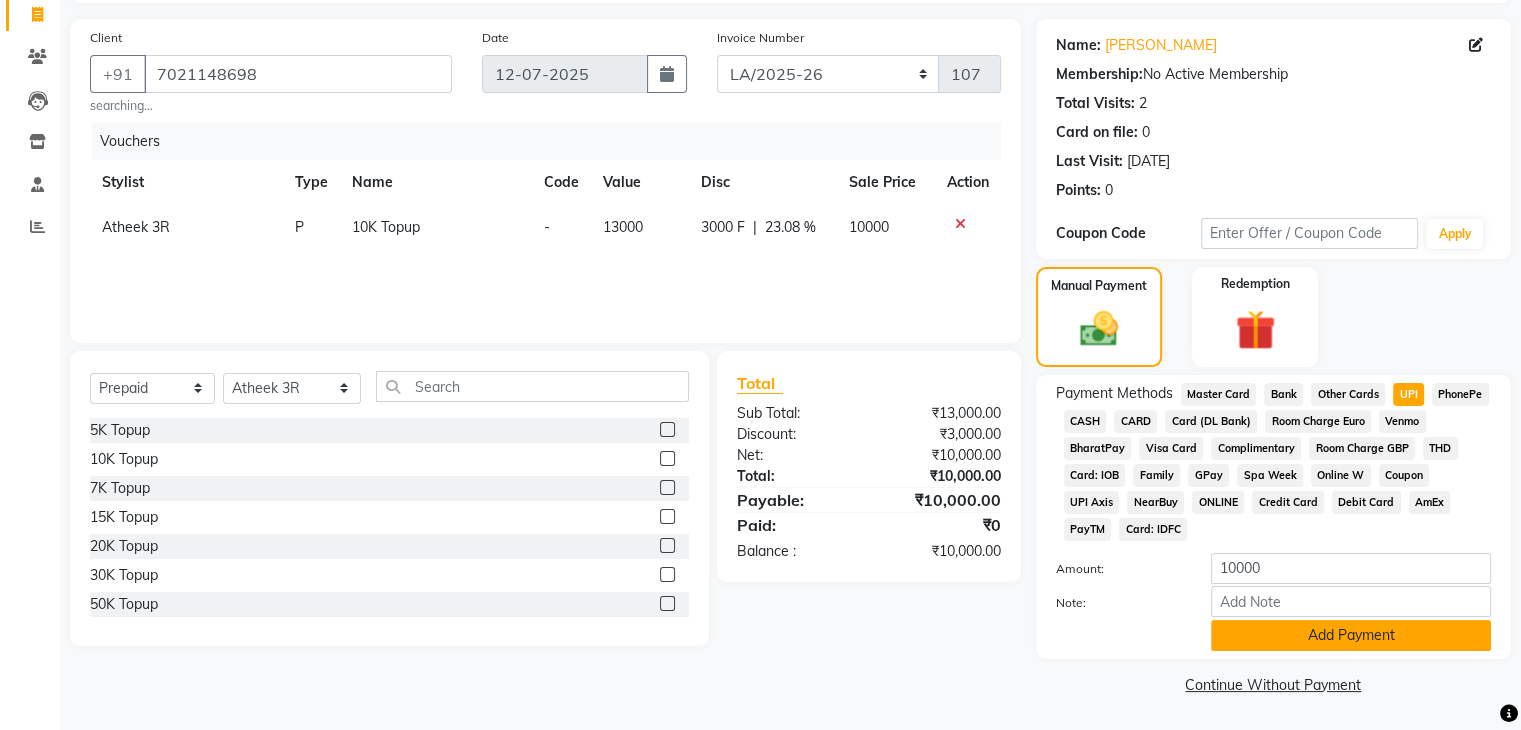 click on "Add Payment" 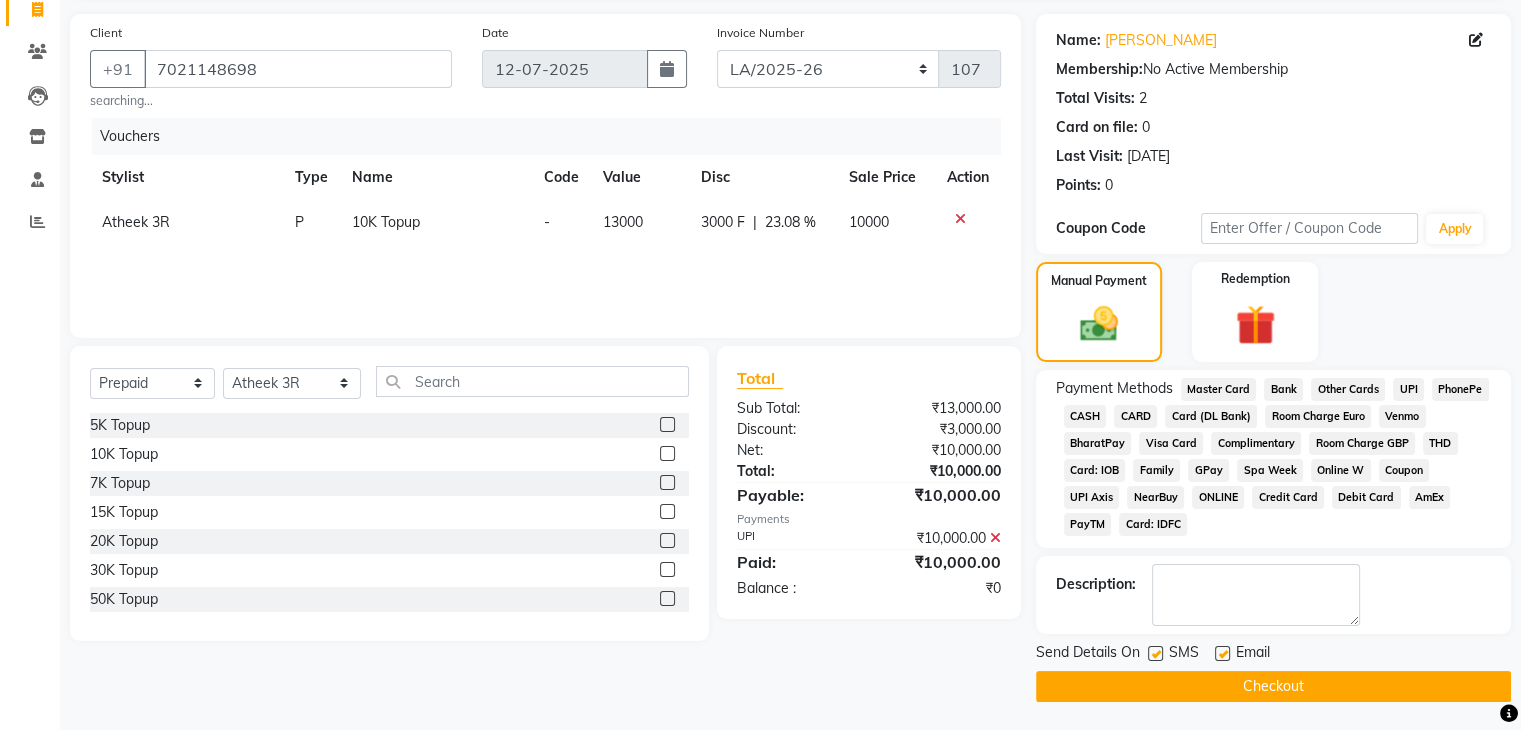 scroll, scrollTop: 141, scrollLeft: 0, axis: vertical 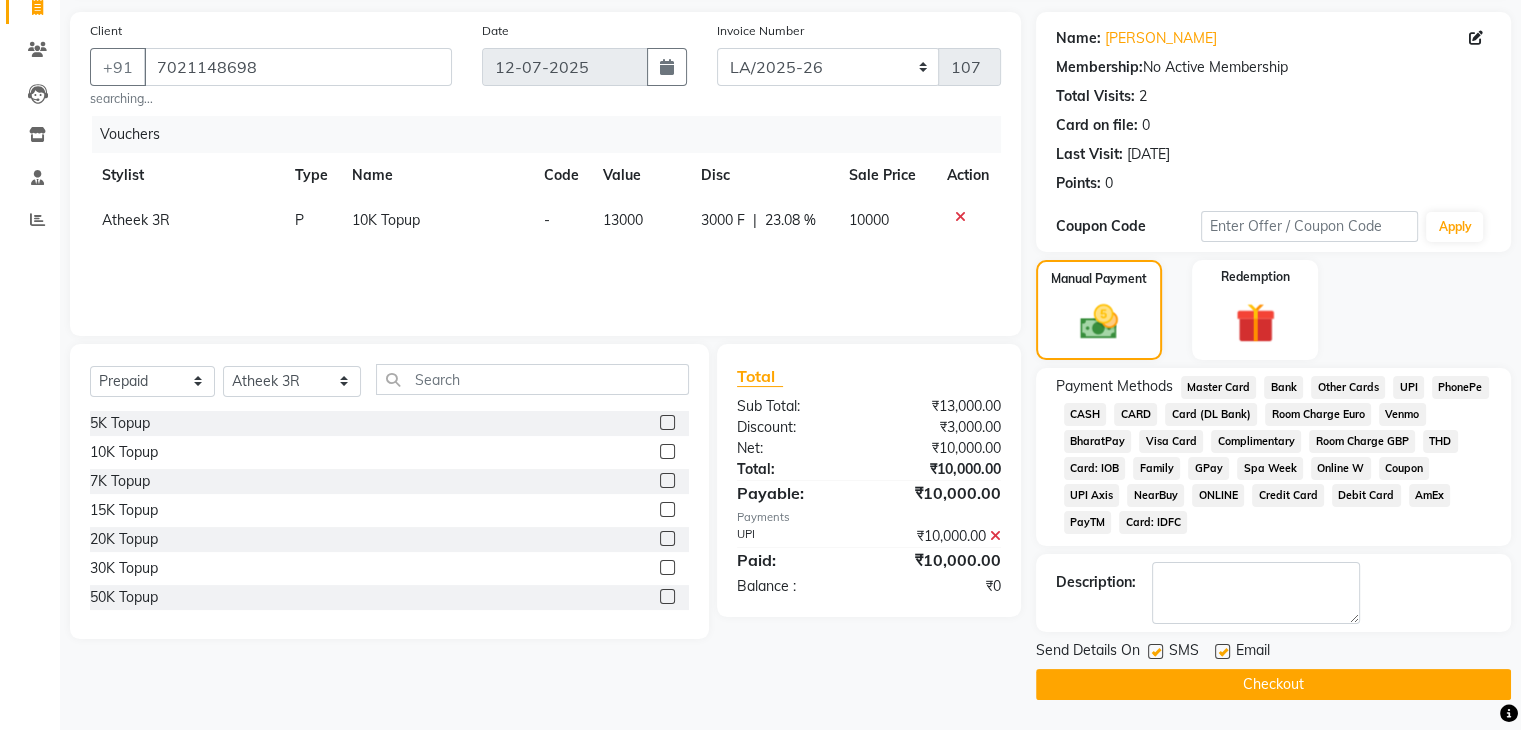 click on "Checkout" 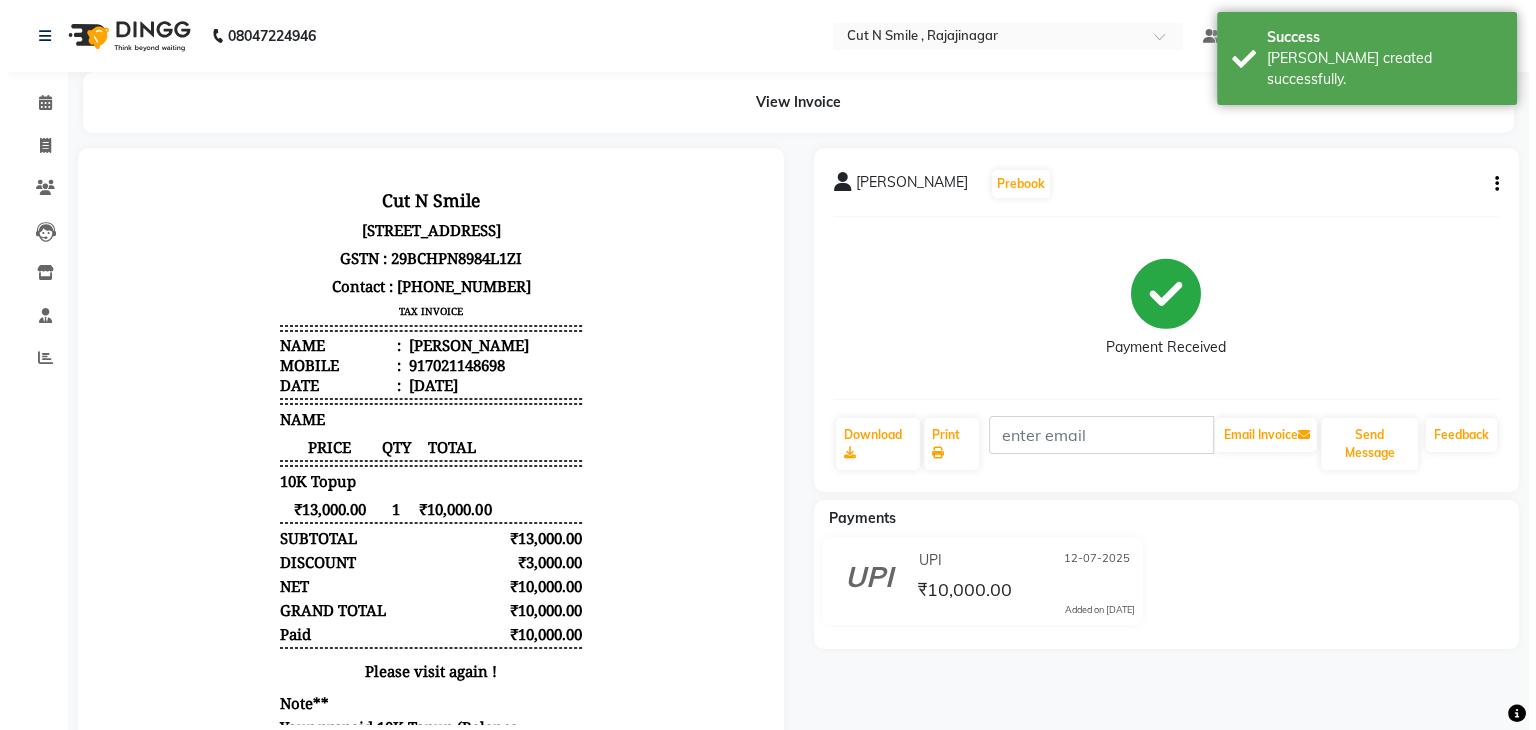 scroll, scrollTop: 0, scrollLeft: 0, axis: both 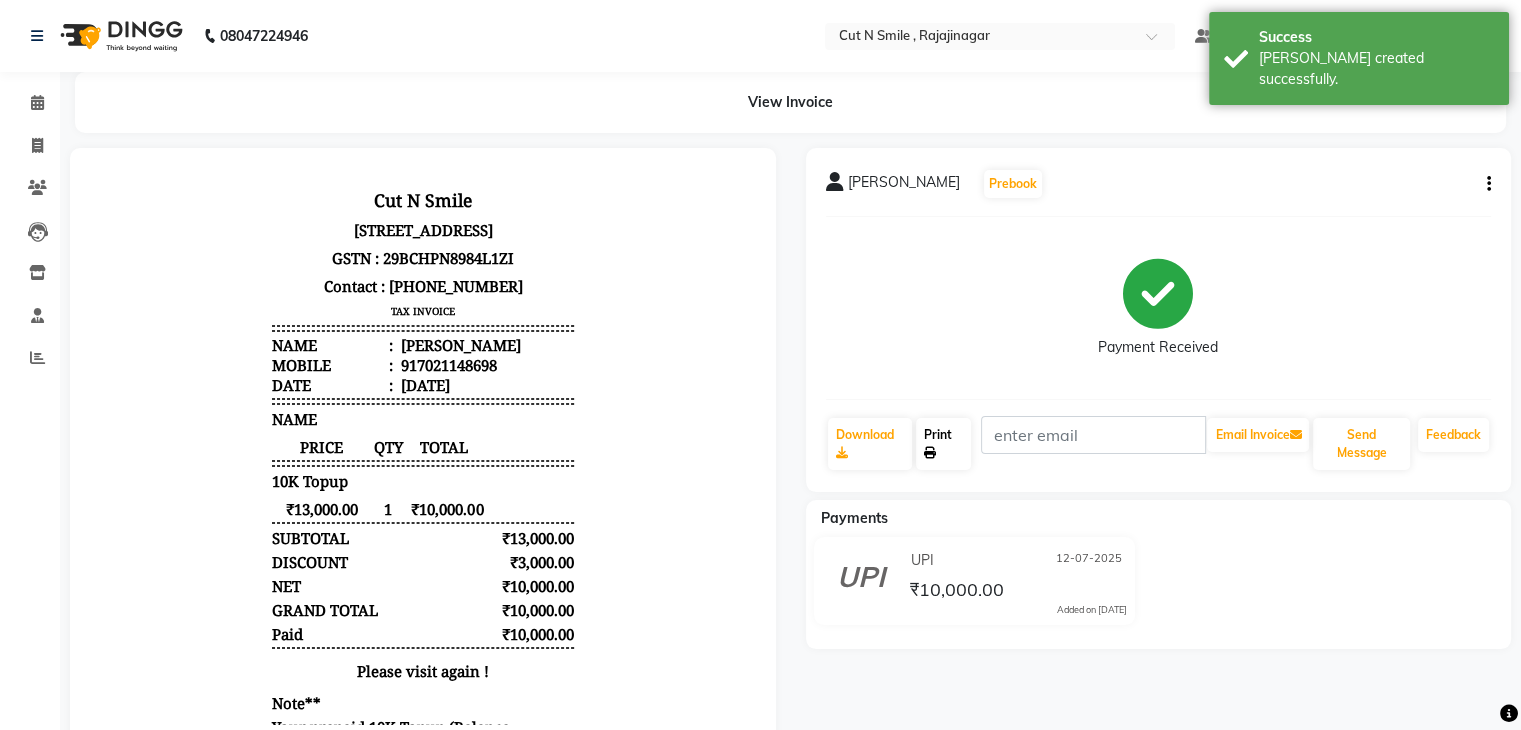 click on "Print" 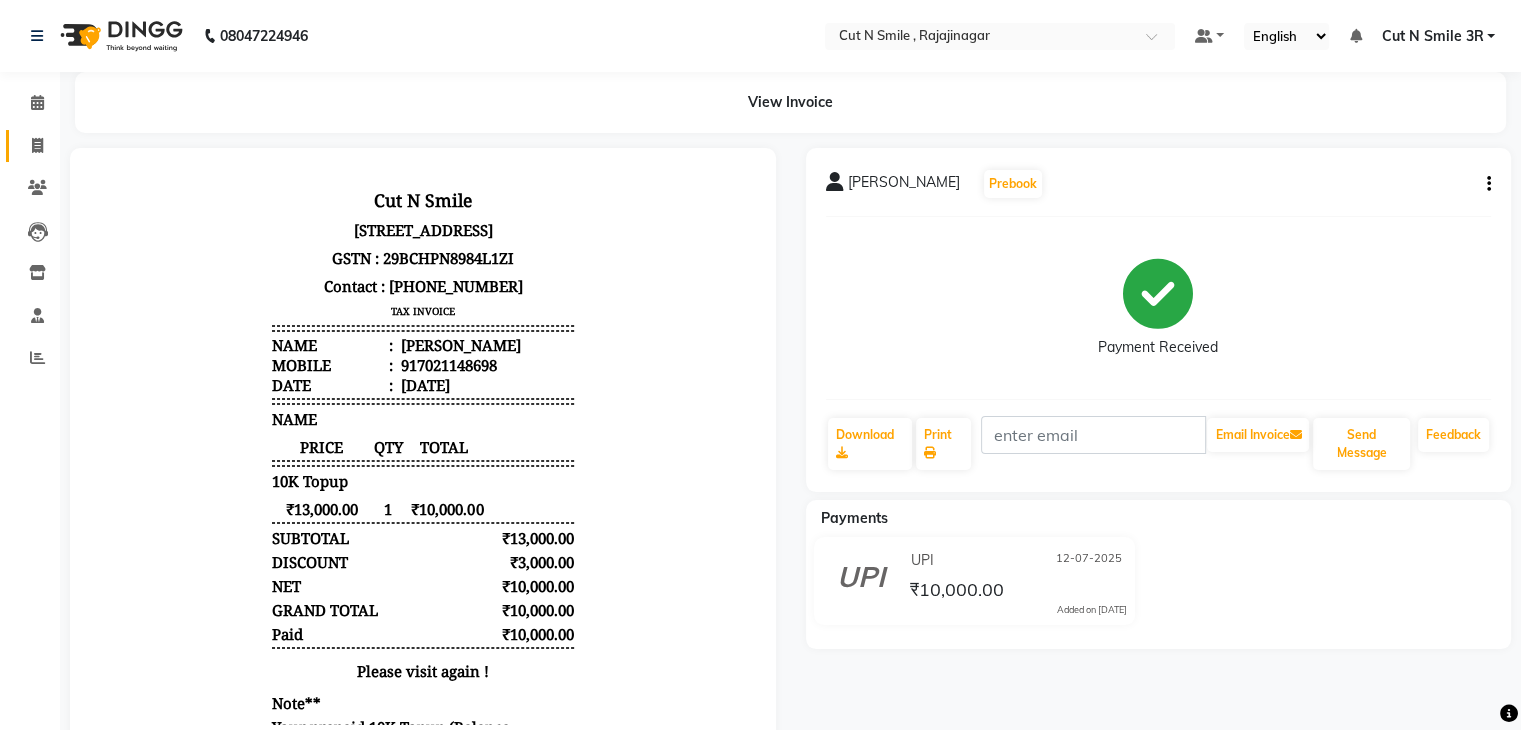 click on "Invoice" 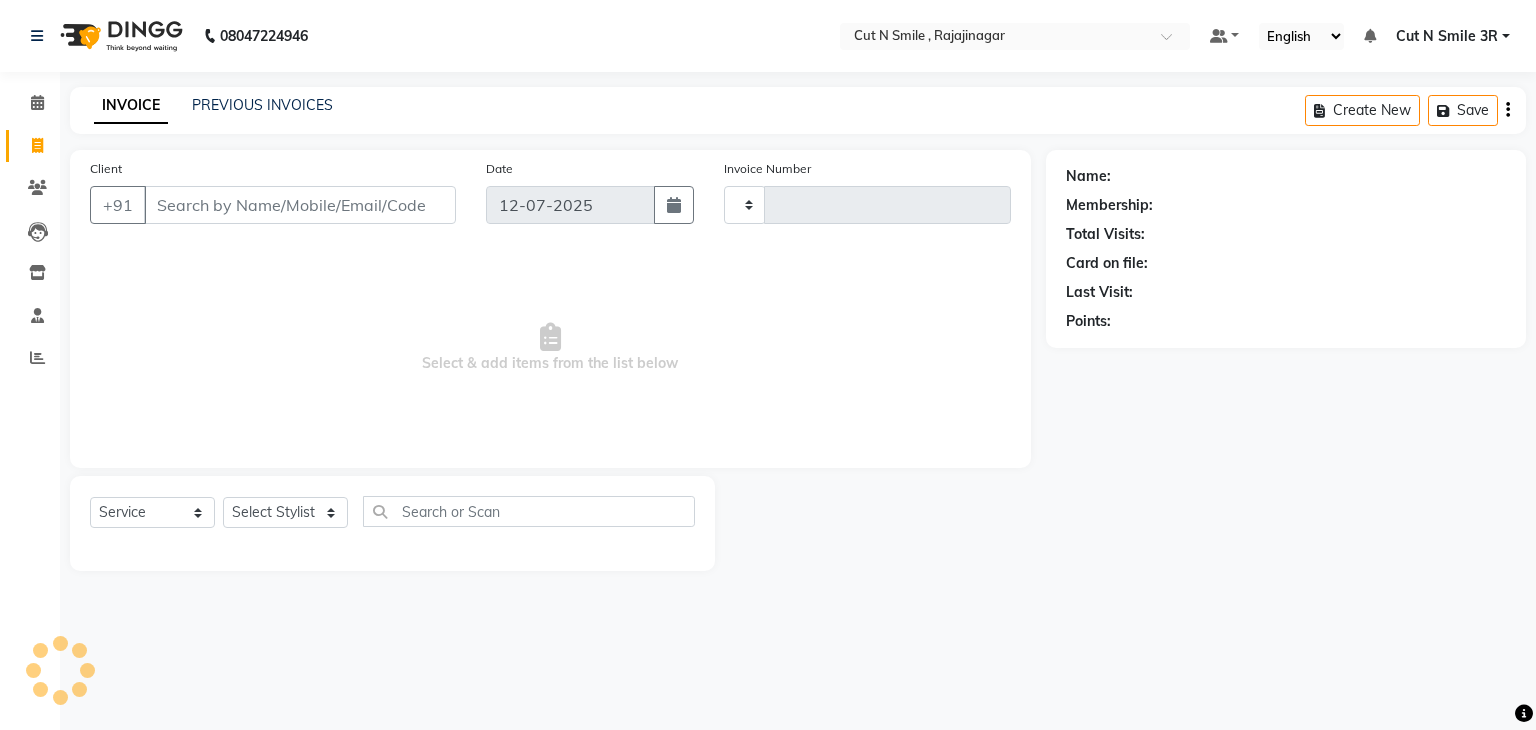 type on "108" 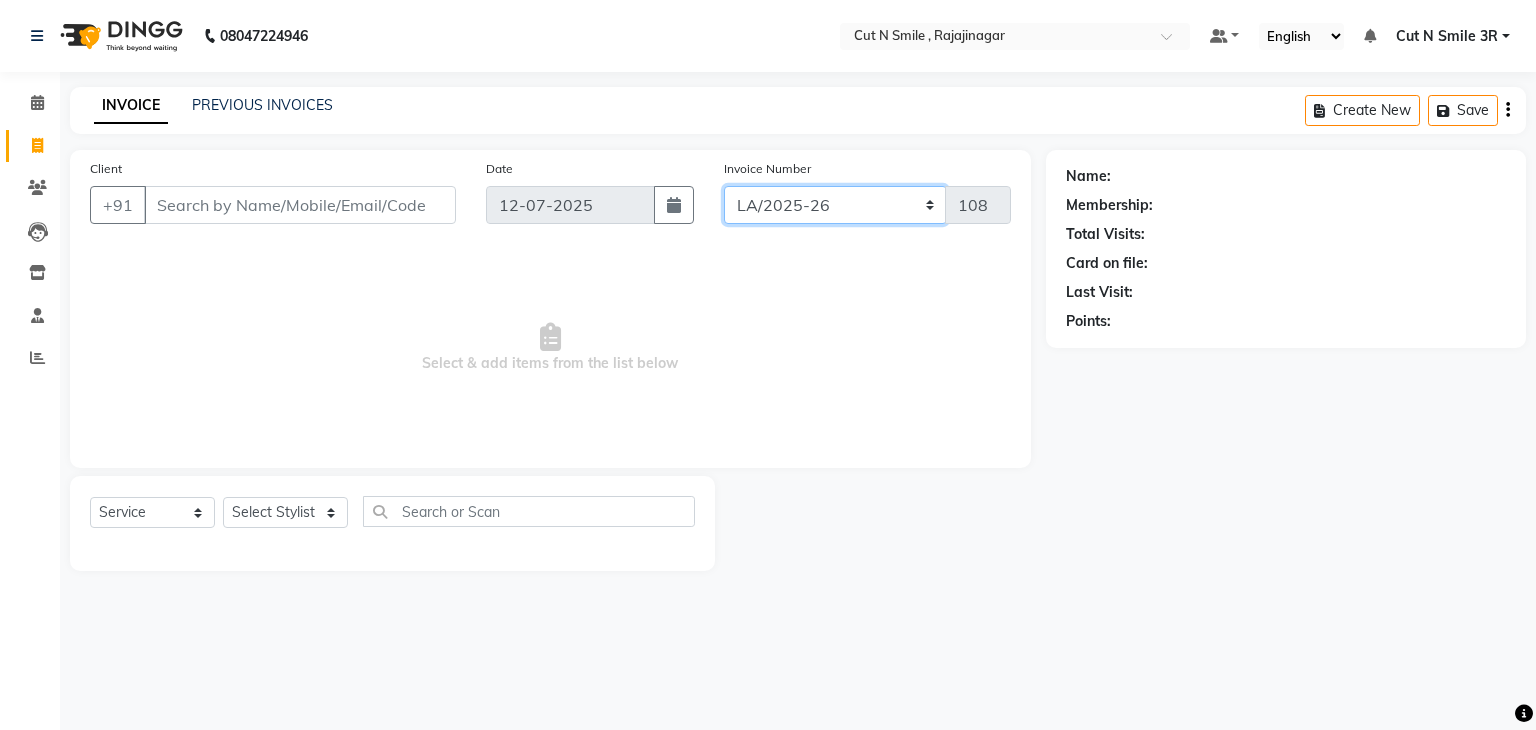 click on "[PERSON_NAME]/25-26 LA/2025-26 SH/25 CH/25 SA/25" 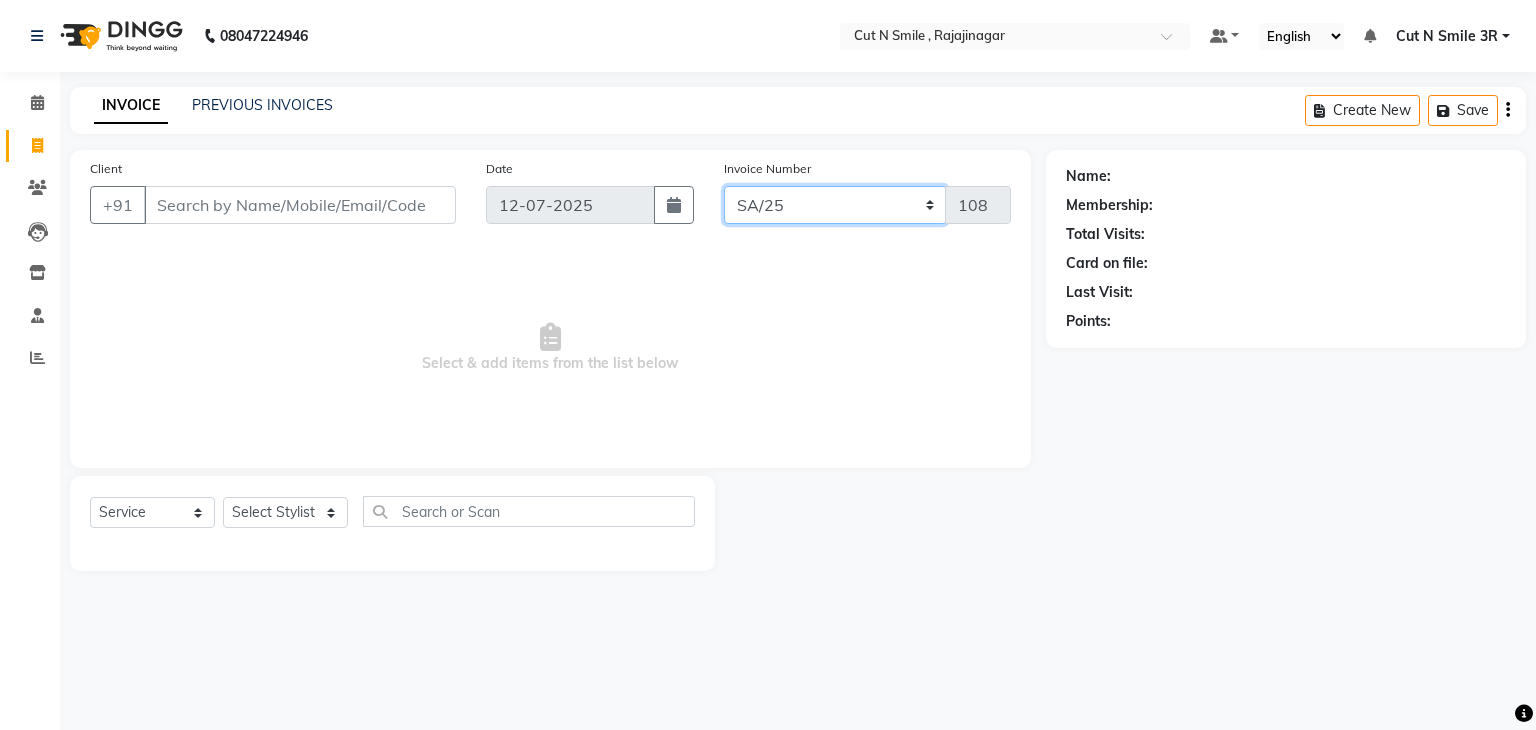 click on "[PERSON_NAME]/25-26 LA/2025-26 SH/25 CH/25 SA/25" 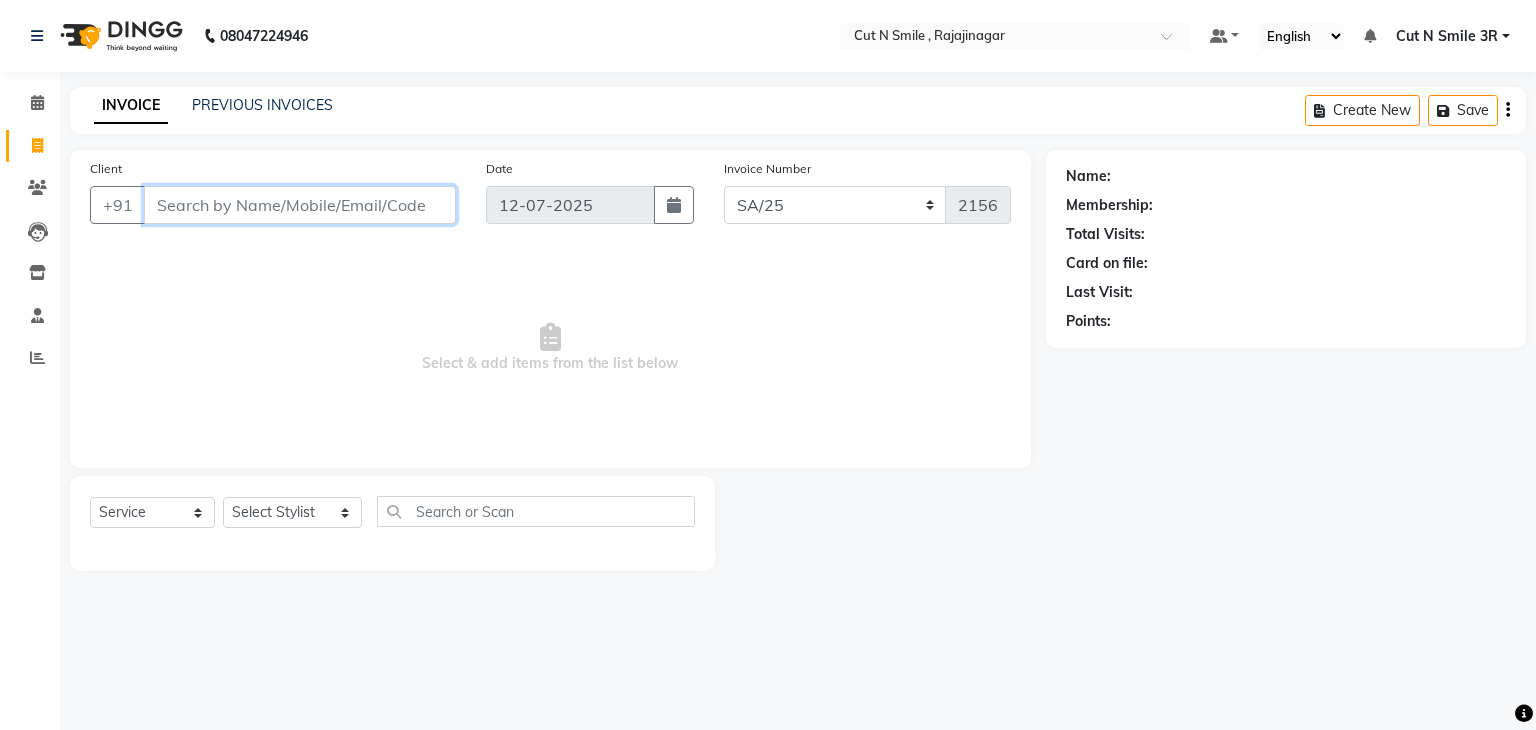 click on "Client" at bounding box center [300, 205] 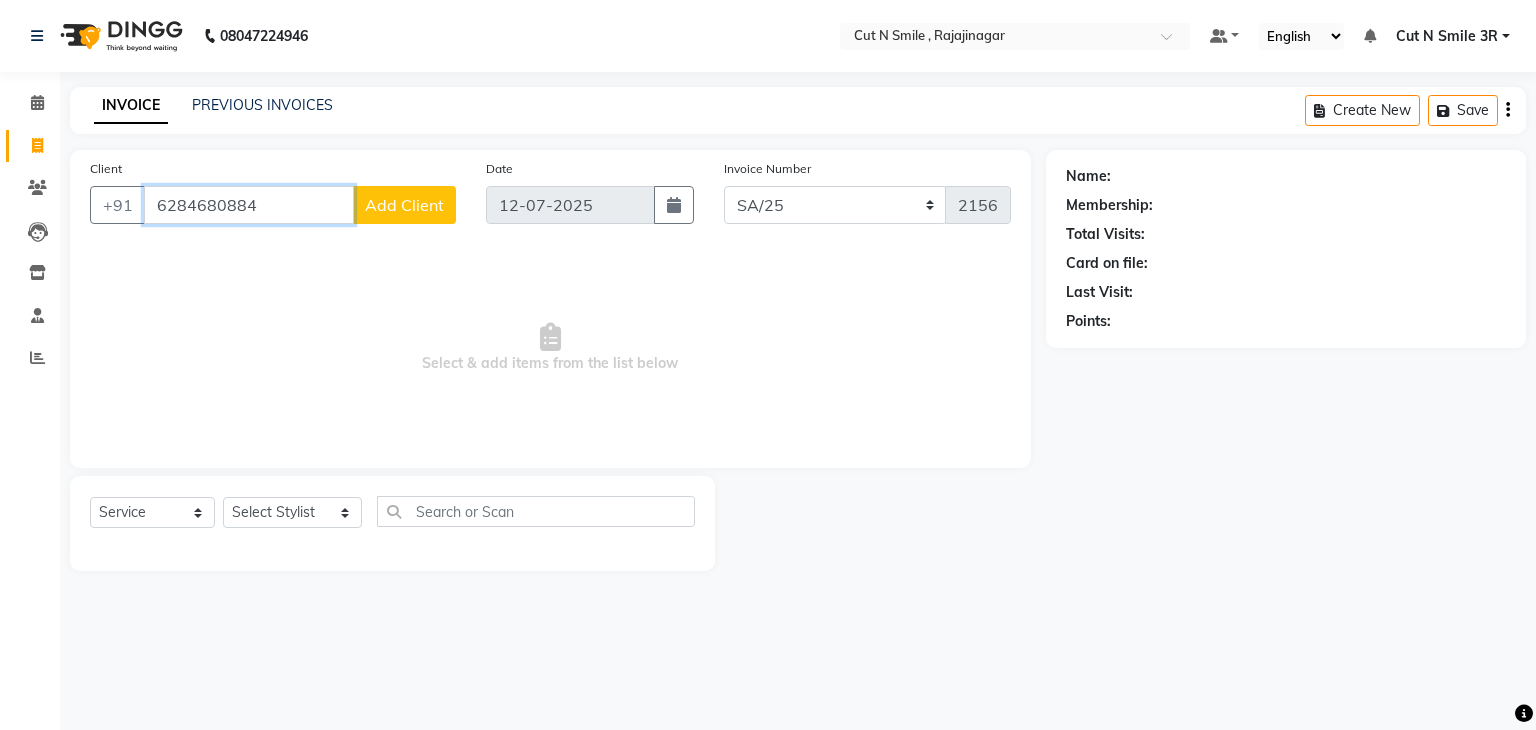 type on "6284680884" 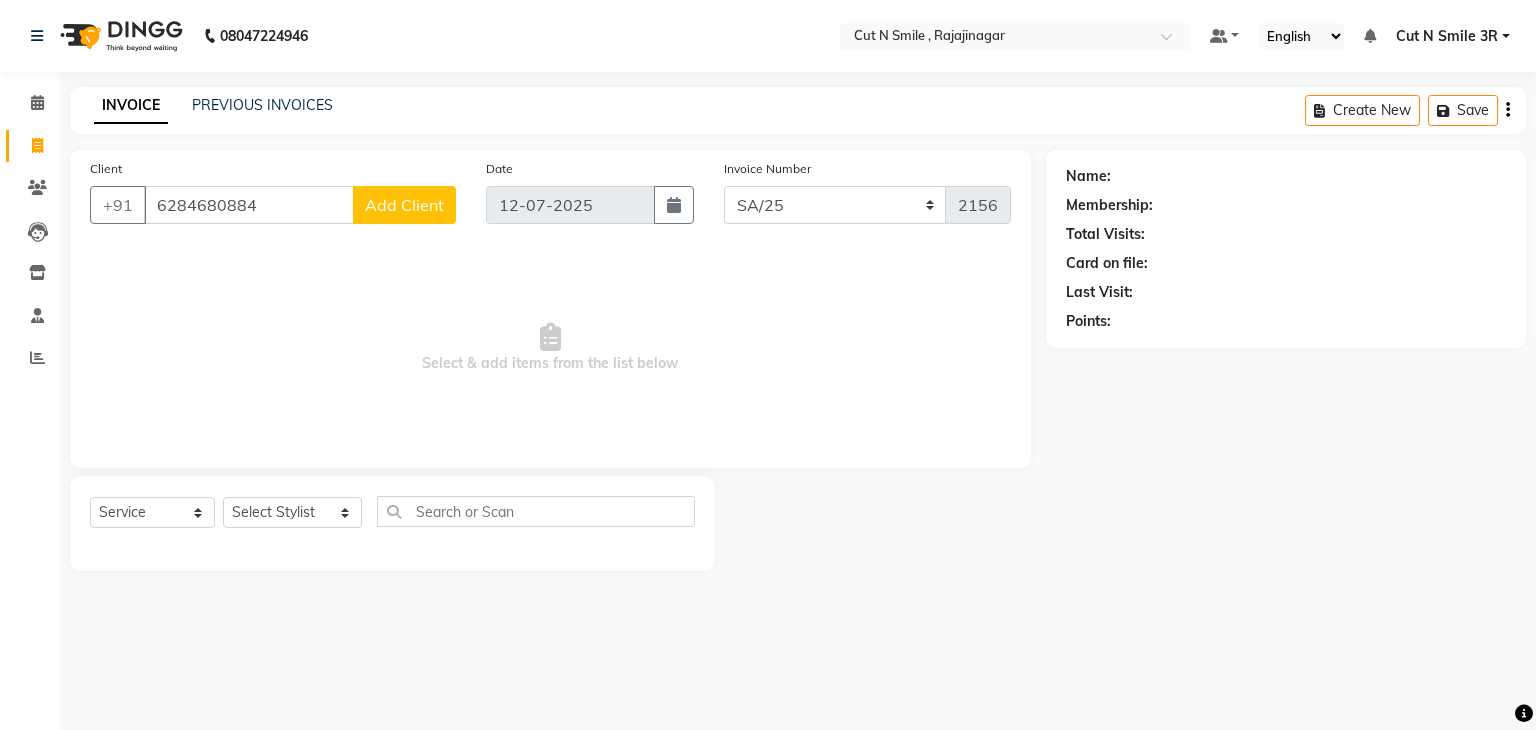 click on "Add Client" 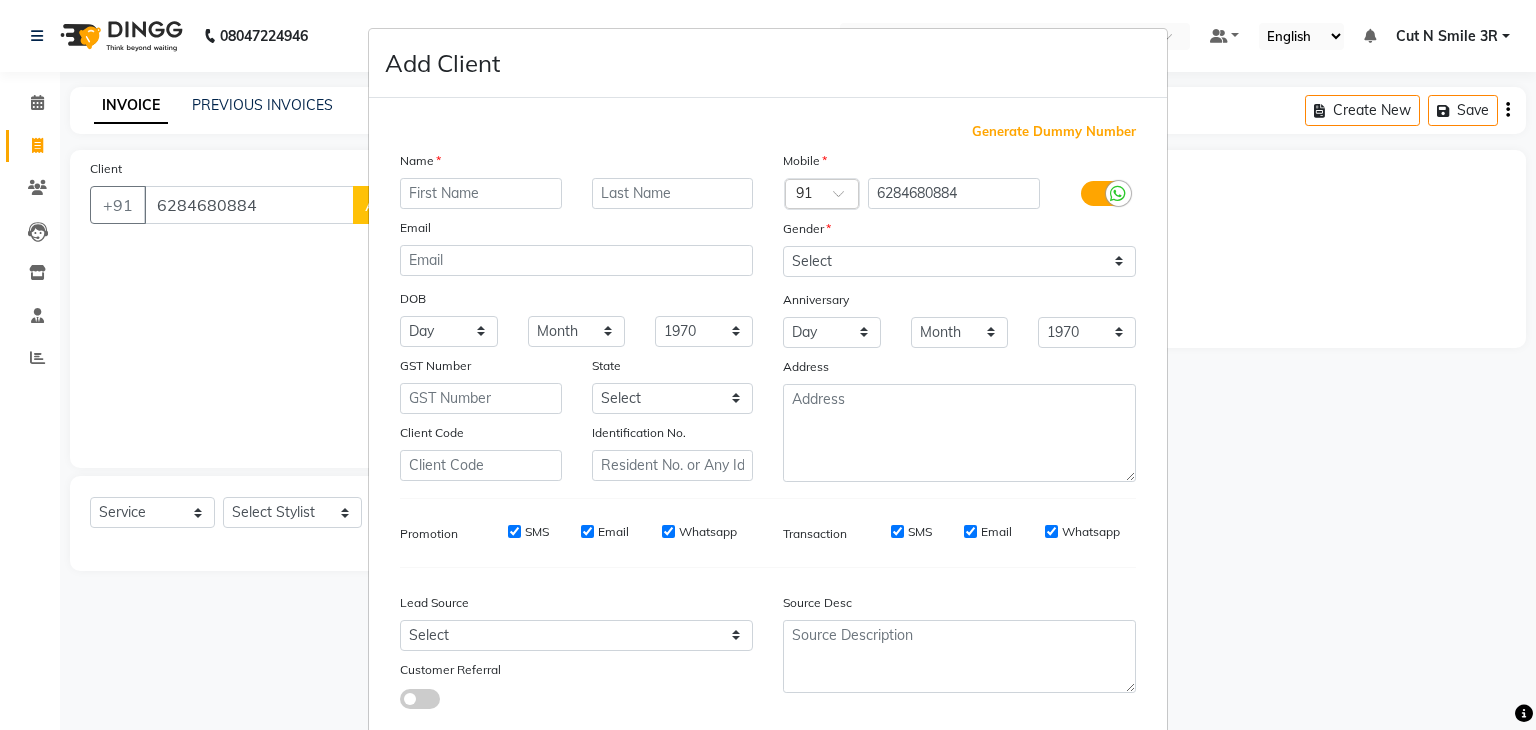click at bounding box center [481, 193] 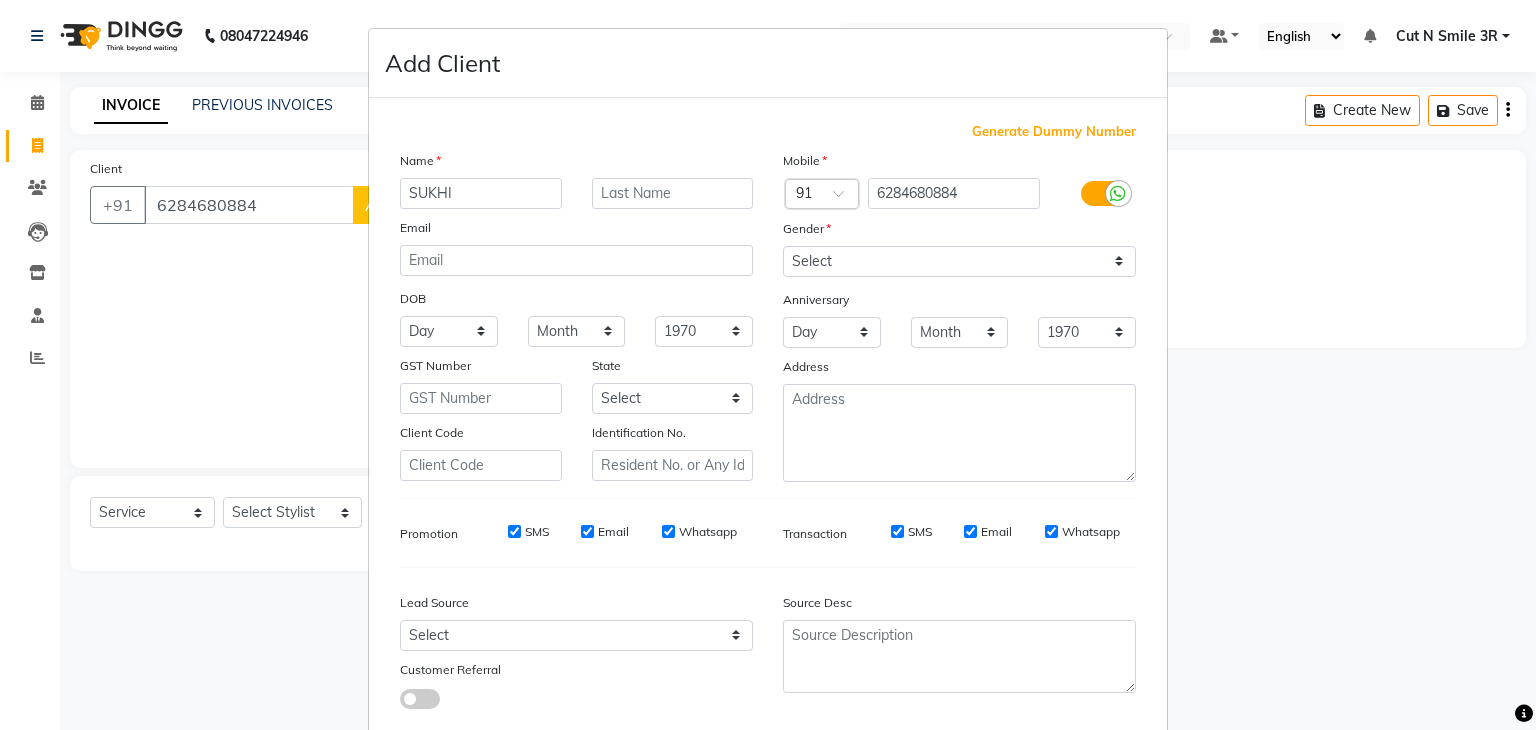 type on "SUKHI" 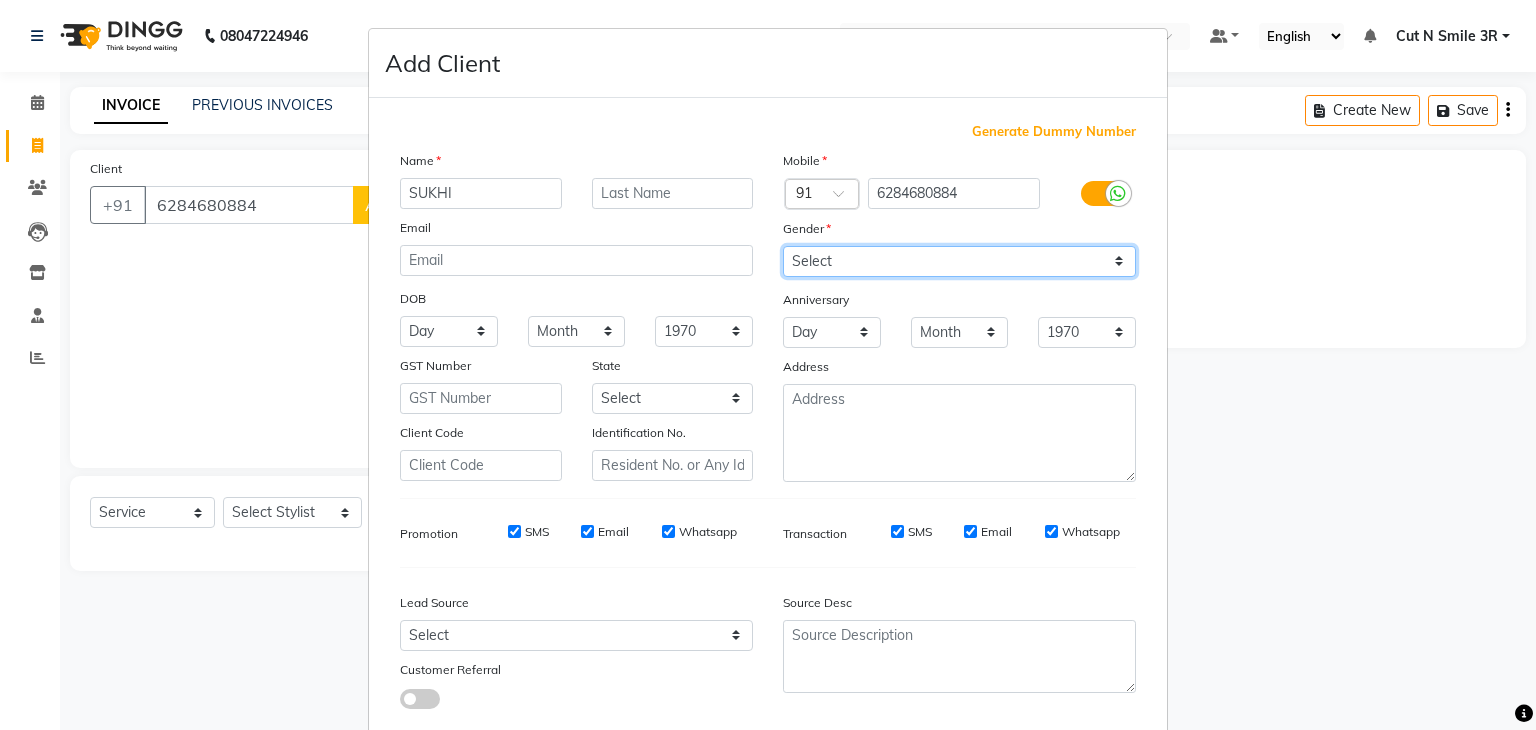 click on "Select [DEMOGRAPHIC_DATA] [DEMOGRAPHIC_DATA] Other Prefer Not To Say" at bounding box center [959, 261] 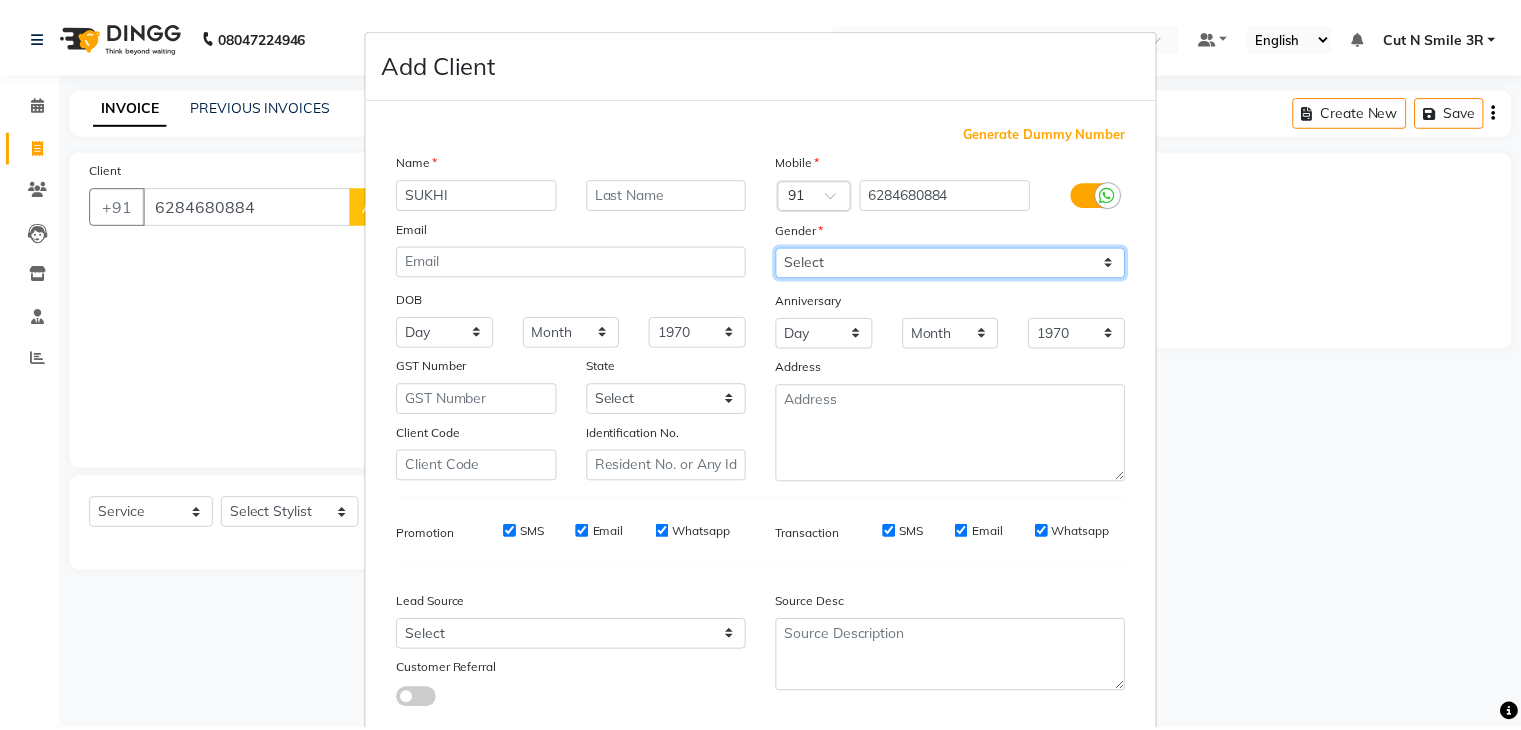 scroll, scrollTop: 127, scrollLeft: 0, axis: vertical 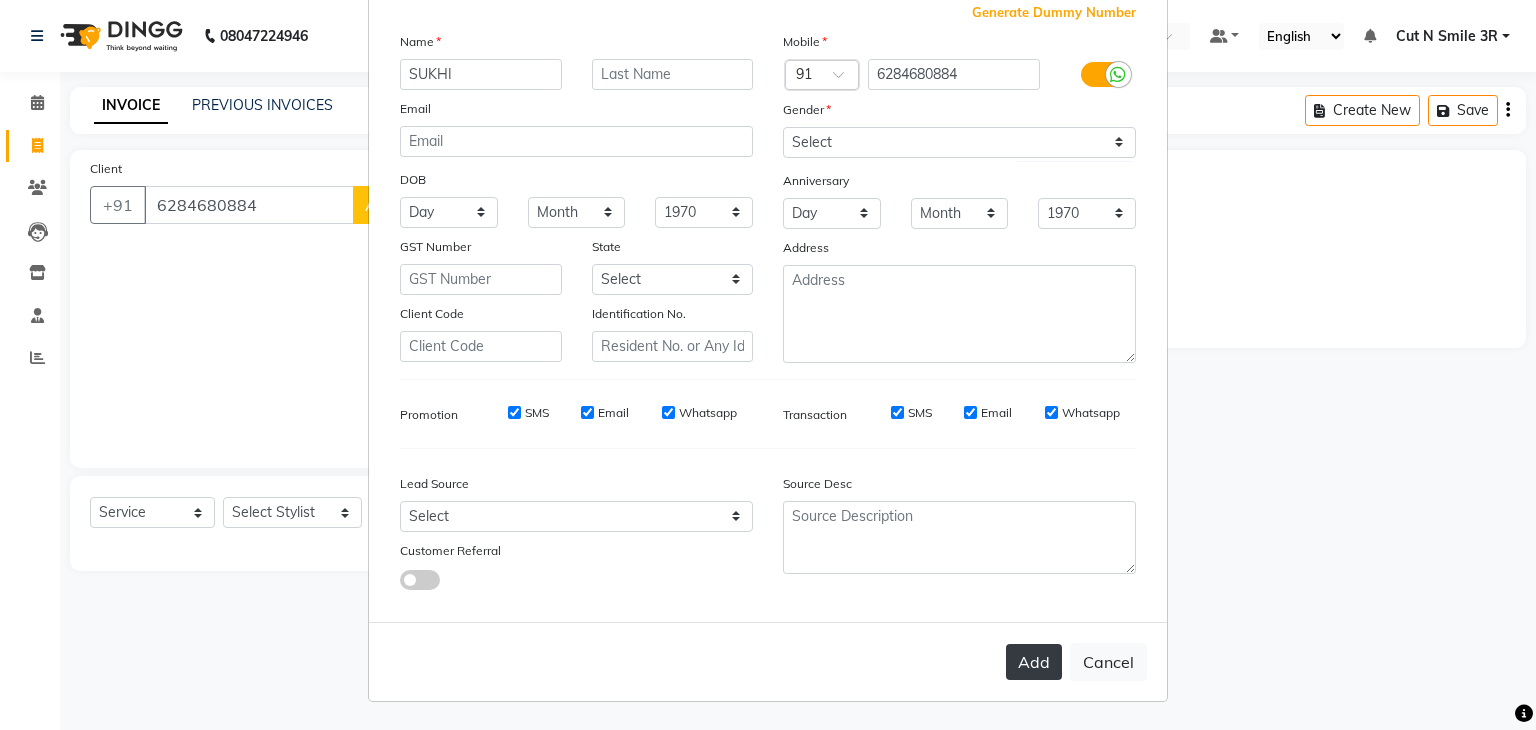 click on "Add" at bounding box center [1034, 662] 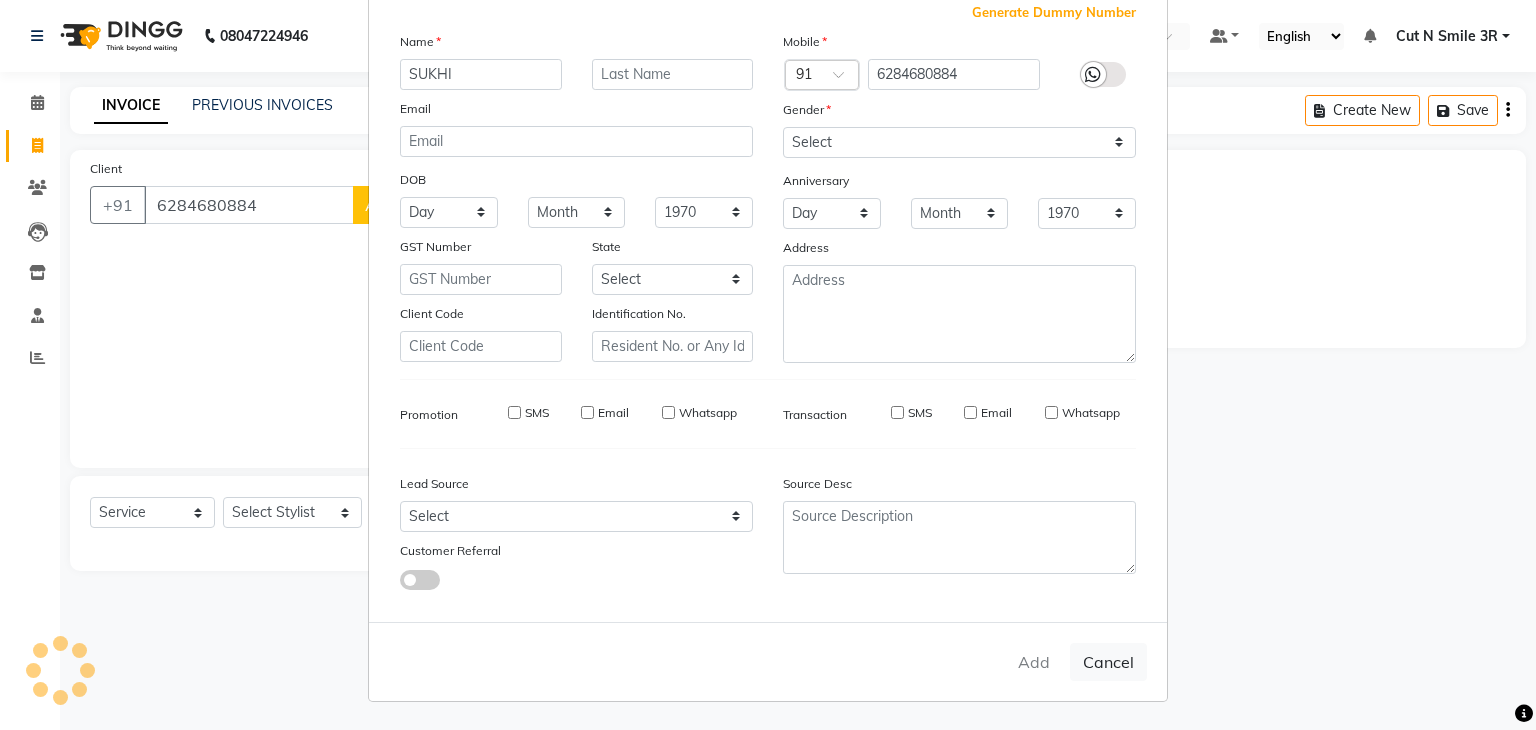 type 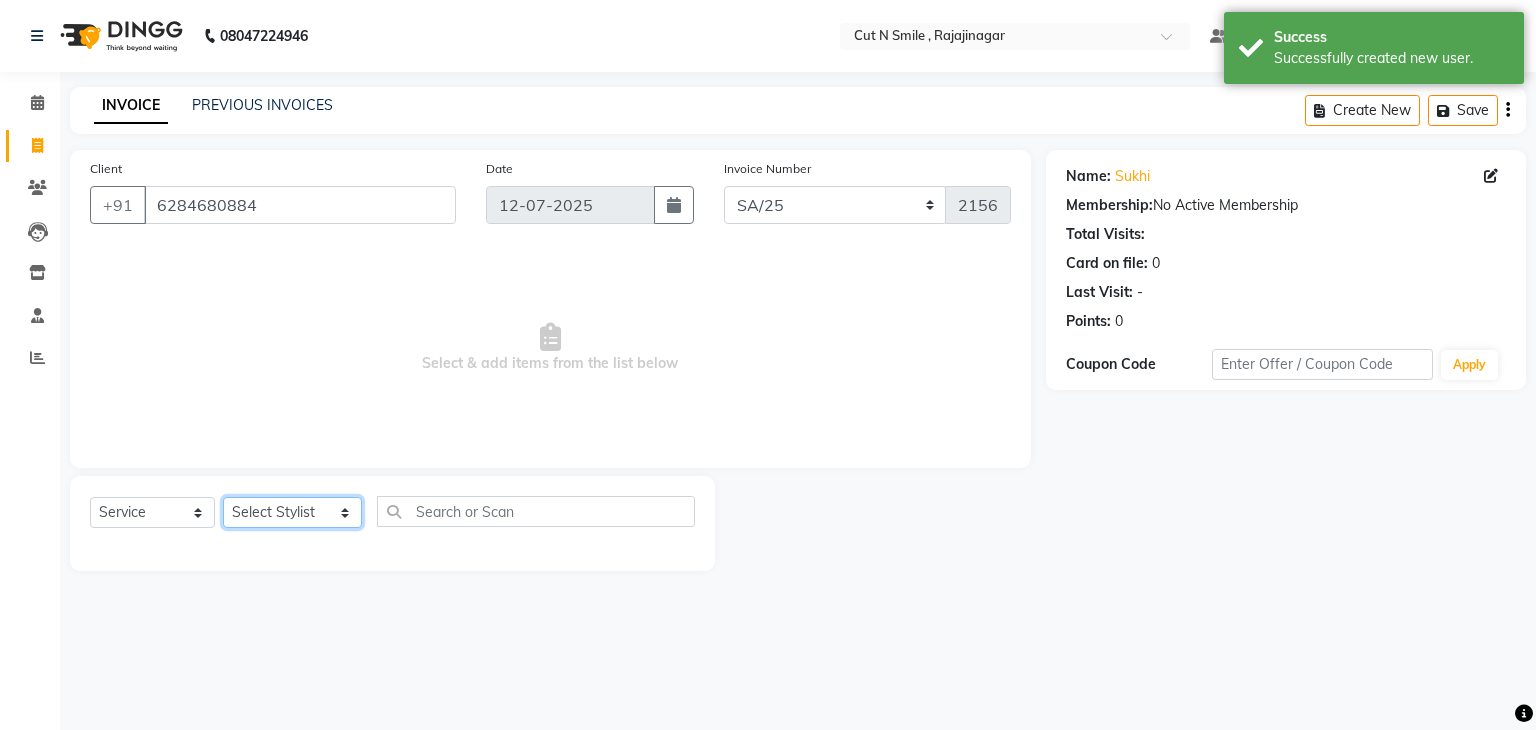 click on "Select Stylist [PERSON_NAME] Ammu 3R [PERSON_NAME] VN [PERSON_NAME] 3R [PERSON_NAME] 3R [PERSON_NAME] 3R [PERSON_NAME] 4R CNS [PERSON_NAME]  Cut N Smile 17M  Cut N Smile 3R Cut n Smile 4R Cut N Smile 9M Cut N Smile ML Cut N Smile V [PERSON_NAME] 4R Govind VN Hema 4R [PERSON_NAME] VN Karan VN Love 4R [PERSON_NAME] 3R Manu 4R  Muskaan VN [PERSON_NAME] 4R N D M 4R NDM Alam 4R Noushad VN [PERSON_NAME] 4R Priya [PERSON_NAME] 3R Rahul 3R Ravi 3R [PERSON_NAME] 4R [PERSON_NAME] 3R [PERSON_NAME] 4R [PERSON_NAME] [PERSON_NAME] 3R [PERSON_NAME] 4R Sameer 3R [PERSON_NAME] [PERSON_NAME]  [PERSON_NAME] [PERSON_NAME] [PERSON_NAME] VN [PERSON_NAME] 4R [PERSON_NAME] 4R [PERSON_NAME] VN Shanavaaz [PERSON_NAME] 3R [PERSON_NAME] 4R [PERSON_NAME] [PERSON_NAME] 4R Sunny VN [PERSON_NAME] 4R Vakeel 3R Varas 4R [PERSON_NAME] [PERSON_NAME] VN" 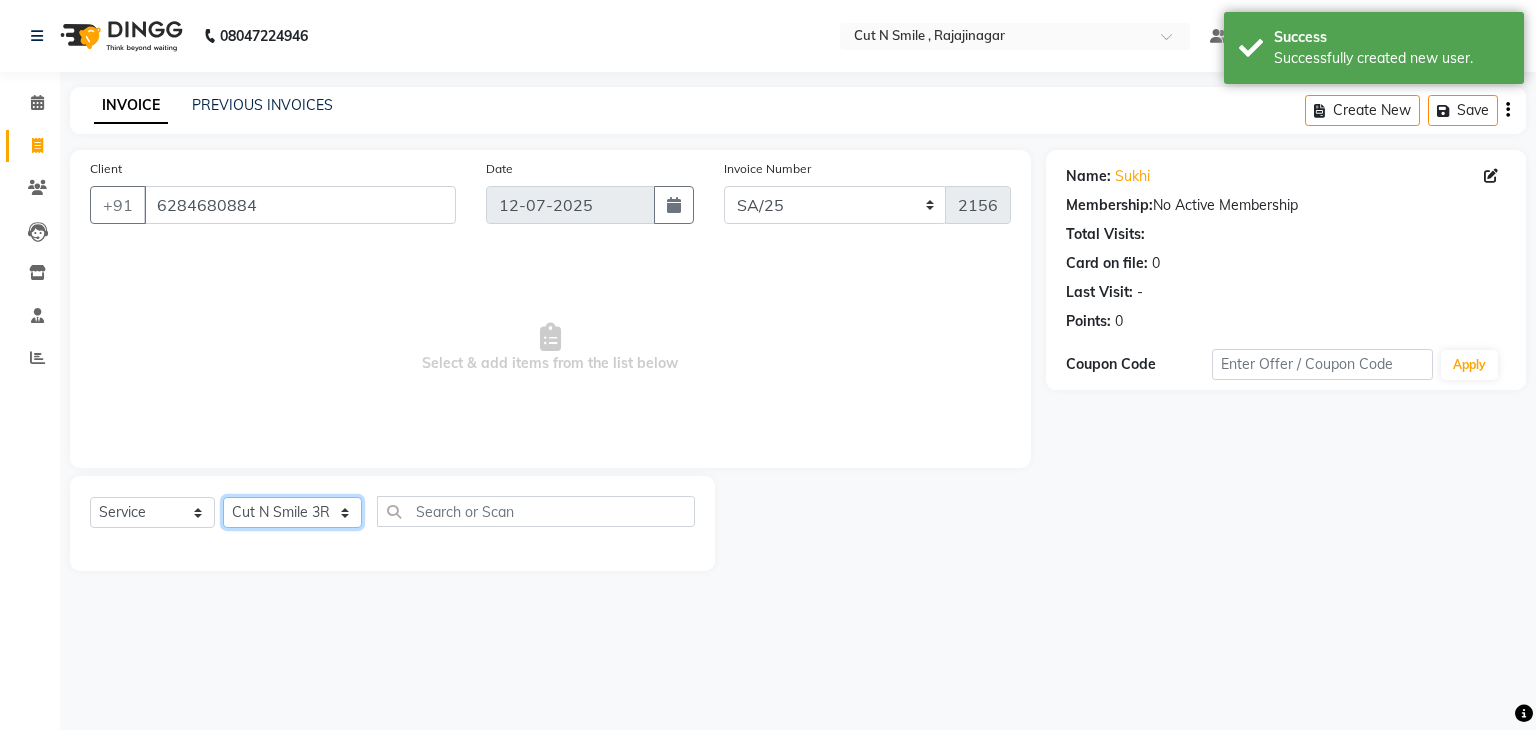 click on "Select Stylist [PERSON_NAME] Ammu 3R [PERSON_NAME] VN [PERSON_NAME] 3R [PERSON_NAME] 3R [PERSON_NAME] 3R [PERSON_NAME] 4R CNS [PERSON_NAME]  Cut N Smile 17M  Cut N Smile 3R Cut n Smile 4R Cut N Smile 9M Cut N Smile ML Cut N Smile V [PERSON_NAME] 4R Govind VN Hema 4R [PERSON_NAME] VN Karan VN Love 4R [PERSON_NAME] 3R Manu 4R  Muskaan VN [PERSON_NAME] 4R N D M 4R NDM Alam 4R Noushad VN [PERSON_NAME] 4R Priya [PERSON_NAME] 3R Rahul 3R Ravi 3R [PERSON_NAME] 4R [PERSON_NAME] 3R [PERSON_NAME] 4R [PERSON_NAME] [PERSON_NAME] 3R [PERSON_NAME] 4R Sameer 3R [PERSON_NAME] [PERSON_NAME]  [PERSON_NAME] [PERSON_NAME] [PERSON_NAME] VN [PERSON_NAME] 4R [PERSON_NAME] 4R [PERSON_NAME] VN Shanavaaz [PERSON_NAME] 3R [PERSON_NAME] 4R [PERSON_NAME] [PERSON_NAME] 4R Sunny VN [PERSON_NAME] 4R Vakeel 3R Varas 4R [PERSON_NAME] [PERSON_NAME] VN" 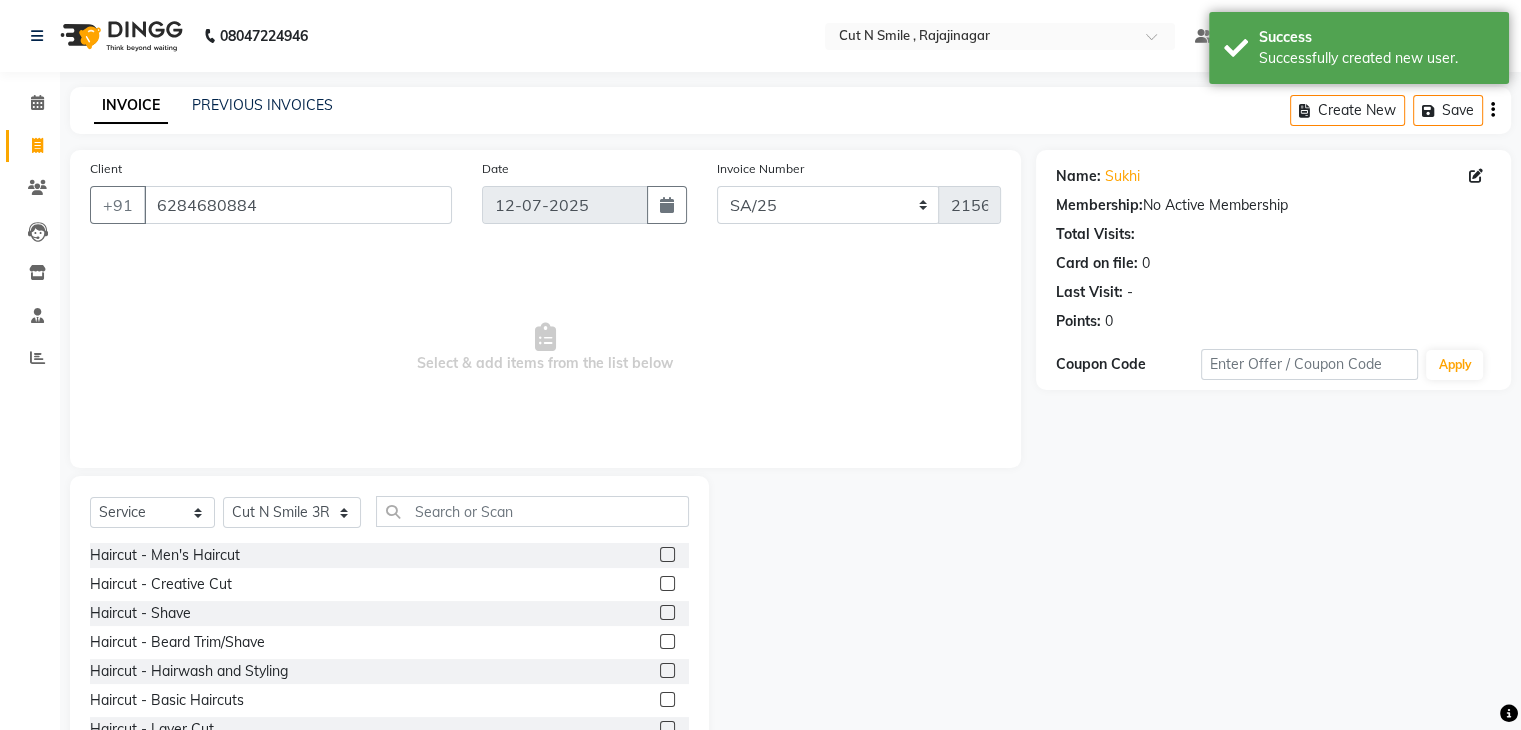 click 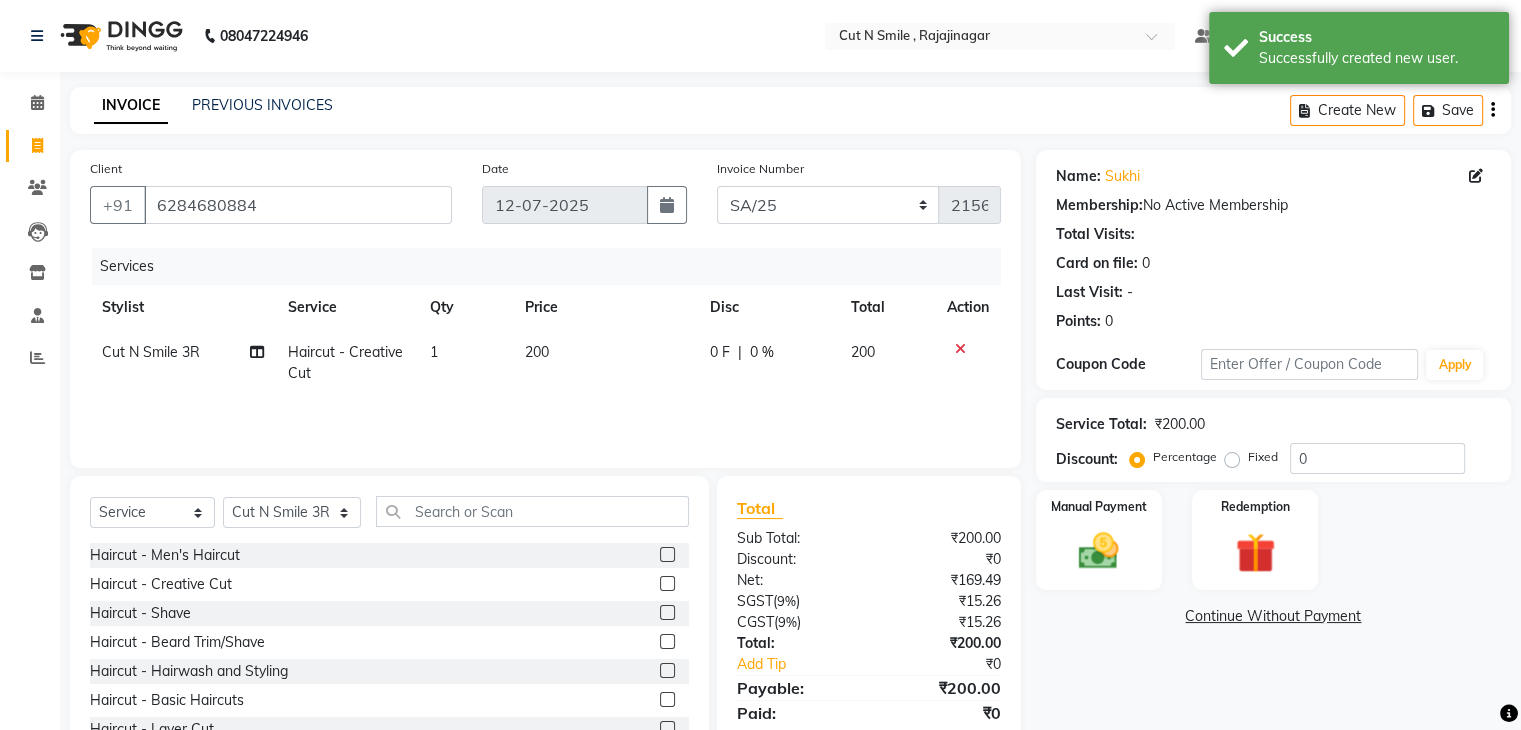 click 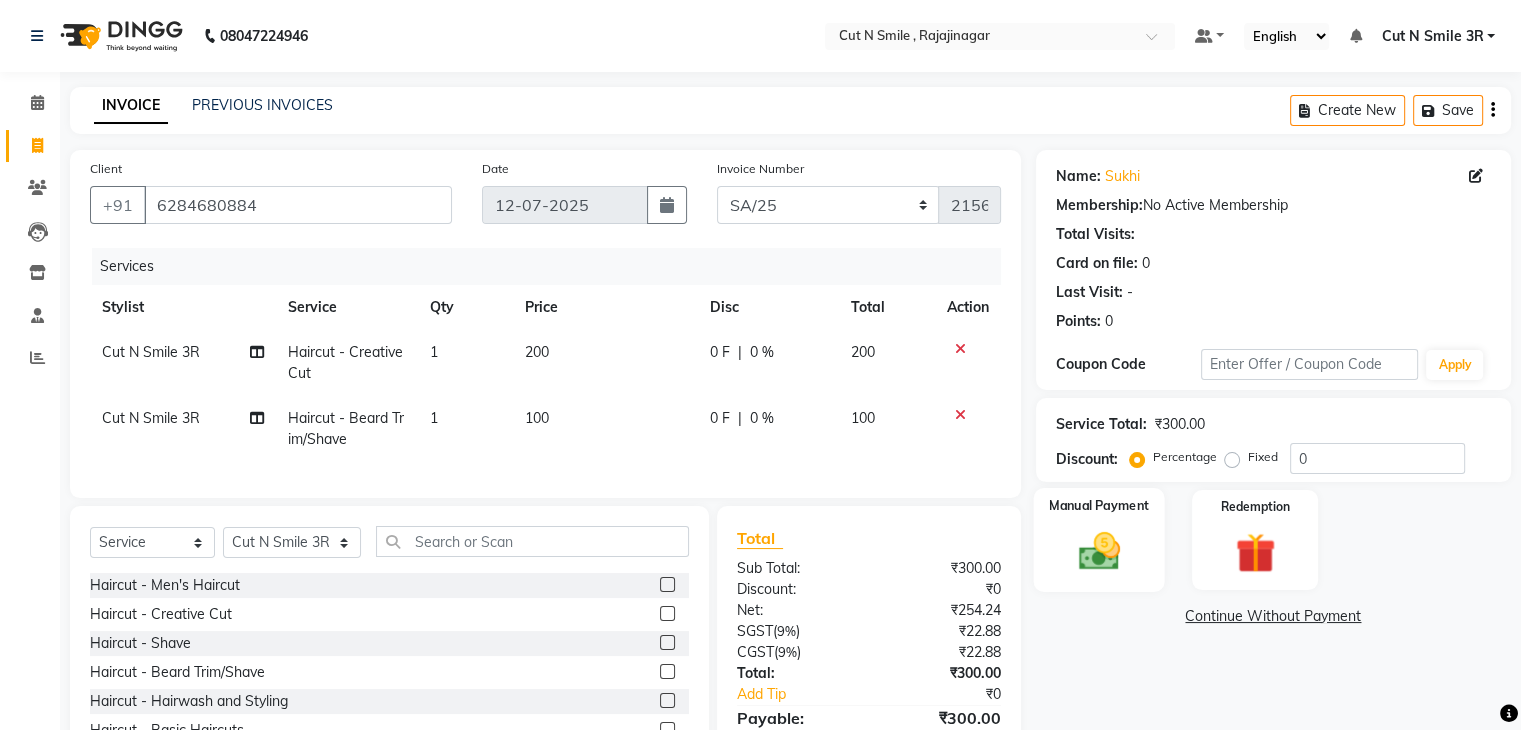 click 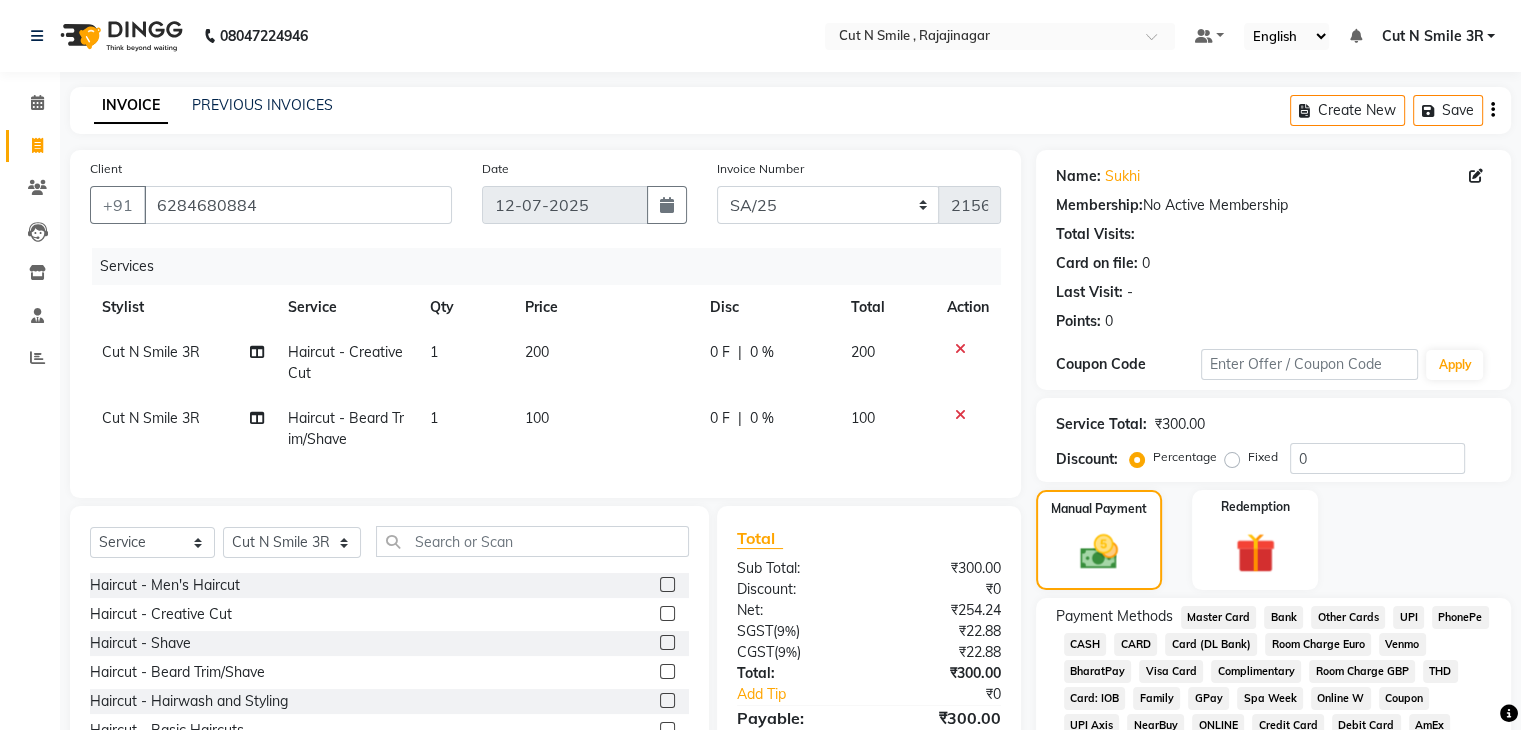 click on "UPI" 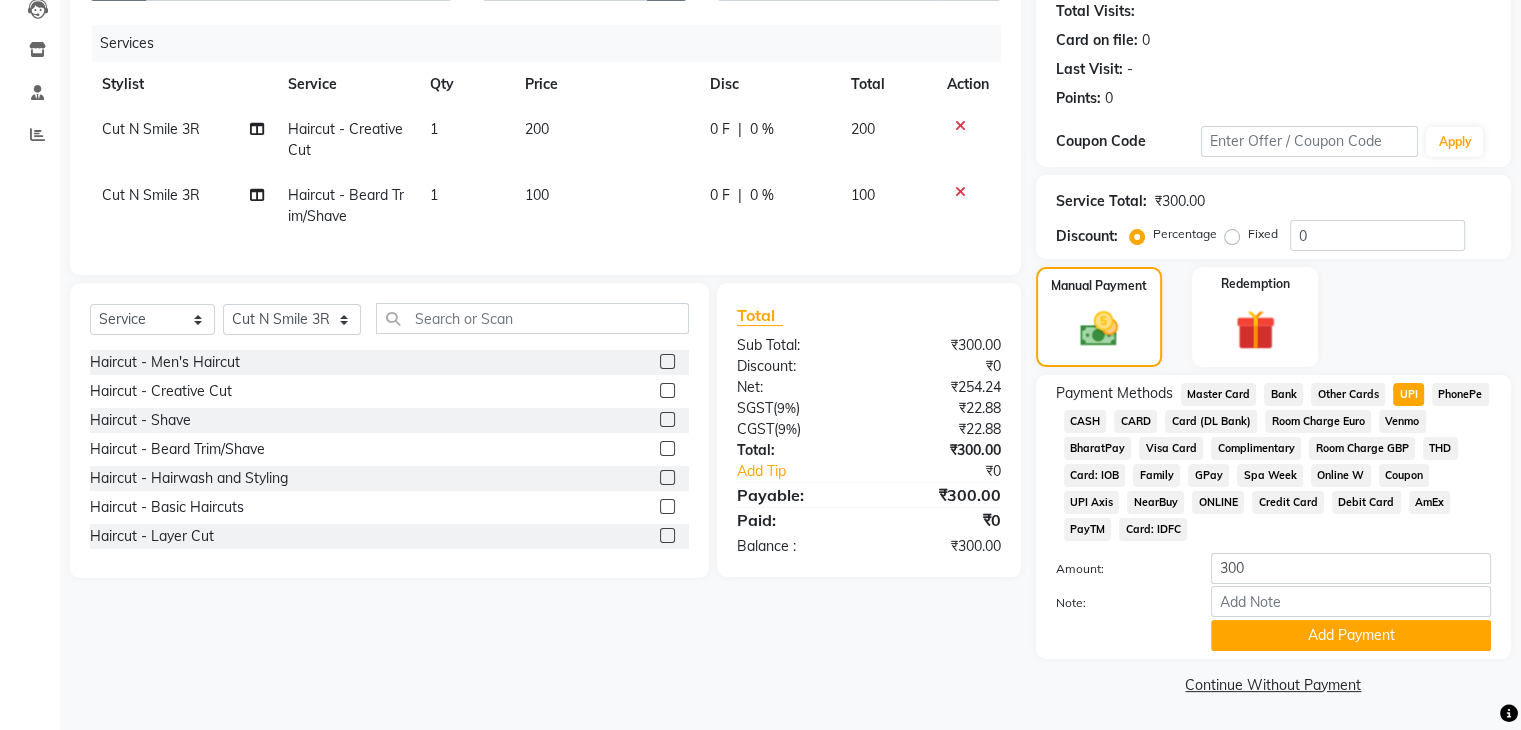 scroll, scrollTop: 228, scrollLeft: 0, axis: vertical 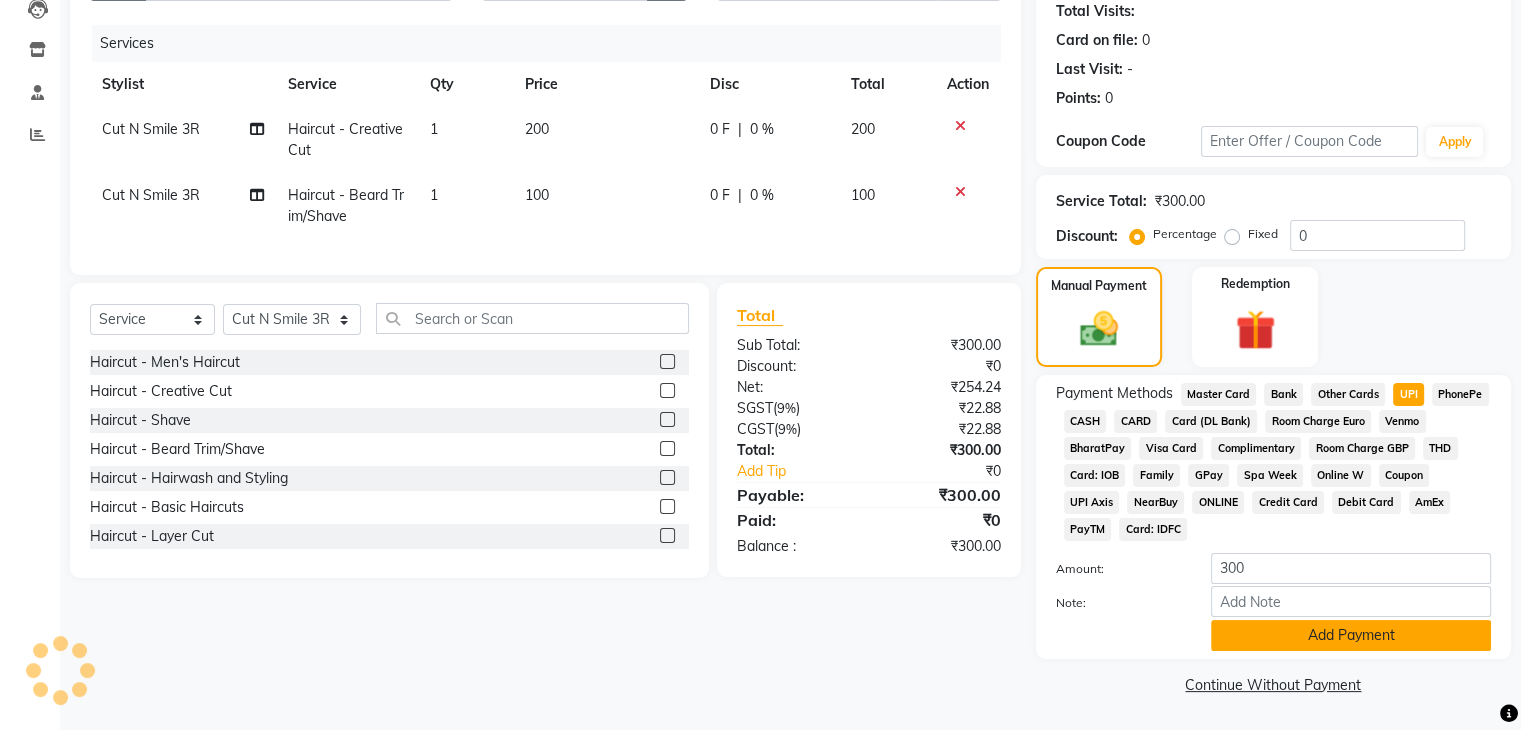 click on "Add Payment" 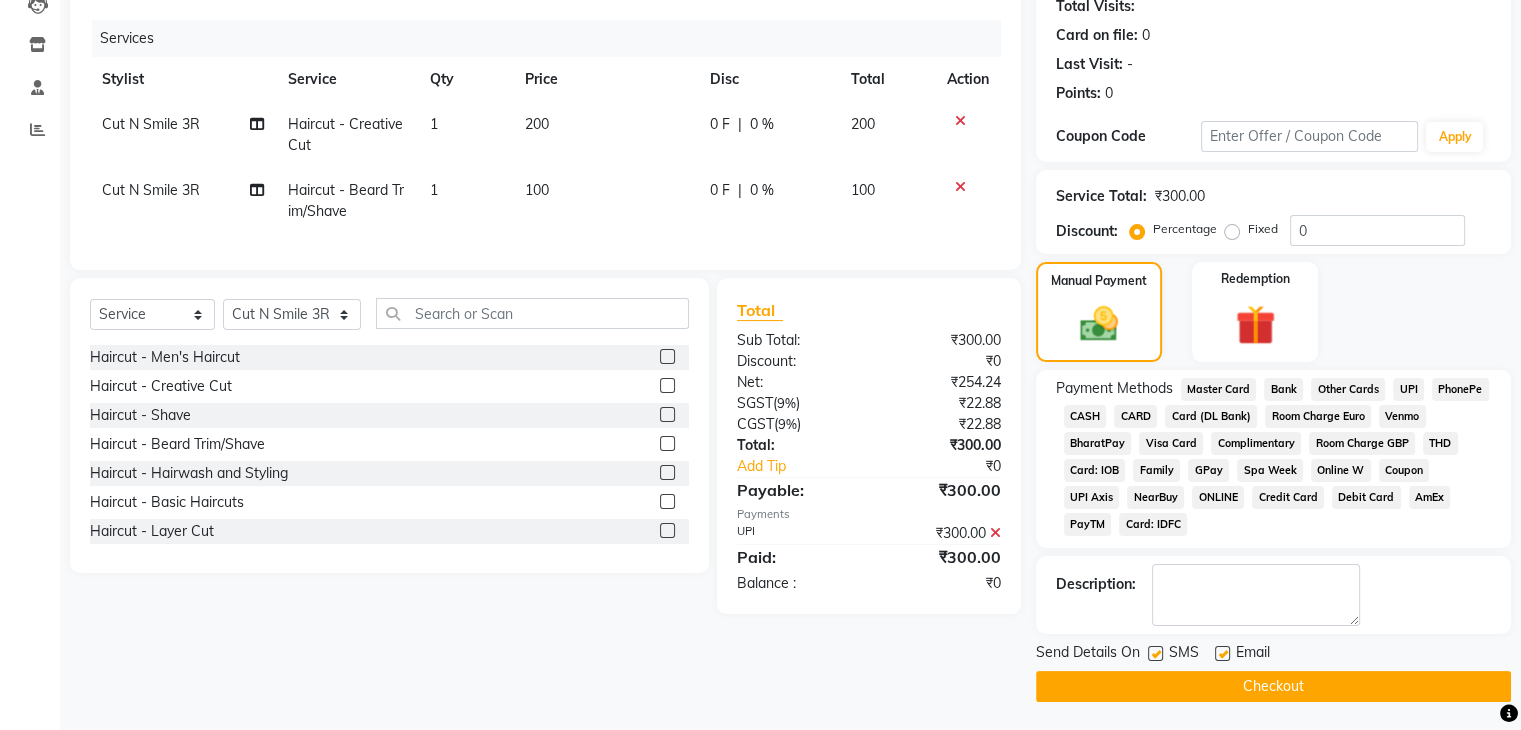 click on "Checkout" 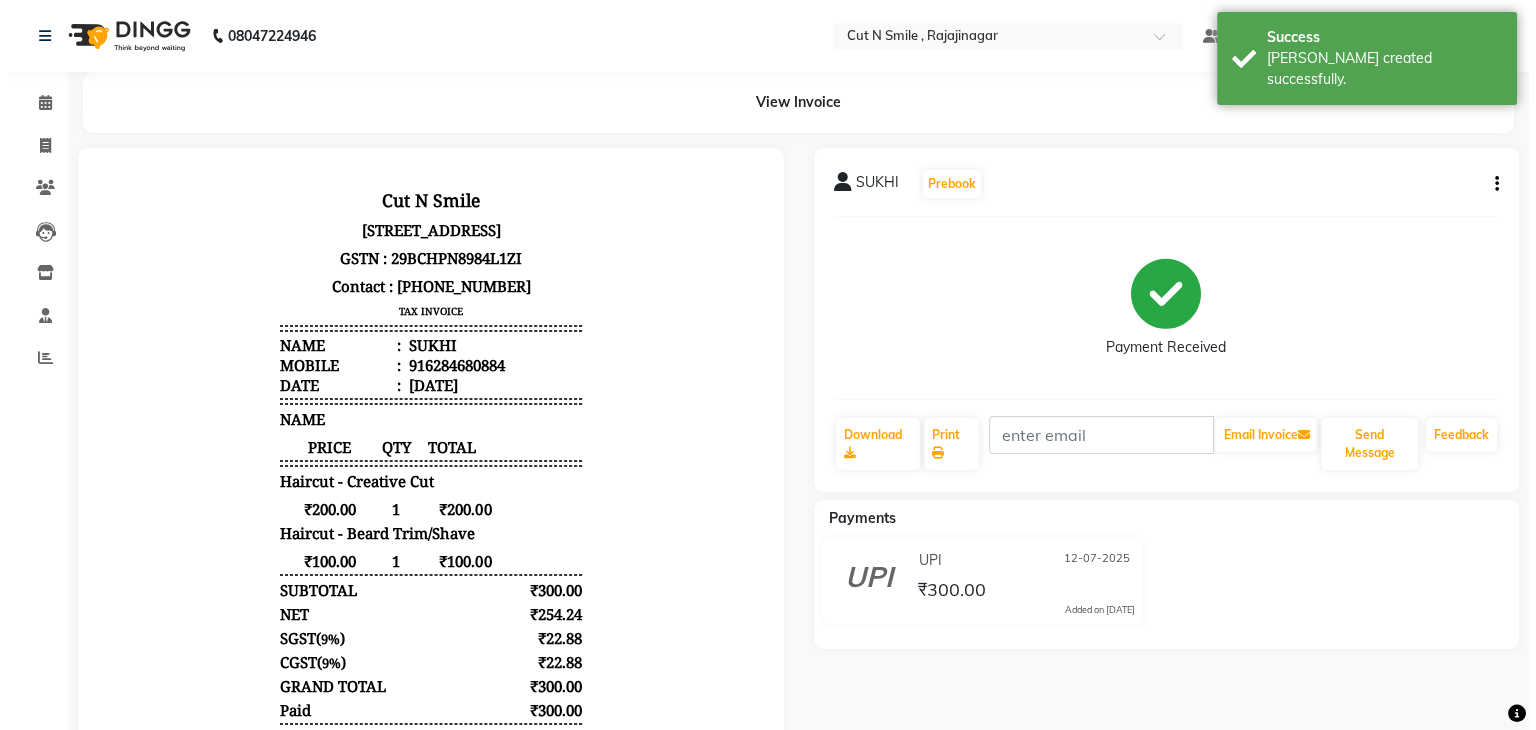 scroll, scrollTop: 0, scrollLeft: 0, axis: both 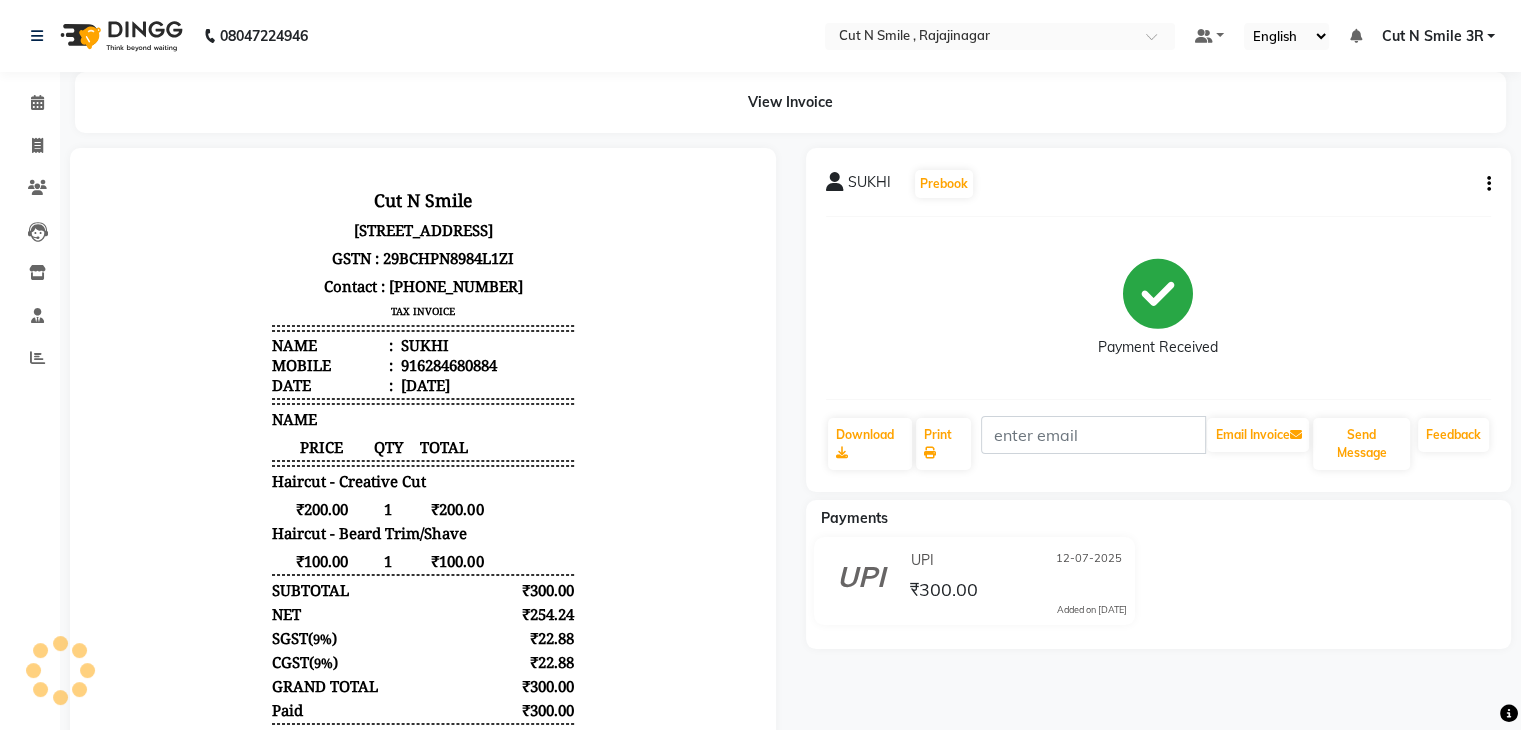 click on "Mobile :" at bounding box center [332, 365] 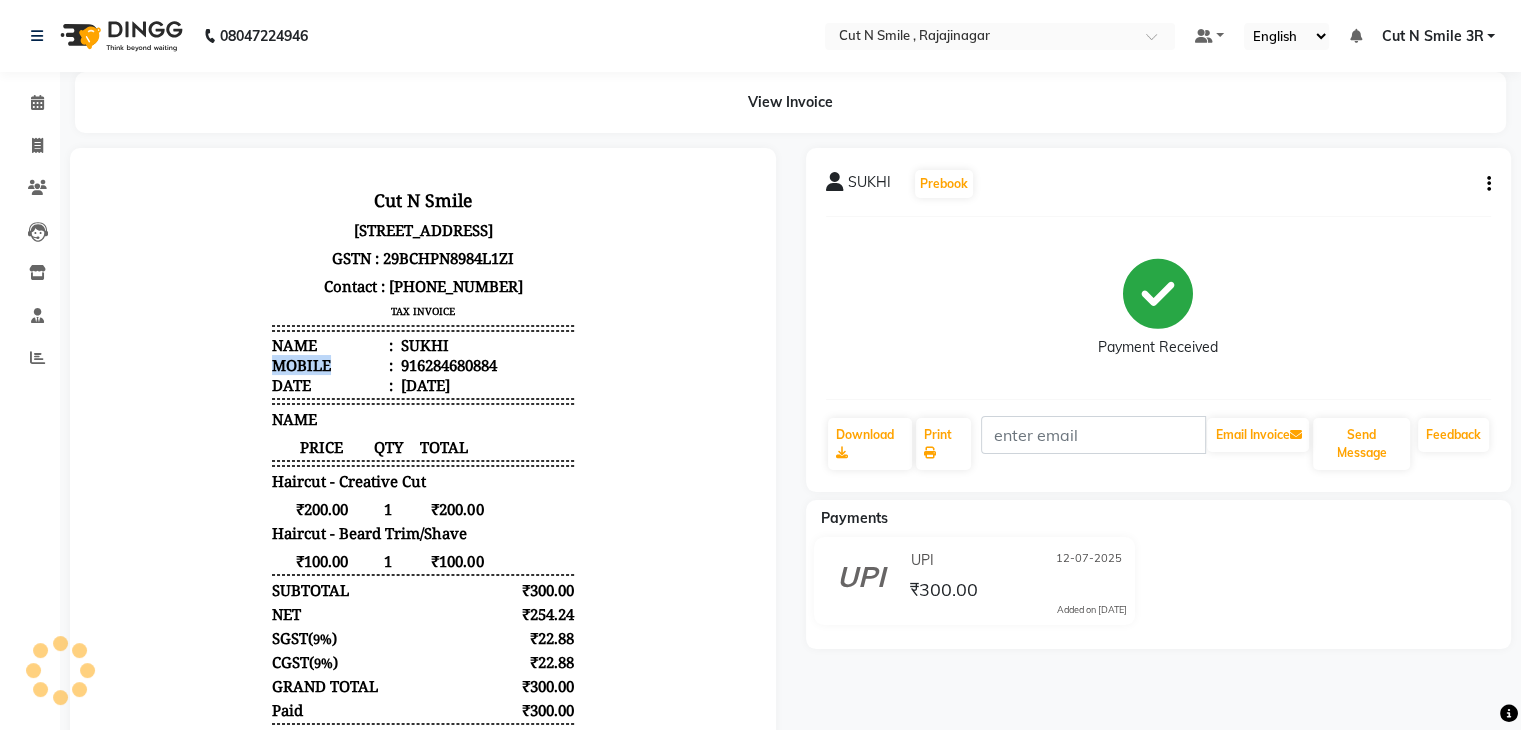 click on "Mobile :" at bounding box center (332, 365) 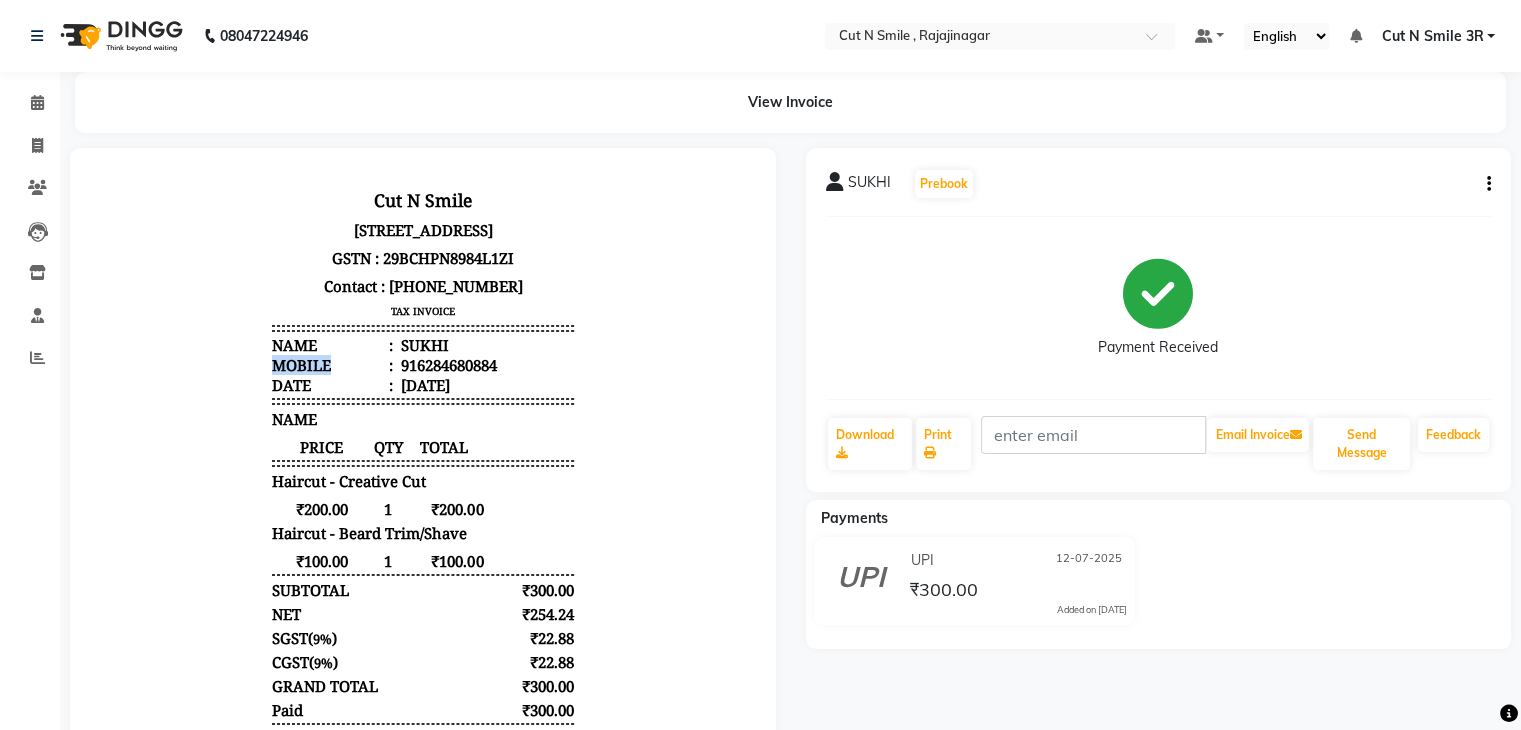 click on "Mobile :" at bounding box center (332, 365) 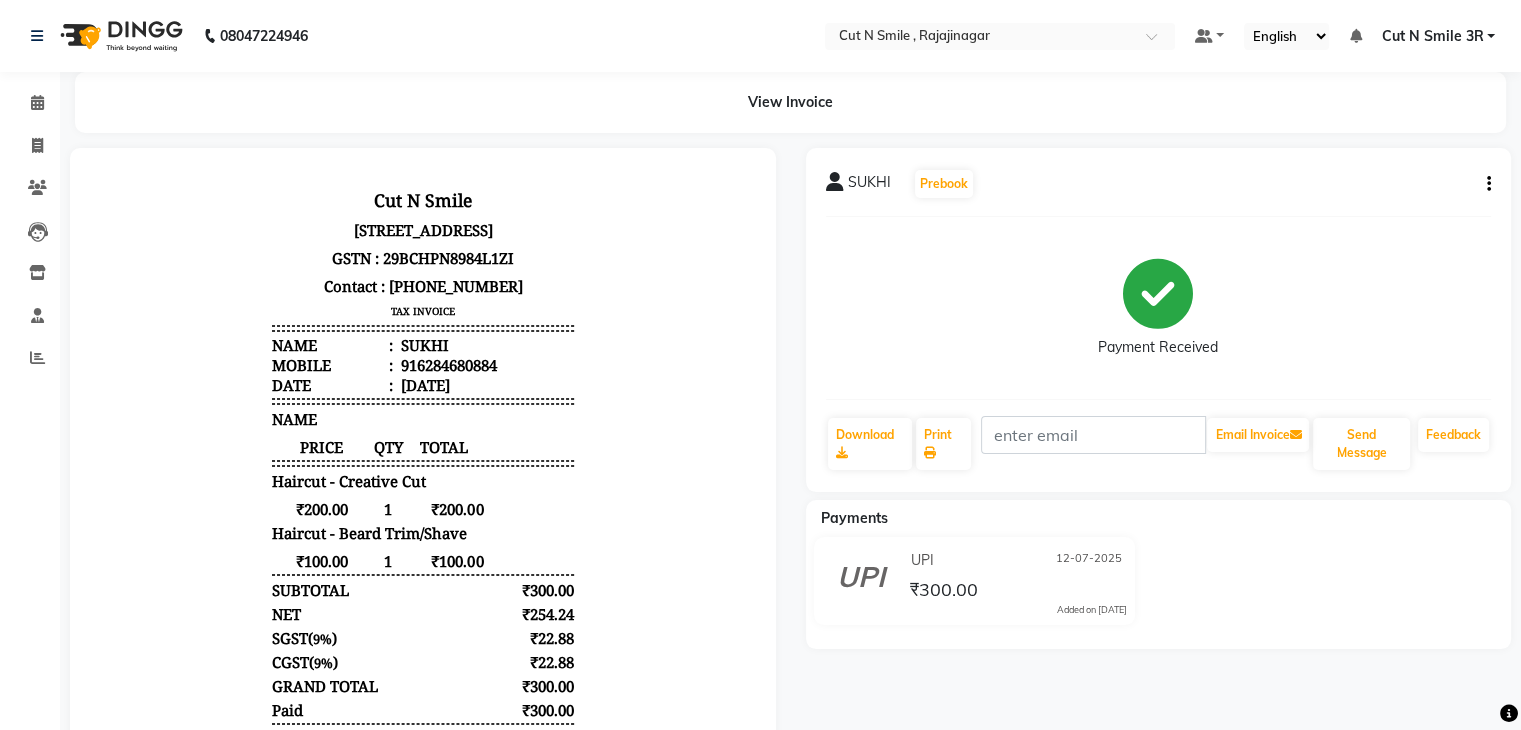 click on "Cut N Smile
[STREET_ADDRESS]
GSTN : 29BCHPN8984L1ZI
Contact : [PHONE_NUMBER]
TAX INVOICE
Name  :
[PERSON_NAME]
Mobile :
916284680884
Date  :
[DATE]
NAME
PRICE" at bounding box center (423, 476) 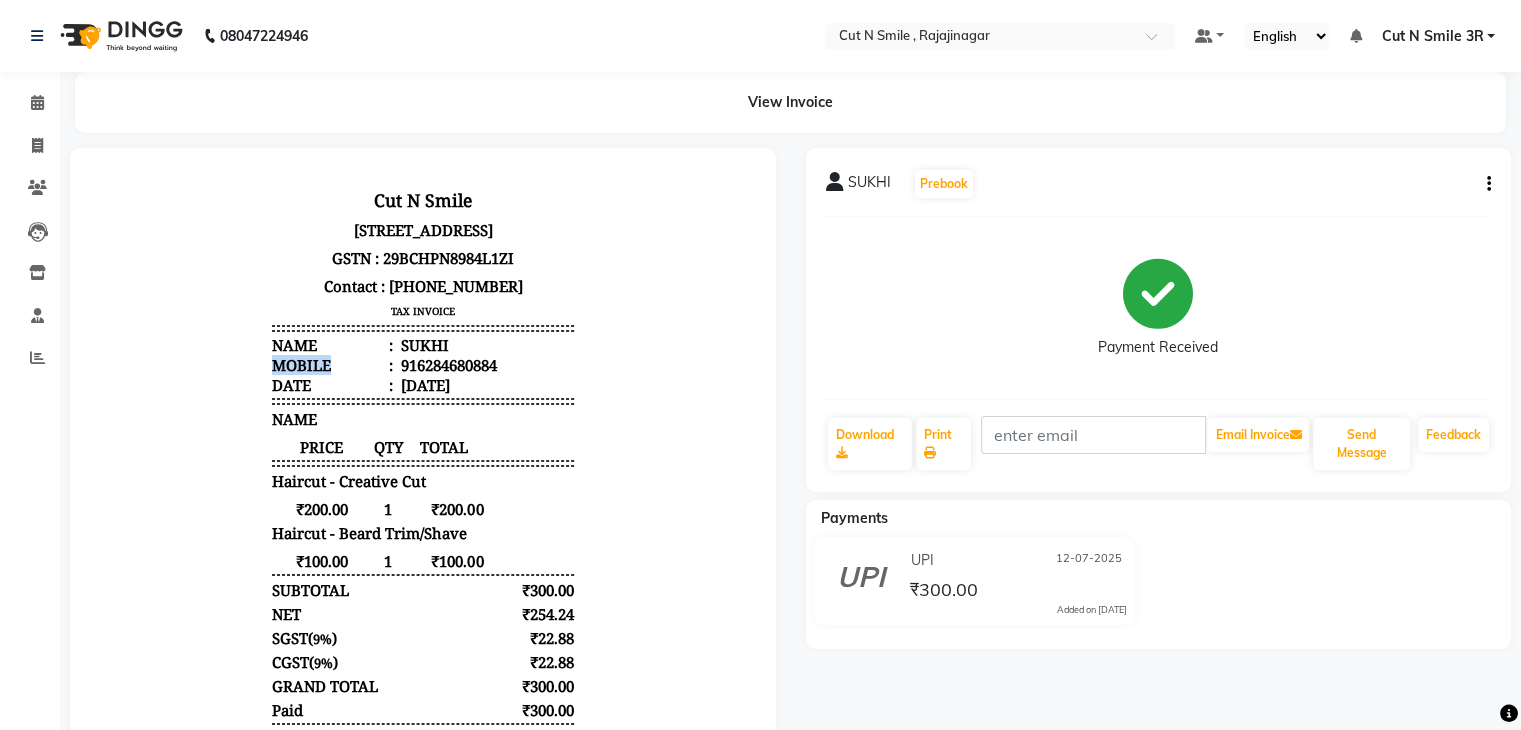 click on "Cut N Smile
[STREET_ADDRESS]
GSTN : 29BCHPN8984L1ZI
Contact : [PHONE_NUMBER]
TAX INVOICE
Name  :
[PERSON_NAME]
Mobile :
916284680884
Date  :
[DATE]
NAME
PRICE" at bounding box center (423, 476) 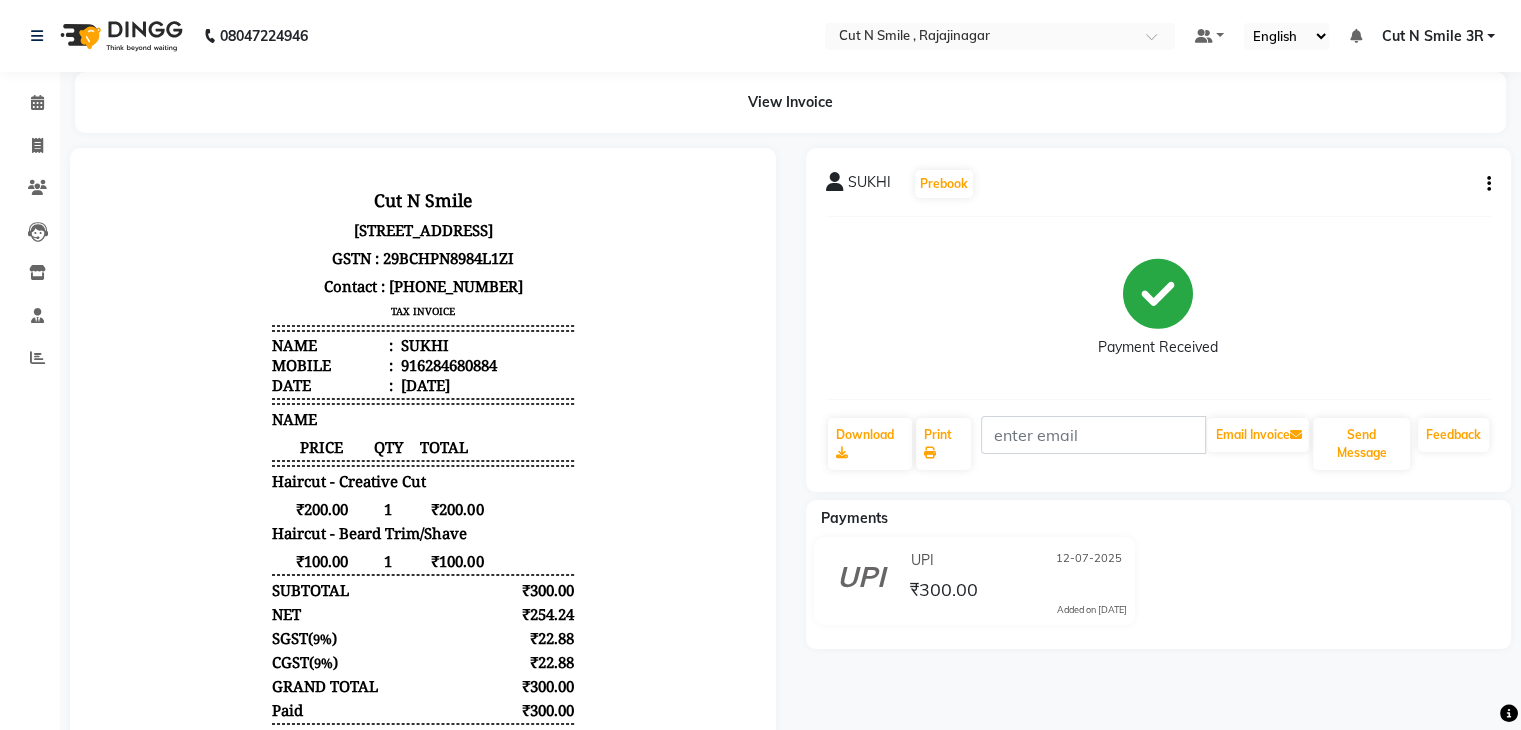click on "Cut N Smile
[STREET_ADDRESS]
GSTN : 29BCHPN8984L1ZI
Contact : [PHONE_NUMBER]
TAX INVOICE
Name  :
[PERSON_NAME]
Mobile :
916284680884
Date  :
[DATE]
NAME
PRICE" at bounding box center (423, 476) 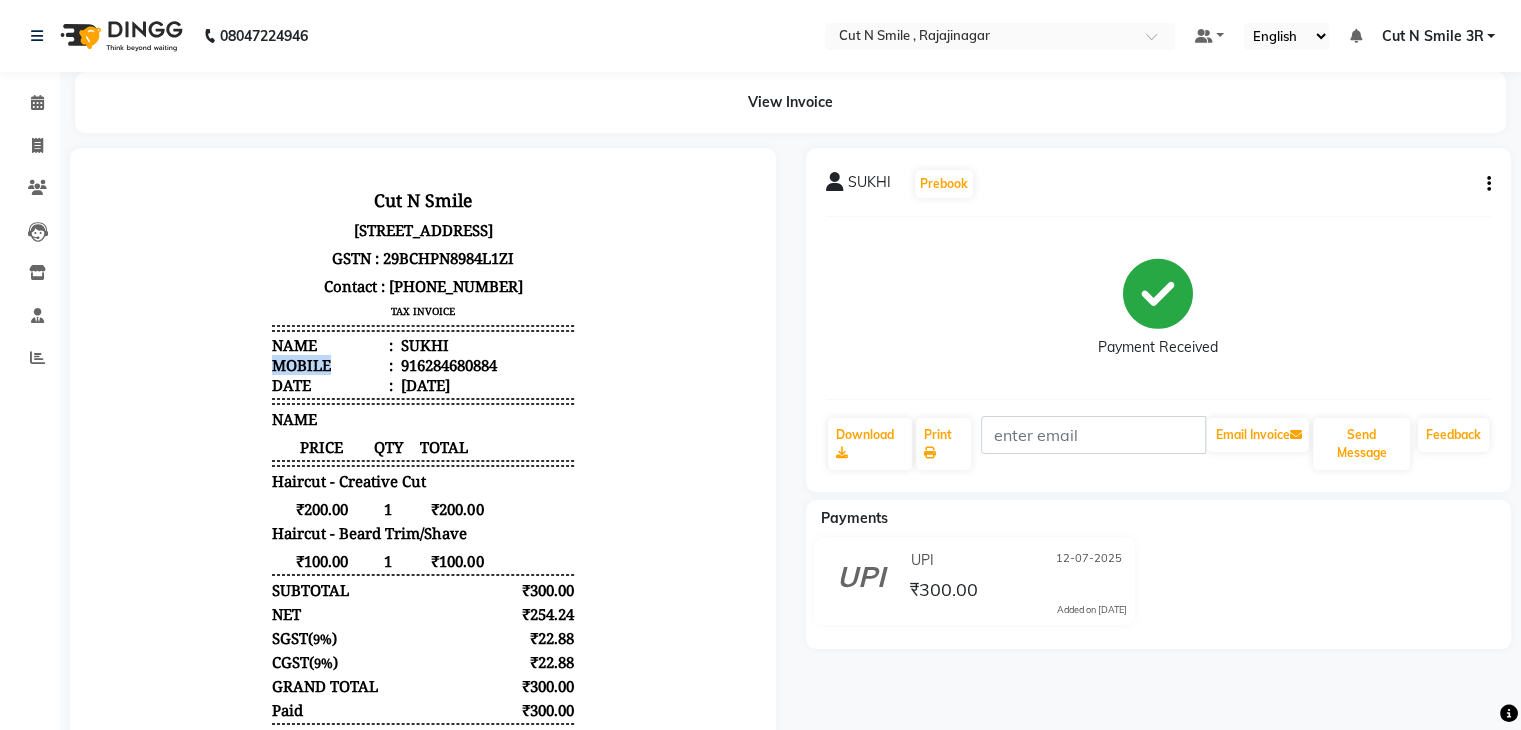 click on "Cut N Smile
[STREET_ADDRESS]
GSTN : 29BCHPN8984L1ZI
Contact : [PHONE_NUMBER]
TAX INVOICE
Name  :
[PERSON_NAME]
Mobile :
916284680884
Date  :
[DATE]
NAME
PRICE" at bounding box center (423, 476) 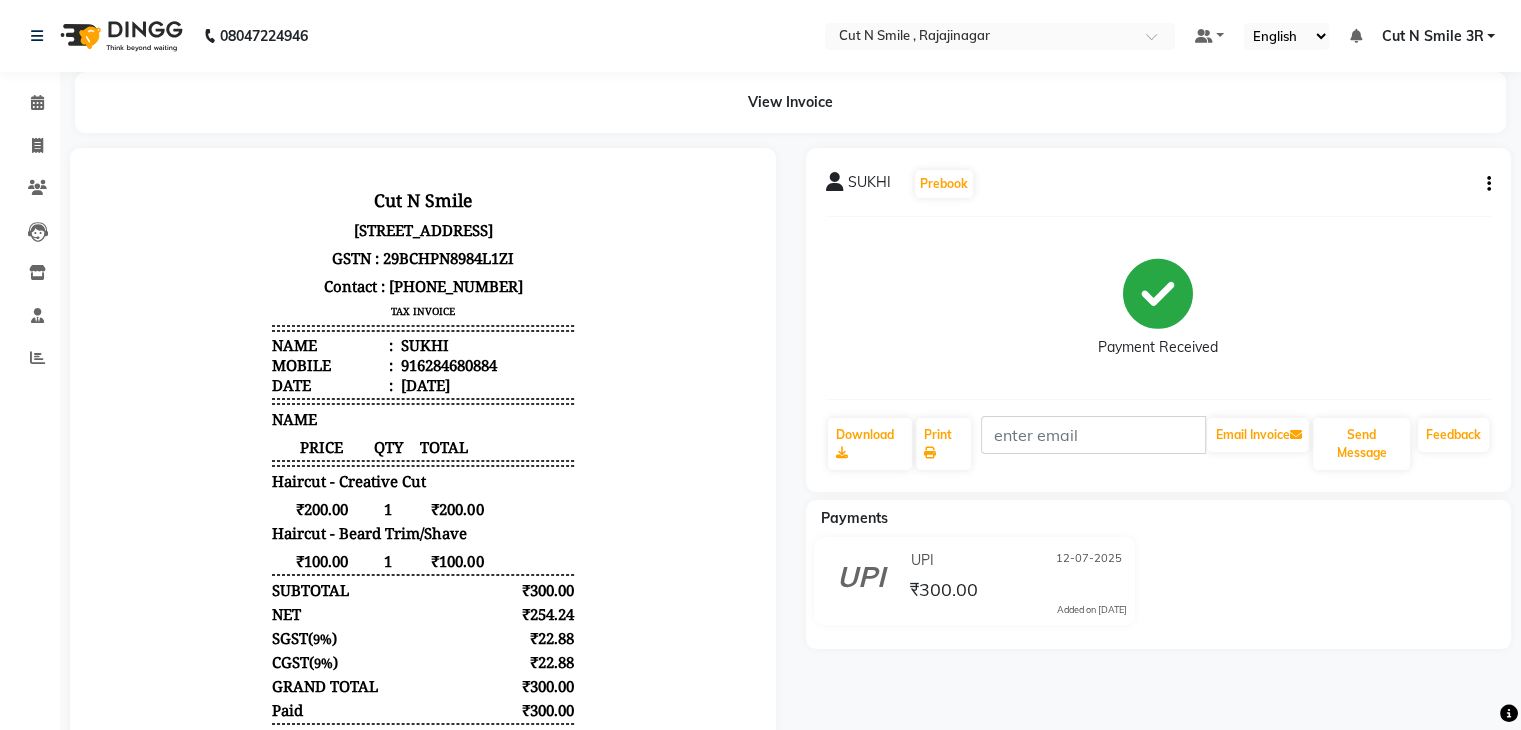 click on "Cut N Smile
[STREET_ADDRESS]
GSTN : 29BCHPN8984L1ZI
Contact : [PHONE_NUMBER]
TAX INVOICE
Name  :
[PERSON_NAME]
Mobile :
916284680884
Date  :
[DATE]
NAME
PRICE" at bounding box center [423, 476] 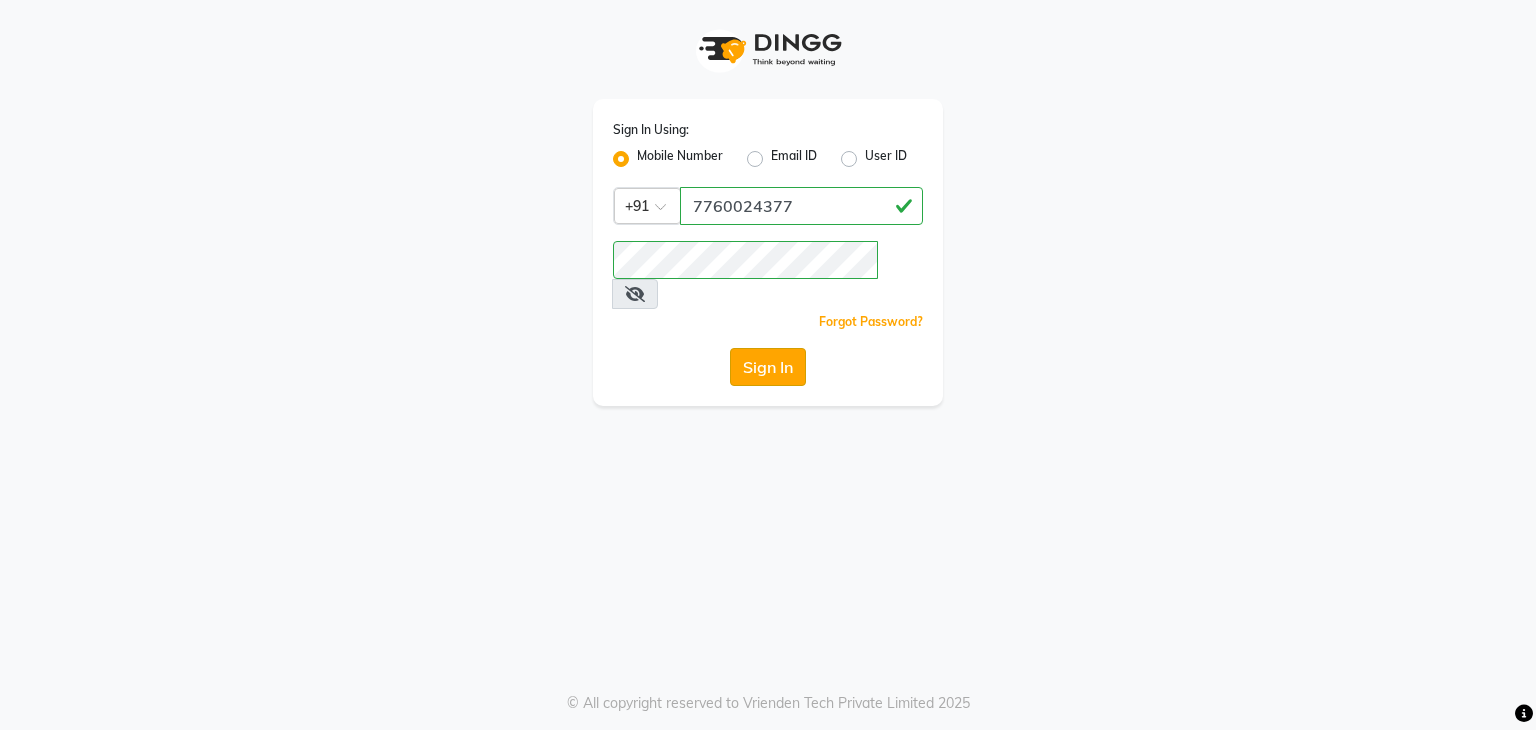 click on "Sign In" 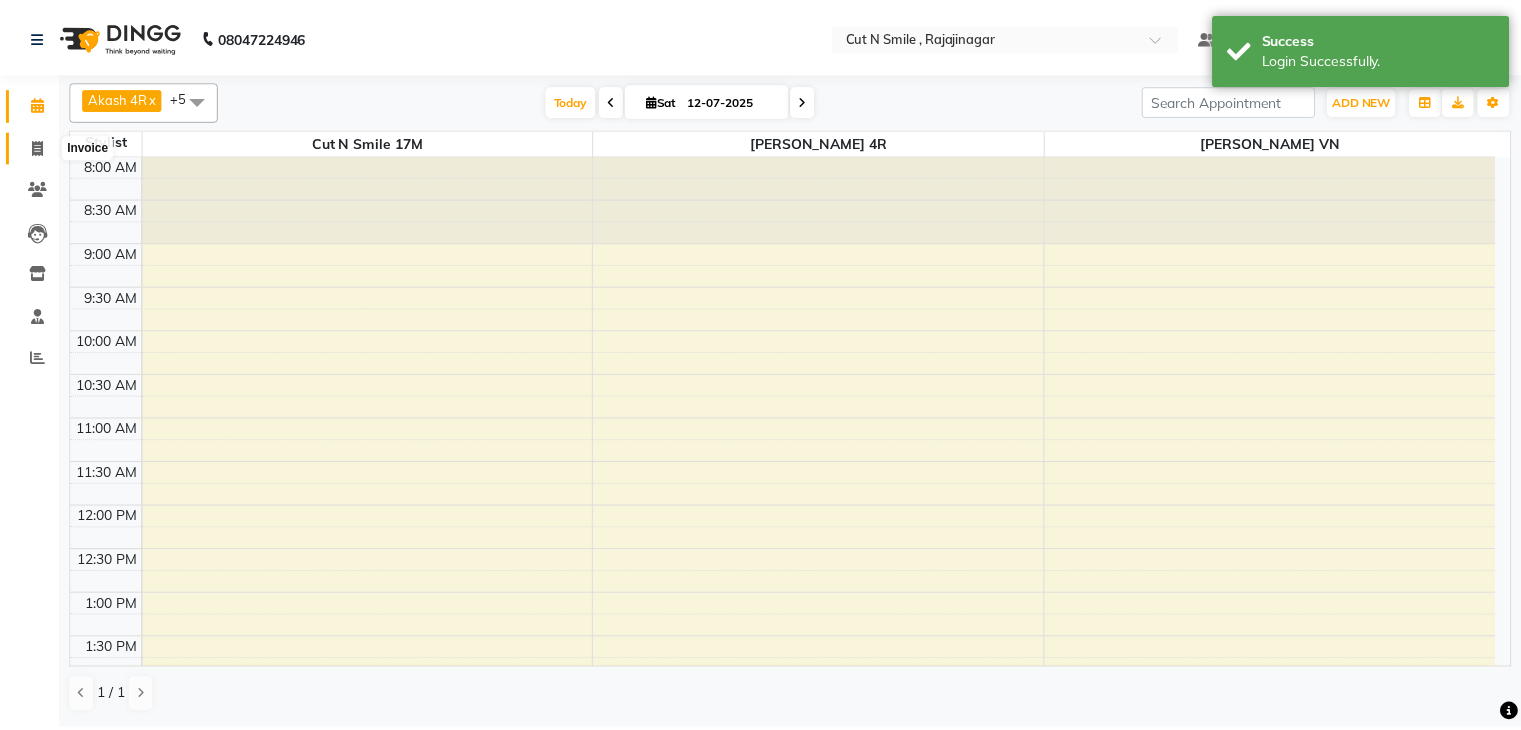 scroll, scrollTop: 581, scrollLeft: 0, axis: vertical 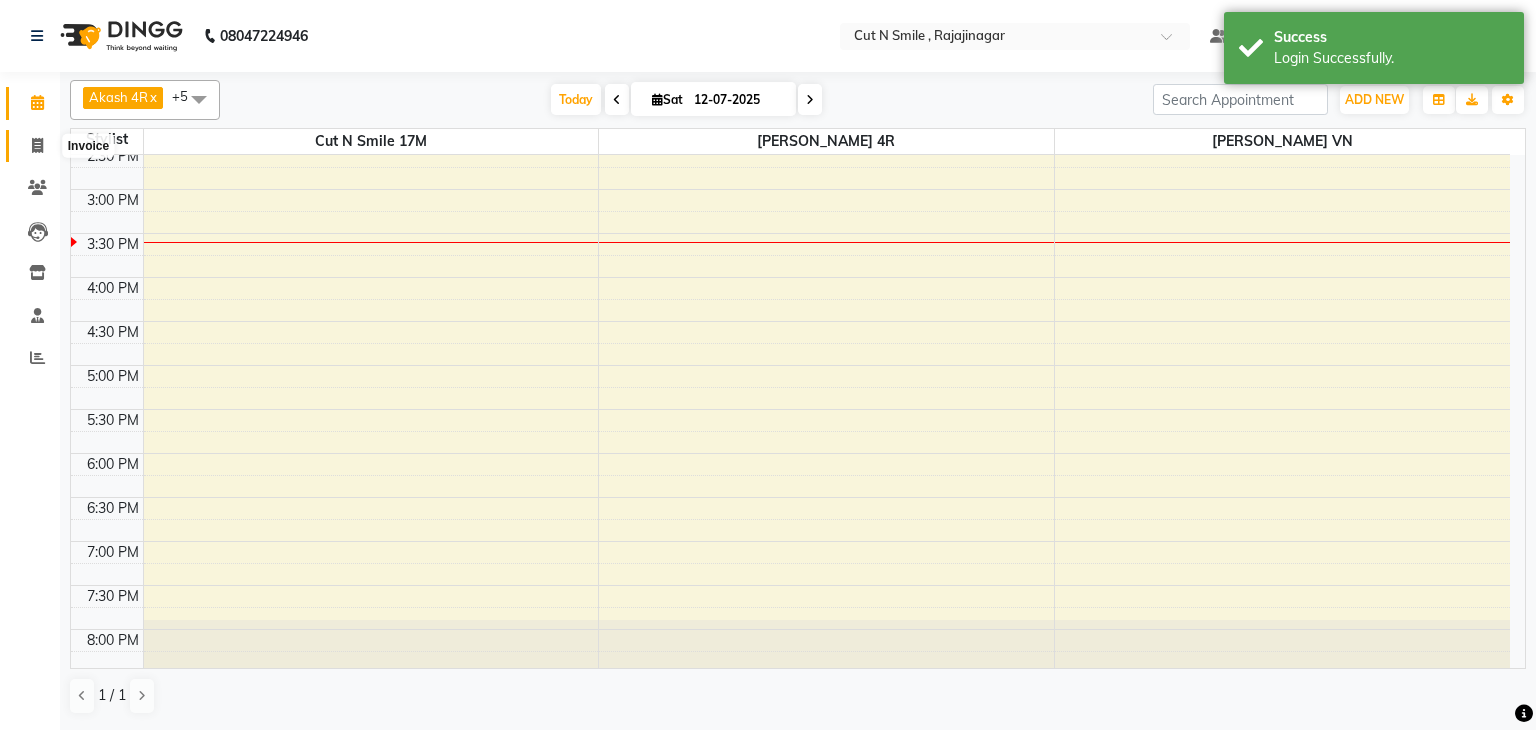 click 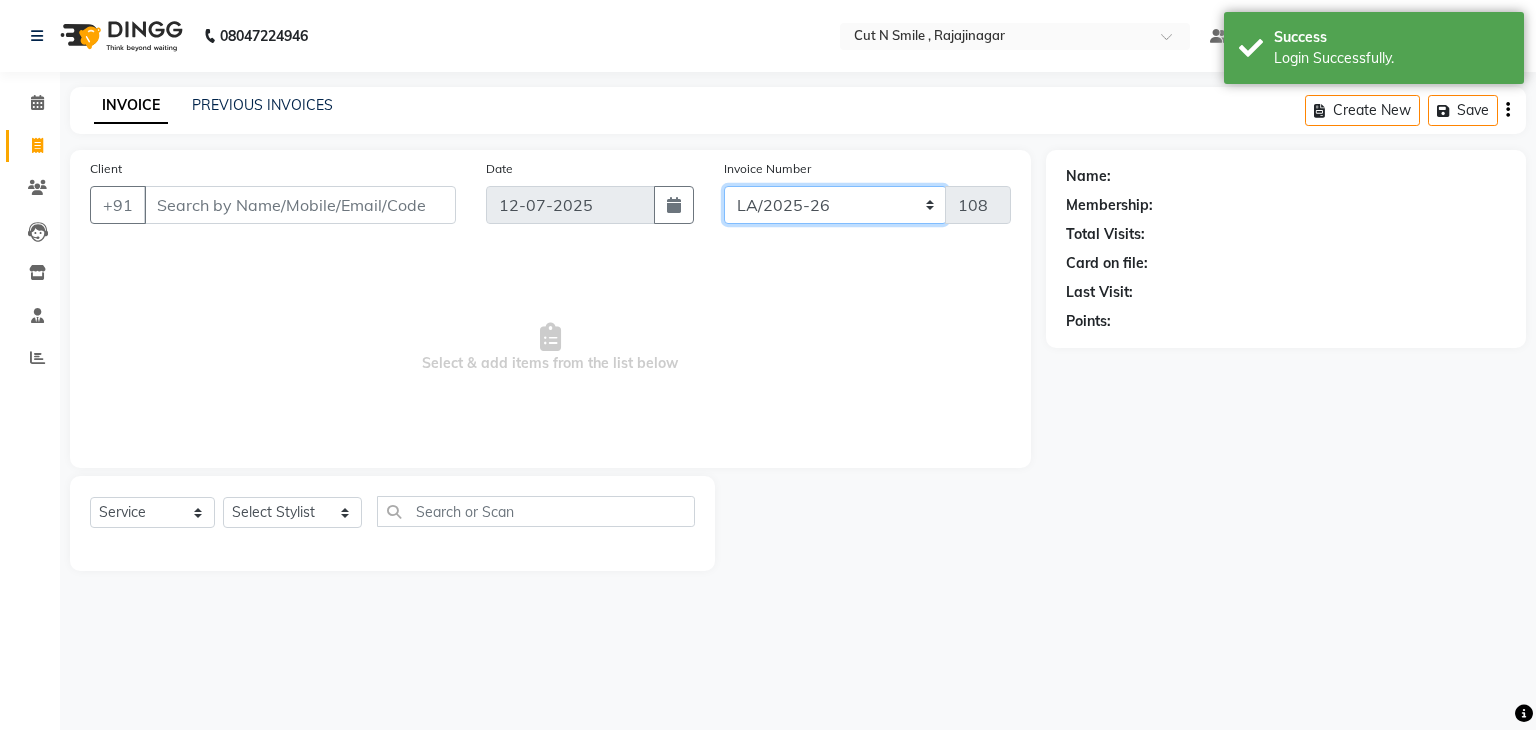 click on "[PERSON_NAME]/25-26 LA/2025-26 SH/25 CH/25 SA/25" 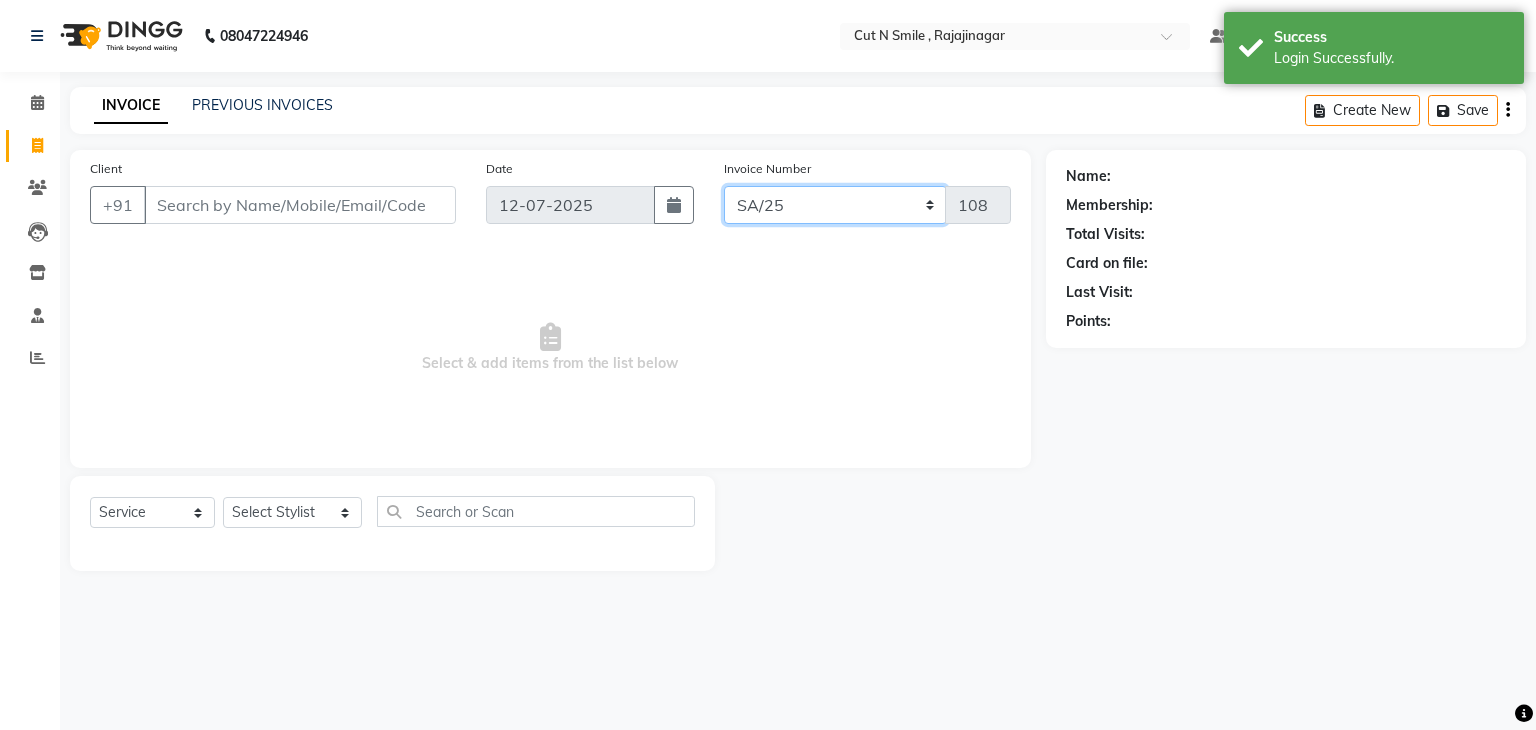 click on "[PERSON_NAME]/25-26 LA/2025-26 SH/25 CH/25 SA/25" 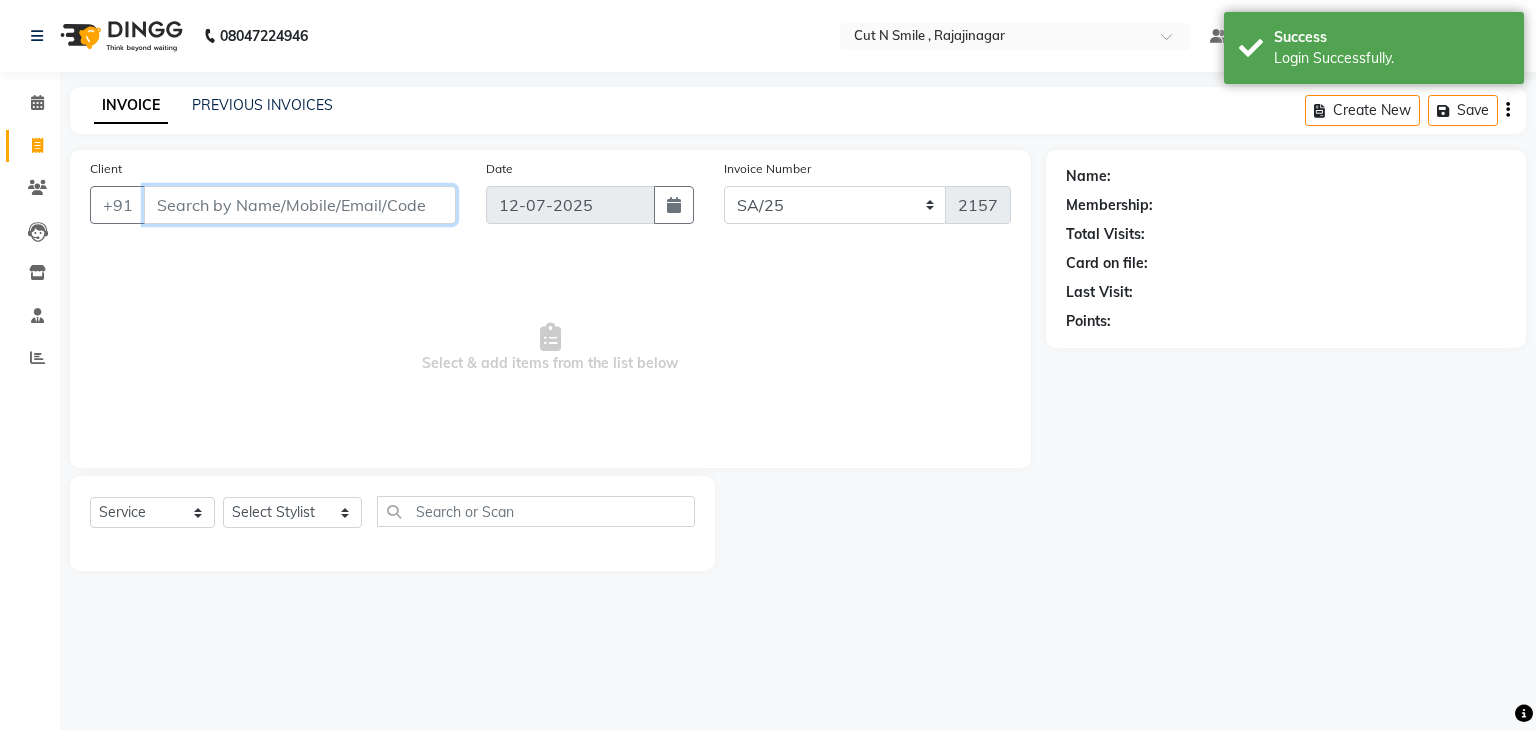 click on "Client" at bounding box center (300, 205) 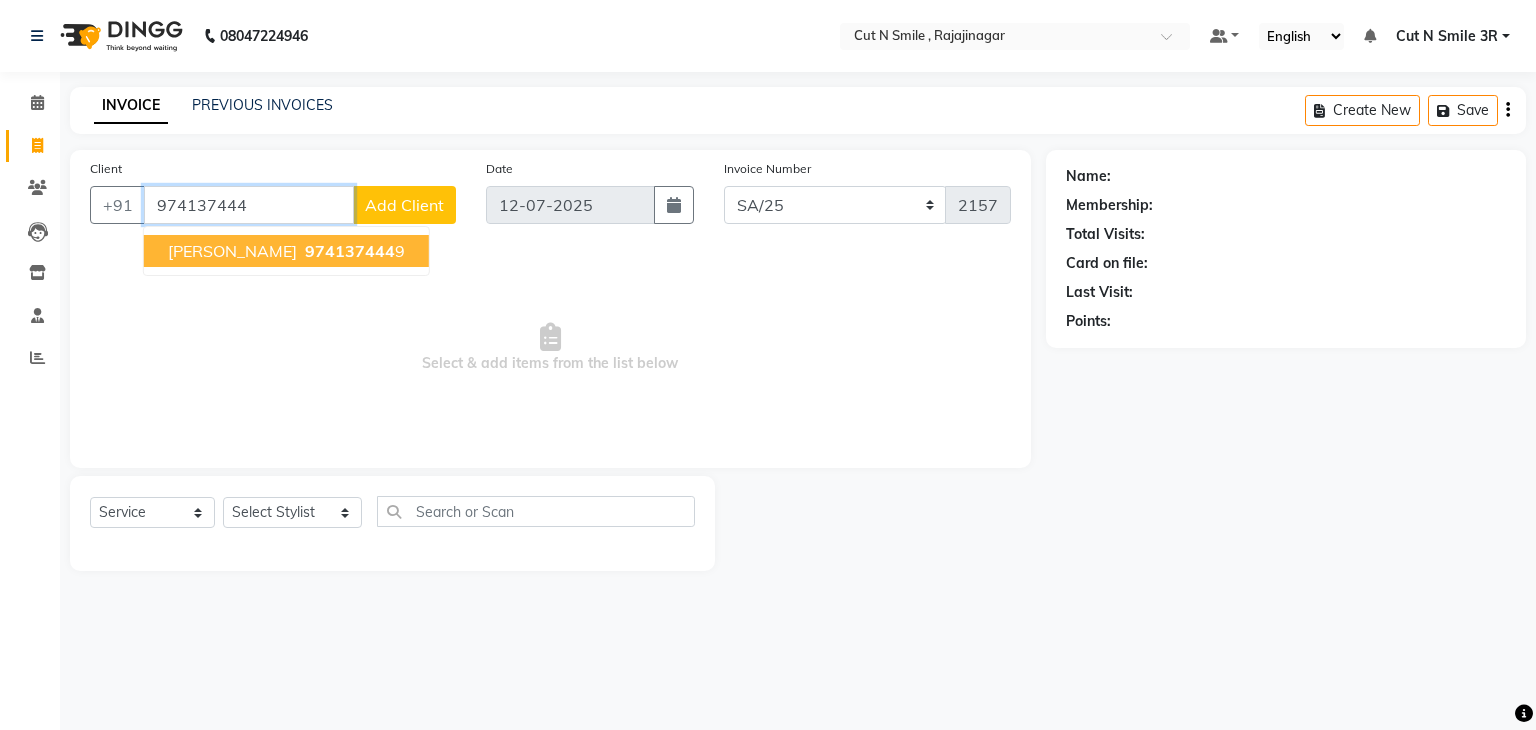 click on "974137444" at bounding box center (350, 251) 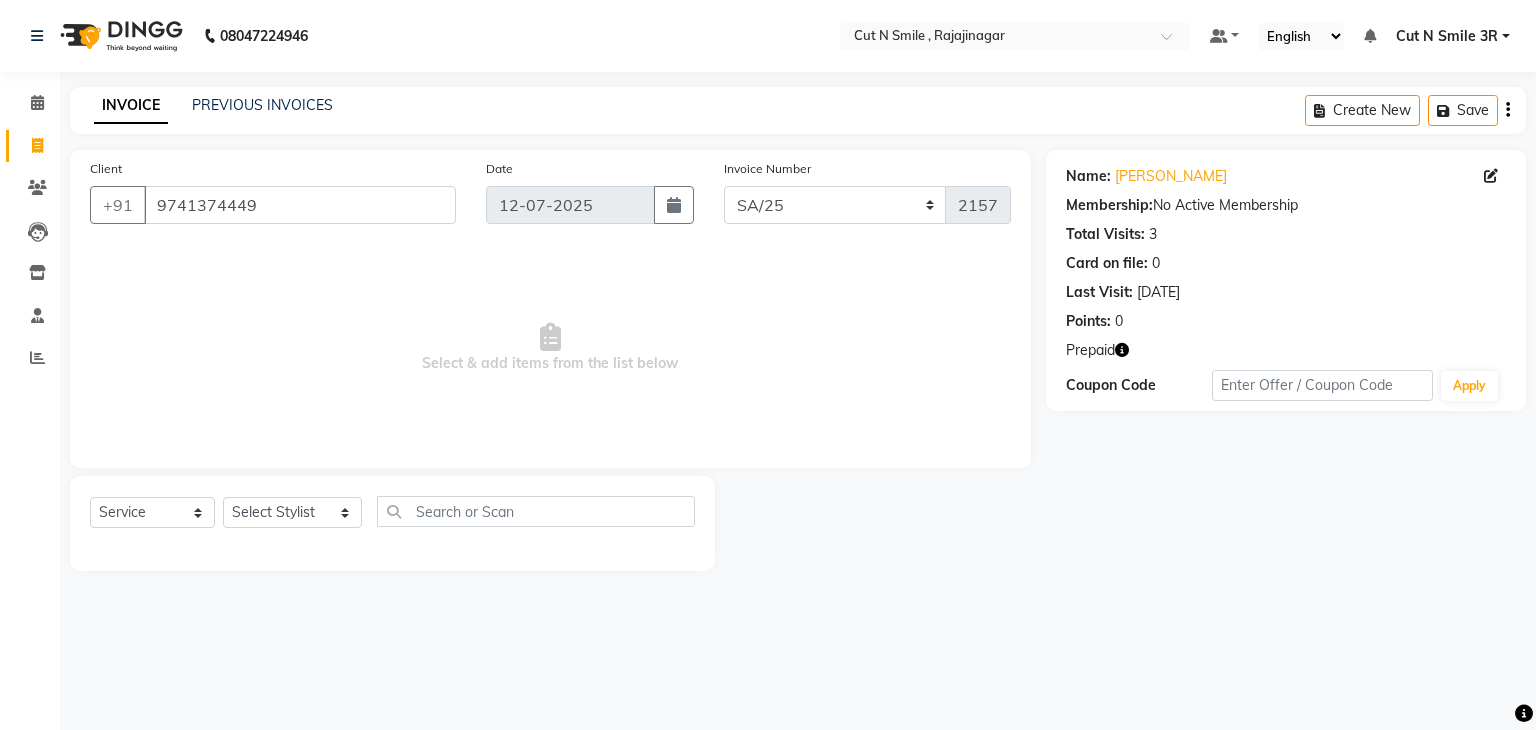 click 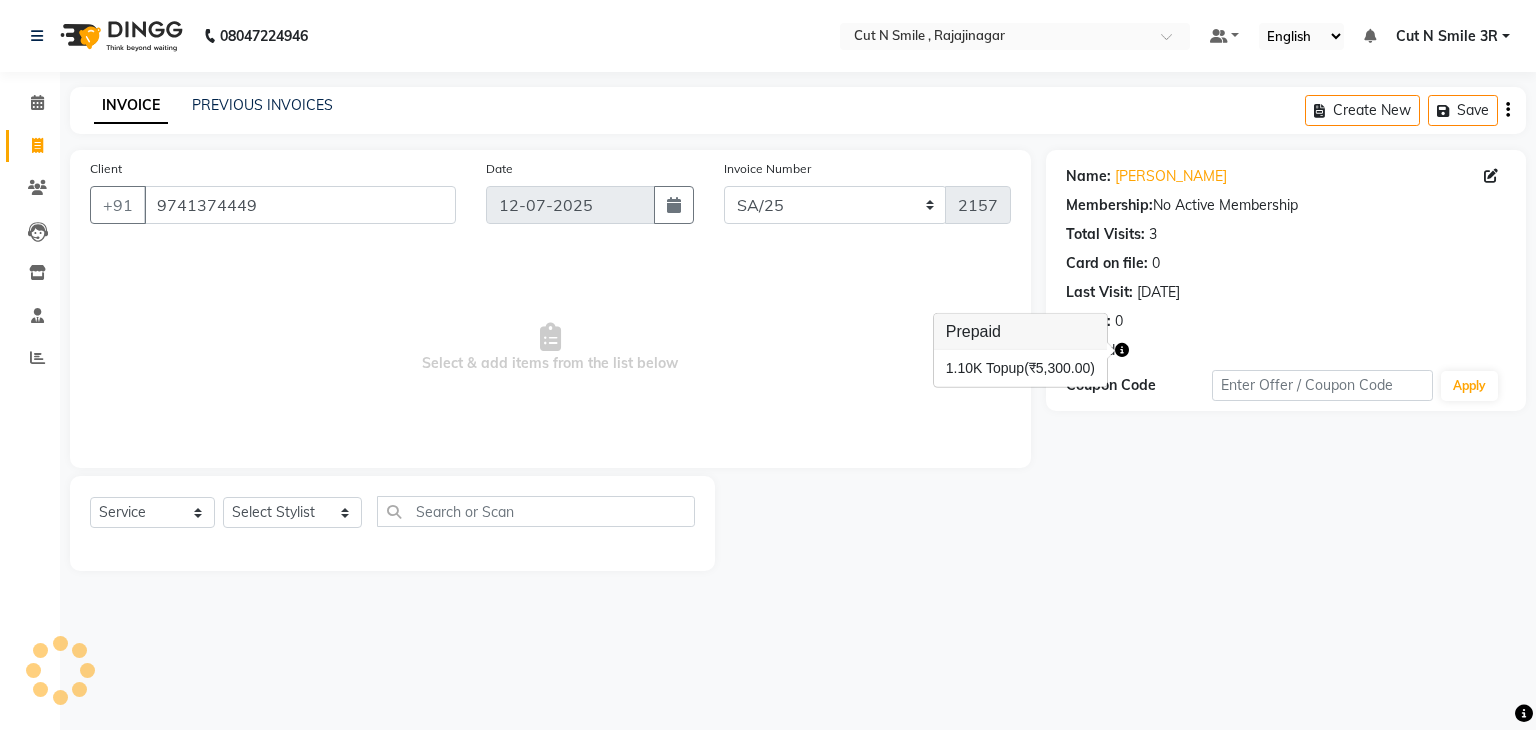 click on "Name: [PERSON_NAME]  Membership:  No Active Membership  Total Visits:  3 Card on file:  0 Last Visit:   [DATE] Points:   0  Prepaid Coupon Code Apply" 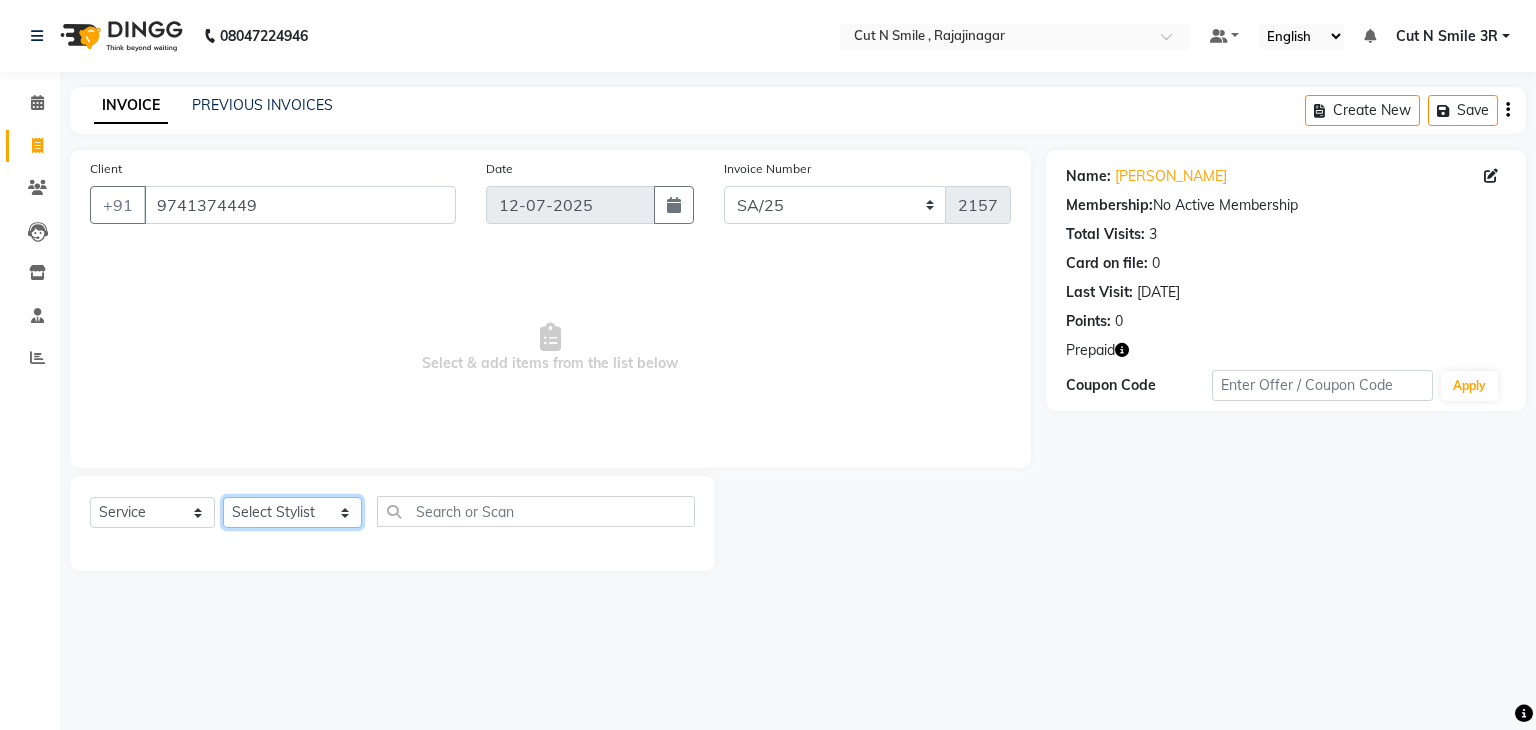 click on "Select Stylist [PERSON_NAME] Ammu 3R [PERSON_NAME] VN [PERSON_NAME] 3R [PERSON_NAME] 3R [PERSON_NAME] 3R [PERSON_NAME] 4R CNS [PERSON_NAME]  Cut N Smile 17M  Cut N Smile 3R Cut n Smile 4R Cut N Smile 9M Cut N Smile ML Cut N Smile V [PERSON_NAME] 4R Govind VN Hema 4R [PERSON_NAME] VN Karan VN Love 4R [PERSON_NAME] 3R Manu 4R  Muskaan VN [PERSON_NAME] 4R N D M 4R NDM Alam 4R Noushad VN [PERSON_NAME] 4R Priya [PERSON_NAME] 3R Rahul 3R Ravi 3R [PERSON_NAME] 4R [PERSON_NAME] 3R [PERSON_NAME] 4R [PERSON_NAME] [PERSON_NAME] 3R [PERSON_NAME] 4R Sameer 3R [PERSON_NAME] [PERSON_NAME]  [PERSON_NAME] [PERSON_NAME] [PERSON_NAME] VN [PERSON_NAME] 4R [PERSON_NAME] 4R [PERSON_NAME] VN Shanavaaz [PERSON_NAME] 3R [PERSON_NAME] 4R [PERSON_NAME] [PERSON_NAME] 4R Sunny VN [PERSON_NAME] 4R Vakeel 3R Varas 4R [PERSON_NAME] [PERSON_NAME] VN" 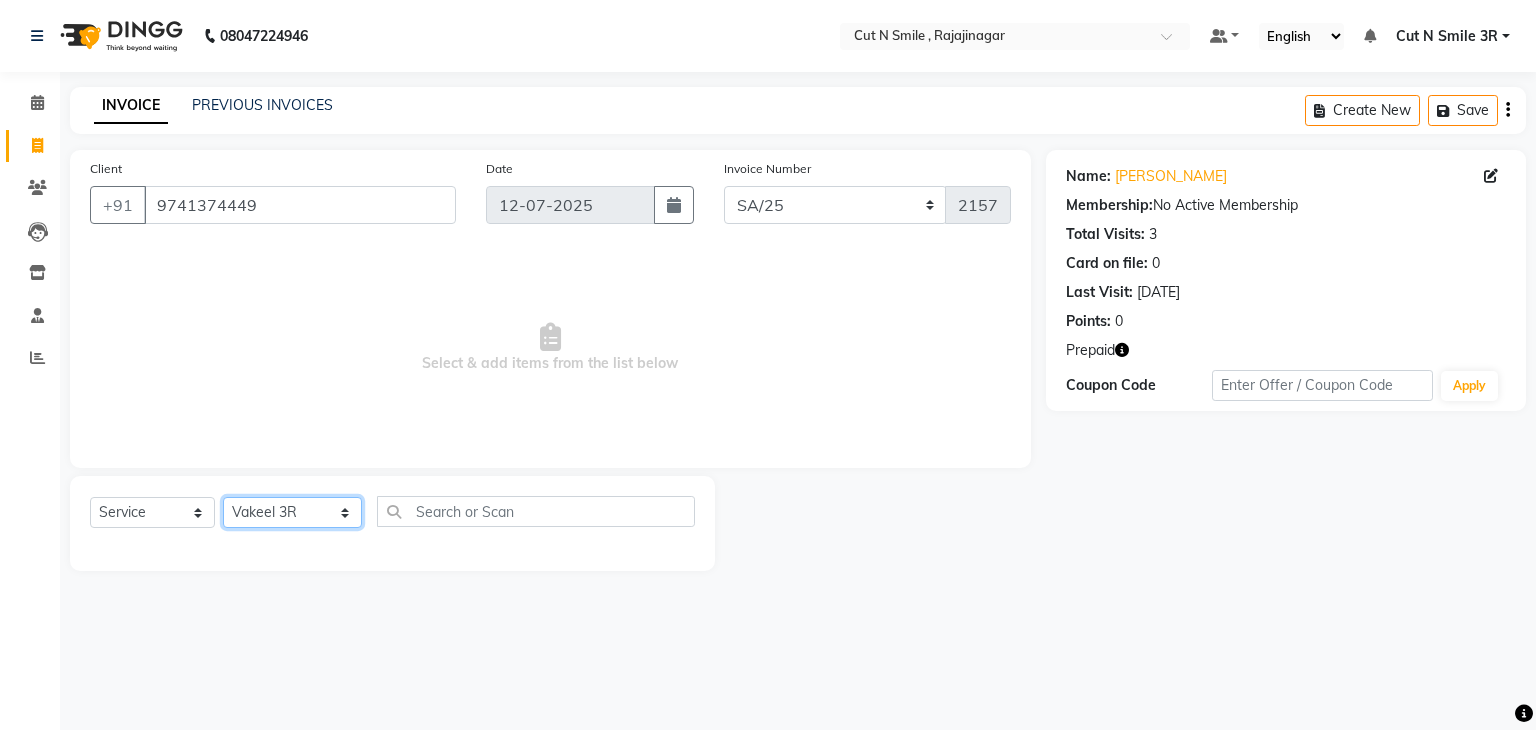 click on "Select Stylist [PERSON_NAME] Ammu 3R [PERSON_NAME] VN [PERSON_NAME] 3R [PERSON_NAME] 3R [PERSON_NAME] 3R [PERSON_NAME] 4R CNS [PERSON_NAME]  Cut N Smile 17M  Cut N Smile 3R Cut n Smile 4R Cut N Smile 9M Cut N Smile ML Cut N Smile V [PERSON_NAME] 4R Govind VN Hema 4R [PERSON_NAME] VN Karan VN Love 4R [PERSON_NAME] 3R Manu 4R  Muskaan VN [PERSON_NAME] 4R N D M 4R NDM Alam 4R Noushad VN [PERSON_NAME] 4R Priya [PERSON_NAME] 3R Rahul 3R Ravi 3R [PERSON_NAME] 4R [PERSON_NAME] 3R [PERSON_NAME] 4R [PERSON_NAME] [PERSON_NAME] 3R [PERSON_NAME] 4R Sameer 3R [PERSON_NAME] [PERSON_NAME]  [PERSON_NAME] [PERSON_NAME] [PERSON_NAME] VN [PERSON_NAME] 4R [PERSON_NAME] 4R [PERSON_NAME] VN Shanavaaz [PERSON_NAME] 3R [PERSON_NAME] 4R [PERSON_NAME] [PERSON_NAME] 4R Sunny VN [PERSON_NAME] 4R Vakeel 3R Varas 4R [PERSON_NAME] [PERSON_NAME] VN" 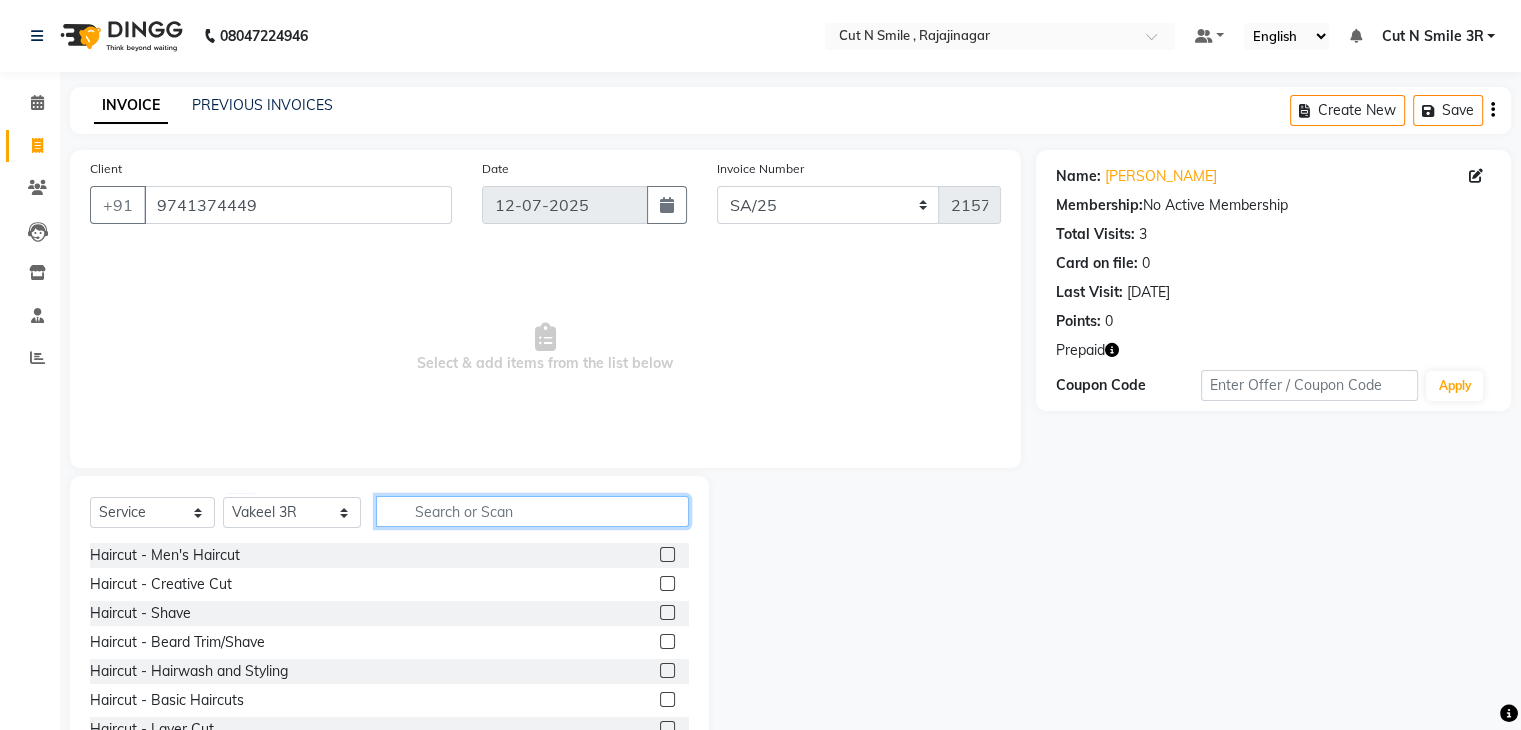 click 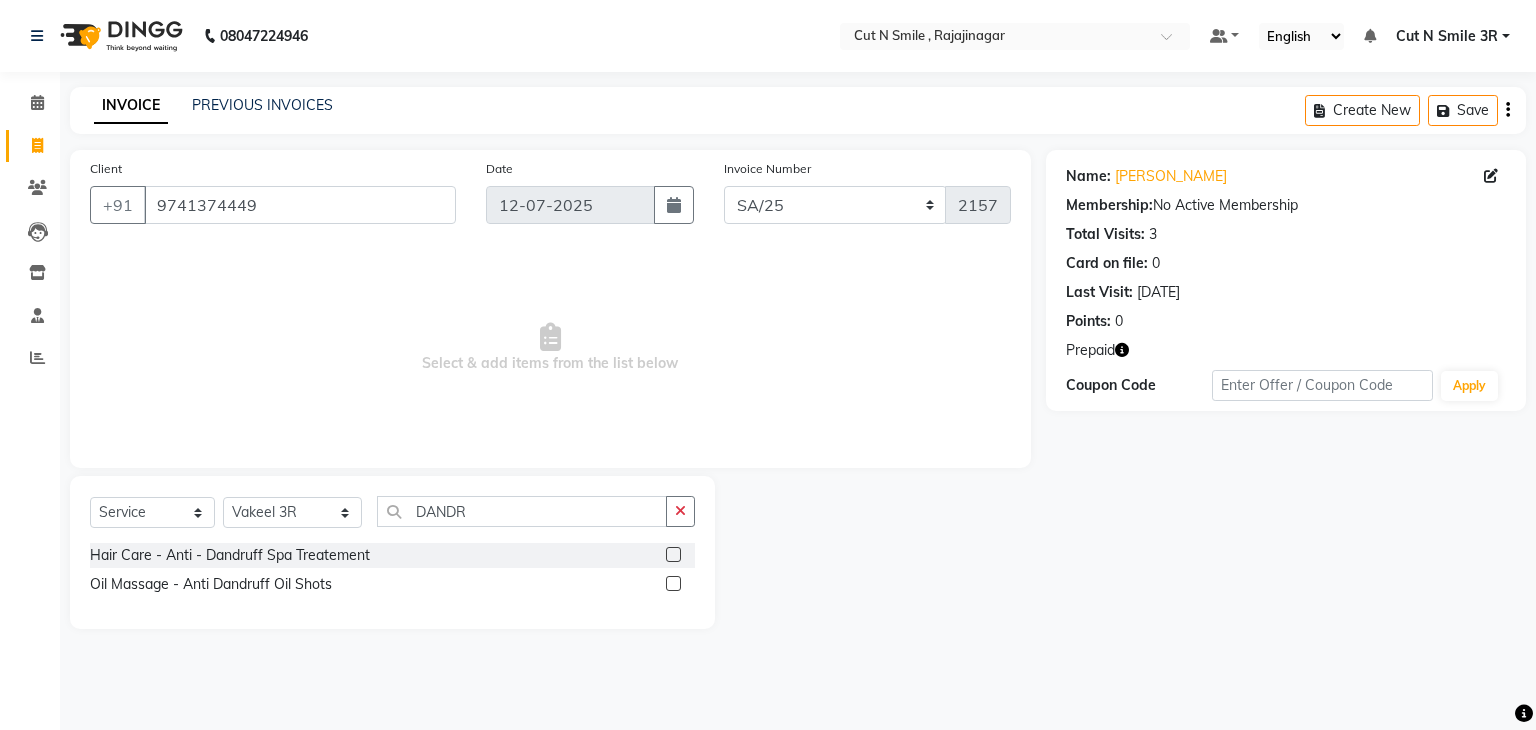 click 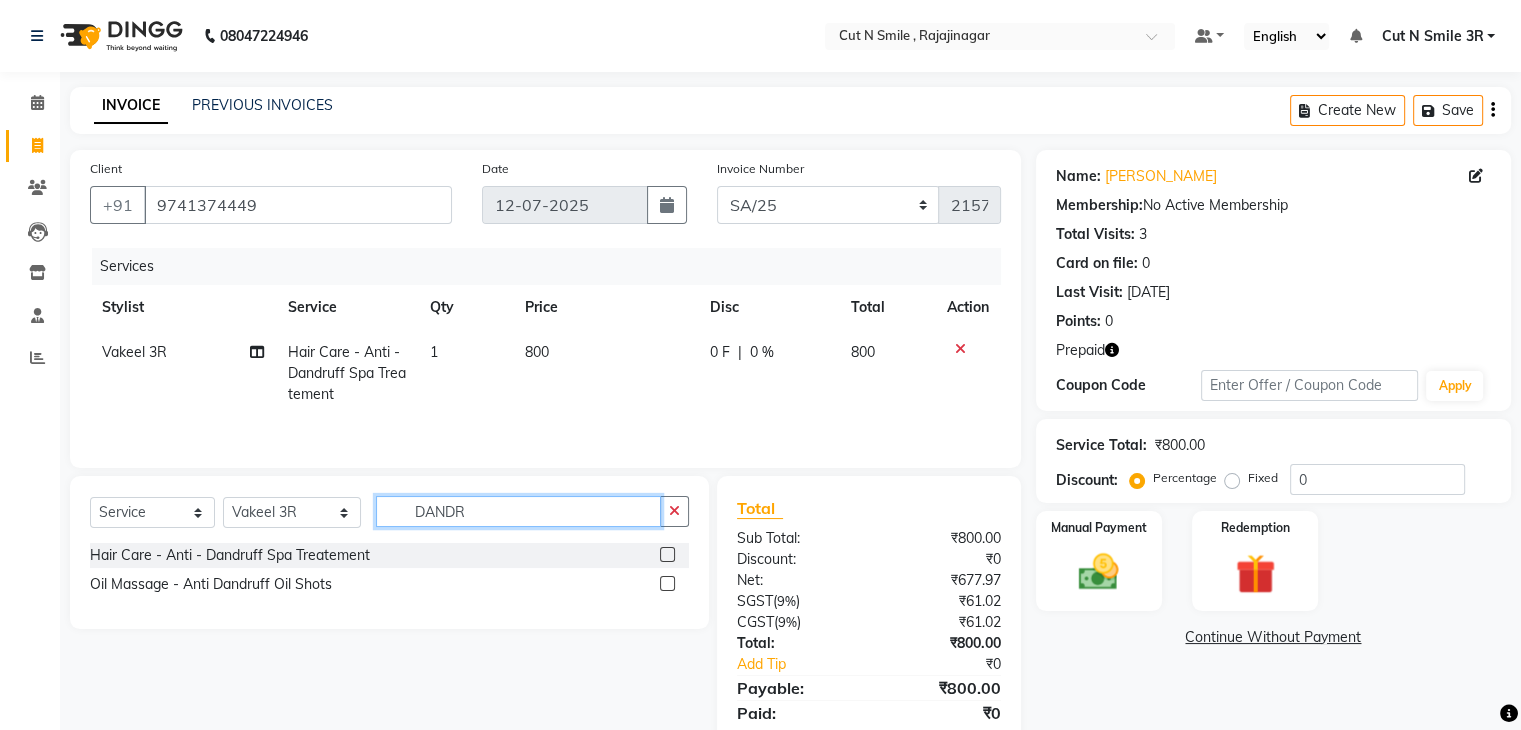 click on "DANDR" 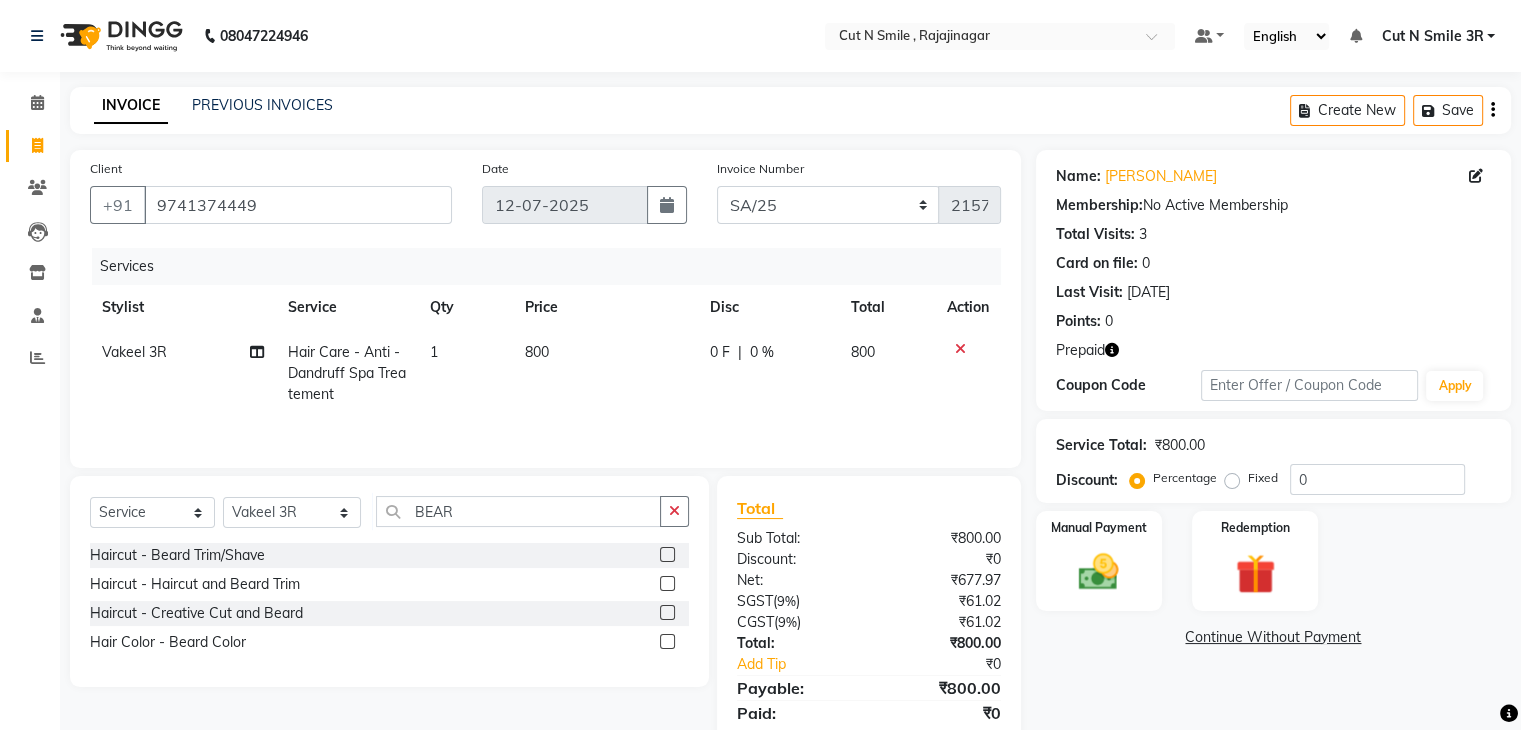 click 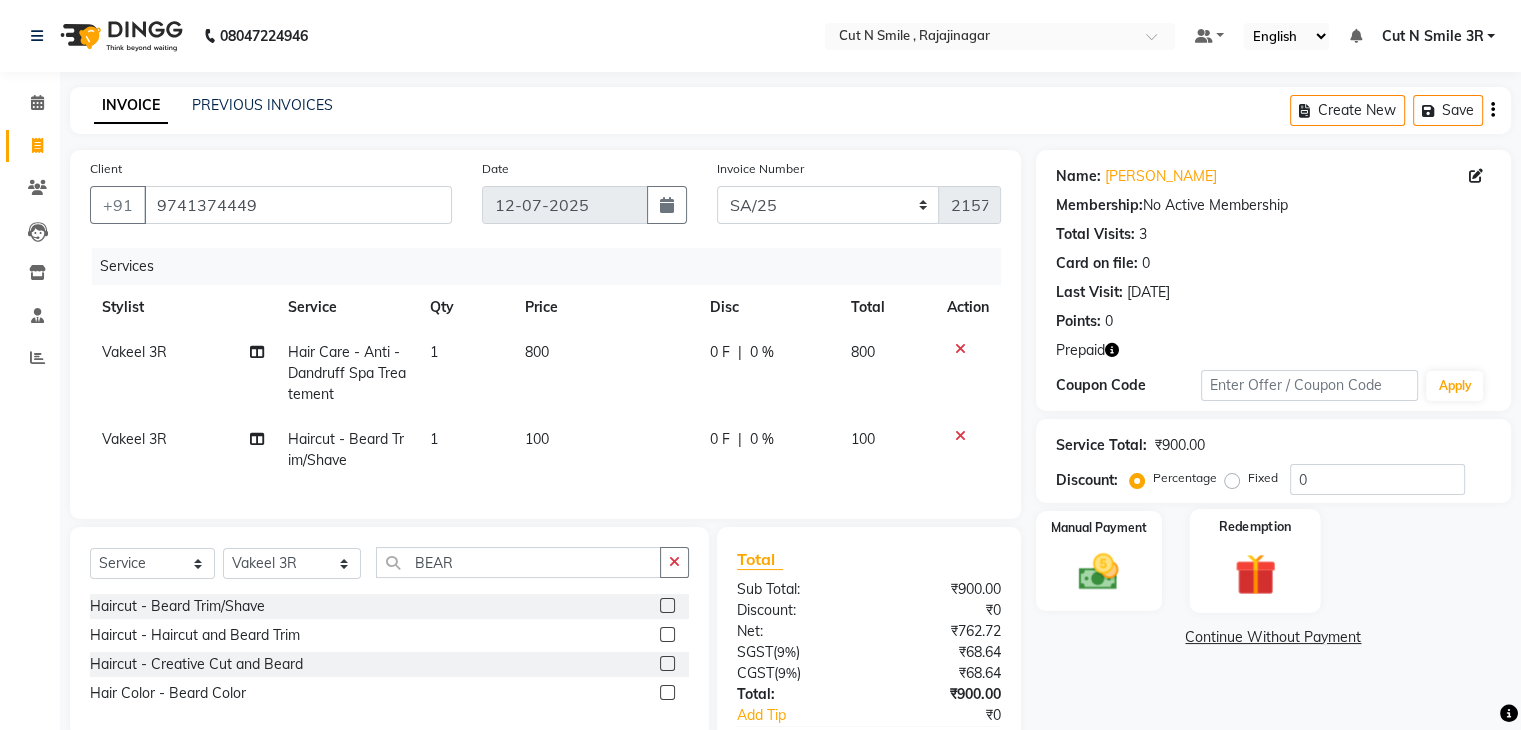 click 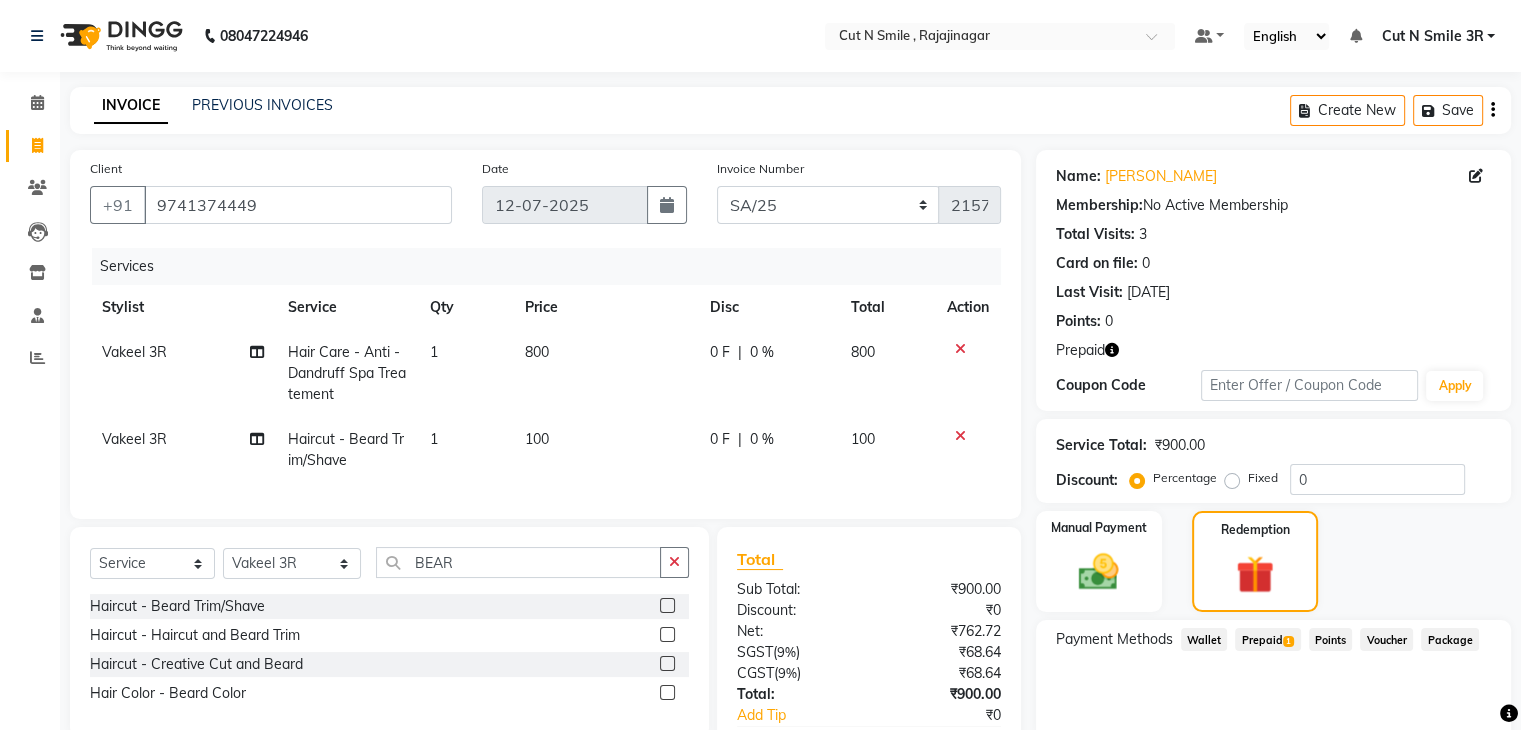 click on "Prepaid  1" 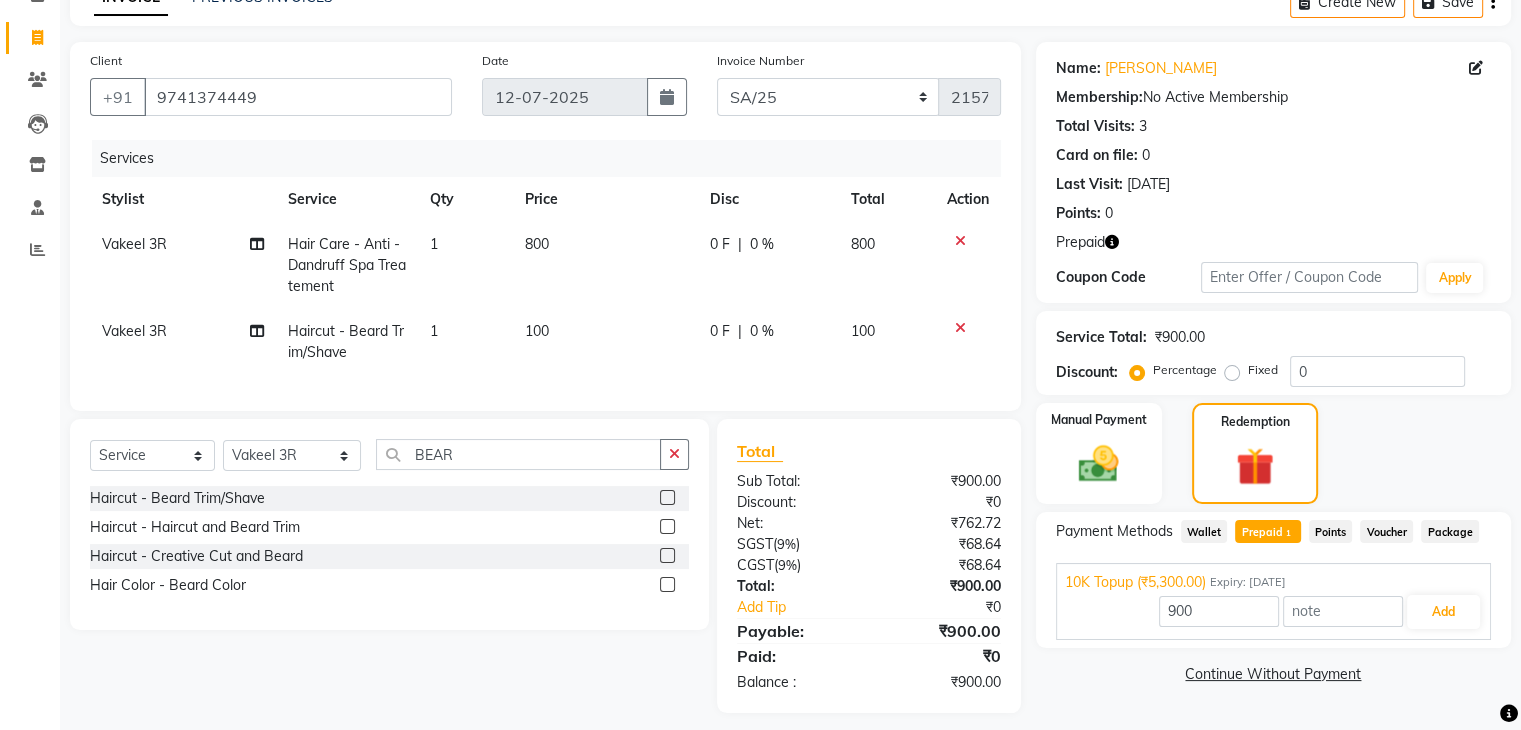 scroll, scrollTop: 137, scrollLeft: 0, axis: vertical 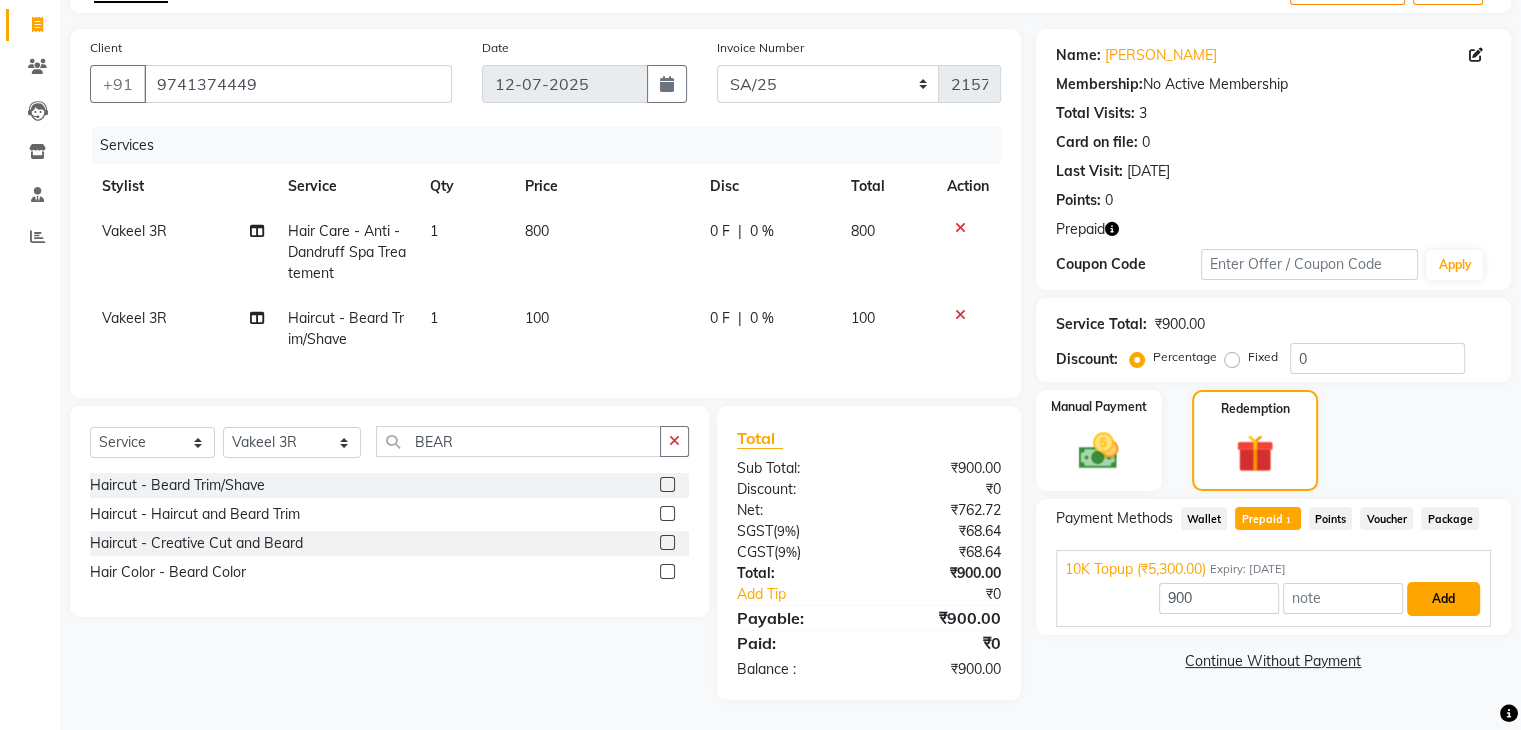 click on "Add" at bounding box center (1443, 599) 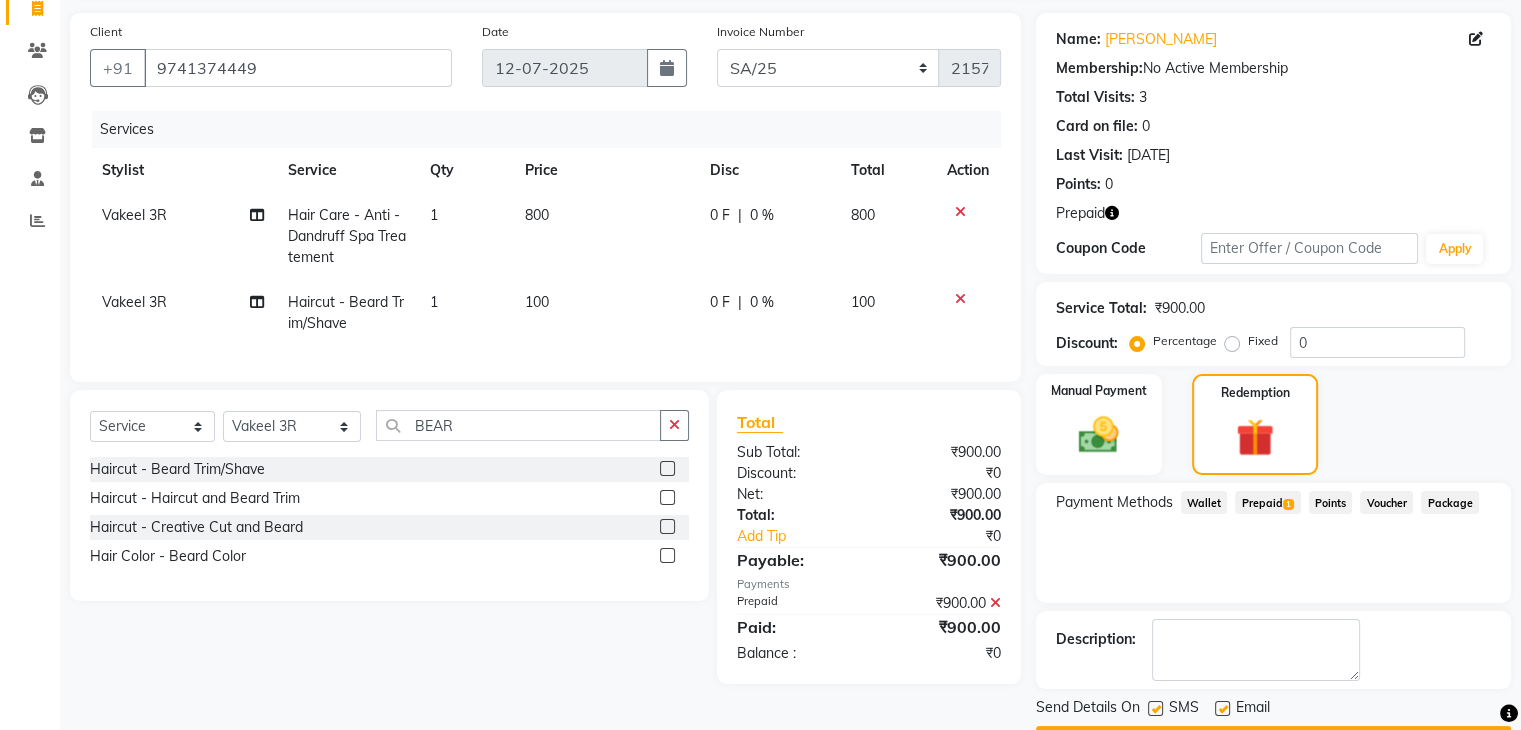 scroll, scrollTop: 193, scrollLeft: 0, axis: vertical 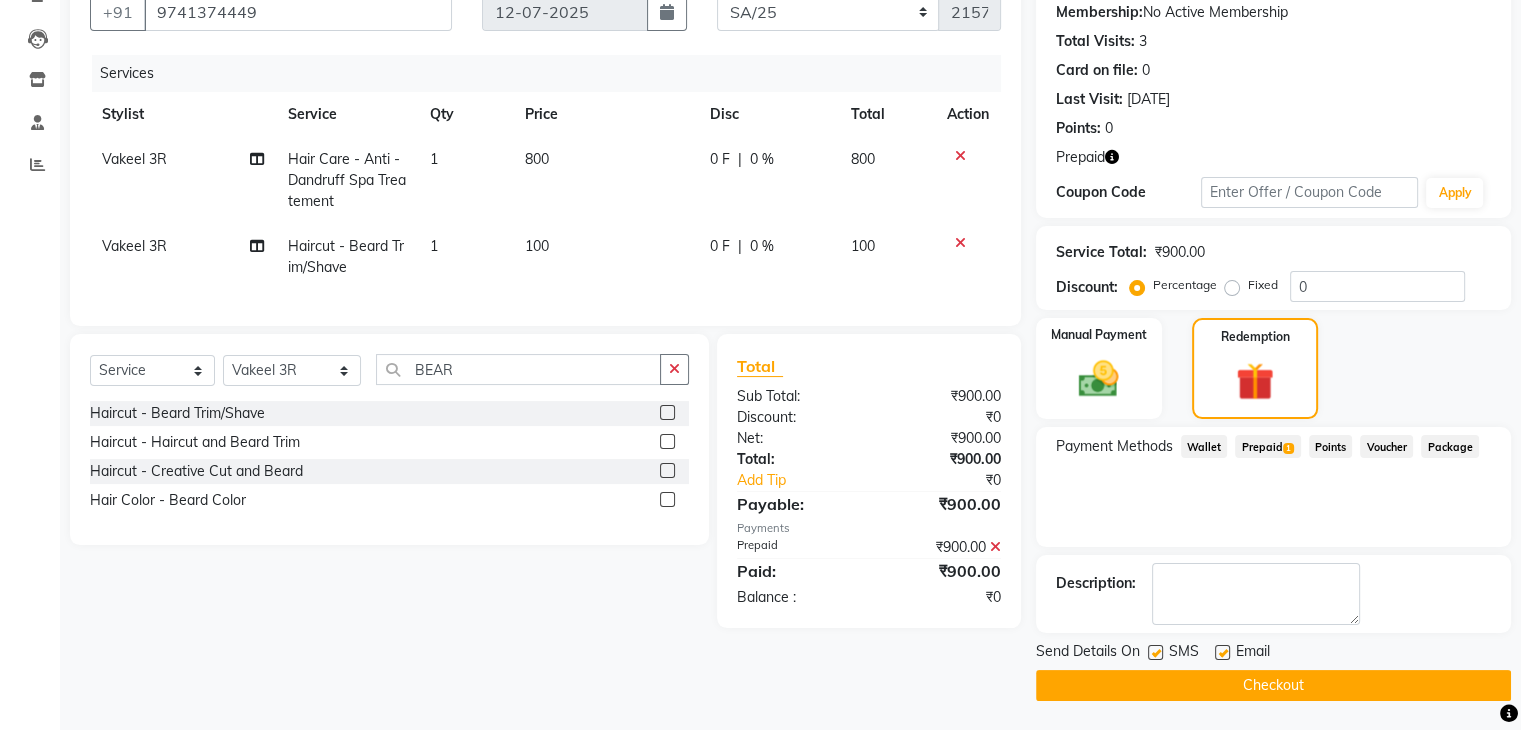 click on "Checkout" 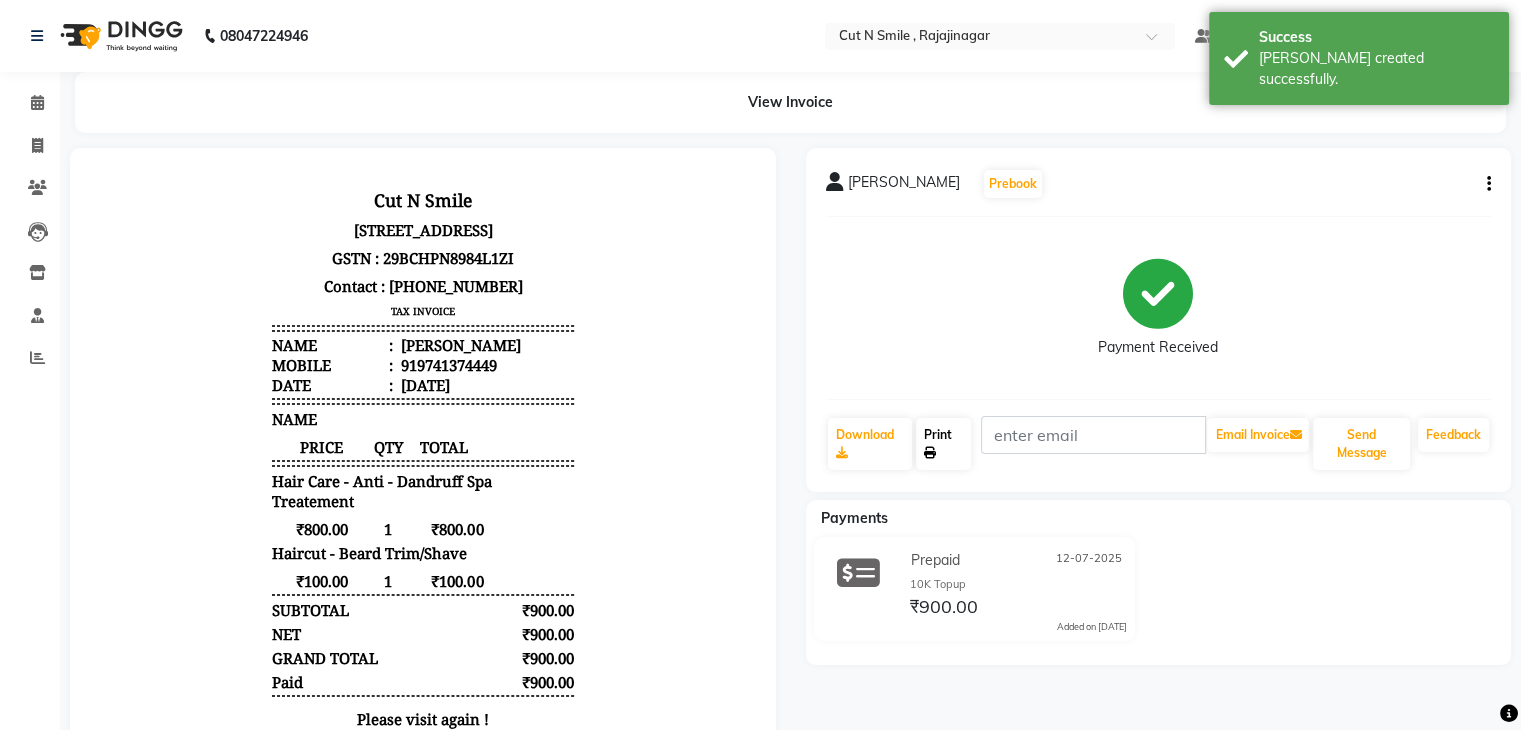 scroll, scrollTop: 0, scrollLeft: 0, axis: both 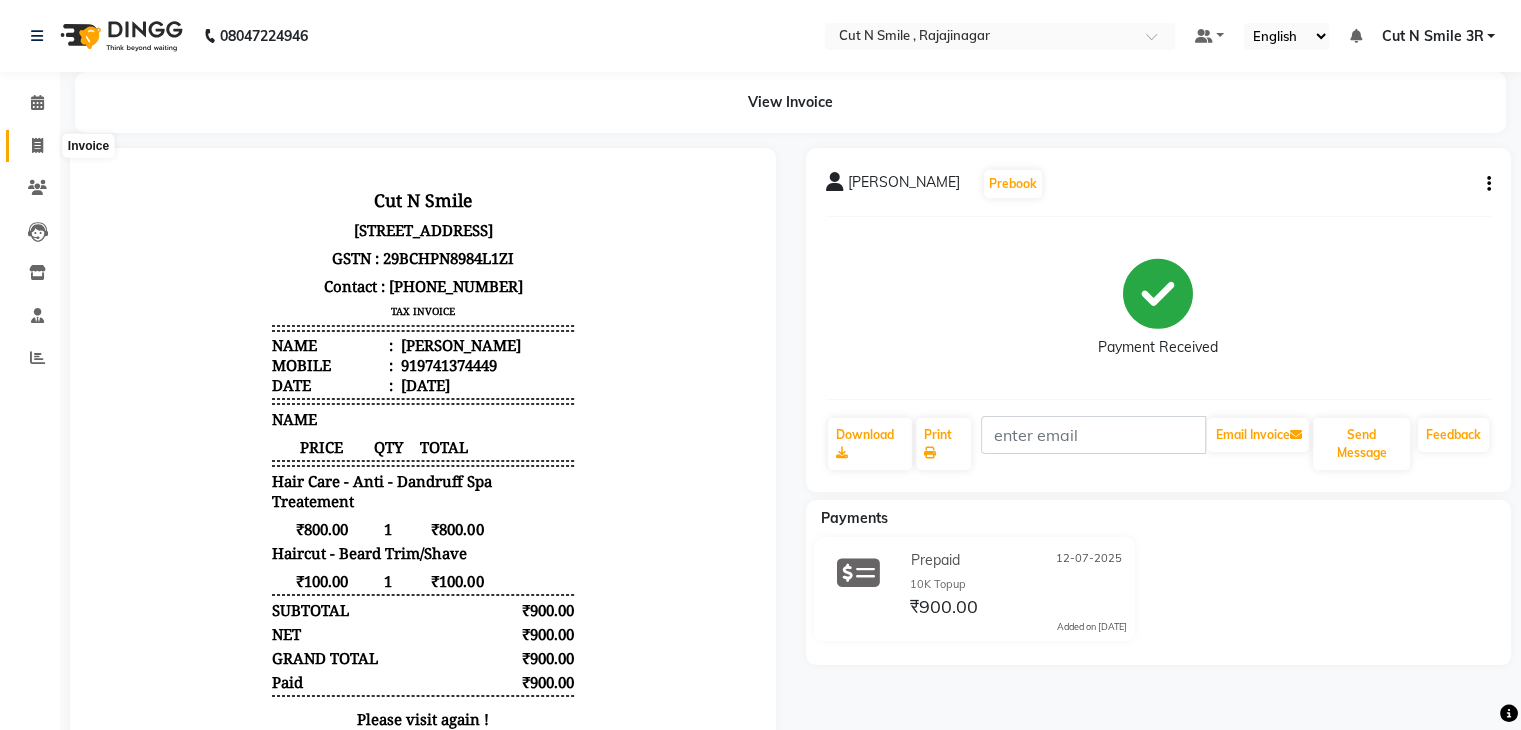 click 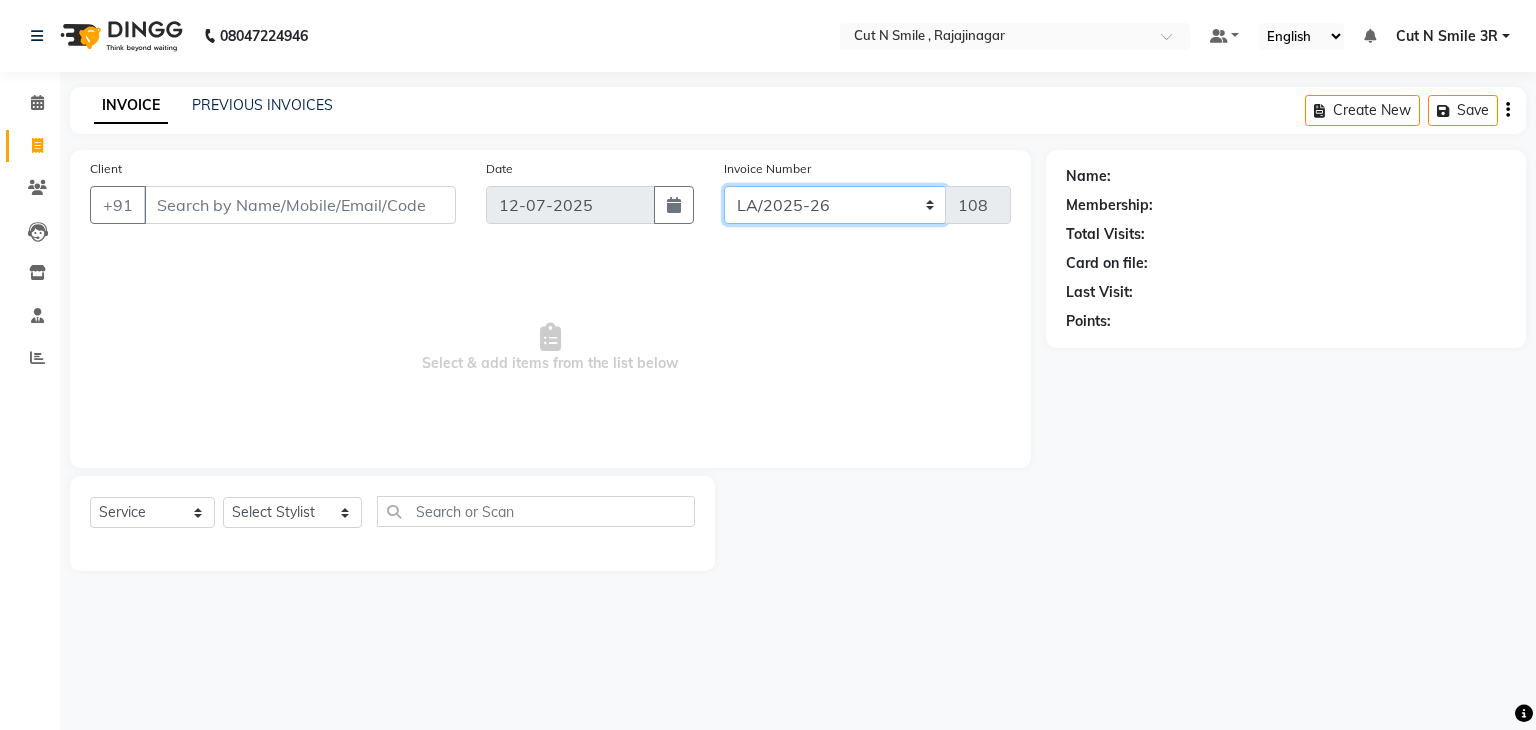click on "[PERSON_NAME]/25-26 LA/2025-26 SH/25 CH/25 SA/25" 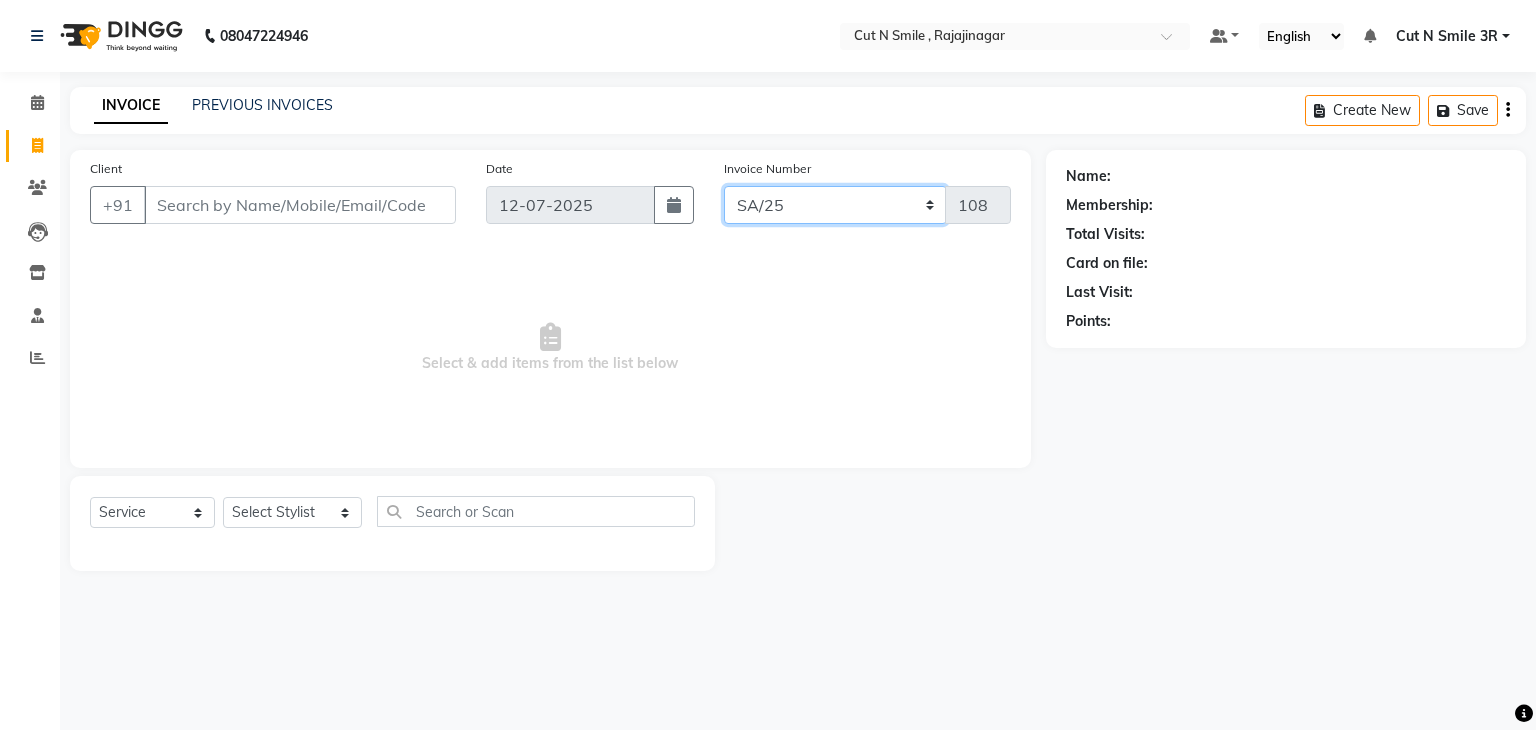 click on "[PERSON_NAME]/25-26 LA/2025-26 SH/25 CH/25 SA/25" 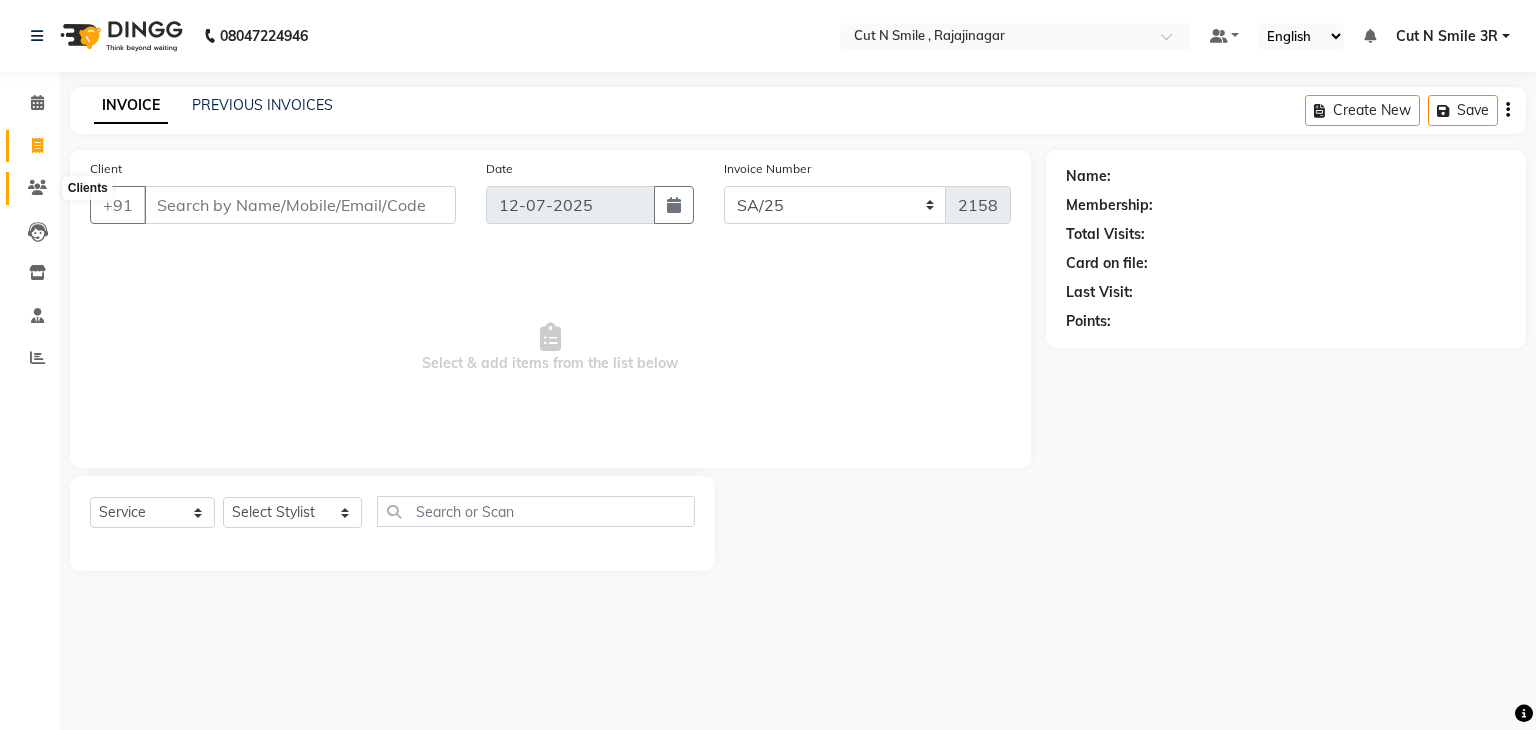 click 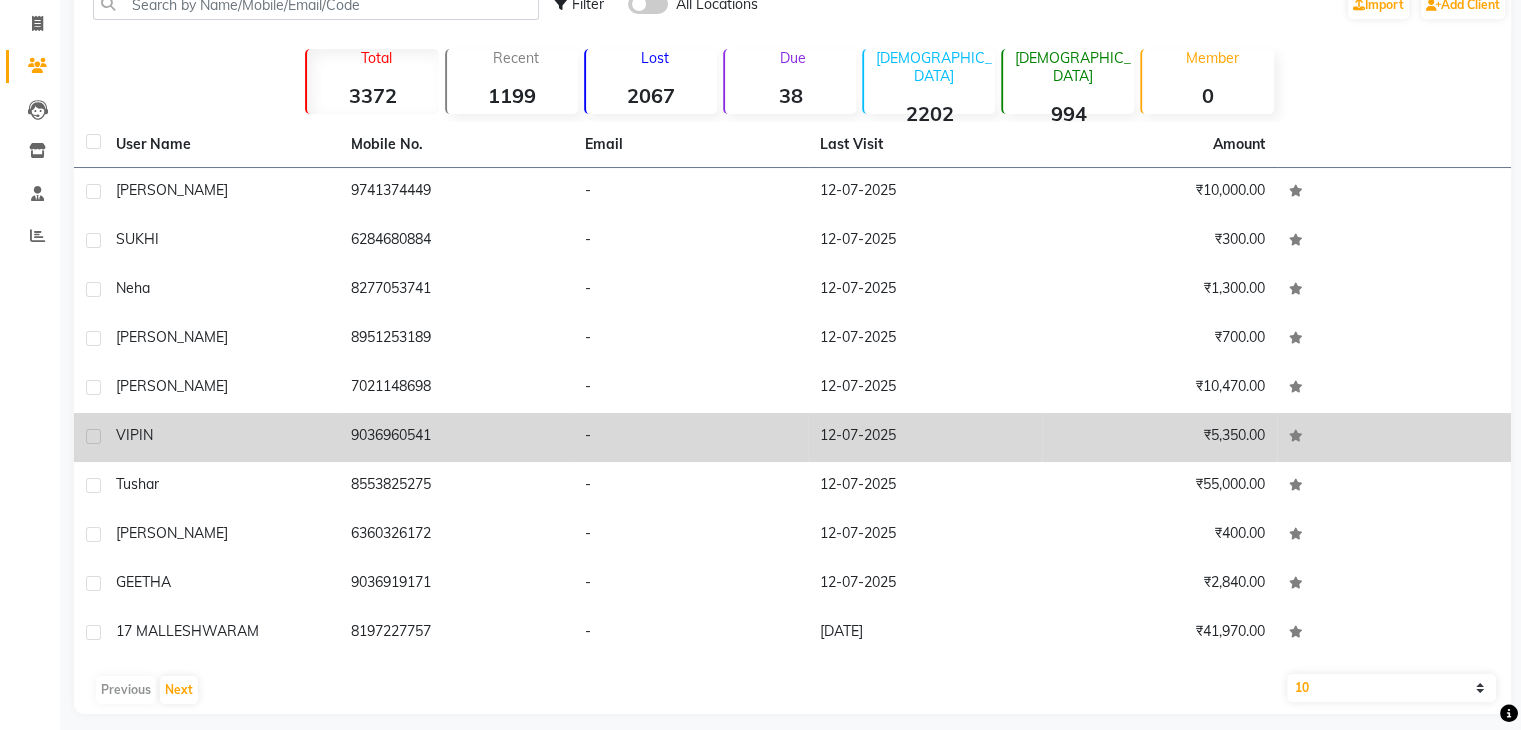 scroll, scrollTop: 136, scrollLeft: 0, axis: vertical 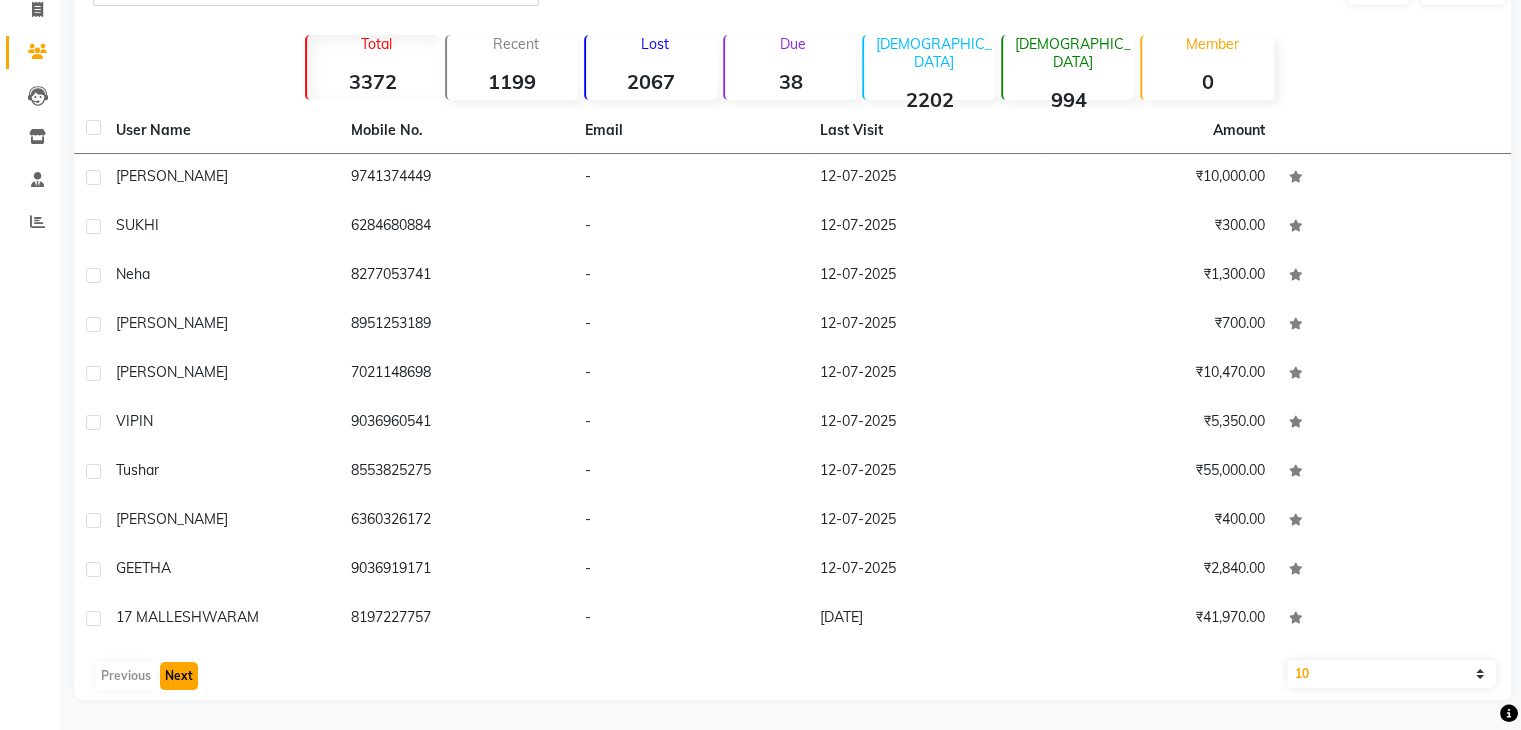 click on "Next" 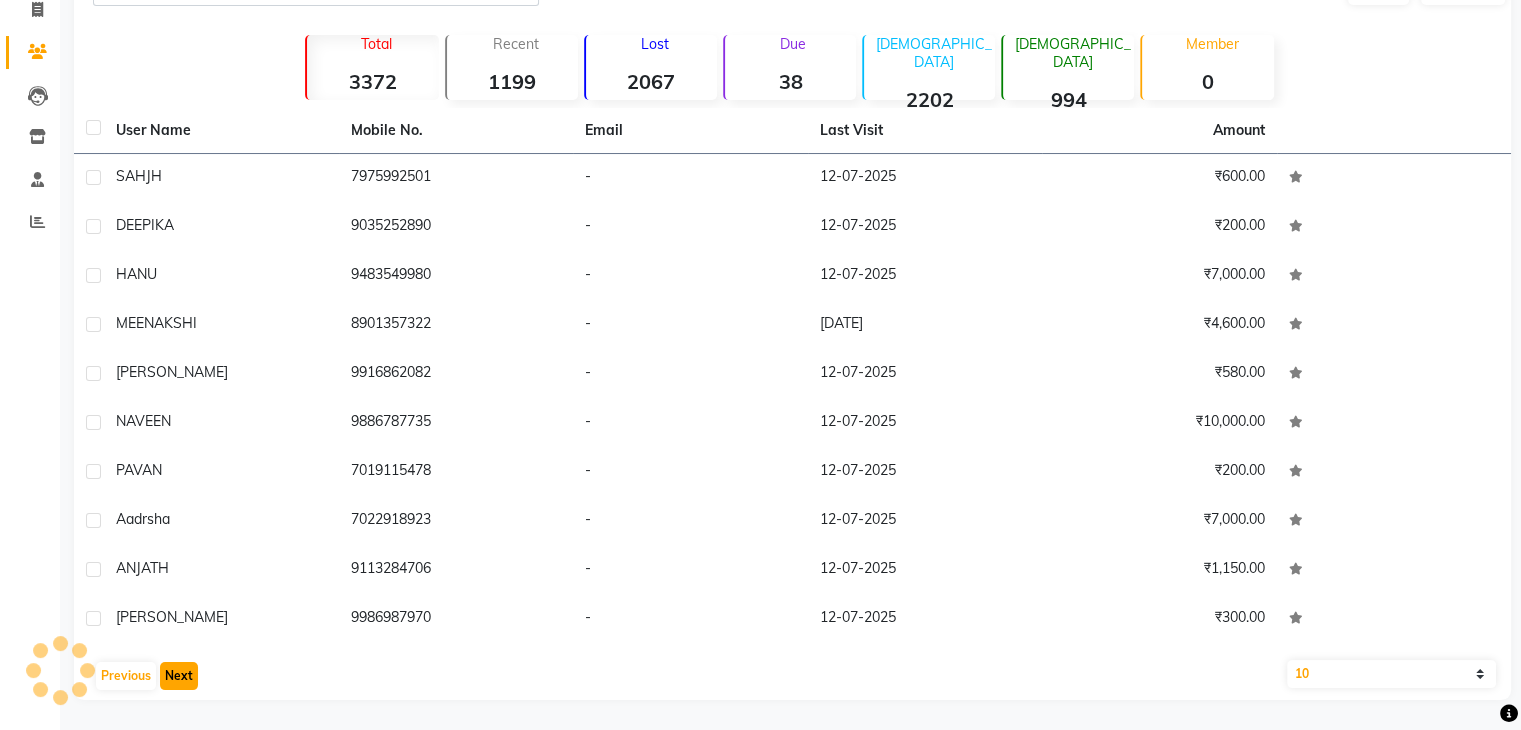 click on "Next" 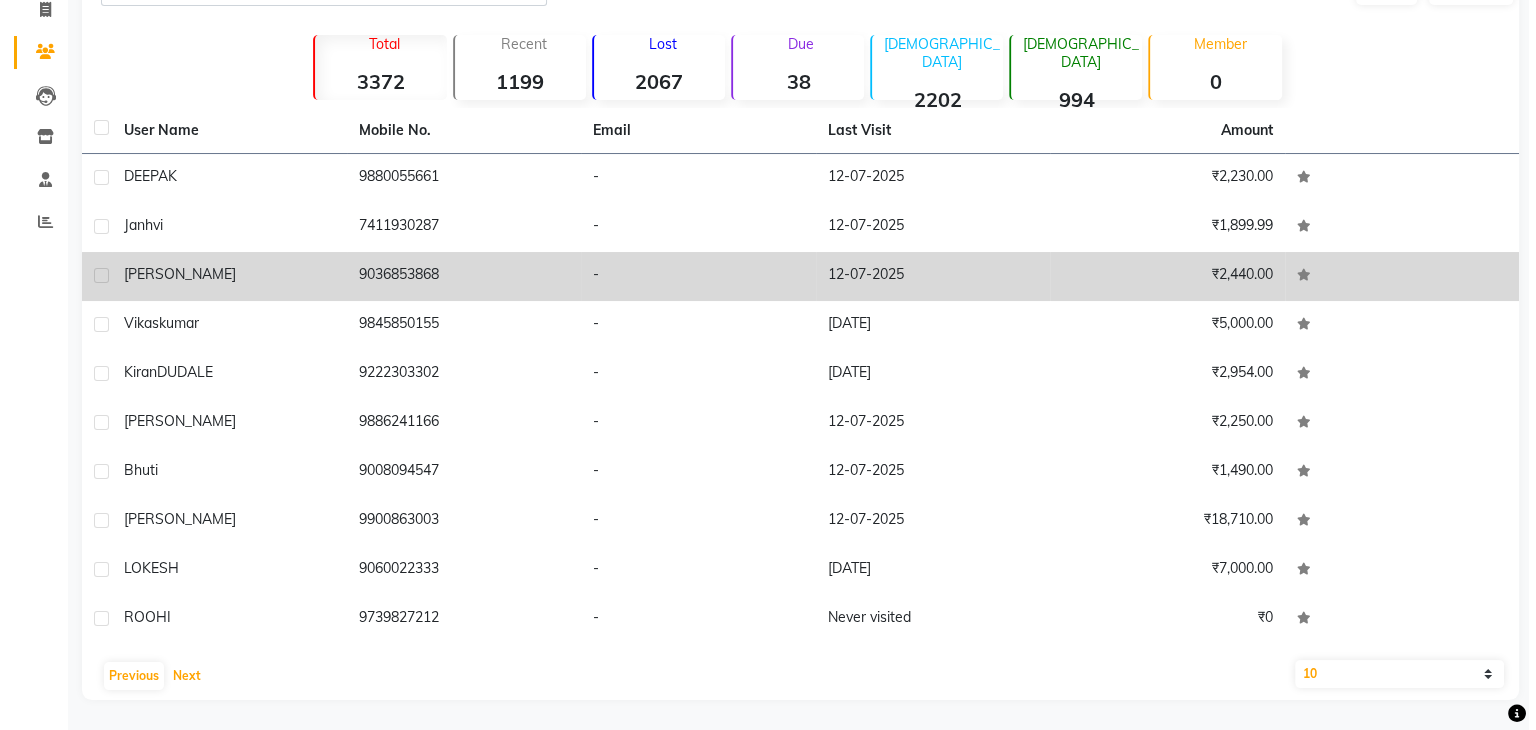 scroll, scrollTop: 0, scrollLeft: 0, axis: both 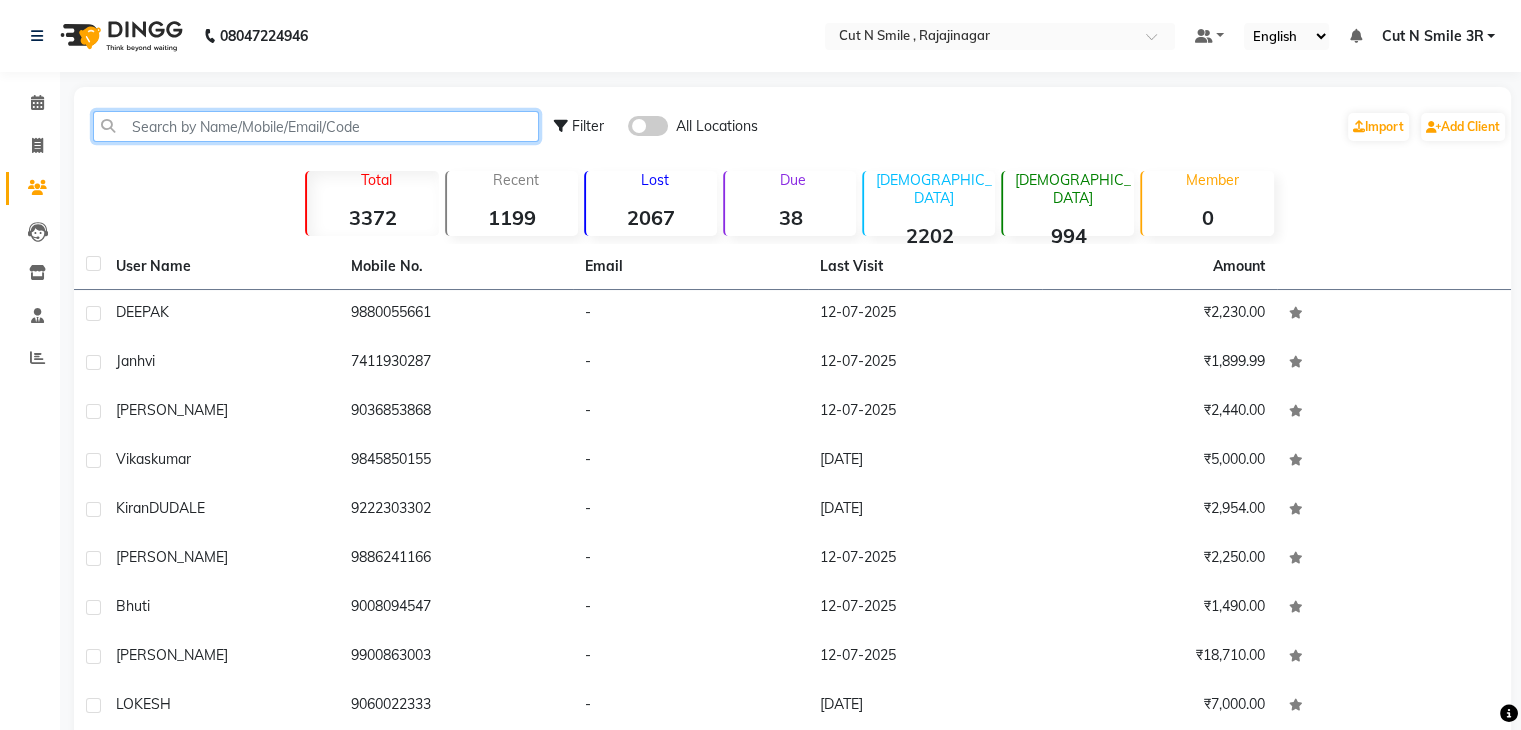 click 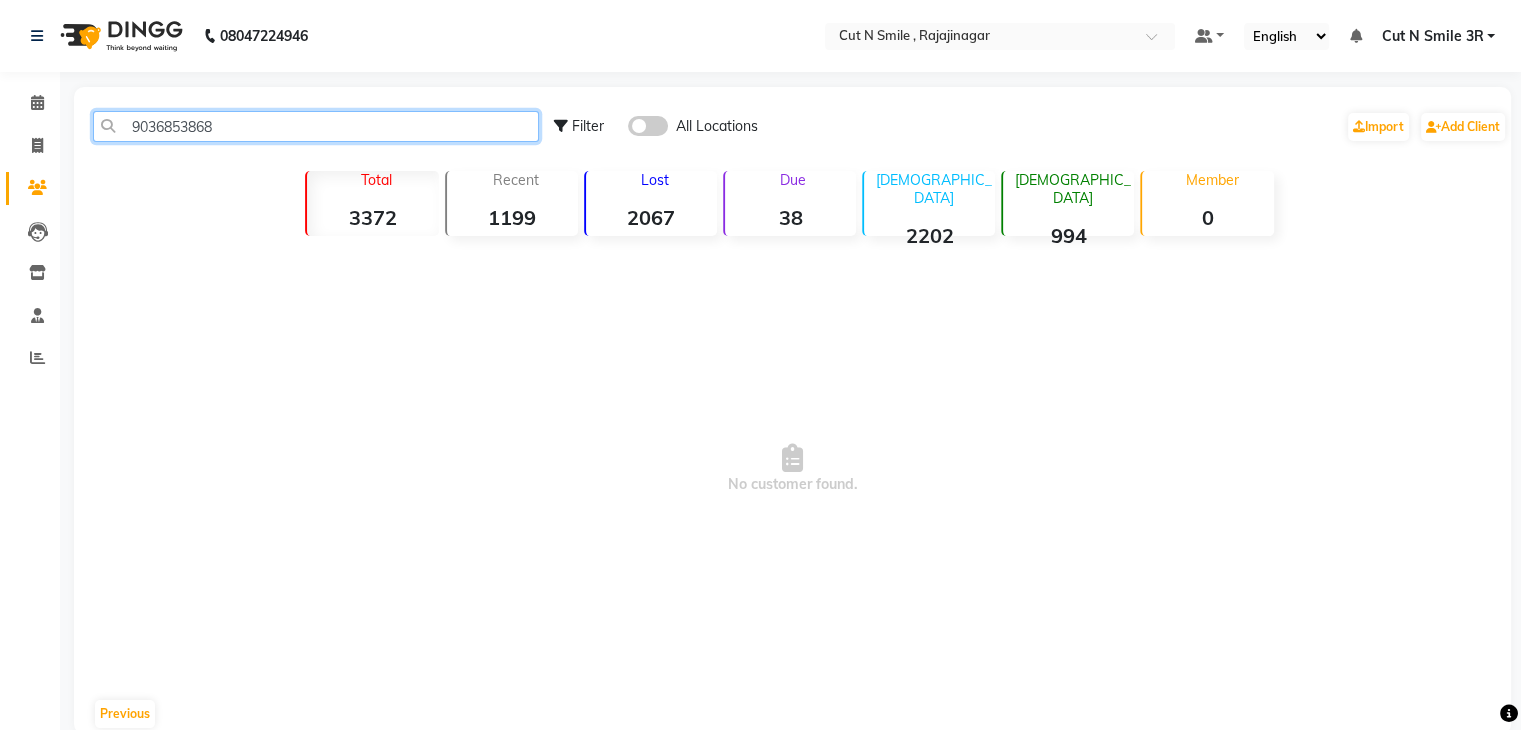 click on "9036853868" 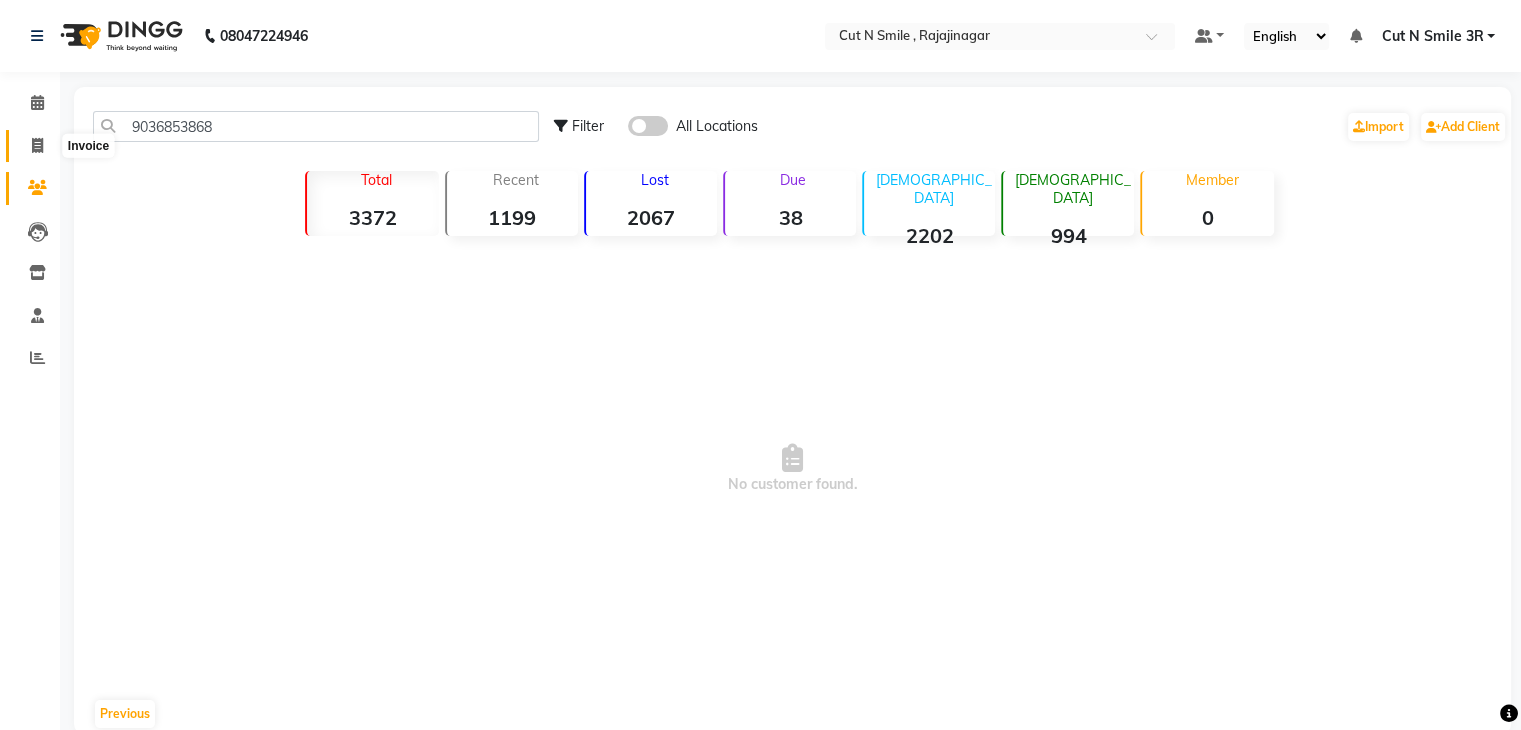 click 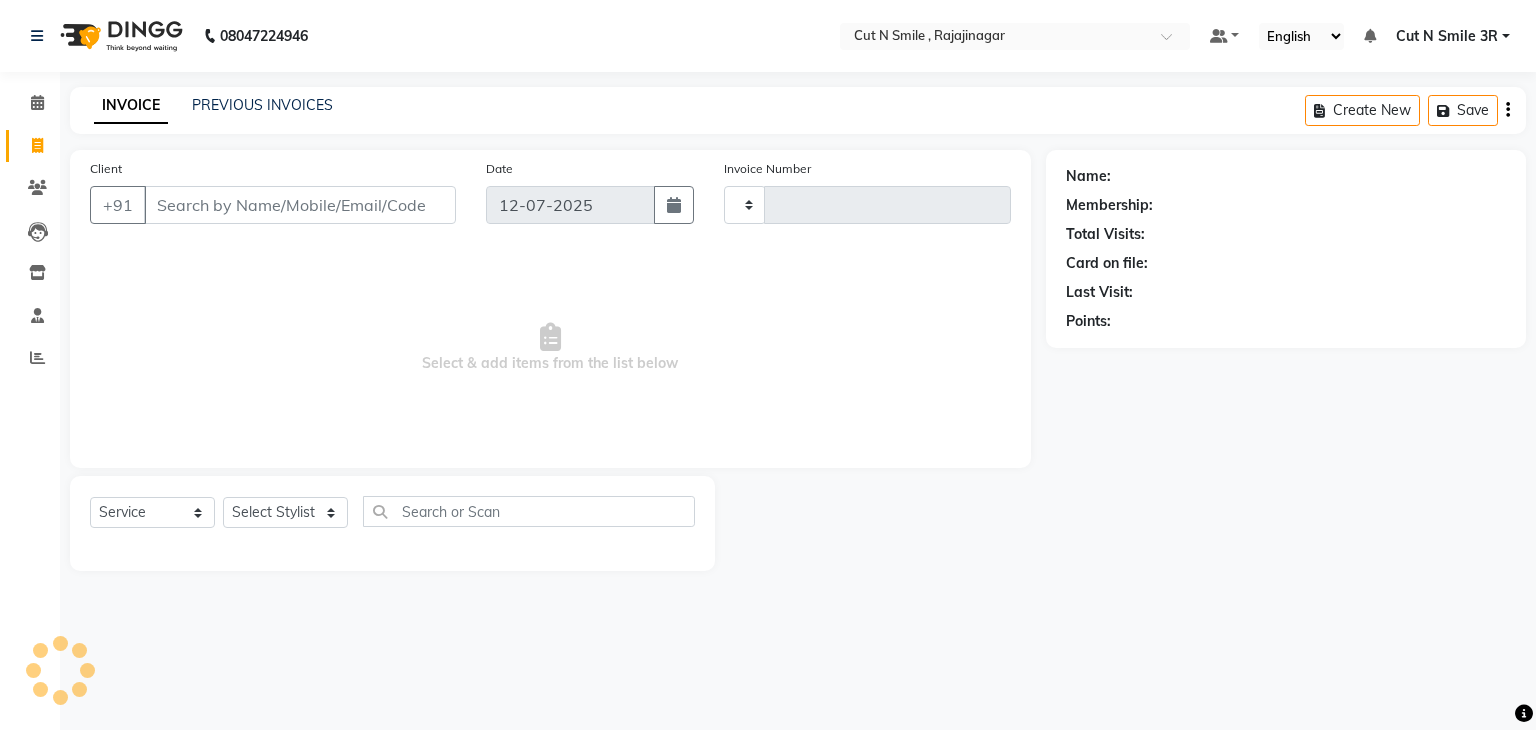 click on "Client" at bounding box center (300, 205) 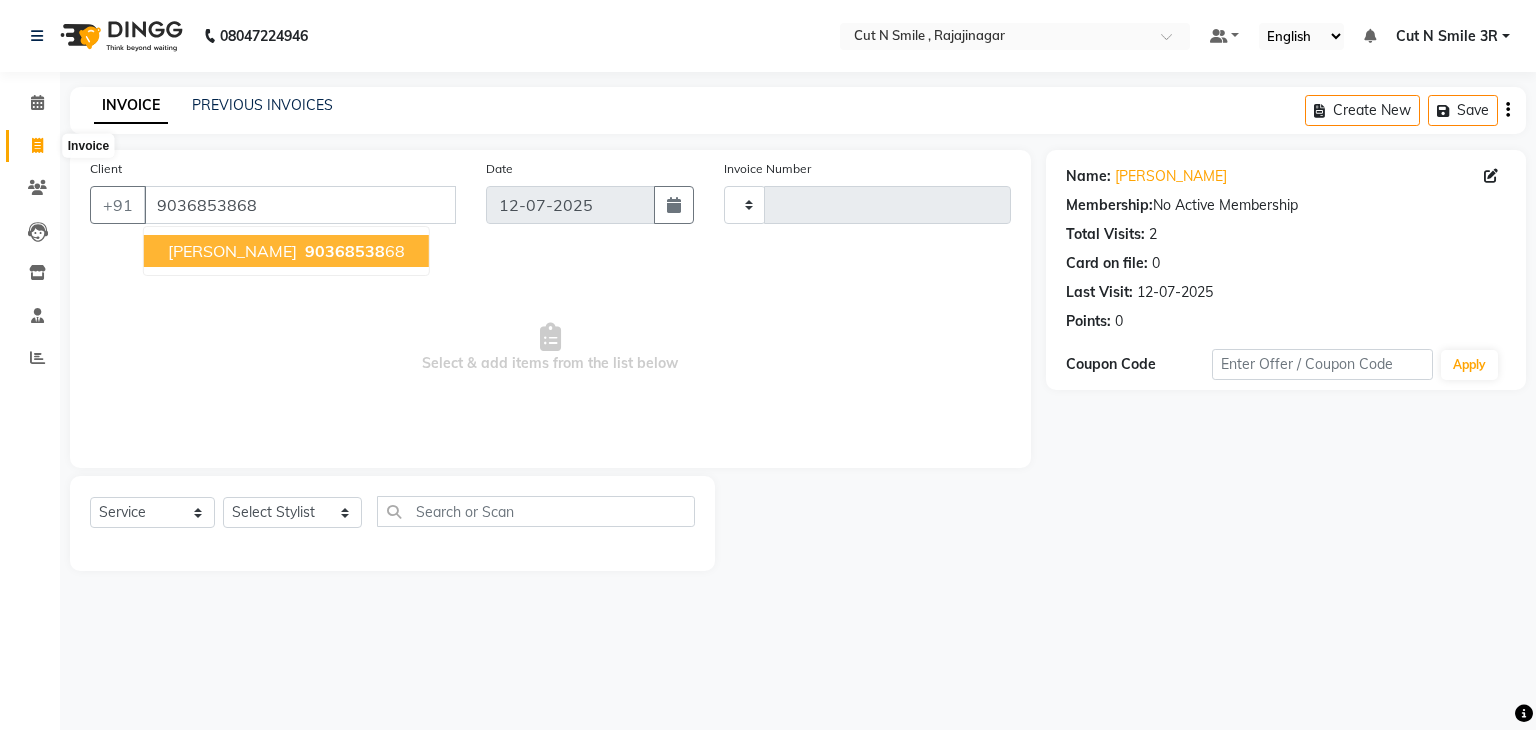 click 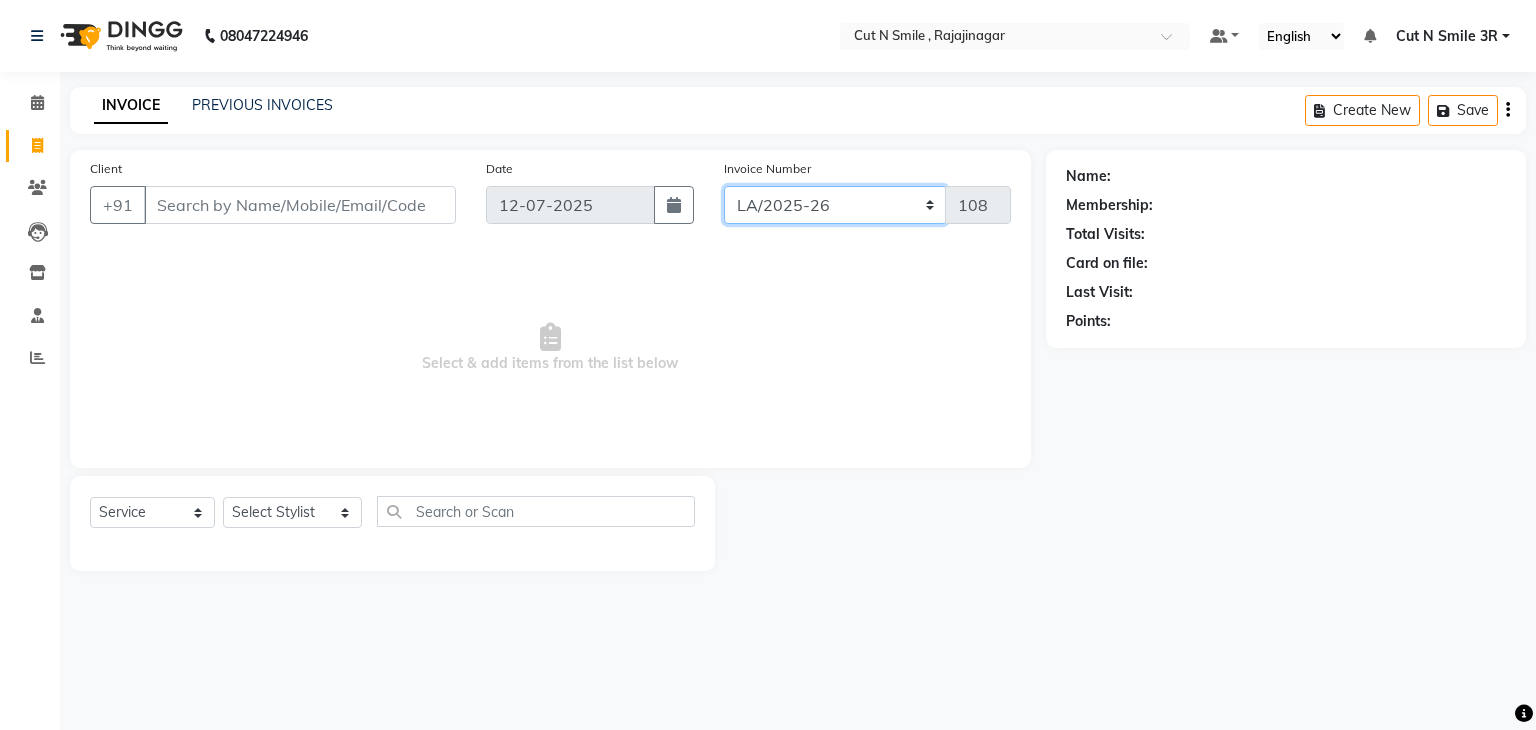 click on "[PERSON_NAME]/25-26 LA/2025-26 SH/25 CH/25 SA/25" 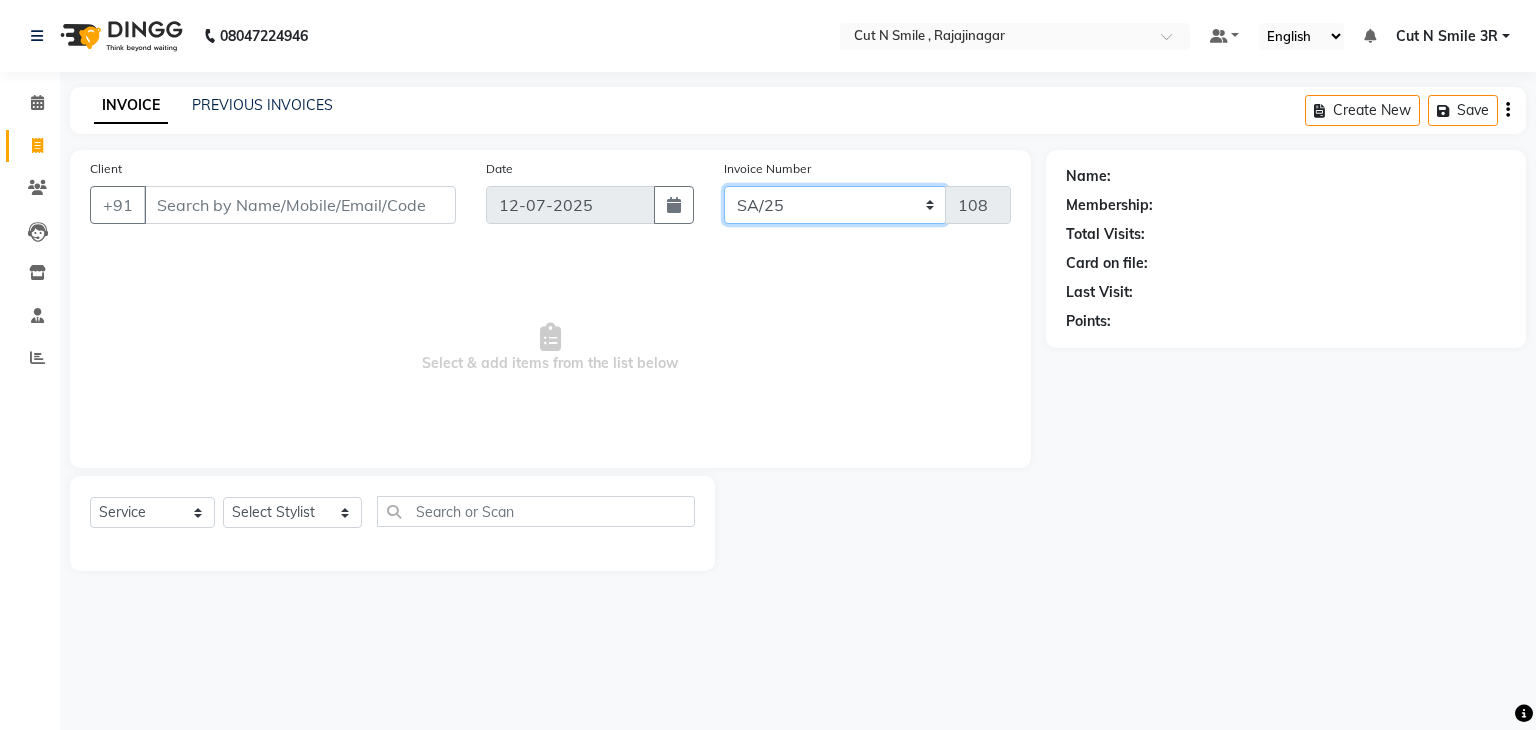 click on "[PERSON_NAME]/25-26 LA/2025-26 SH/25 CH/25 SA/25" 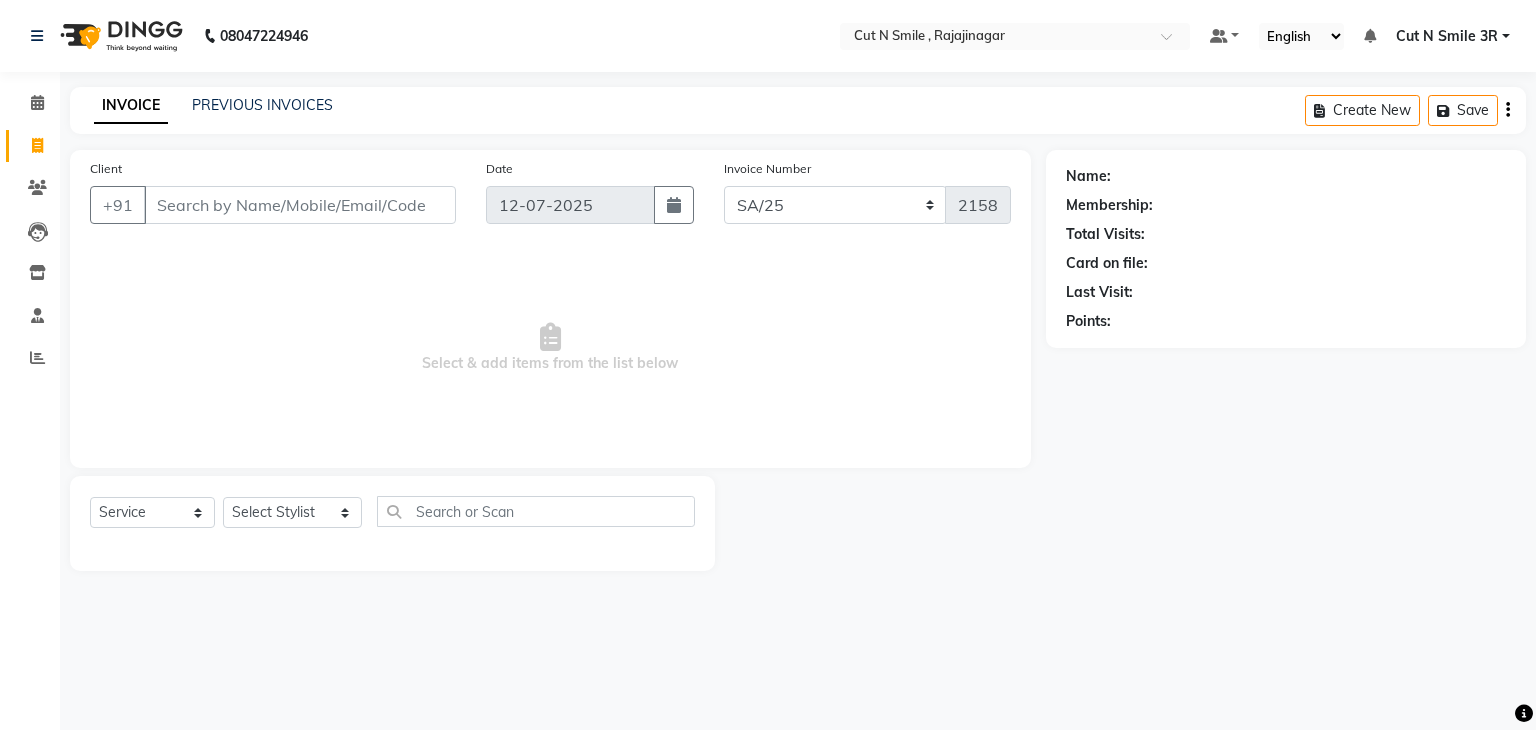 click on "Date [DATE]" 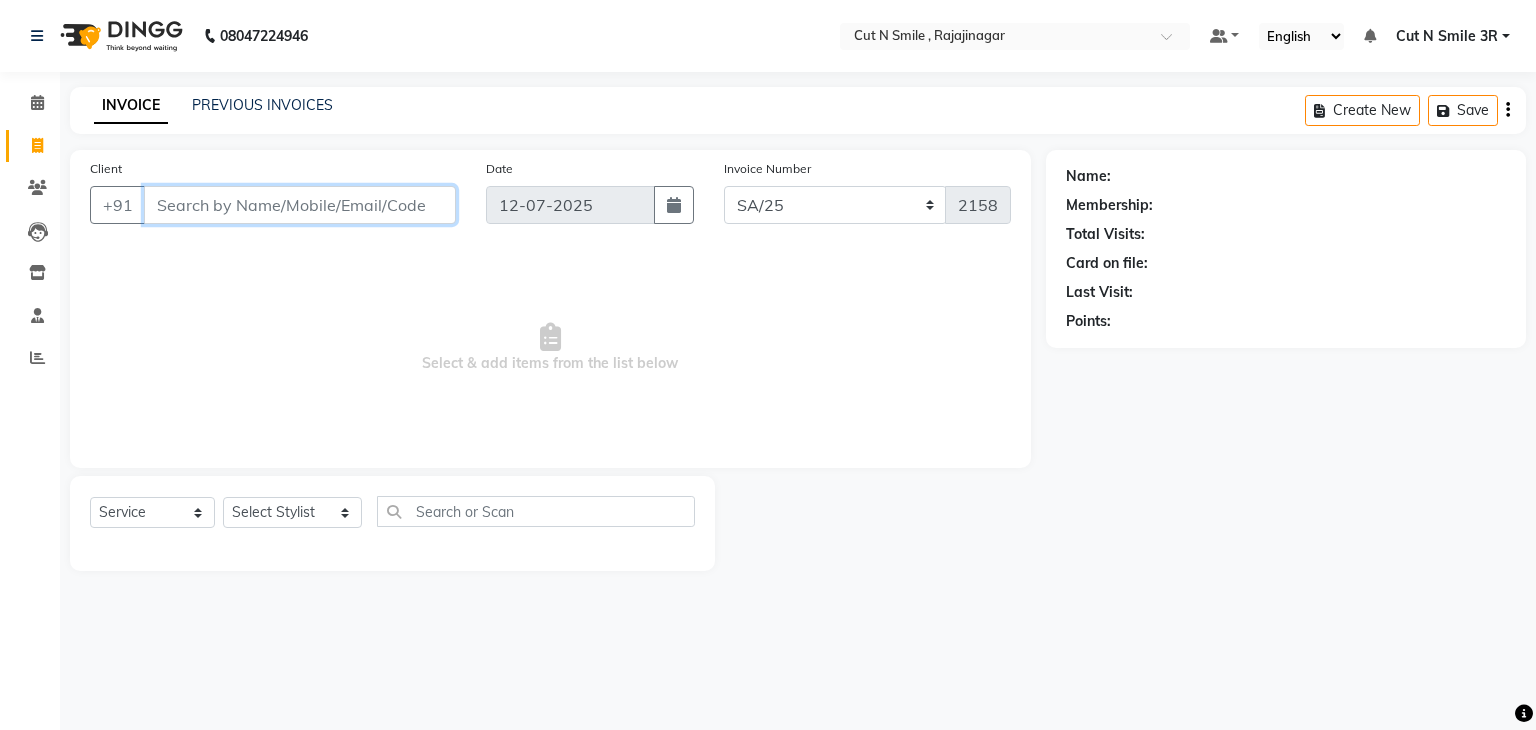 click on "Client" at bounding box center (300, 205) 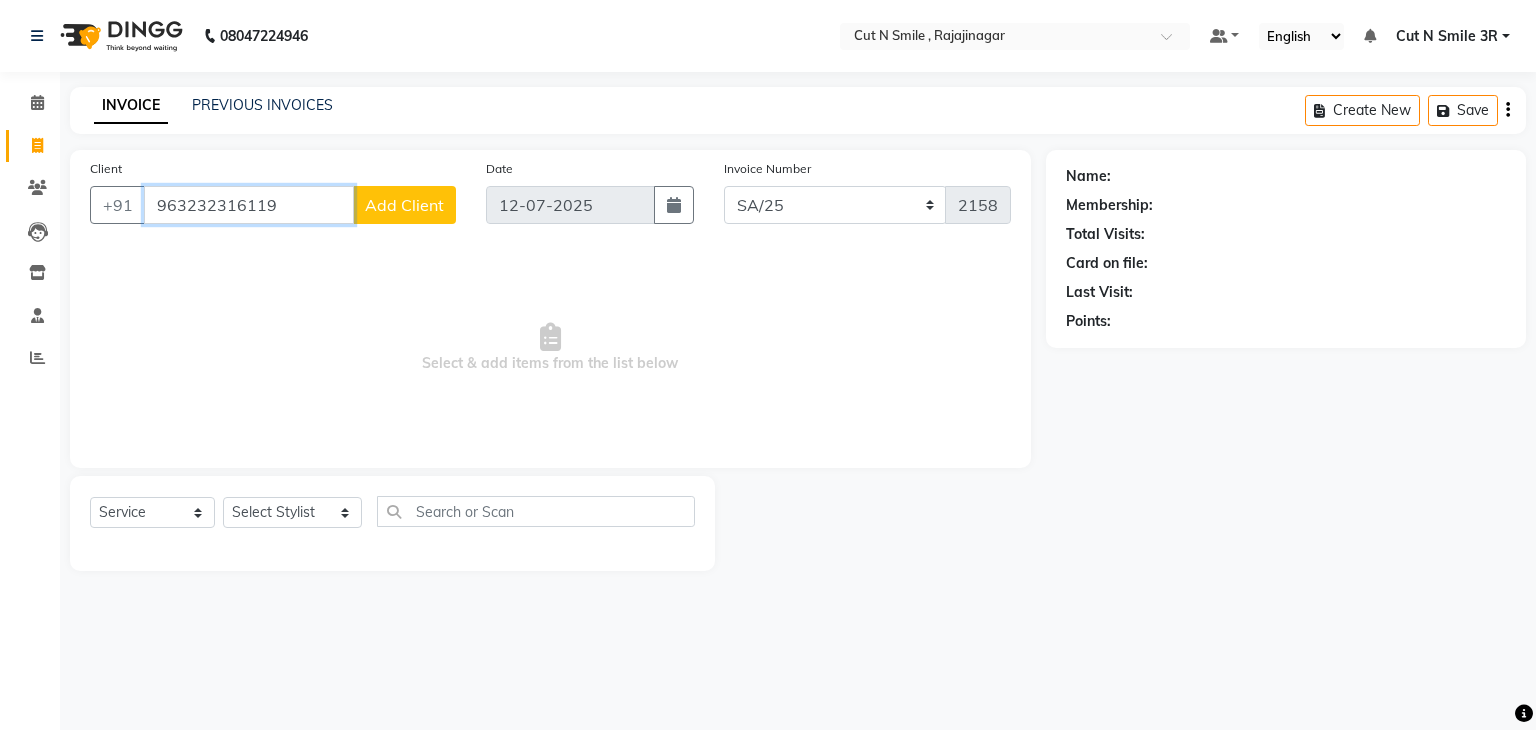 click on "963232316119" at bounding box center (249, 205) 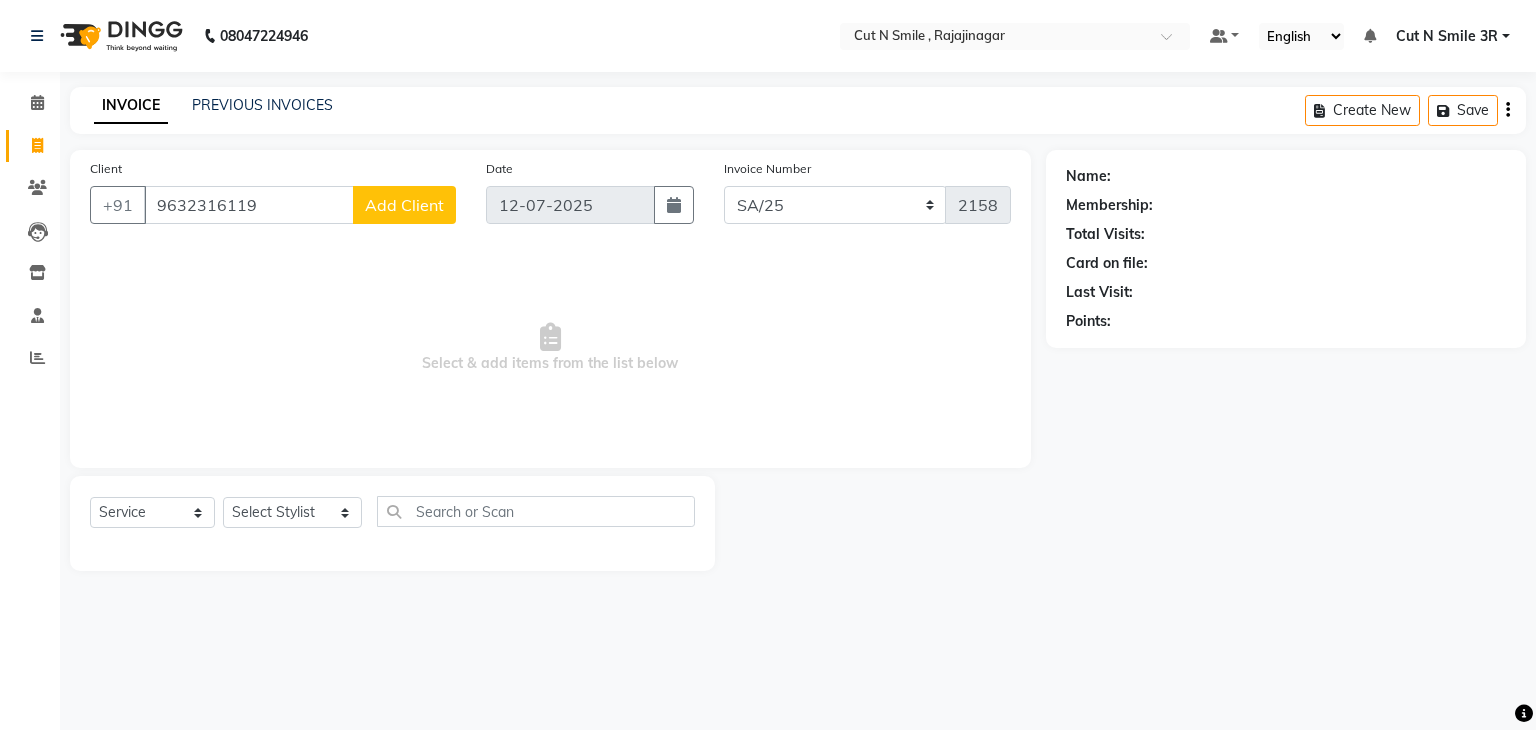 click on "Add Client" 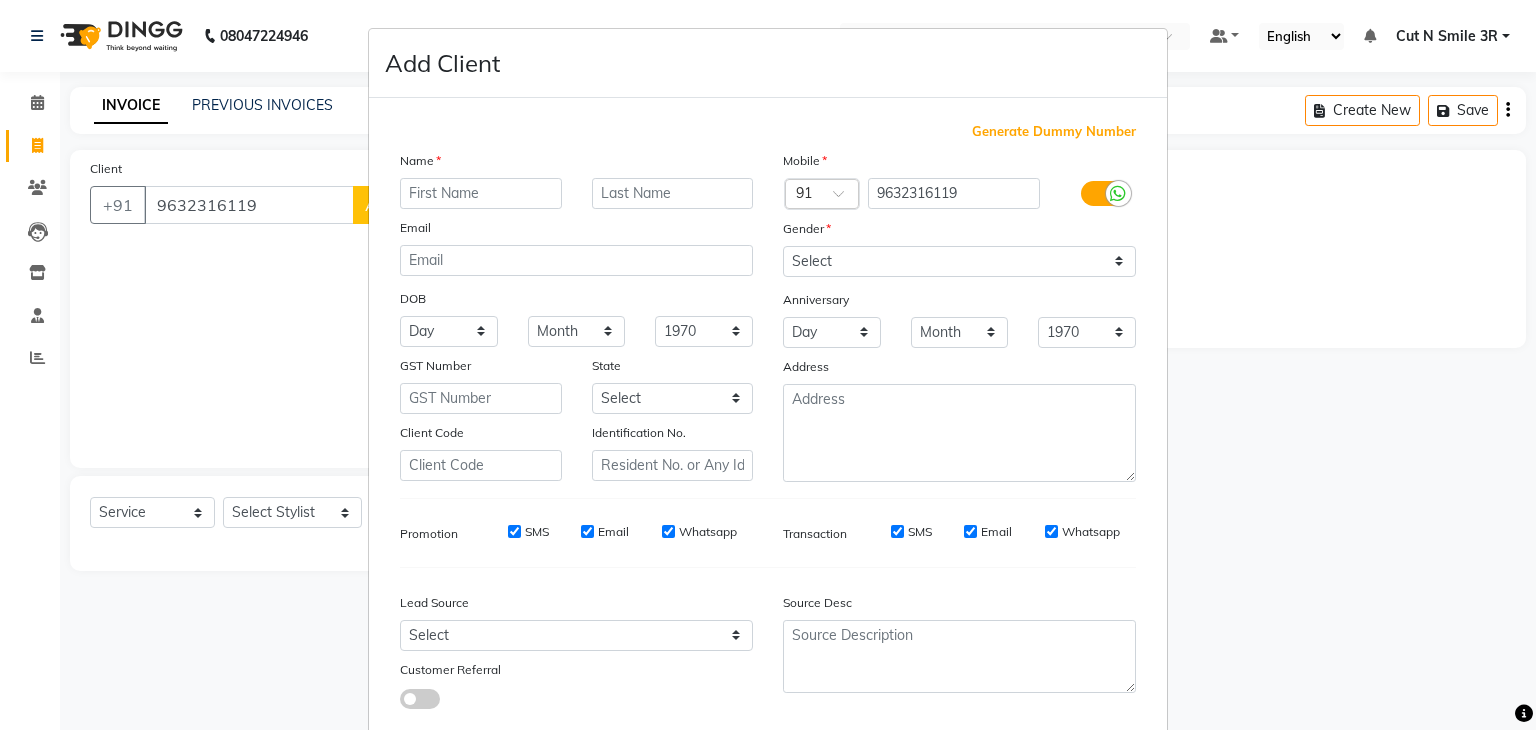click at bounding box center [481, 193] 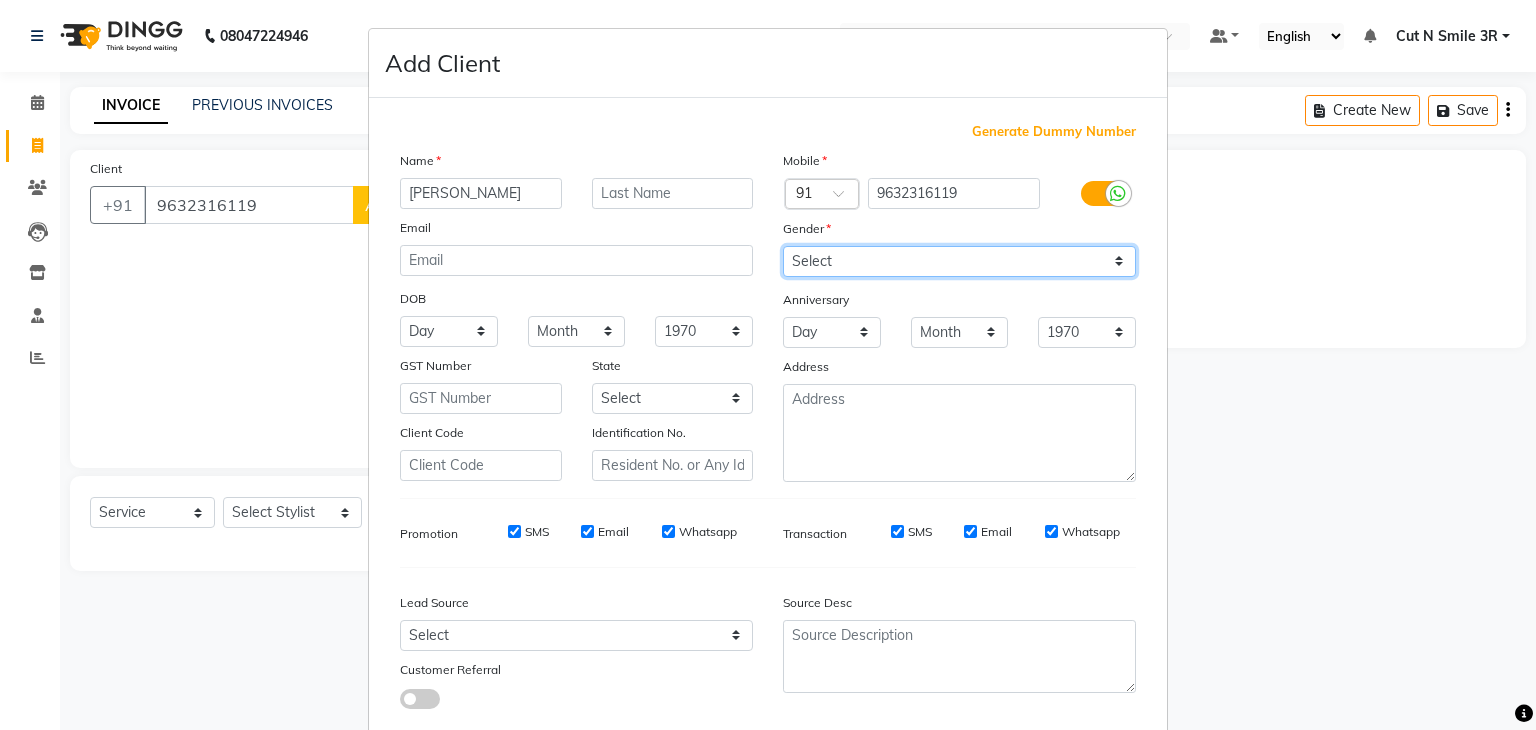 click on "Select [DEMOGRAPHIC_DATA] [DEMOGRAPHIC_DATA] Other Prefer Not To Say" at bounding box center [959, 261] 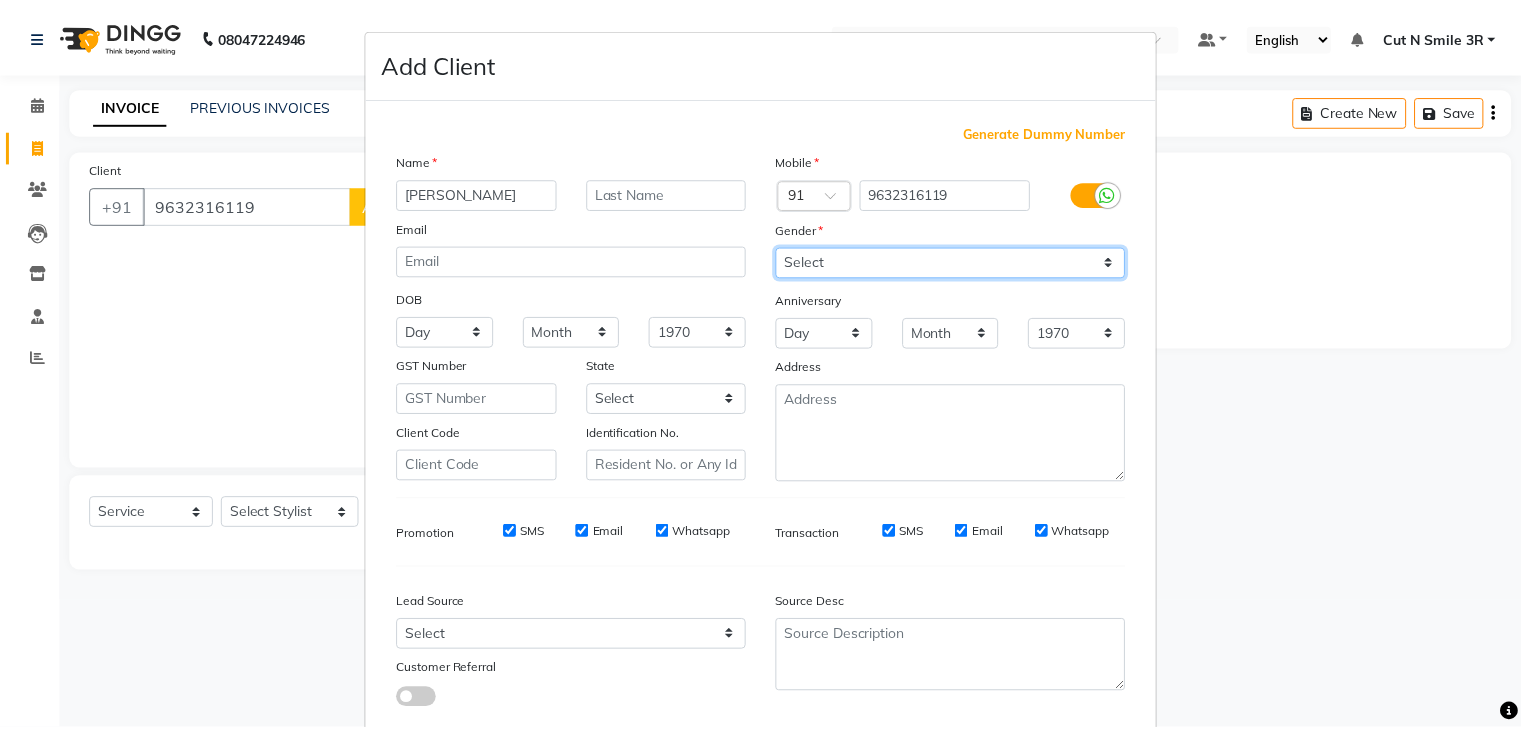 scroll, scrollTop: 127, scrollLeft: 0, axis: vertical 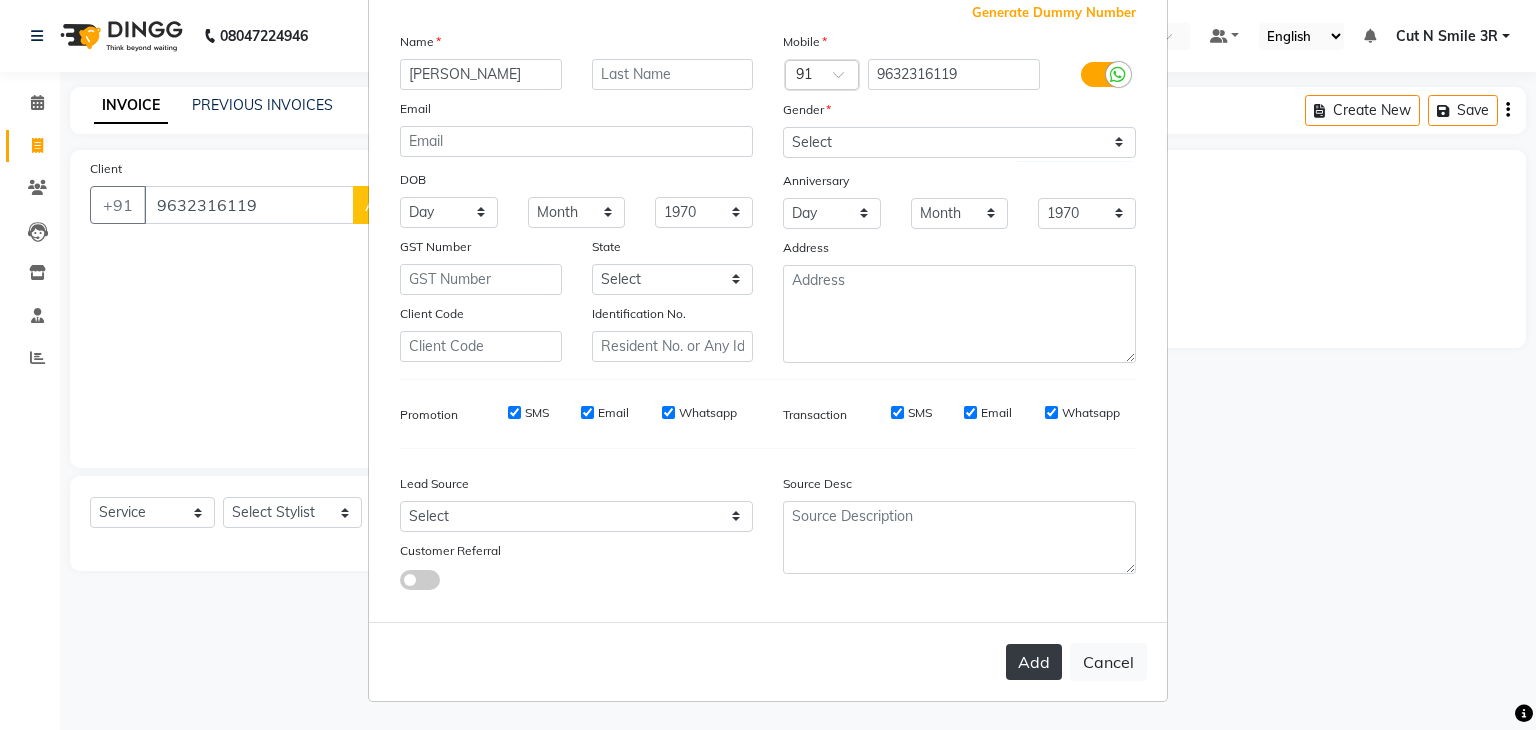 click on "Add" at bounding box center [1034, 662] 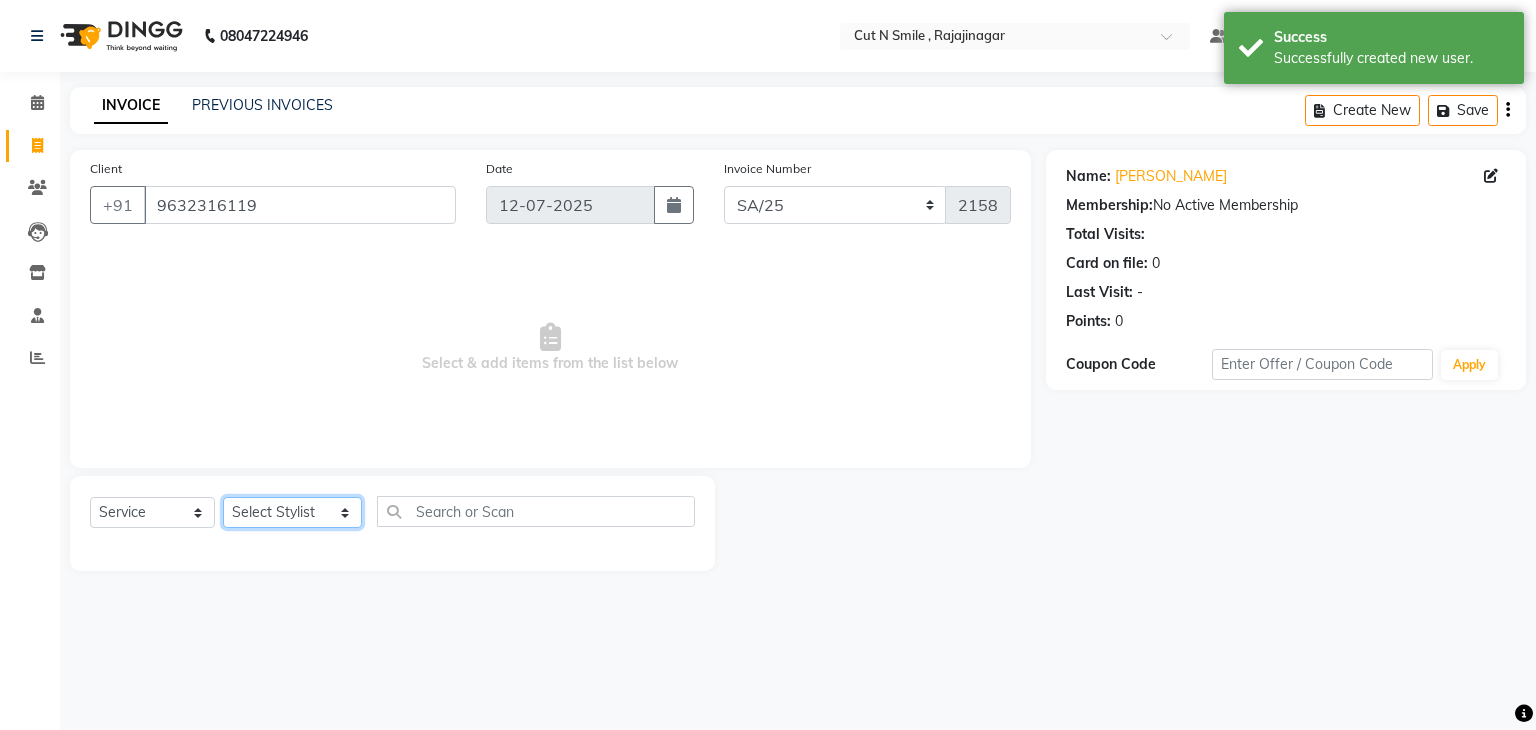 click on "Select Stylist [PERSON_NAME] Ammu 3R [PERSON_NAME] VN [PERSON_NAME] 3R [PERSON_NAME] 3R [PERSON_NAME] 3R [PERSON_NAME] 4R CNS [PERSON_NAME]  Cut N Smile 17M  Cut N Smile 3R Cut n Smile 4R Cut N Smile 9M Cut N Smile ML Cut N Smile V [PERSON_NAME] 4R Govind VN Hema 4R [PERSON_NAME] VN Karan VN Love 4R [PERSON_NAME] 3R Manu 4R  Muskaan VN [PERSON_NAME] 4R N D M 4R NDM Alam 4R Noushad VN [PERSON_NAME] 4R Priya [PERSON_NAME] 3R Rahul 3R Ravi 3R [PERSON_NAME] 4R [PERSON_NAME] 3R [PERSON_NAME] 4R [PERSON_NAME] [PERSON_NAME] 3R [PERSON_NAME] 4R Sameer 3R [PERSON_NAME] [PERSON_NAME]  [PERSON_NAME] [PERSON_NAME] [PERSON_NAME] VN [PERSON_NAME] 4R [PERSON_NAME] 4R [PERSON_NAME] VN Shanavaaz [PERSON_NAME] 3R [PERSON_NAME] 4R [PERSON_NAME] [PERSON_NAME] 4R Sunny VN [PERSON_NAME] 4R Vakeel 3R Varas 4R [PERSON_NAME] [PERSON_NAME] VN" 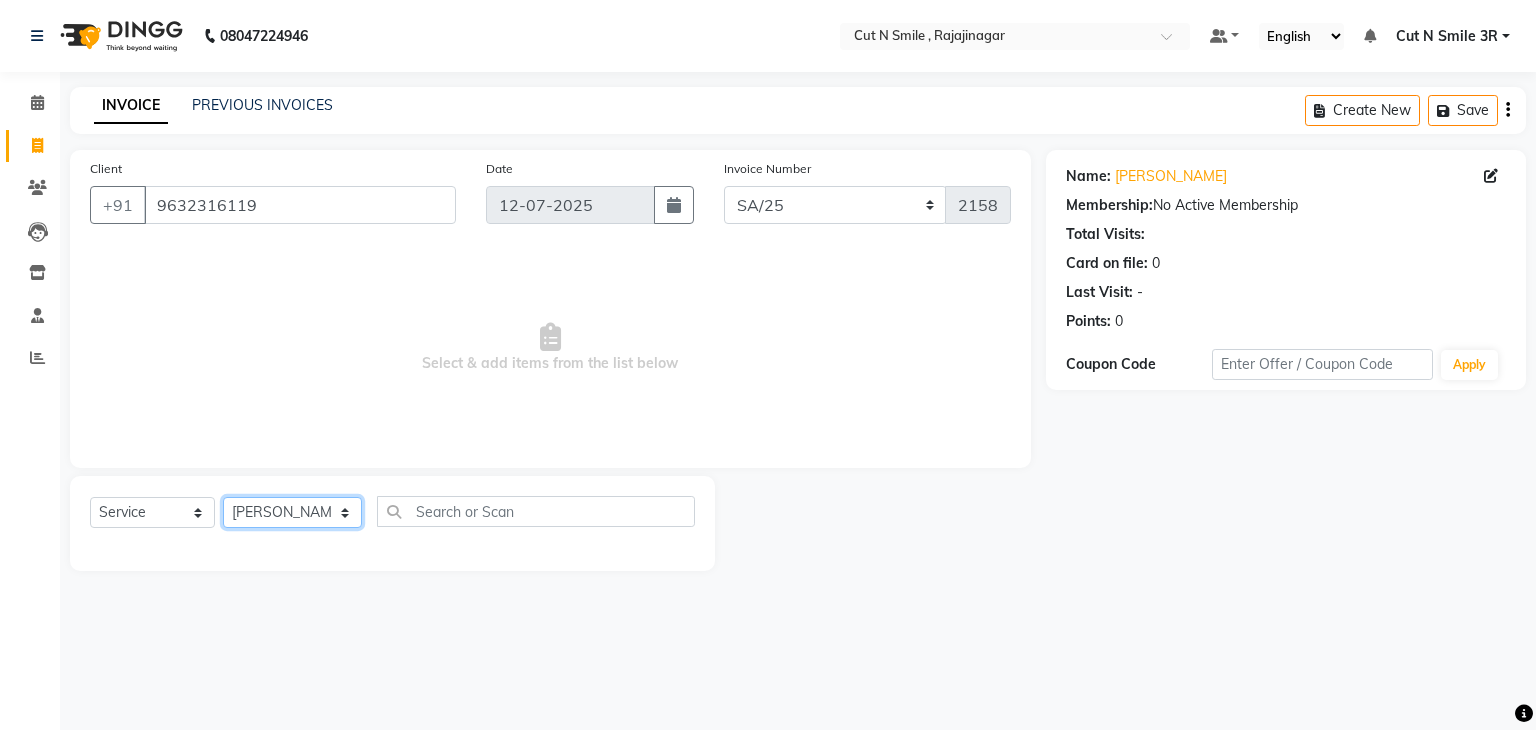 click on "Select Stylist [PERSON_NAME] Ammu 3R [PERSON_NAME] VN [PERSON_NAME] 3R [PERSON_NAME] 3R [PERSON_NAME] 3R [PERSON_NAME] 4R CNS [PERSON_NAME]  Cut N Smile 17M  Cut N Smile 3R Cut n Smile 4R Cut N Smile 9M Cut N Smile ML Cut N Smile V [PERSON_NAME] 4R Govind VN Hema 4R [PERSON_NAME] VN Karan VN Love 4R [PERSON_NAME] 3R Manu 4R  Muskaan VN [PERSON_NAME] 4R N D M 4R NDM Alam 4R Noushad VN [PERSON_NAME] 4R Priya [PERSON_NAME] 3R Rahul 3R Ravi 3R [PERSON_NAME] 4R [PERSON_NAME] 3R [PERSON_NAME] 4R [PERSON_NAME] [PERSON_NAME] 3R [PERSON_NAME] 4R Sameer 3R [PERSON_NAME] [PERSON_NAME]  [PERSON_NAME] [PERSON_NAME] [PERSON_NAME] VN [PERSON_NAME] 4R [PERSON_NAME] 4R [PERSON_NAME] VN Shanavaaz [PERSON_NAME] 3R [PERSON_NAME] 4R [PERSON_NAME] [PERSON_NAME] 4R Sunny VN [PERSON_NAME] 4R Vakeel 3R Varas 4R [PERSON_NAME] [PERSON_NAME] VN" 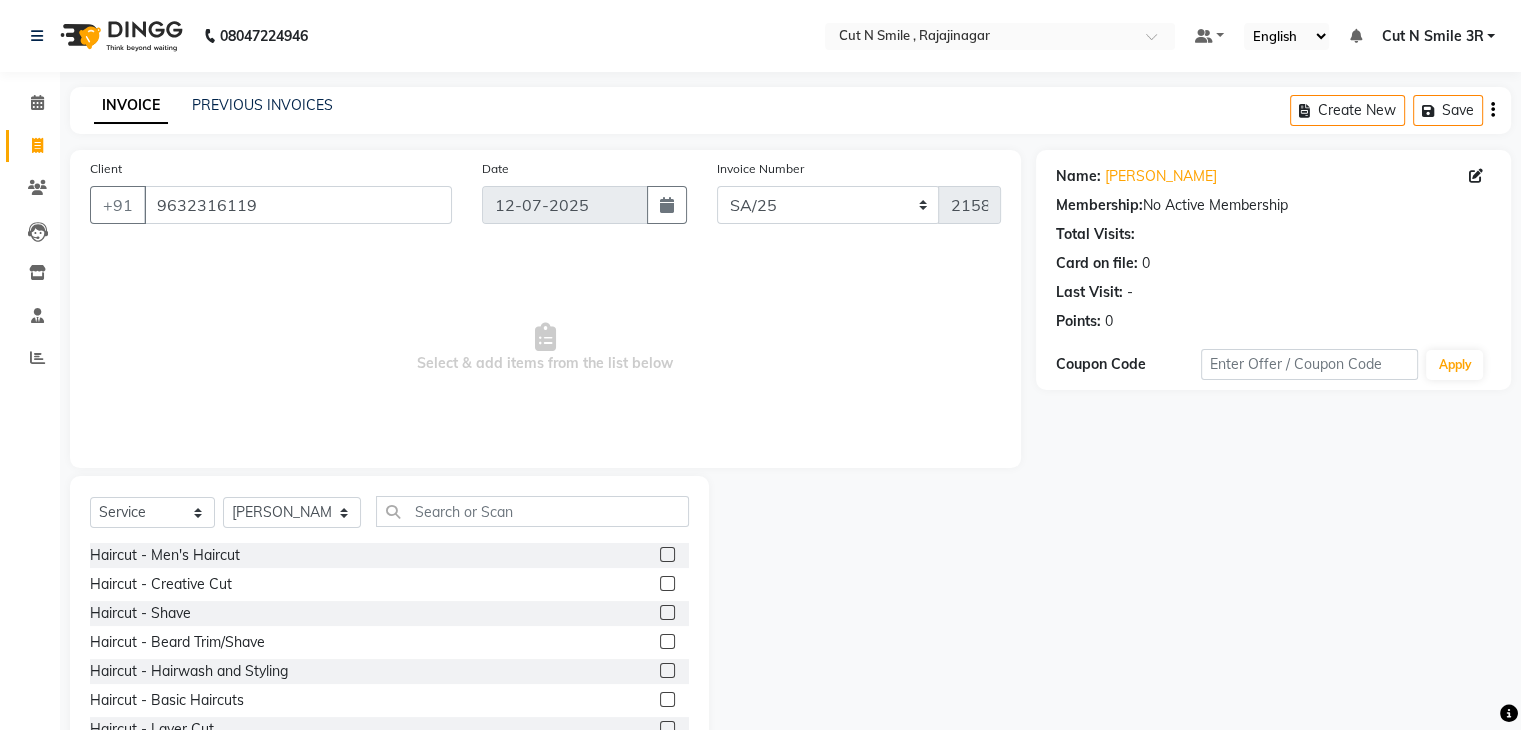 click 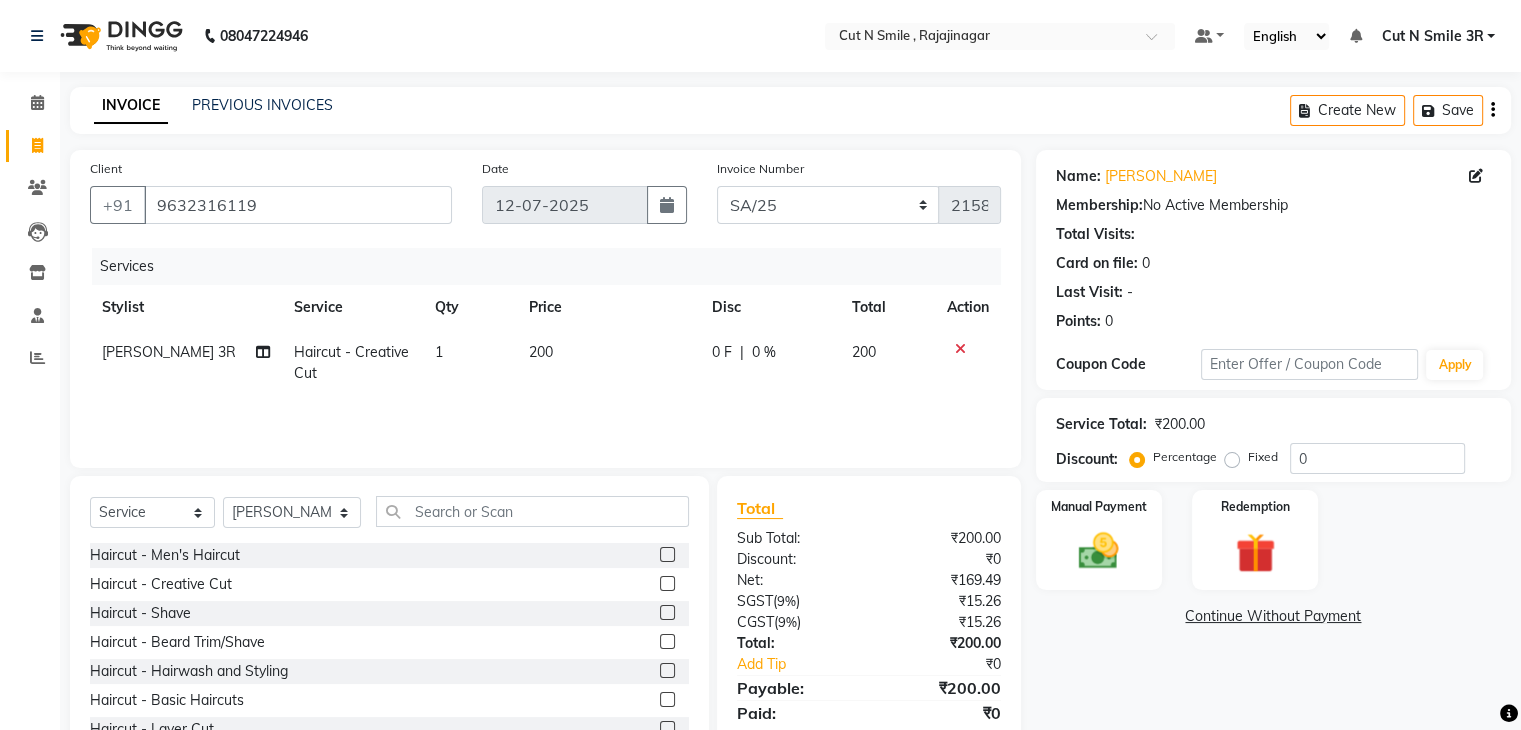 click 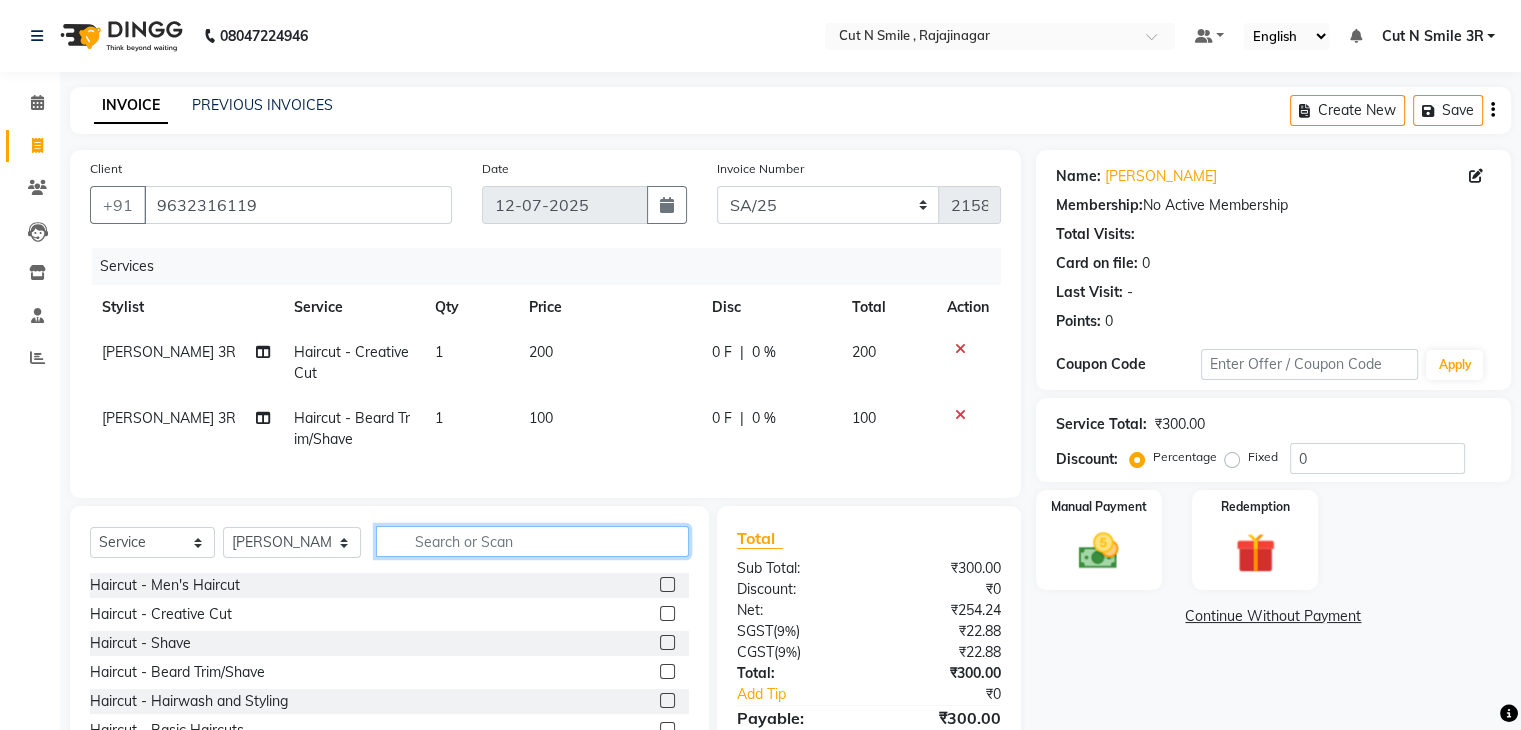 click 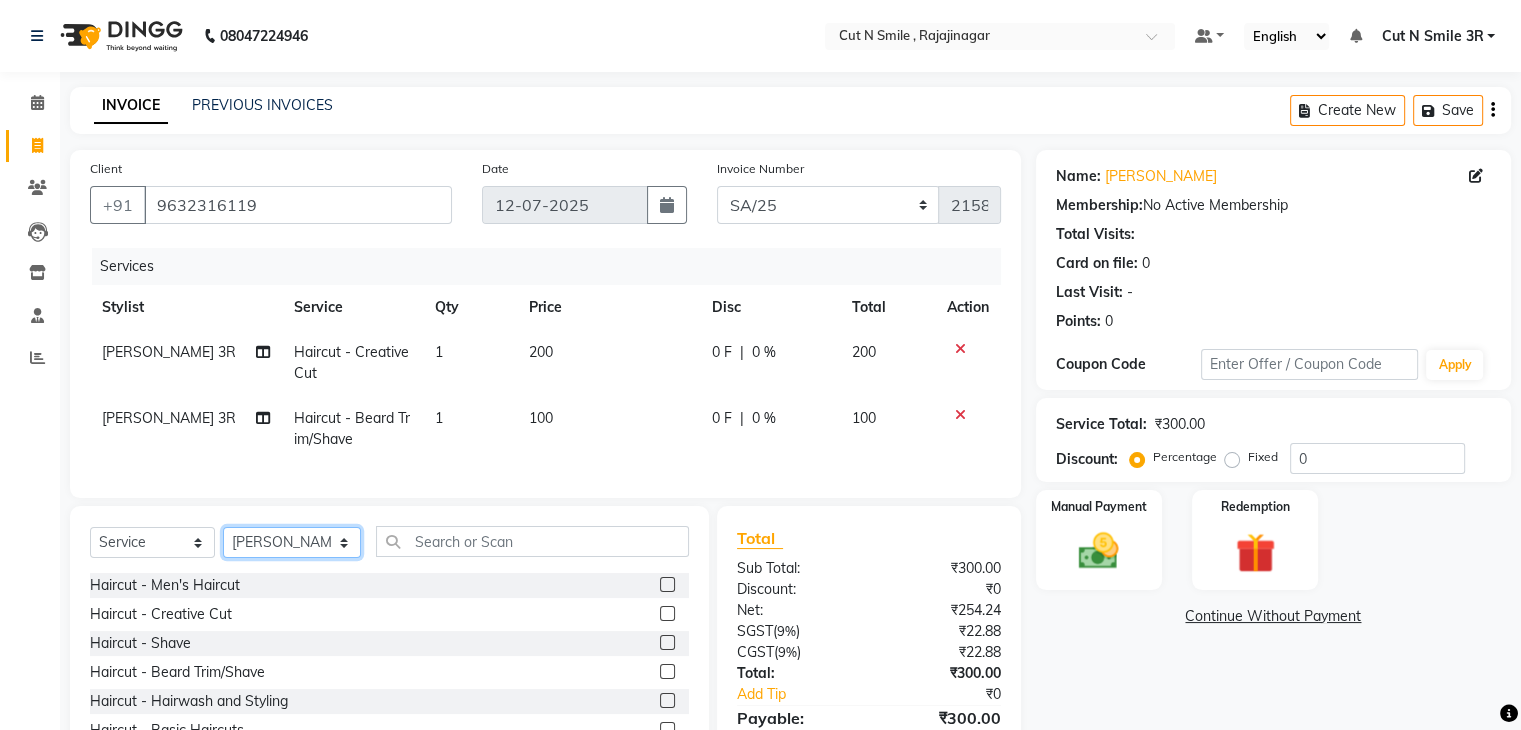 click on "Select Stylist [PERSON_NAME] Ammu 3R [PERSON_NAME] VN [PERSON_NAME] 3R [PERSON_NAME] 3R [PERSON_NAME] 3R [PERSON_NAME] 4R CNS [PERSON_NAME]  Cut N Smile 17M  Cut N Smile 3R Cut n Smile 4R Cut N Smile 9M Cut N Smile ML Cut N Smile V [PERSON_NAME] 4R Govind VN Hema 4R [PERSON_NAME] VN Karan VN Love 4R [PERSON_NAME] 3R Manu 4R  Muskaan VN [PERSON_NAME] 4R N D M 4R NDM Alam 4R Noushad VN [PERSON_NAME] 4R Priya [PERSON_NAME] 3R Rahul 3R Ravi 3R [PERSON_NAME] 4R [PERSON_NAME] 3R [PERSON_NAME] 4R [PERSON_NAME] [PERSON_NAME] 3R [PERSON_NAME] 4R Sameer 3R [PERSON_NAME] [PERSON_NAME]  [PERSON_NAME] [PERSON_NAME] [PERSON_NAME] VN [PERSON_NAME] 4R [PERSON_NAME] 4R [PERSON_NAME] VN Shanavaaz [PERSON_NAME] 3R [PERSON_NAME] 4R [PERSON_NAME] [PERSON_NAME] 4R Sunny VN [PERSON_NAME] 4R Vakeel 3R Varas 4R [PERSON_NAME] [PERSON_NAME] VN" 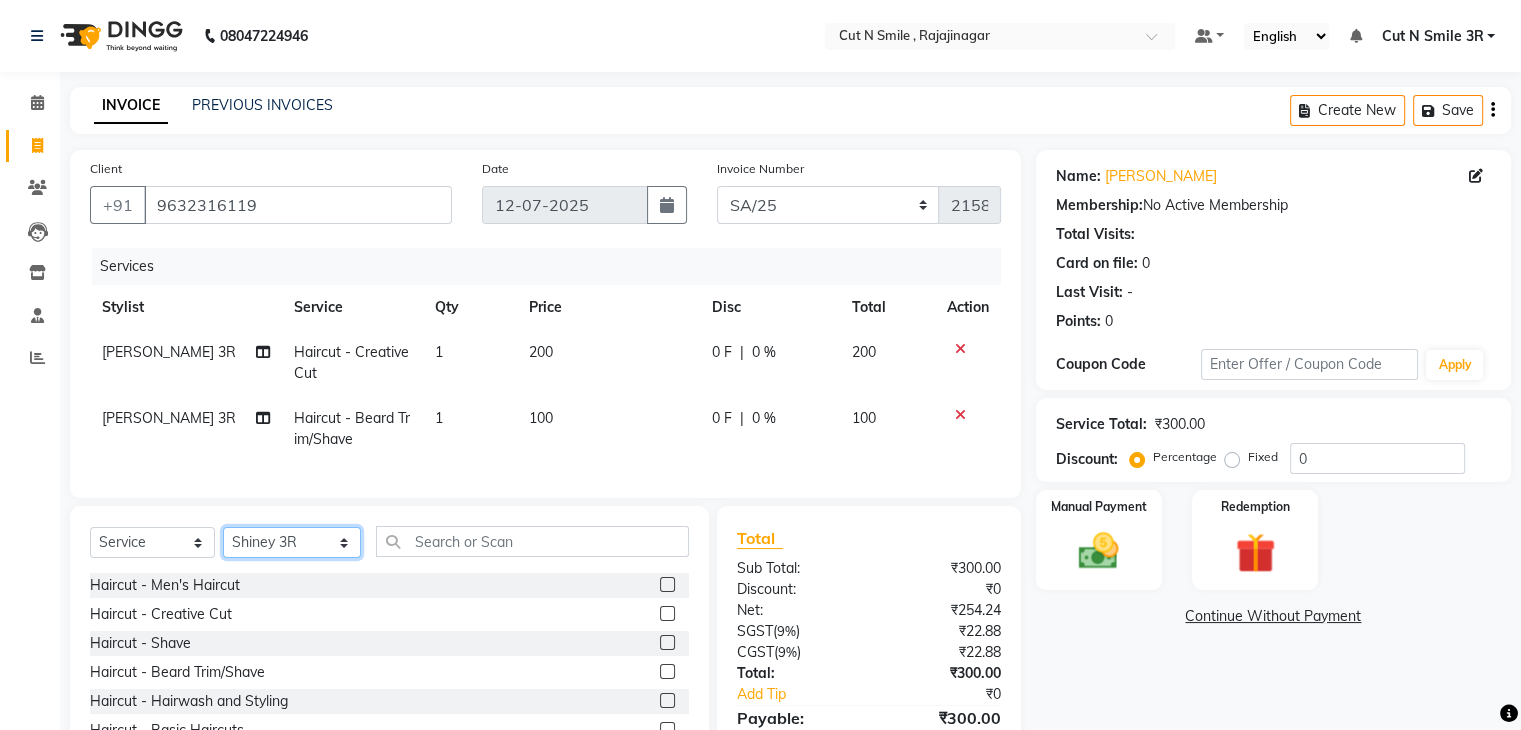 click on "Select Stylist [PERSON_NAME] Ammu 3R [PERSON_NAME] VN [PERSON_NAME] 3R [PERSON_NAME] 3R [PERSON_NAME] 3R [PERSON_NAME] 4R CNS [PERSON_NAME]  Cut N Smile 17M  Cut N Smile 3R Cut n Smile 4R Cut N Smile 9M Cut N Smile ML Cut N Smile V [PERSON_NAME] 4R Govind VN Hema 4R [PERSON_NAME] VN Karan VN Love 4R [PERSON_NAME] 3R Manu 4R  Muskaan VN [PERSON_NAME] 4R N D M 4R NDM Alam 4R Noushad VN [PERSON_NAME] 4R Priya [PERSON_NAME] 3R Rahul 3R Ravi 3R [PERSON_NAME] 4R [PERSON_NAME] 3R [PERSON_NAME] 4R [PERSON_NAME] [PERSON_NAME] 3R [PERSON_NAME] 4R Sameer 3R [PERSON_NAME] [PERSON_NAME]  [PERSON_NAME] [PERSON_NAME] [PERSON_NAME] VN [PERSON_NAME] 4R [PERSON_NAME] 4R [PERSON_NAME] VN Shanavaaz [PERSON_NAME] 3R [PERSON_NAME] 4R [PERSON_NAME] [PERSON_NAME] 4R Sunny VN [PERSON_NAME] 4R Vakeel 3R Varas 4R [PERSON_NAME] [PERSON_NAME] VN" 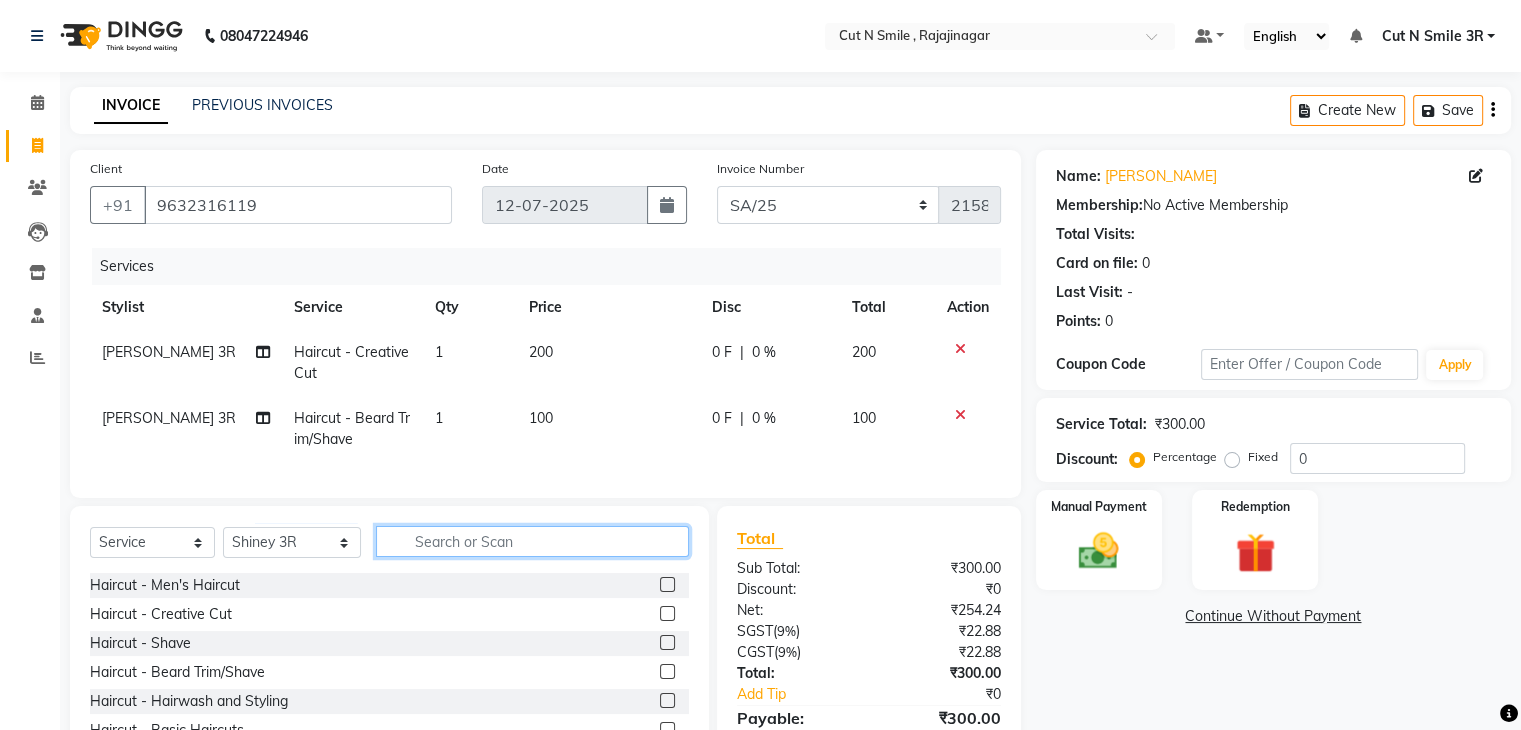 click 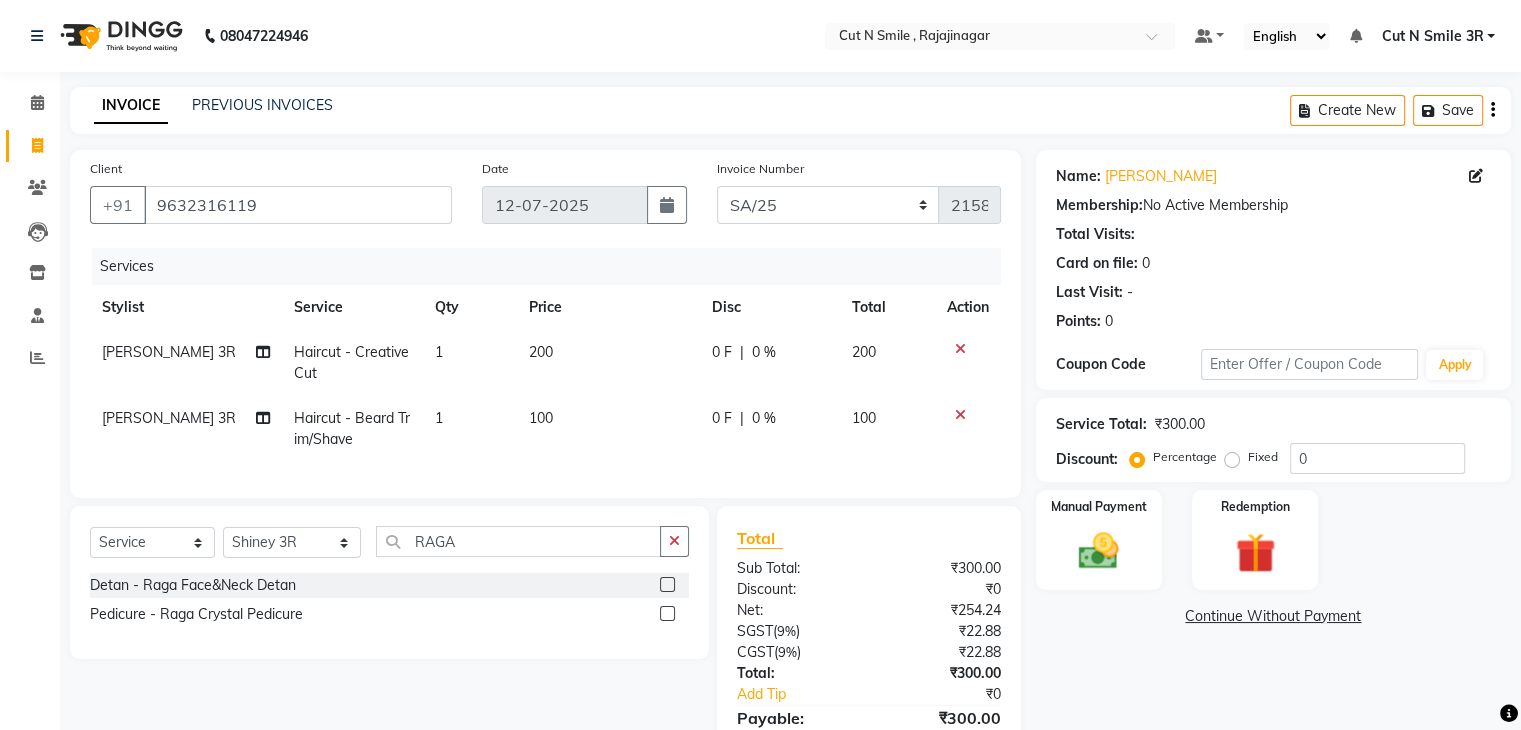 click 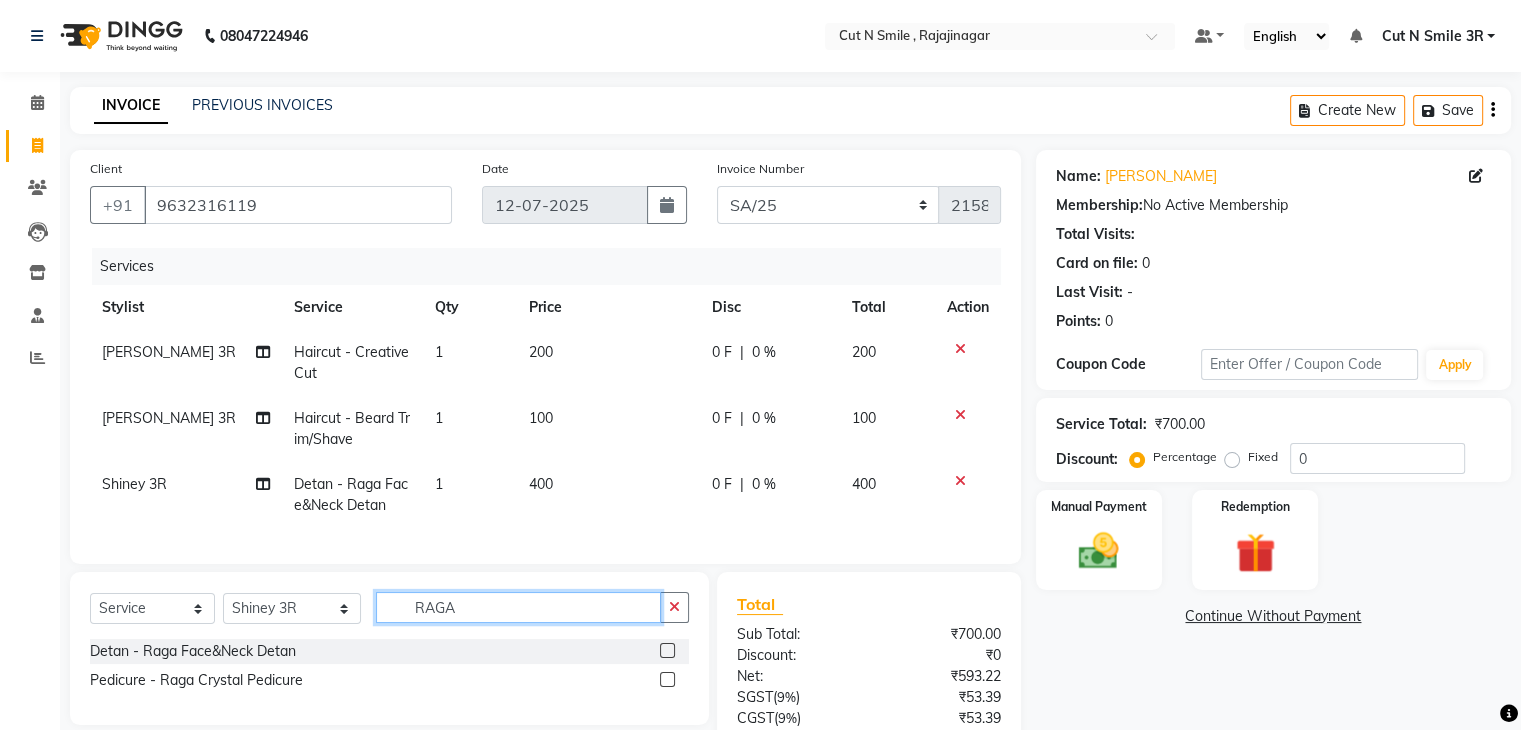 click on "RAGA" 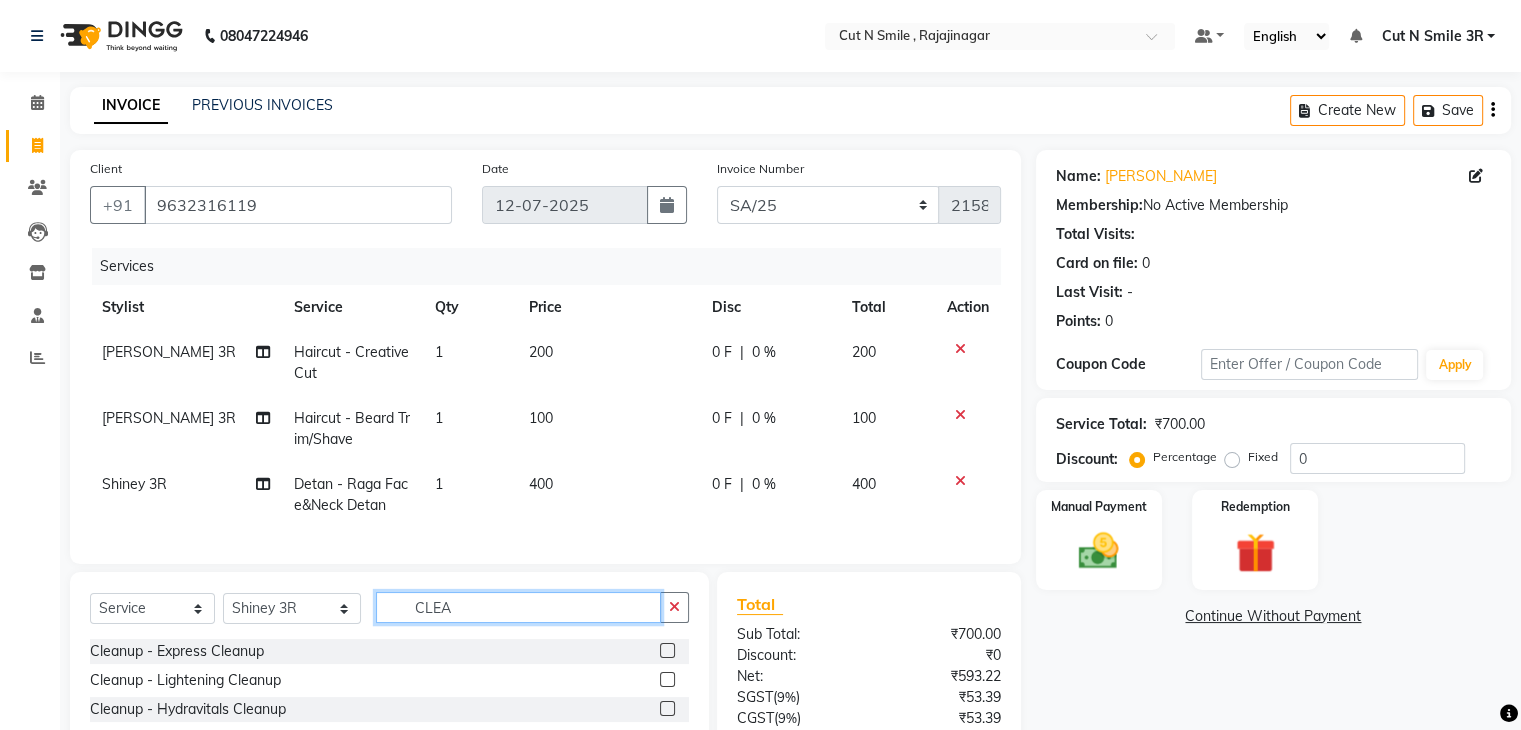 scroll, scrollTop: 182, scrollLeft: 0, axis: vertical 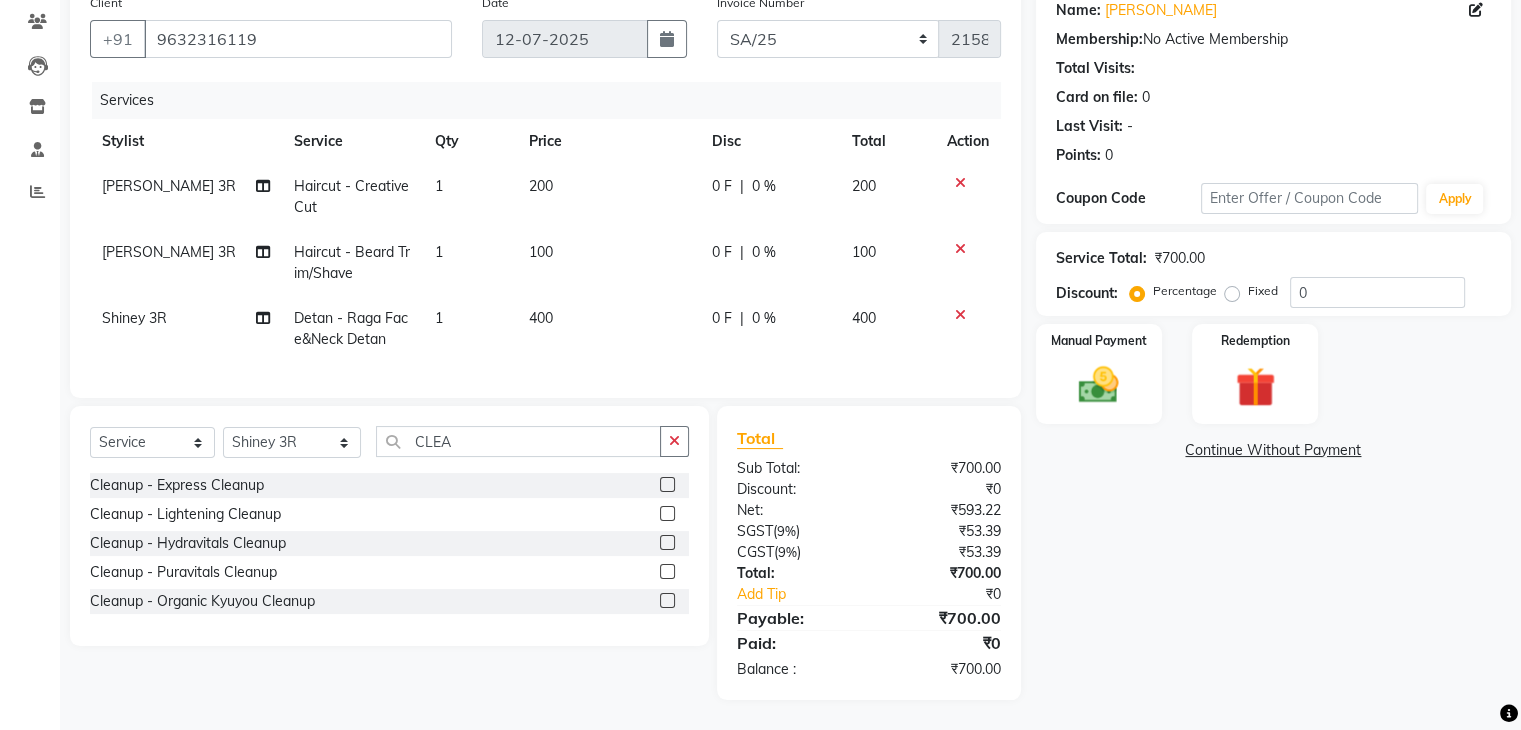 click 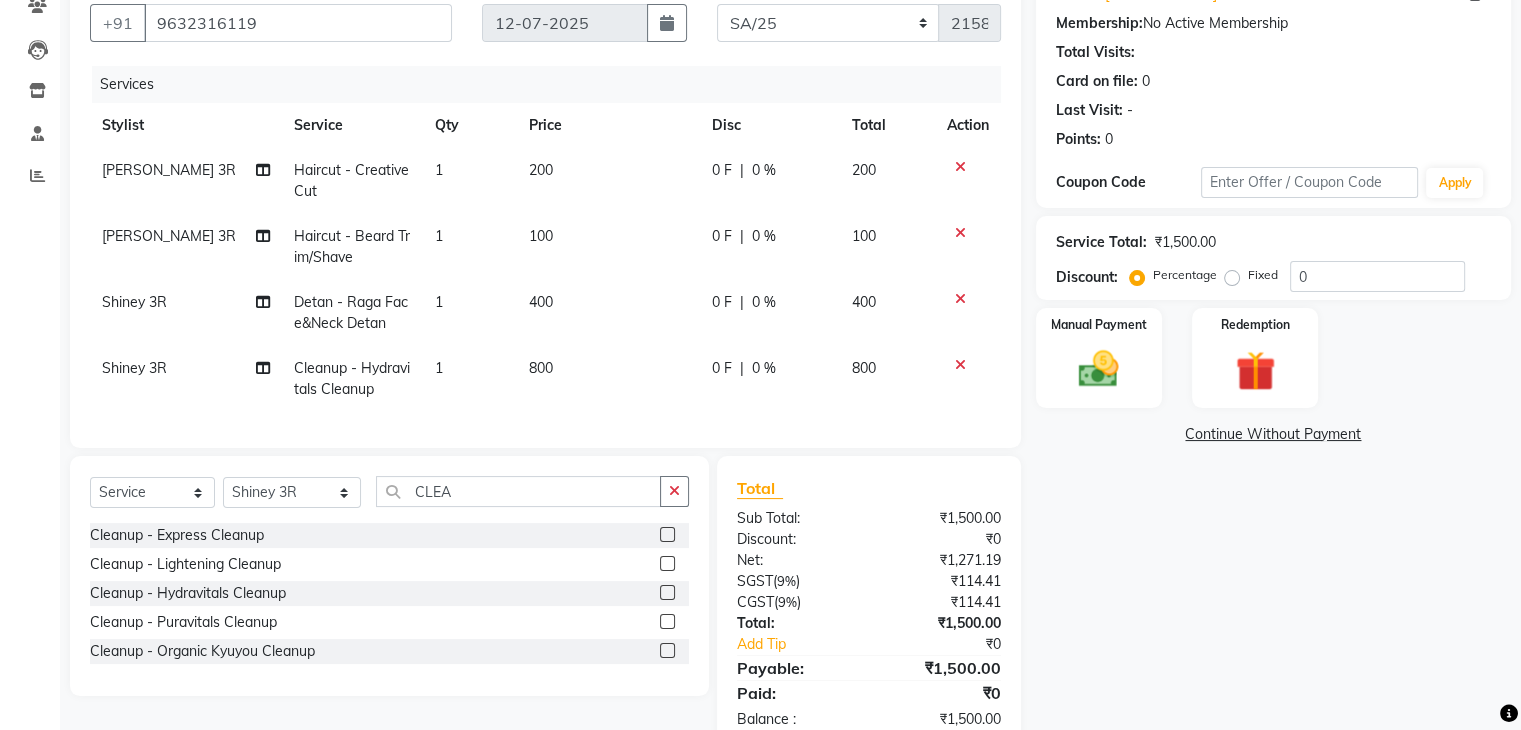 drag, startPoint x: 483, startPoint y: 481, endPoint x: 480, endPoint y: 492, distance: 11.401754 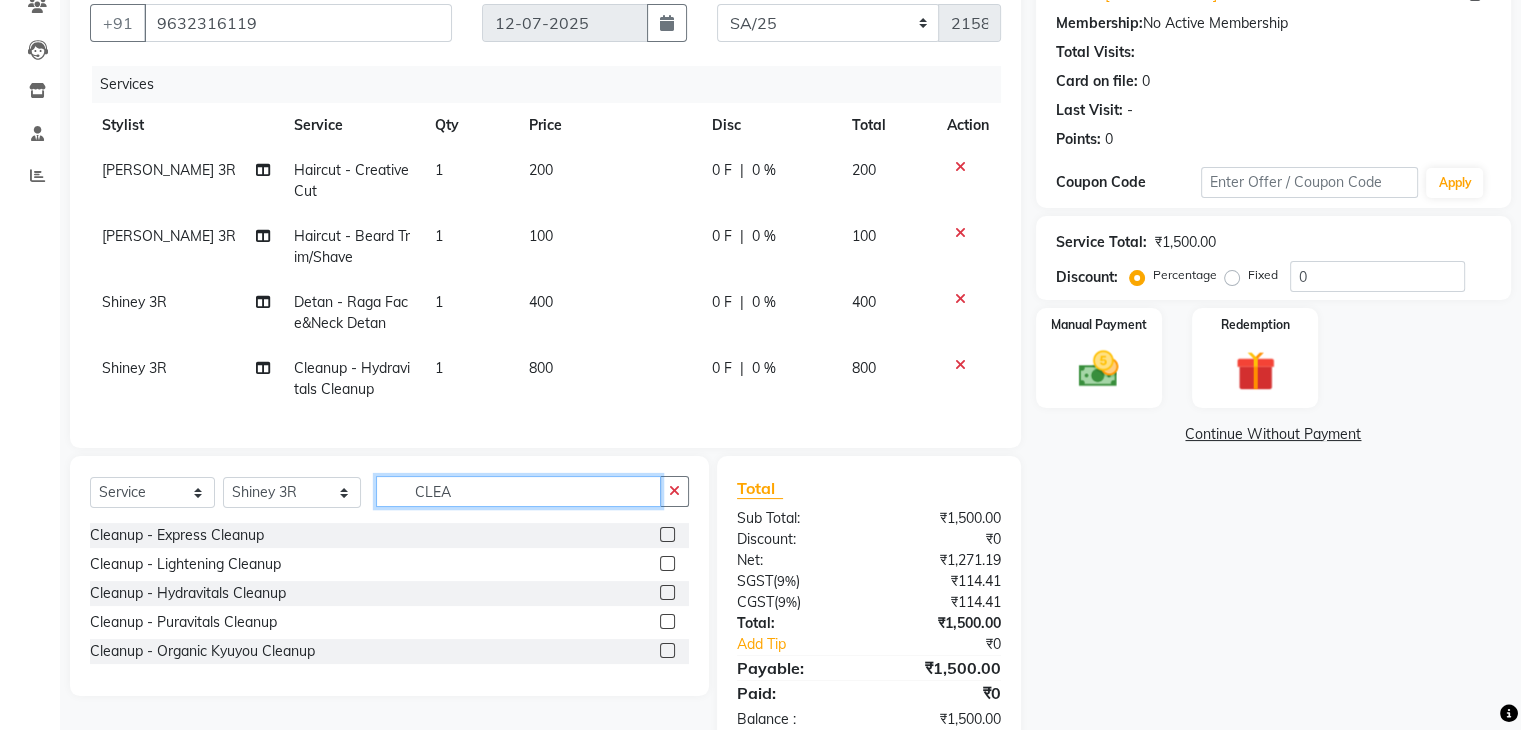 click on "CLEA" 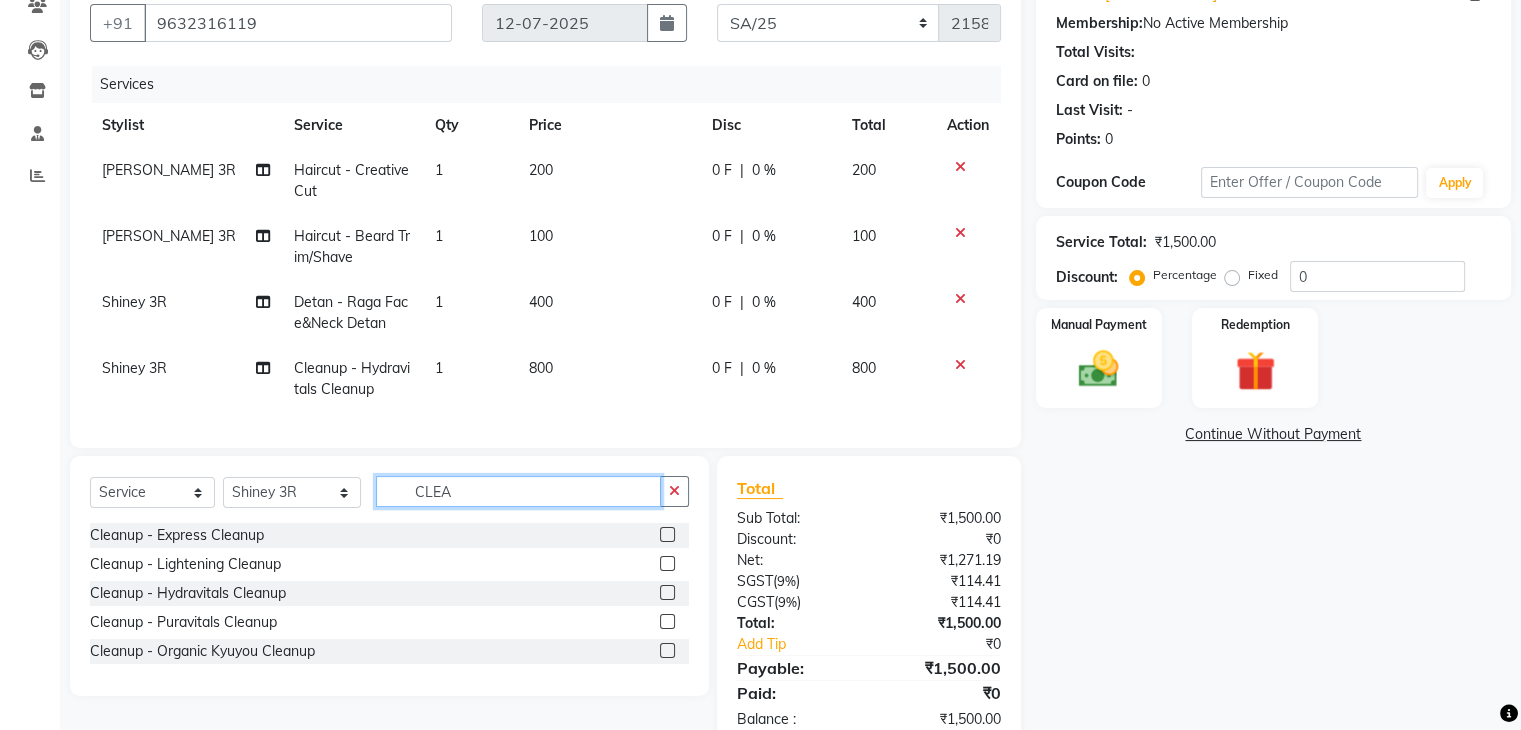 click on "CLEA" 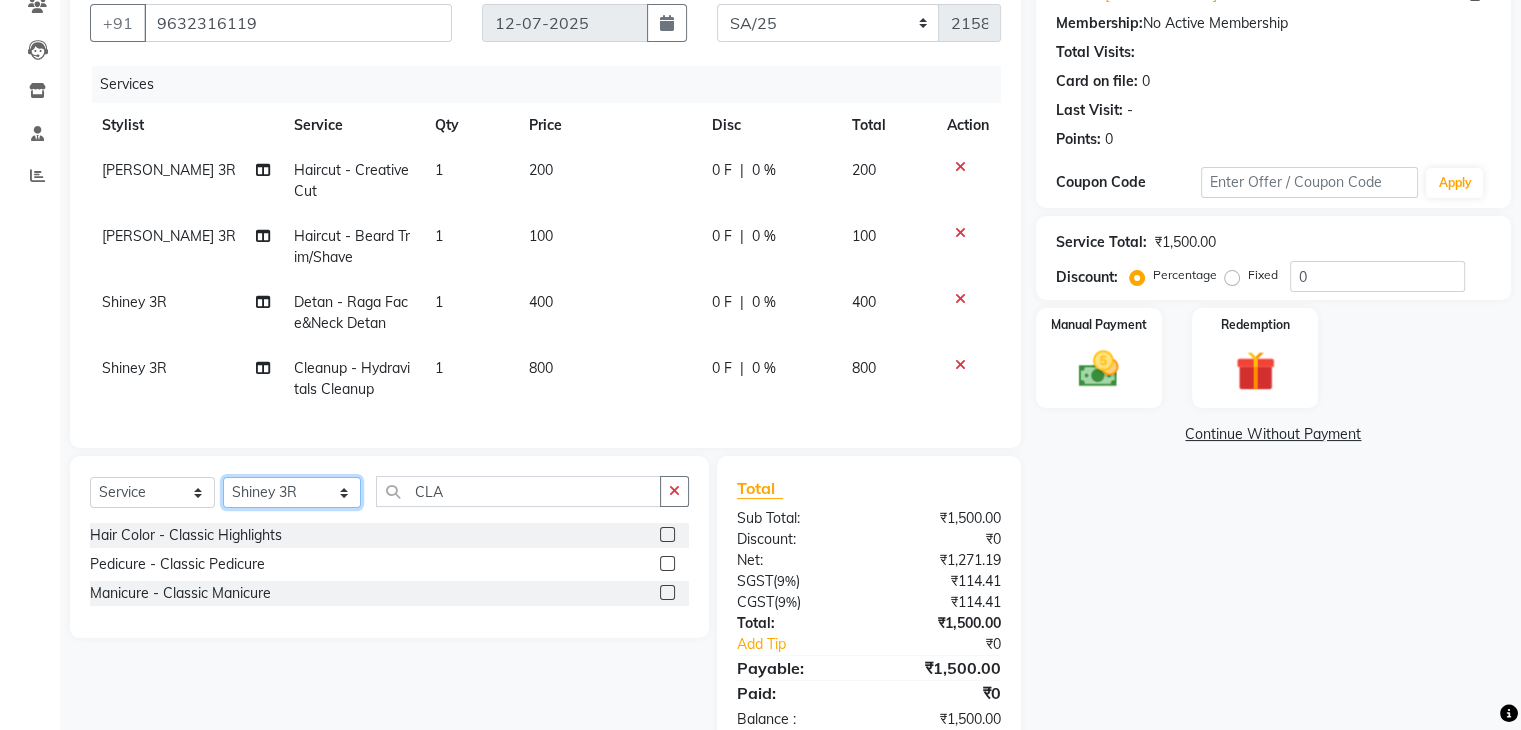 click on "Select Stylist [PERSON_NAME] Ammu 3R [PERSON_NAME] VN [PERSON_NAME] 3R [PERSON_NAME] 3R [PERSON_NAME] 3R [PERSON_NAME] 4R CNS [PERSON_NAME]  Cut N Smile 17M  Cut N Smile 3R Cut n Smile 4R Cut N Smile 9M Cut N Smile ML Cut N Smile V [PERSON_NAME] 4R Govind VN Hema 4R [PERSON_NAME] VN Karan VN Love 4R [PERSON_NAME] 3R Manu 4R  Muskaan VN [PERSON_NAME] 4R N D M 4R NDM Alam 4R Noushad VN [PERSON_NAME] 4R Priya [PERSON_NAME] 3R Rahul 3R Ravi 3R [PERSON_NAME] 4R [PERSON_NAME] 3R [PERSON_NAME] 4R [PERSON_NAME] [PERSON_NAME] 3R [PERSON_NAME] 4R Sameer 3R [PERSON_NAME] [PERSON_NAME]  [PERSON_NAME] [PERSON_NAME] [PERSON_NAME] VN [PERSON_NAME] 4R [PERSON_NAME] 4R [PERSON_NAME] VN Shanavaaz [PERSON_NAME] 3R [PERSON_NAME] 4R [PERSON_NAME] [PERSON_NAME] 4R Sunny VN [PERSON_NAME] 4R Vakeel 3R Varas 4R [PERSON_NAME] [PERSON_NAME] VN" 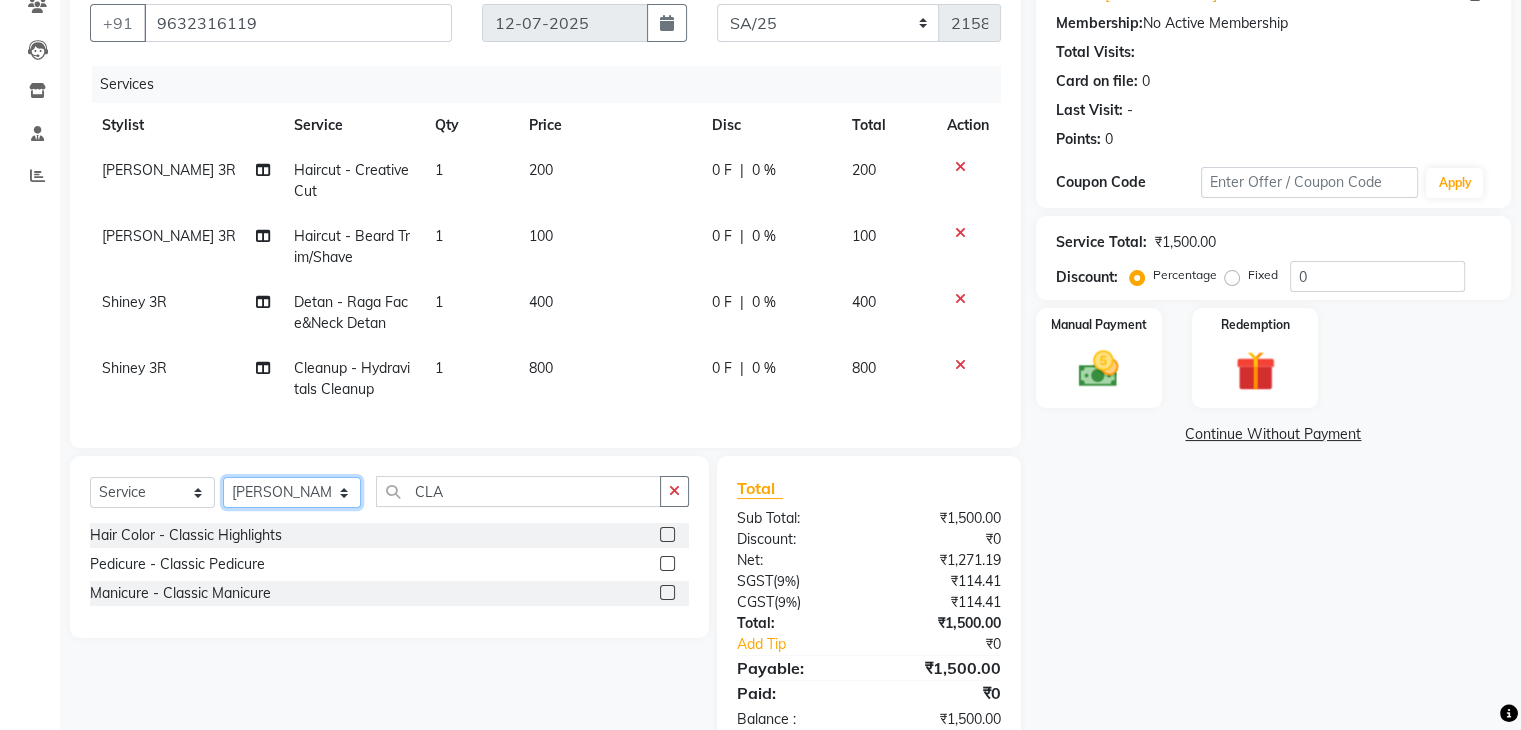 click on "Select Stylist [PERSON_NAME] Ammu 3R [PERSON_NAME] VN [PERSON_NAME] 3R [PERSON_NAME] 3R [PERSON_NAME] 3R [PERSON_NAME] 4R CNS [PERSON_NAME]  Cut N Smile 17M  Cut N Smile 3R Cut n Smile 4R Cut N Smile 9M Cut N Smile ML Cut N Smile V [PERSON_NAME] 4R Govind VN Hema 4R [PERSON_NAME] VN Karan VN Love 4R [PERSON_NAME] 3R Manu 4R  Muskaan VN [PERSON_NAME] 4R N D M 4R NDM Alam 4R Noushad VN [PERSON_NAME] 4R Priya [PERSON_NAME] 3R Rahul 3R Ravi 3R [PERSON_NAME] 4R [PERSON_NAME] 3R [PERSON_NAME] 4R [PERSON_NAME] [PERSON_NAME] 3R [PERSON_NAME] 4R Sameer 3R [PERSON_NAME] [PERSON_NAME]  [PERSON_NAME] [PERSON_NAME] [PERSON_NAME] VN [PERSON_NAME] 4R [PERSON_NAME] 4R [PERSON_NAME] VN Shanavaaz [PERSON_NAME] 3R [PERSON_NAME] 4R [PERSON_NAME] [PERSON_NAME] 4R Sunny VN [PERSON_NAME] 4R Vakeel 3R Varas 4R [PERSON_NAME] [PERSON_NAME] VN" 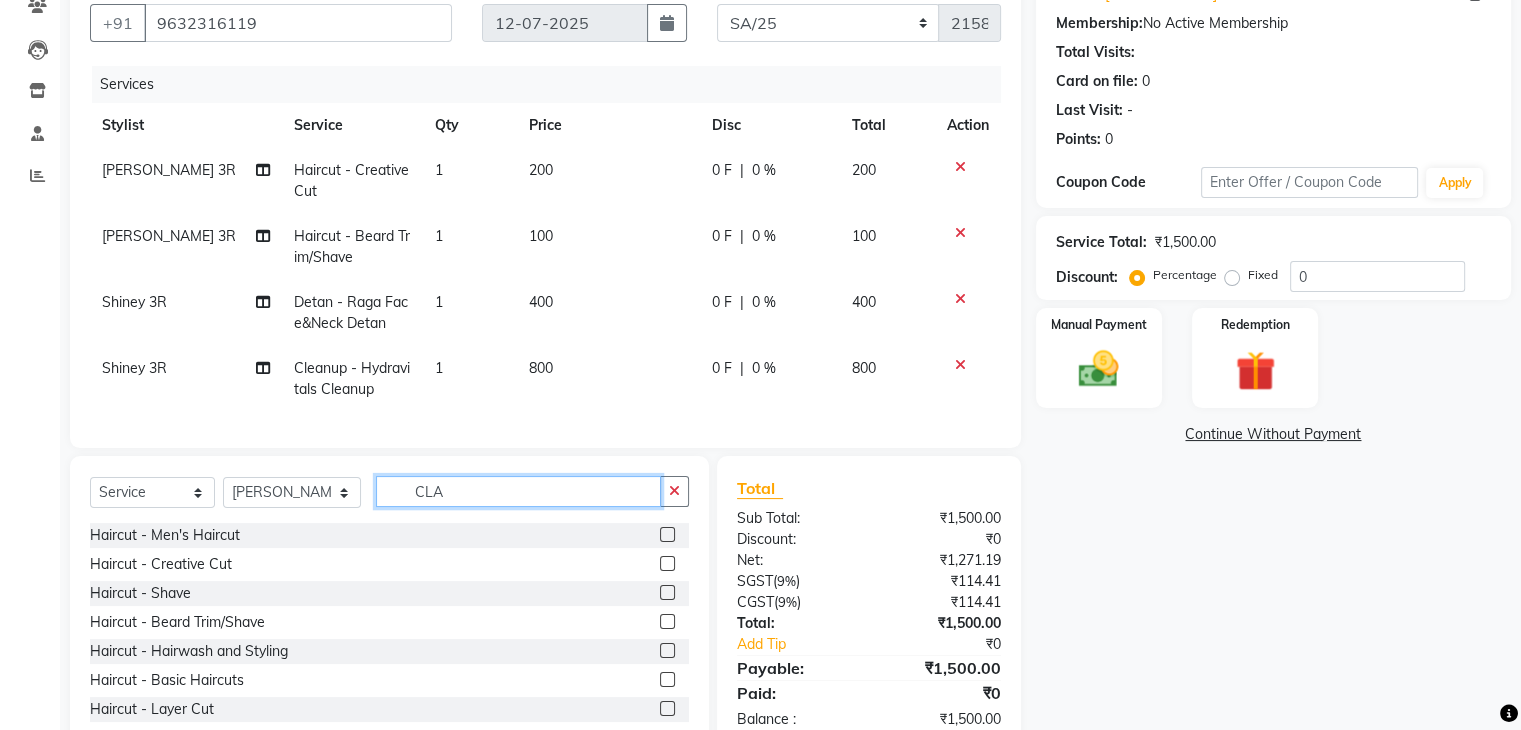 click on "CLA" 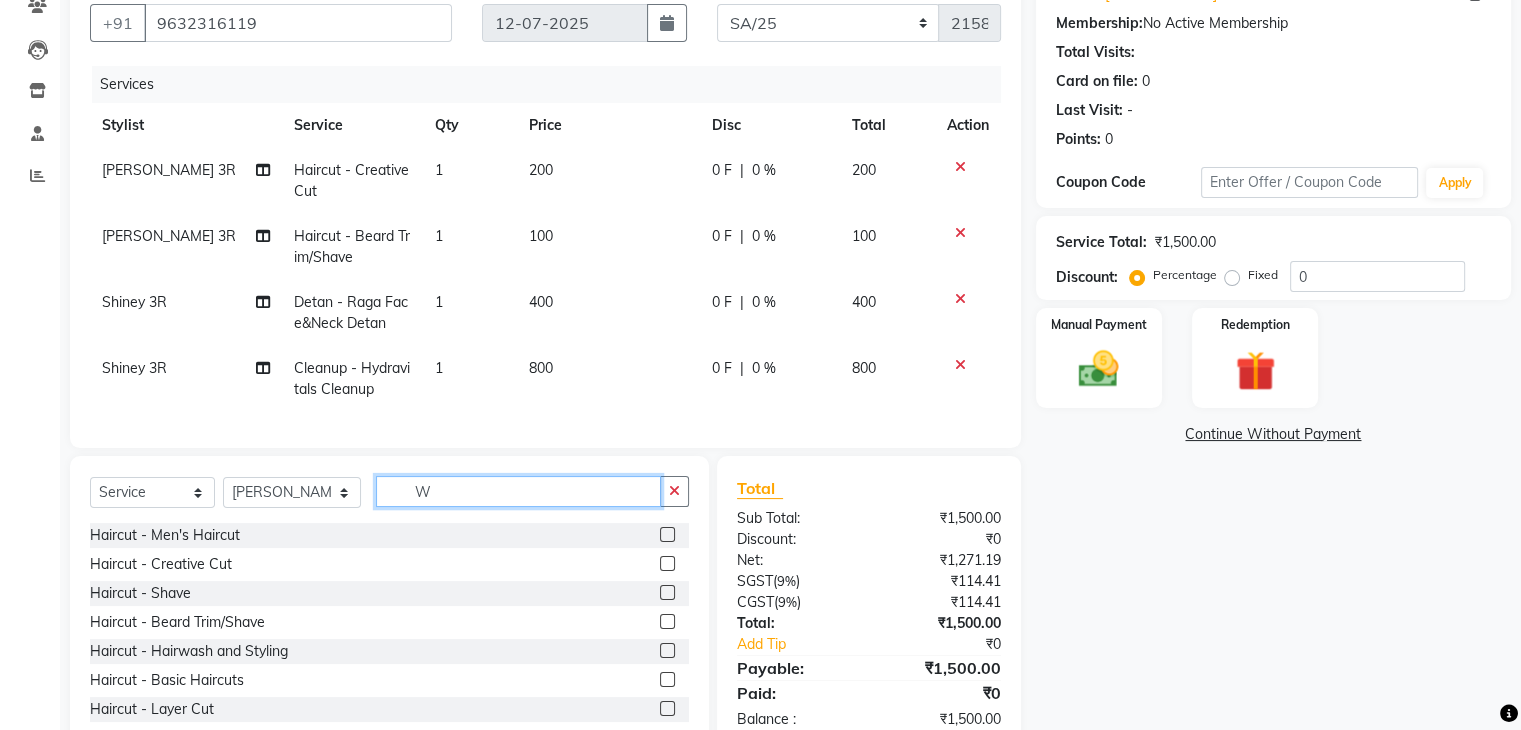 click on "W" 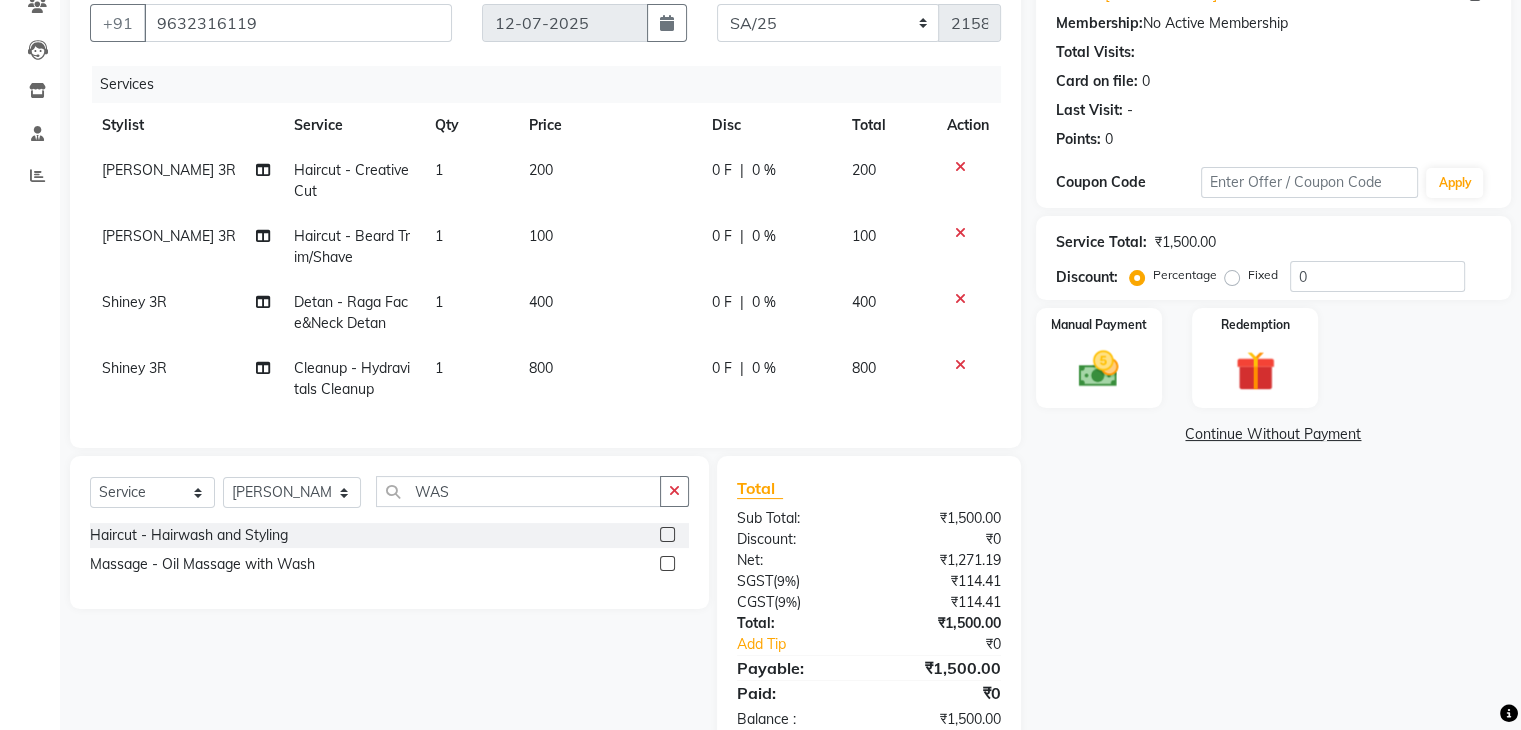 click 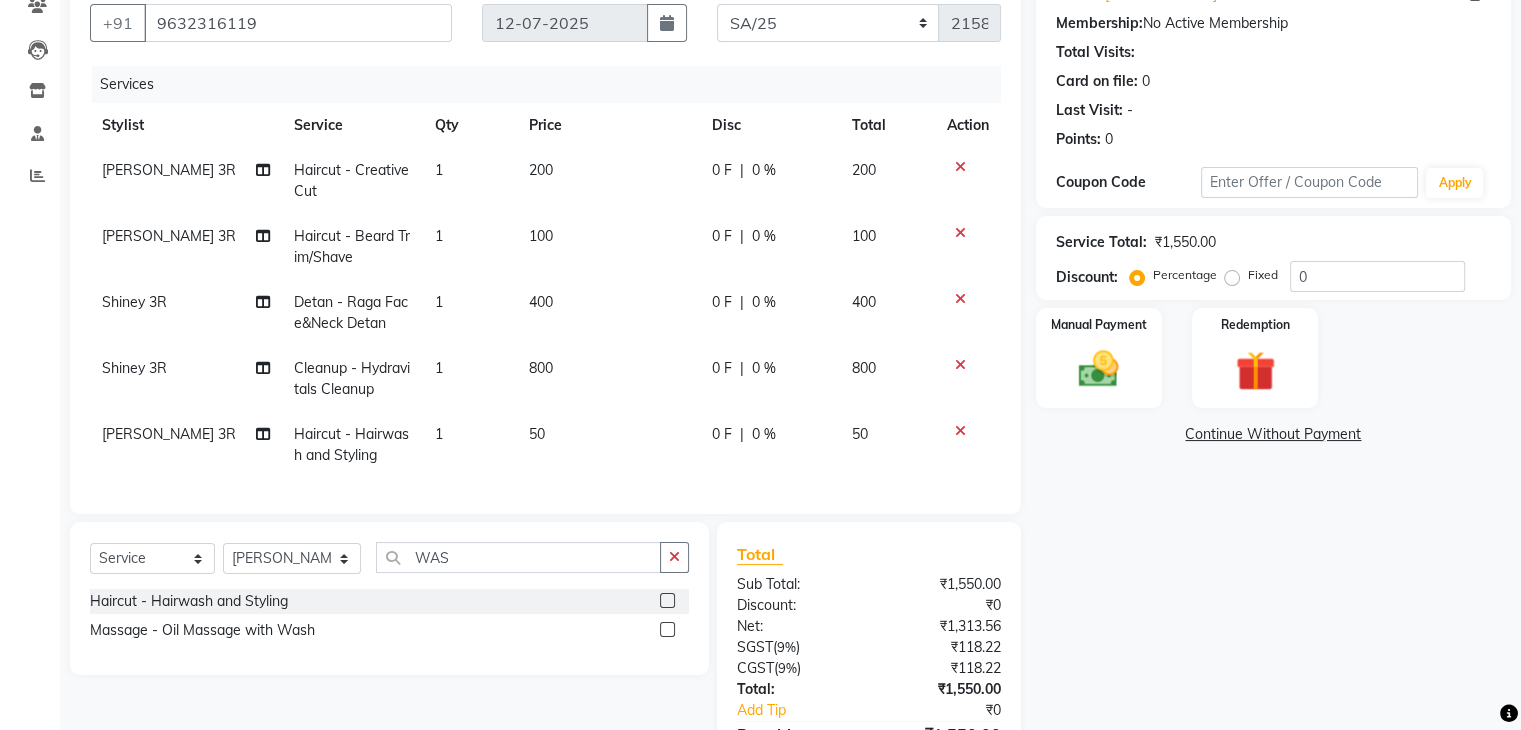 click on "Fixed" 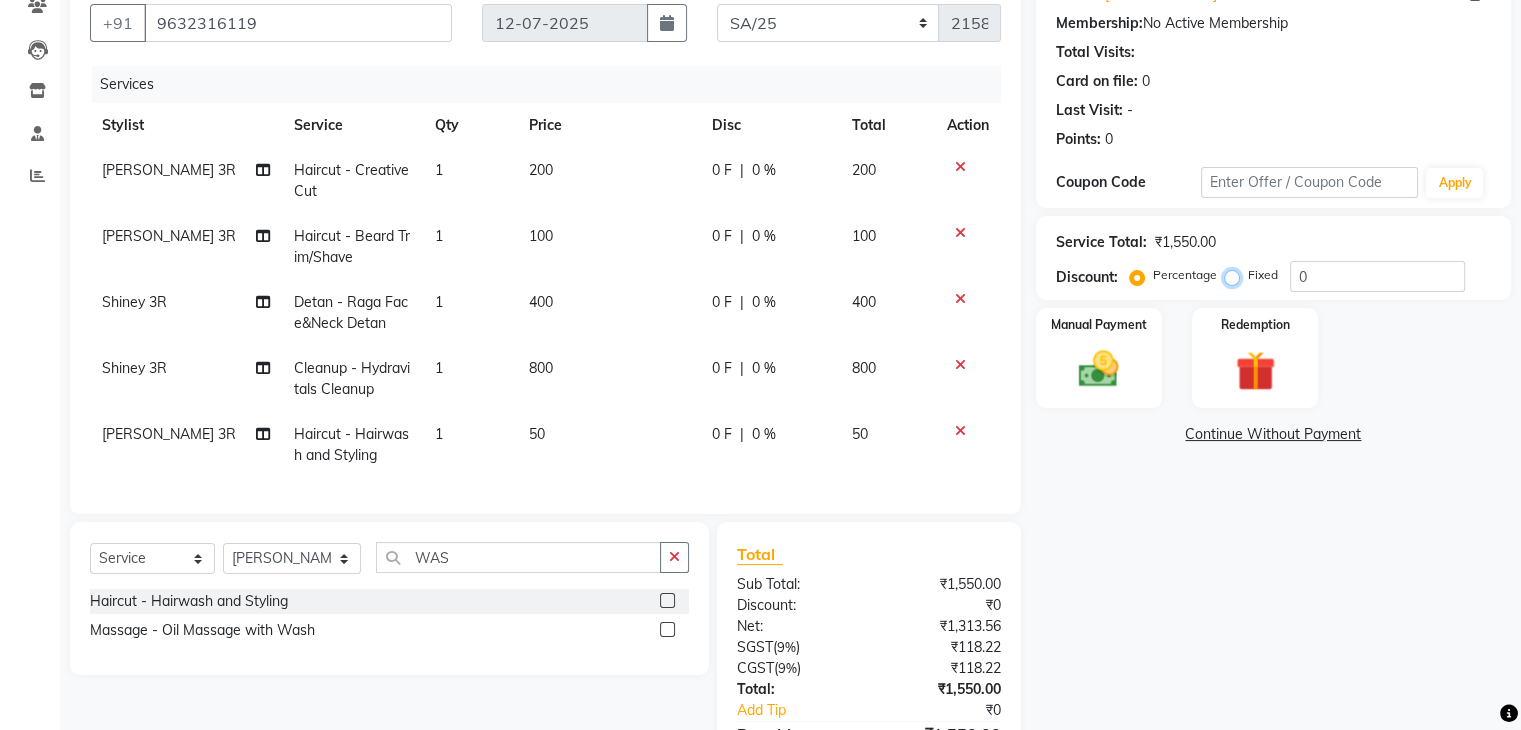 click on "Fixed" at bounding box center (1236, 275) 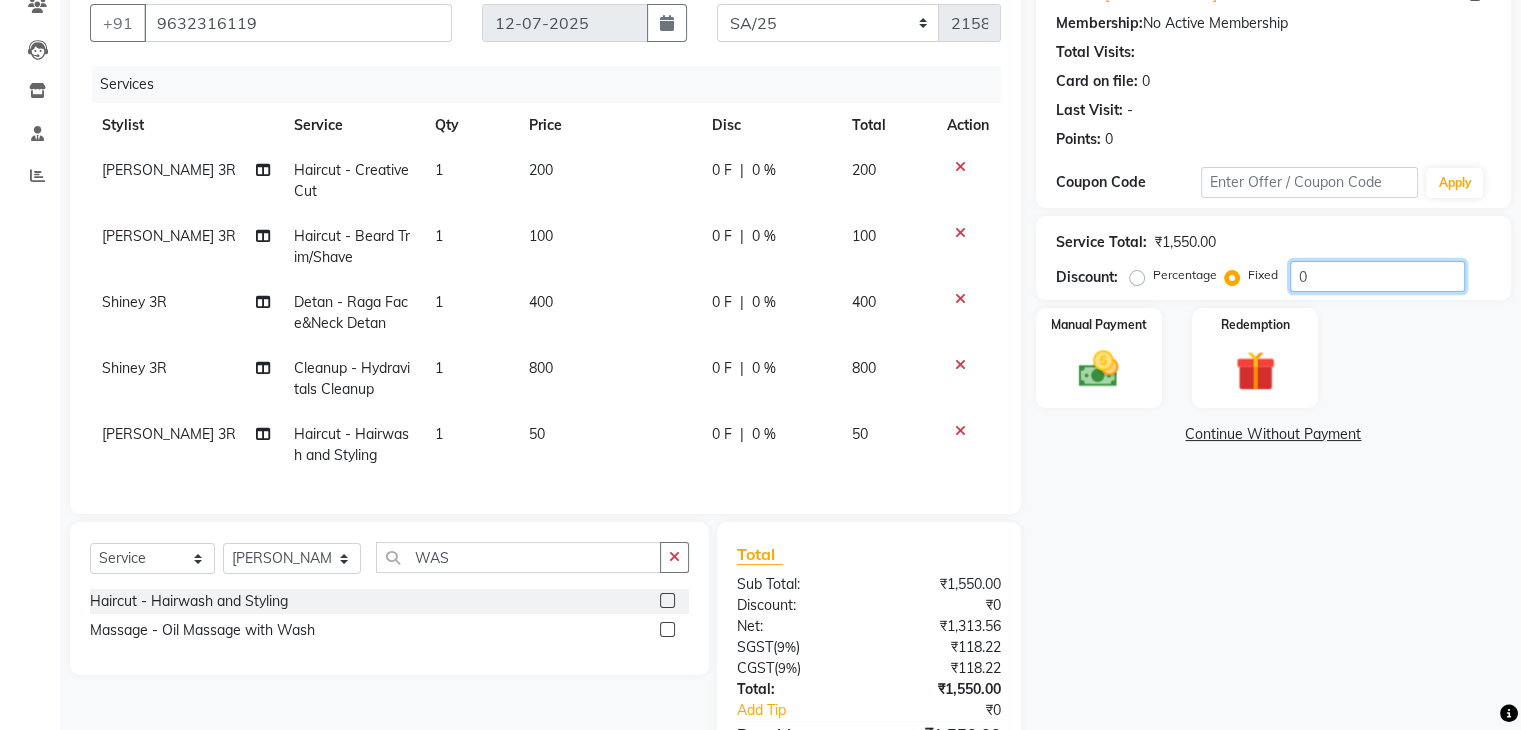click on "0" 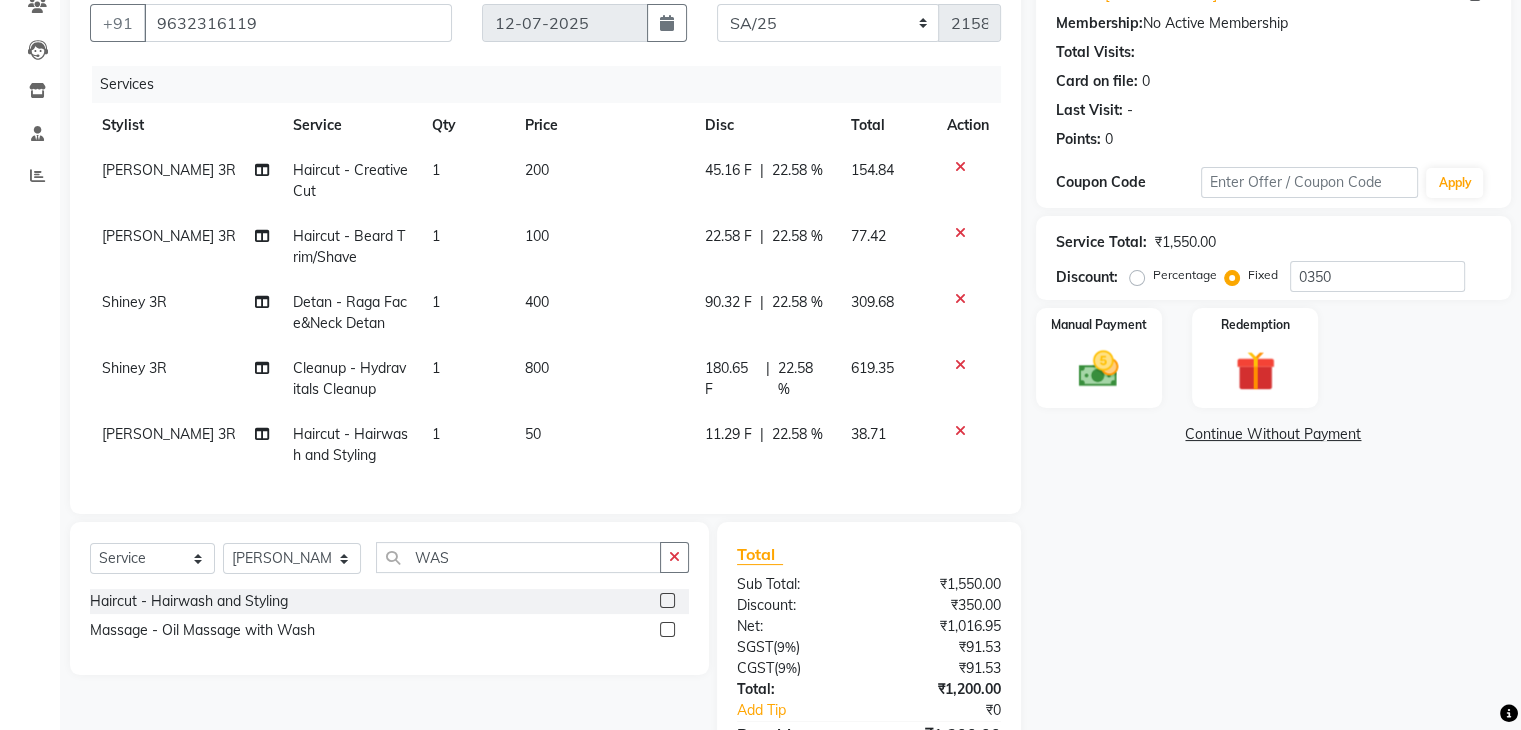 click on "Name: [PERSON_NAME]  Membership:  No Active Membership  Total Visits:   Card on file:  0 Last Visit:   - Points:   0  Coupon Code Apply Service Total:  ₹1,550.00  Discount:  Percentage   Fixed  0350 Manual Payment Redemption  Continue Without Payment" 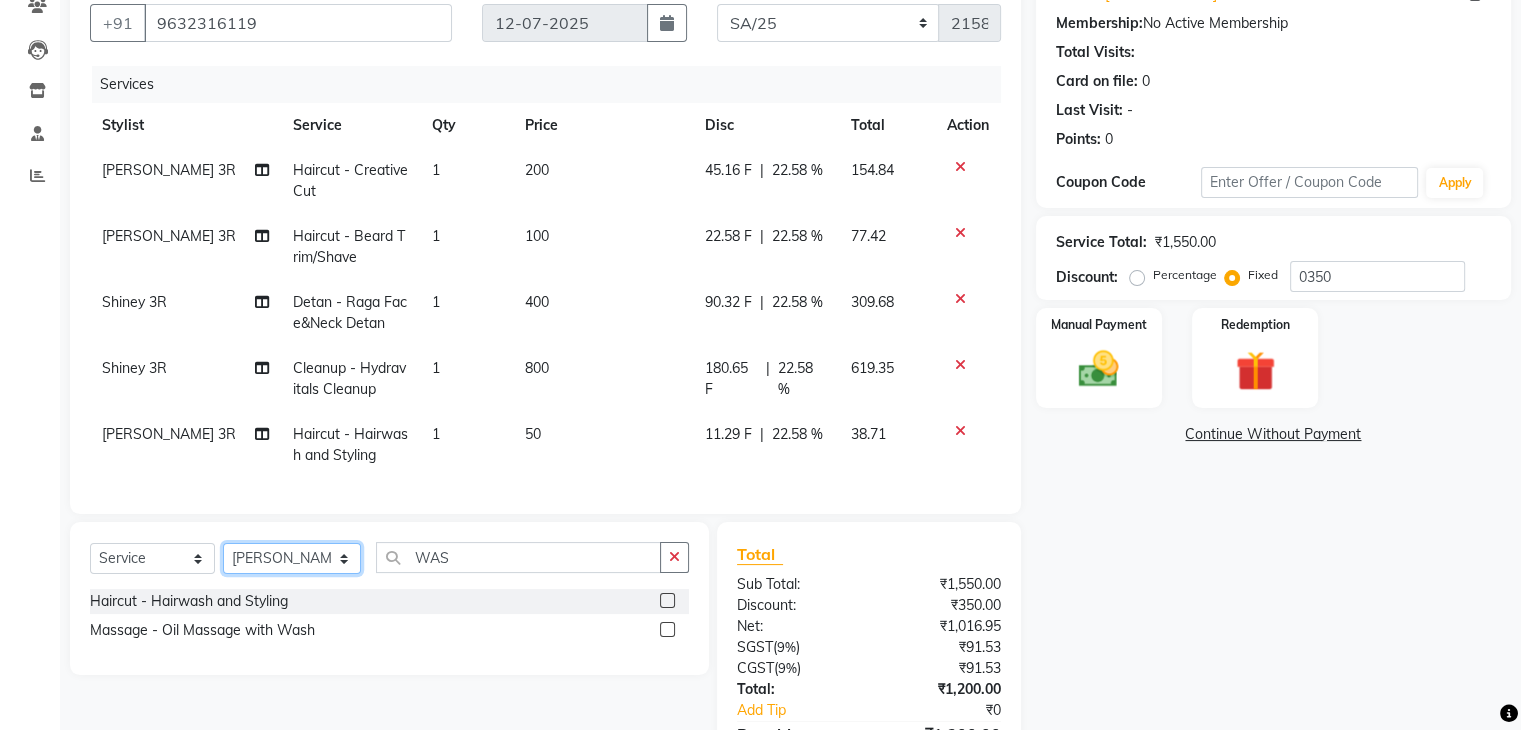 click on "Select Stylist [PERSON_NAME] Ammu 3R [PERSON_NAME] VN [PERSON_NAME] 3R [PERSON_NAME] 3R [PERSON_NAME] 3R [PERSON_NAME] 4R CNS [PERSON_NAME]  Cut N Smile 17M  Cut N Smile 3R Cut n Smile 4R Cut N Smile 9M Cut N Smile ML Cut N Smile V [PERSON_NAME] 4R Govind VN Hema 4R [PERSON_NAME] VN Karan VN Love 4R [PERSON_NAME] 3R Manu 4R  Muskaan VN [PERSON_NAME] 4R N D M 4R NDM Alam 4R Noushad VN [PERSON_NAME] 4R Priya [PERSON_NAME] 3R Rahul 3R Ravi 3R [PERSON_NAME] 4R [PERSON_NAME] 3R [PERSON_NAME] 4R [PERSON_NAME] [PERSON_NAME] 3R [PERSON_NAME] 4R Sameer 3R [PERSON_NAME] [PERSON_NAME]  [PERSON_NAME] [PERSON_NAME] [PERSON_NAME] VN [PERSON_NAME] 4R [PERSON_NAME] 4R [PERSON_NAME] VN Shanavaaz [PERSON_NAME] 3R [PERSON_NAME] 4R [PERSON_NAME] [PERSON_NAME] 4R Sunny VN [PERSON_NAME] 4R Vakeel 3R Varas 4R [PERSON_NAME] [PERSON_NAME] VN" 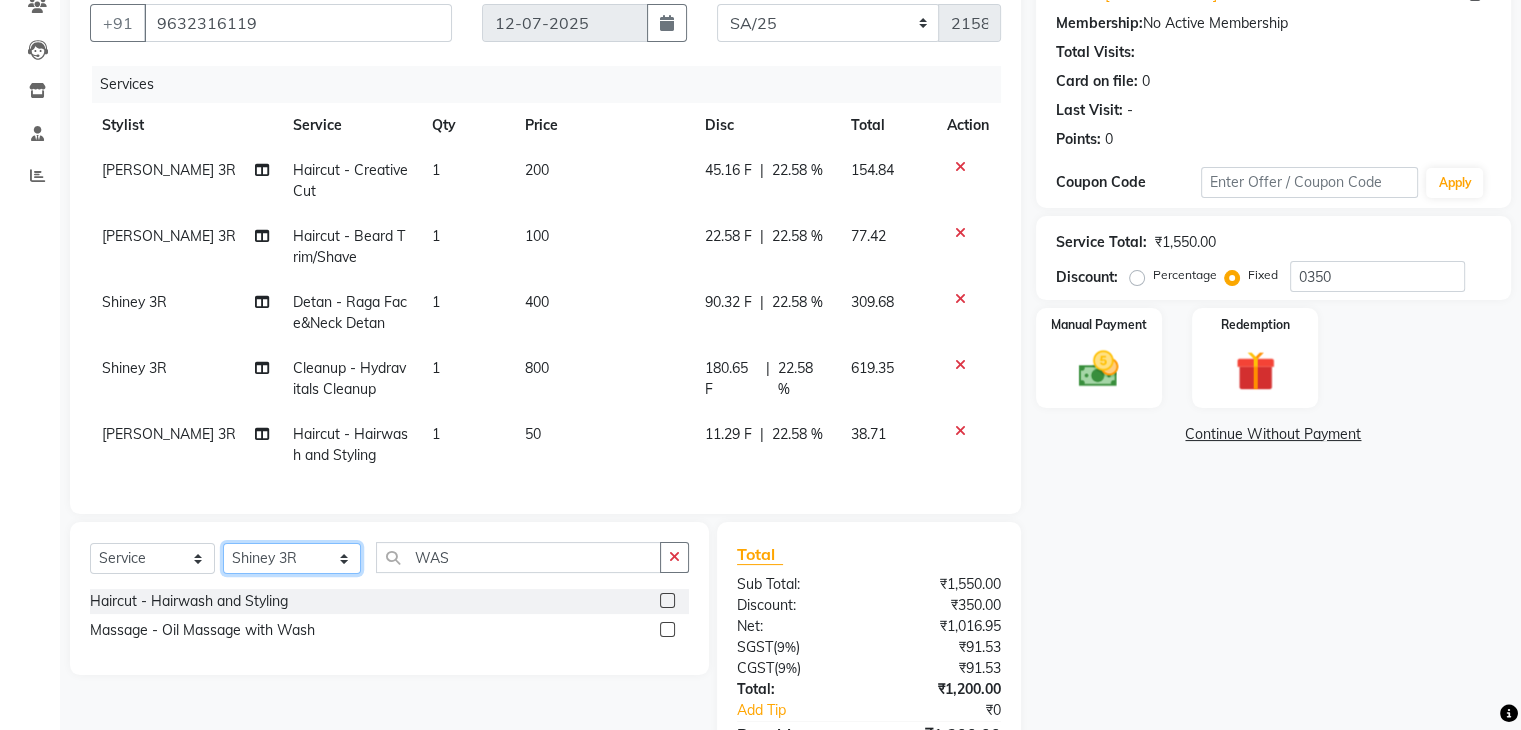 click on "Select Stylist [PERSON_NAME] Ammu 3R [PERSON_NAME] VN [PERSON_NAME] 3R [PERSON_NAME] 3R [PERSON_NAME] 3R [PERSON_NAME] 4R CNS [PERSON_NAME]  Cut N Smile 17M  Cut N Smile 3R Cut n Smile 4R Cut N Smile 9M Cut N Smile ML Cut N Smile V [PERSON_NAME] 4R Govind VN Hema 4R [PERSON_NAME] VN Karan VN Love 4R [PERSON_NAME] 3R Manu 4R  Muskaan VN [PERSON_NAME] 4R N D M 4R NDM Alam 4R Noushad VN [PERSON_NAME] 4R Priya [PERSON_NAME] 3R Rahul 3R Ravi 3R [PERSON_NAME] 4R [PERSON_NAME] 3R [PERSON_NAME] 4R [PERSON_NAME] [PERSON_NAME] 3R [PERSON_NAME] 4R Sameer 3R [PERSON_NAME] [PERSON_NAME]  [PERSON_NAME] [PERSON_NAME] [PERSON_NAME] VN [PERSON_NAME] 4R [PERSON_NAME] 4R [PERSON_NAME] VN Shanavaaz [PERSON_NAME] 3R [PERSON_NAME] 4R [PERSON_NAME] [PERSON_NAME] 4R Sunny VN [PERSON_NAME] 4R Vakeel 3R Varas 4R [PERSON_NAME] [PERSON_NAME] VN" 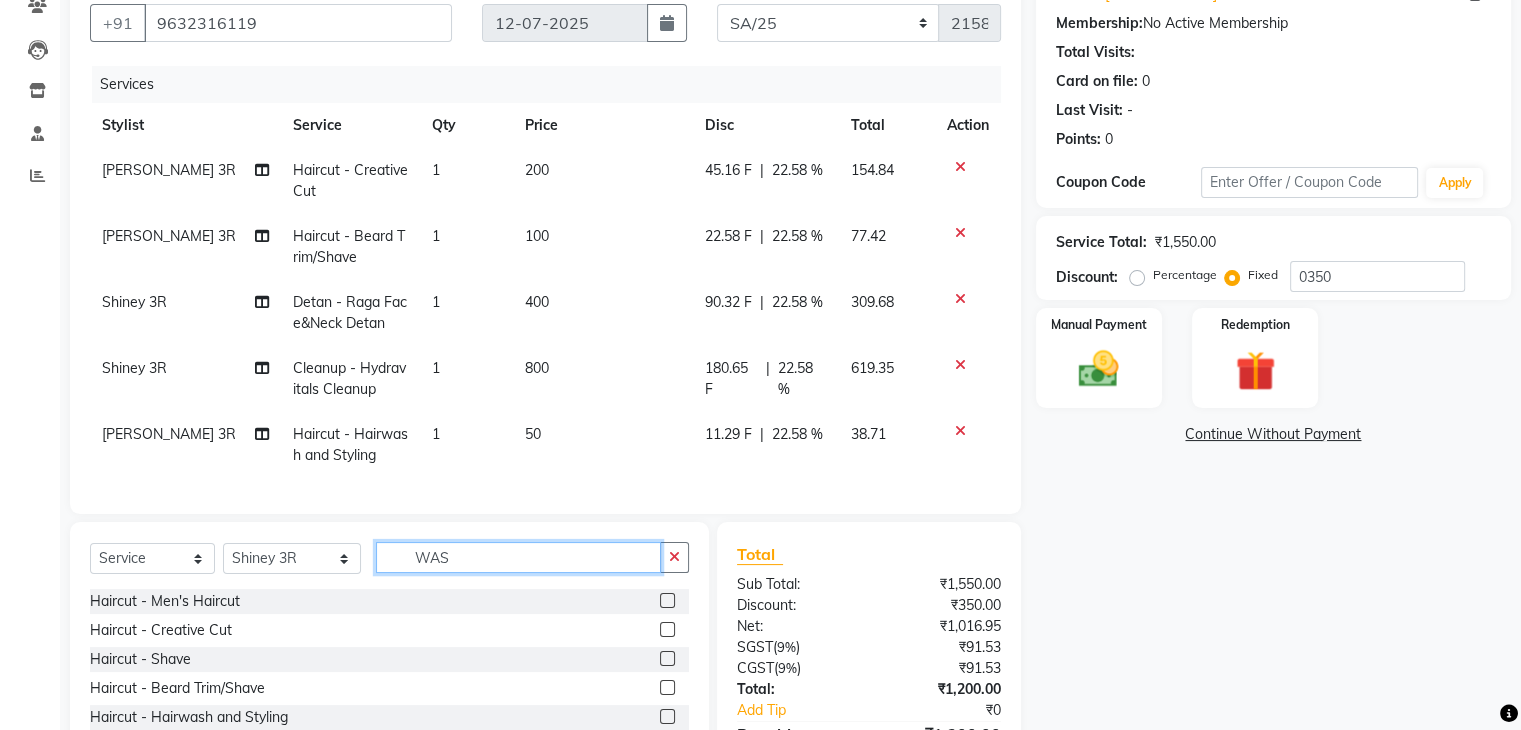 click on "WAS" 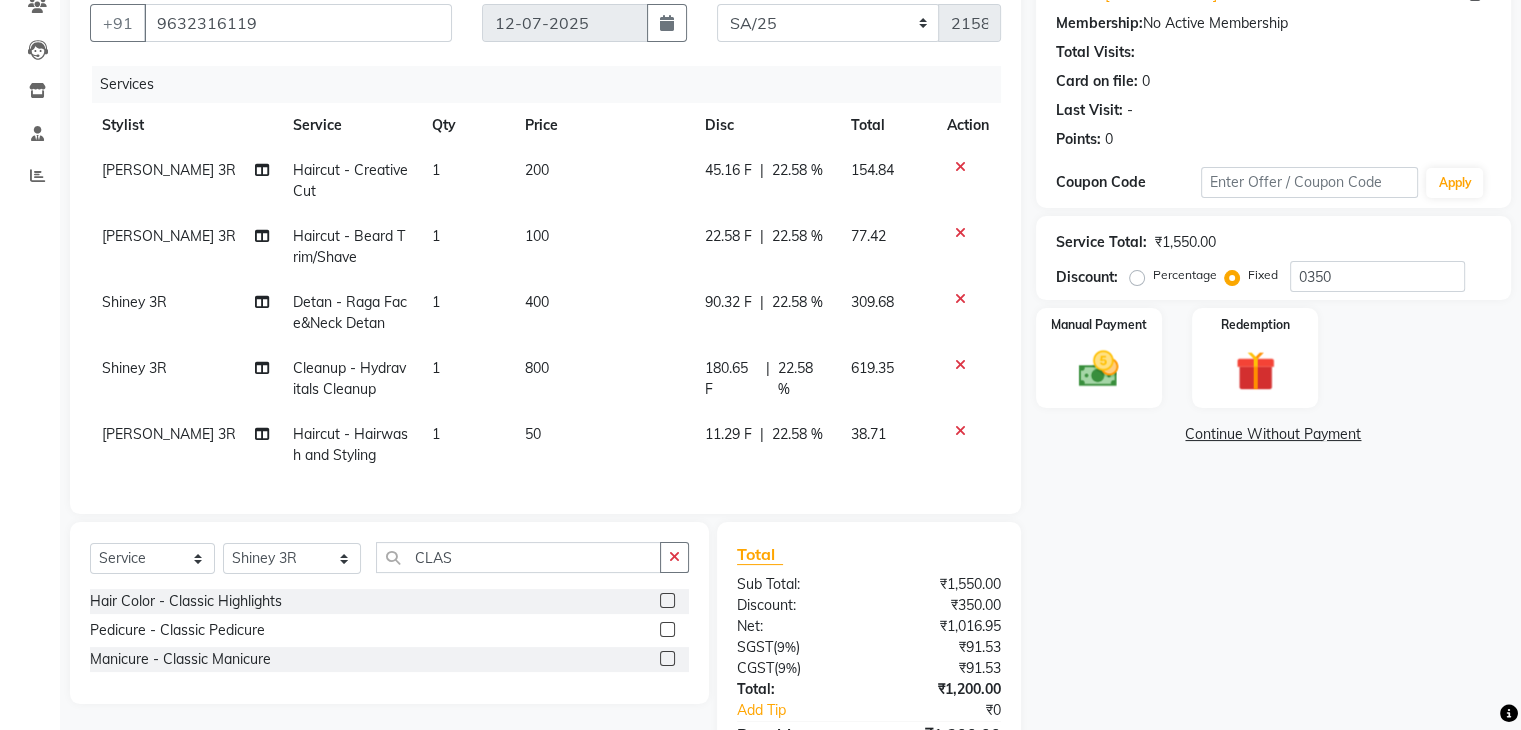 click 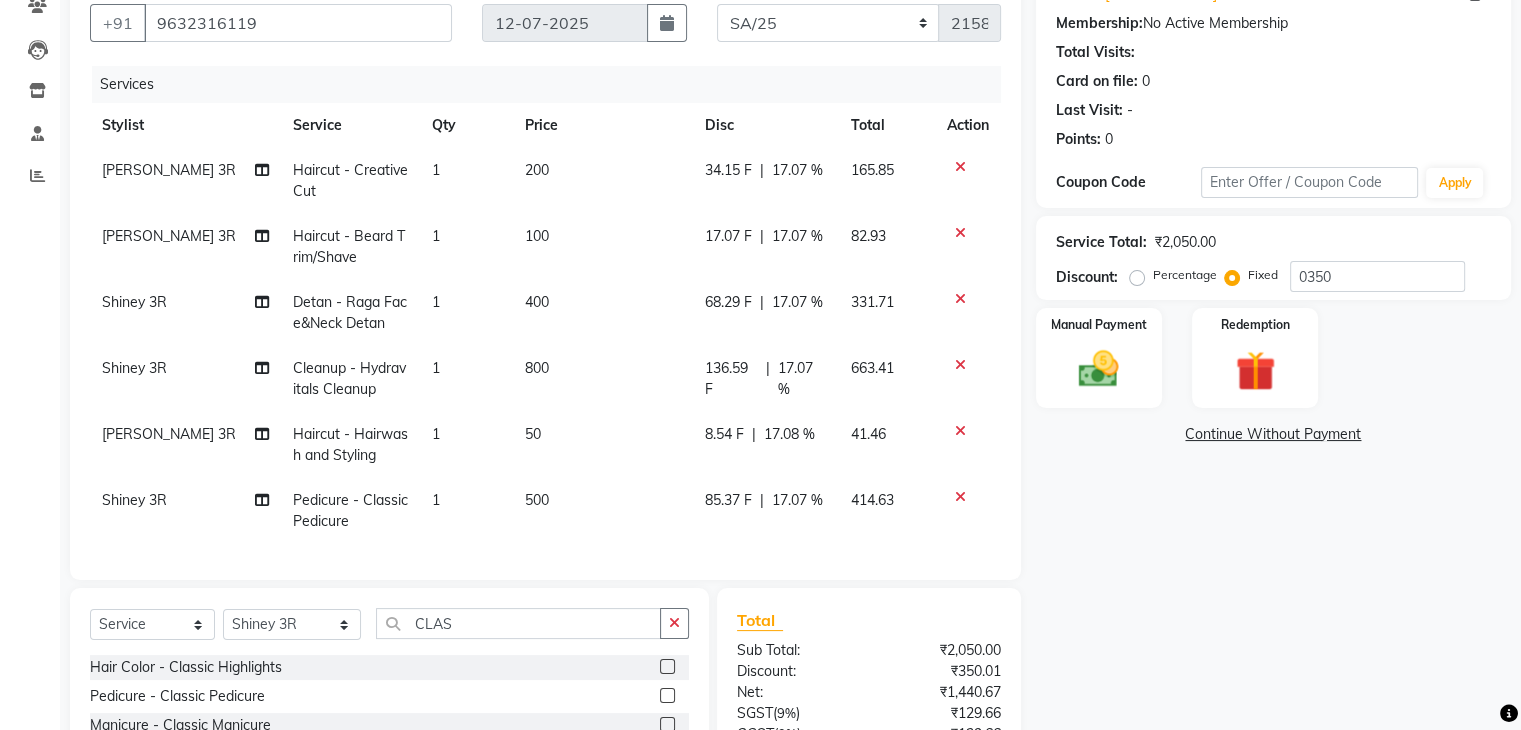 click on "500" 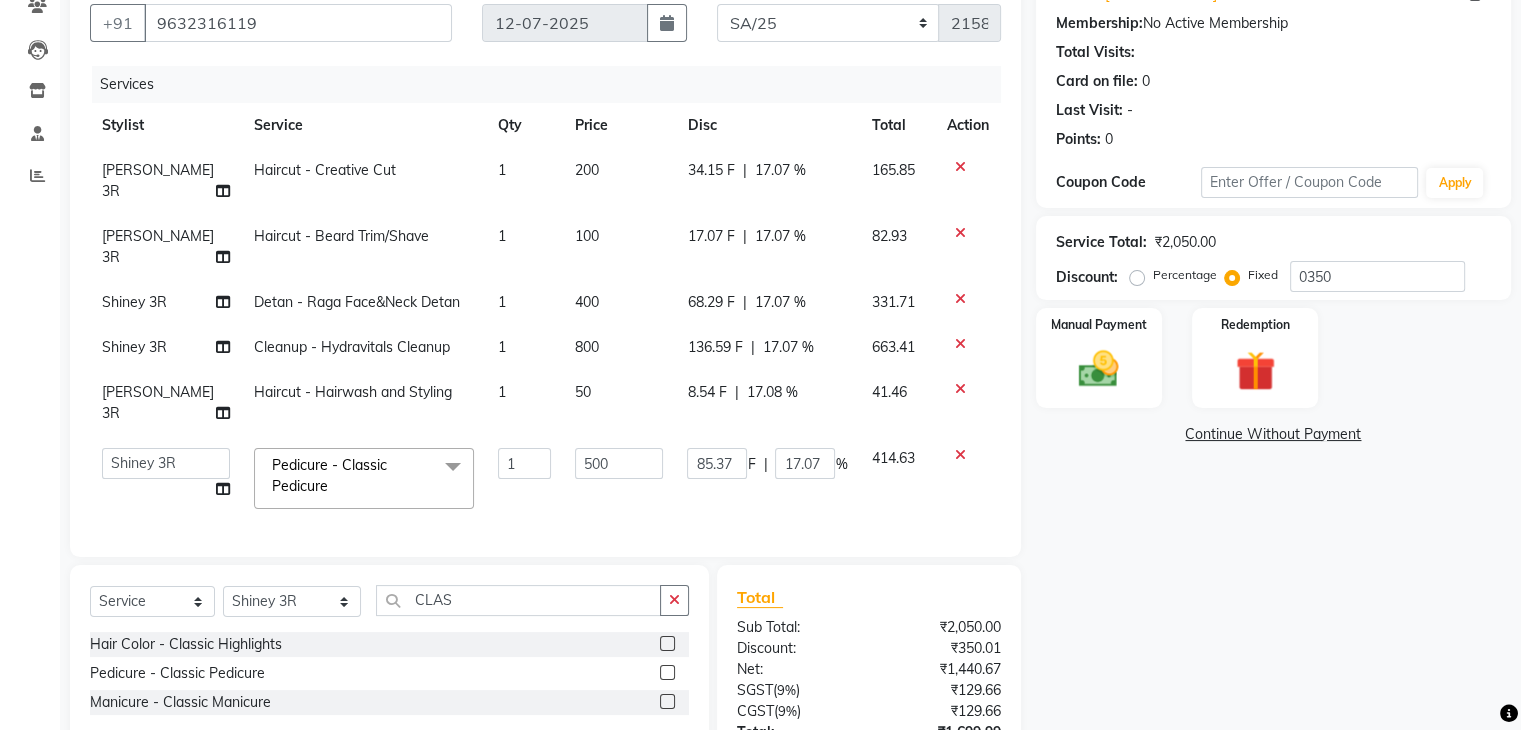 click on "500" 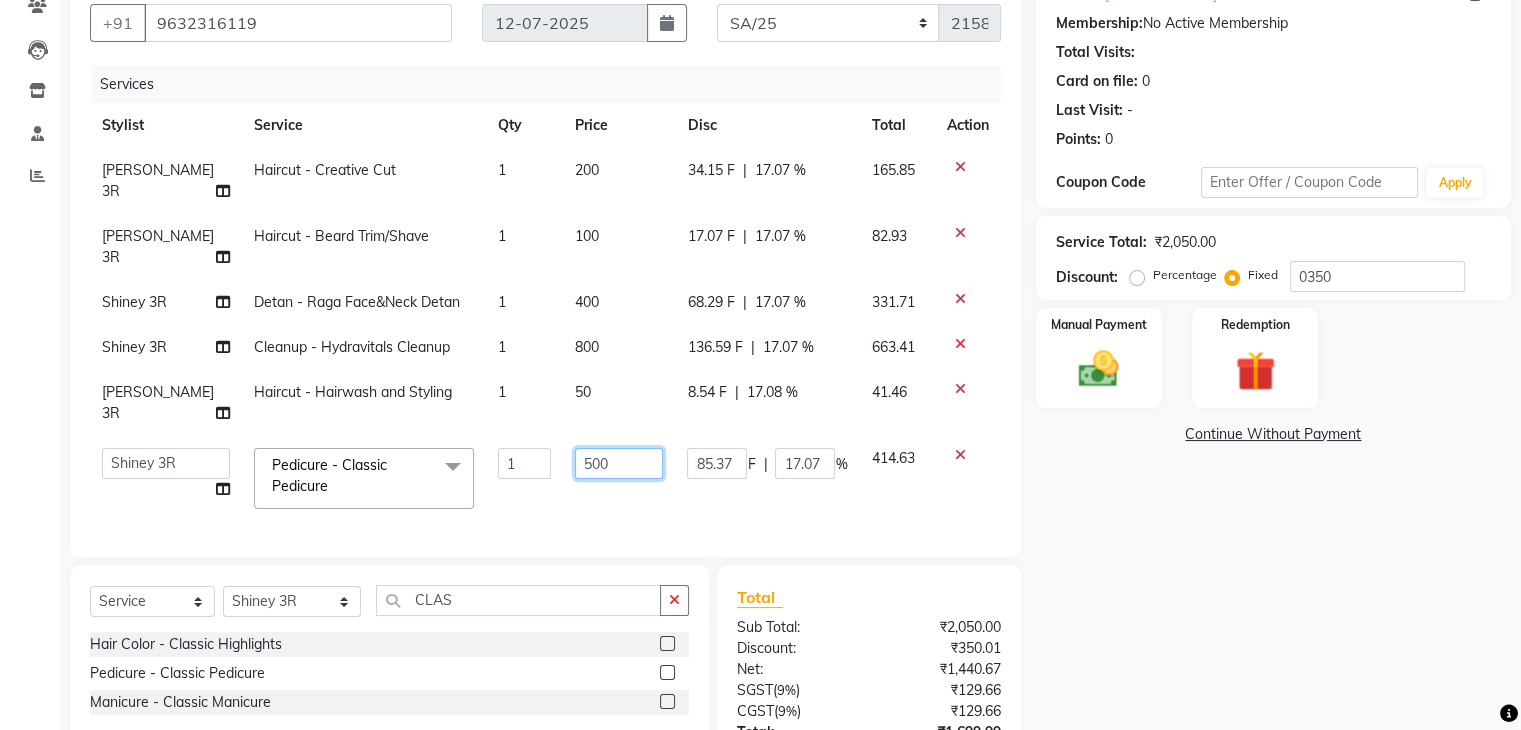 click on "500" 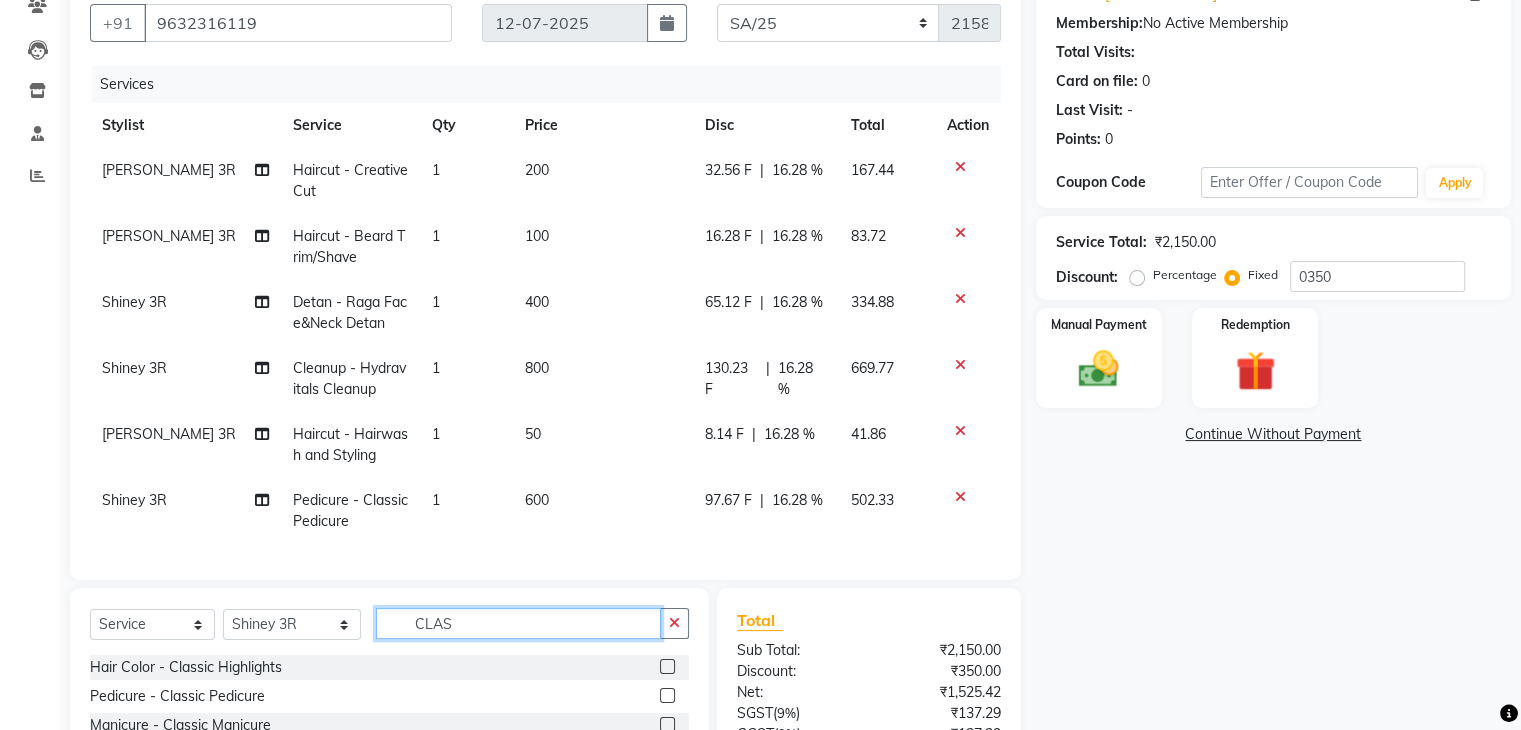 click on "CLAS" 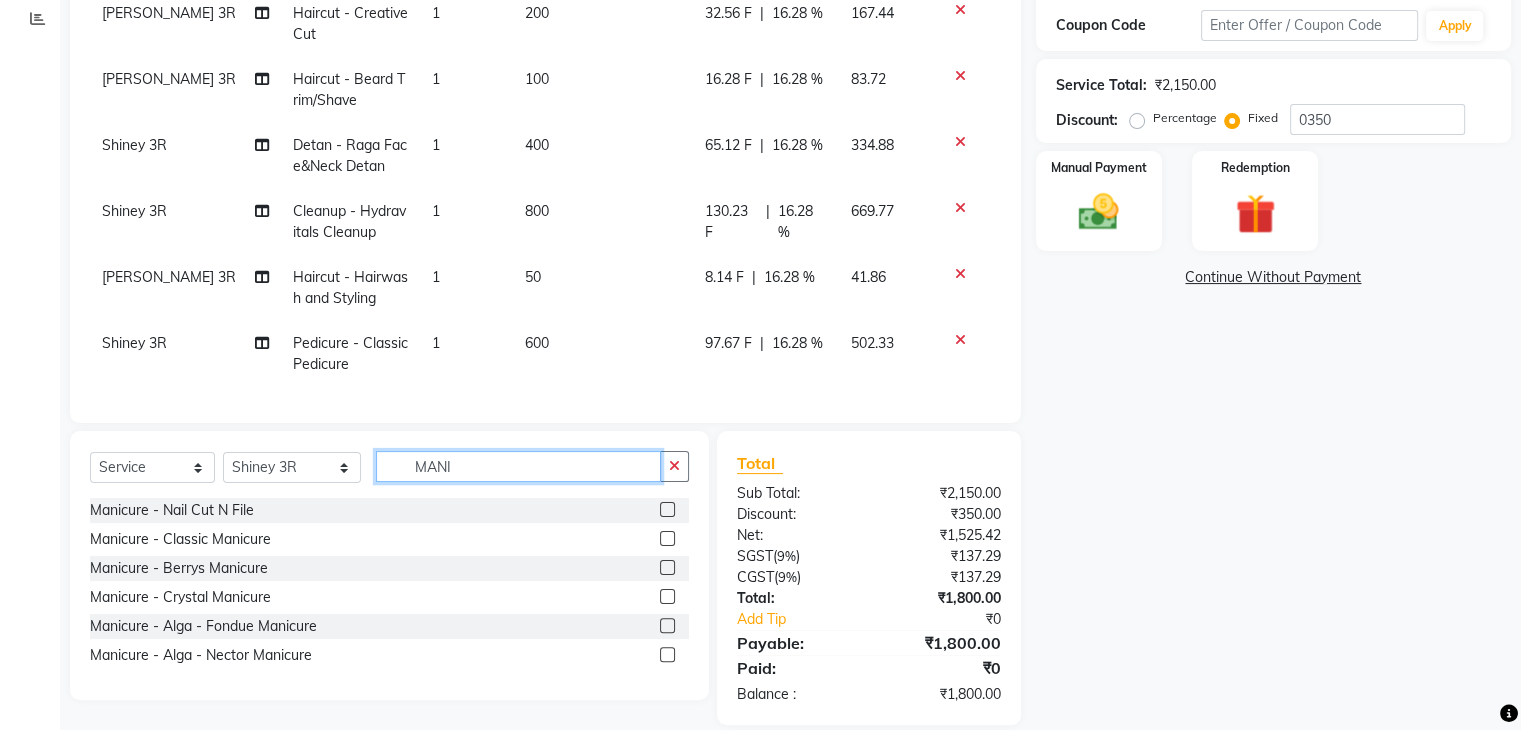 scroll, scrollTop: 364, scrollLeft: 0, axis: vertical 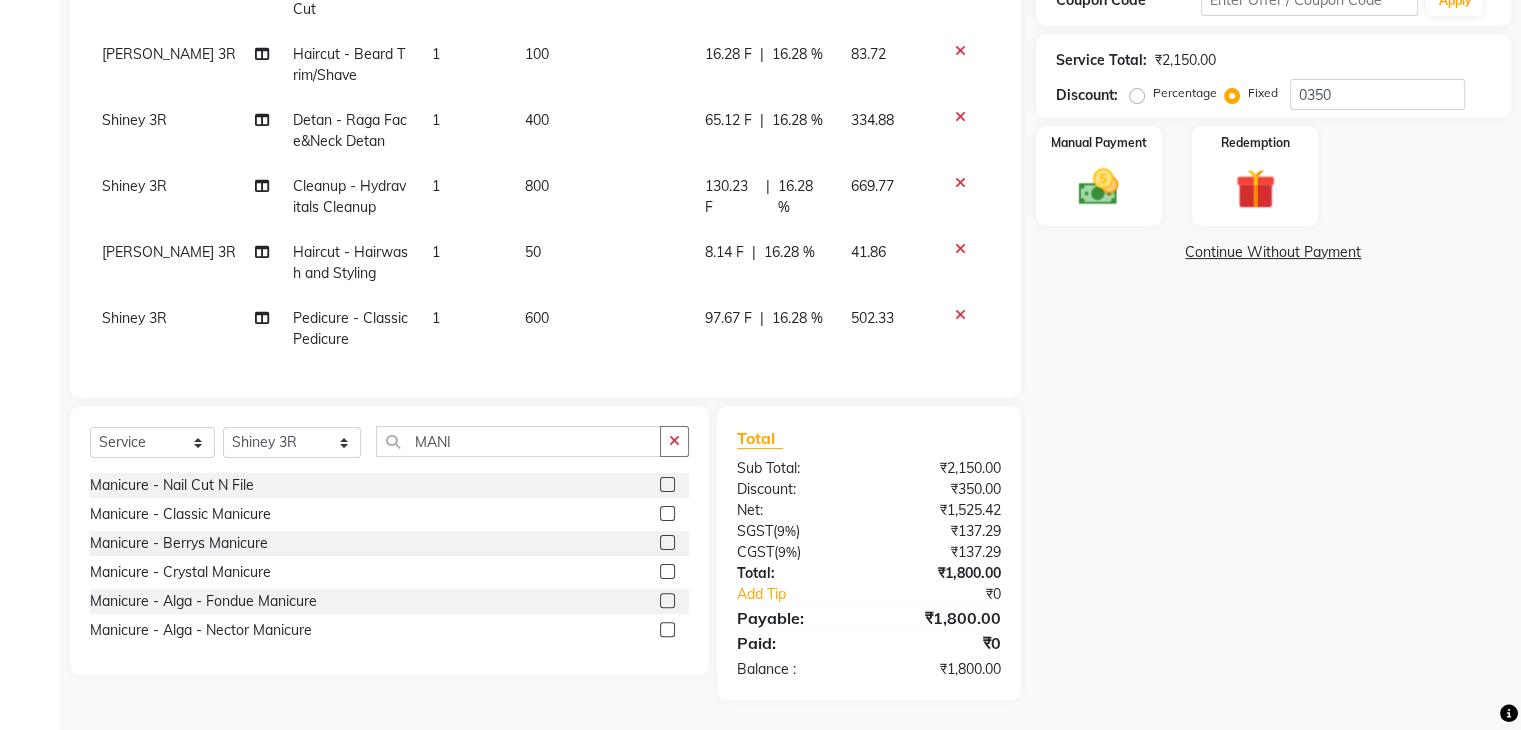 click 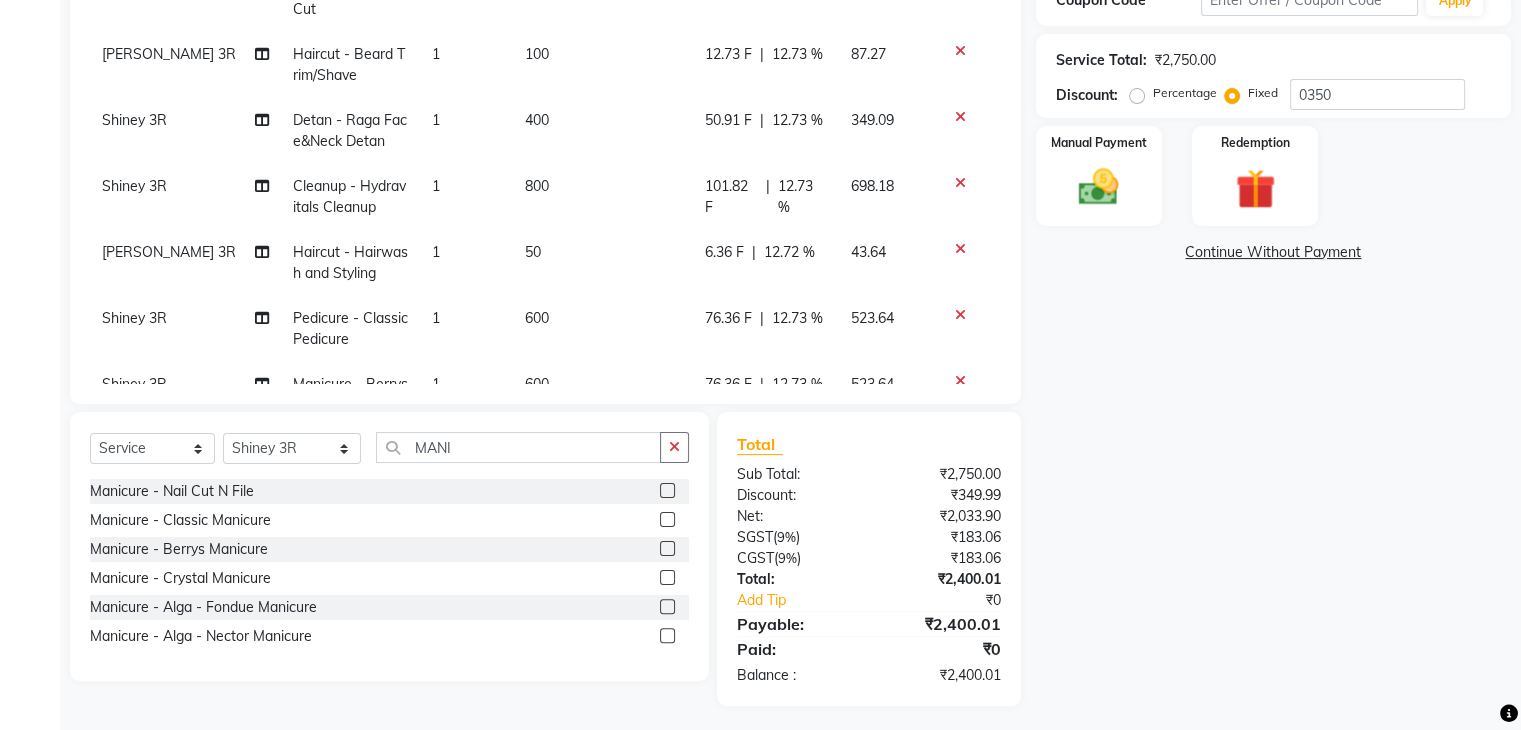 scroll, scrollTop: 75, scrollLeft: 0, axis: vertical 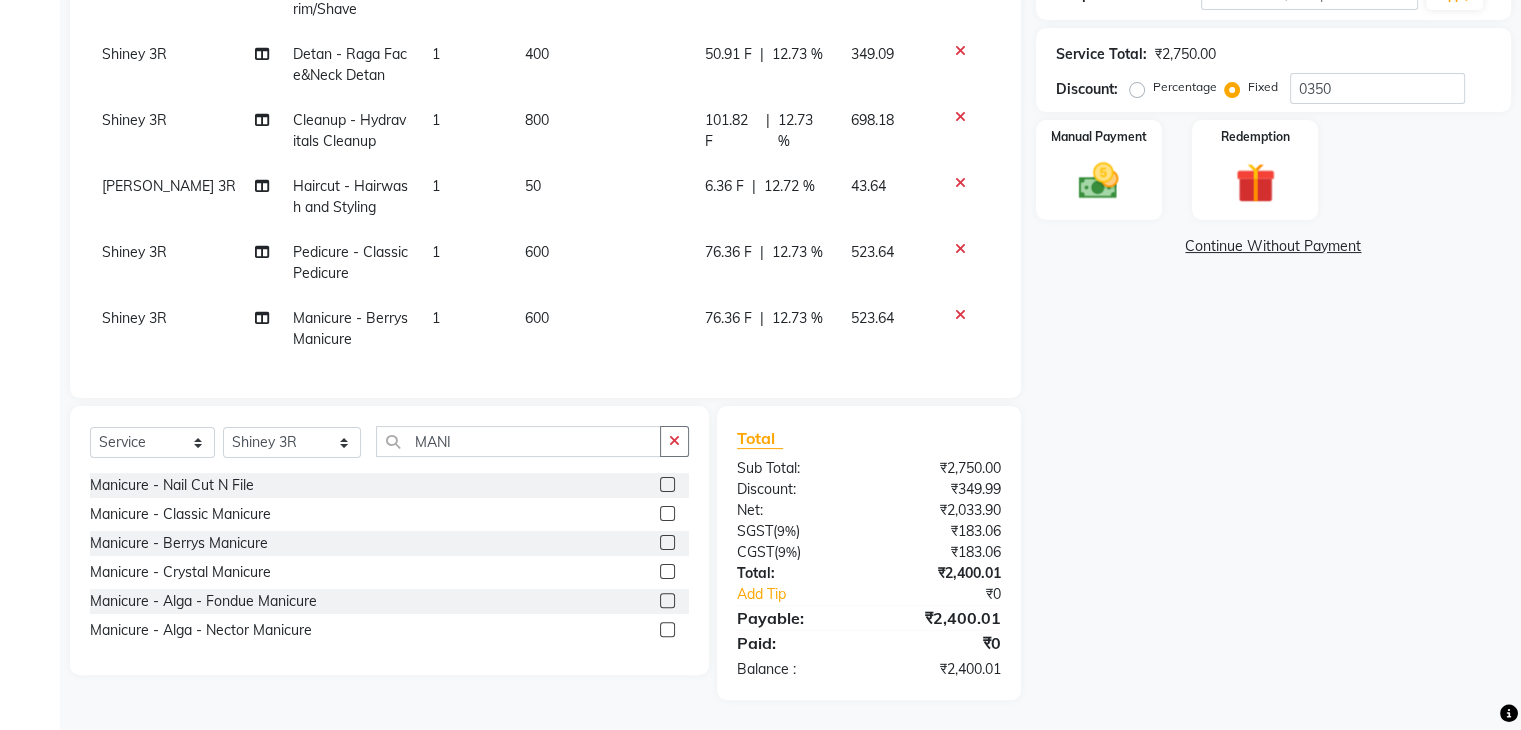 click on "600" 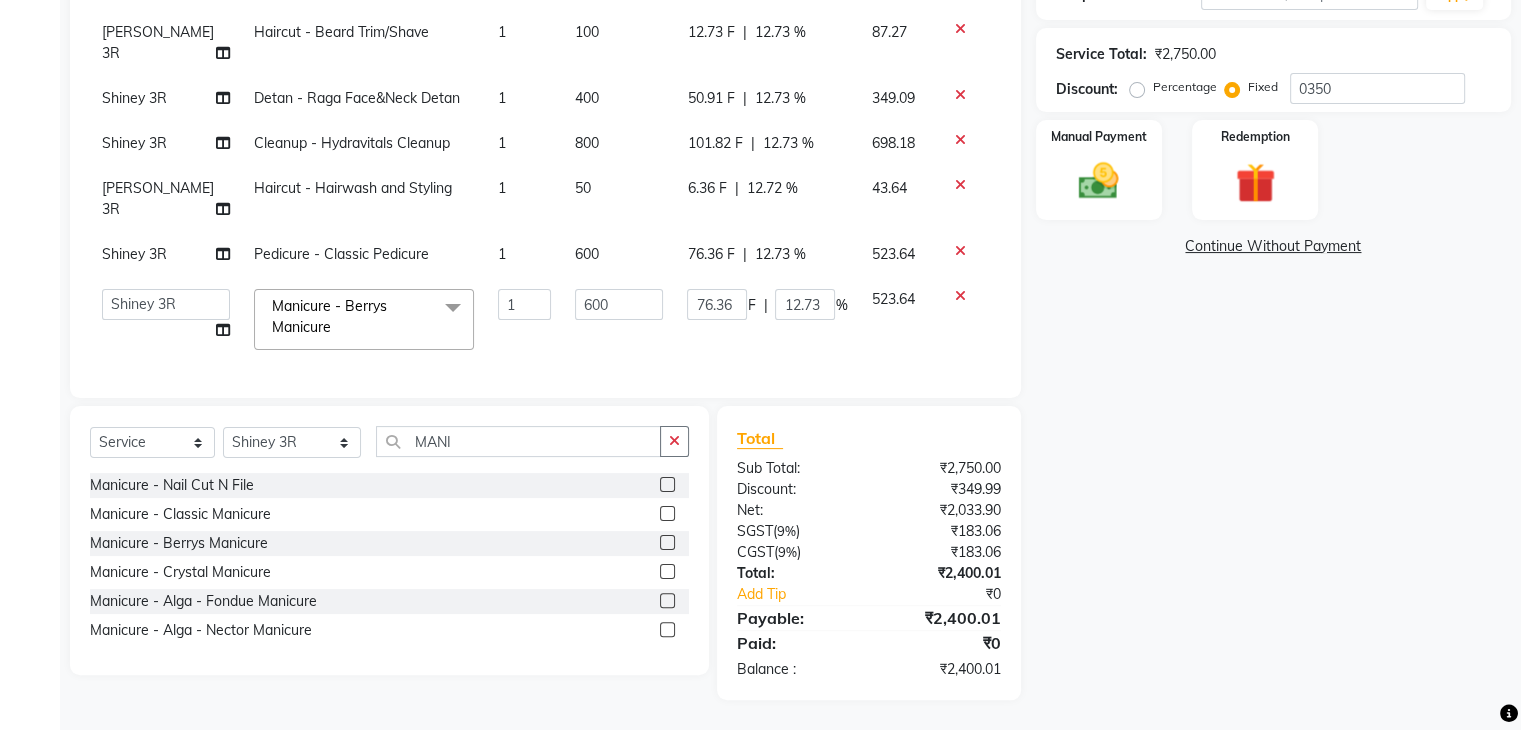 click on "600" 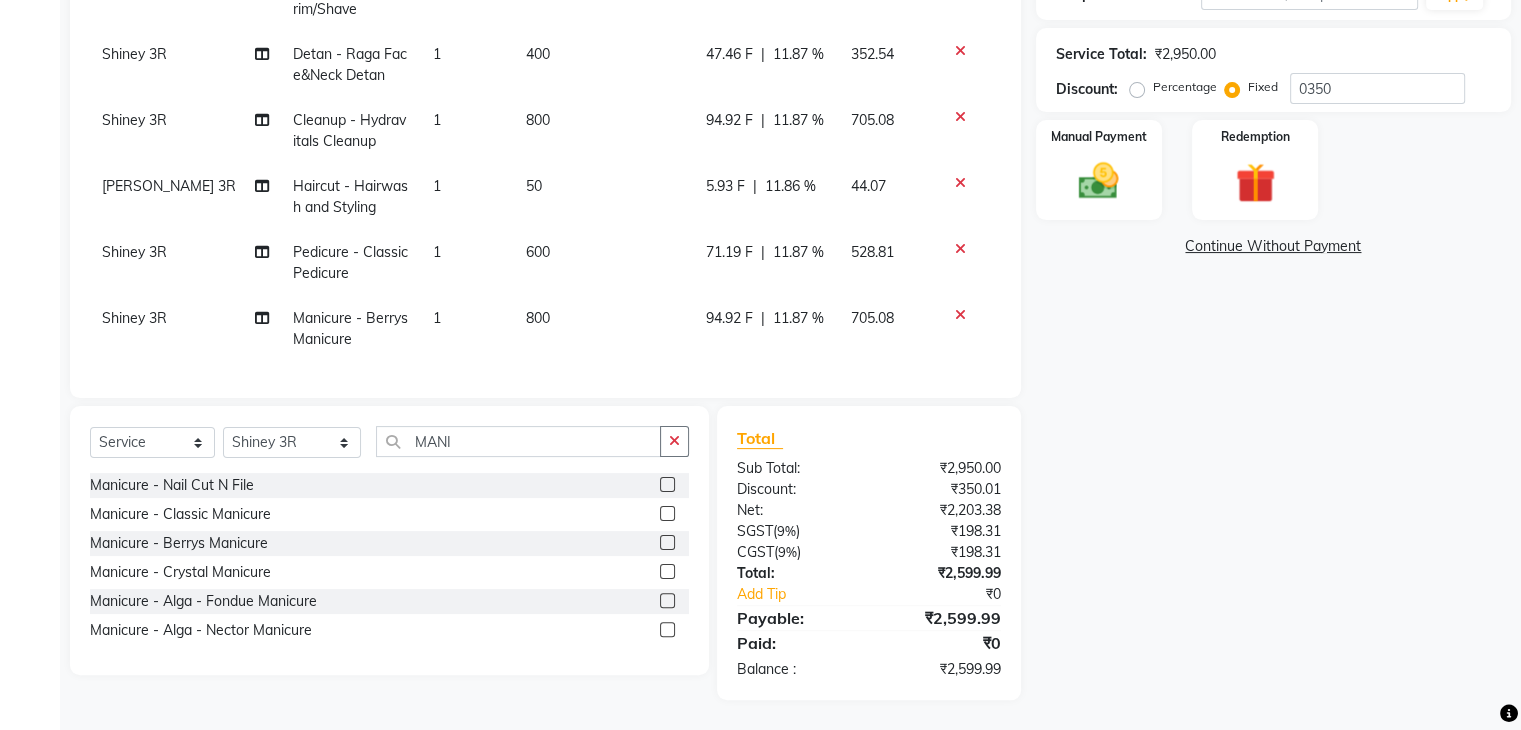 click on "Name: [PERSON_NAME]  Membership:  No Active Membership  Total Visits:   Card on file:  0 Last Visit:   - Points:   0  Coupon Code Apply Service Total:  ₹2,950.00  Discount:  Percentage   Fixed  0350 Manual Payment Redemption  Continue Without Payment" 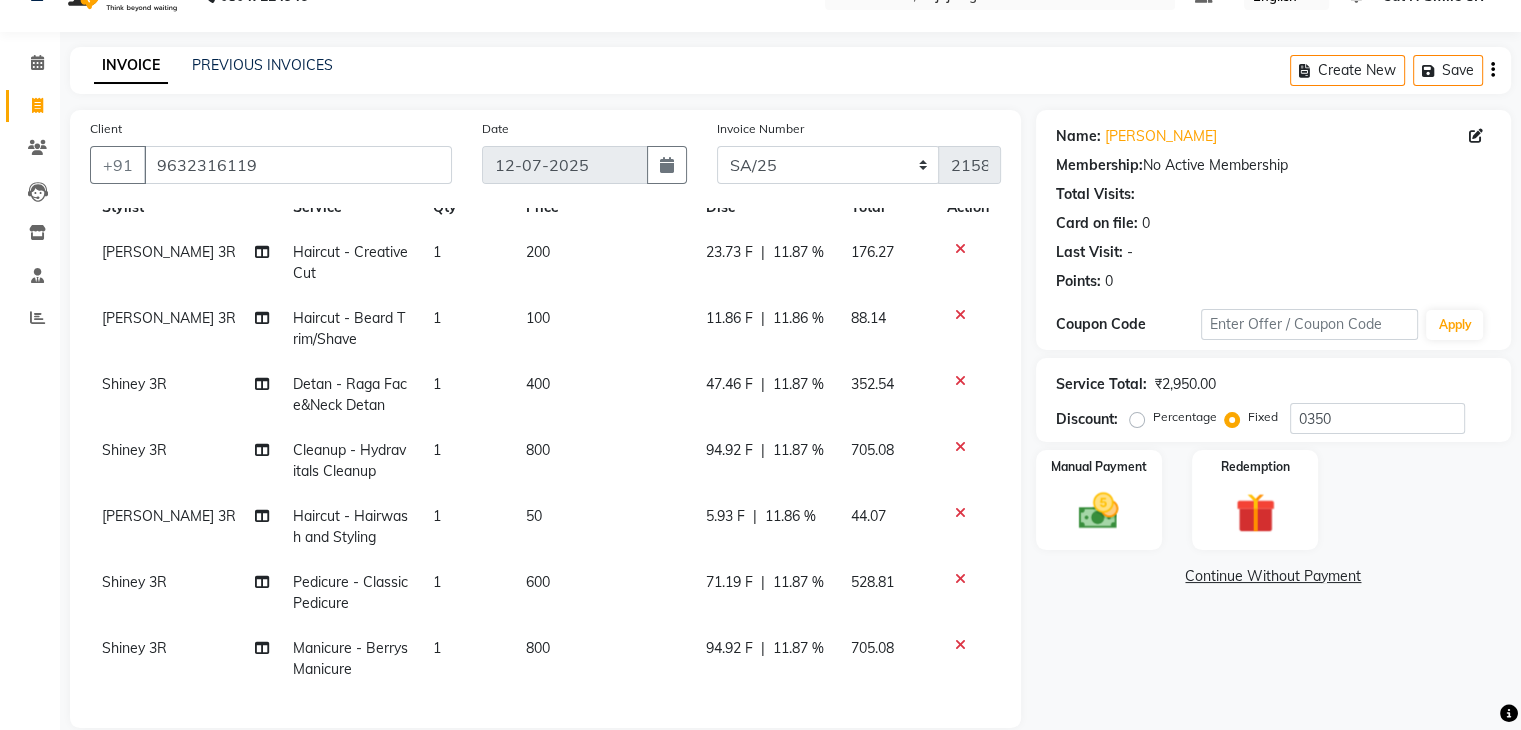 scroll, scrollTop: 19, scrollLeft: 0, axis: vertical 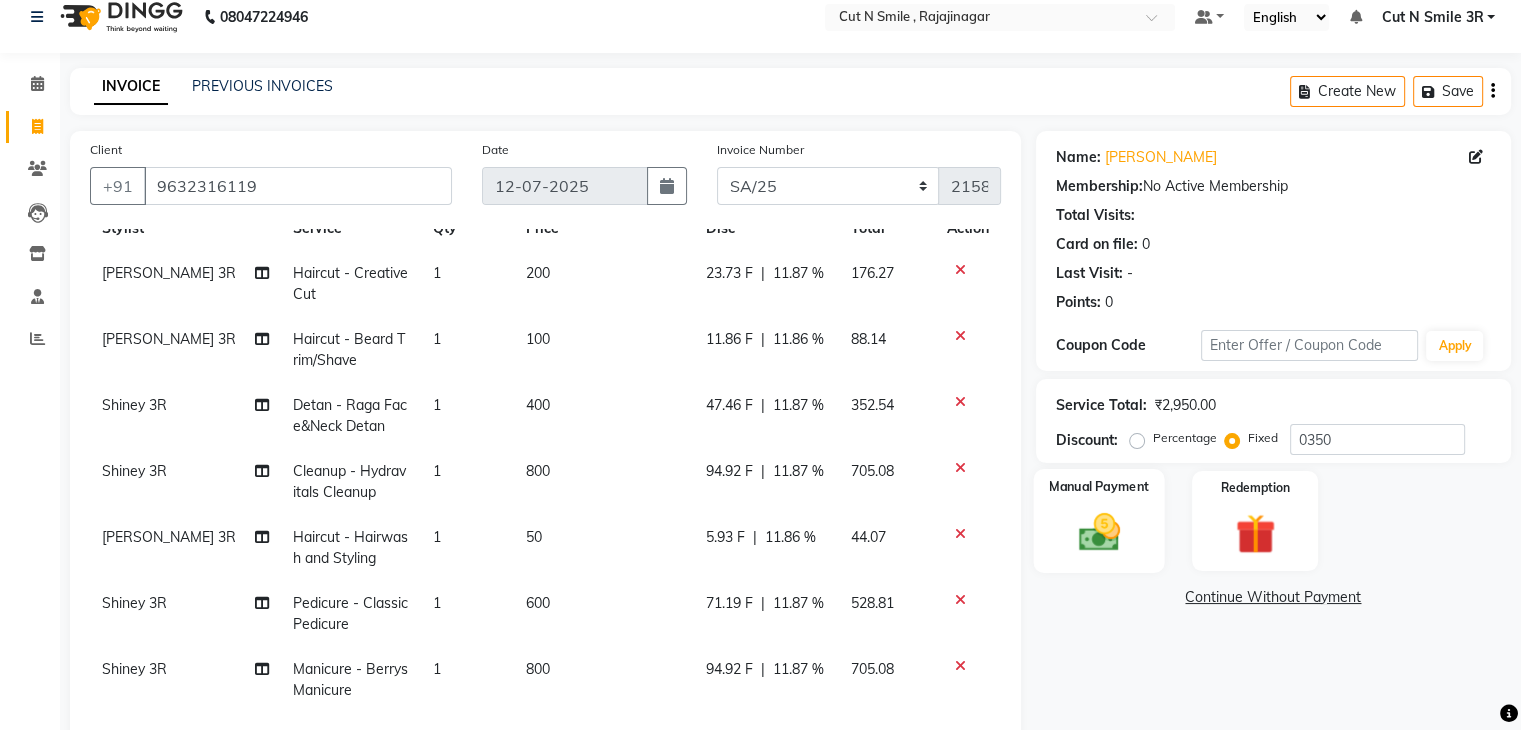click 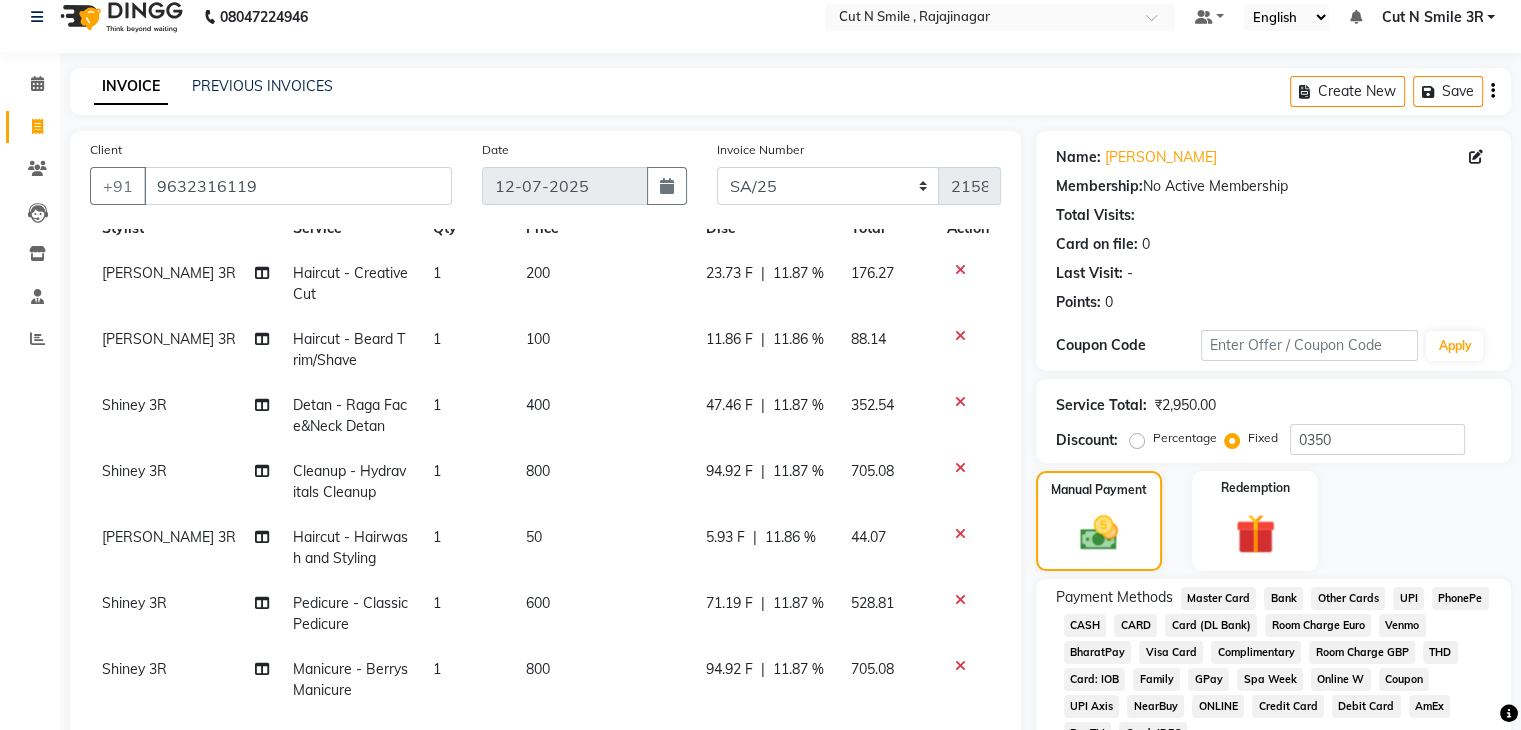 click on "CARD" 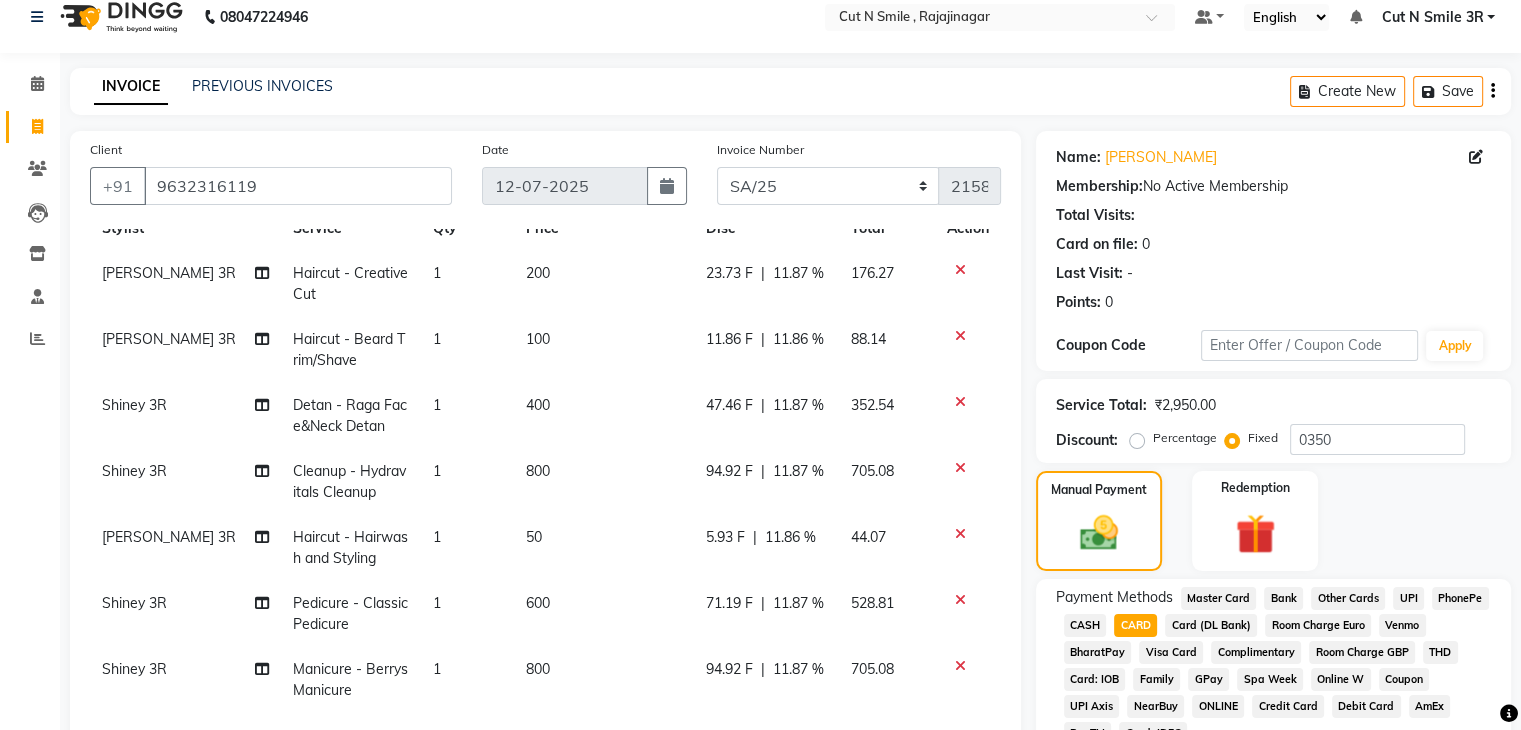 scroll, scrollTop: 307, scrollLeft: 0, axis: vertical 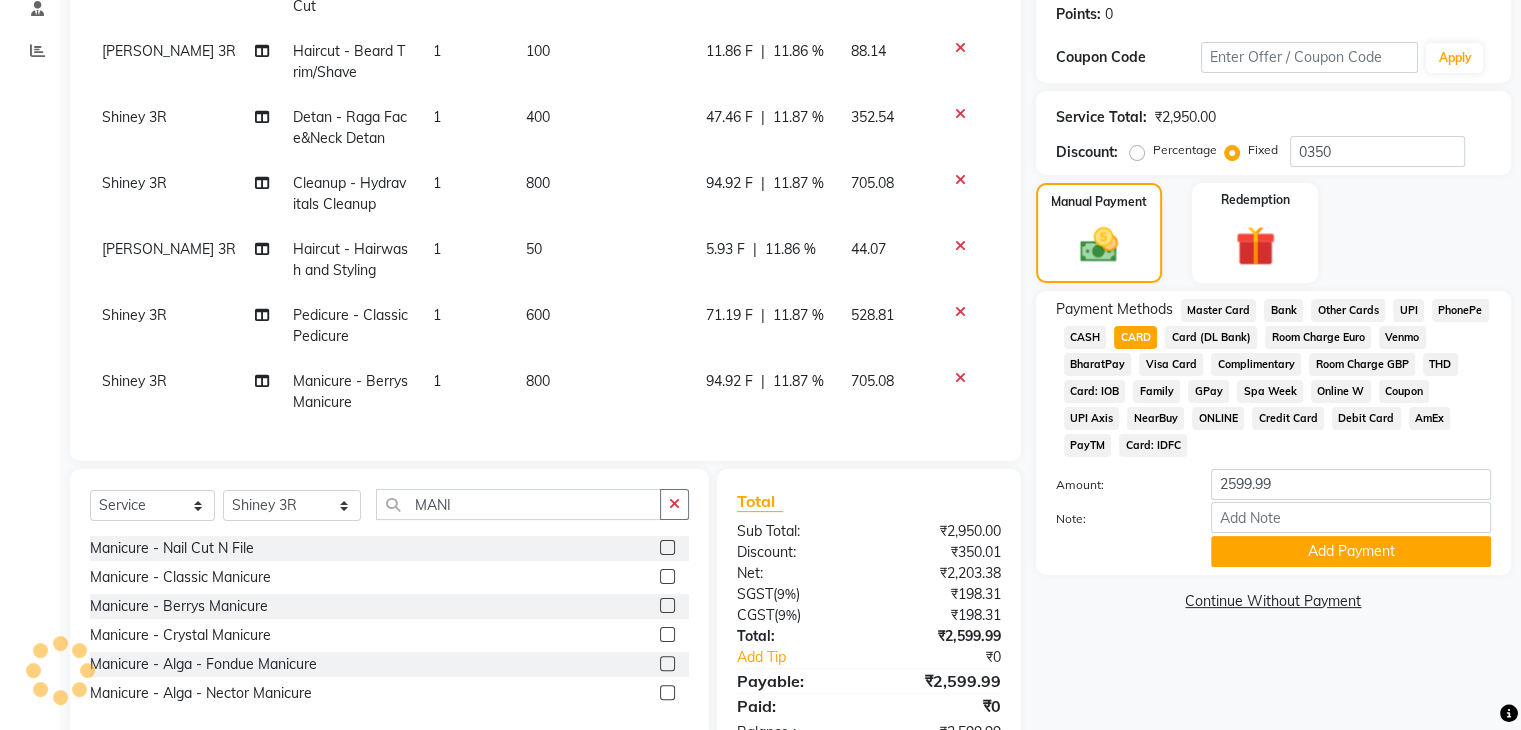 click on "Note:" 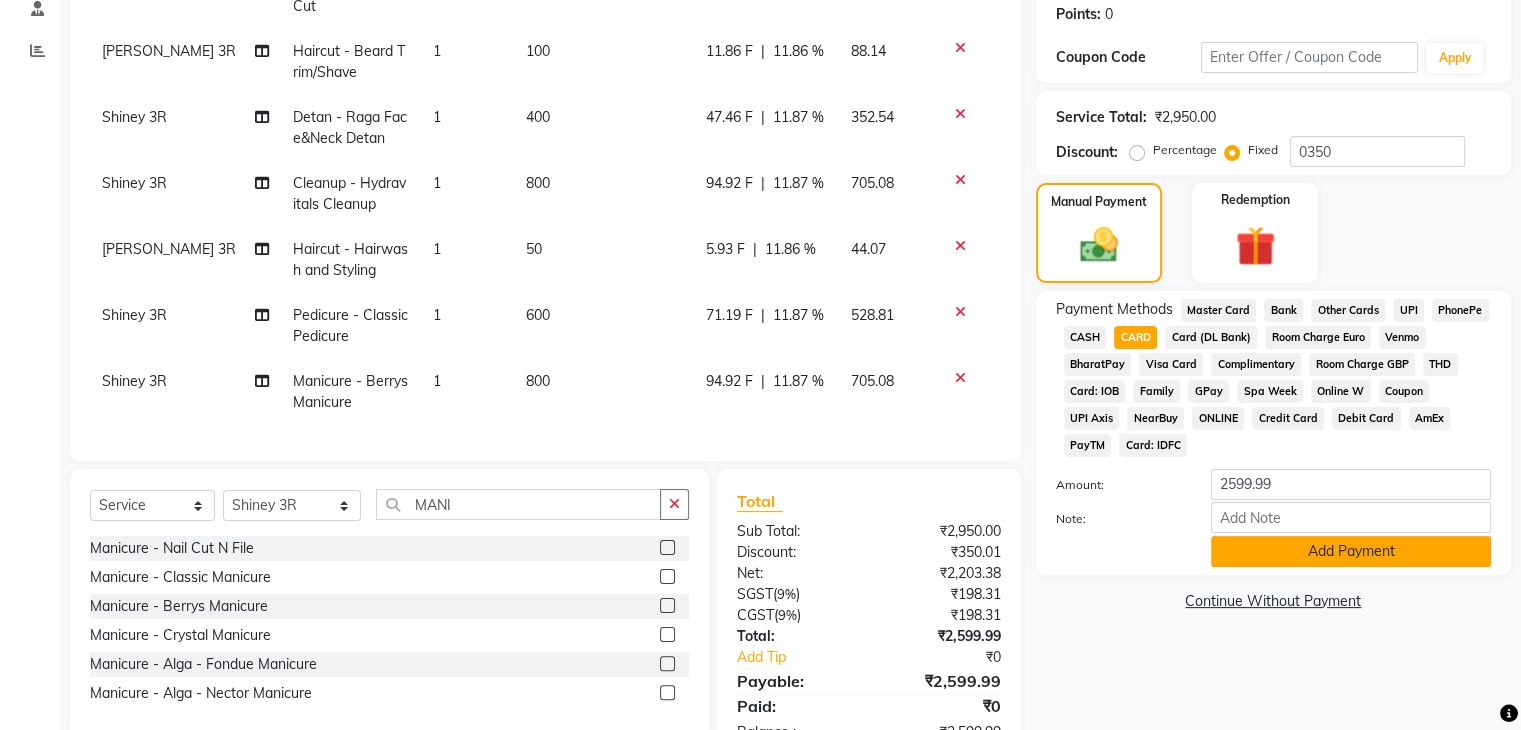 click on "Add Payment" 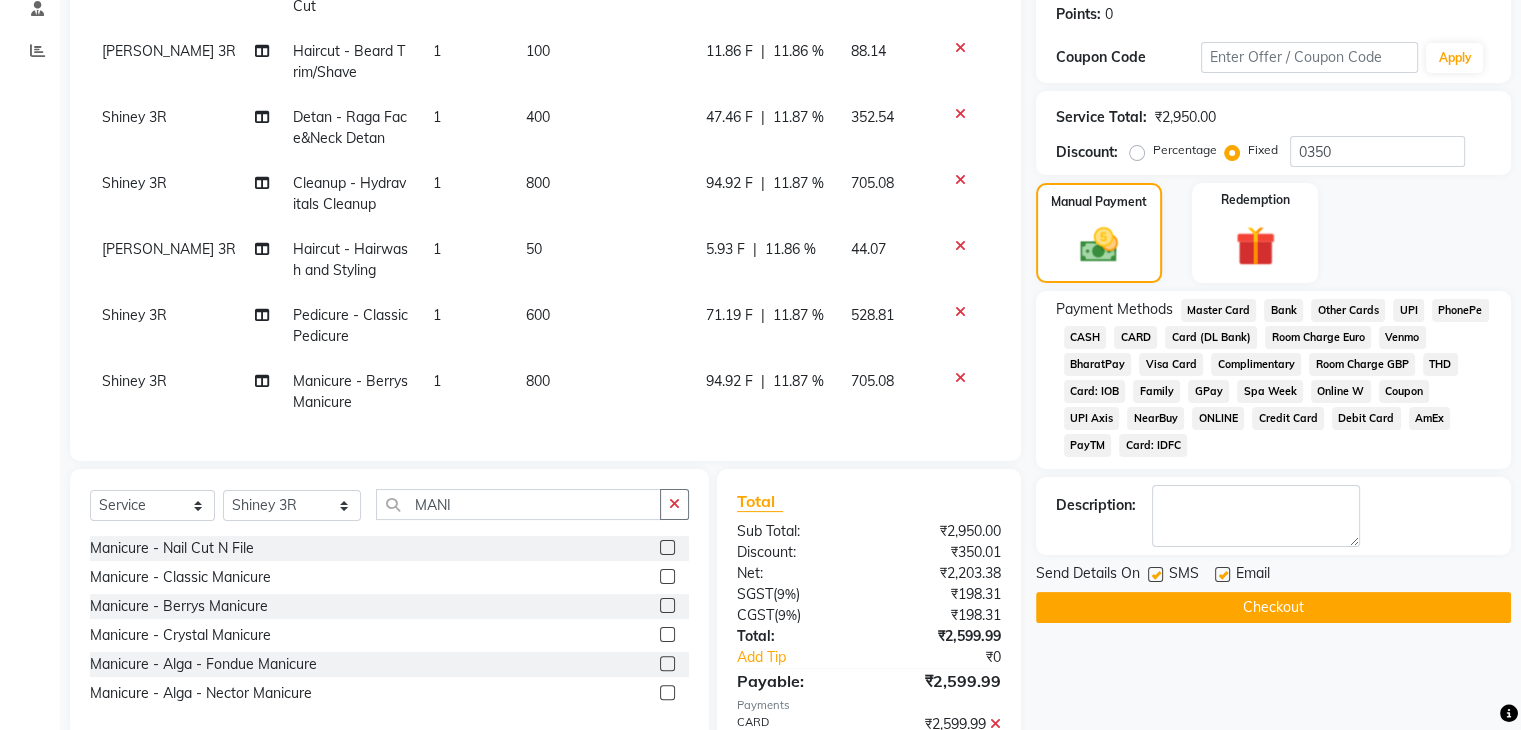 click on "Checkout" 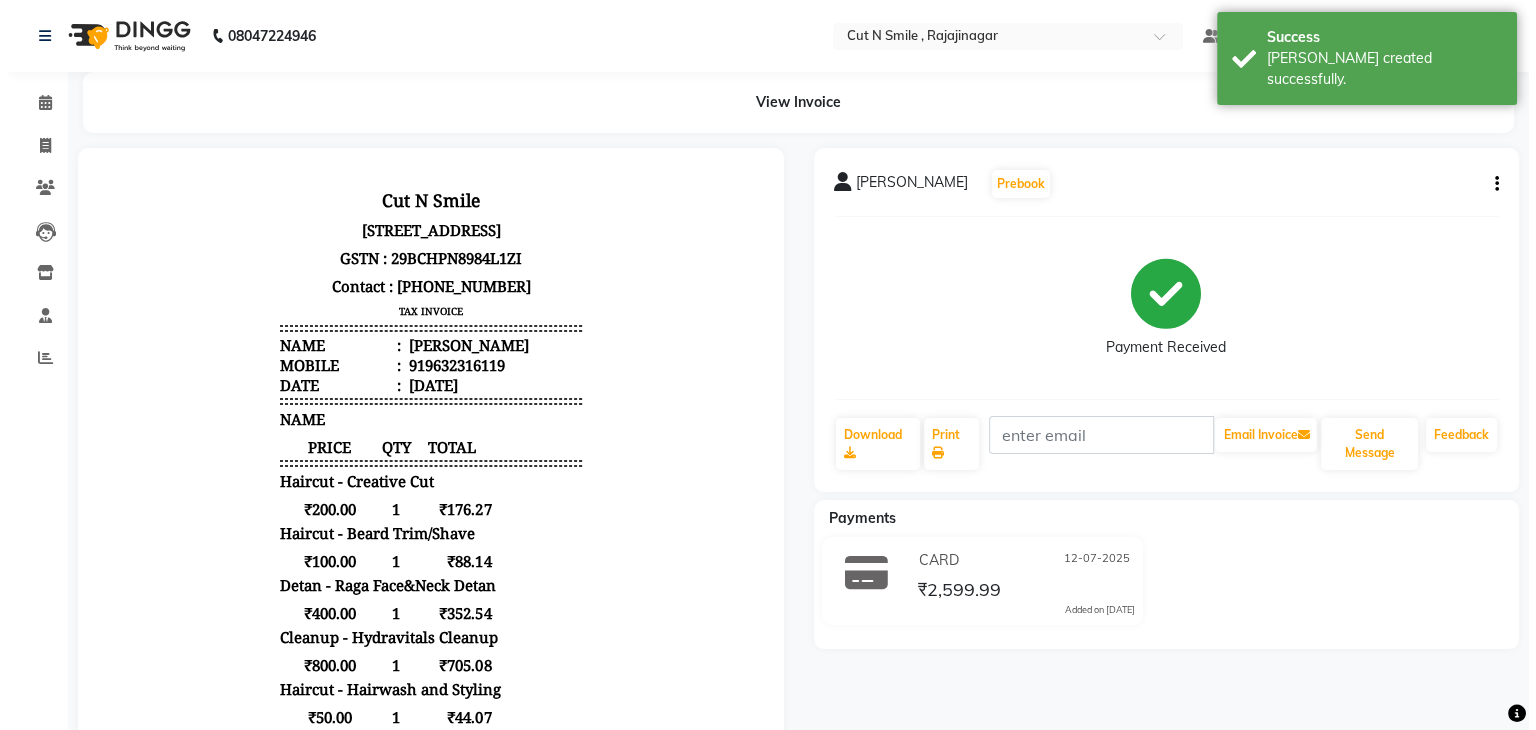 scroll, scrollTop: 0, scrollLeft: 0, axis: both 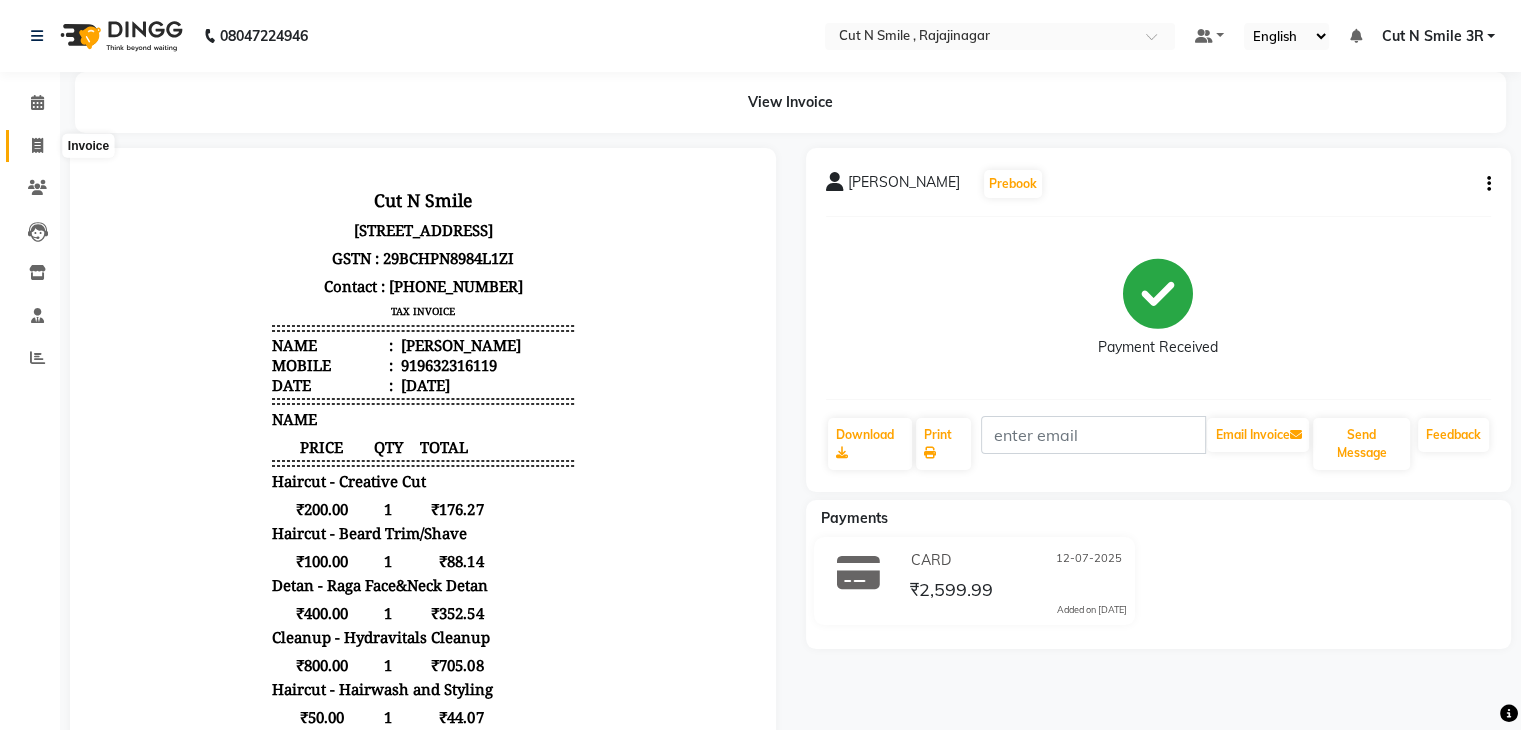 click 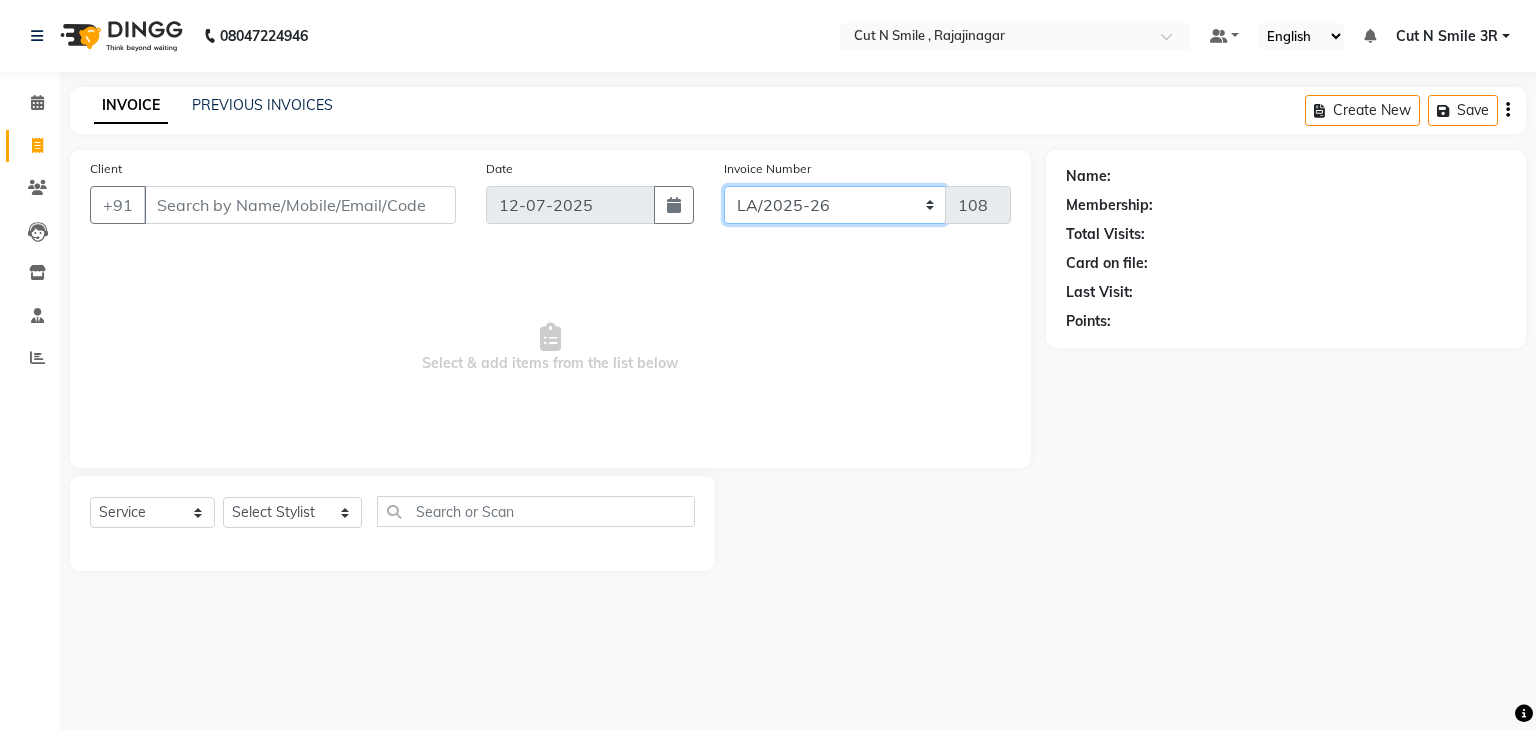 click on "[PERSON_NAME]/25-26 LA/2025-26 SH/25 CH/25 SA/25" 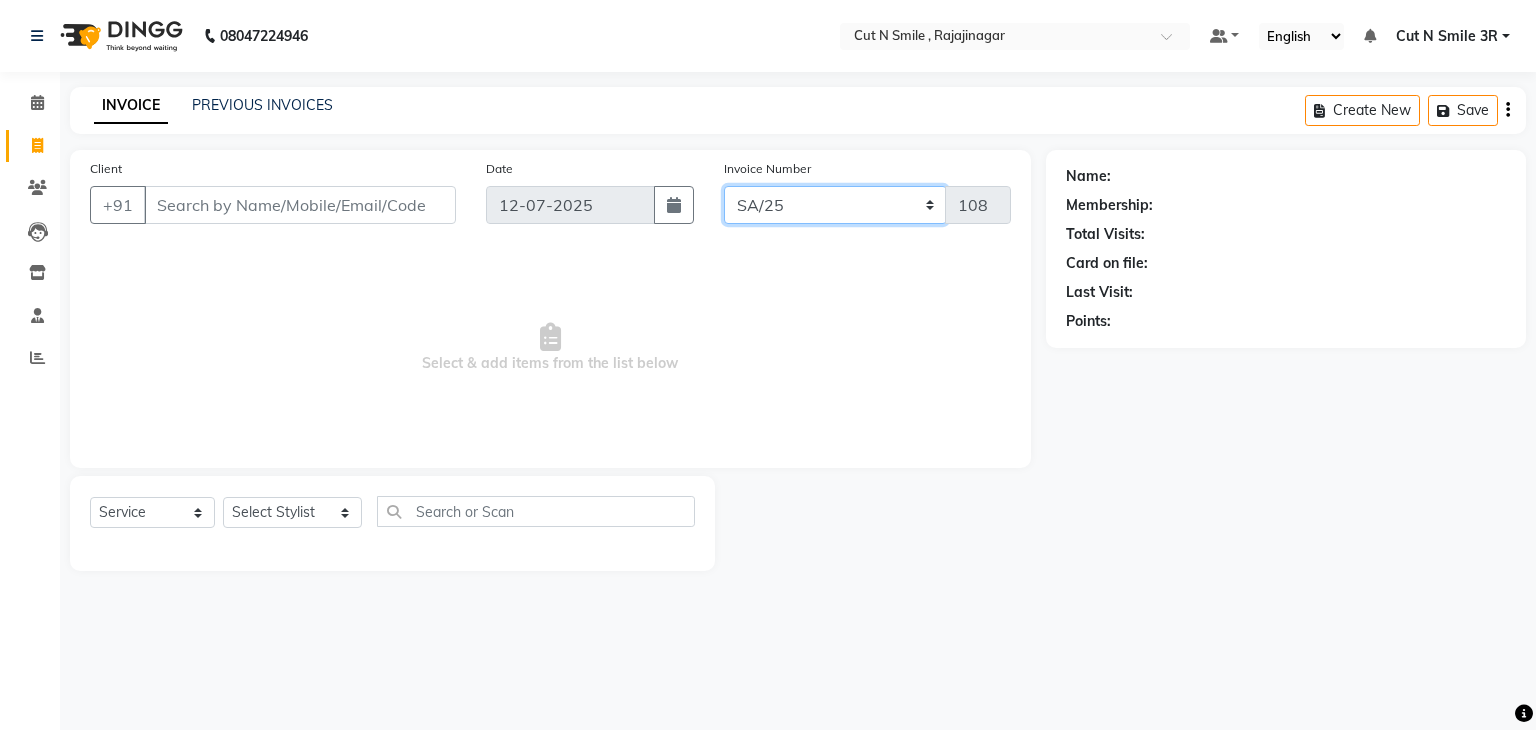 click on "[PERSON_NAME]/25-26 LA/2025-26 SH/25 CH/25 SA/25" 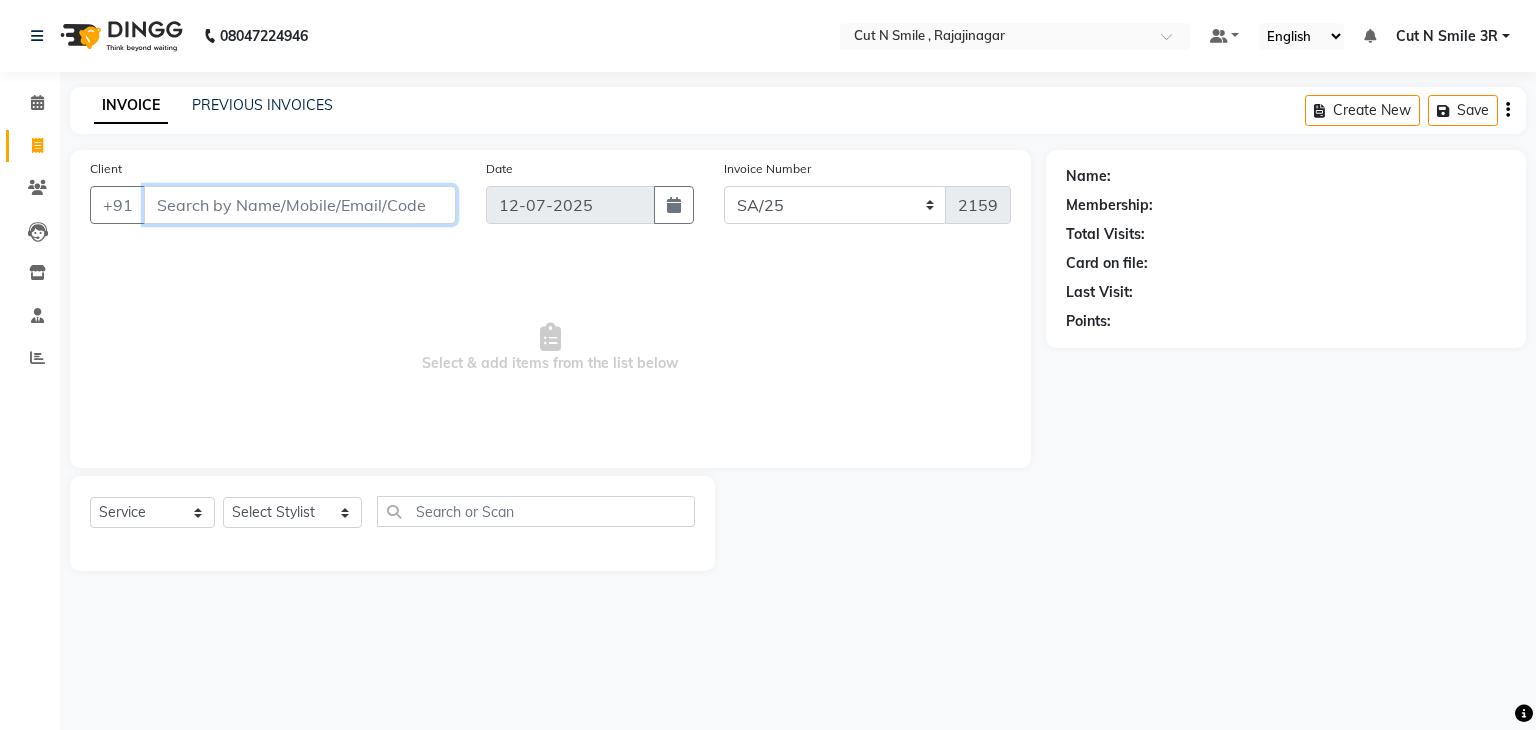 click on "Client" at bounding box center (300, 205) 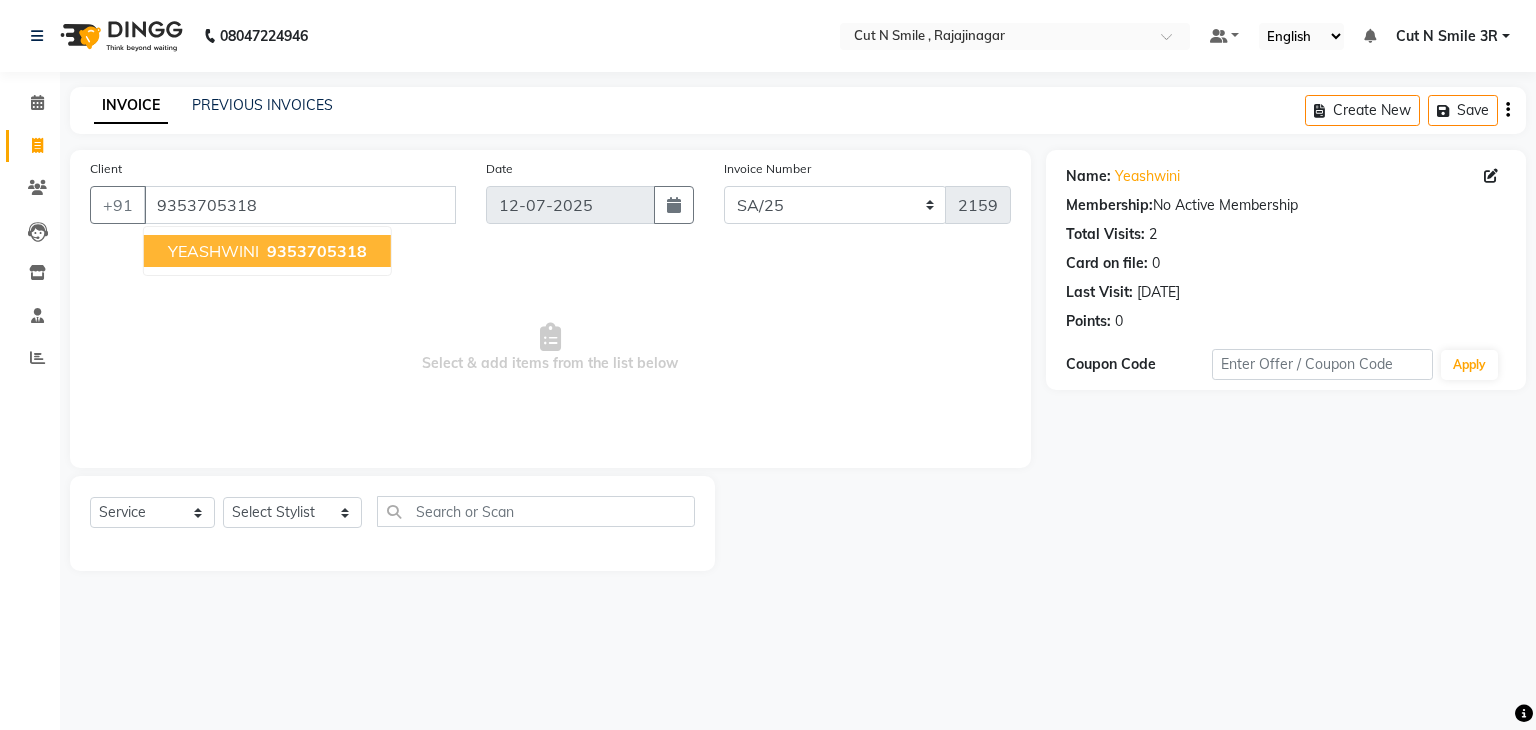 click on "9353705318" at bounding box center [317, 251] 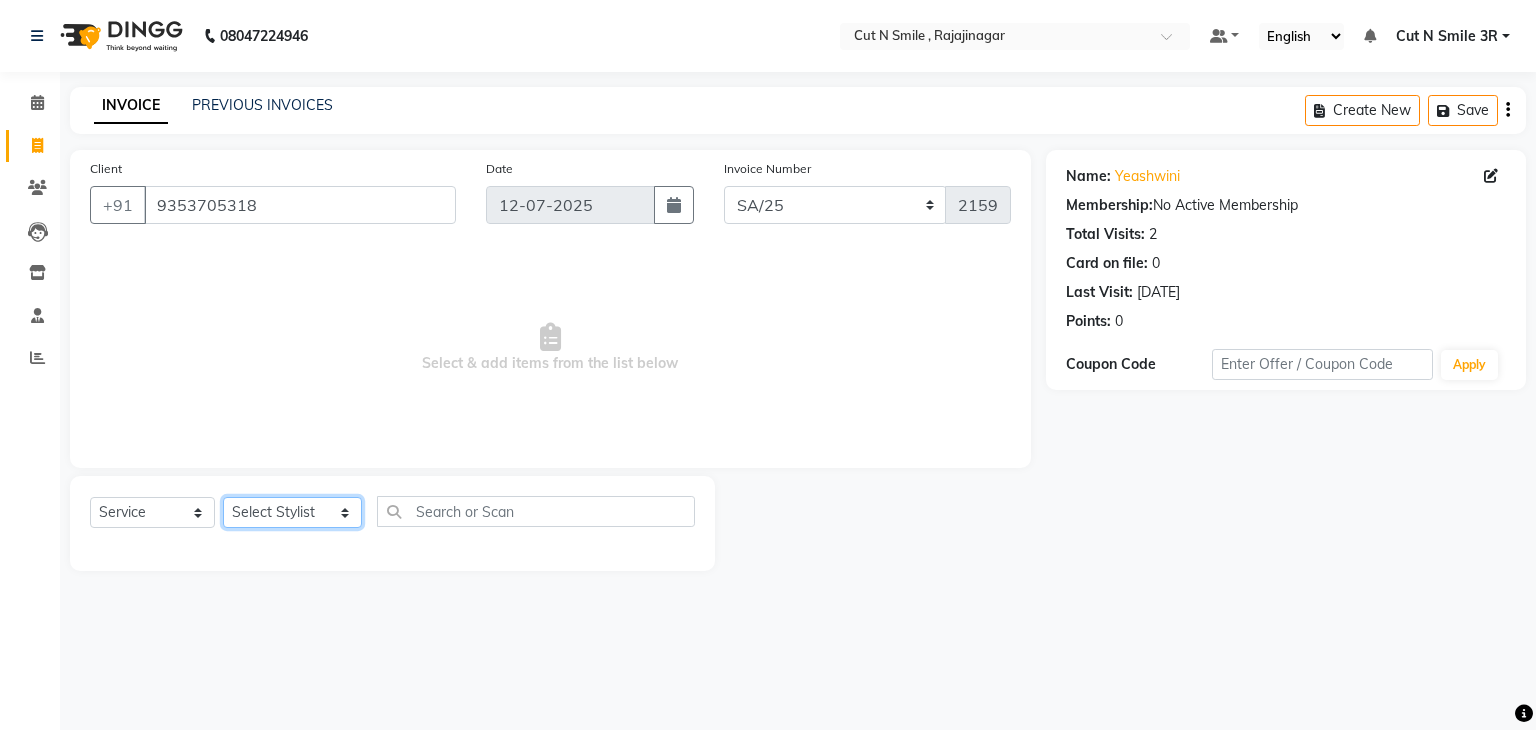 click on "Select Stylist [PERSON_NAME] Ammu 3R [PERSON_NAME] VN [PERSON_NAME] 3R [PERSON_NAME] 3R [PERSON_NAME] 3R [PERSON_NAME] 4R CNS [PERSON_NAME]  Cut N Smile 17M  Cut N Smile 3R Cut n Smile 4R Cut N Smile 9M Cut N Smile ML Cut N Smile V [PERSON_NAME] 4R Govind VN Hema 4R [PERSON_NAME] VN Karan VN Love 4R [PERSON_NAME] 3R Manu 4R  Muskaan VN [PERSON_NAME] 4R N D M 4R NDM Alam 4R Noushad VN [PERSON_NAME] 4R Priya [PERSON_NAME] 3R Rahul 3R Ravi 3R [PERSON_NAME] 4R [PERSON_NAME] 3R [PERSON_NAME] 4R [PERSON_NAME] [PERSON_NAME] 3R [PERSON_NAME] 4R Sameer 3R [PERSON_NAME] [PERSON_NAME]  [PERSON_NAME] [PERSON_NAME] [PERSON_NAME] VN [PERSON_NAME] 4R [PERSON_NAME] 4R [PERSON_NAME] VN Shanavaaz [PERSON_NAME] 3R [PERSON_NAME] 4R [PERSON_NAME] [PERSON_NAME] 4R Sunny VN [PERSON_NAME] 4R Vakeel 3R Varas 4R [PERSON_NAME] [PERSON_NAME] VN" 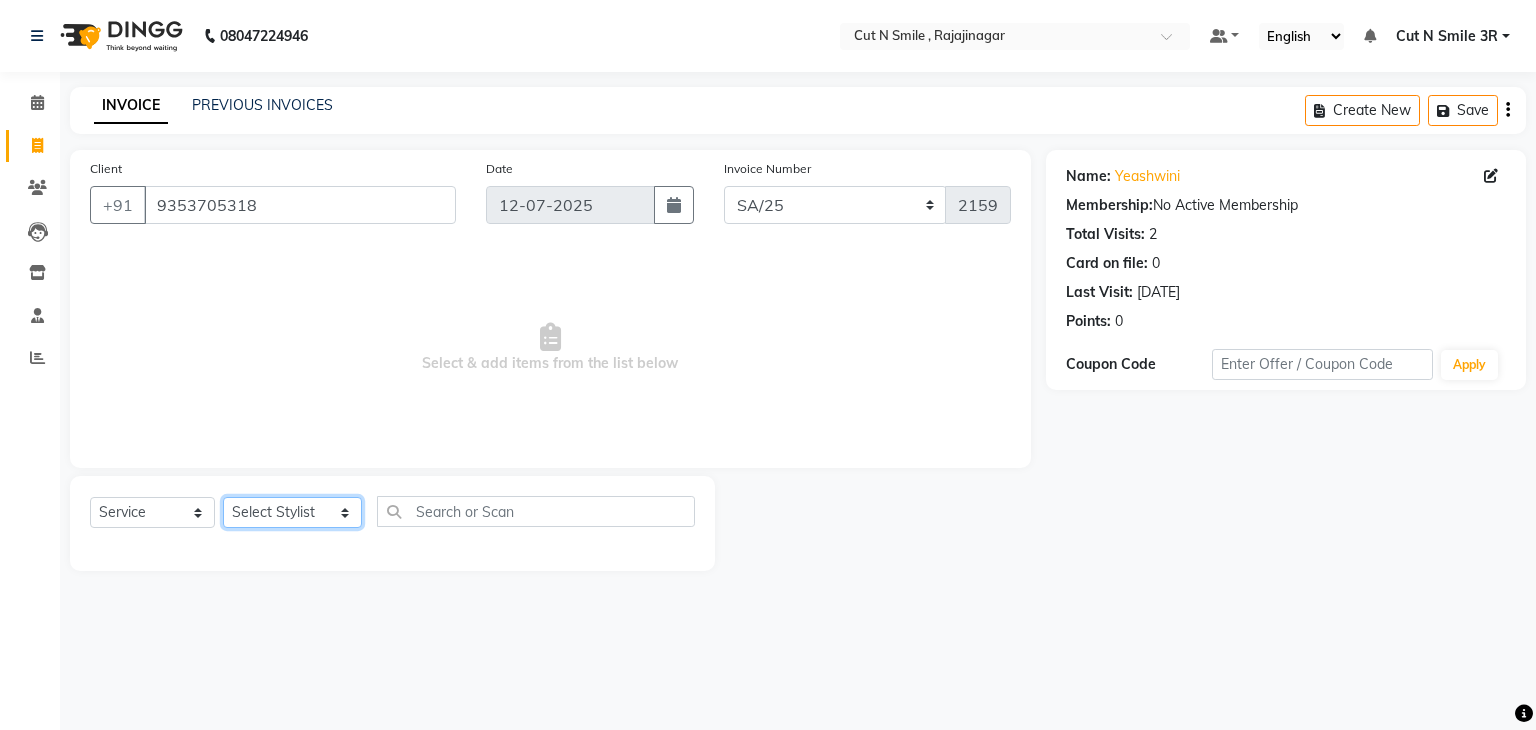 click on "Select Stylist [PERSON_NAME] Ammu 3R [PERSON_NAME] VN [PERSON_NAME] 3R [PERSON_NAME] 3R [PERSON_NAME] 3R [PERSON_NAME] 4R CNS [PERSON_NAME]  Cut N Smile 17M  Cut N Smile 3R Cut n Smile 4R Cut N Smile 9M Cut N Smile ML Cut N Smile V [PERSON_NAME] 4R Govind VN Hema 4R [PERSON_NAME] VN Karan VN Love 4R [PERSON_NAME] 3R Manu 4R  Muskaan VN [PERSON_NAME] 4R N D M 4R NDM Alam 4R Noushad VN [PERSON_NAME] 4R Priya [PERSON_NAME] 3R Rahul 3R Ravi 3R [PERSON_NAME] 4R [PERSON_NAME] 3R [PERSON_NAME] 4R [PERSON_NAME] [PERSON_NAME] 3R [PERSON_NAME] 4R Sameer 3R [PERSON_NAME] [PERSON_NAME]  [PERSON_NAME] [PERSON_NAME] [PERSON_NAME] VN [PERSON_NAME] 4R [PERSON_NAME] 4R [PERSON_NAME] VN Shanavaaz [PERSON_NAME] 3R [PERSON_NAME] 4R [PERSON_NAME] [PERSON_NAME] 4R Sunny VN [PERSON_NAME] 4R Vakeel 3R Varas 4R [PERSON_NAME] [PERSON_NAME] VN" 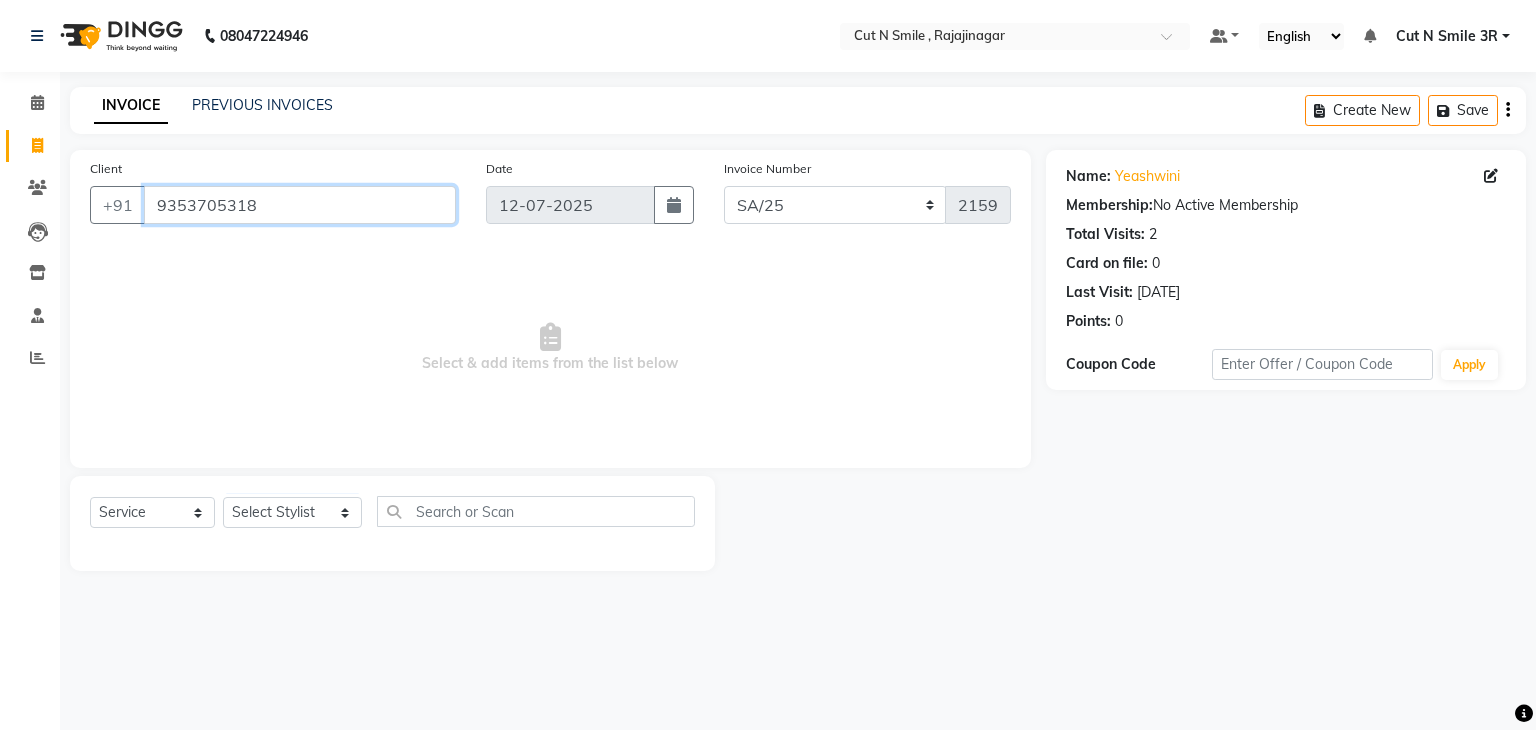 click on "9353705318" at bounding box center [300, 205] 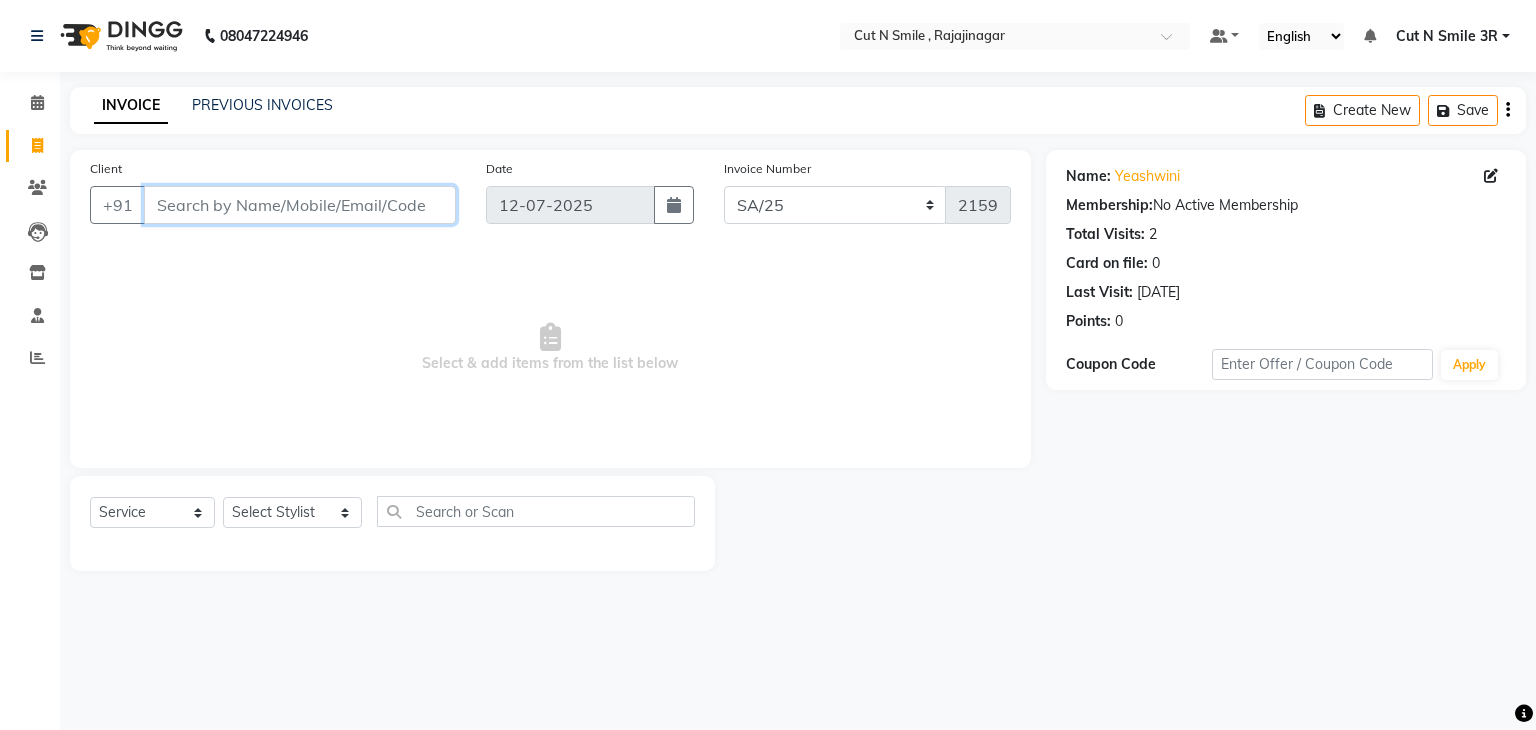 click on "Client" at bounding box center [300, 205] 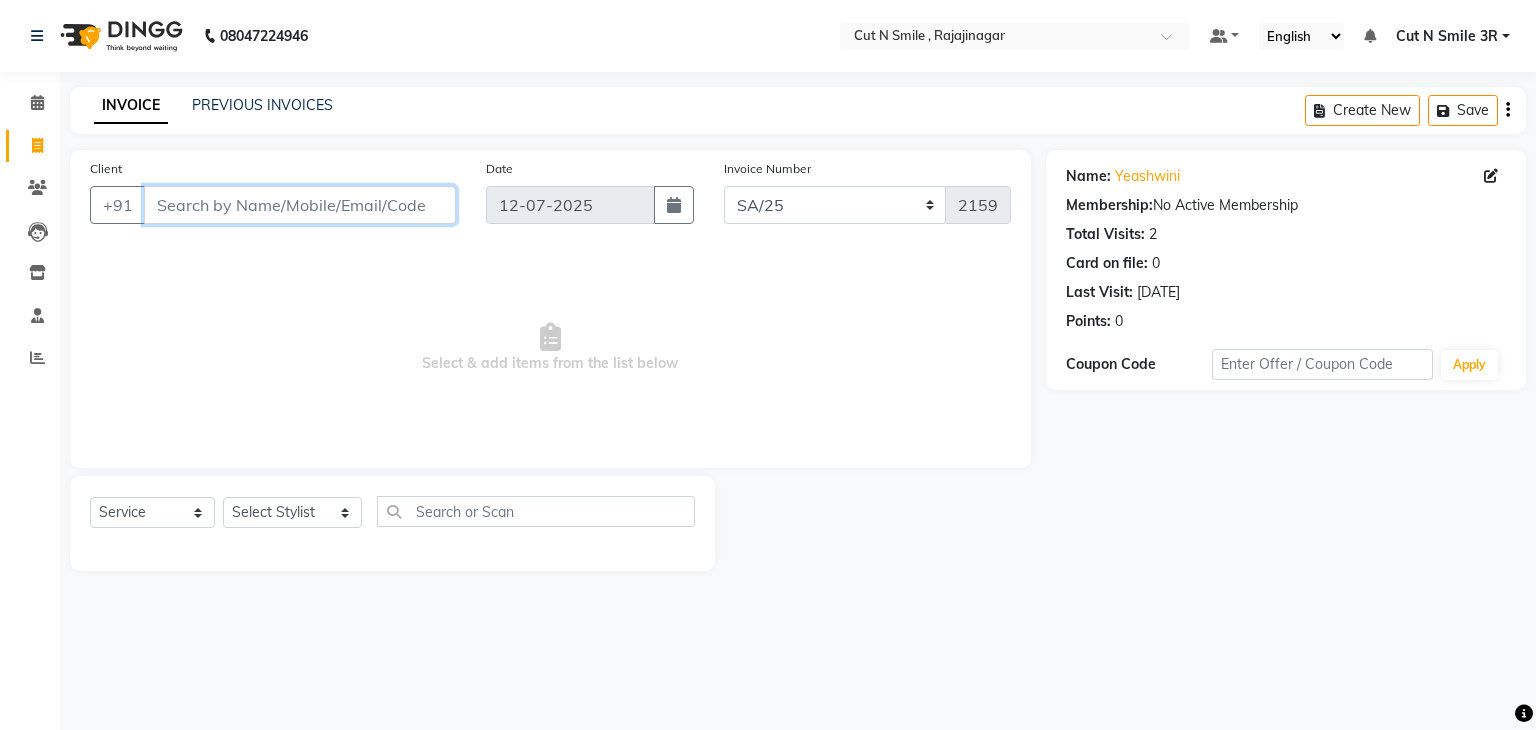 drag, startPoint x: 294, startPoint y: 198, endPoint x: 289, endPoint y: 247, distance: 49.25444 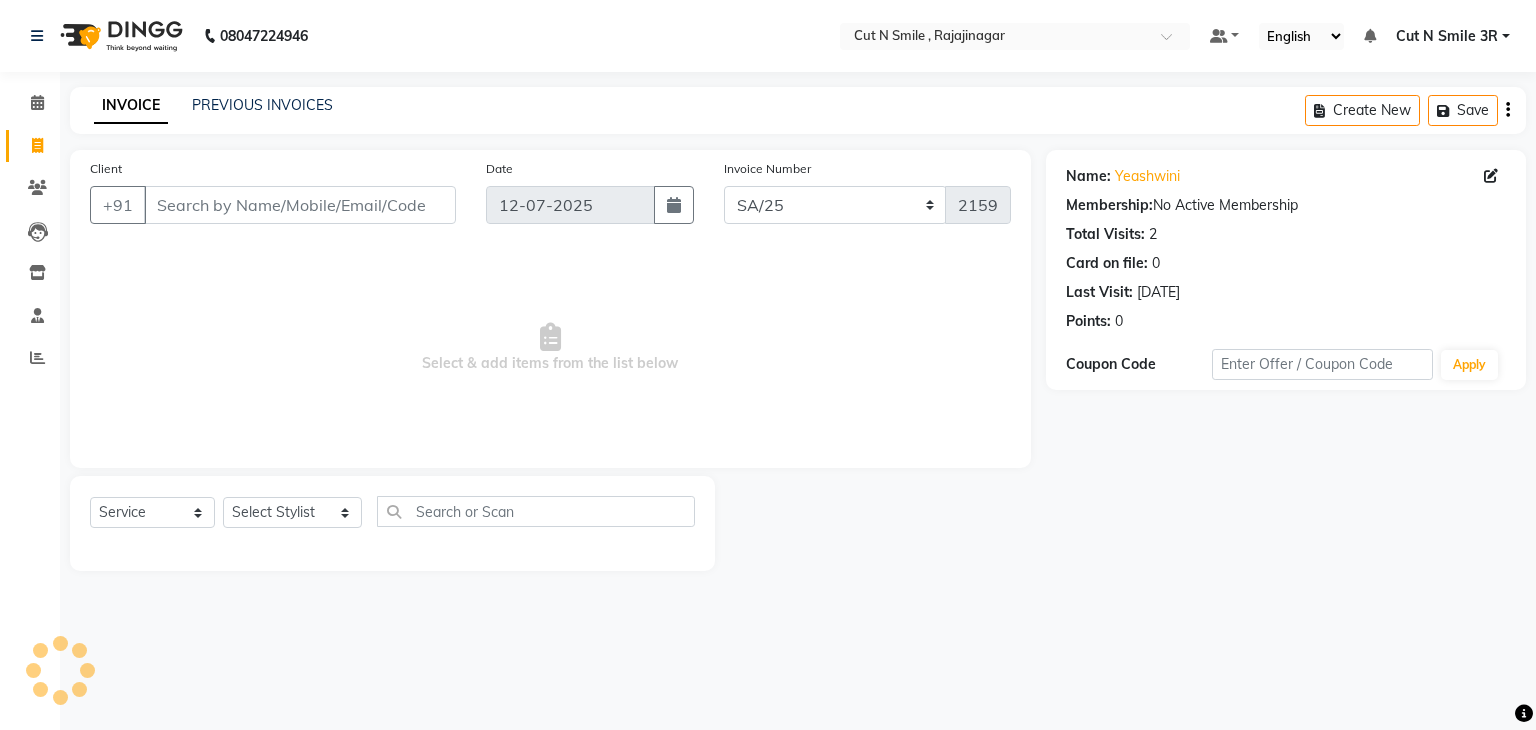 click on "Client +91 Date [DATE] Invoice Number [PERSON_NAME]/25-26 LA/2025-26 SH/25 CH/25 SA/25 2159  Select & add items from the list below" 